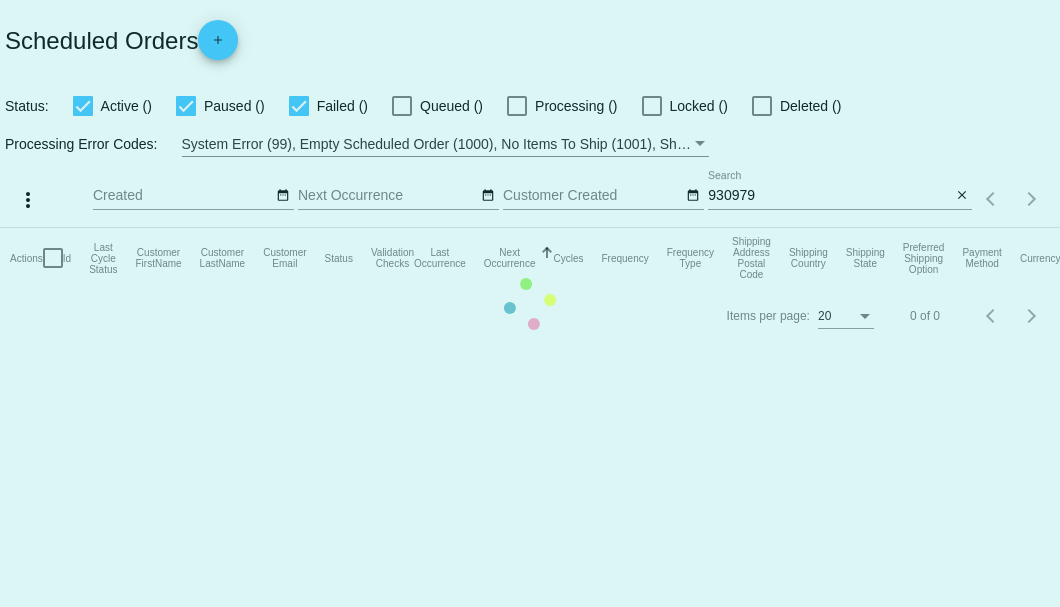 scroll, scrollTop: 0, scrollLeft: 0, axis: both 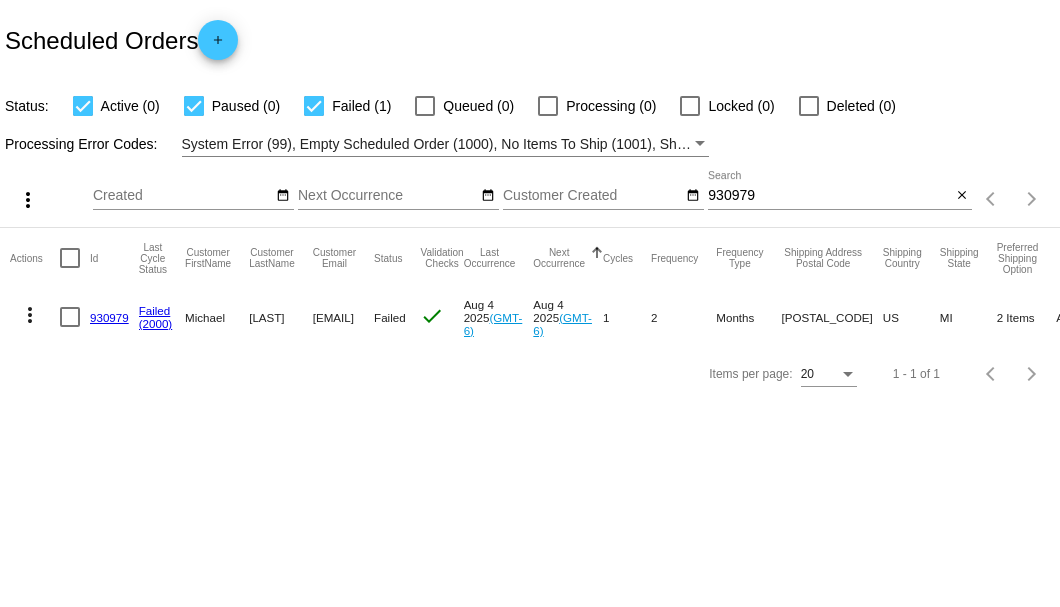 click on "930979" 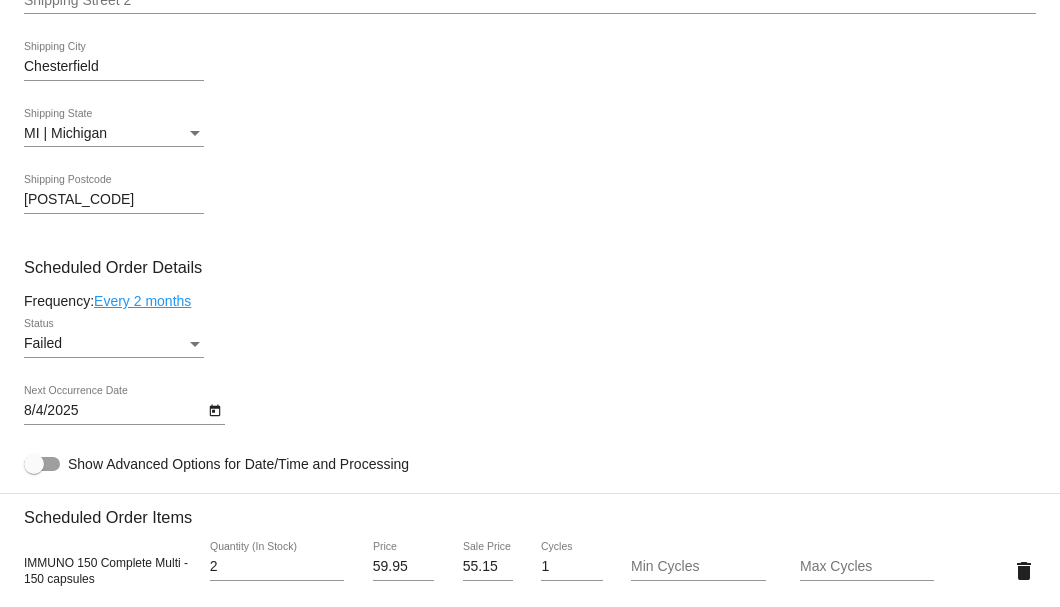 scroll, scrollTop: 1066, scrollLeft: 0, axis: vertical 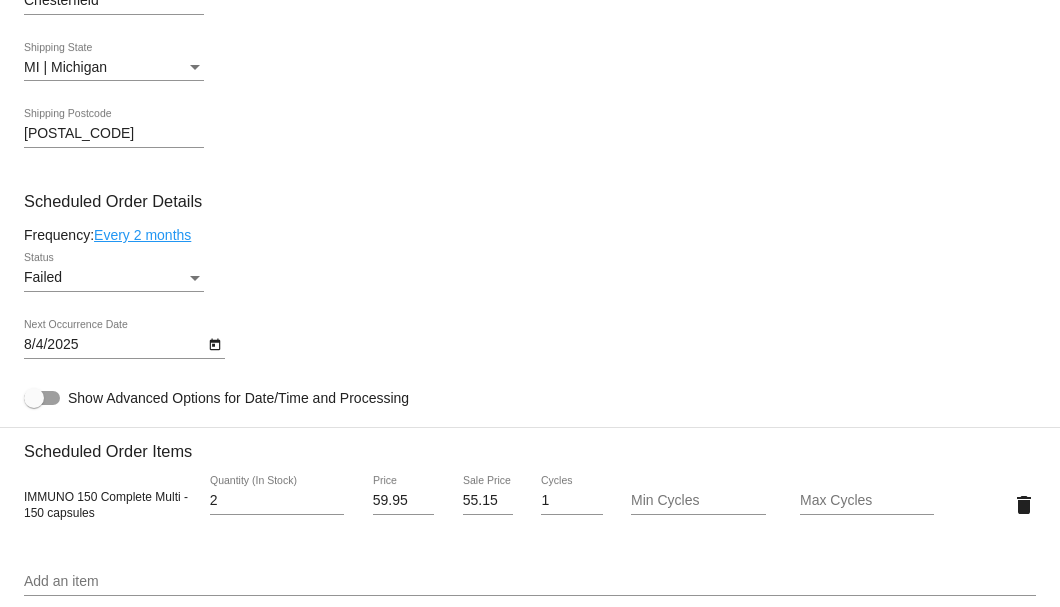 click at bounding box center (195, 278) 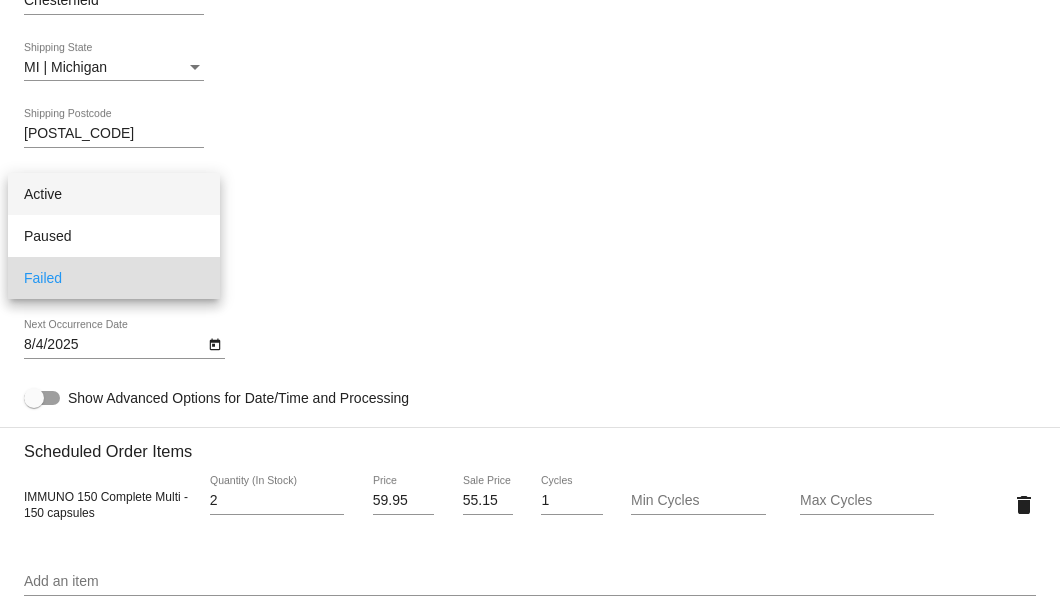 click on "Active" at bounding box center [114, 194] 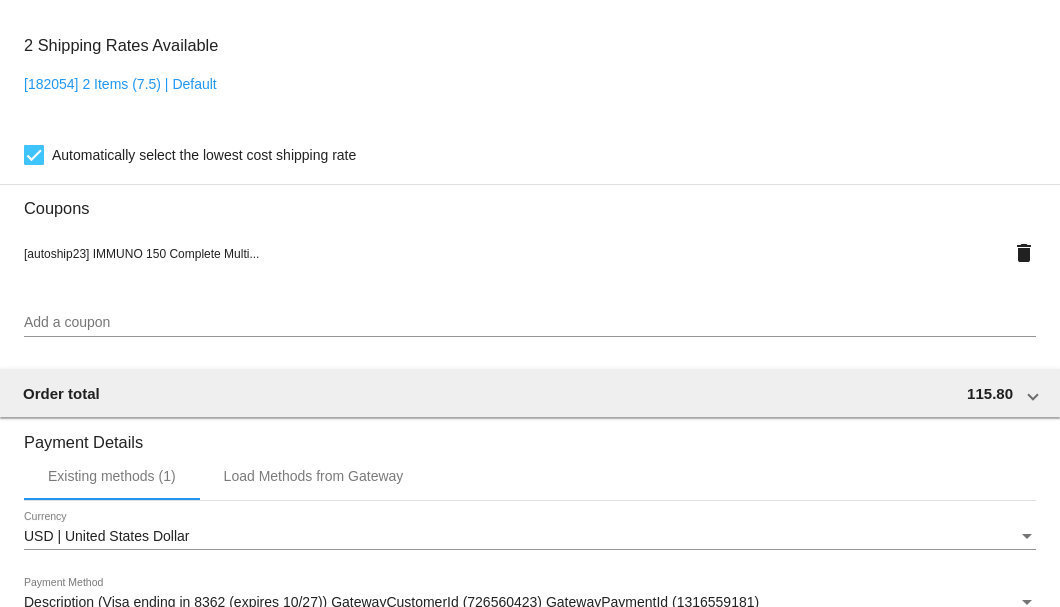 scroll, scrollTop: 1986, scrollLeft: 0, axis: vertical 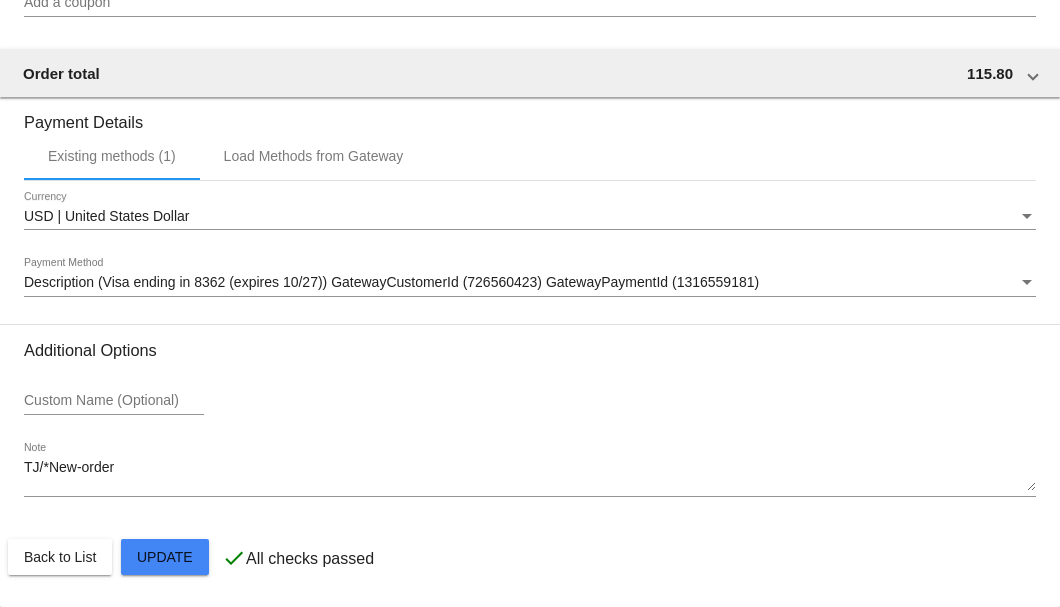 click on "Customer
6568252: Michael Zapytowski
mikezap5811@icloud.com
Customer Shipping
Enter Shipping Address Select A Saved Address (0)
Michael
Shipping First Name
Zapytowski
Shipping Last Name
US | USA
Shipping Country
47710 Sugarbush Rd
Shipping Street 1
Shipping Street 2
Chesterfield
Shipping City
MI | Michigan
Shipping State
48047
Shipping Postcode
Scheduled Order Details
Frequency:
Every 2 months
Active
2" 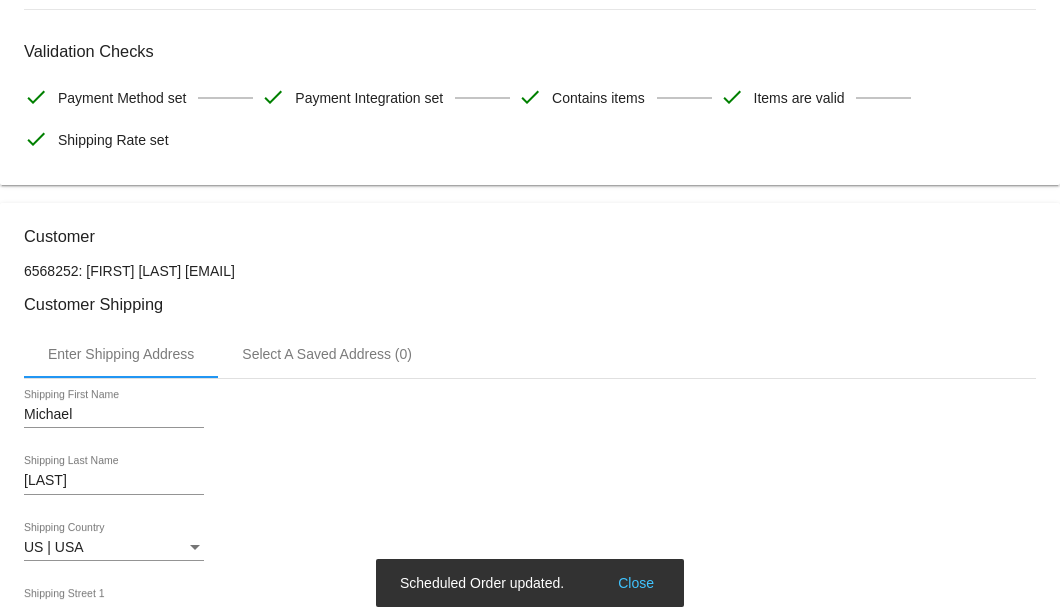 scroll, scrollTop: 0, scrollLeft: 0, axis: both 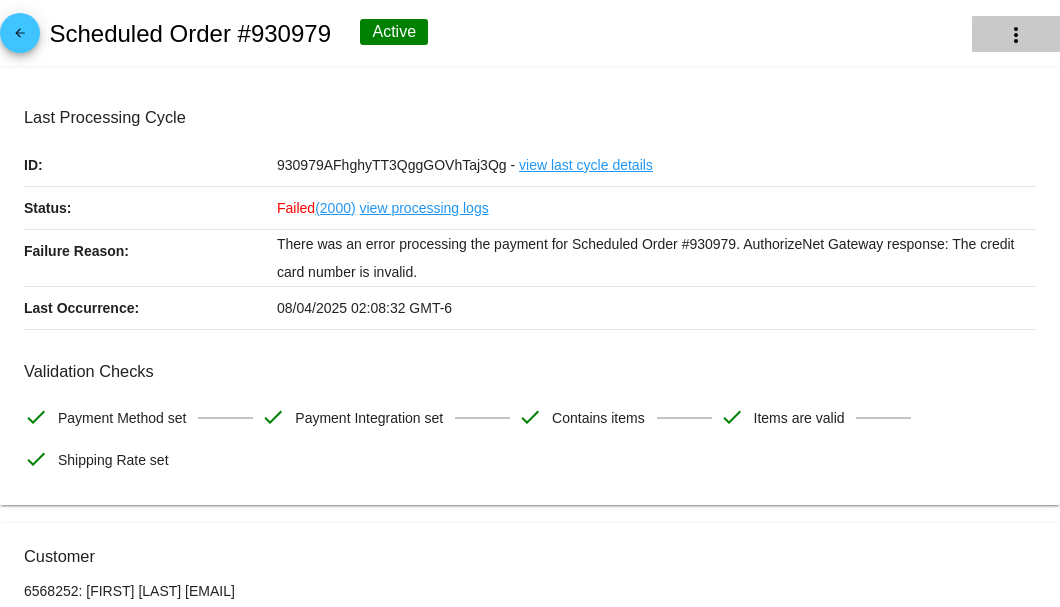 click on "more_vert" 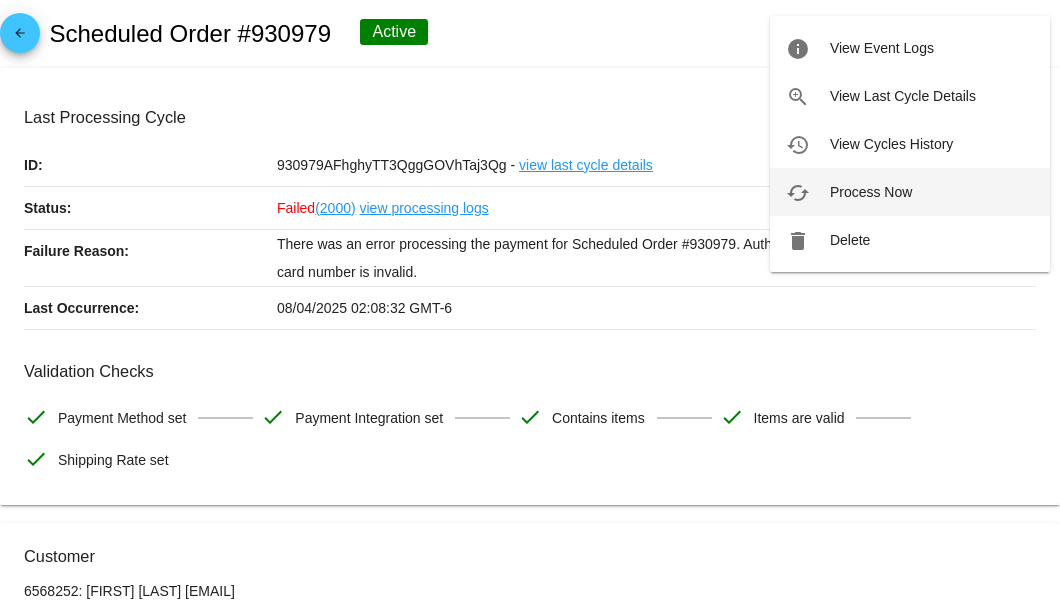 click on "Process Now" at bounding box center [871, 192] 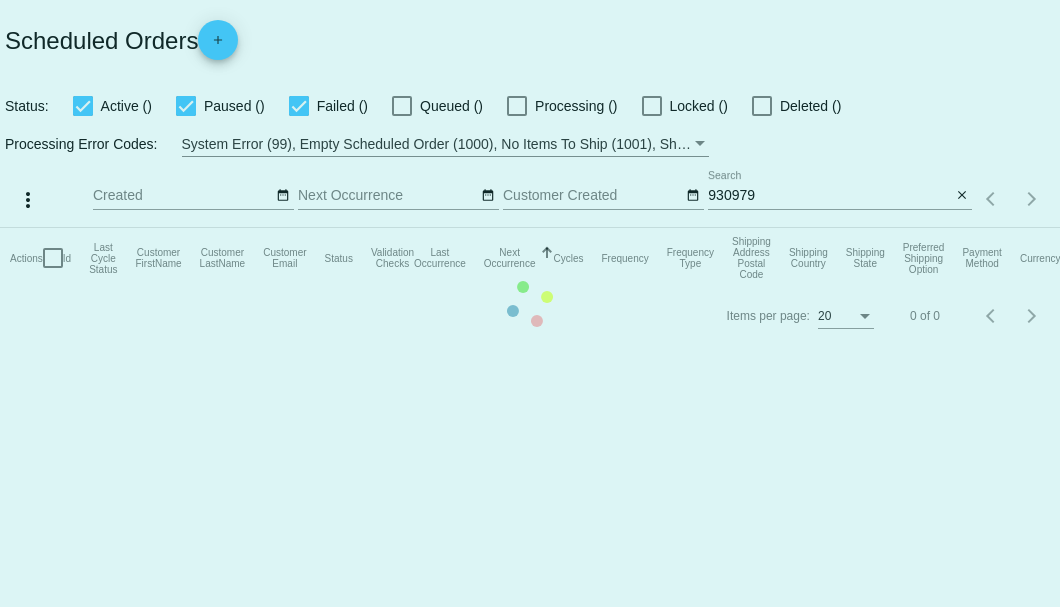 scroll, scrollTop: 0, scrollLeft: 0, axis: both 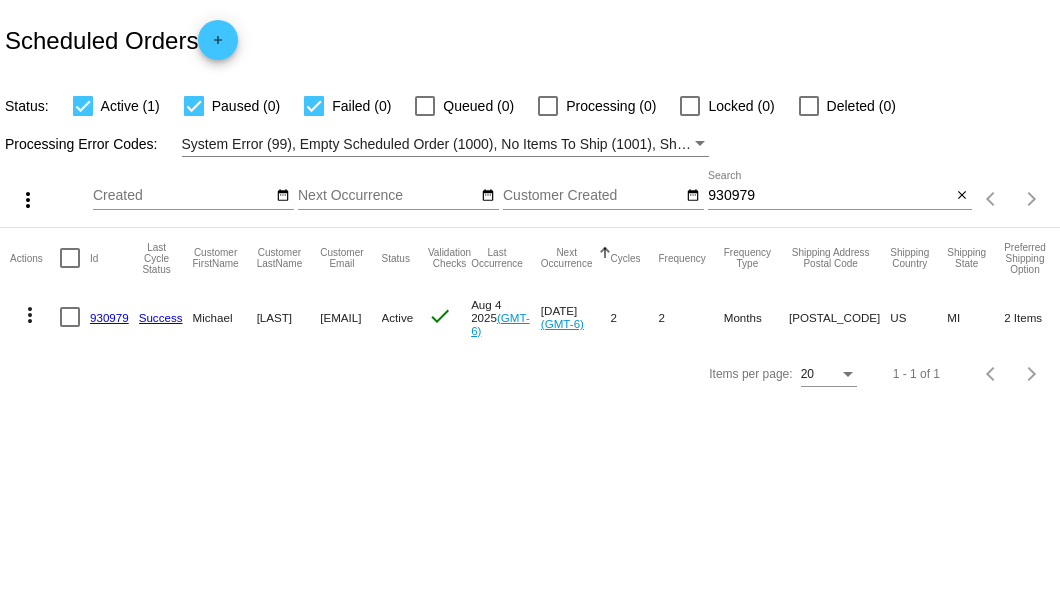 click on "930979" 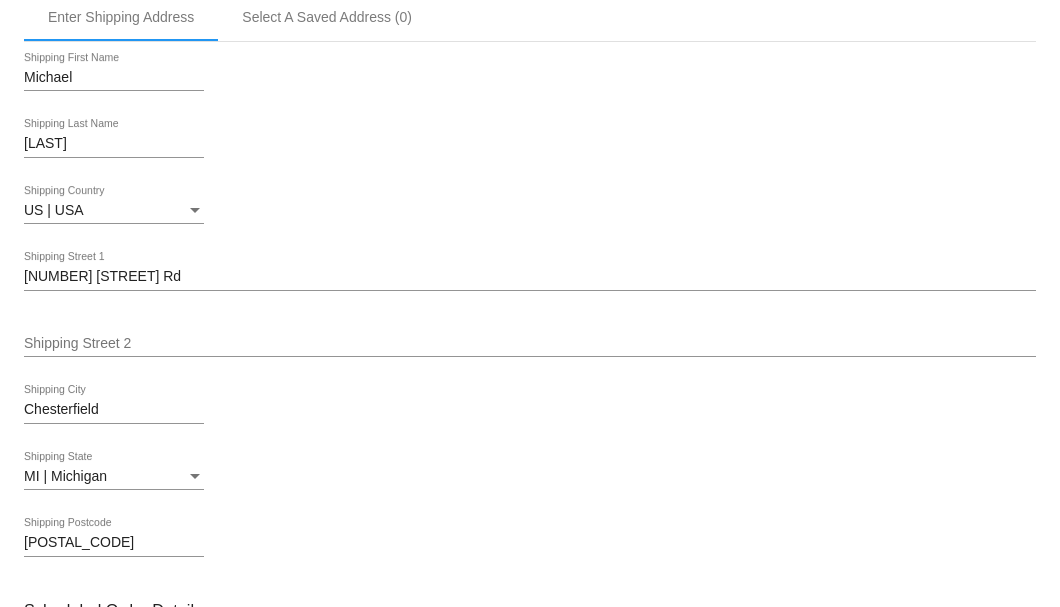 scroll, scrollTop: 933, scrollLeft: 0, axis: vertical 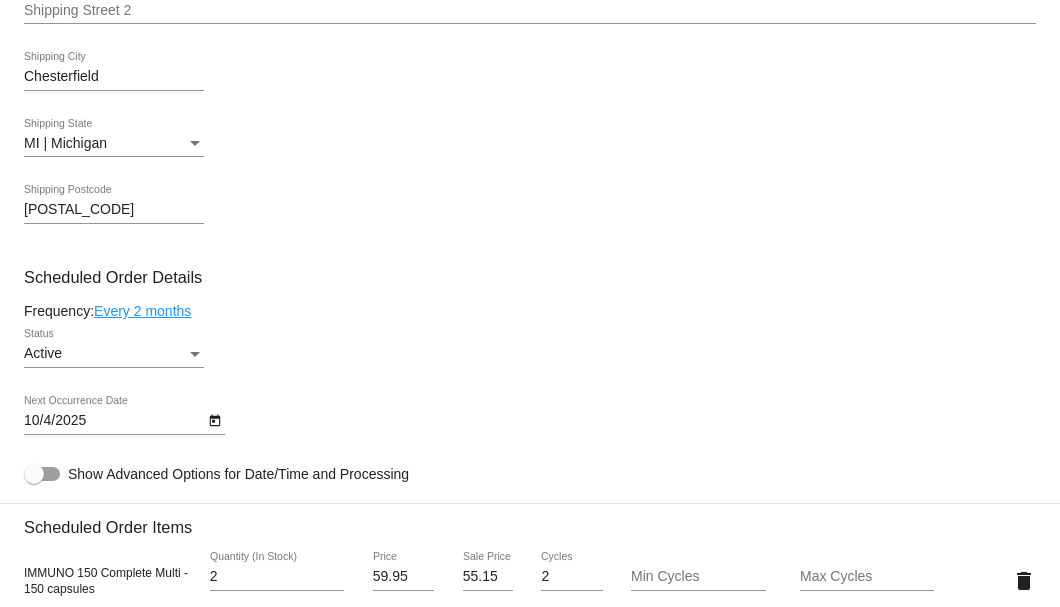 click on "48047
Shipping Postcode" at bounding box center (530, 213) 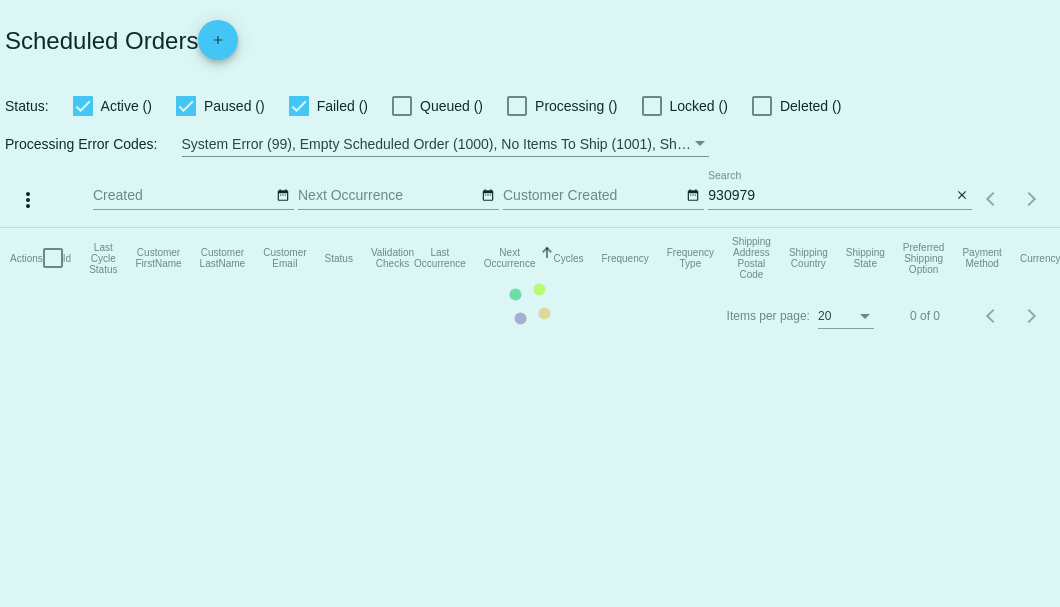 scroll, scrollTop: 0, scrollLeft: 0, axis: both 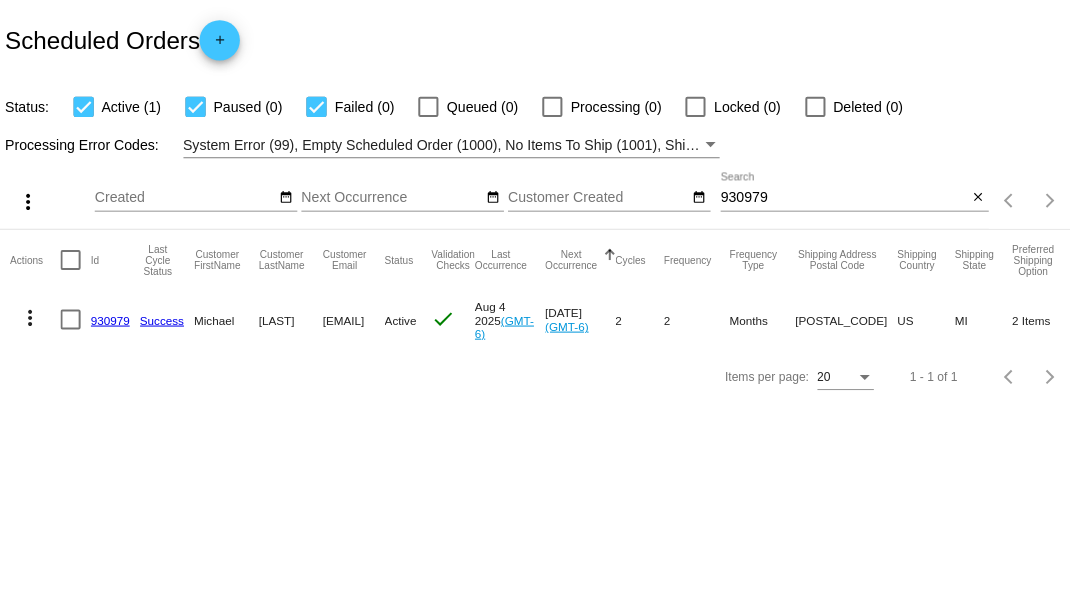 click on "930979" at bounding box center (837, 196) 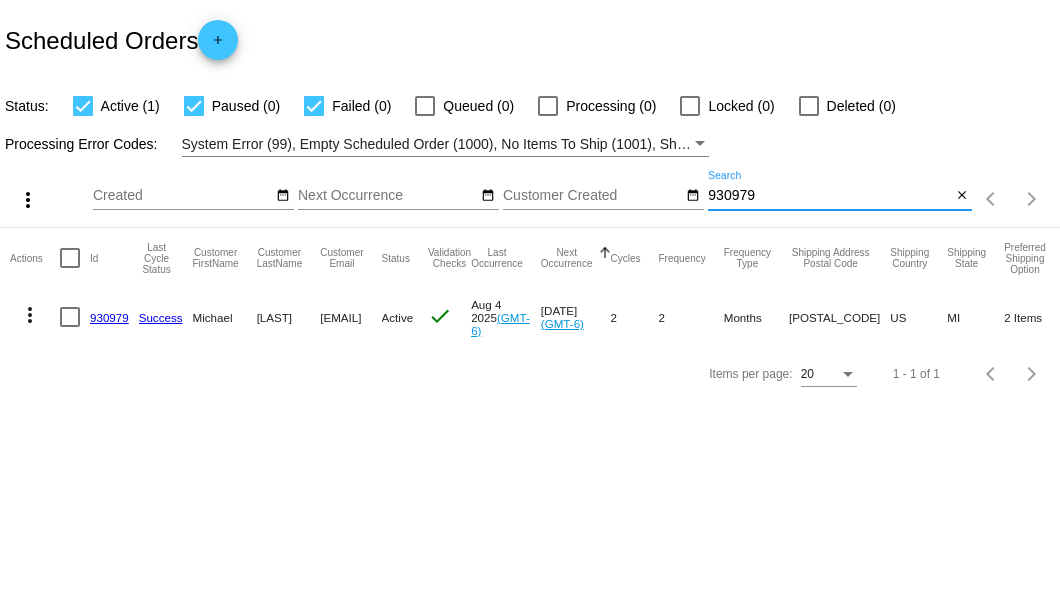click on "930979" at bounding box center [829, 196] 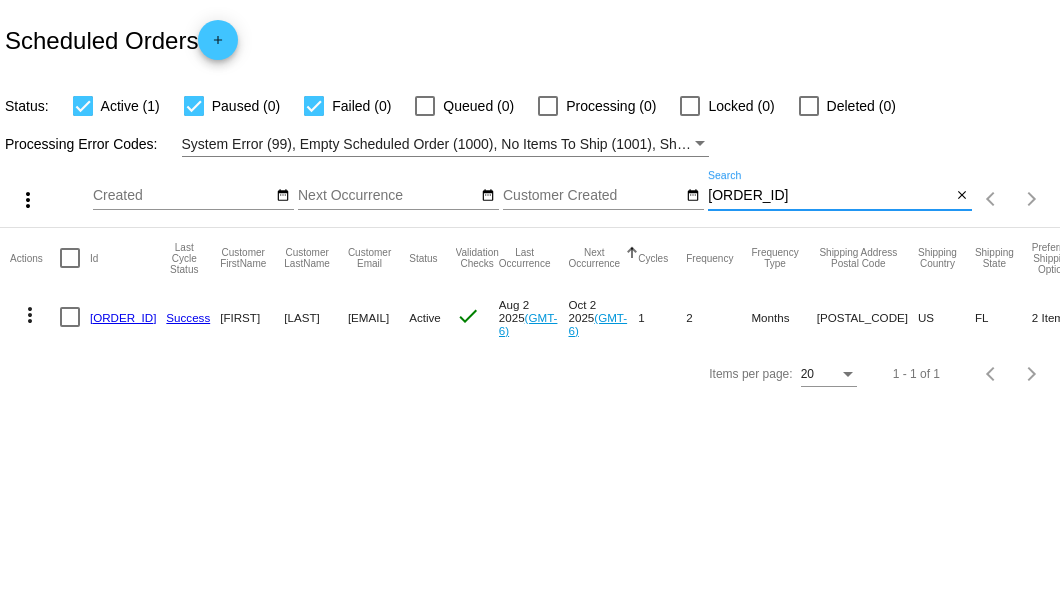 type on "[ORDER_ID]" 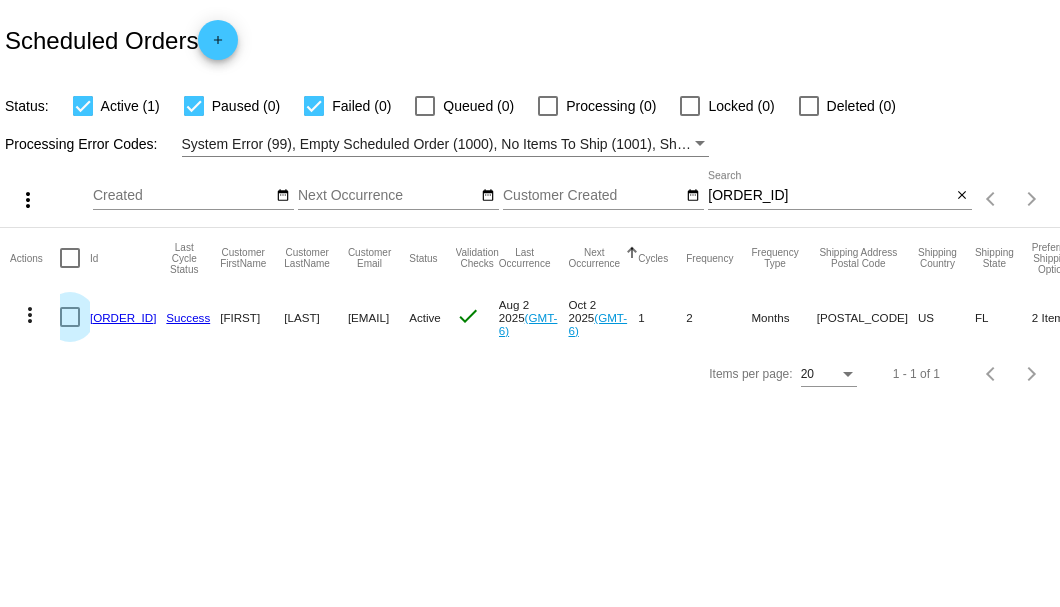 click at bounding box center [70, 317] 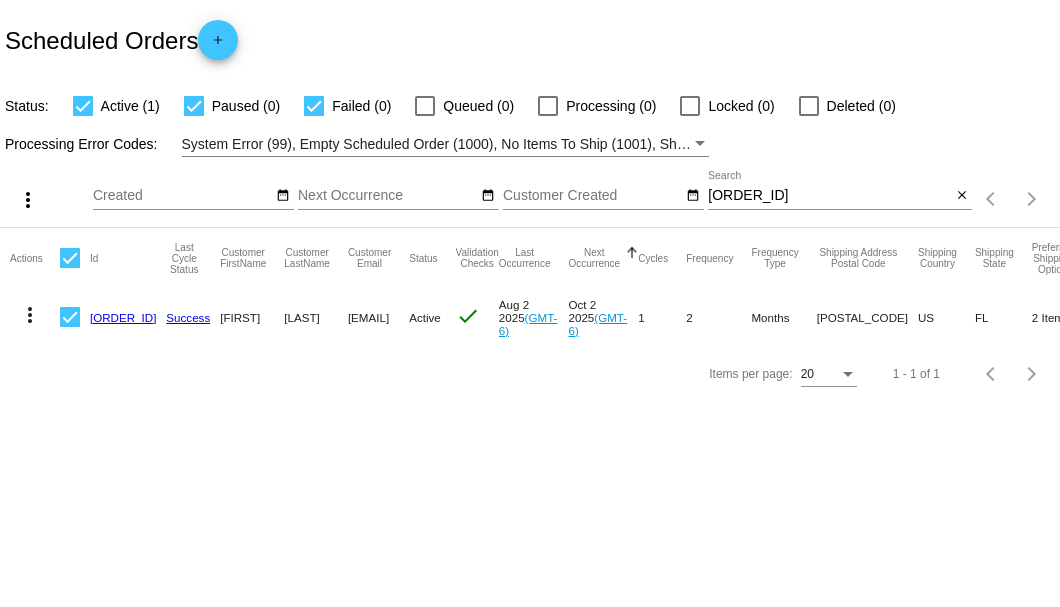 click on "more_vert" 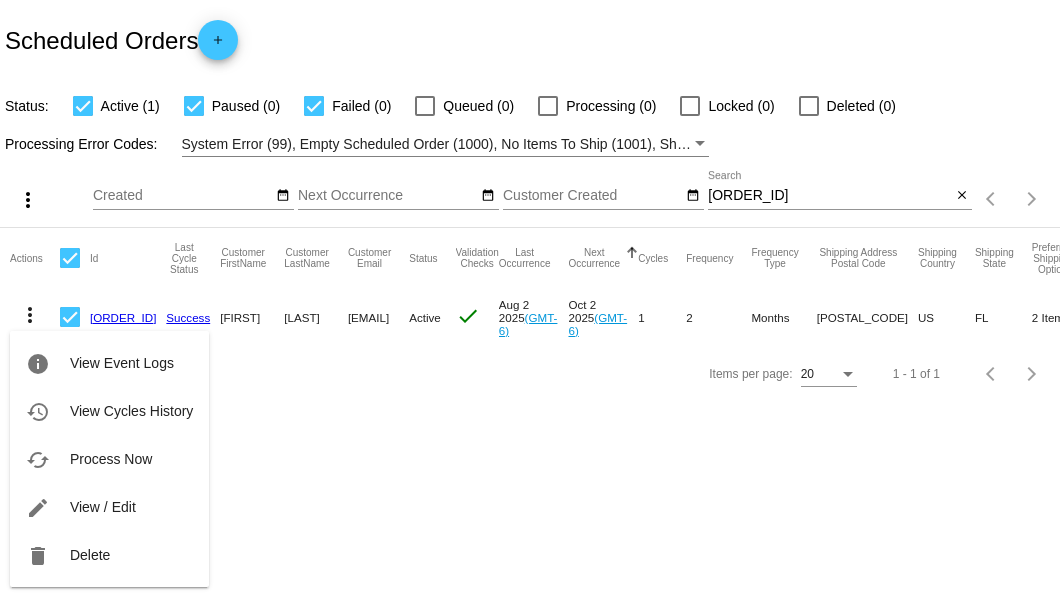 click at bounding box center (530, 303) 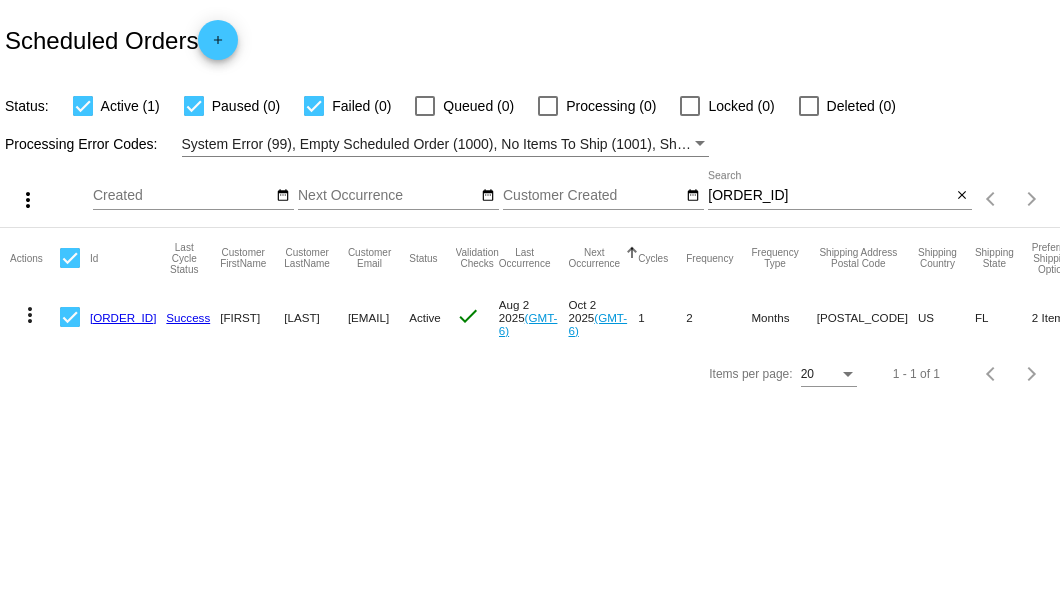 click on "957041" 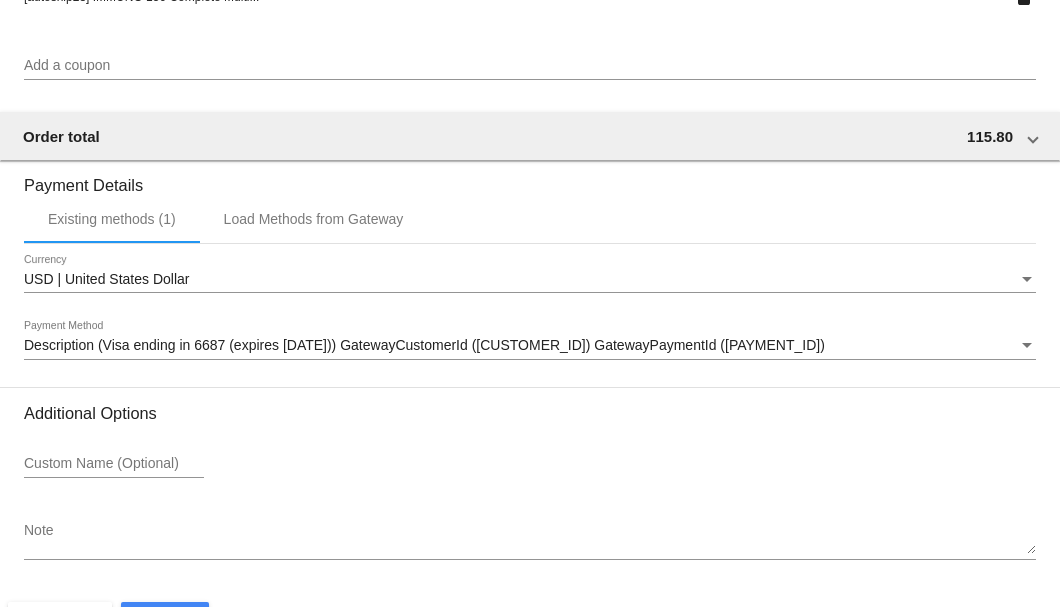 scroll, scrollTop: 1930, scrollLeft: 0, axis: vertical 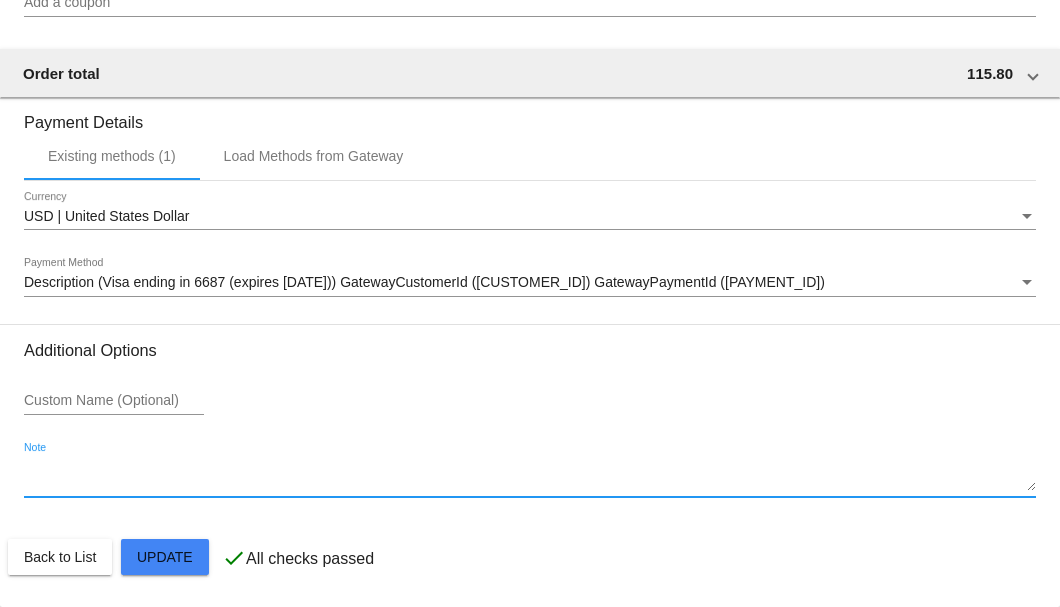 click on "Note" at bounding box center (530, 476) 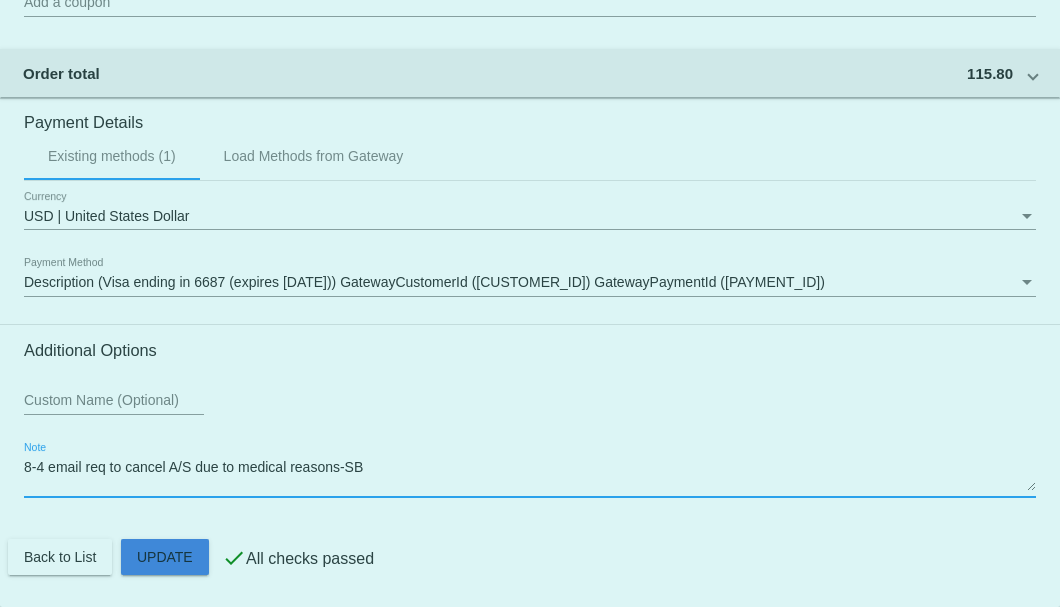click on "Customer
6804454: Mary Kavanaugh
maryk@ccaeagles.org
Customer Shipping
Enter Shipping Address Select A Saved Address (0)
Mary
Shipping First Name
Kavanaugh
Shipping Last Name
US | USA
Shipping Country
6528 Lakeshore Drive
Shipping Street 1
Shipping Street 2
Margate
Shipping City
FL | Florida
Shipping State
33063
Shipping Postcode
Scheduled Order Details
Frequency:
Every 2 months
Active
Status
2" 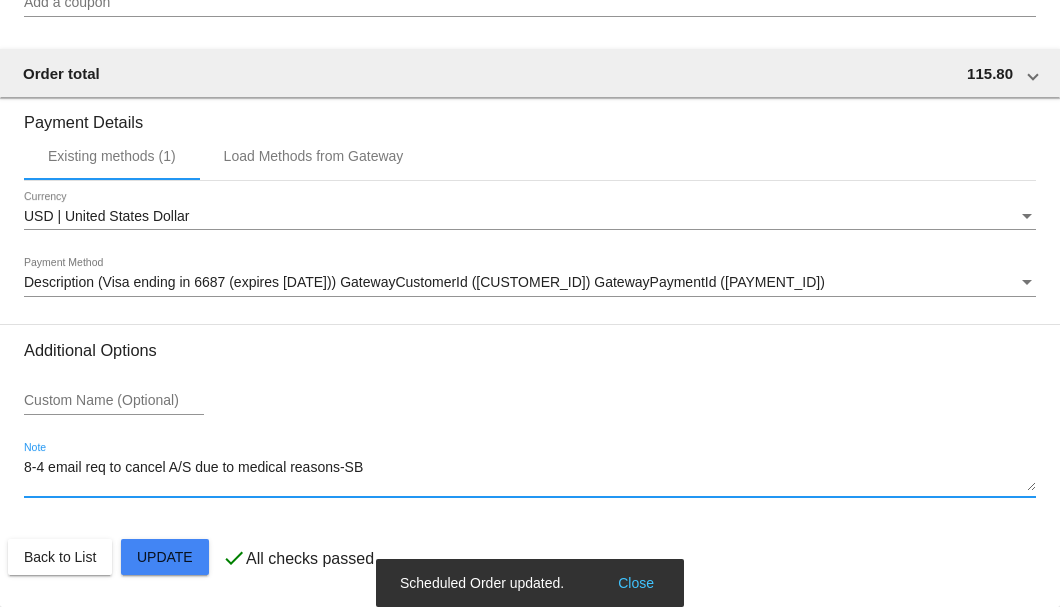 type on "8-4 email req to cancel A/S due to medical reasons-SB" 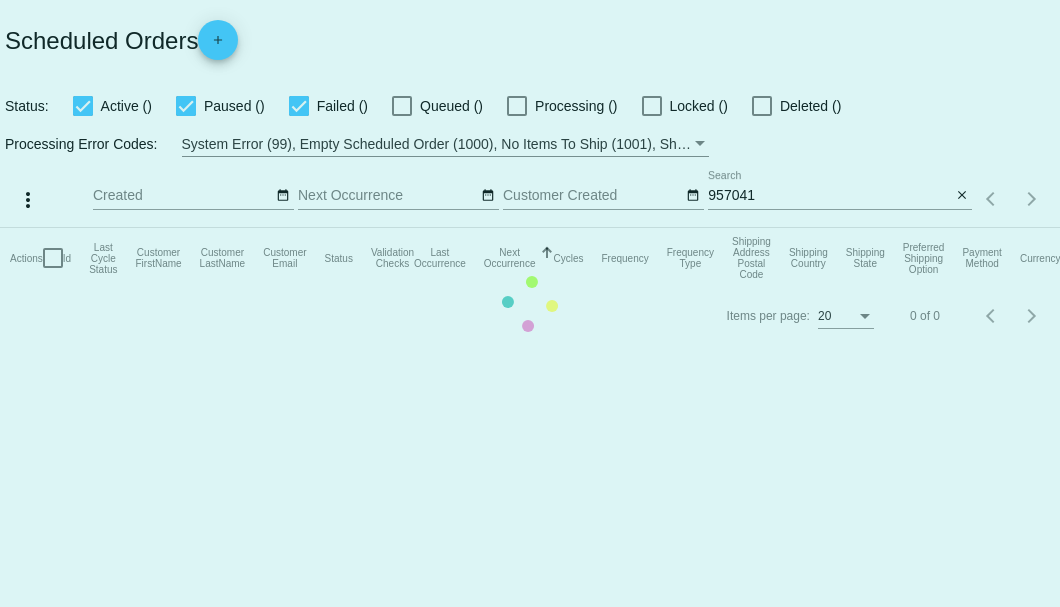scroll, scrollTop: 0, scrollLeft: 0, axis: both 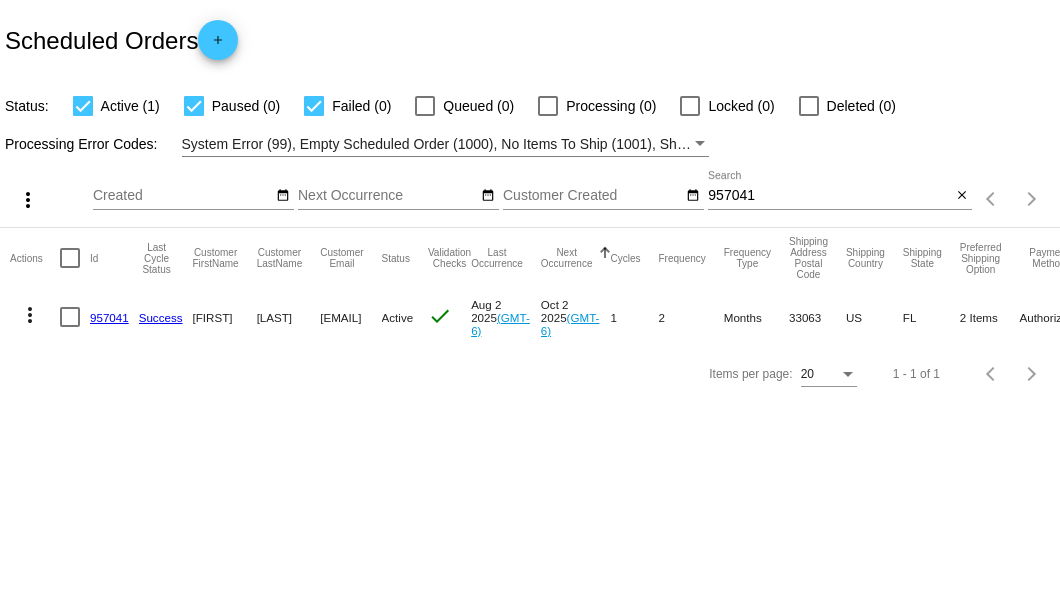 drag, startPoint x: 323, startPoint y: 316, endPoint x: 439, endPoint y: 315, distance: 116.00431 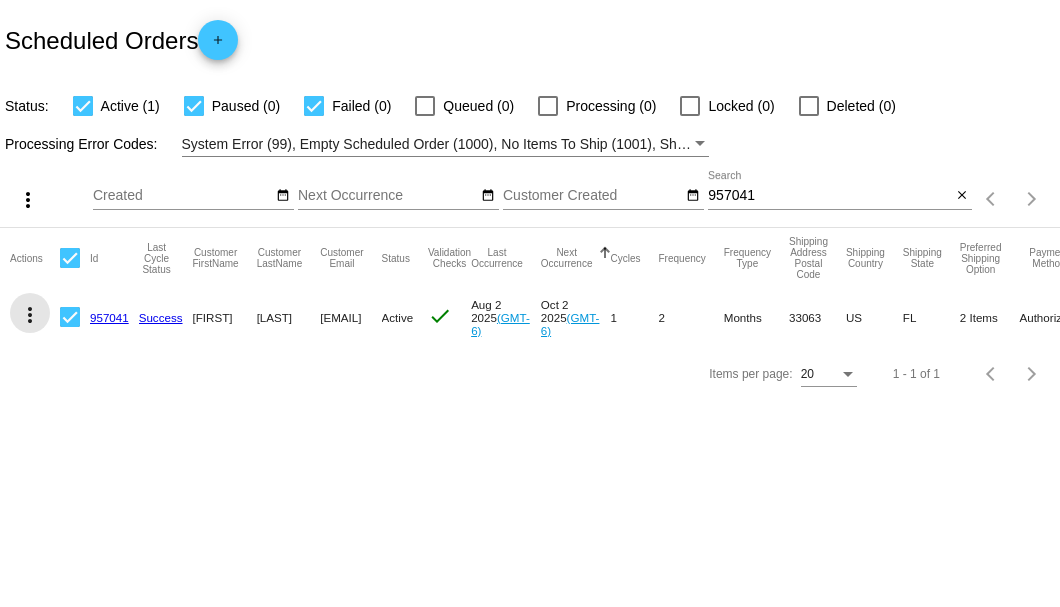 click on "more_vert" 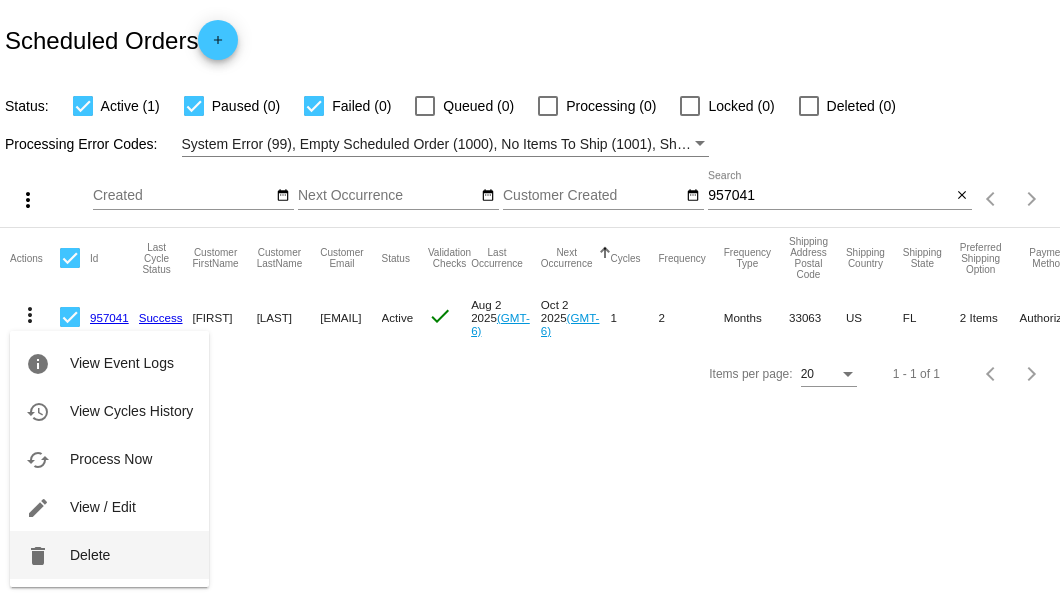 click on "Delete" at bounding box center [90, 555] 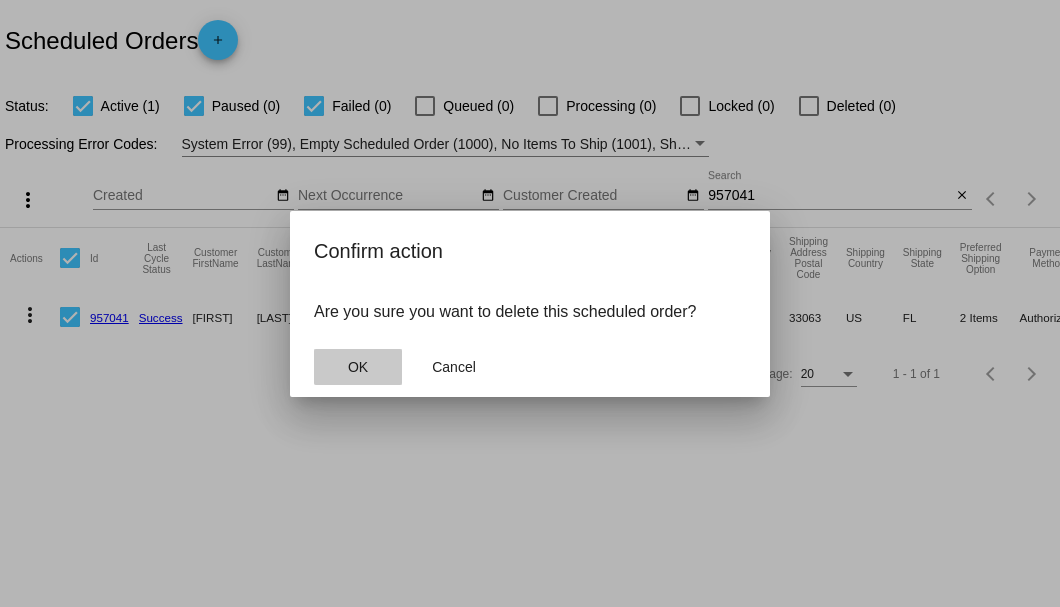 click on "OK" 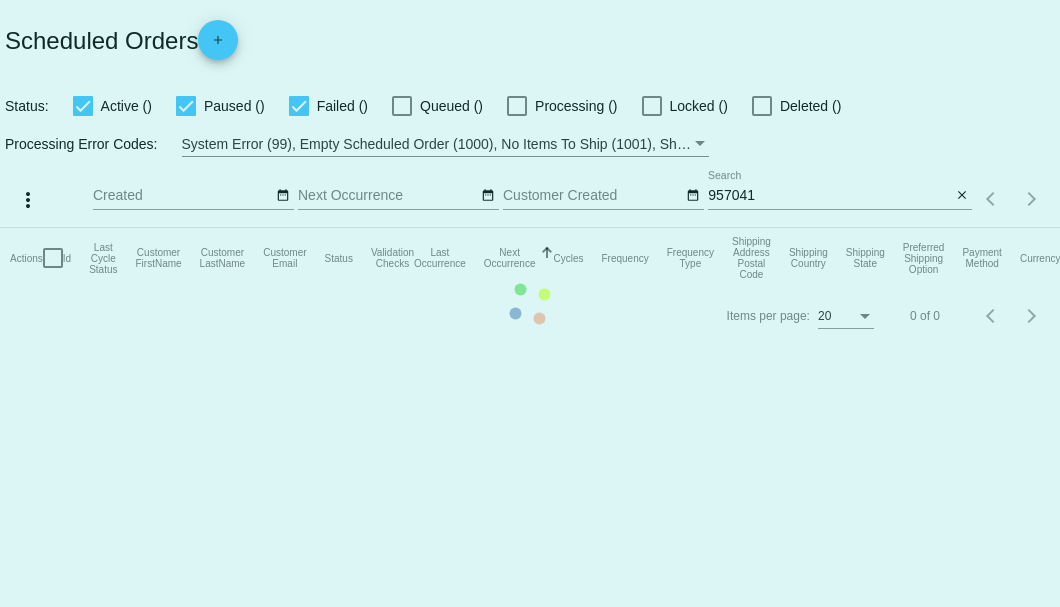 scroll, scrollTop: 0, scrollLeft: 0, axis: both 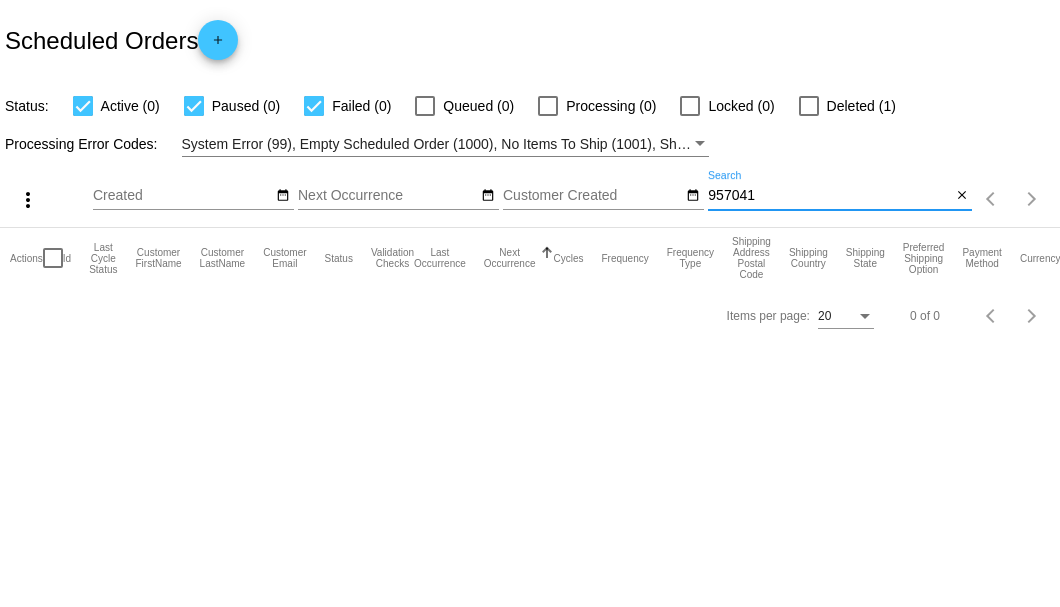 click on "957041" at bounding box center (829, 196) 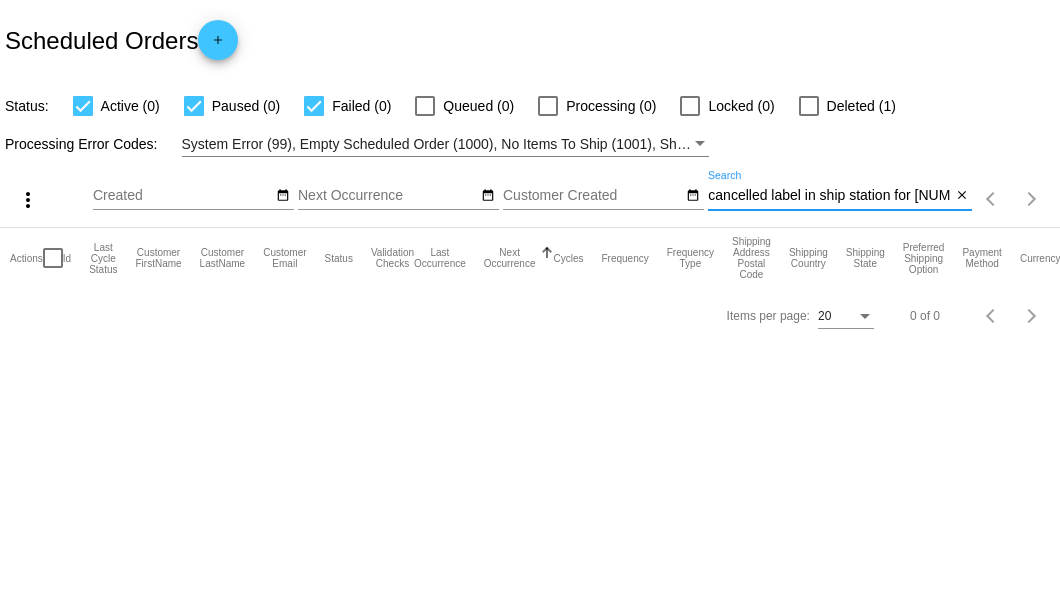 scroll, scrollTop: 0, scrollLeft: 363, axis: horizontal 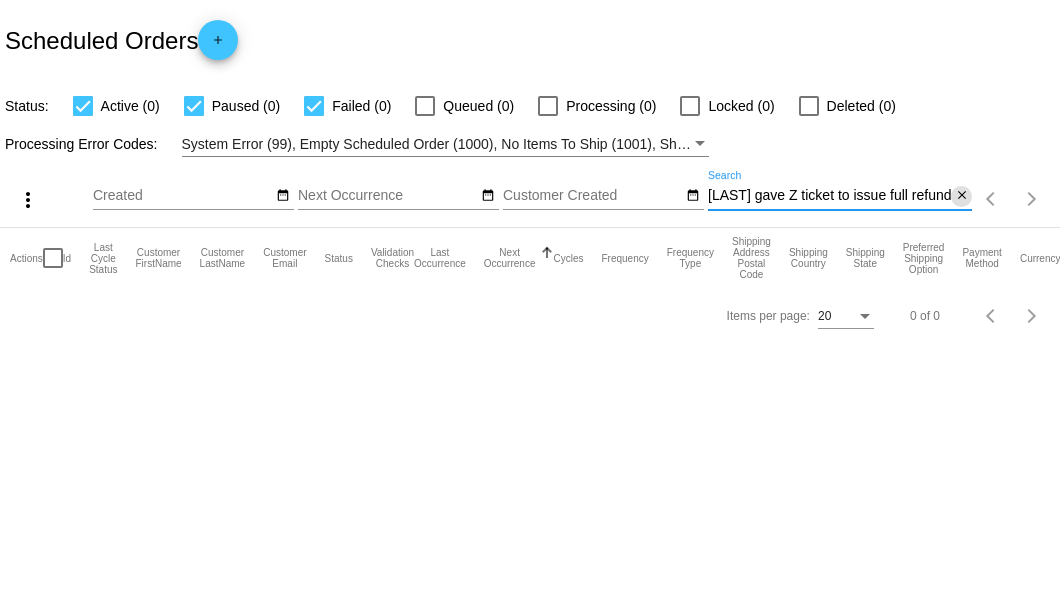 type on "cancelled label in ship station for [NUMBER] [FIRST] [LAST] gave Z ticket to issue full refund" 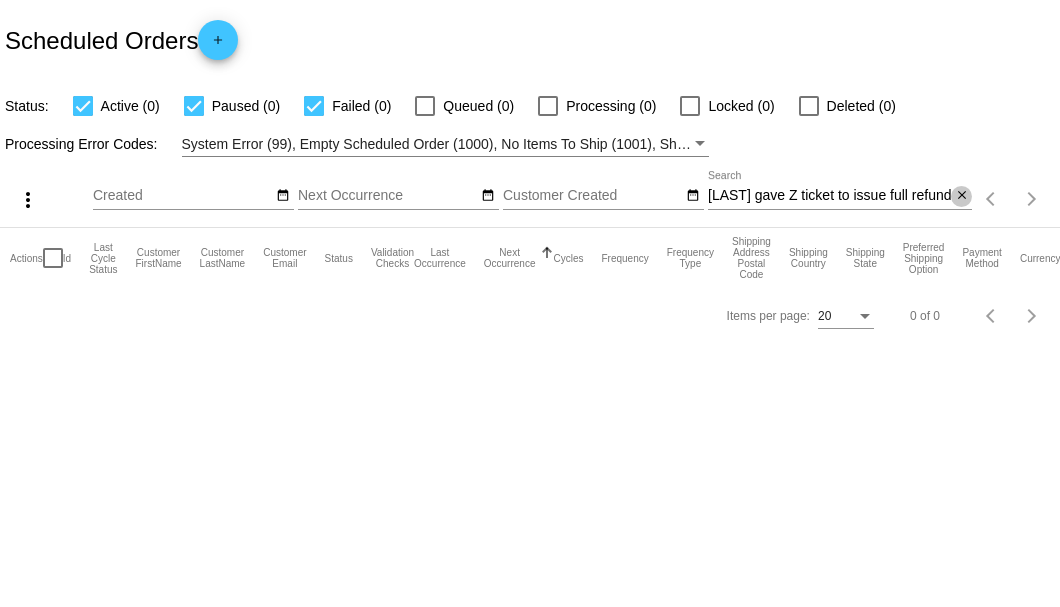 scroll, scrollTop: 0, scrollLeft: 0, axis: both 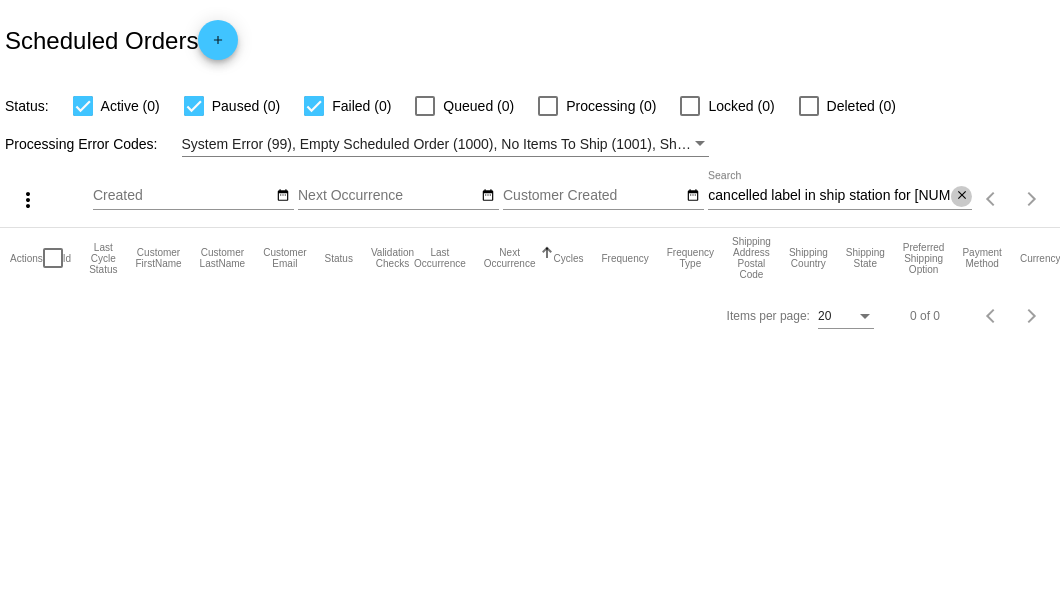 click on "close" 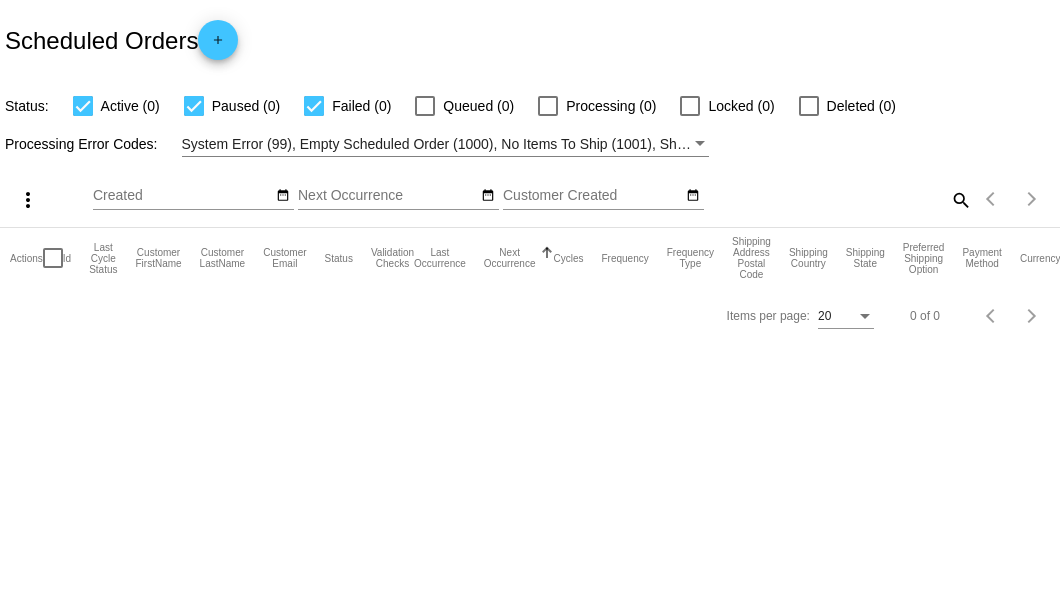 click on "search" 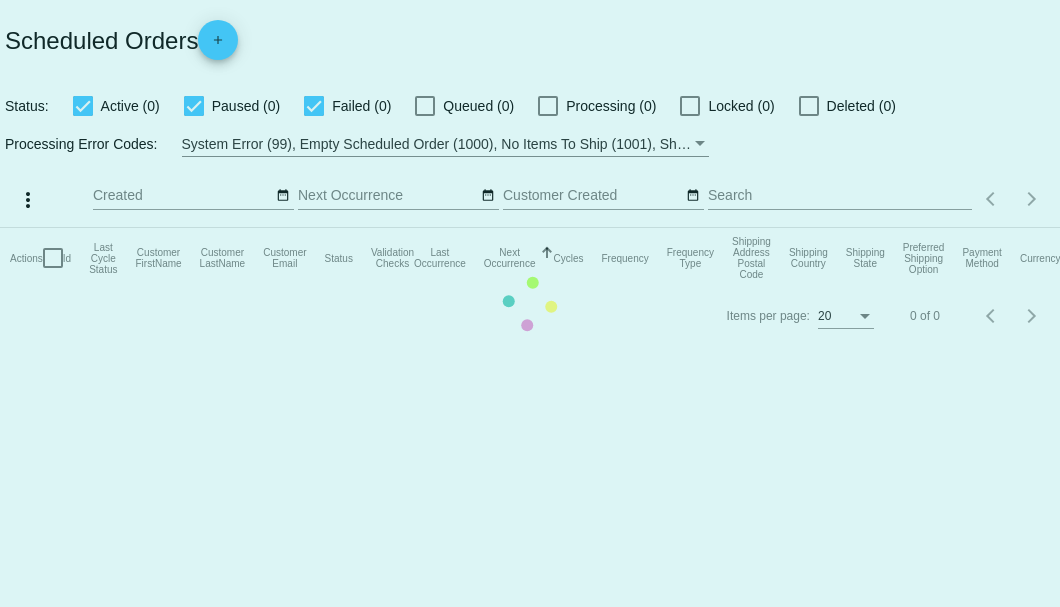 click on "Actions
Id   Last Cycle Status   Customer FirstName   Customer LastName   Customer Email   Status   Validation Checks   Last Occurrence   Next Occurrence   Sorted by NextOccurrenceUtc ascending  Cycles   Frequency   Frequency Type   Shipping Address Postal Code
Shipping Country
Shipping State
Preferred Shipping Option
Payment Method   Currency   Total Product Quantity   Scheduled Order Subtotal
Scheduled Order LTV" 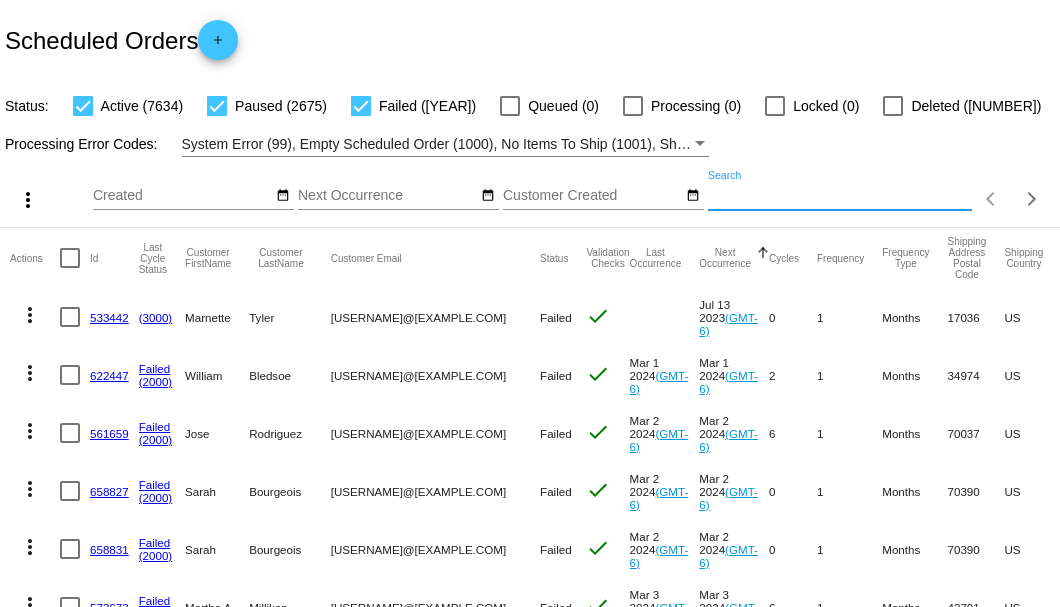 click on "Search" at bounding box center (840, 196) 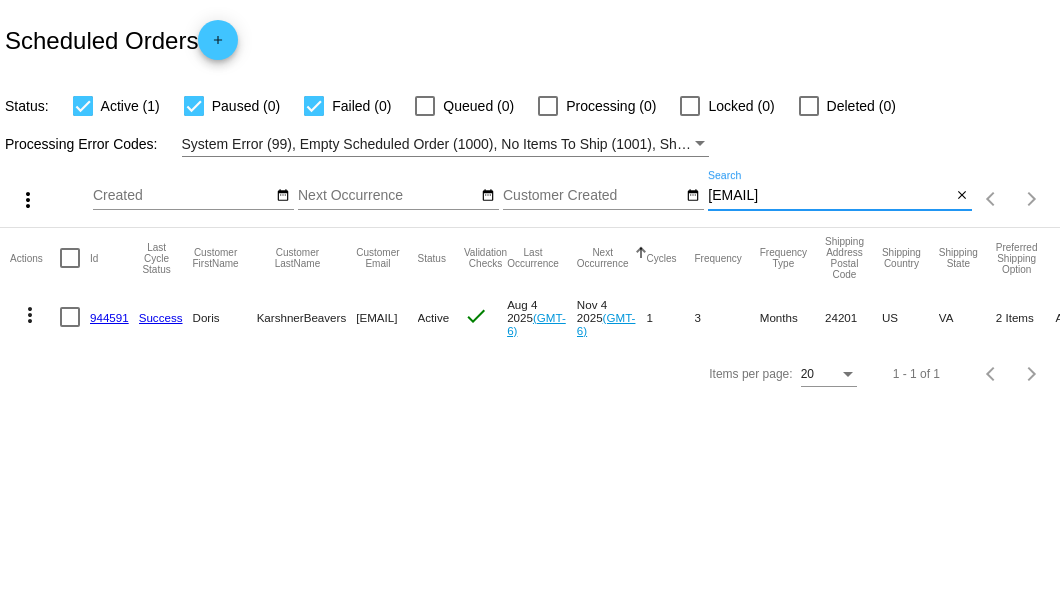 type on "doris.karshner@hotmail.com" 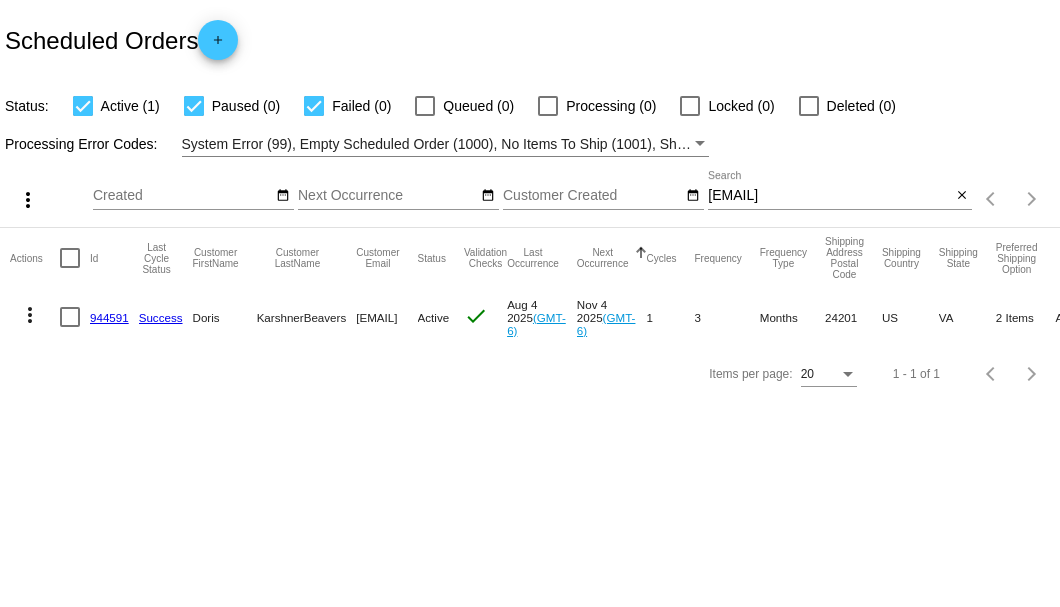 click 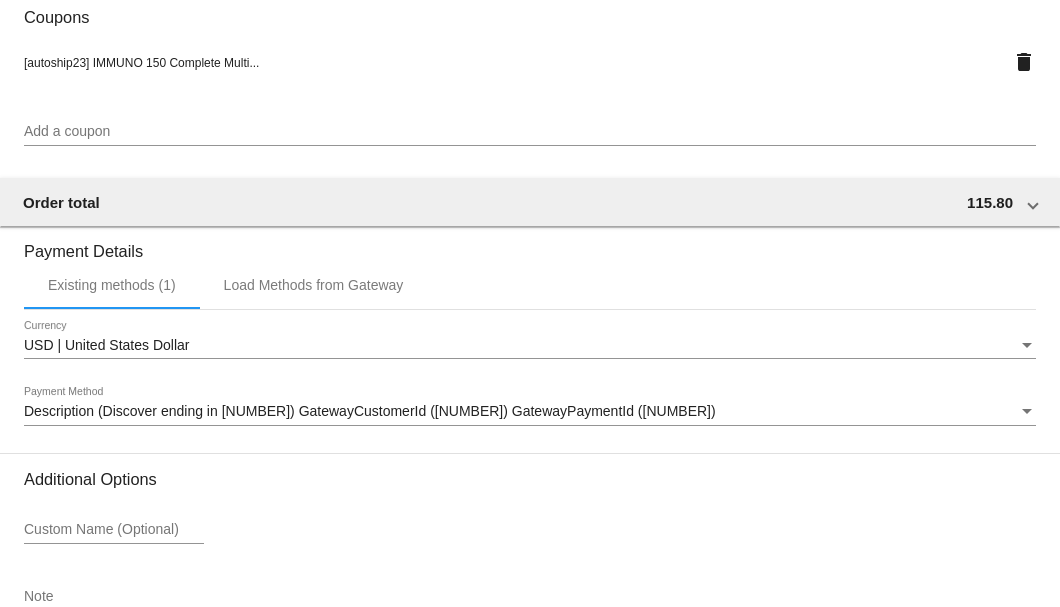 scroll, scrollTop: 1930, scrollLeft: 0, axis: vertical 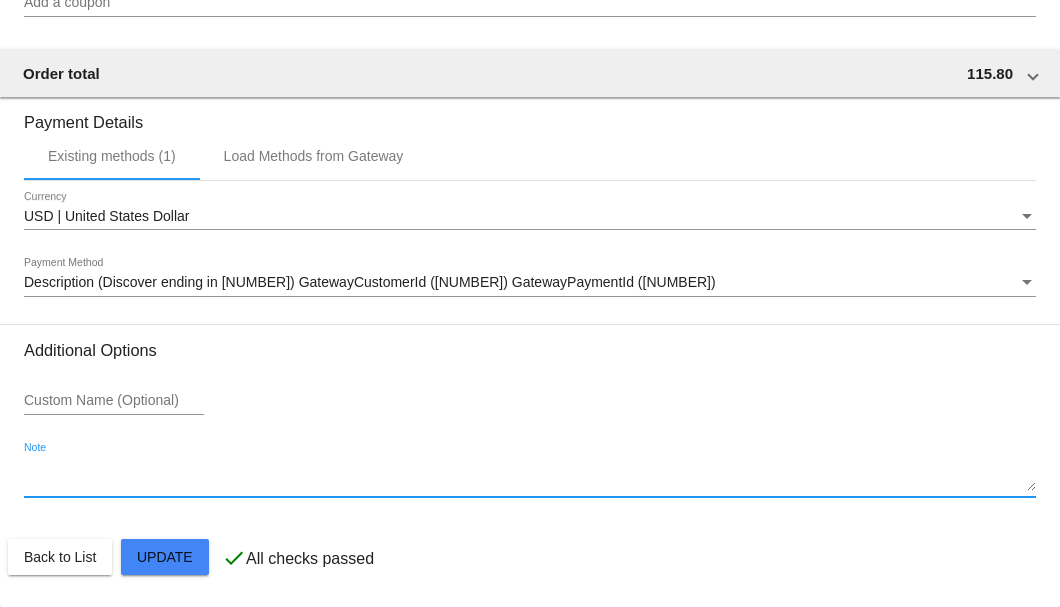 click on "Note" at bounding box center (530, 476) 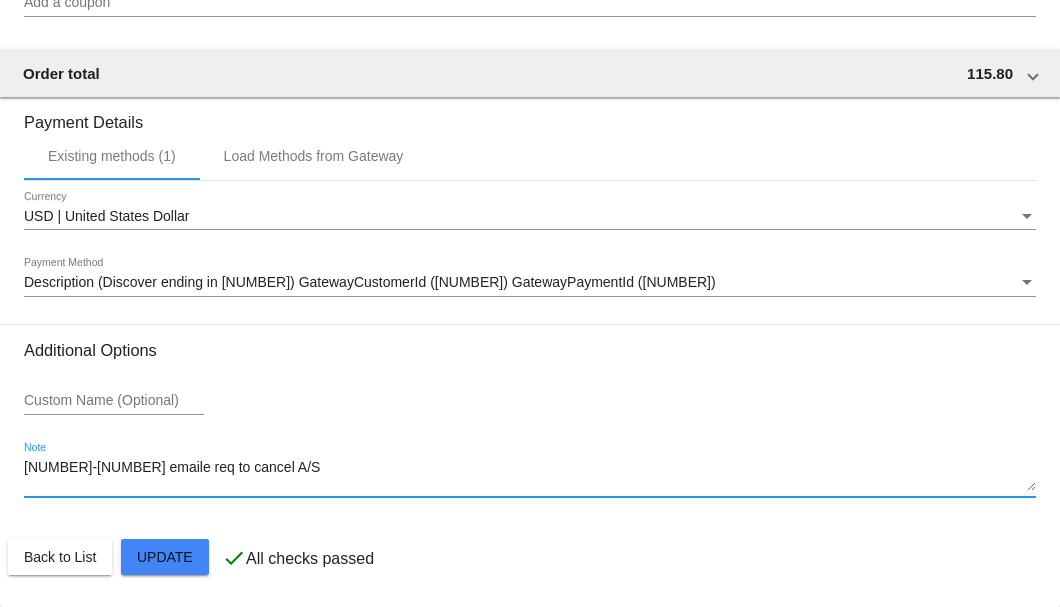 click on "8-4 emaile req to cancel A/S" at bounding box center [530, 476] 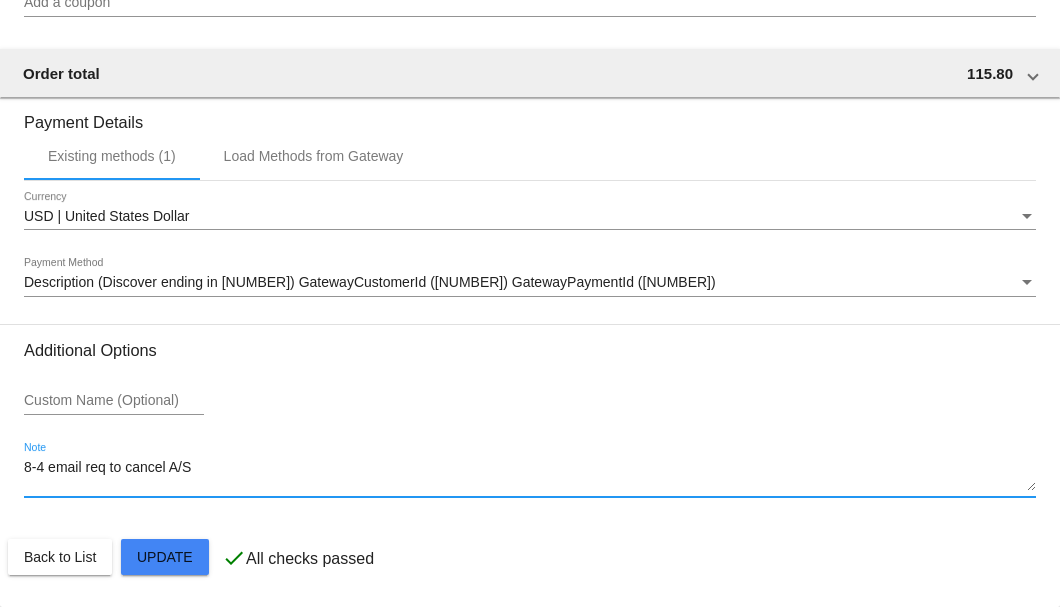 click on "8-4 email req to cancel A/S" at bounding box center [530, 476] 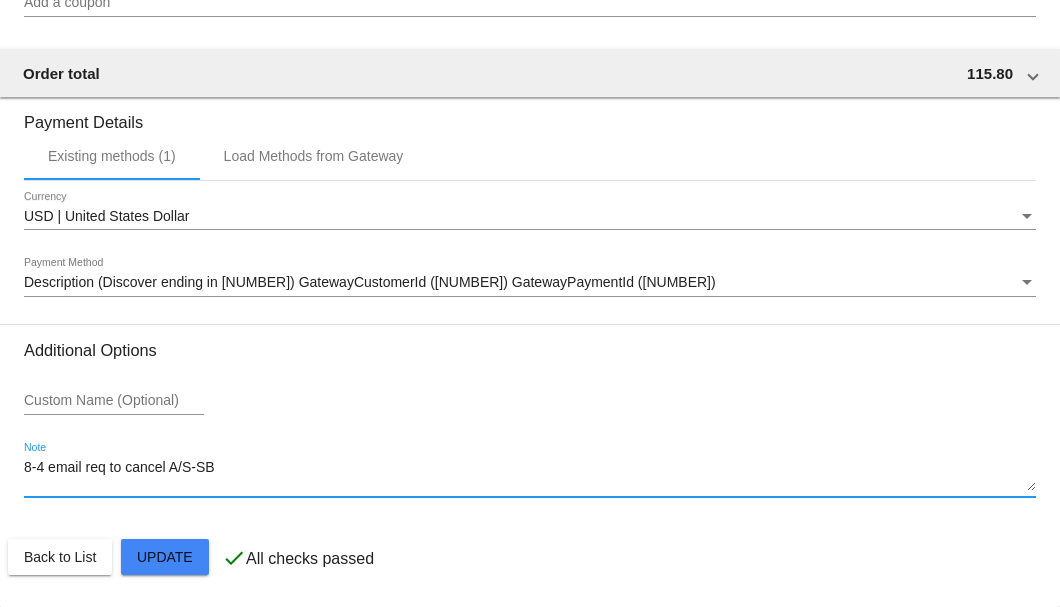 click on "Customer
6376236: Doris KarshnerBeavers
doris.karshner@hotmail.com
Customer Shipping
Enter Shipping Address Select A Saved Address (0)
Doris
Shipping First Name
KarshnerBeavers
Shipping Last Name
US | USA
Shipping Country
150 Beacon Road
Shipping Street 1
Shipping Street 2
Bristol
Shipping City
VA | Virginia
Shipping State
24201
Shipping Postcode
Scheduled Order Details
Frequency:
Every 3 months
Active" 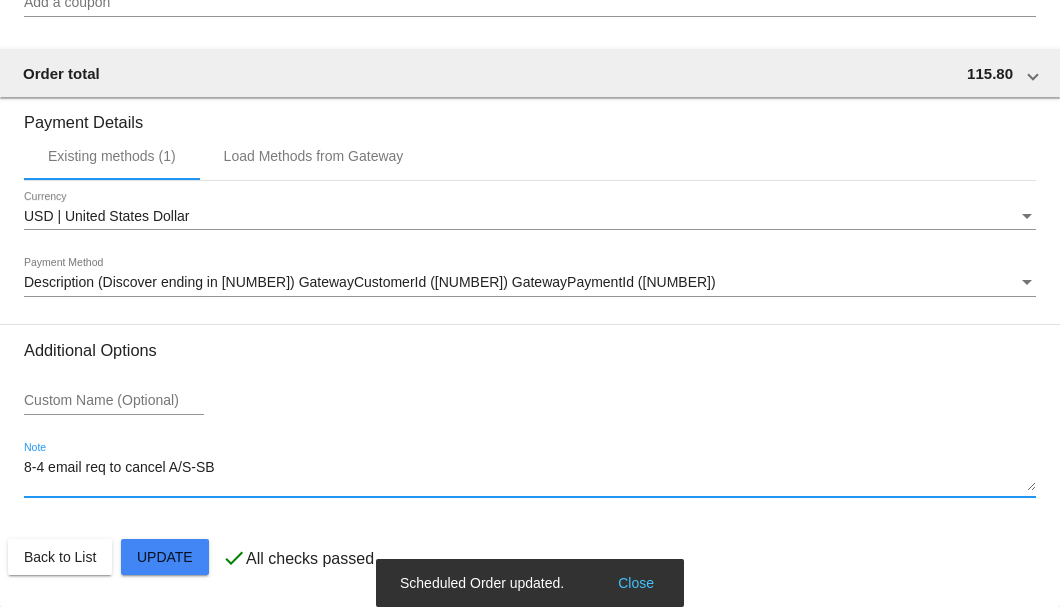 type on "8-4 email req to cancel A/S-SB" 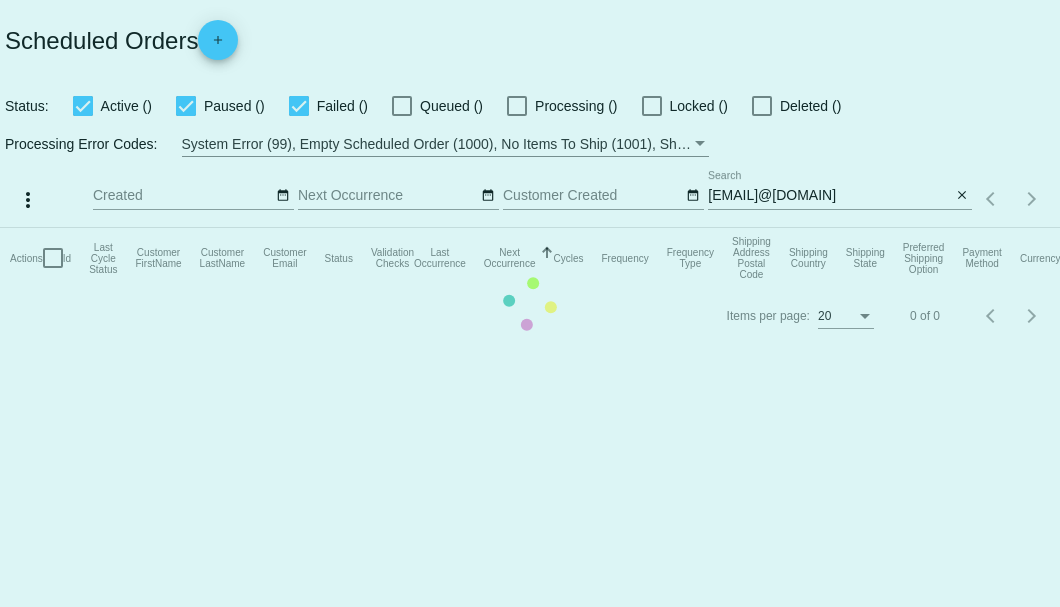 scroll, scrollTop: 0, scrollLeft: 0, axis: both 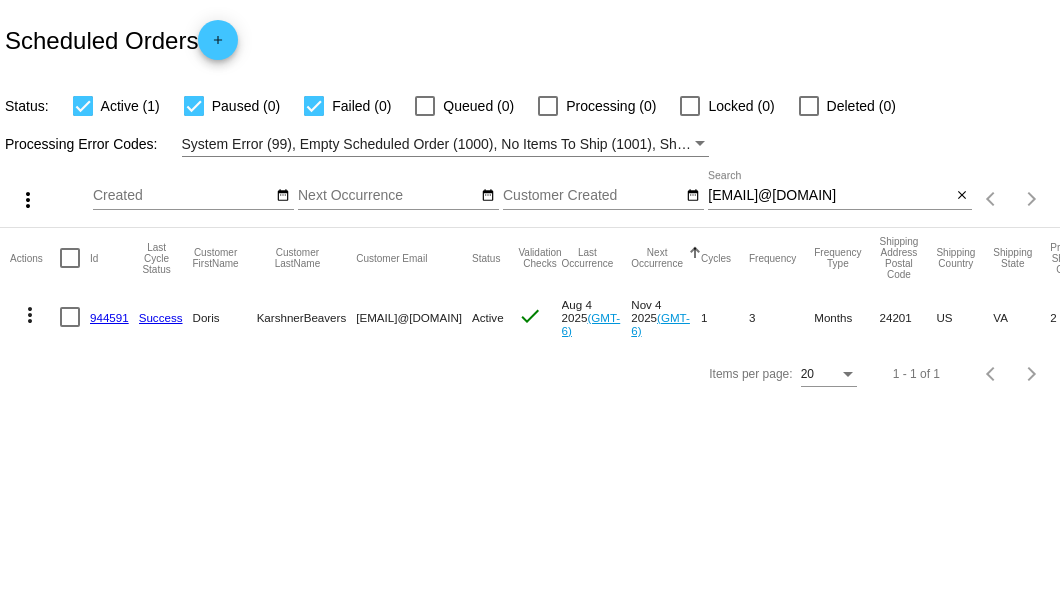 click at bounding box center (70, 317) 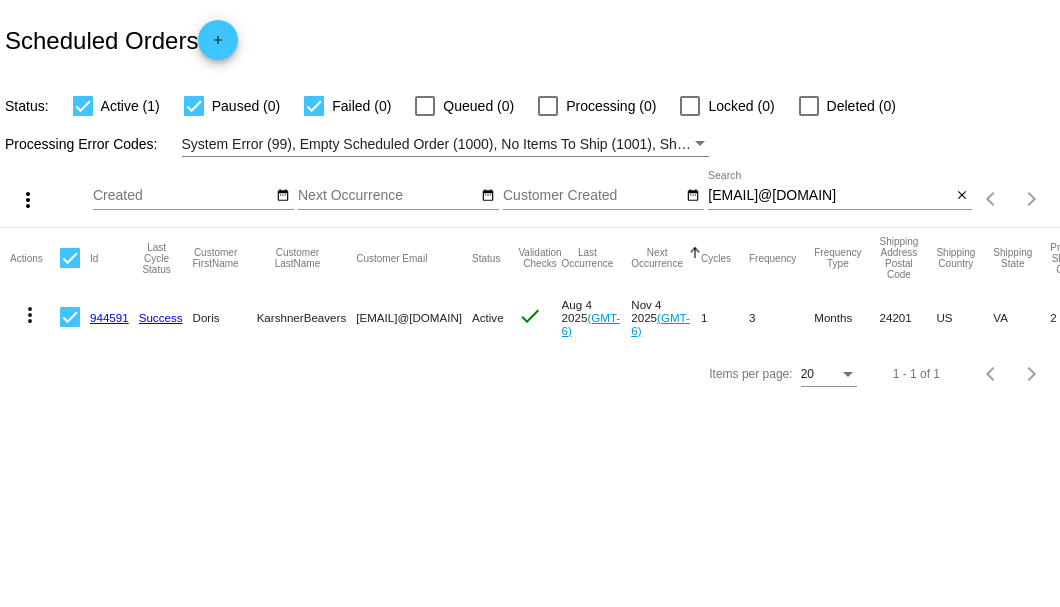 click on "more_vert" 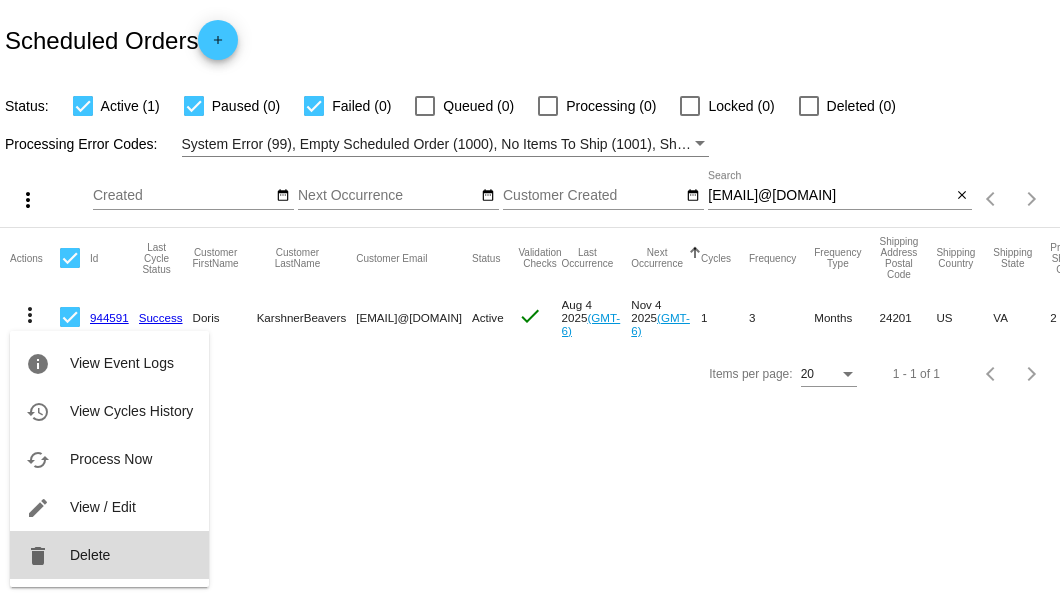 click on "delete
Delete" at bounding box center (109, 555) 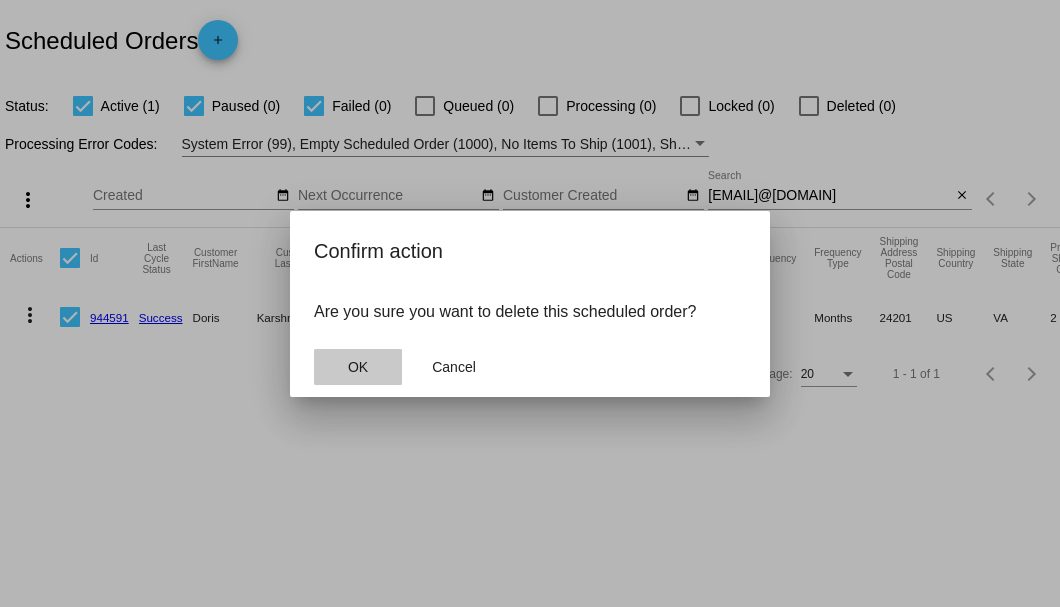 click on "OK" 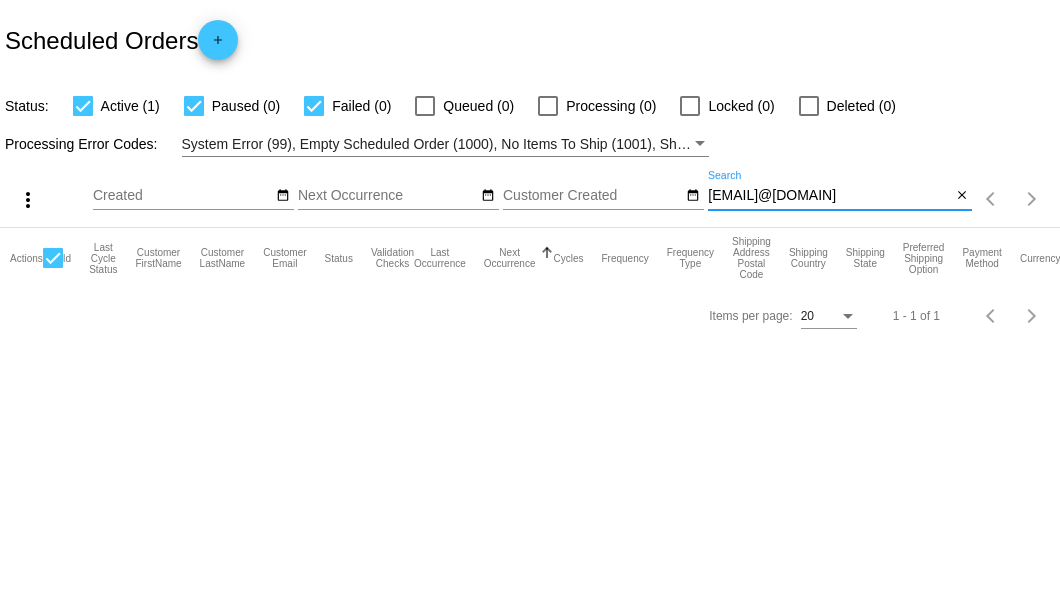 drag, startPoint x: 894, startPoint y: 192, endPoint x: 712, endPoint y: 194, distance: 182.01099 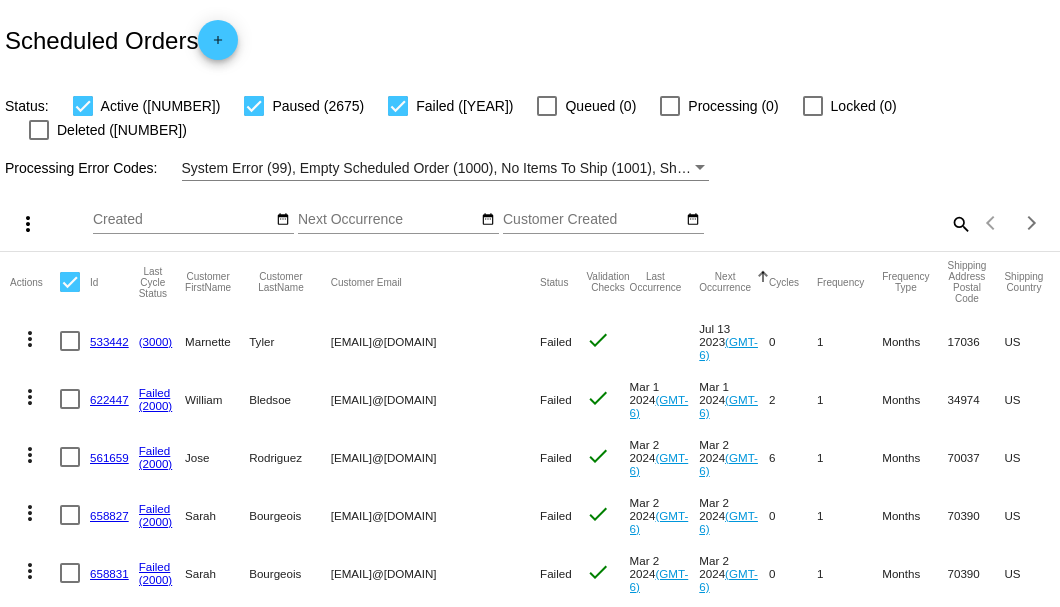 click on "search" 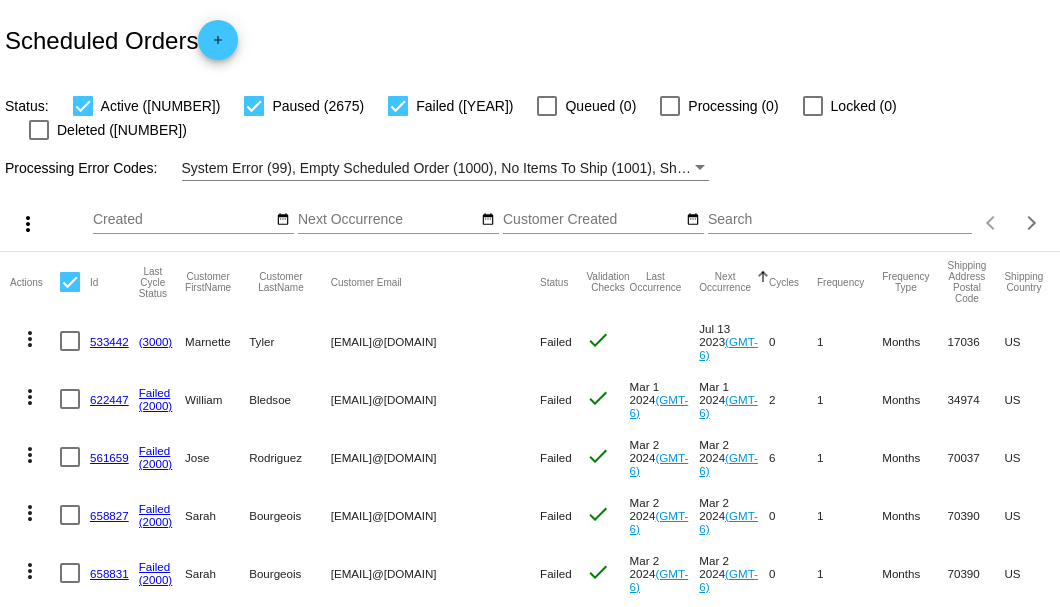 click on "Search" at bounding box center (840, 220) 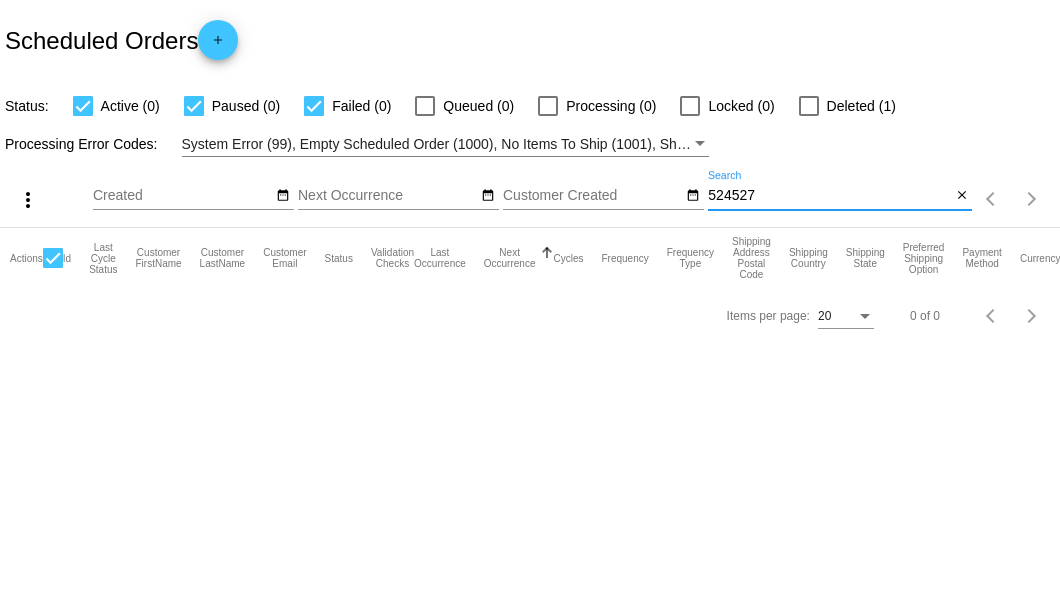 click on "524527" at bounding box center [829, 196] 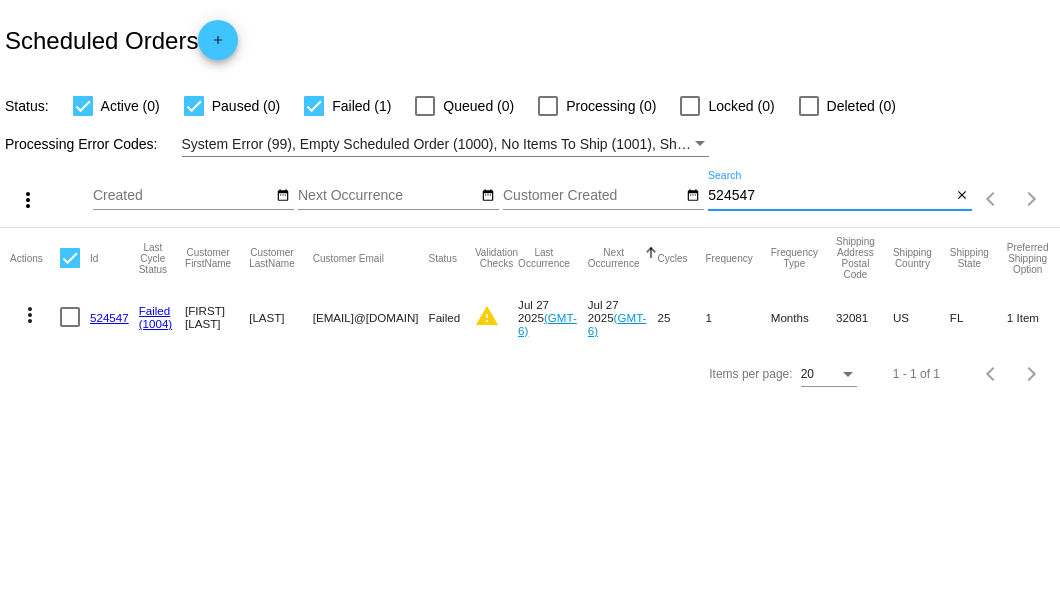 type on "524547" 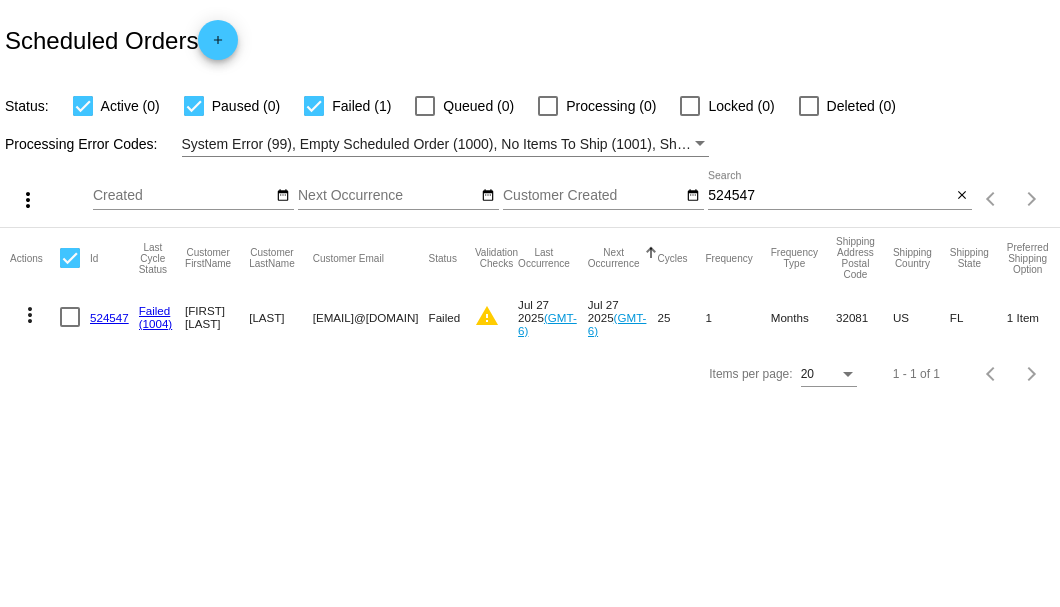 drag, startPoint x: 307, startPoint y: 316, endPoint x: 448, endPoint y: 316, distance: 141 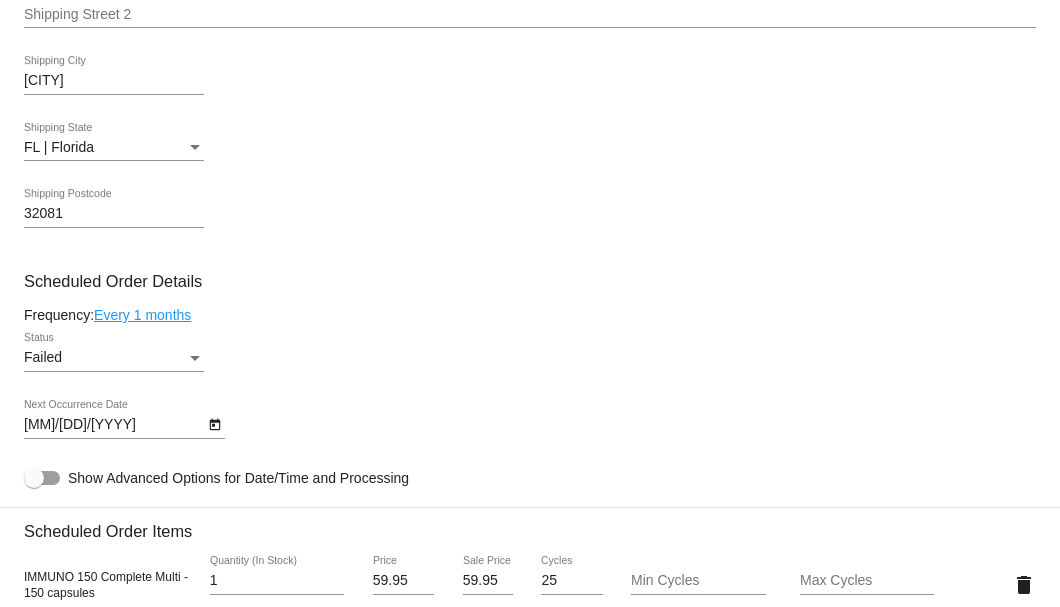 scroll, scrollTop: 1239, scrollLeft: 0, axis: vertical 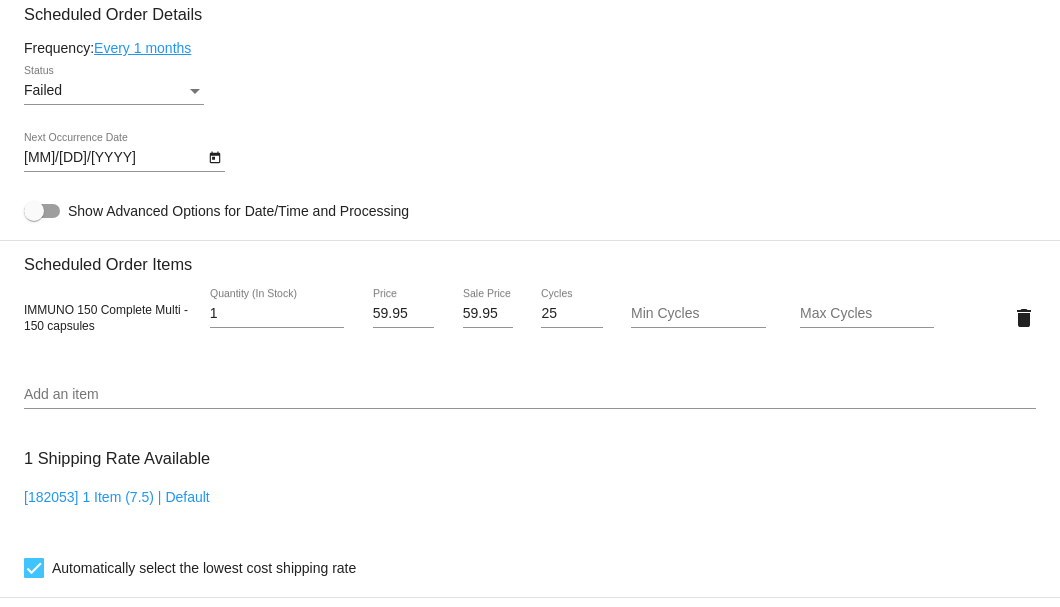 click at bounding box center (195, 91) 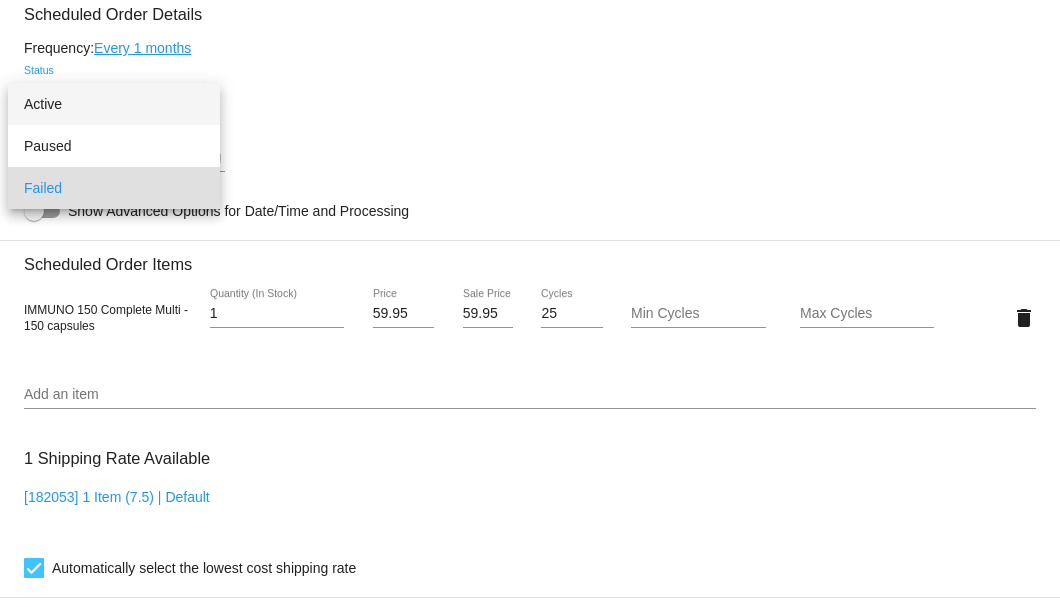 click on "Active" at bounding box center [114, 104] 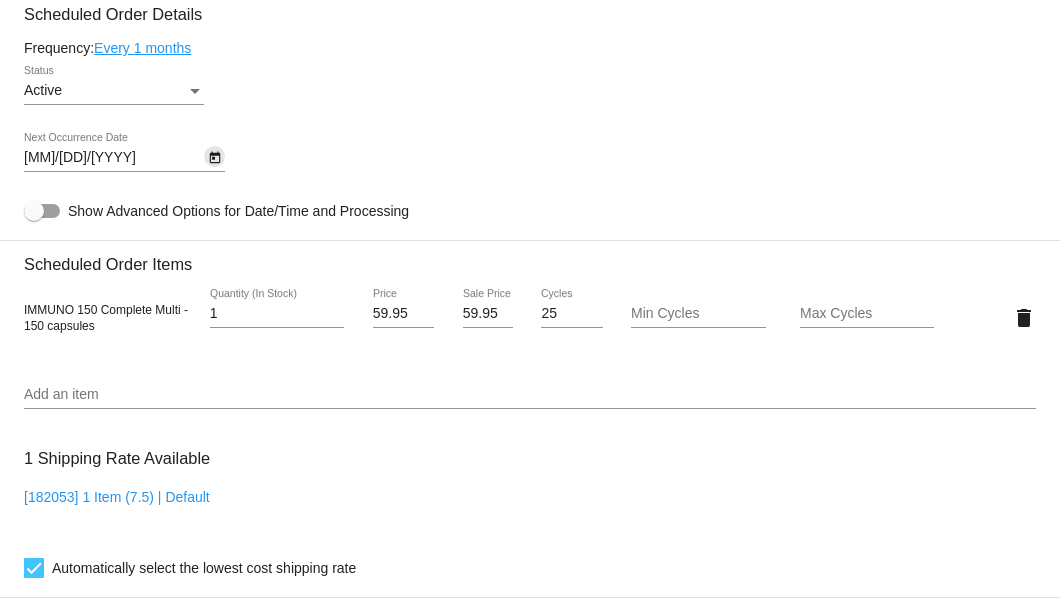 click 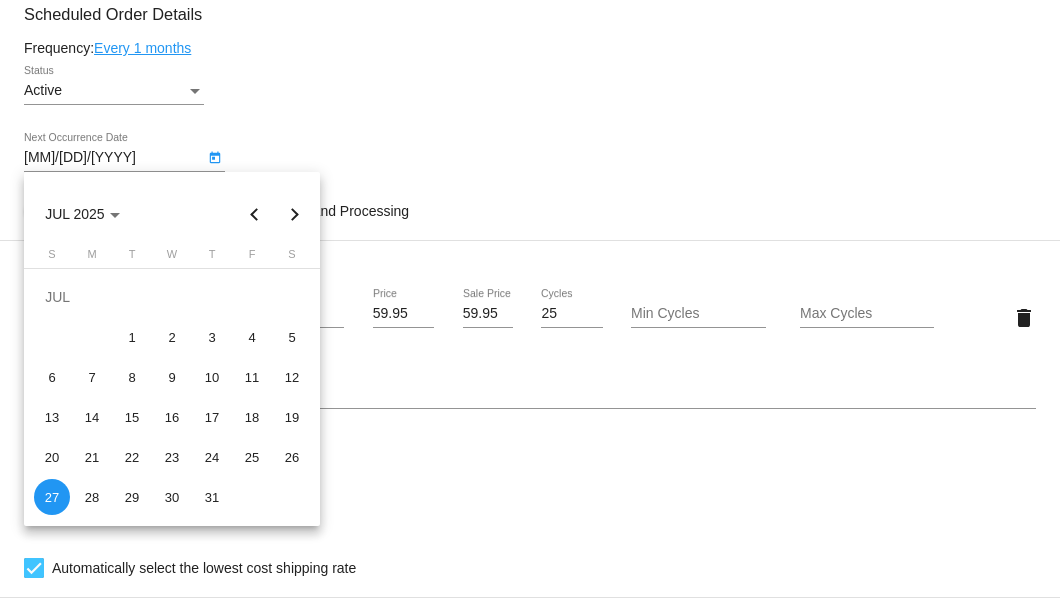 click at bounding box center [295, 214] 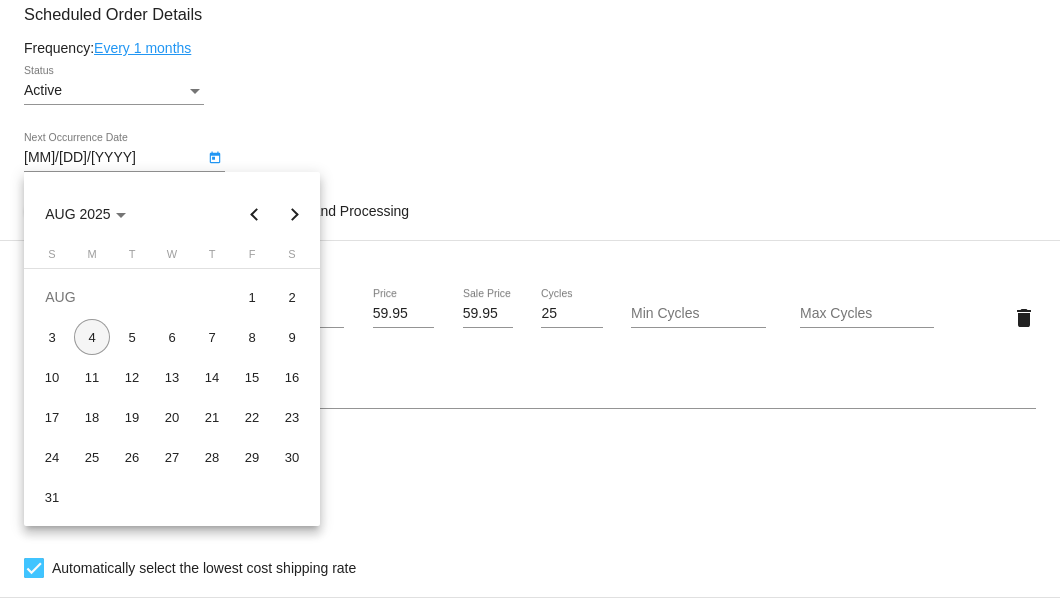 click on "4" at bounding box center [92, 337] 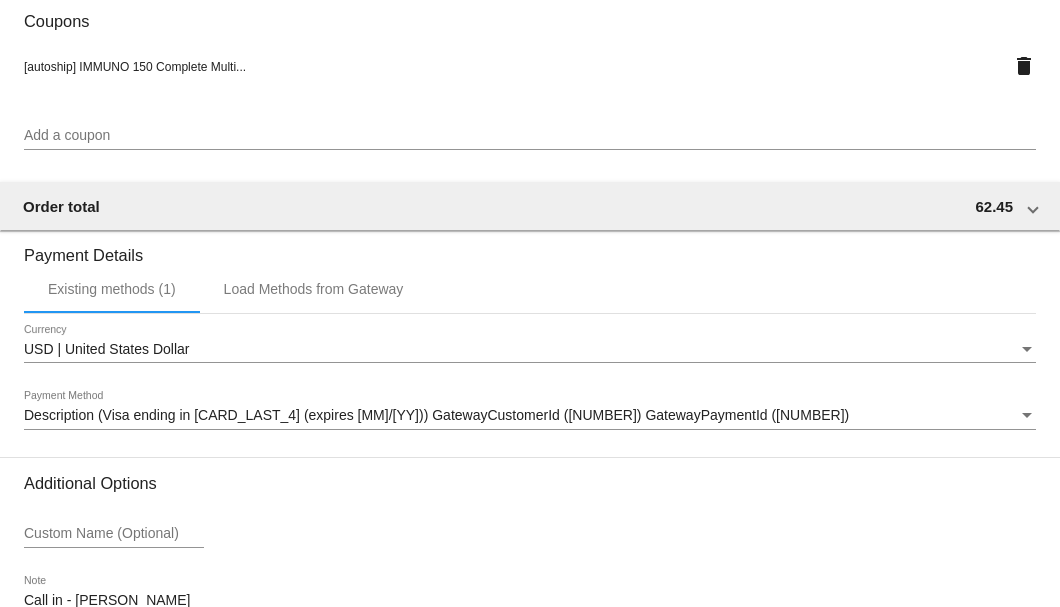 scroll, scrollTop: 1972, scrollLeft: 0, axis: vertical 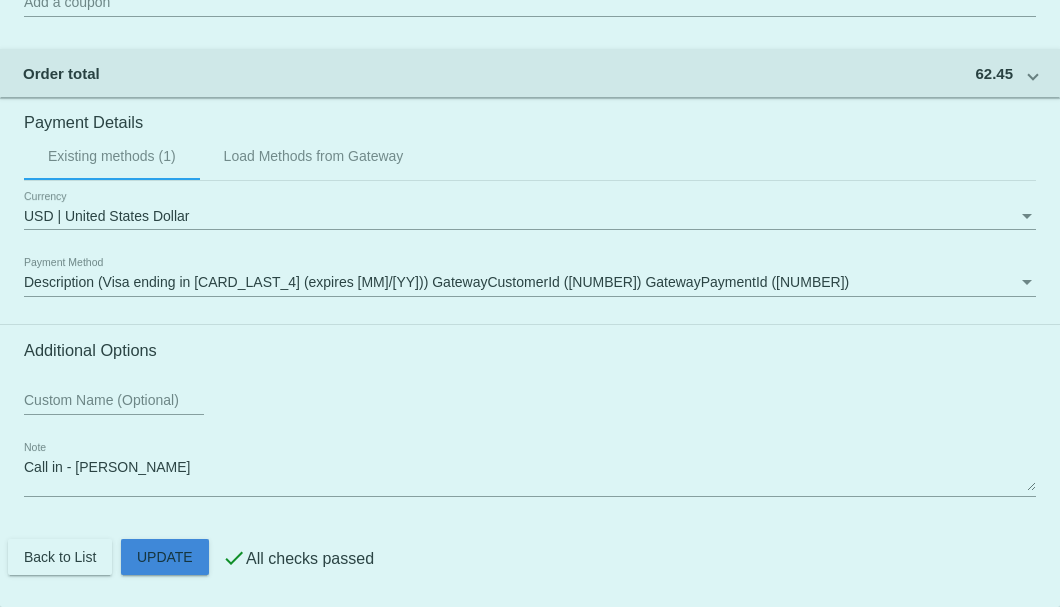 click on "Customer
2826544: David E Shenaut
davidshenaut@gmail.com
Customer Shipping
Enter Shipping Address Select A Saved Address (0)
David E
Shipping First Name
Shenaut
Shipping Last Name
US | USA
Shipping Country
277 Aspen Leaf Drive
Shipping Street 1
Shipping Street 2
Ponta Vedra
Shipping City
FL | Florida
Shipping State
32081
Shipping Postcode
Scheduled Order Details
Frequency:
Every 1 months
Active
Status 1" 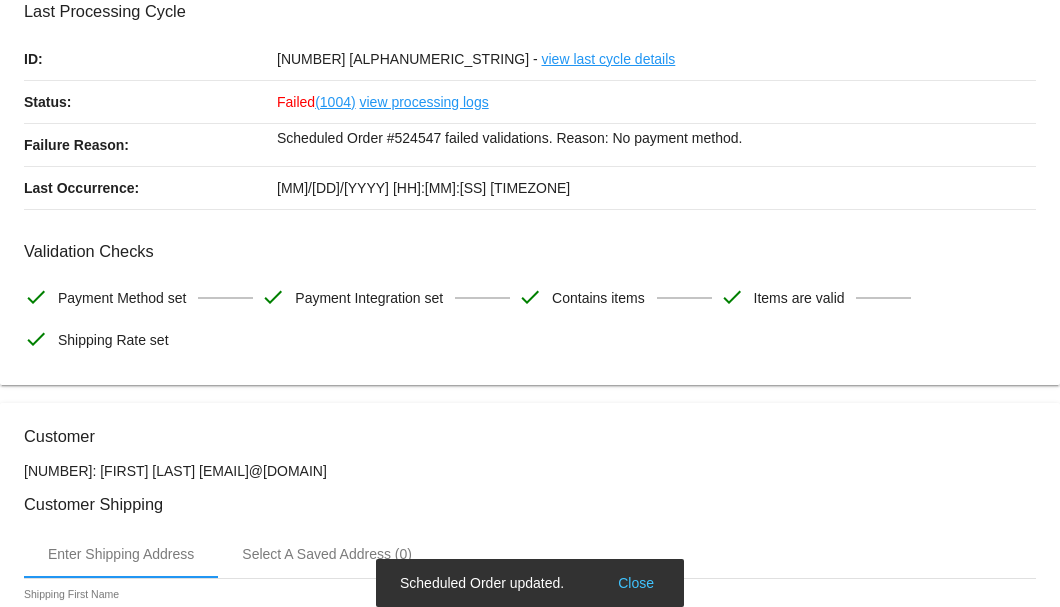 scroll, scrollTop: 0, scrollLeft: 0, axis: both 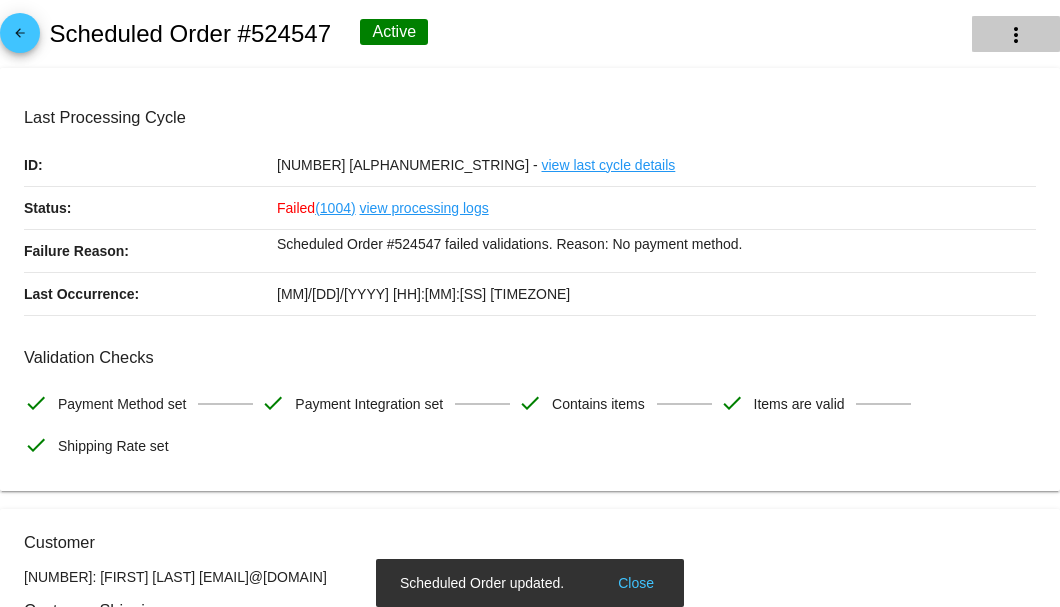click on "more_vert" 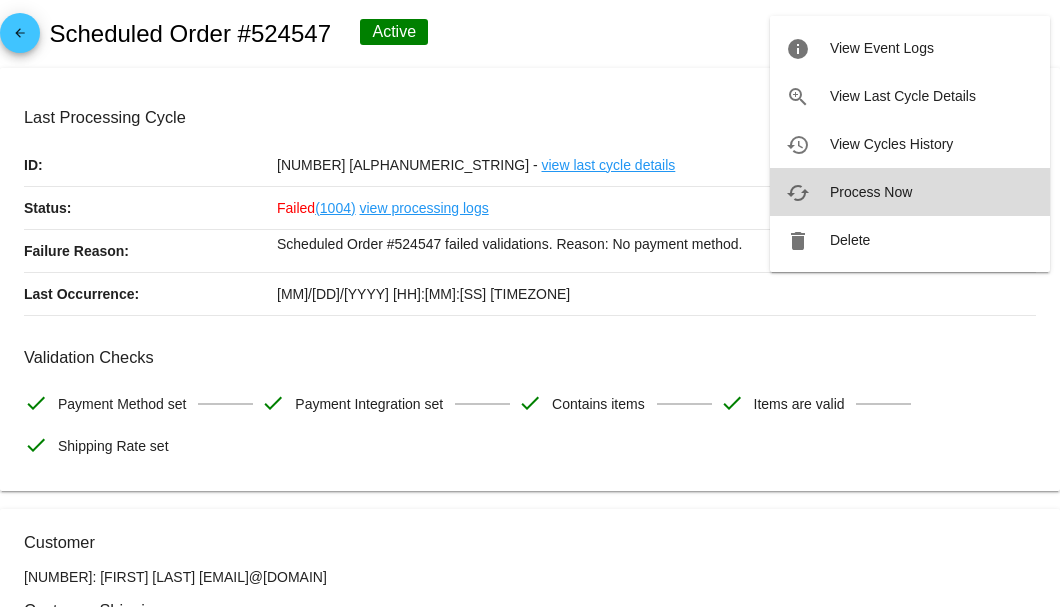 click on "Process Now" at bounding box center (871, 192) 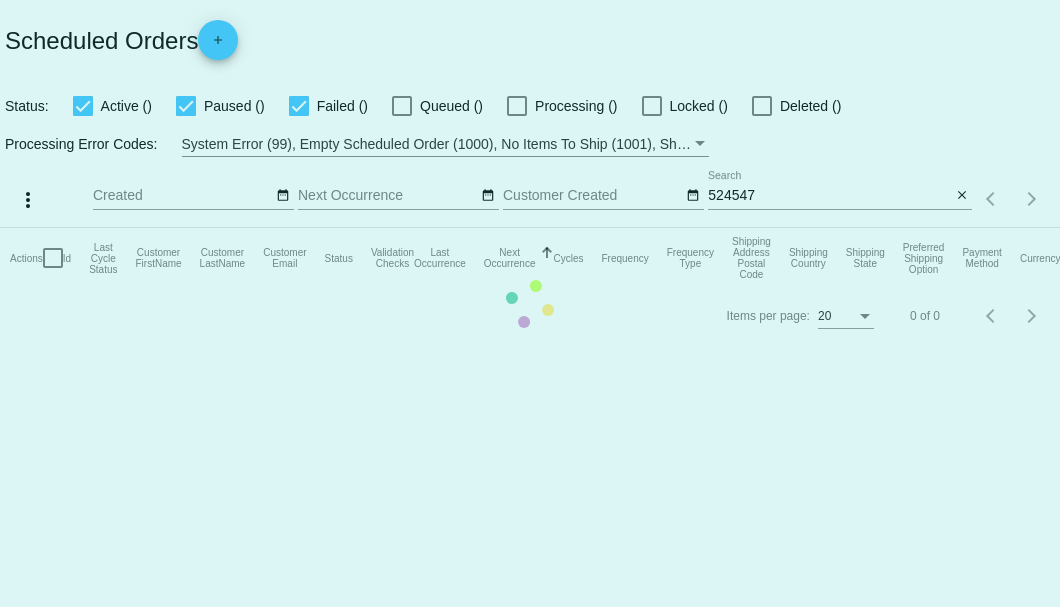 scroll, scrollTop: 0, scrollLeft: 0, axis: both 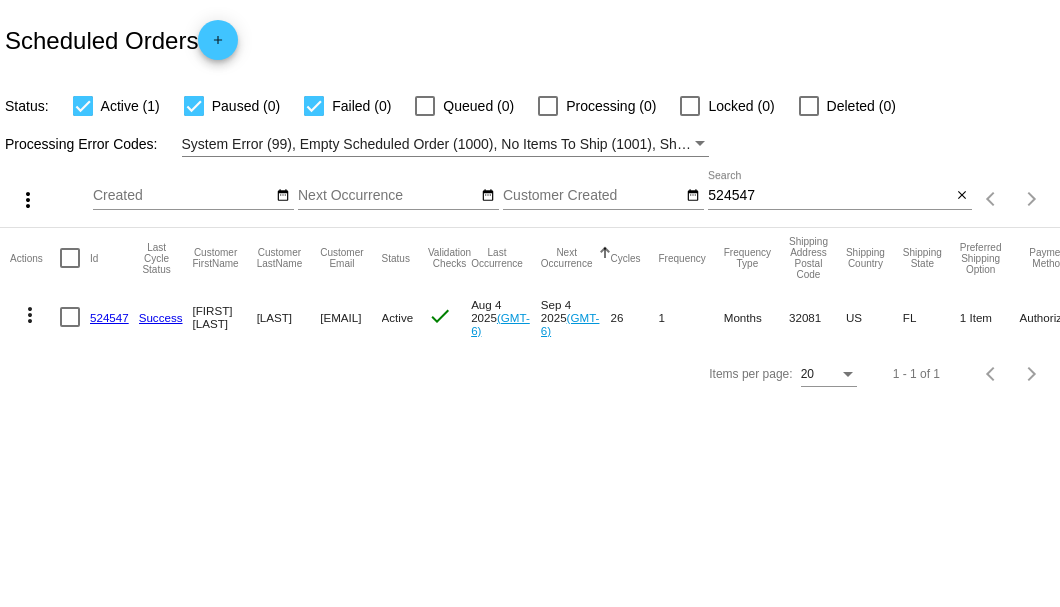 click on "524547" at bounding box center [829, 196] 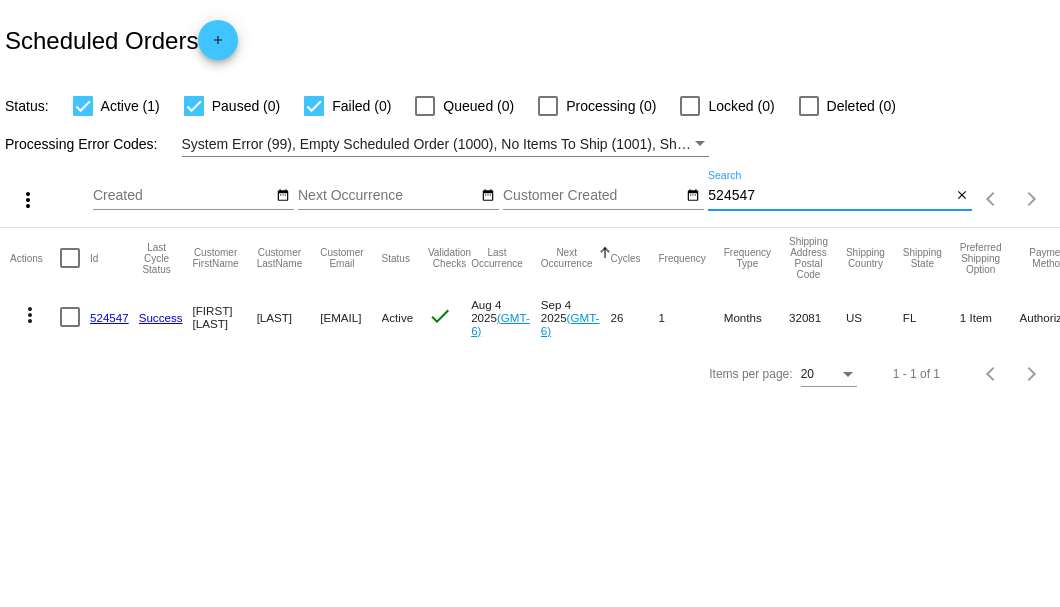 click on "524547" at bounding box center (829, 196) 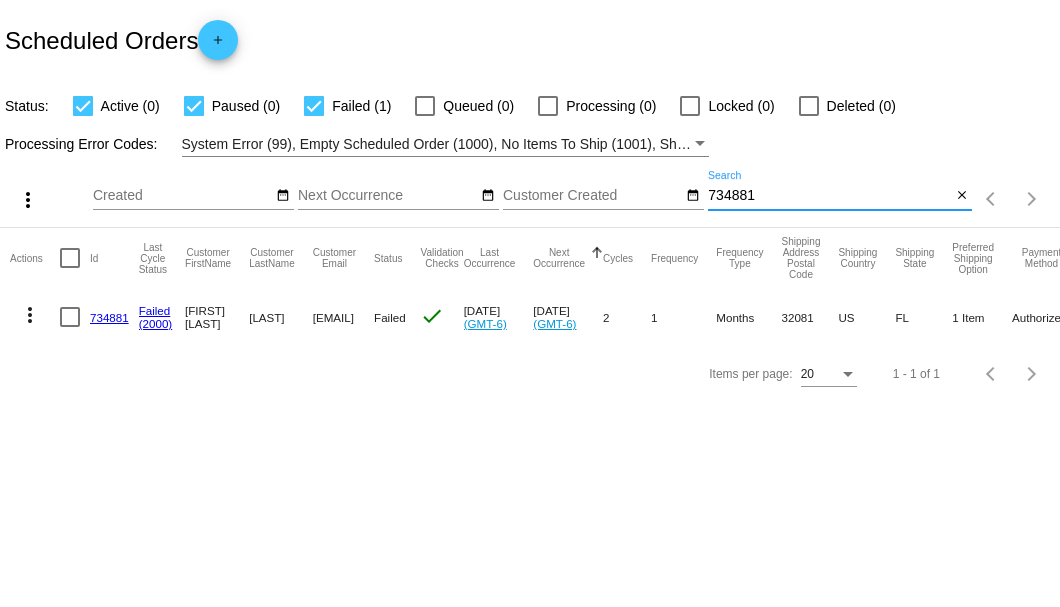 type on "734881" 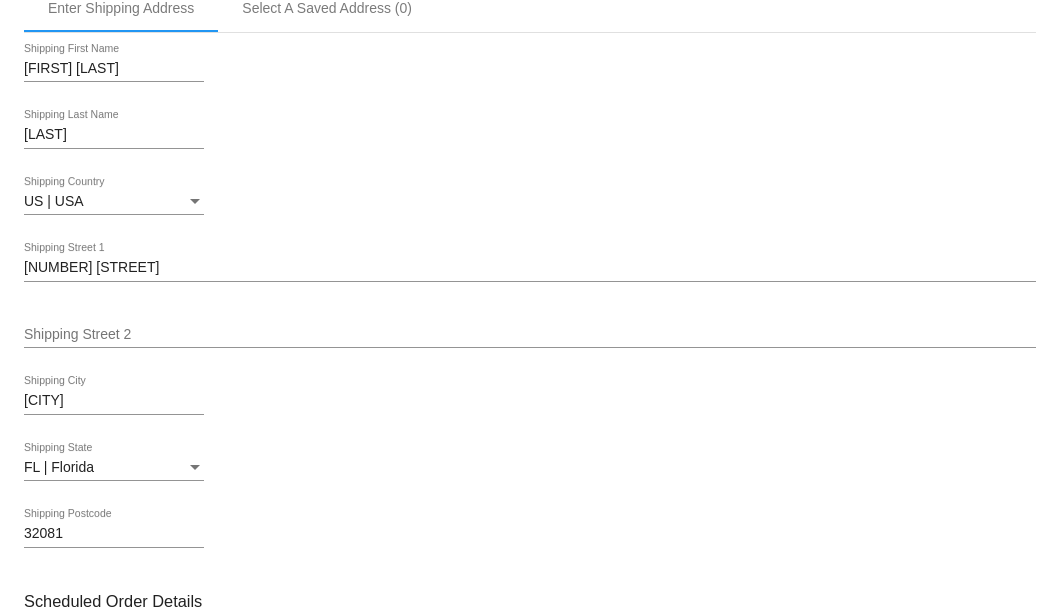 scroll, scrollTop: 466, scrollLeft: 0, axis: vertical 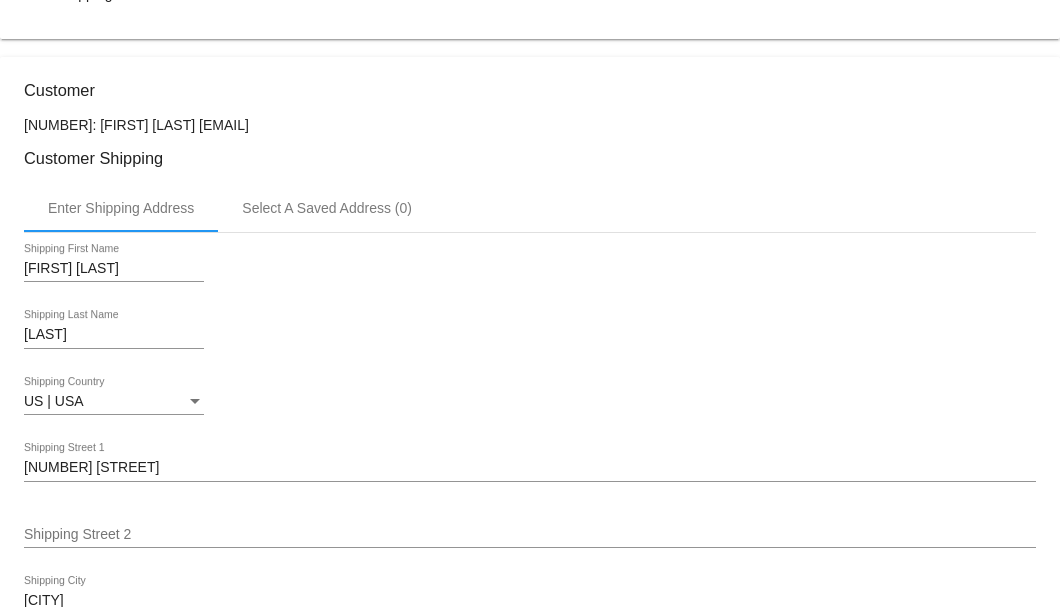 drag, startPoint x: 356, startPoint y: 122, endPoint x: 195, endPoint y: 122, distance: 161 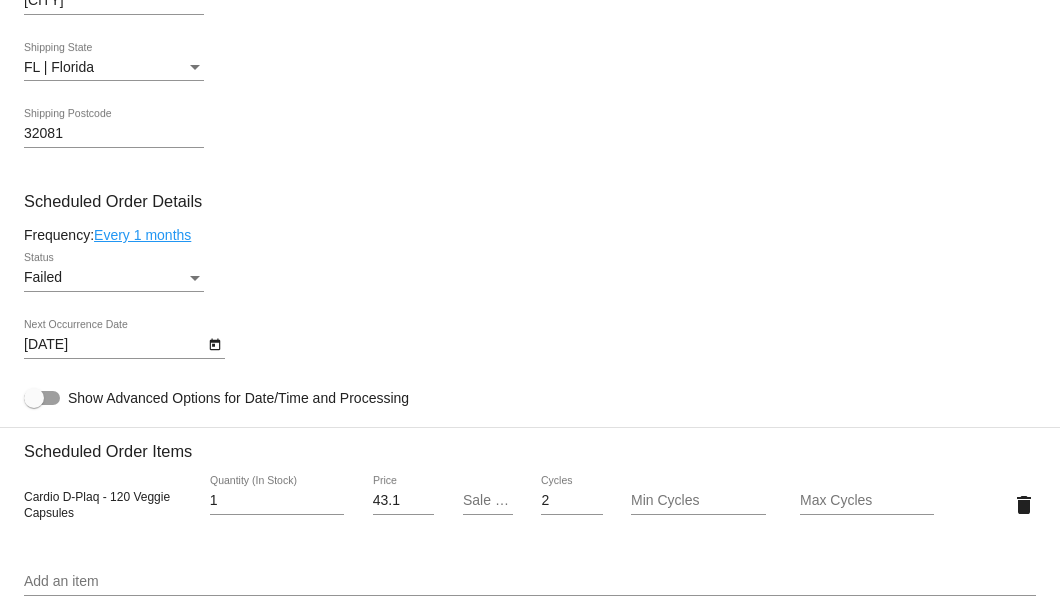 scroll, scrollTop: 1133, scrollLeft: 0, axis: vertical 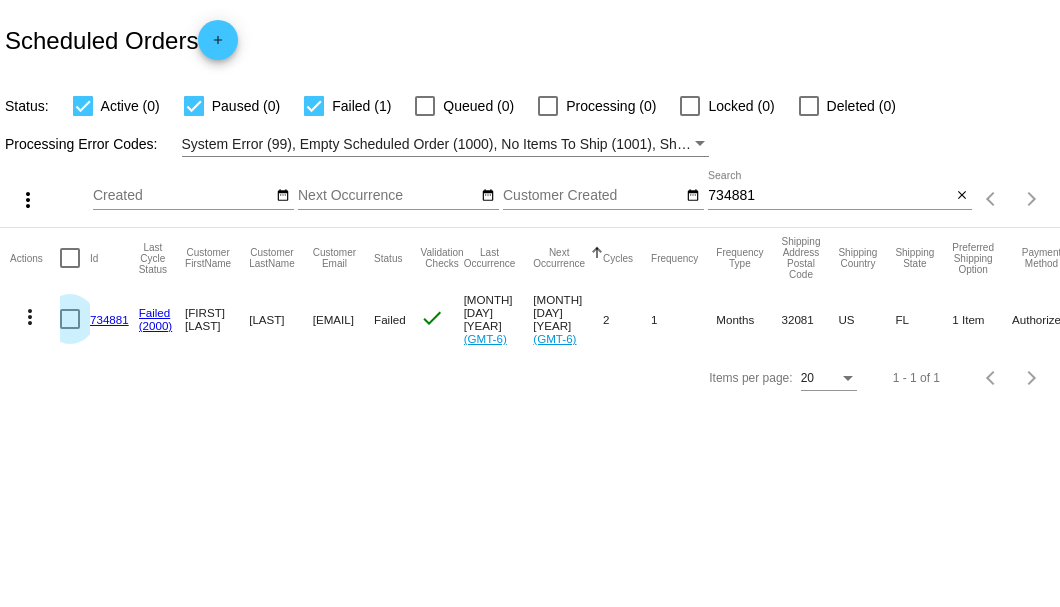 click at bounding box center (70, 319) 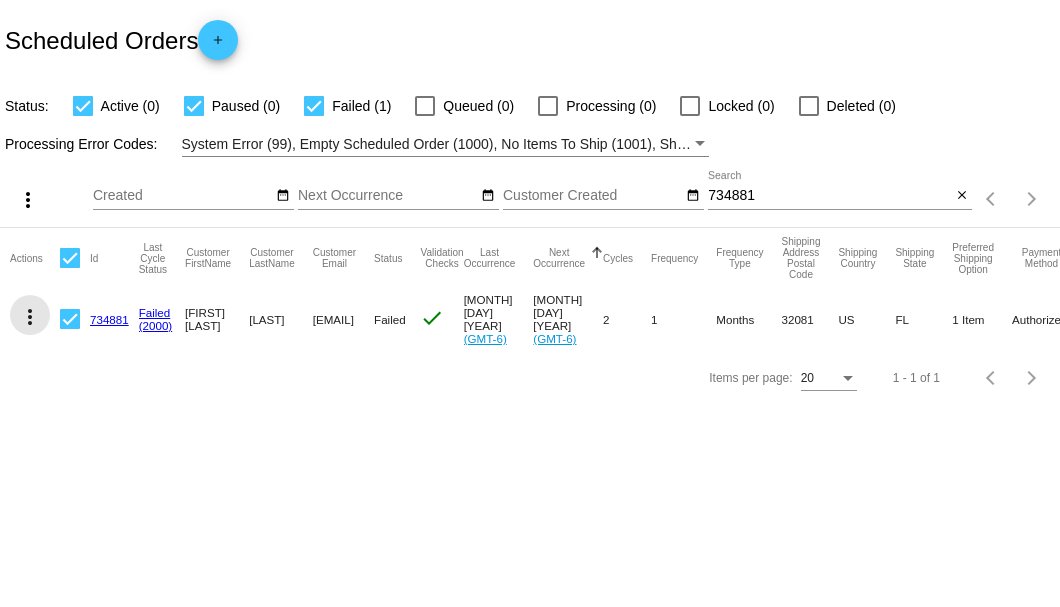 click on "more_vert" 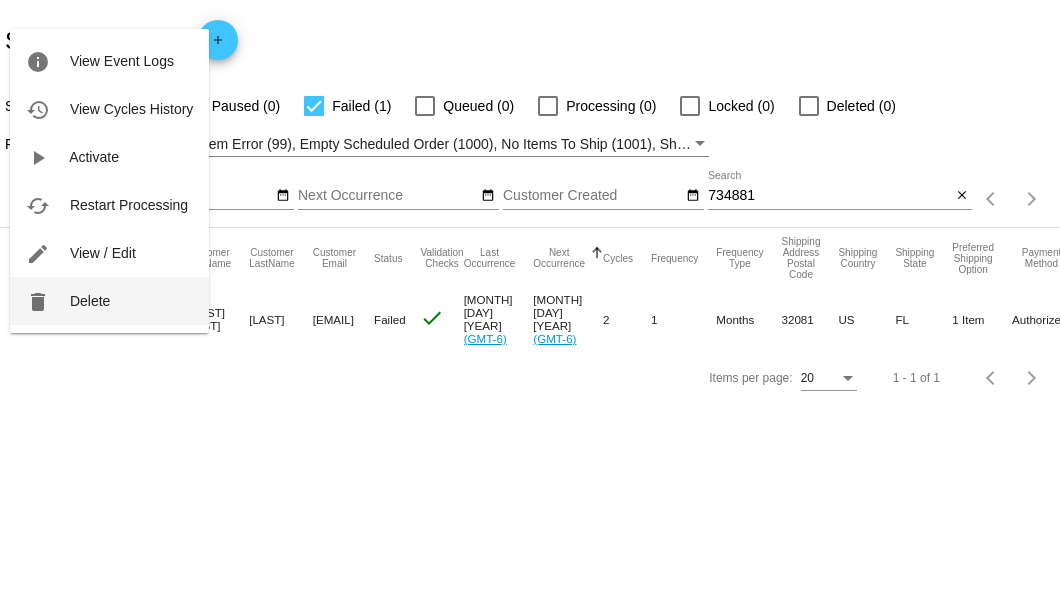 click on "Delete" at bounding box center [90, 301] 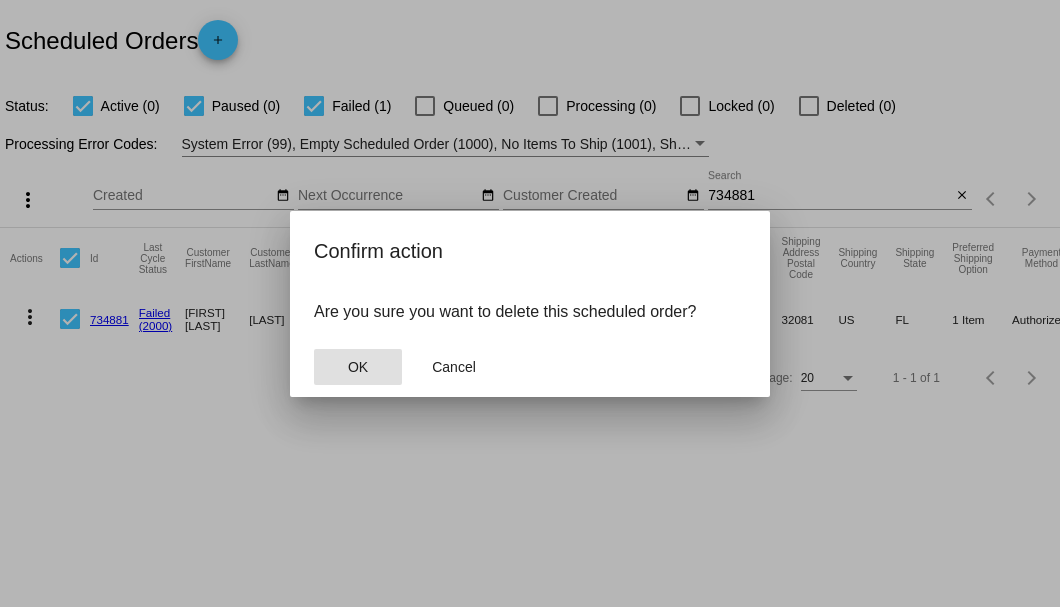 click on "OK" 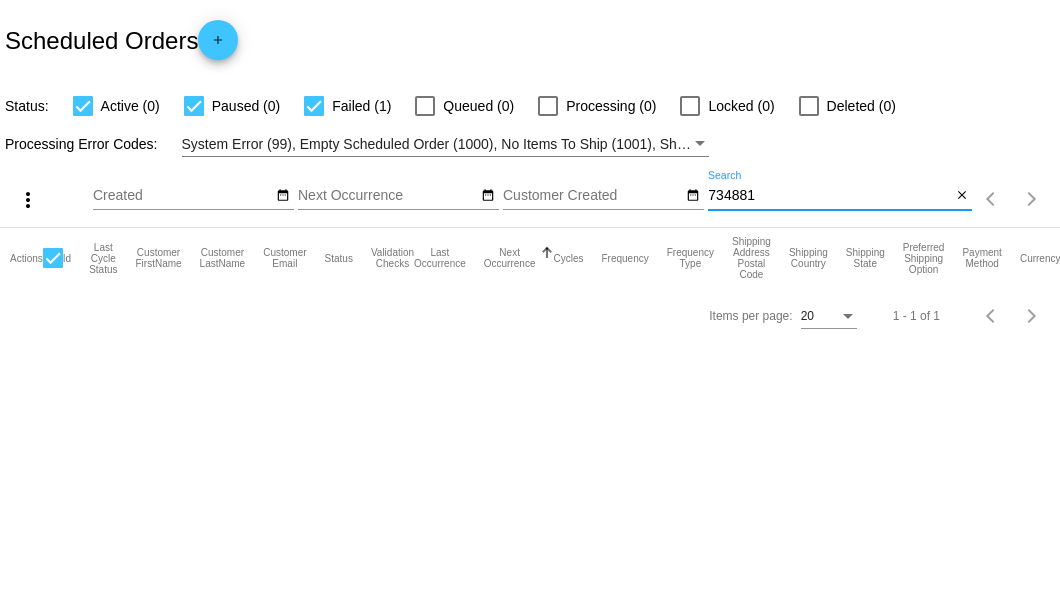 click on "734881" at bounding box center (829, 196) 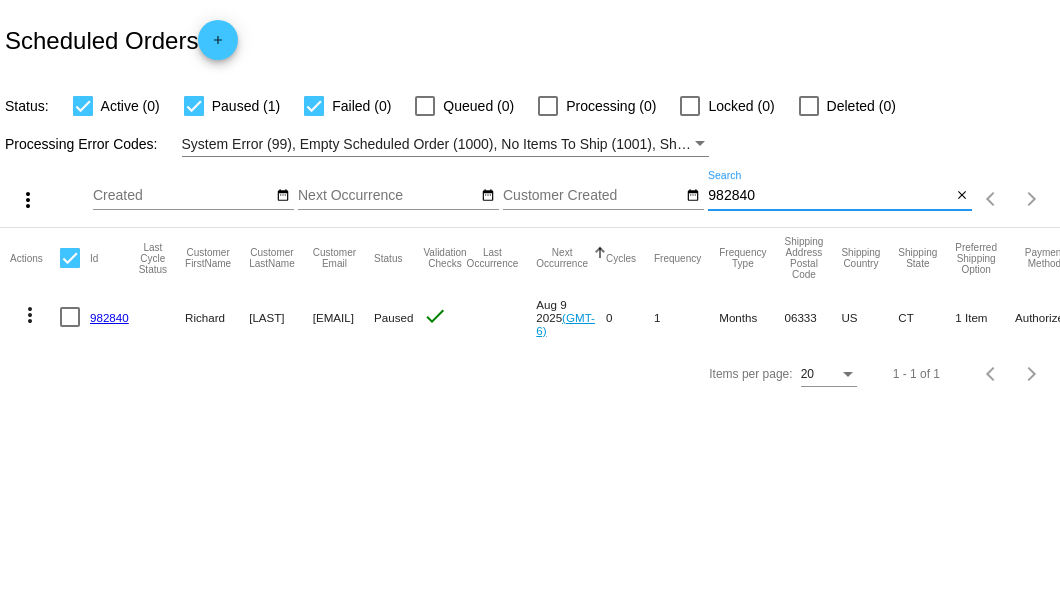 type on "982840" 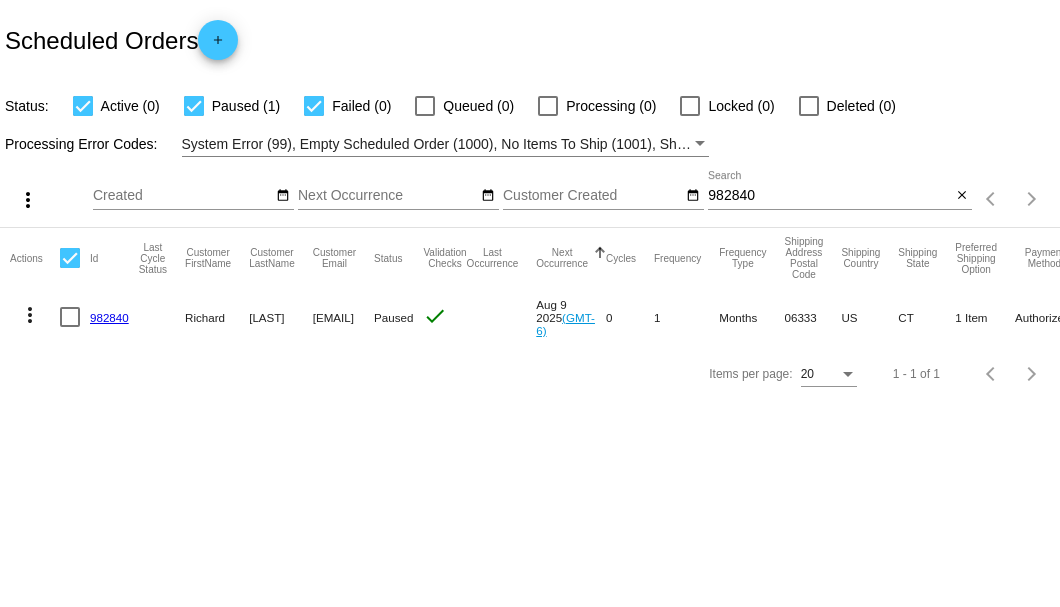 click on "982840" 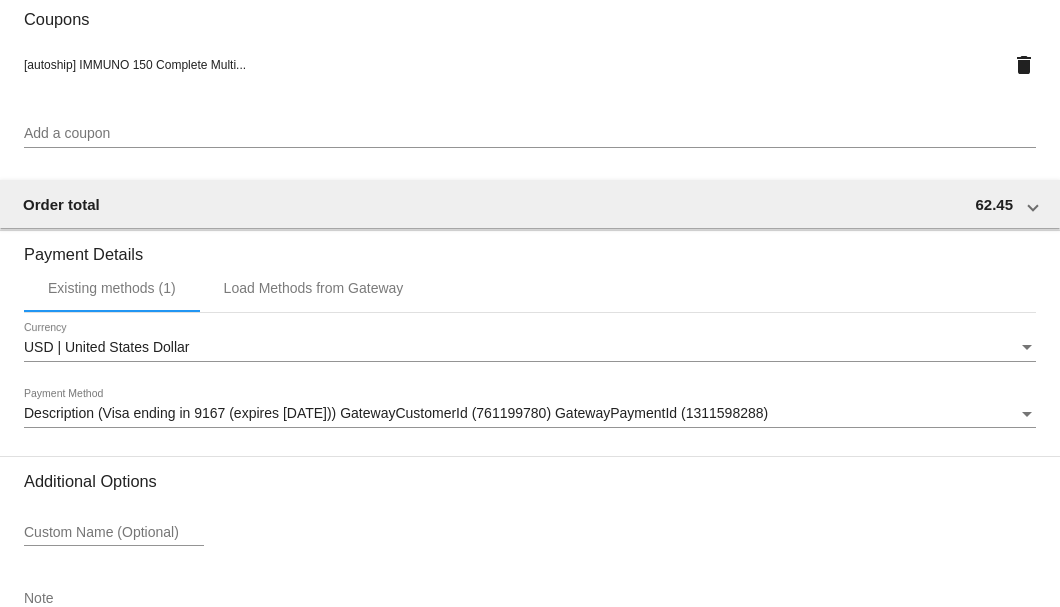 scroll, scrollTop: 1750, scrollLeft: 0, axis: vertical 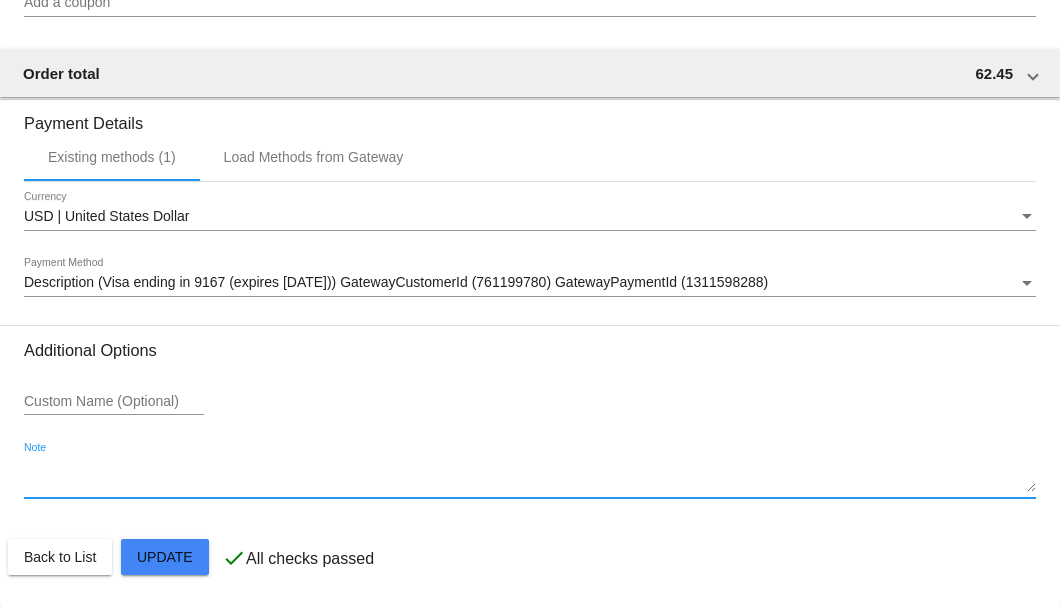 click on "Note" at bounding box center (530, 476) 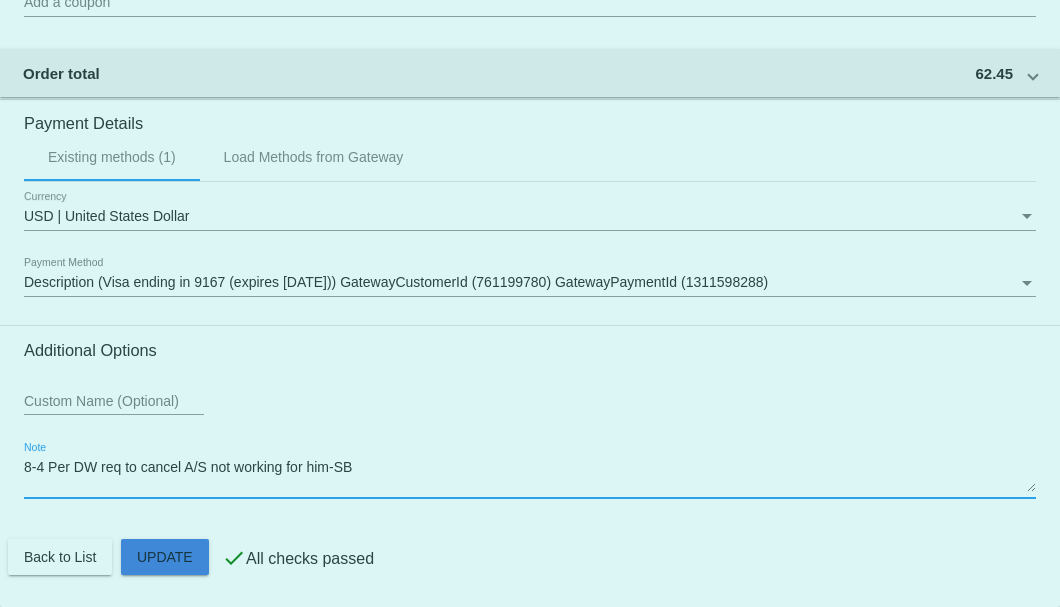 click on "Customer
6881555: Richard Doucette
heynav6397@gmail.com
Customer Shipping
Enter Shipping Address Select A Saved Address (0)
Richard
Shipping First Name
Doucette
Shipping Last Name
US | USA
Shipping Country
21 winston rd
Shipping Street 1
Shipping Street 2
east lyme
Shipping City
CT | Connecticut
Shipping State
06333
Shipping Postcode
Scheduled Order Details
Frequency:
Every 1 months
Paused
Status" 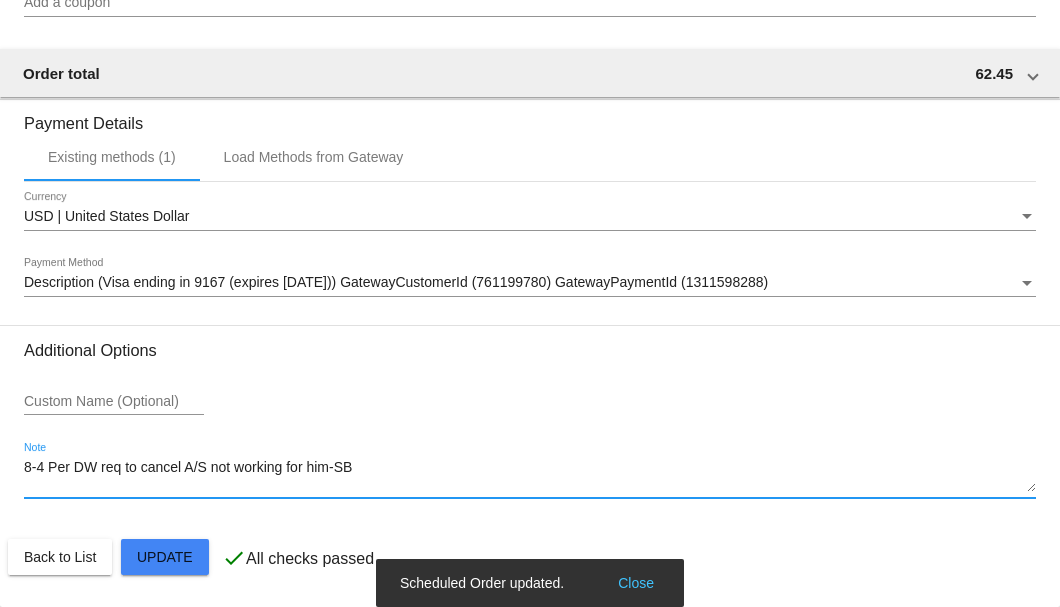 type on "8-4 Per DW req to cancel A/S not working for him-SB" 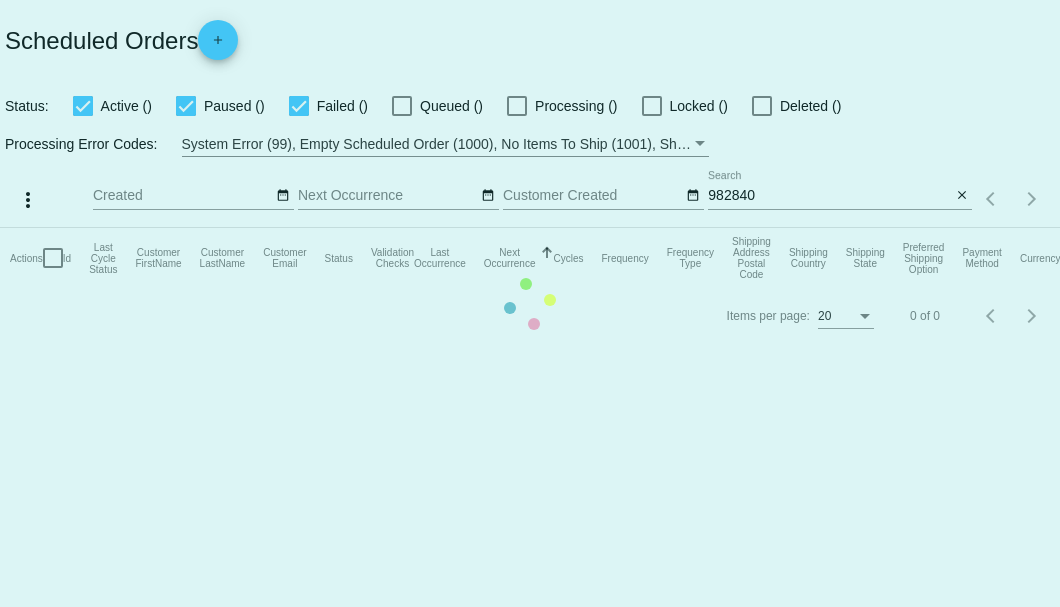 scroll, scrollTop: 0, scrollLeft: 0, axis: both 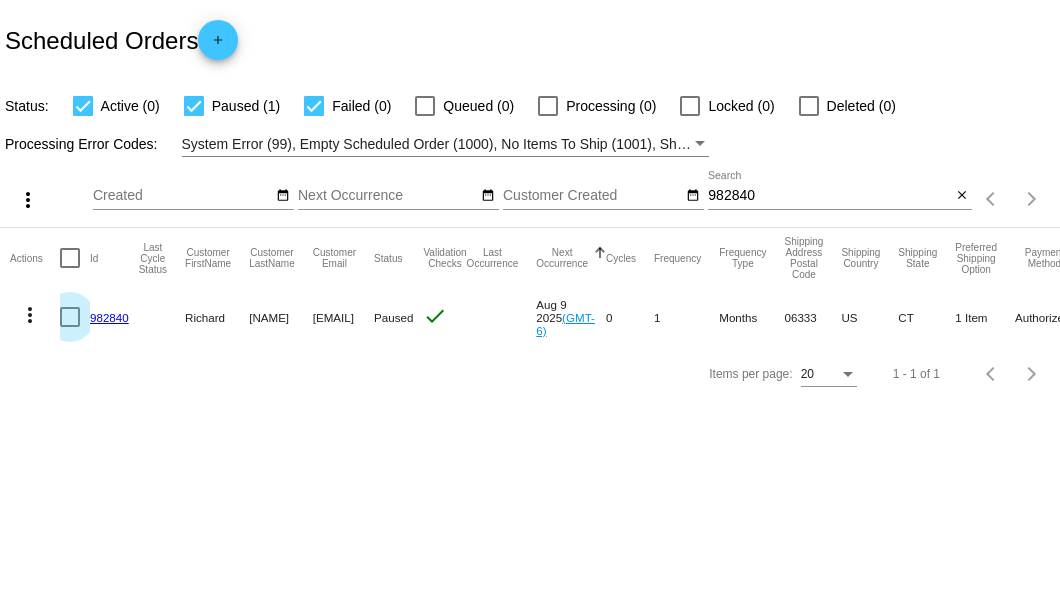 click at bounding box center [70, 317] 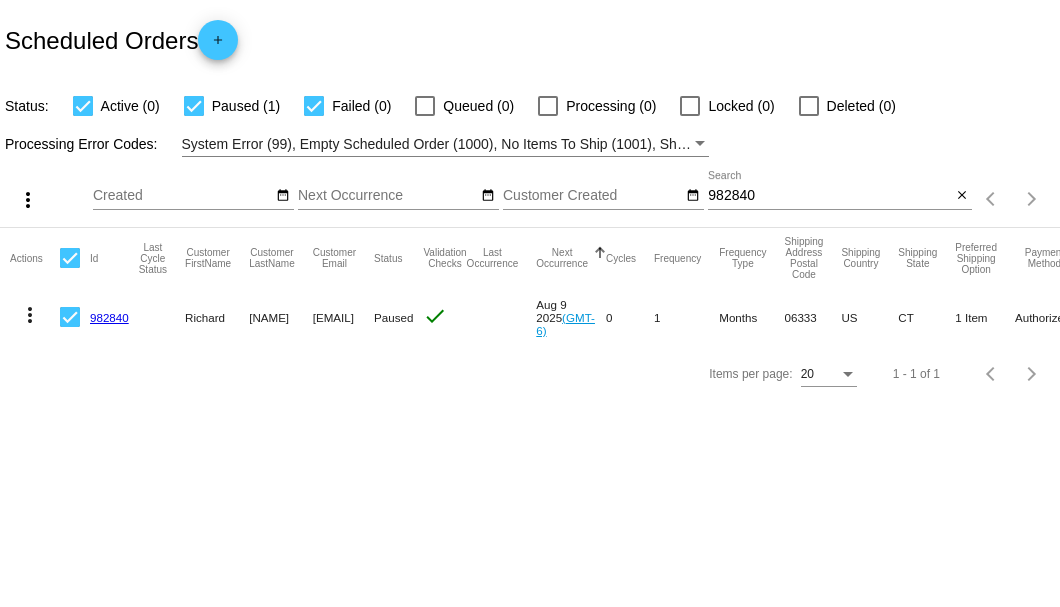 click on "more_vert" 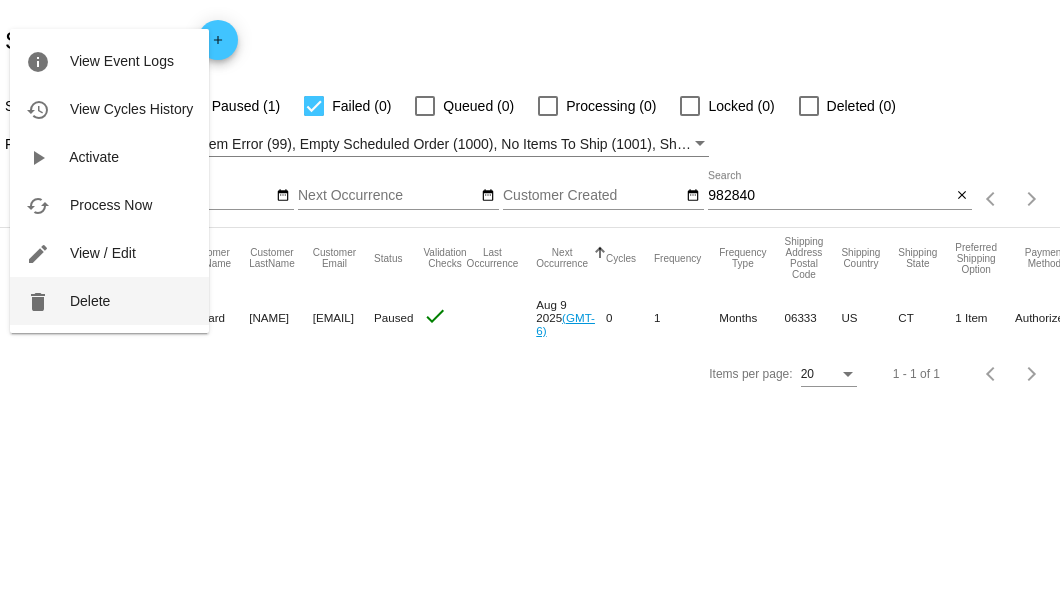 click on "Delete" at bounding box center [90, 301] 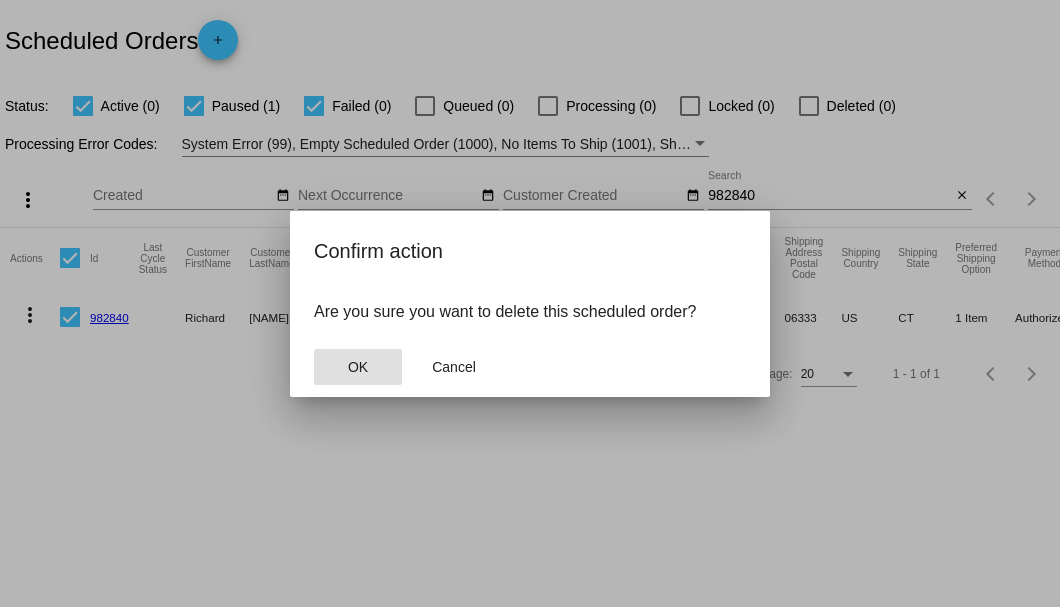 click on "OK" 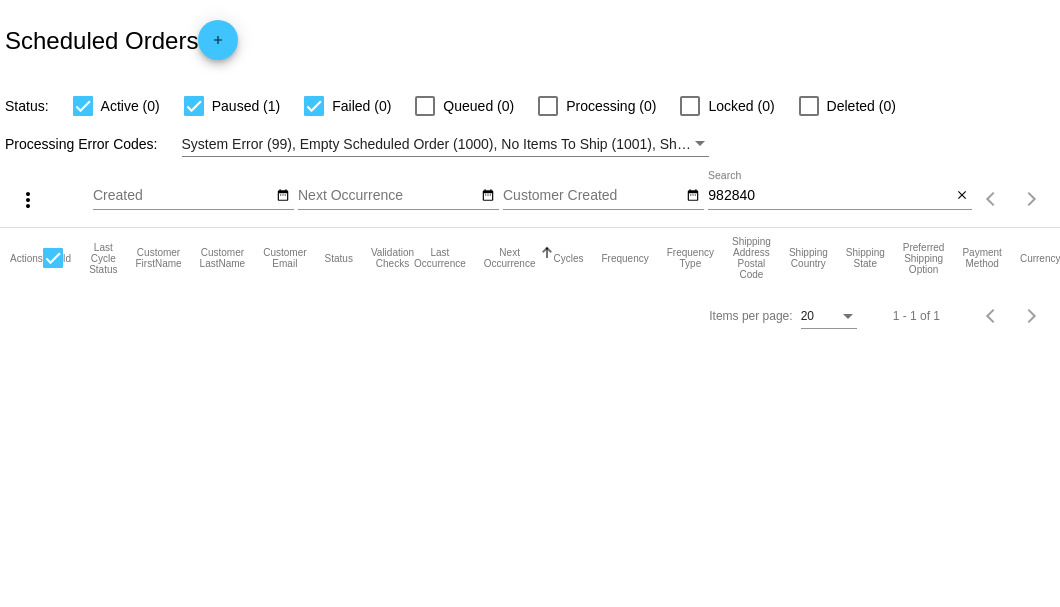 click on "982840" at bounding box center [829, 196] 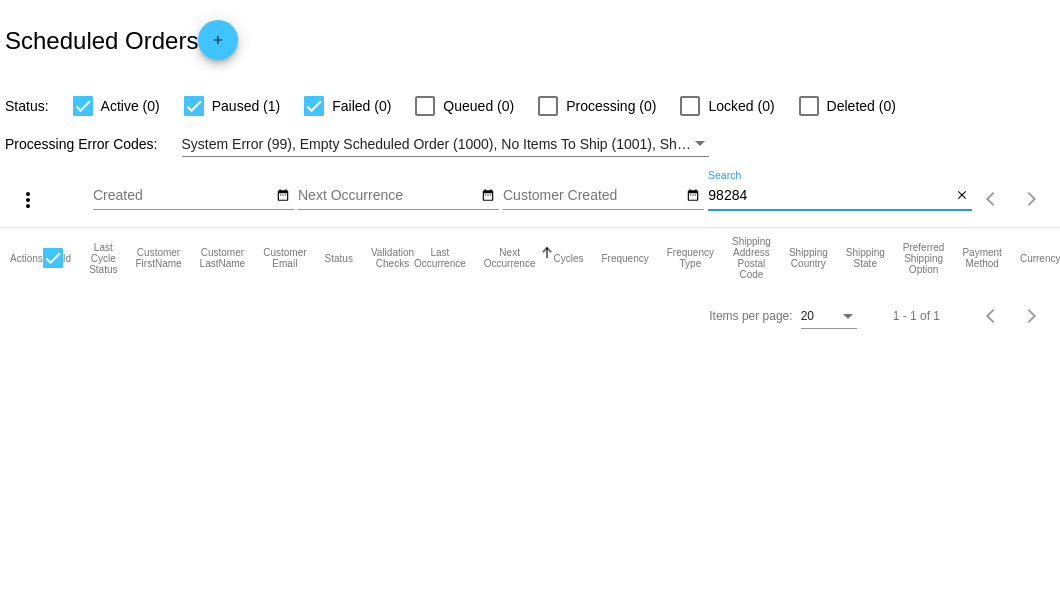 type on "982840" 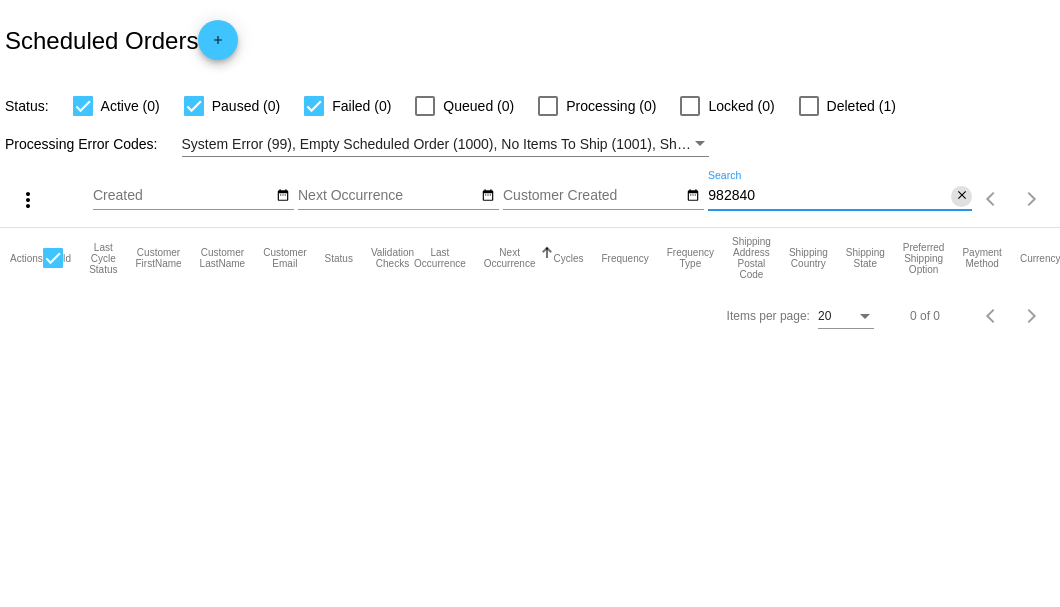 click on "close" 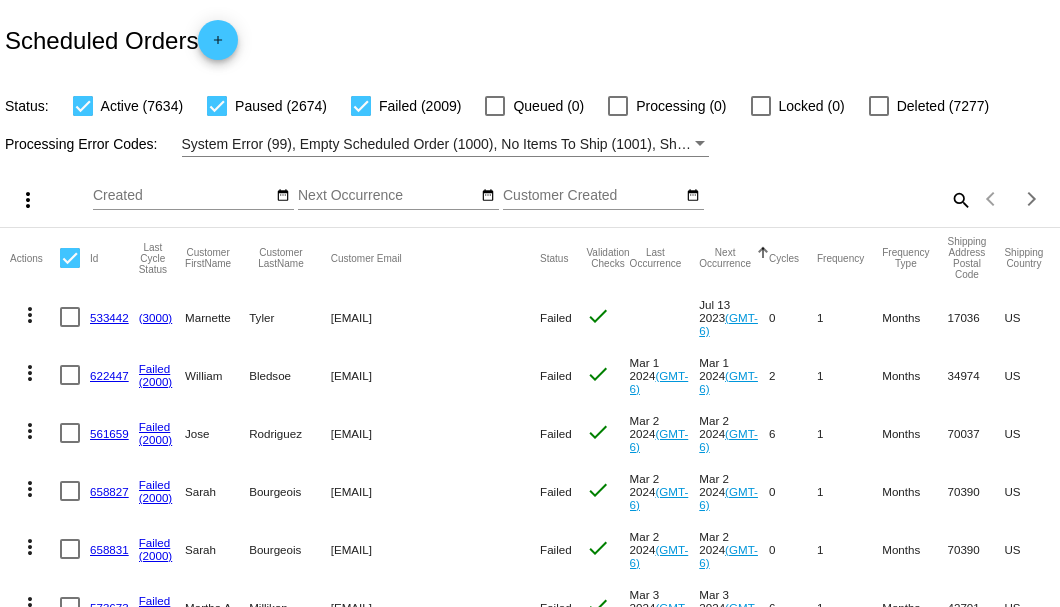 click on "search" 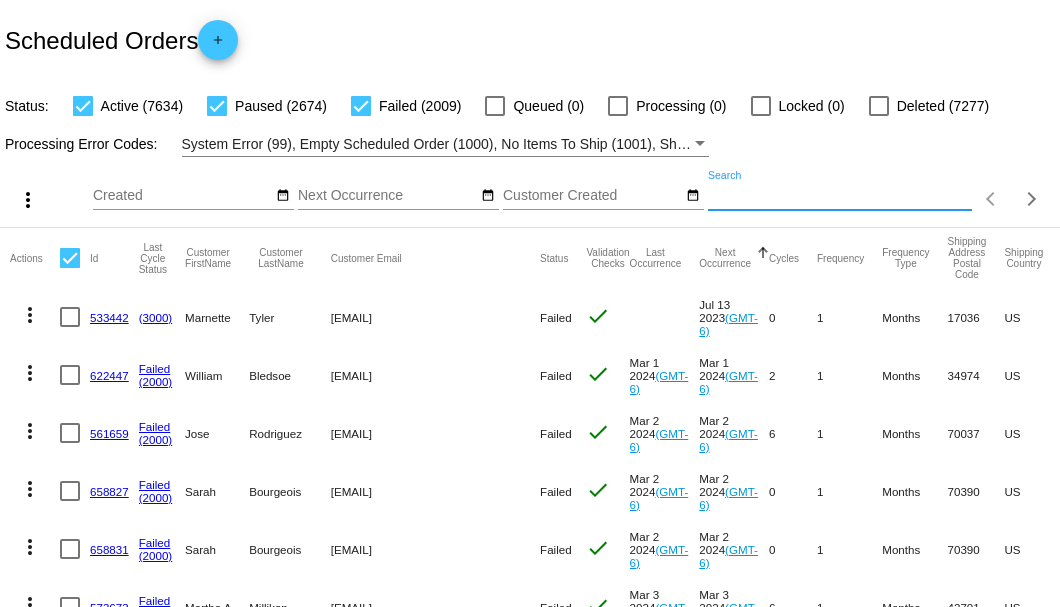 click on "Search" at bounding box center [840, 196] 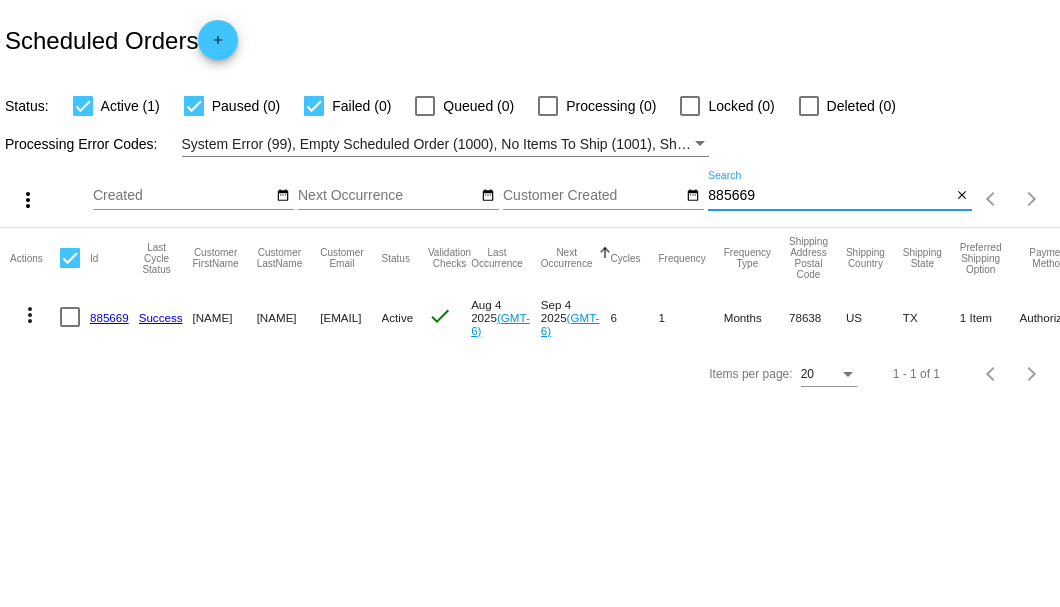 type on "885669" 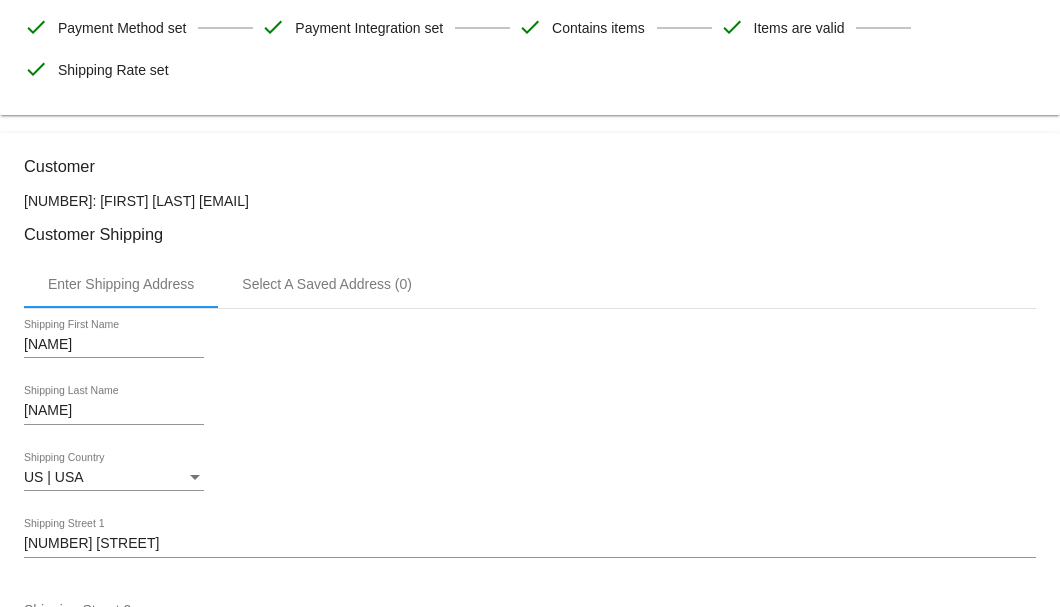 scroll, scrollTop: 133, scrollLeft: 0, axis: vertical 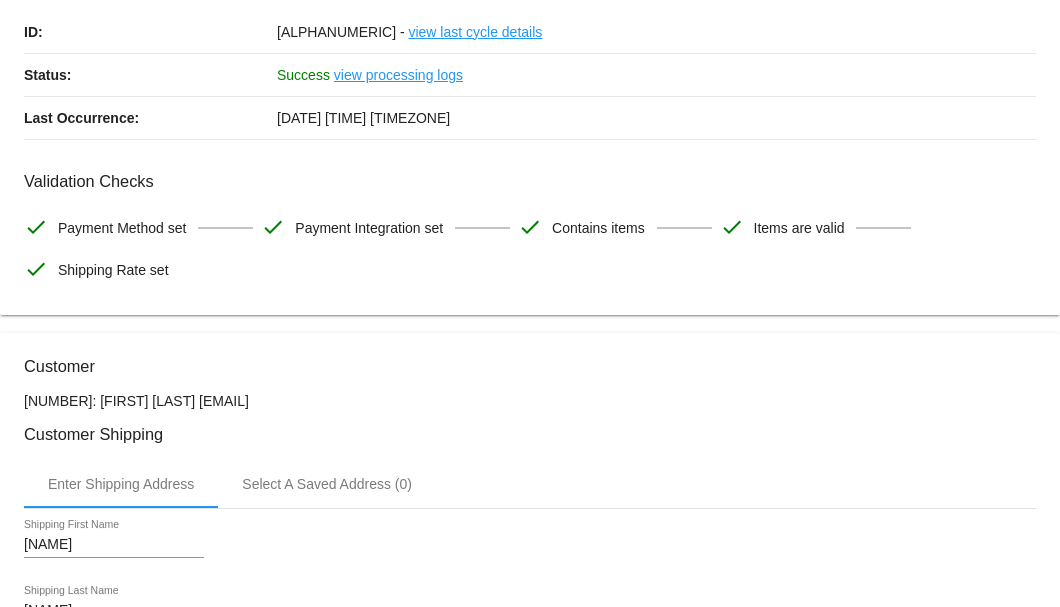 drag, startPoint x: 451, startPoint y: 394, endPoint x: 166, endPoint y: 396, distance: 285.00702 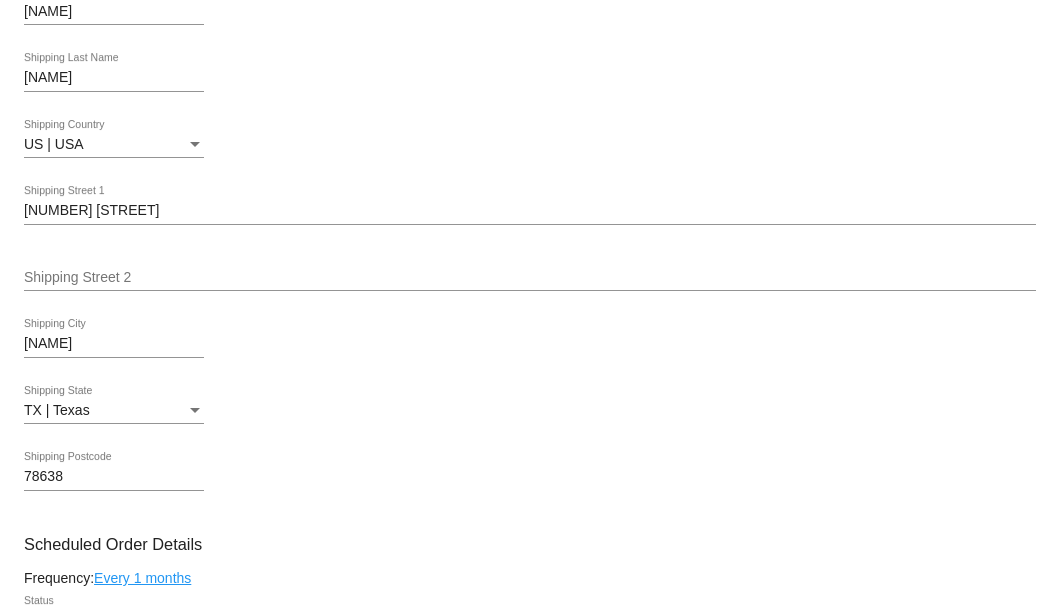 scroll, scrollTop: 333, scrollLeft: 0, axis: vertical 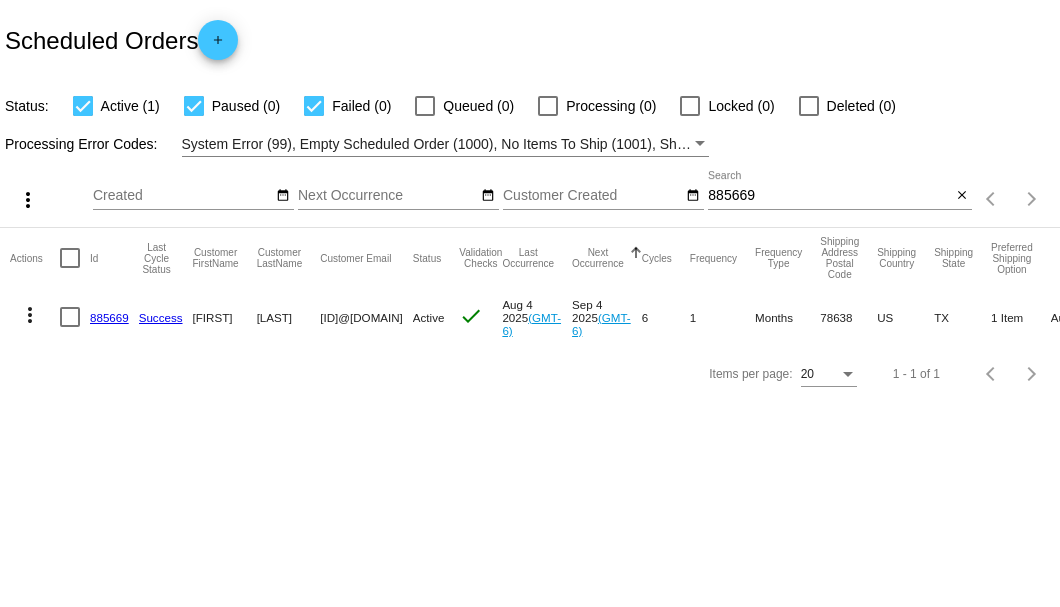 click on "885669" at bounding box center (829, 196) 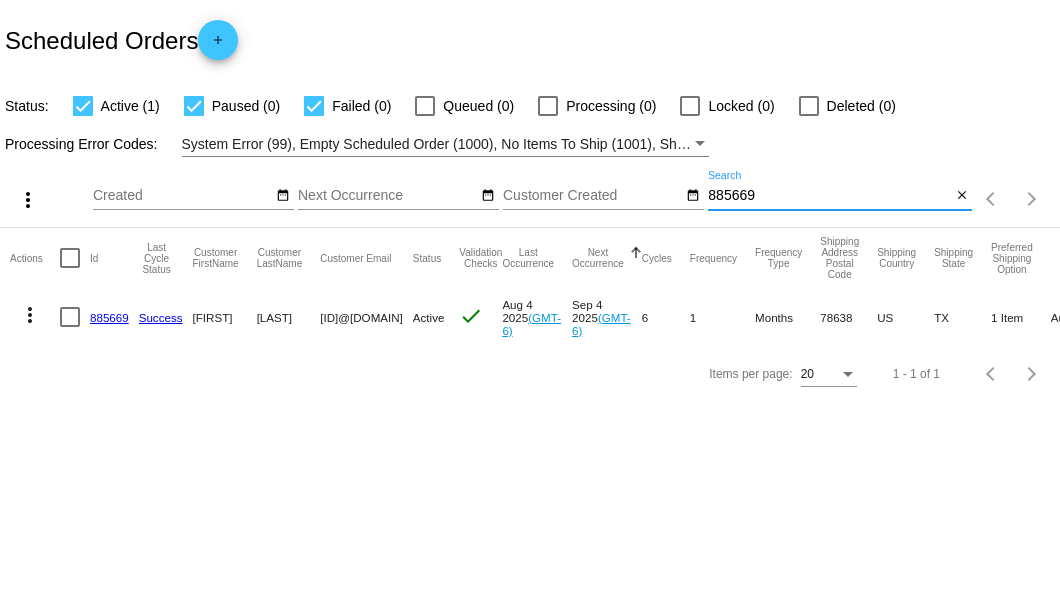click on "885669" at bounding box center [829, 196] 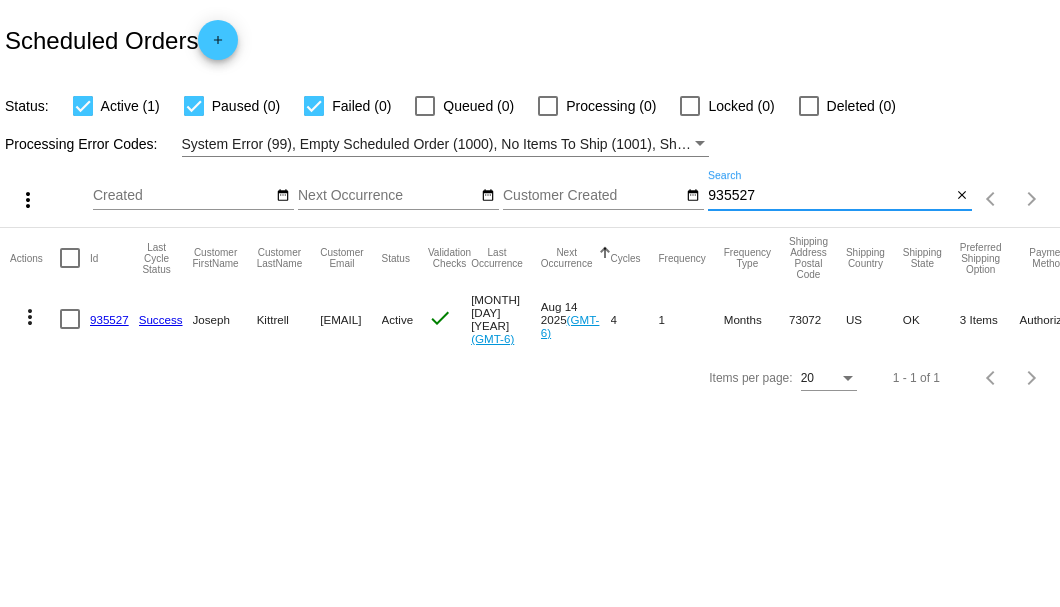type on "935527" 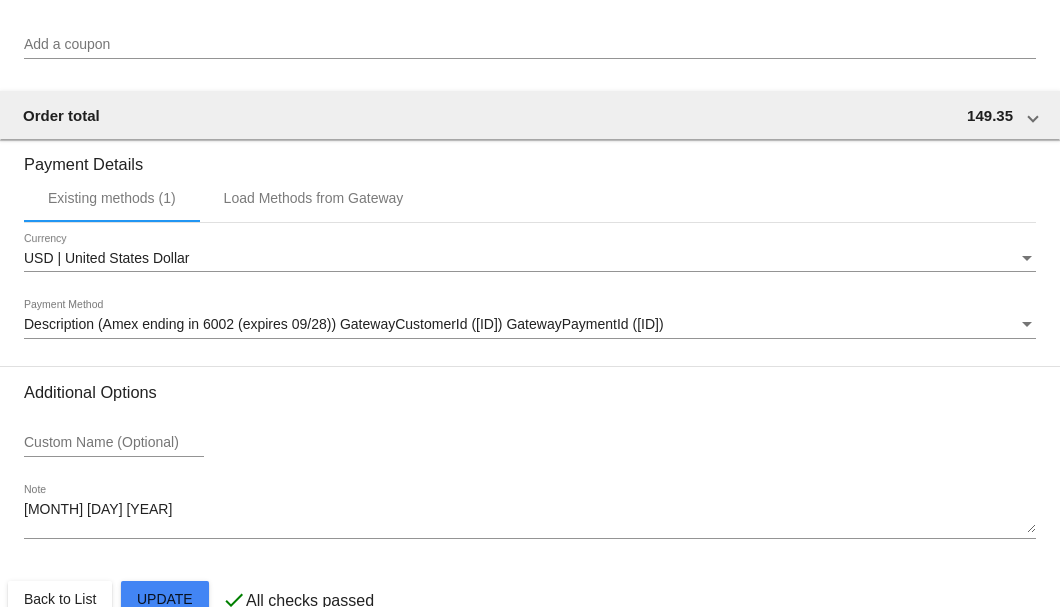 scroll, scrollTop: 2044, scrollLeft: 0, axis: vertical 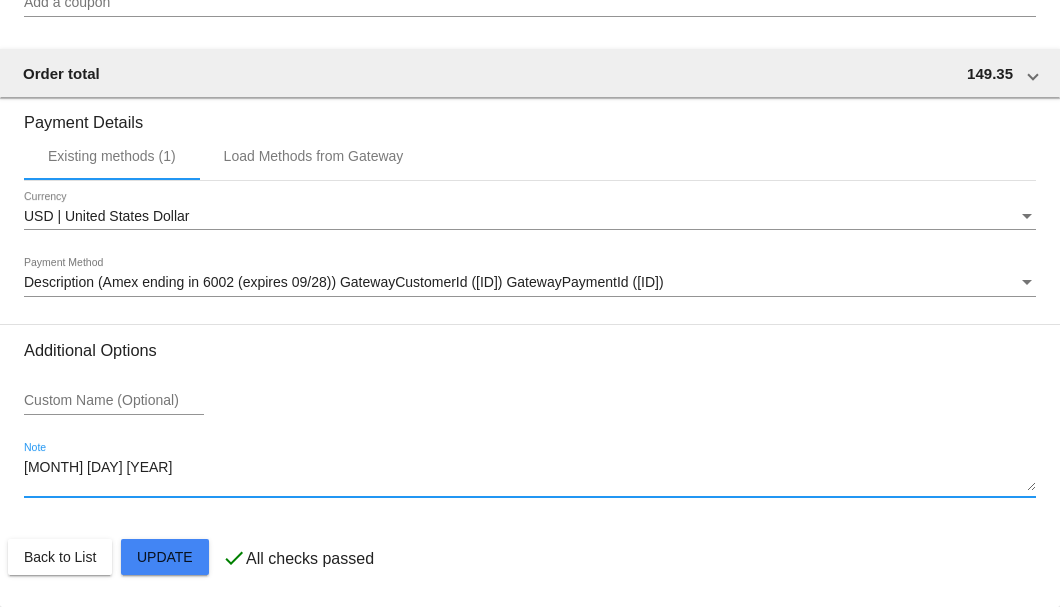 drag, startPoint x: 240, startPoint y: 482, endPoint x: 16, endPoint y: 470, distance: 224.3212 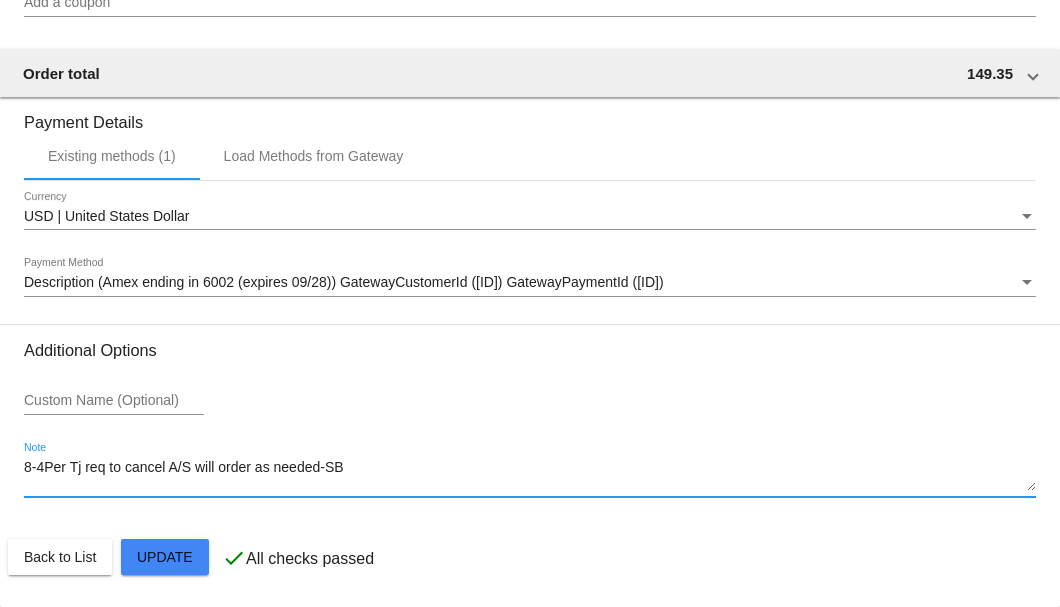click on "Customer
5756143: Joseph Kittrell
jkittrell@live.com
Customer Shipping
Enter Shipping Address Select A Saved Address (0)
Joseph
Shipping First Name
Kittrell
Shipping Last Name
US | USA
Shipping Country
4615 Heritage Pl Dr Apt 601
Shipping Street 1
Shipping Street 2
Norman
Shipping City
OK | Oklahoma
Shipping State
73072
Shipping Postcode
Scheduled Order Details
Frequency:
Every 1 months
Active
Status 1" 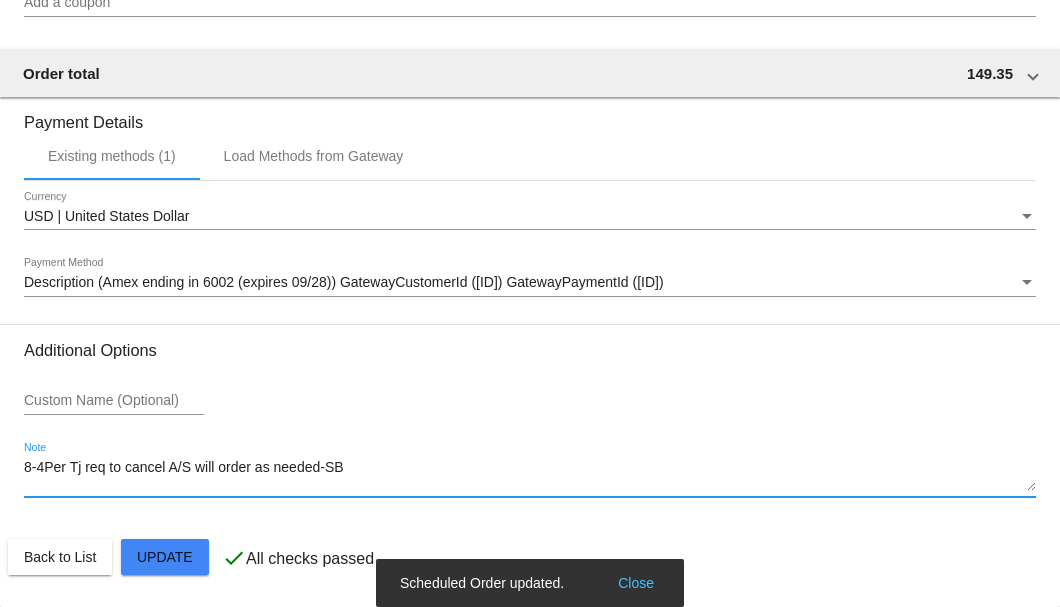 type on "8-4Per Tj req to cancel A/S will order as needed-SB" 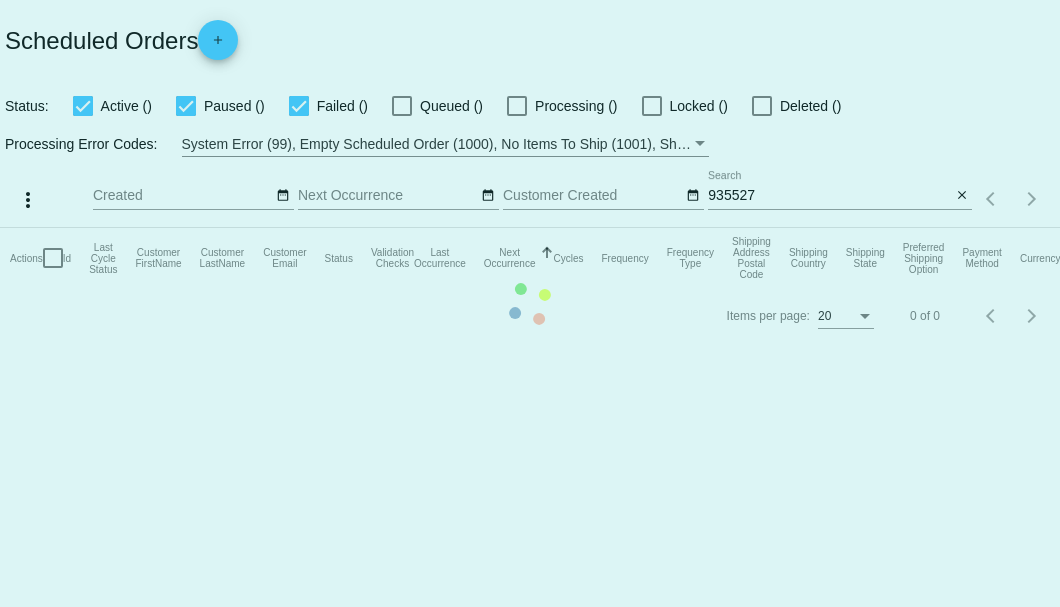 scroll, scrollTop: 0, scrollLeft: 0, axis: both 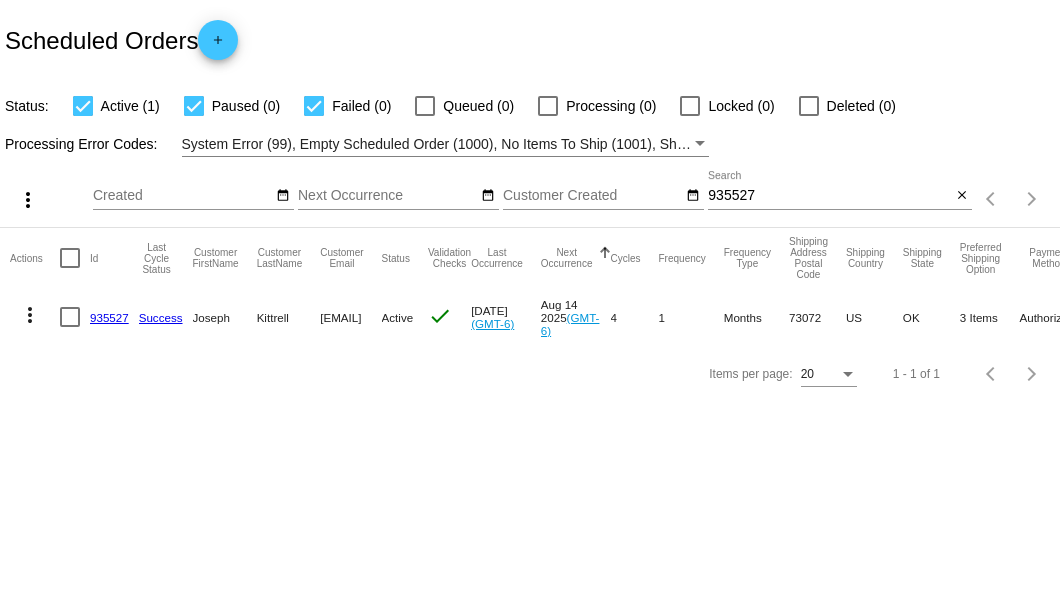 drag, startPoint x: 321, startPoint y: 316, endPoint x: 412, endPoint y: 314, distance: 91.02197 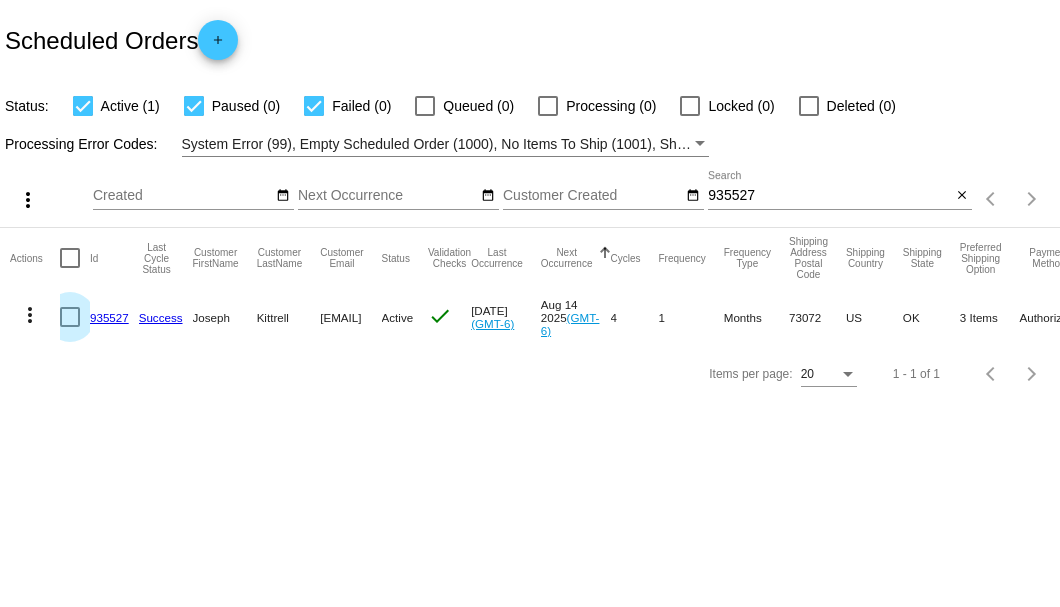 click at bounding box center (70, 317) 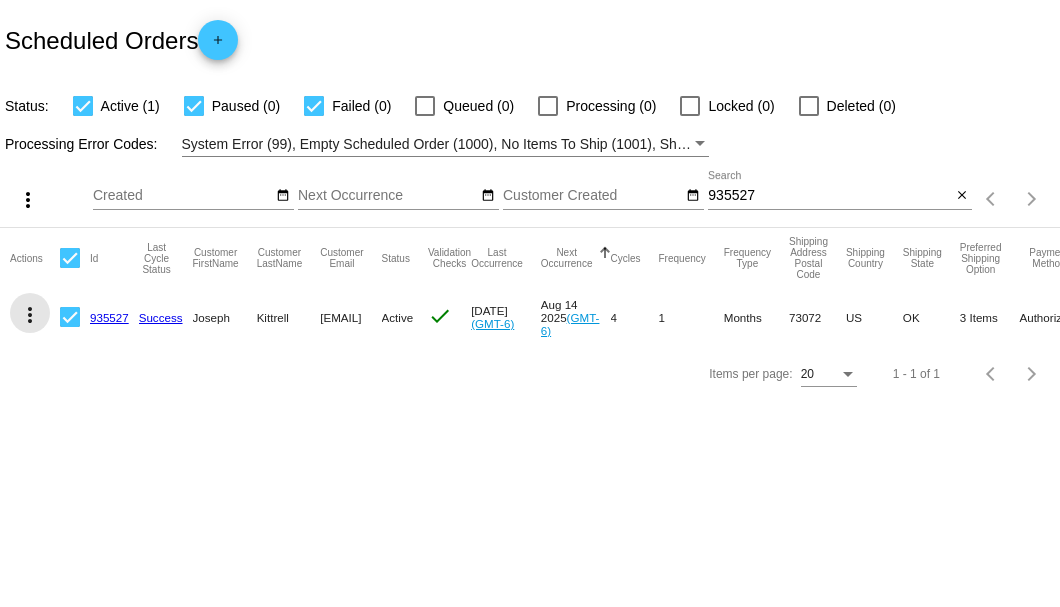 click on "more_vert" 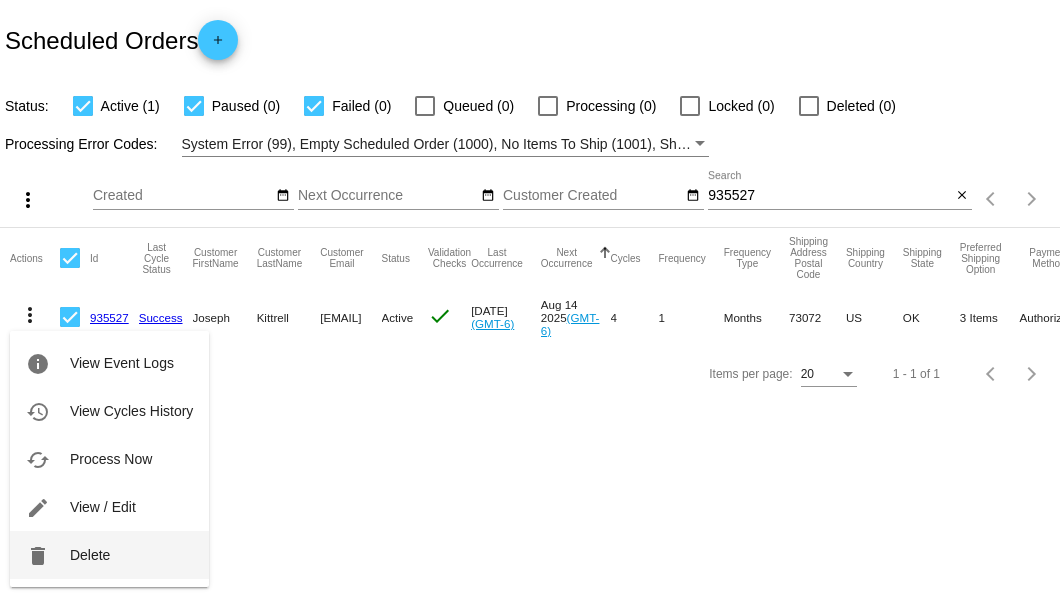 click on "Delete" at bounding box center (90, 555) 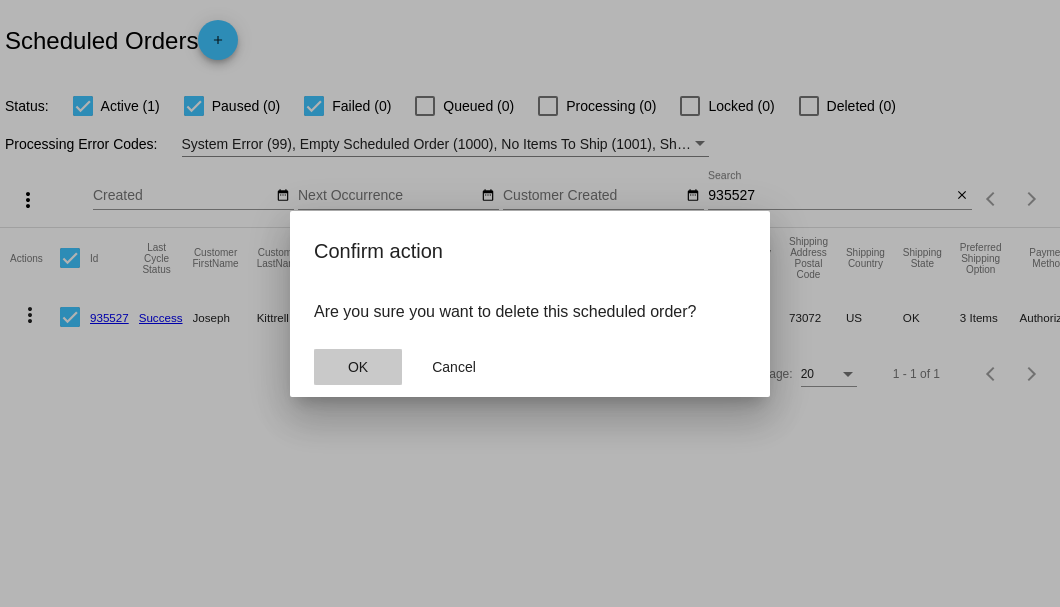 click on "OK" 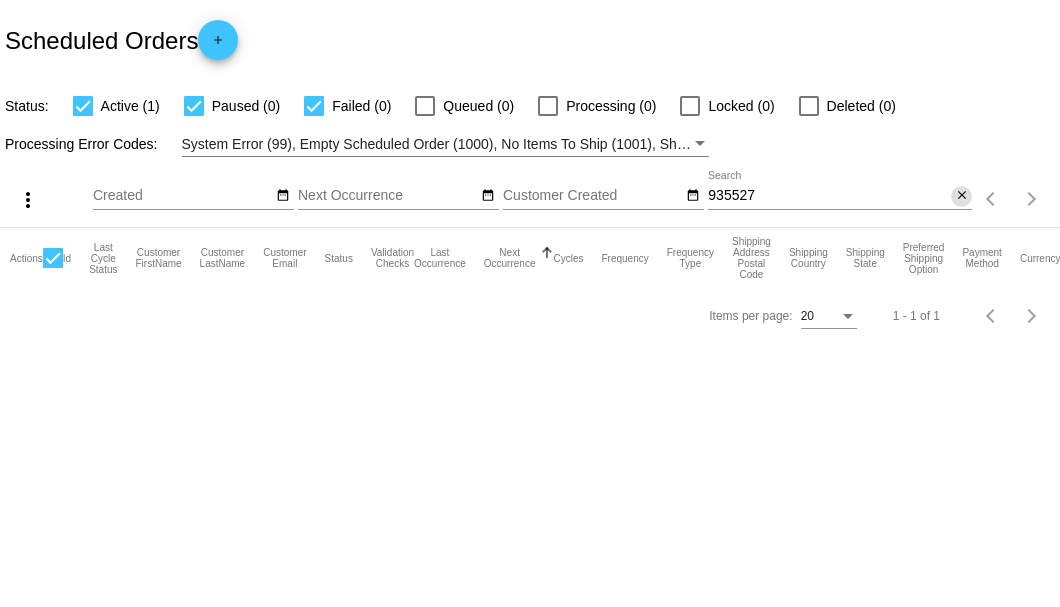 click on "close" 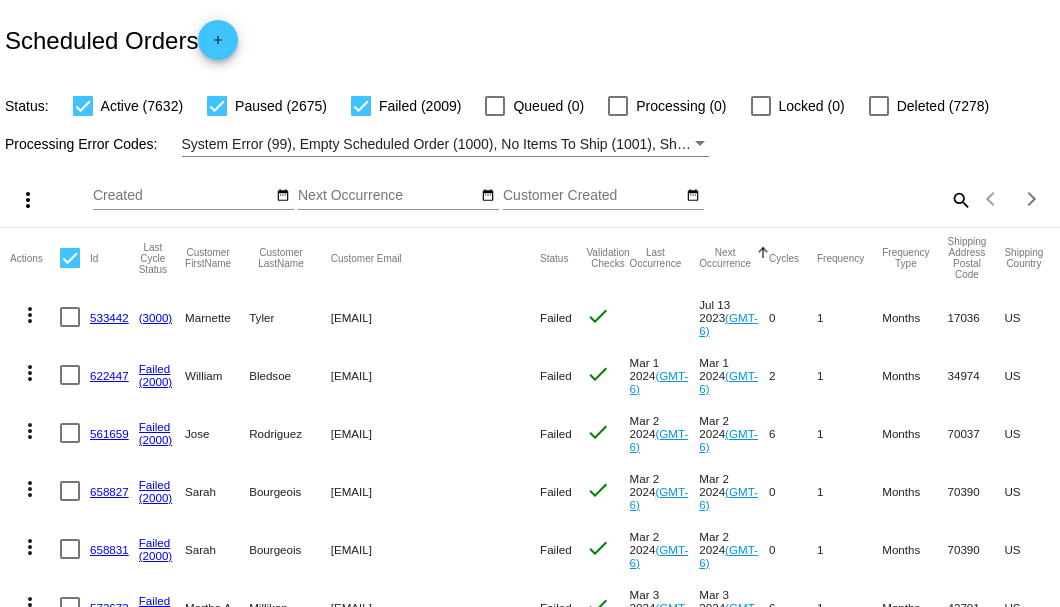 click on "search" 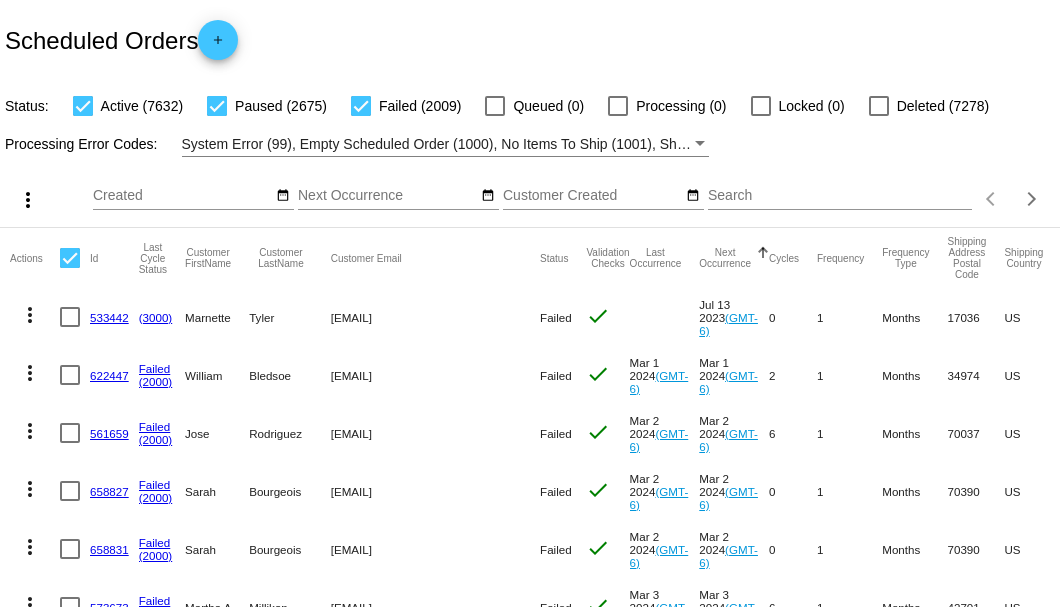 click on "Search" at bounding box center (840, 196) 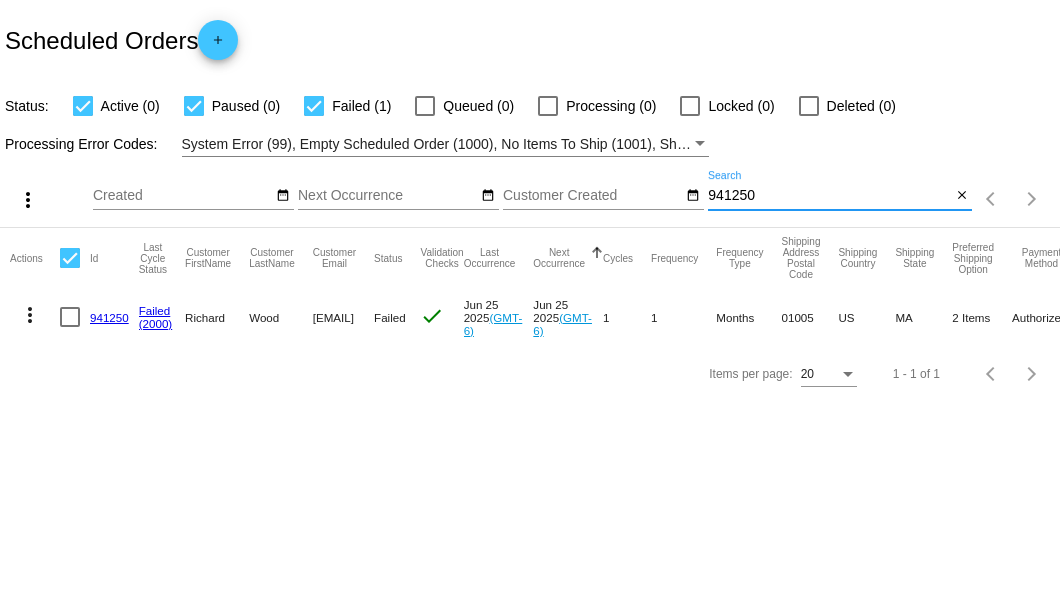 type on "941250" 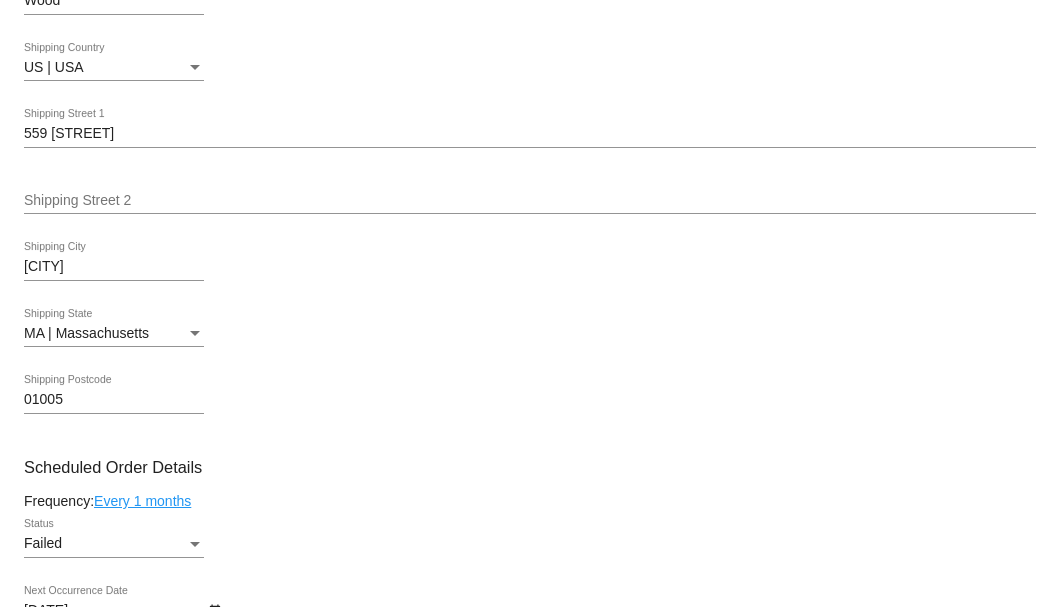 scroll, scrollTop: 1066, scrollLeft: 0, axis: vertical 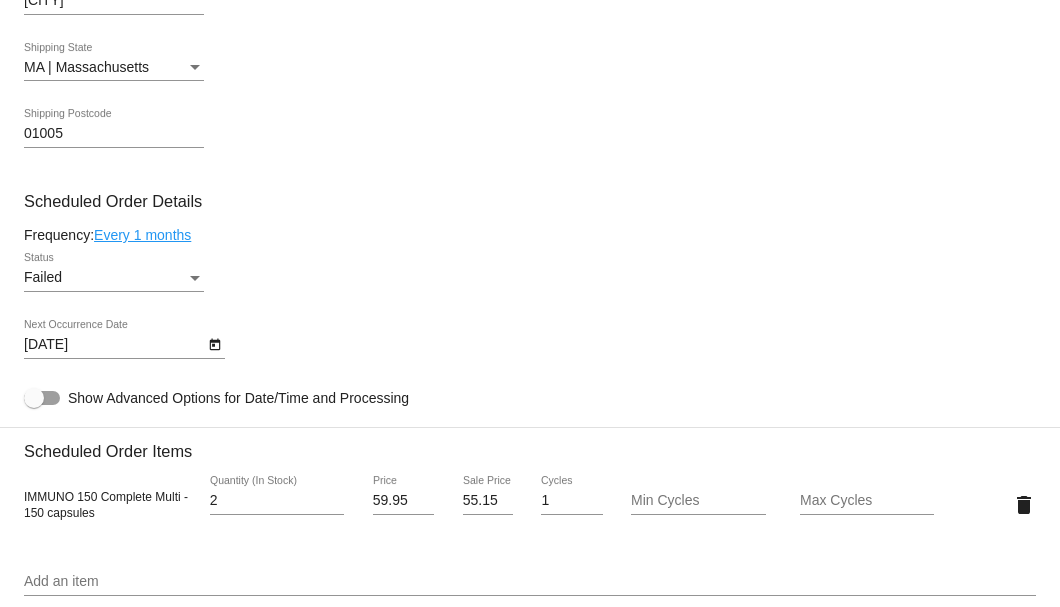 click at bounding box center (195, 278) 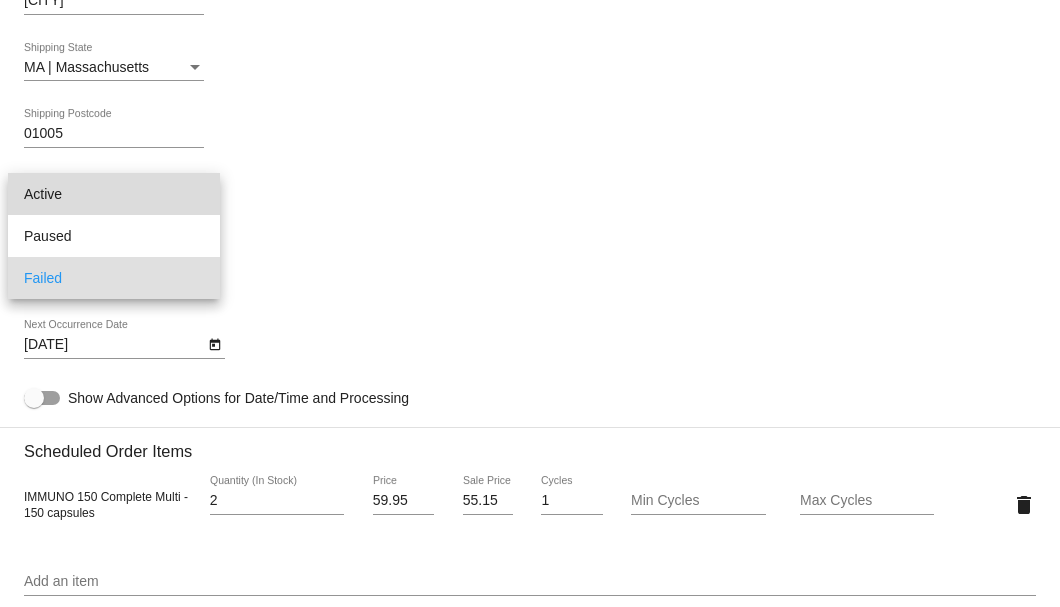 click on "Active" at bounding box center (114, 194) 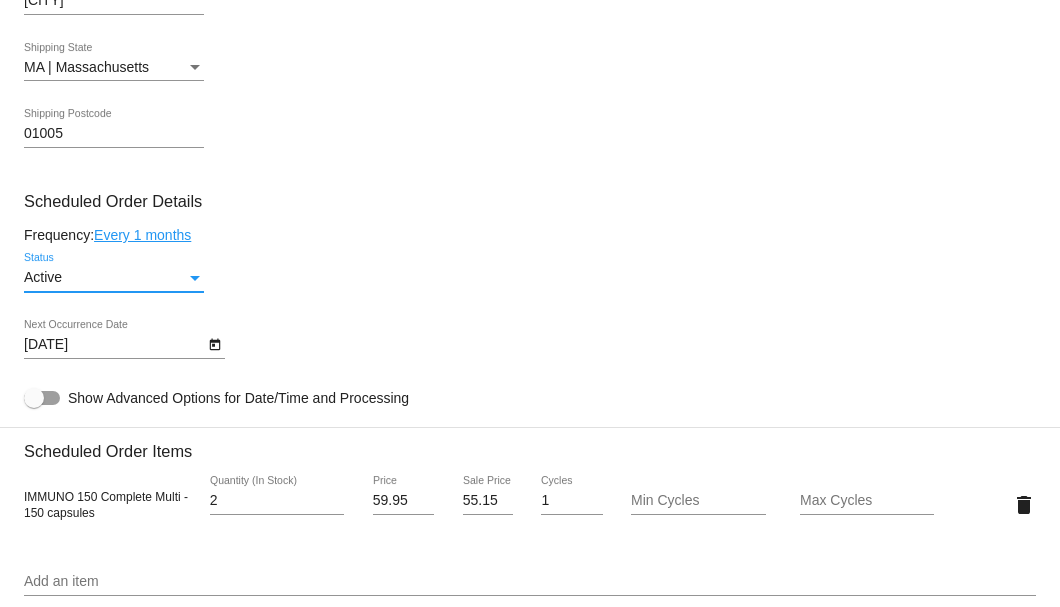 click 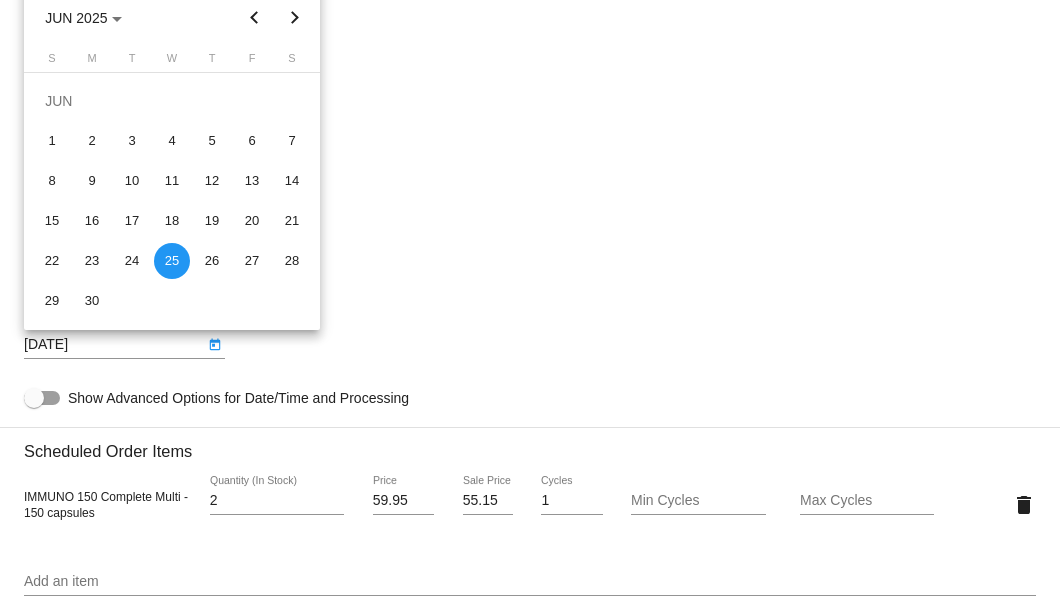 click at bounding box center [295, 18] 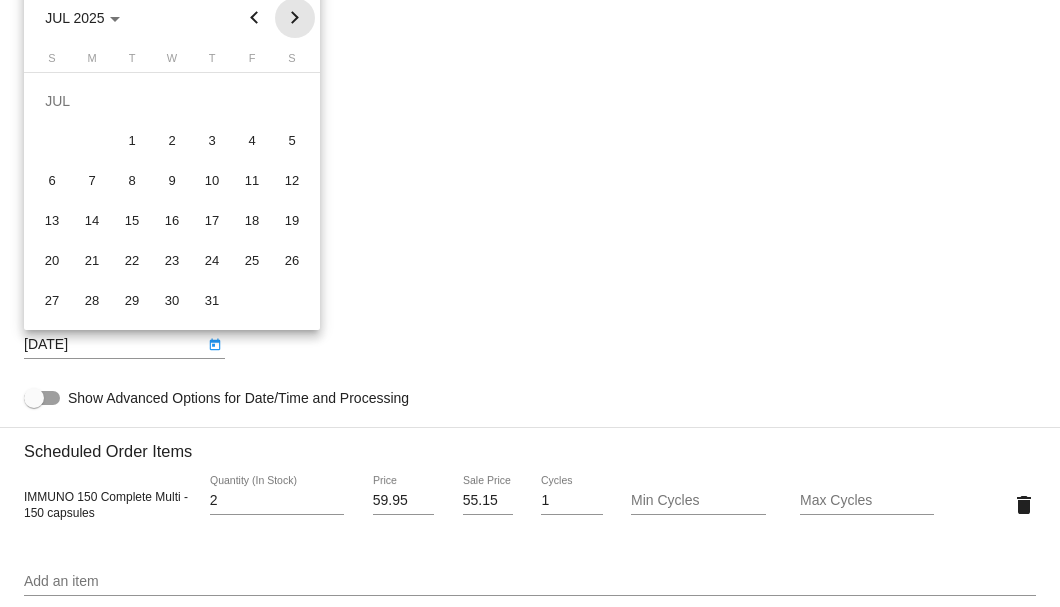 click at bounding box center [295, 18] 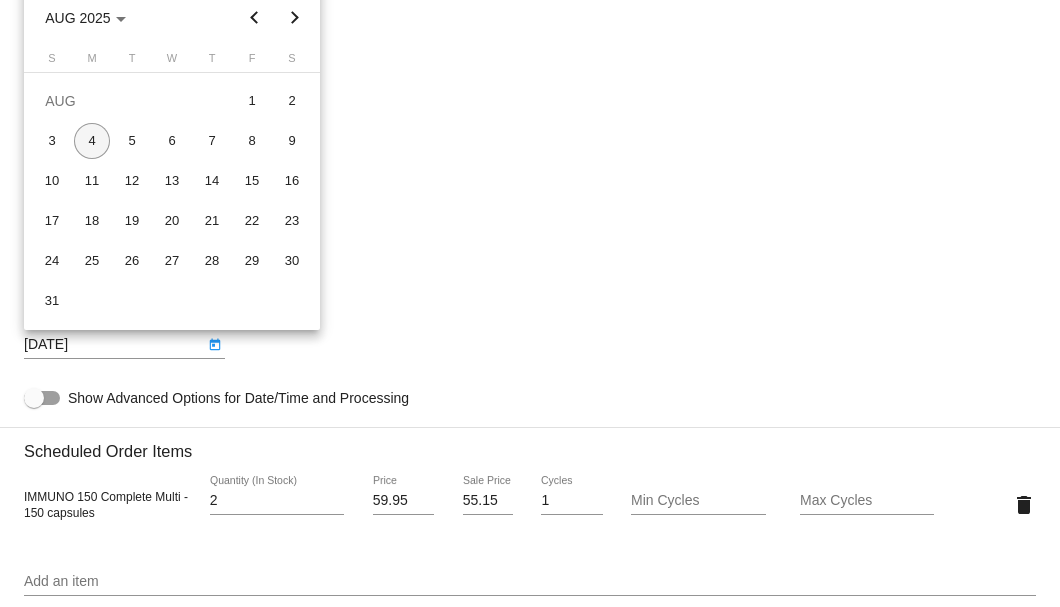 click on "4" at bounding box center [92, 141] 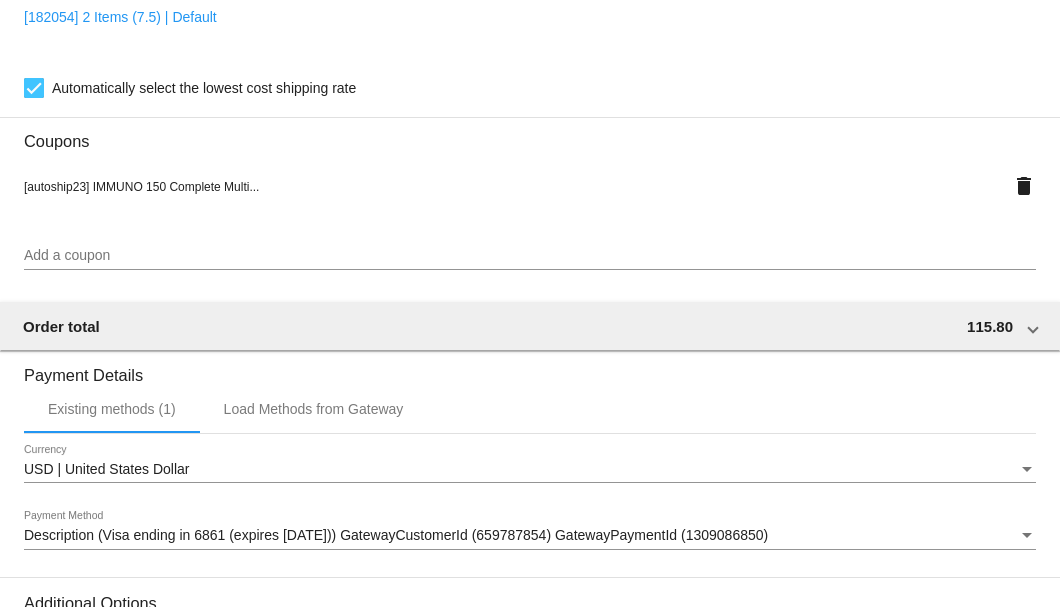 scroll, scrollTop: 1986, scrollLeft: 0, axis: vertical 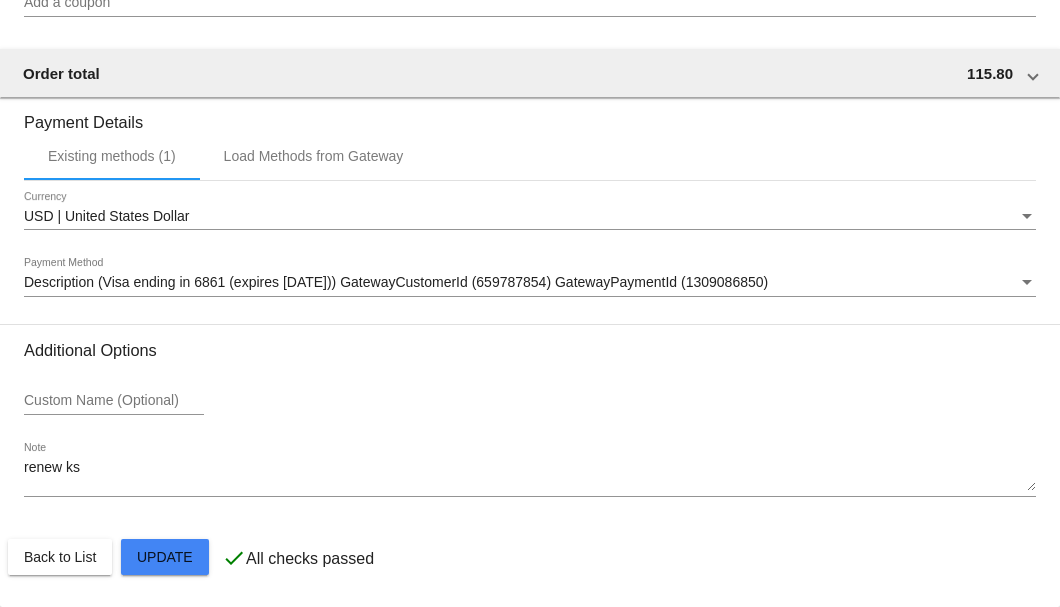 click on "Customer
4291338: Richard Wood
richardwood3838@gmail.com
Customer Shipping
Enter Shipping Address Select A Saved Address (0)
Richard
Shipping First Name
Wood
Shipping Last Name
US | USA
Shipping Country
559 Old Dana Road
Shipping Street 1
Shipping Street 2
Barre
Shipping City
MA | Massachusetts
Shipping State
01005
Shipping Postcode
Scheduled Order Details
Frequency:
Every 1 months
Active
Status" 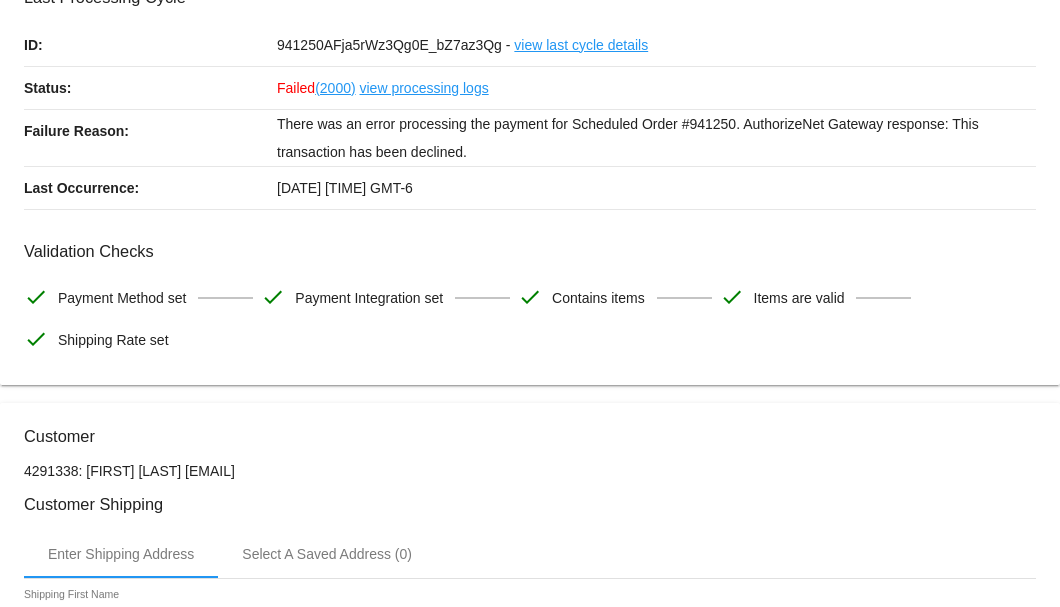 scroll, scrollTop: 0, scrollLeft: 0, axis: both 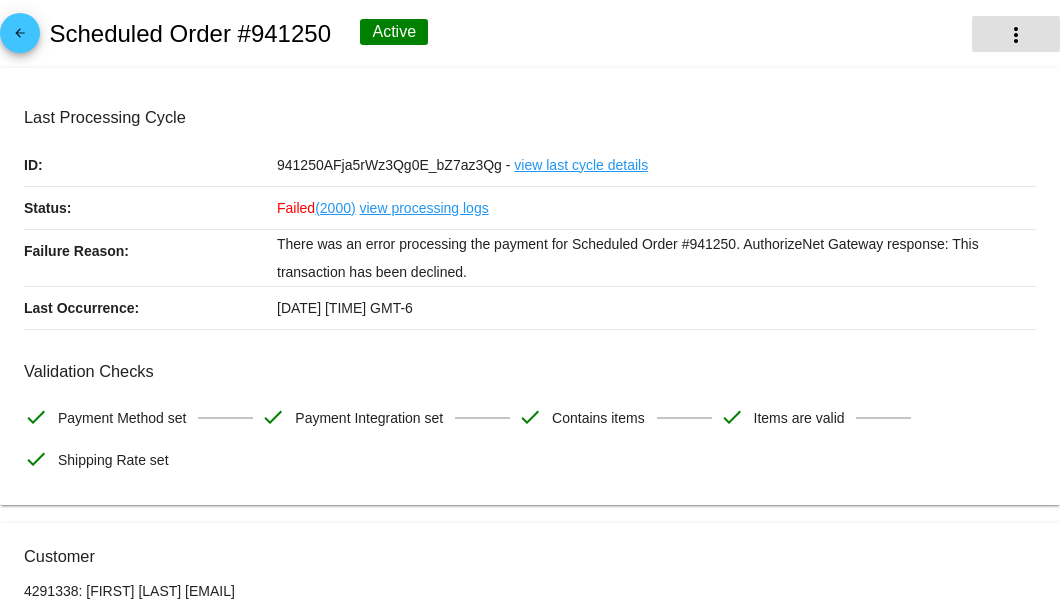 click on "more_vert" 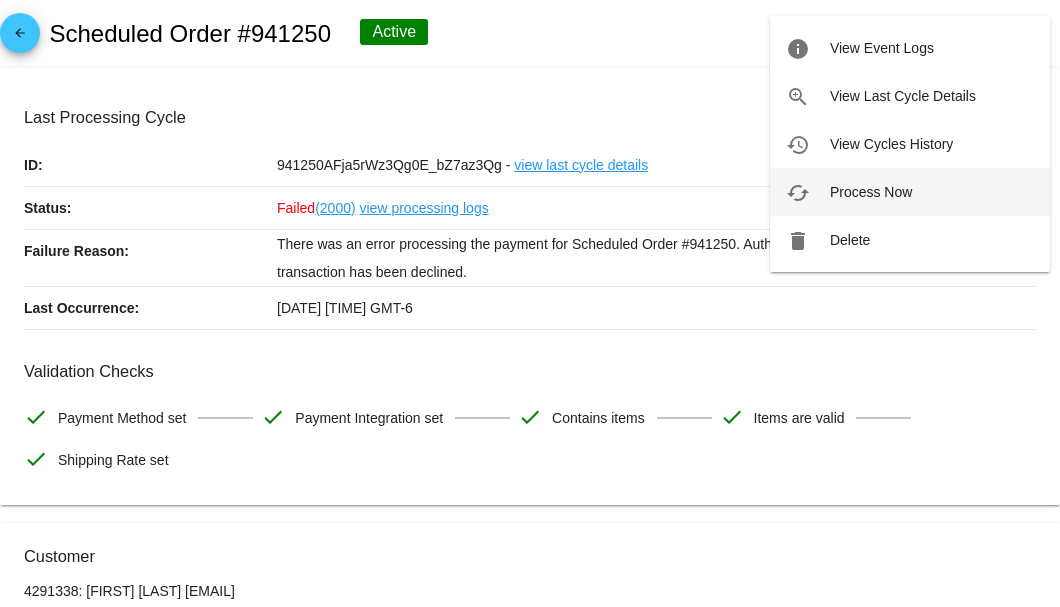 click on "Process Now" at bounding box center [871, 192] 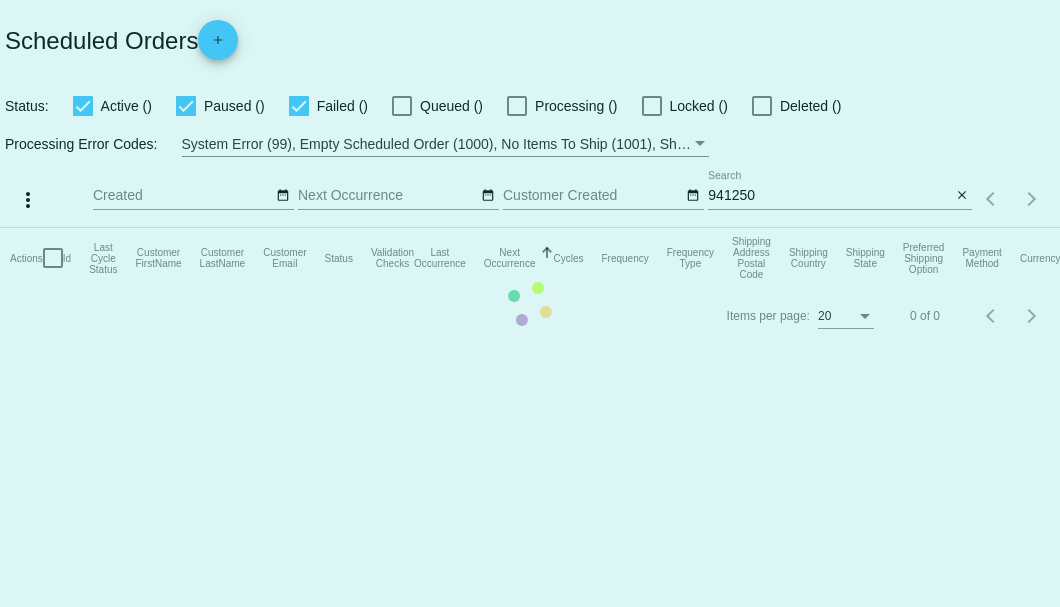 scroll, scrollTop: 0, scrollLeft: 0, axis: both 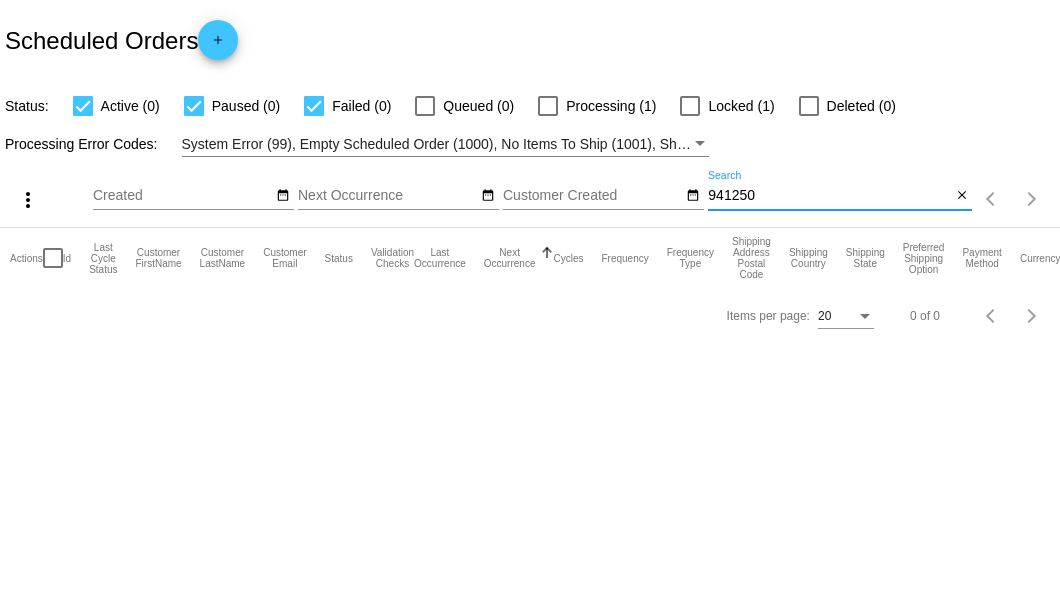 click on "941250" at bounding box center (829, 196) 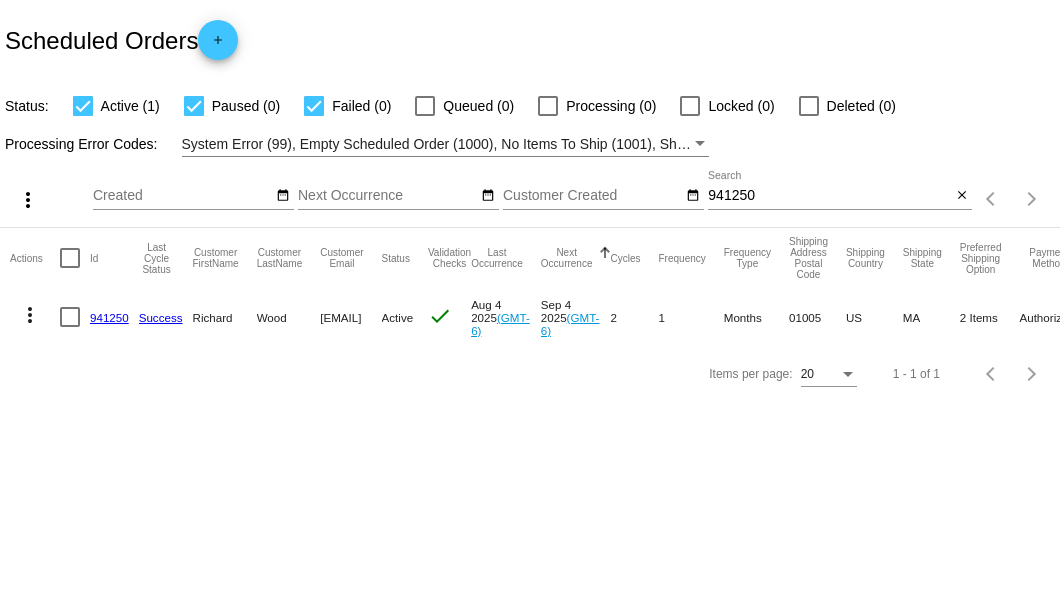 drag, startPoint x: 318, startPoint y: 312, endPoint x: 476, endPoint y: 309, distance: 158.02847 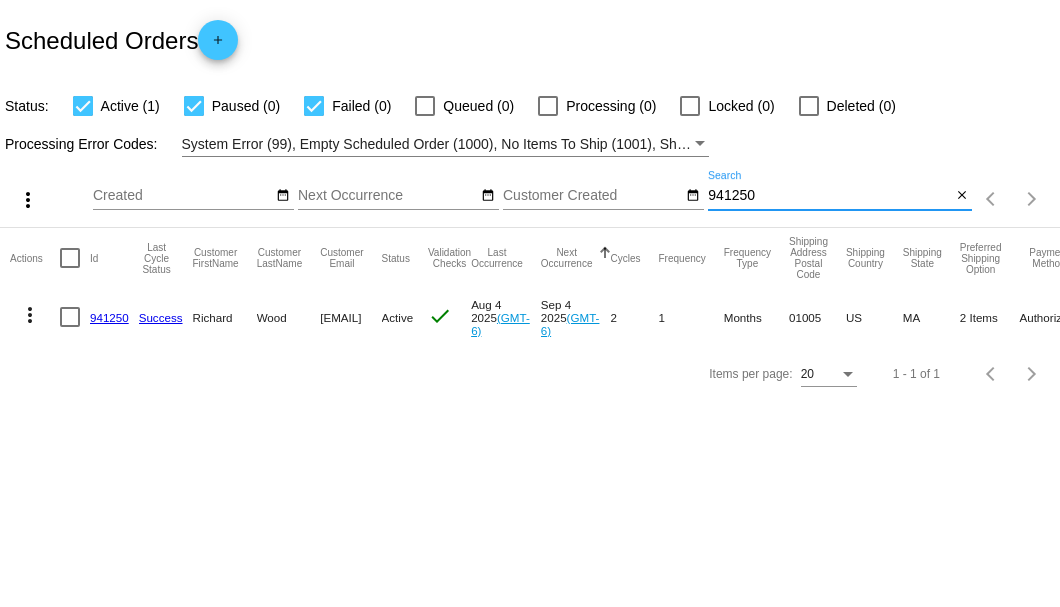 click on "941250" at bounding box center [829, 196] 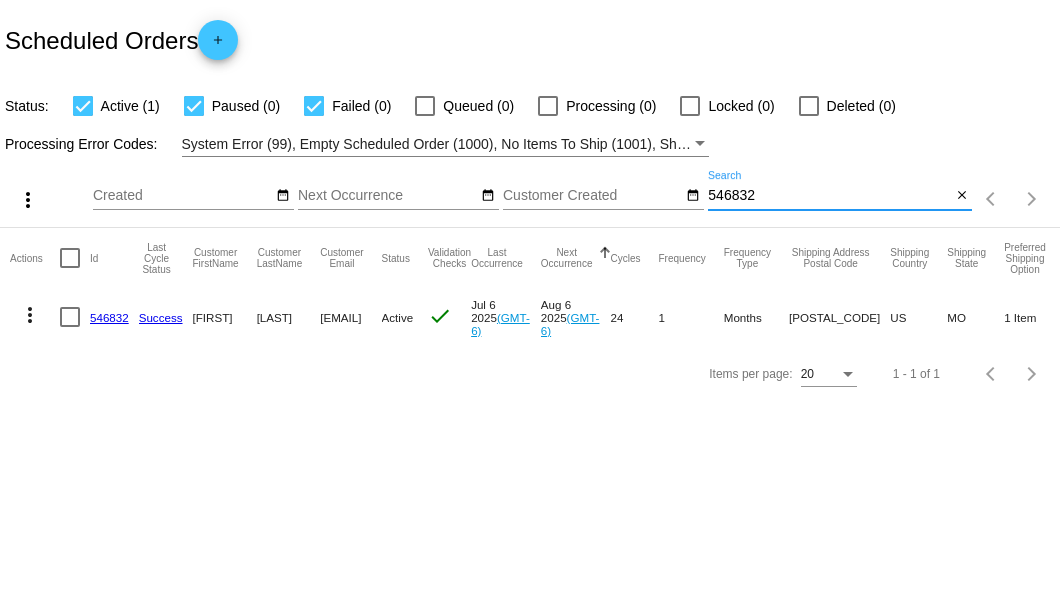type on "546832" 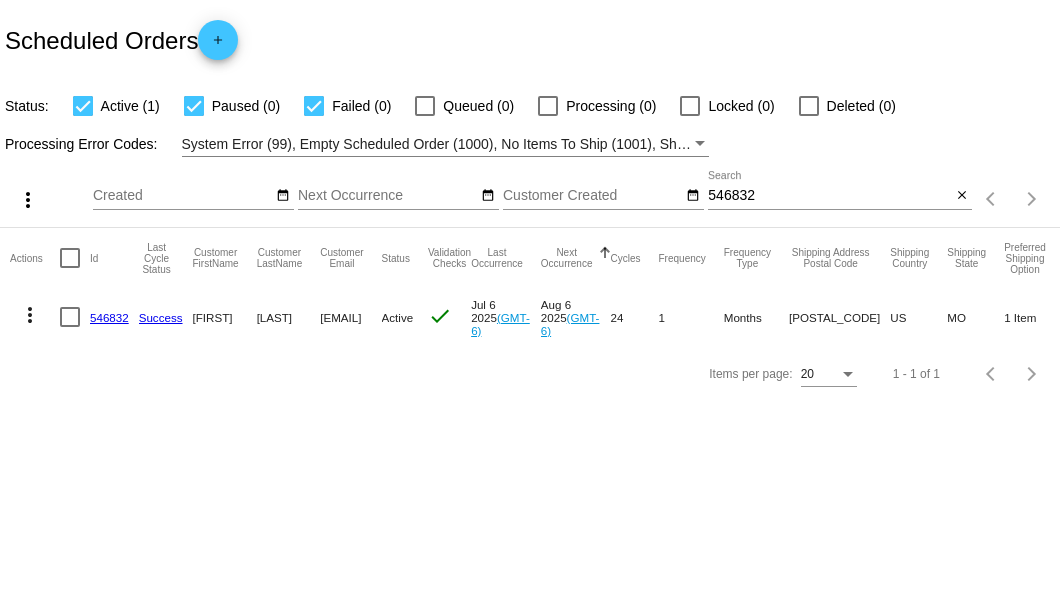 click on "546832" 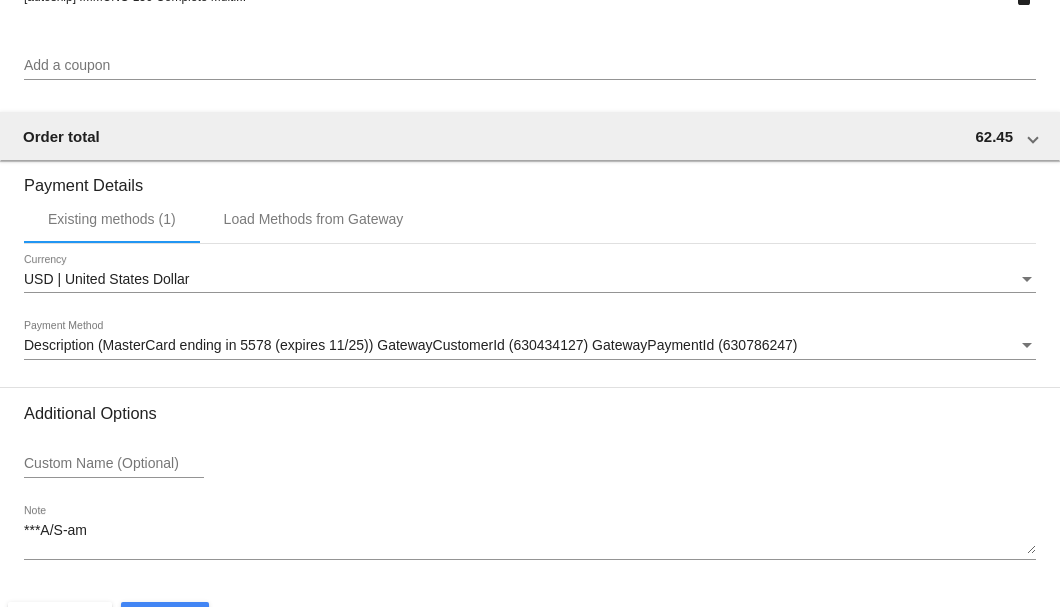 scroll, scrollTop: 1930, scrollLeft: 0, axis: vertical 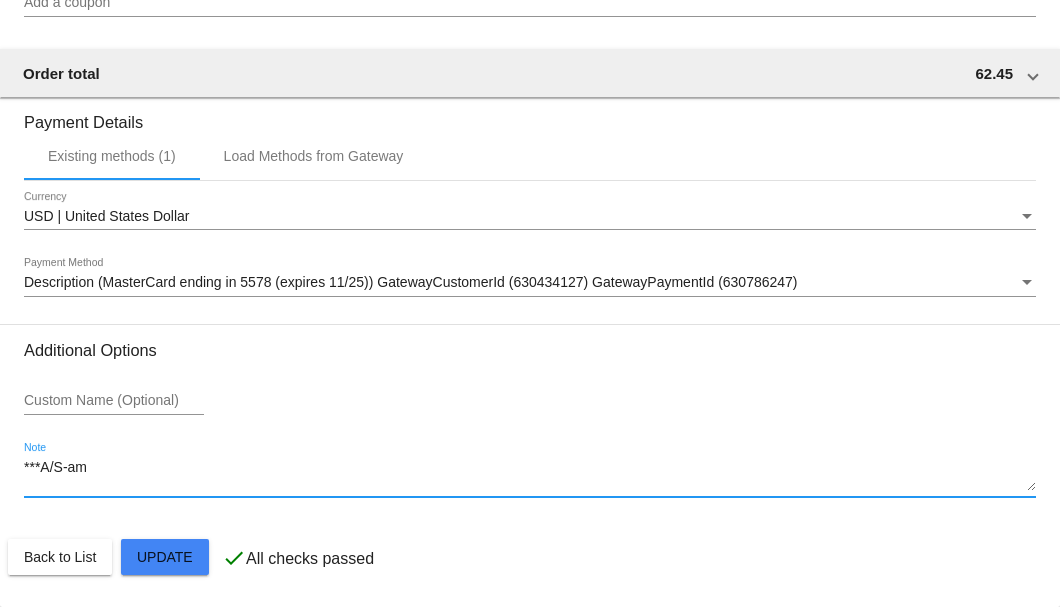 drag, startPoint x: 112, startPoint y: 476, endPoint x: -6, endPoint y: 470, distance: 118.15244 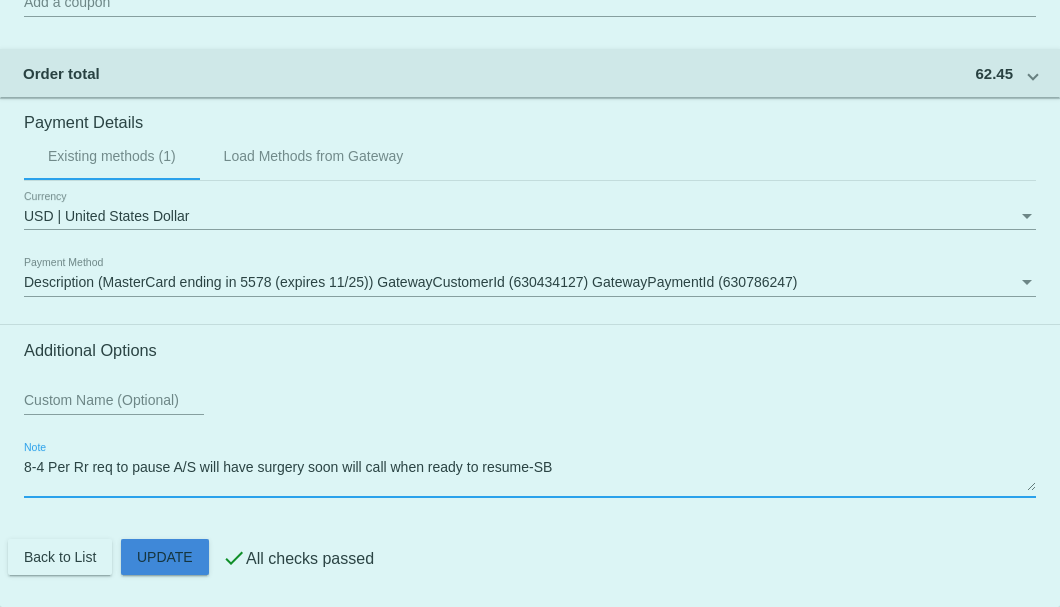 click on "Customer
3029065: Randy Christisen
rchristisen@gmail.com
Customer Shipping
Enter Shipping Address Select A Saved Address (0)
Randy
Shipping First Name
Christisen
Shipping Last Name
US | USA
Shipping Country
2800 FRAZIER STATION RD
Shipping Street 1
Shipping Street 2
DE SOTO
Shipping City
MO | Missouri
Shipping State
63020
Shipping Postcode
Scheduled Order Details
Frequency:
Every 1 months
Active
Status" 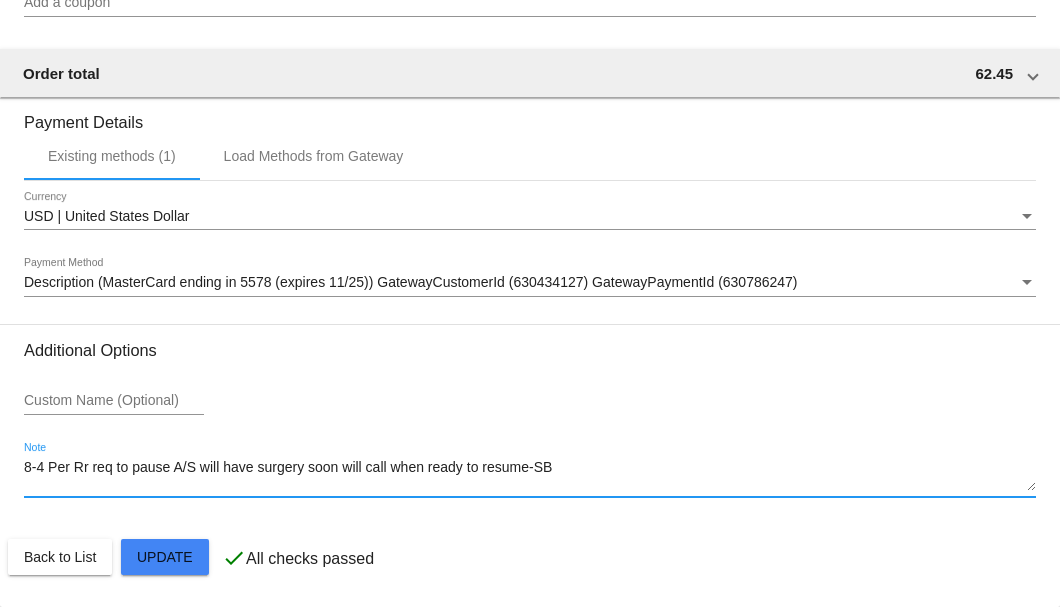 type on "8-4 Per Rr req to pause A/S will have surgery soon will call when ready to resume-SB" 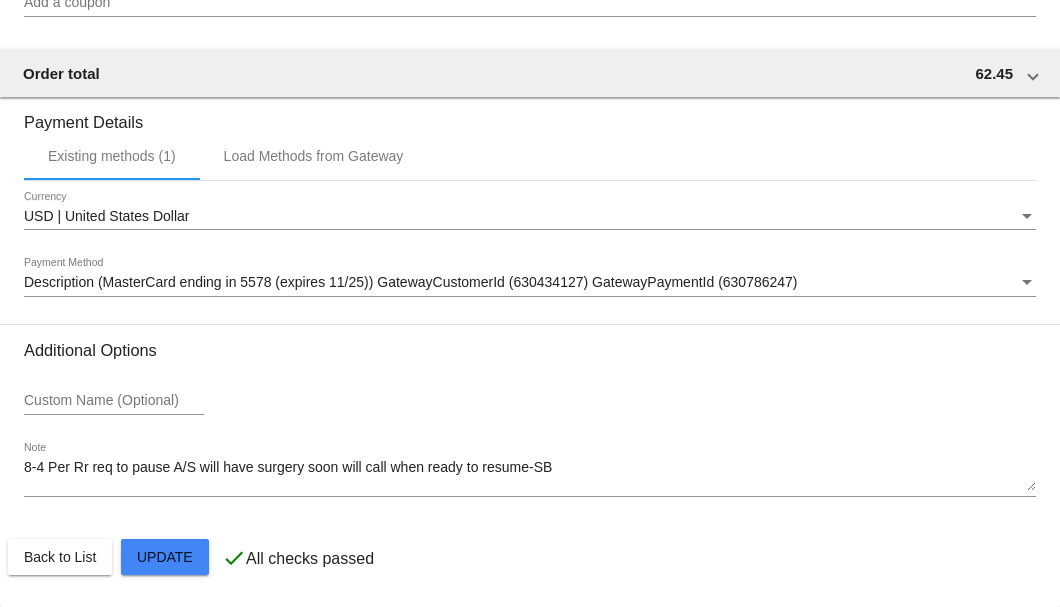 scroll, scrollTop: 1663, scrollLeft: 0, axis: vertical 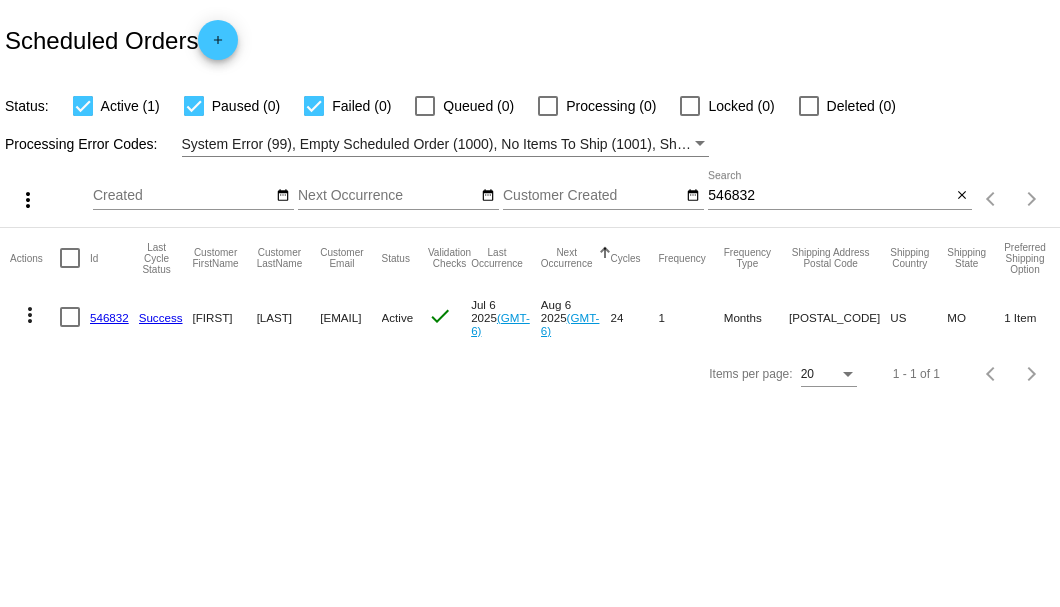 click on "546832" 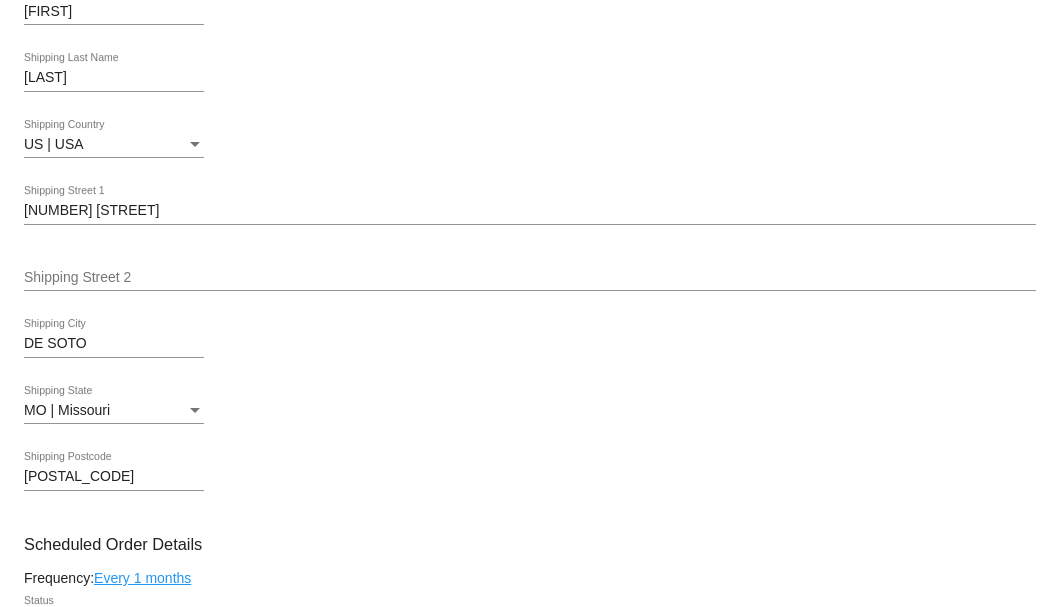 scroll, scrollTop: 933, scrollLeft: 0, axis: vertical 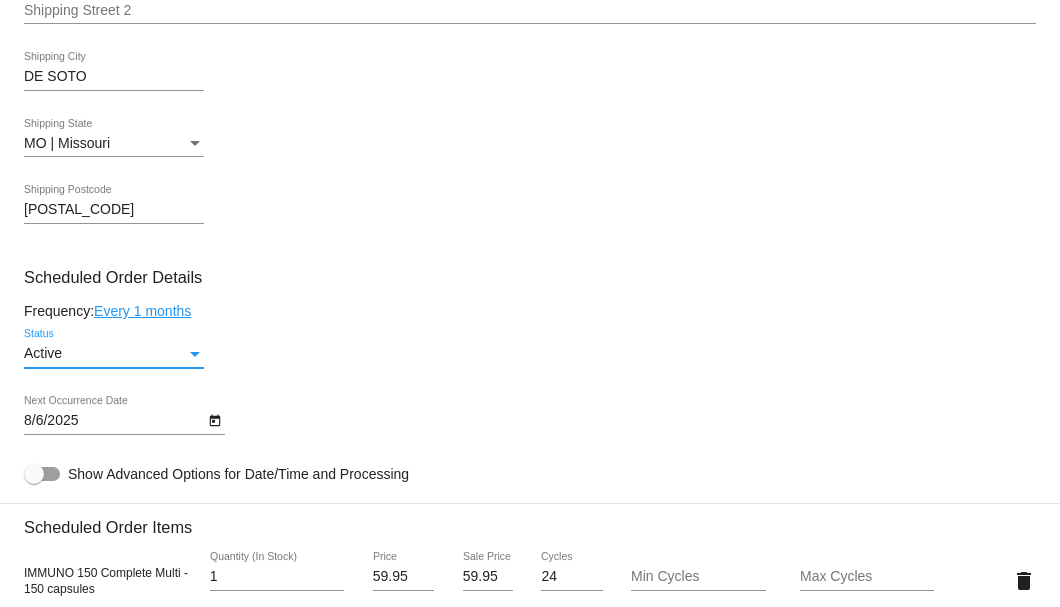 click at bounding box center (195, 354) 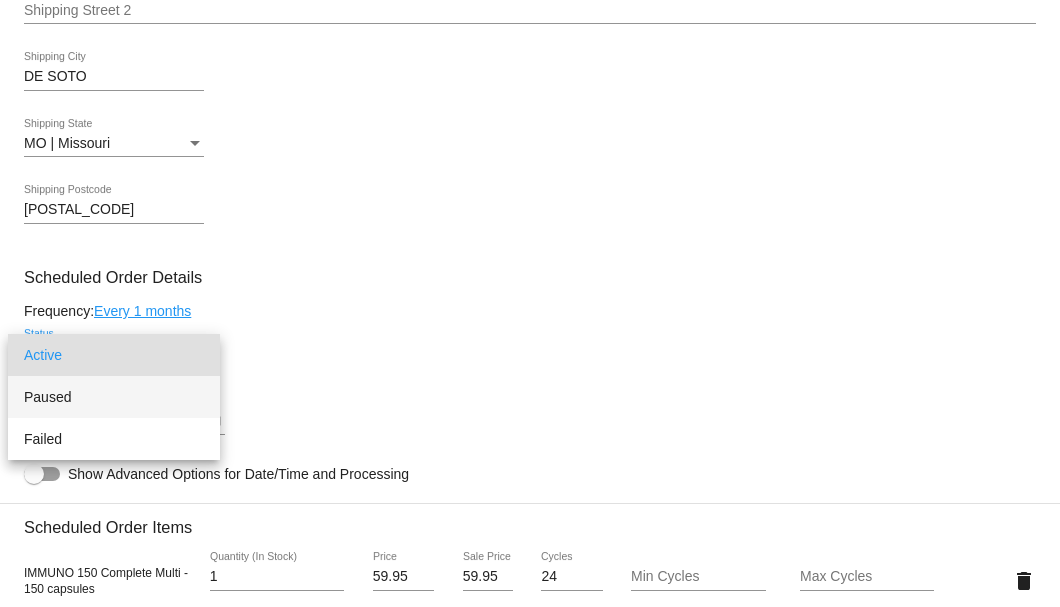 click on "Paused" at bounding box center (114, 397) 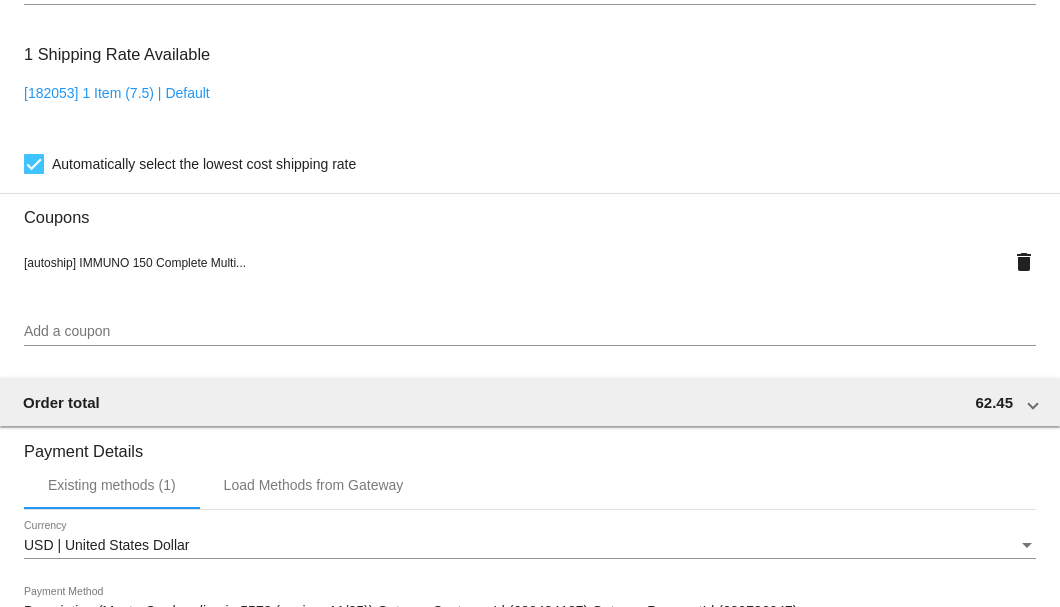 scroll, scrollTop: 1930, scrollLeft: 0, axis: vertical 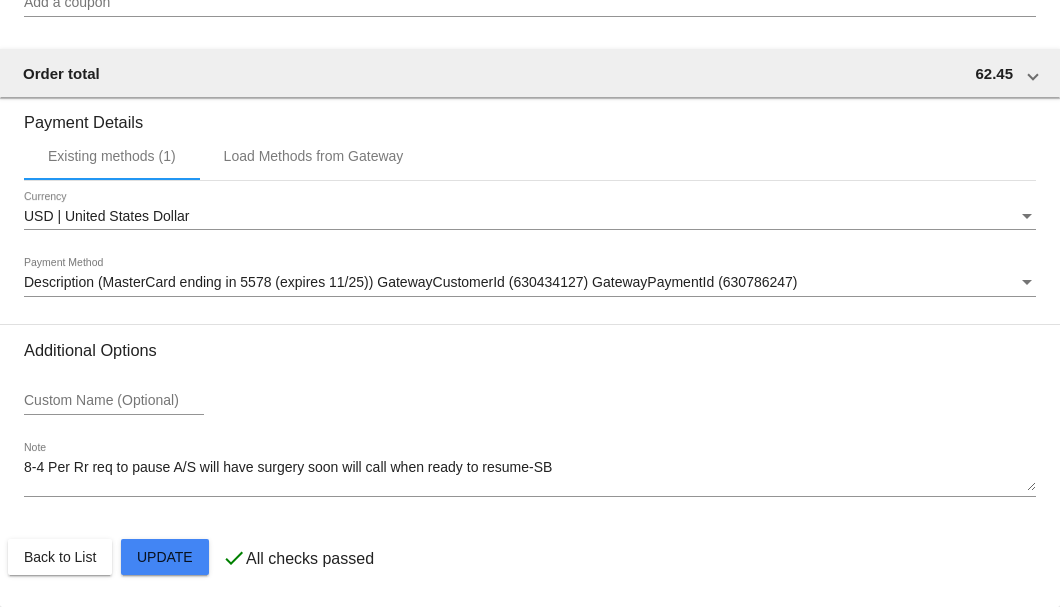click on "Customer
3029065: [FIRST] [LAST]
[EMAIL]
Customer Shipping
Enter Shipping Address Select A Saved Address (0)
[FIRST]
Shipping First Name
[LAST]
Shipping Last Name
US | USA
Shipping Country
[NUMBER] [STREET]
Shipping Street 1
Shipping Street 2
[CITY]
Shipping City
MO | Missouri
Shipping State
[POSTAL_CODE]
Shipping Postcode
Scheduled Order Details
Frequency:
Every 1 months
Paused
Status" 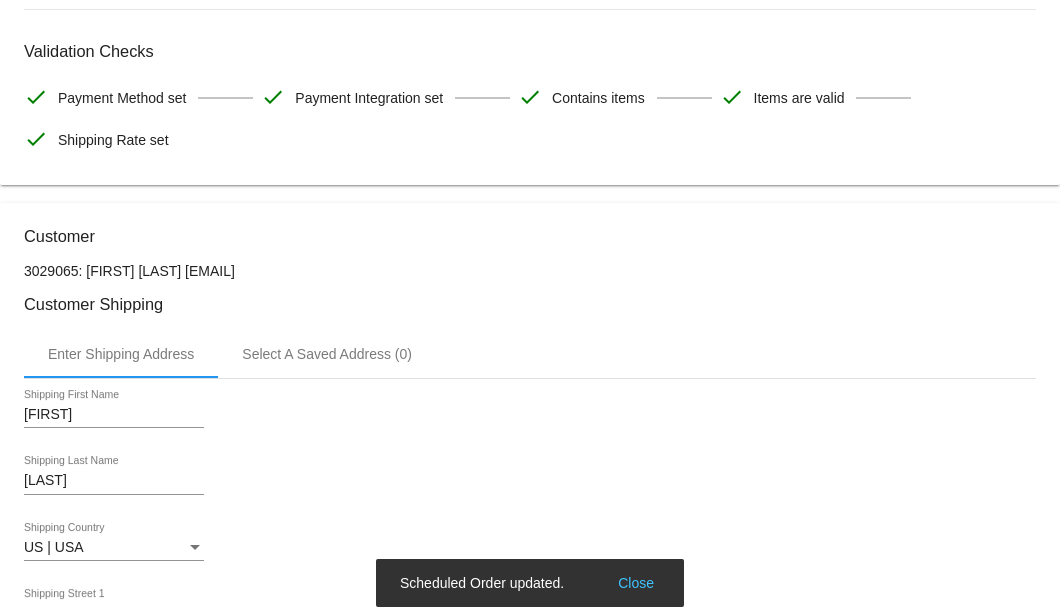 scroll, scrollTop: 196, scrollLeft: 0, axis: vertical 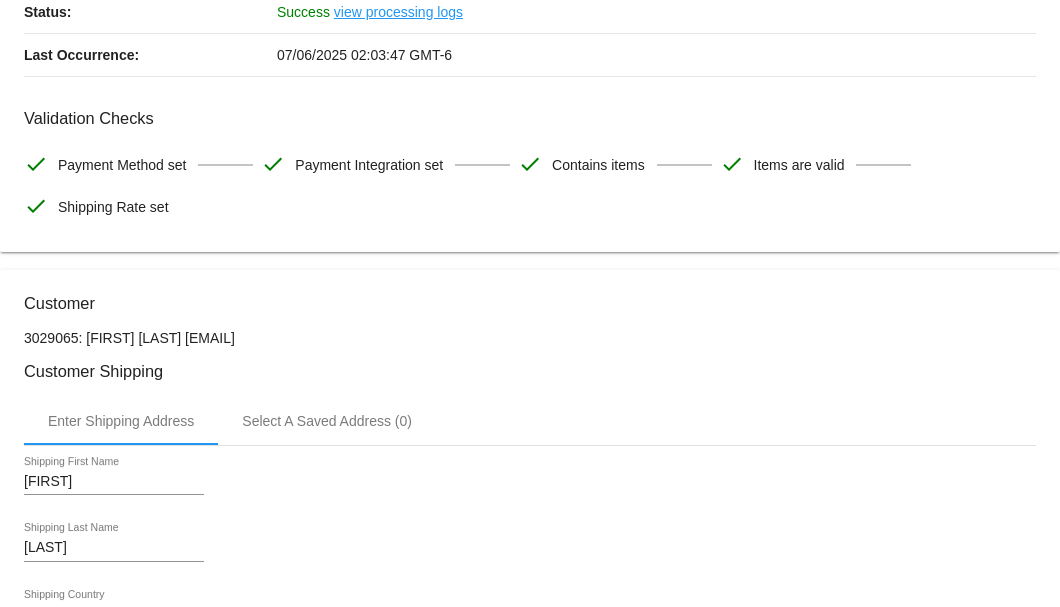 drag, startPoint x: 341, startPoint y: 332, endPoint x: 195, endPoint y: 337, distance: 146.08559 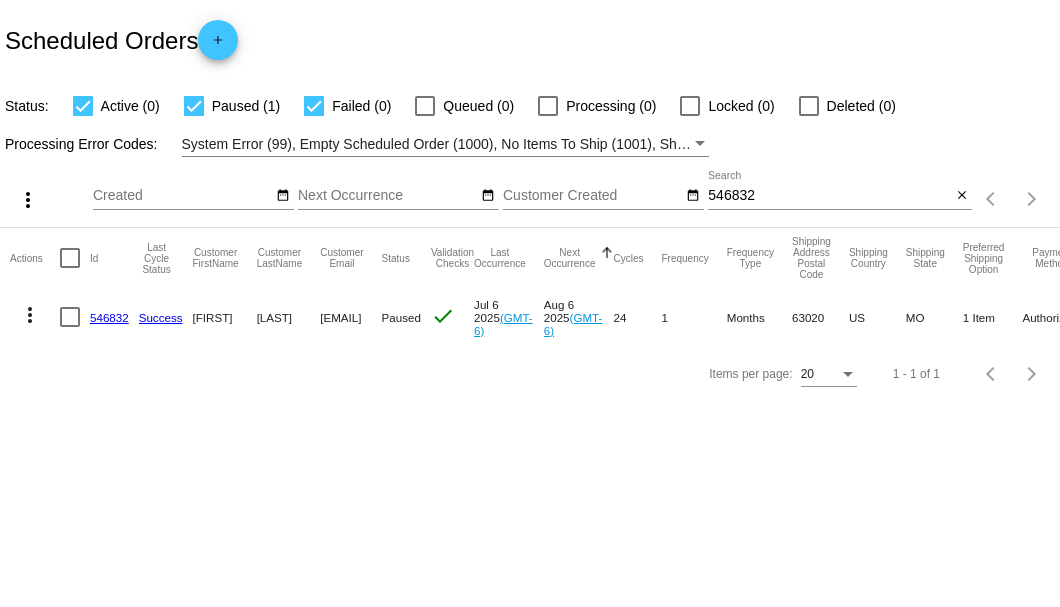 scroll, scrollTop: 0, scrollLeft: 0, axis: both 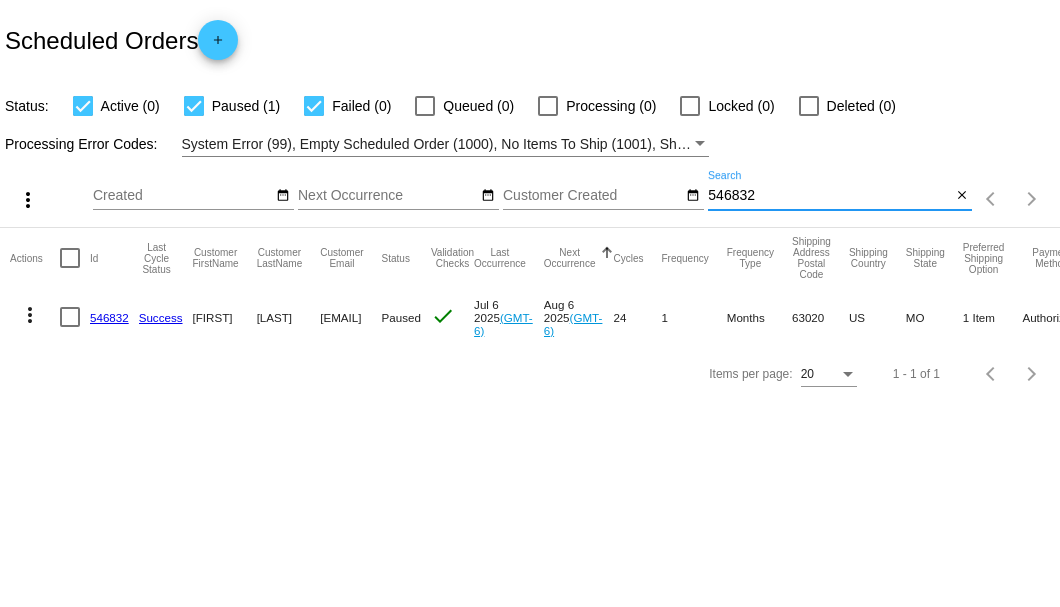 click on "546832" at bounding box center (829, 196) 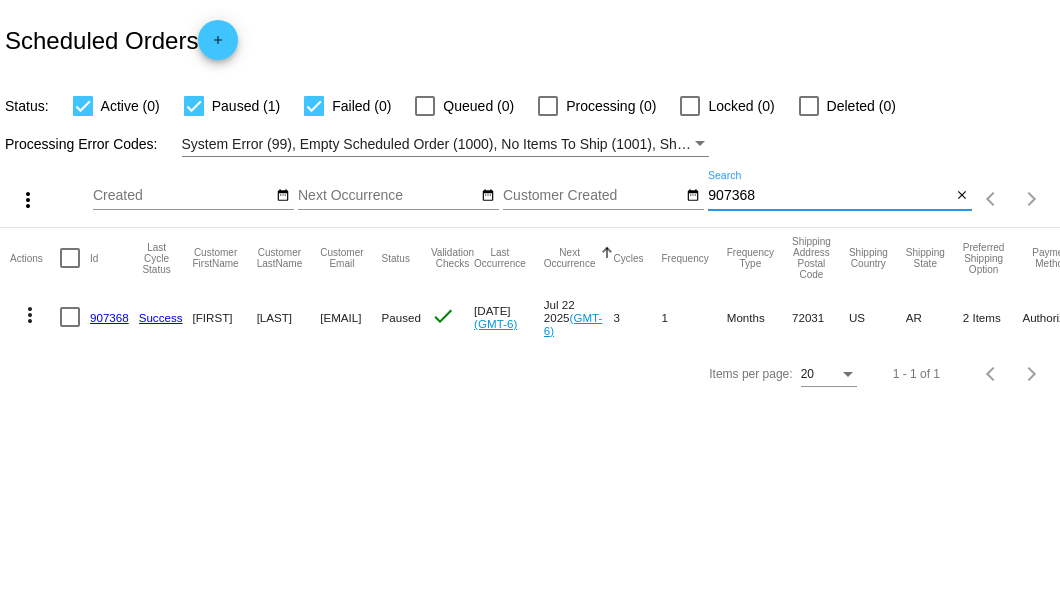 type on "907368" 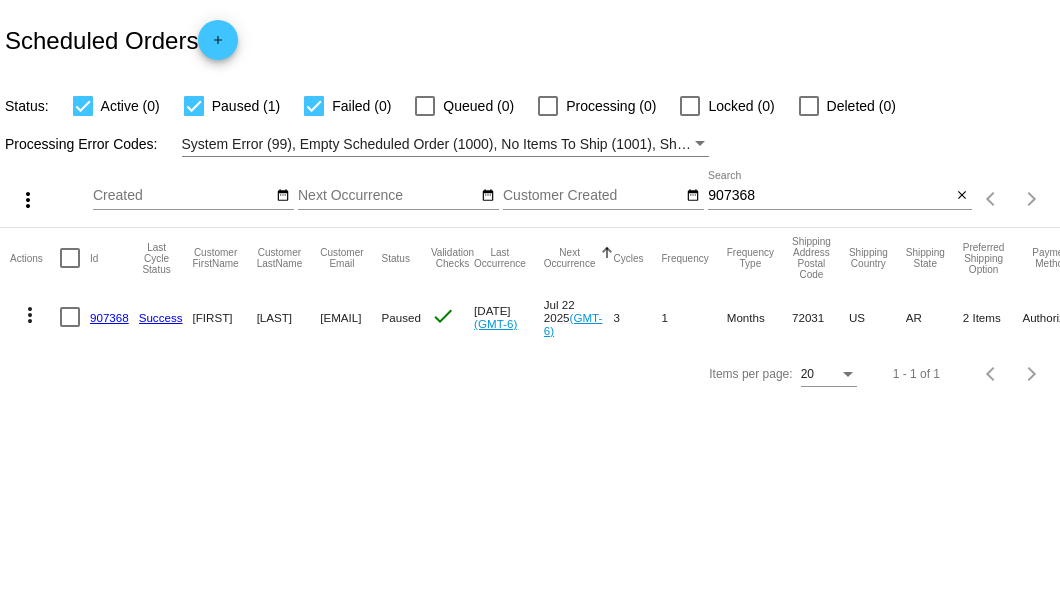 click on "907368" 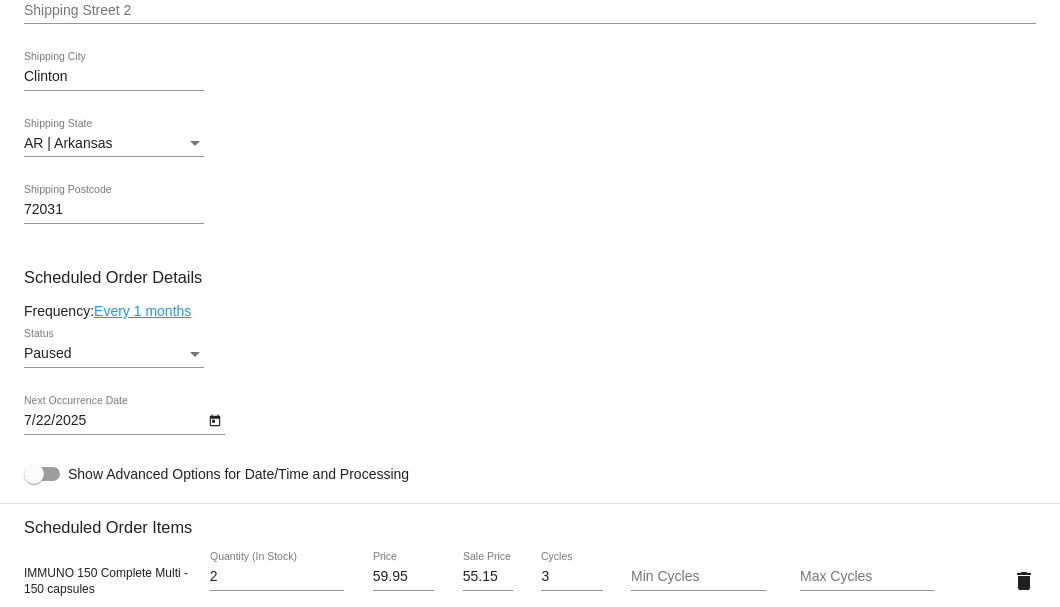 scroll, scrollTop: 1200, scrollLeft: 0, axis: vertical 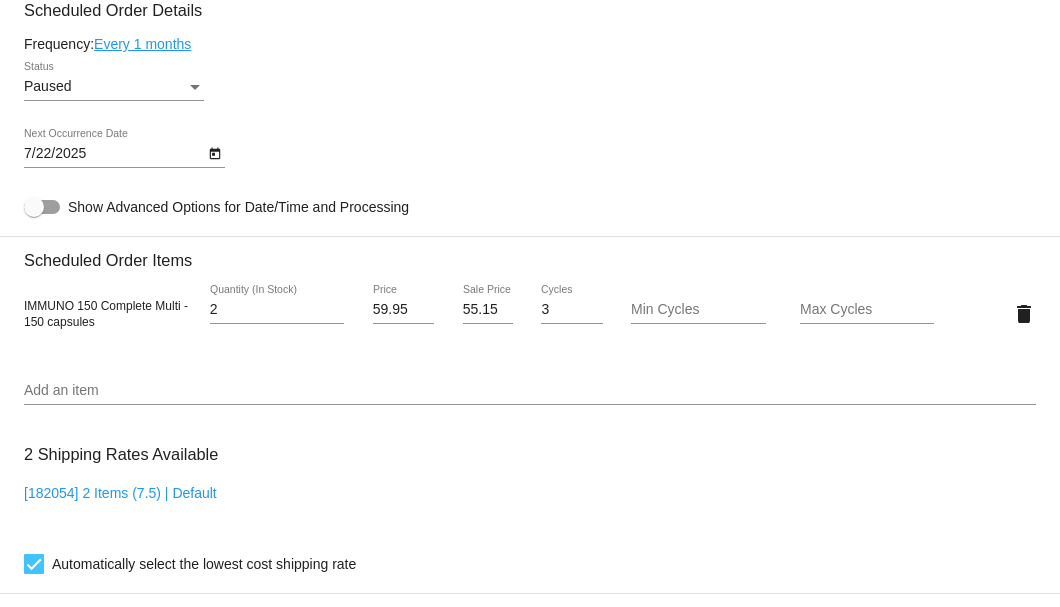 click on "Paused" at bounding box center [105, 87] 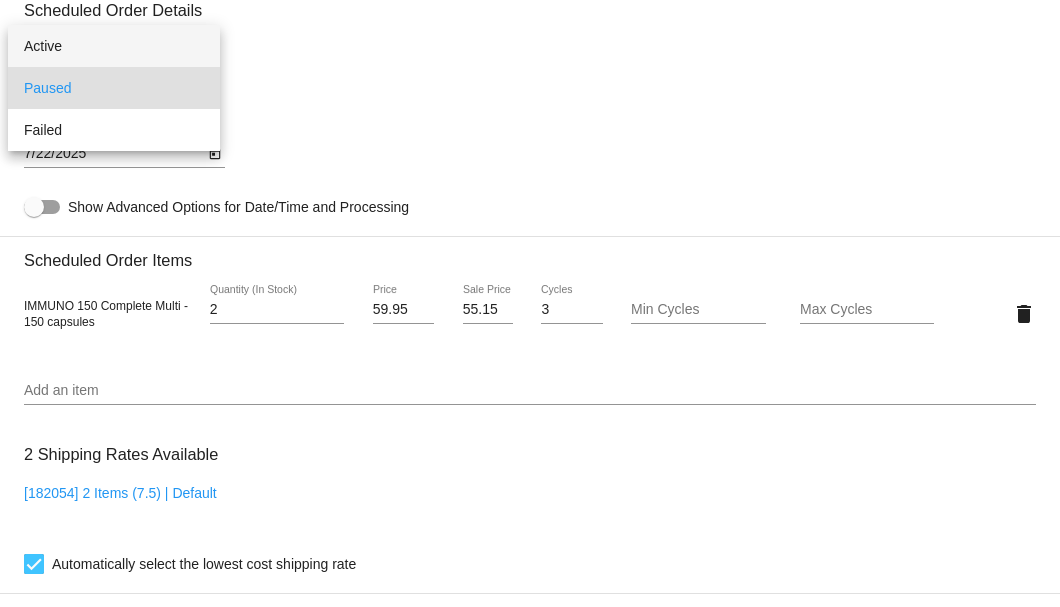 click on "Active" at bounding box center [114, 46] 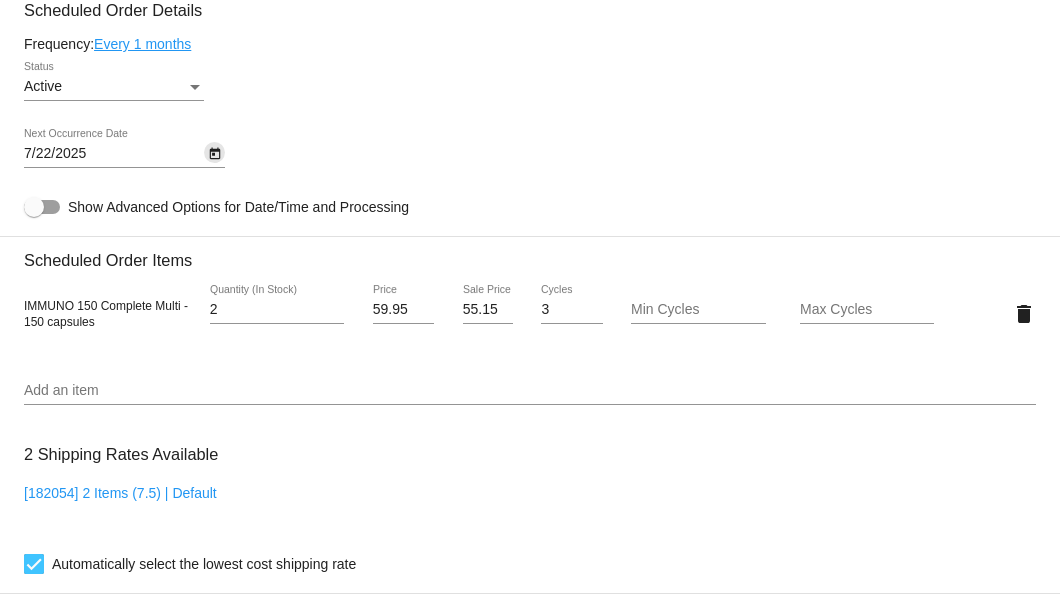 click 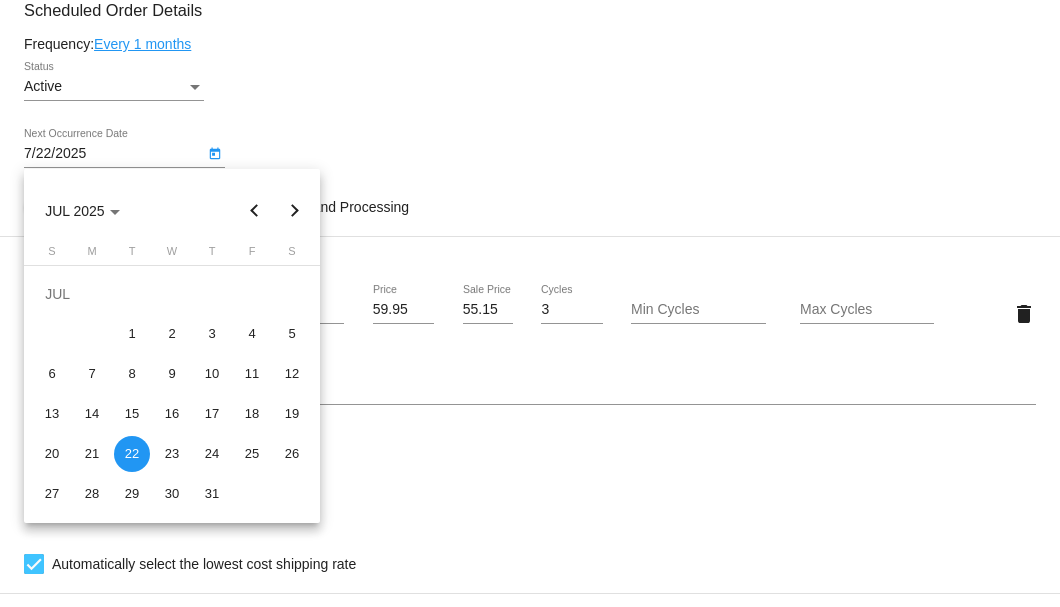 click at bounding box center (295, 211) 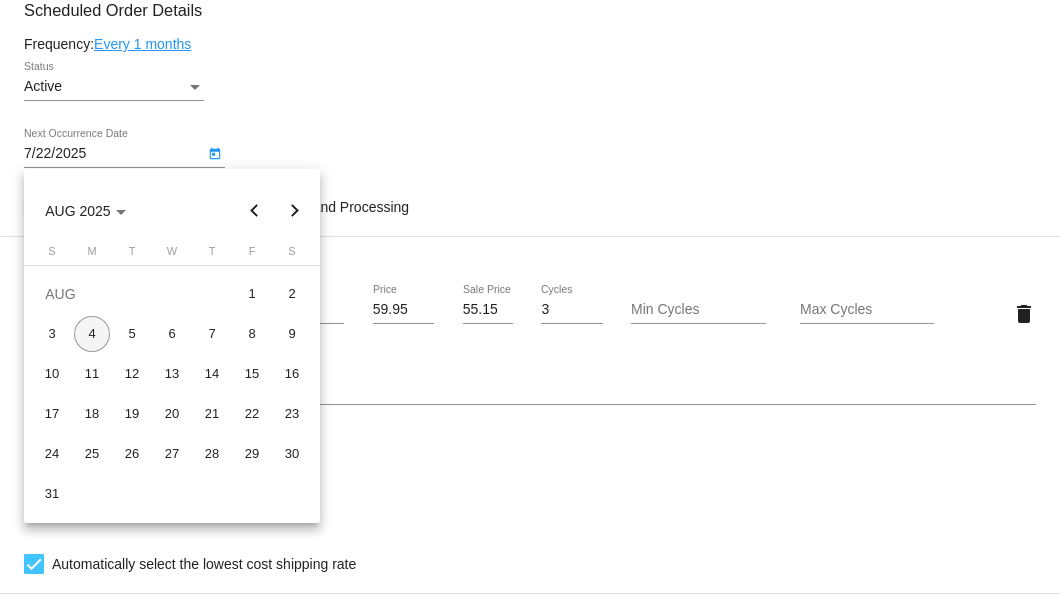 click on "4" at bounding box center [92, 334] 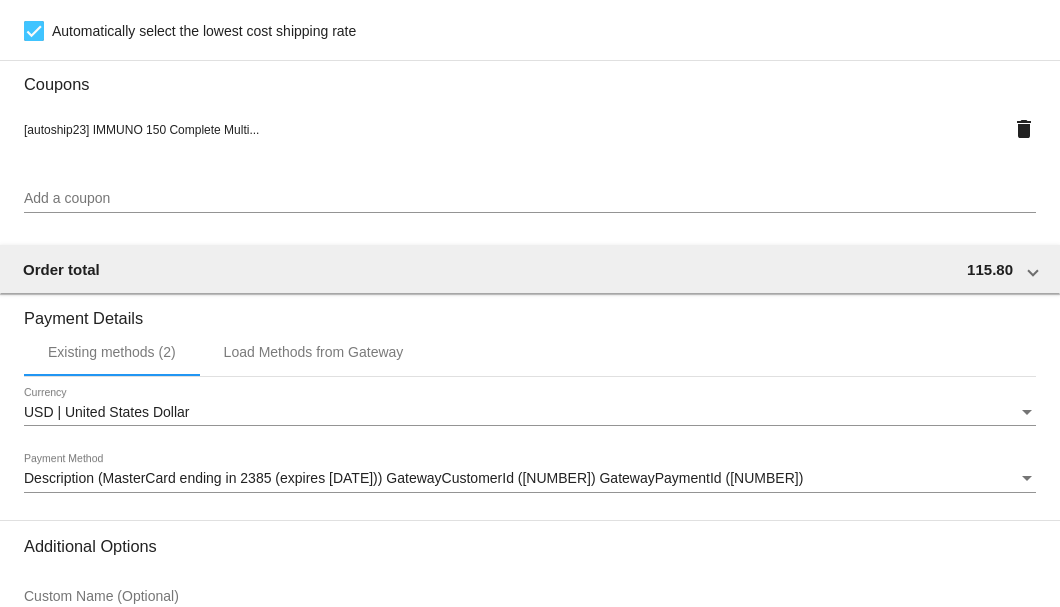scroll, scrollTop: 1930, scrollLeft: 0, axis: vertical 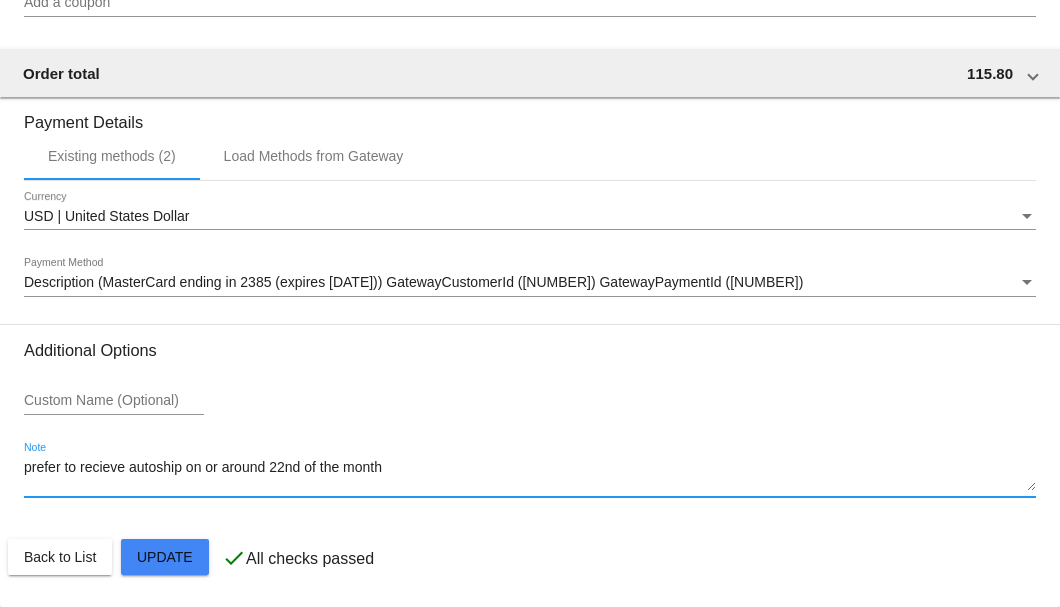 drag, startPoint x: 385, startPoint y: 467, endPoint x: 16, endPoint y: 470, distance: 369.0122 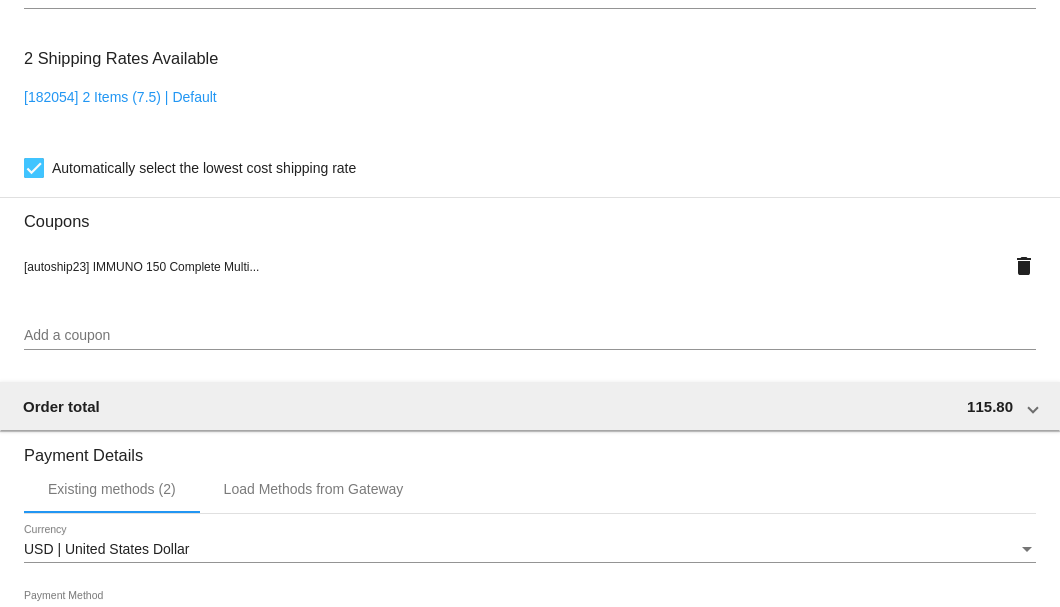 scroll, scrollTop: 1930, scrollLeft: 0, axis: vertical 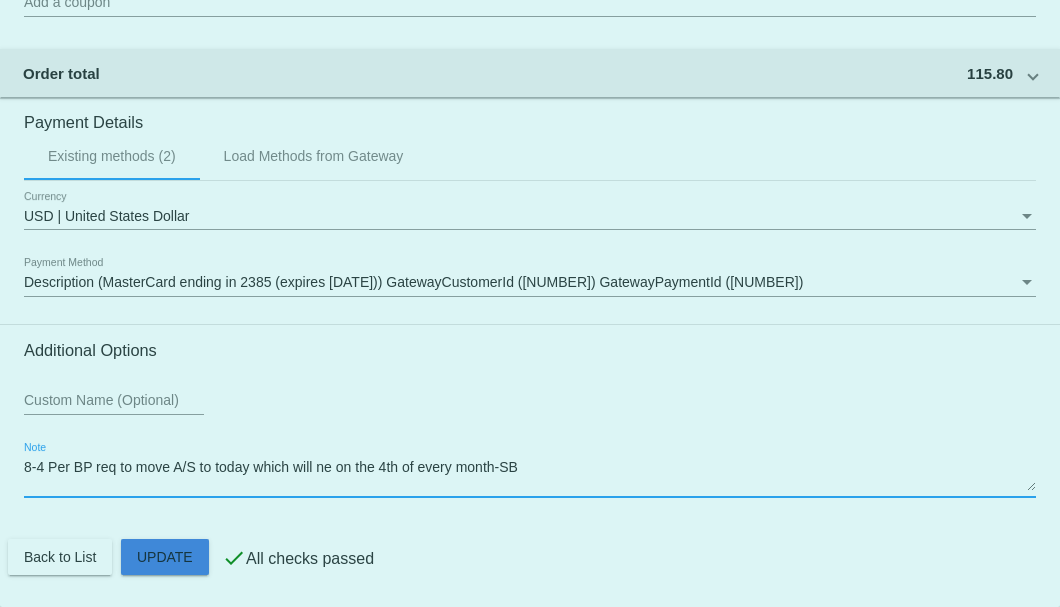 click on "Customer
4487398: Floyd Pryor
eddyp72032@yahoo.com
Customer Shipping
Enter Shipping Address Select A Saved Address (0)
Floyd
Shipping First Name
Pryor
Shipping Last Name
US | USA
Shipping Country
2339 Half Moon Road
Shipping Street 1
Shipping Street 2
Clinton
Shipping City
AR | Arkansas
Shipping State
72031
Shipping Postcode
Scheduled Order Details
Frequency:
Every 1 months
Active
Status
2" 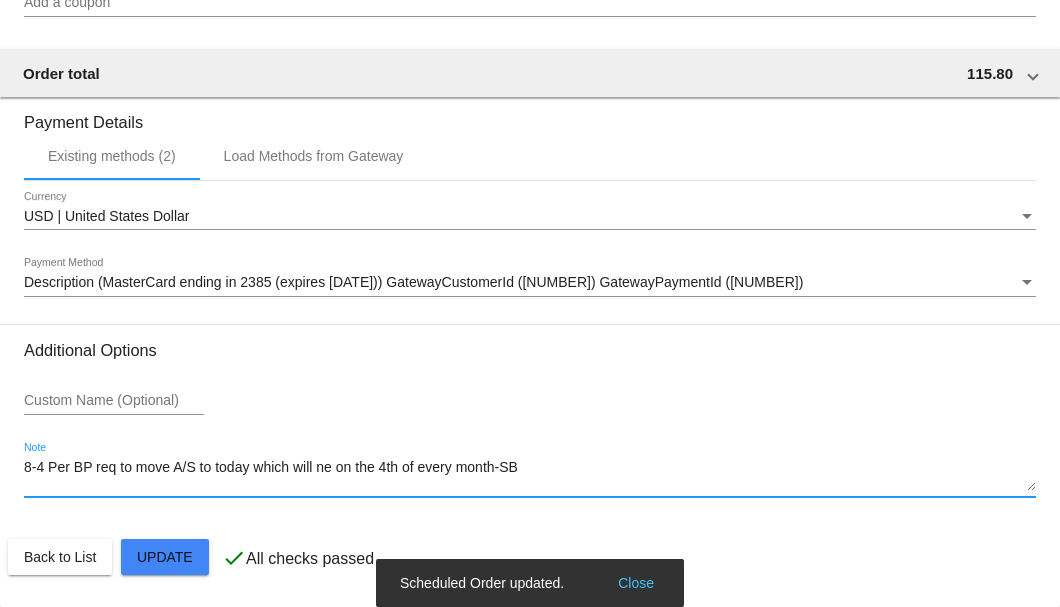 click on "8-4 Per BP req to move A/S to today which will ne on the 4th of every month-SB" at bounding box center [530, 476] 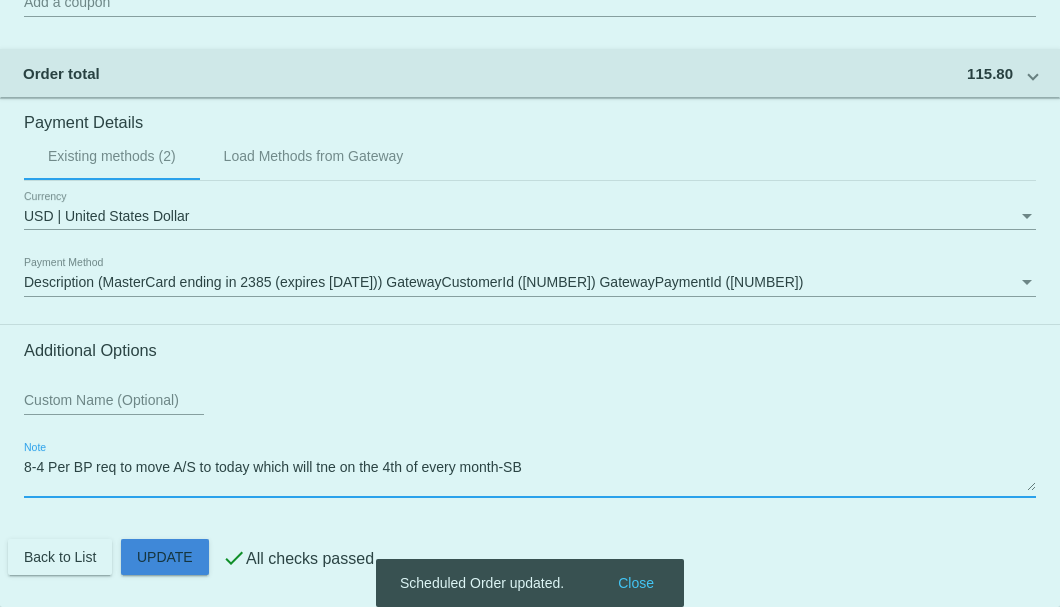 click on "Customer
4487398: Floyd Pryor
eddyp72032@yahoo.com
Customer Shipping
Enter Shipping Address Select A Saved Address (0)
Floyd
Shipping First Name
Pryor
Shipping Last Name
US | USA
Shipping Country
2339 Half Moon Road
Shipping Street 1
Shipping Street 2
Clinton
Shipping City
AR | Arkansas
Shipping State
72031
Shipping Postcode
Scheduled Order Details
Frequency:
Every 1 months
Active
Status
2" 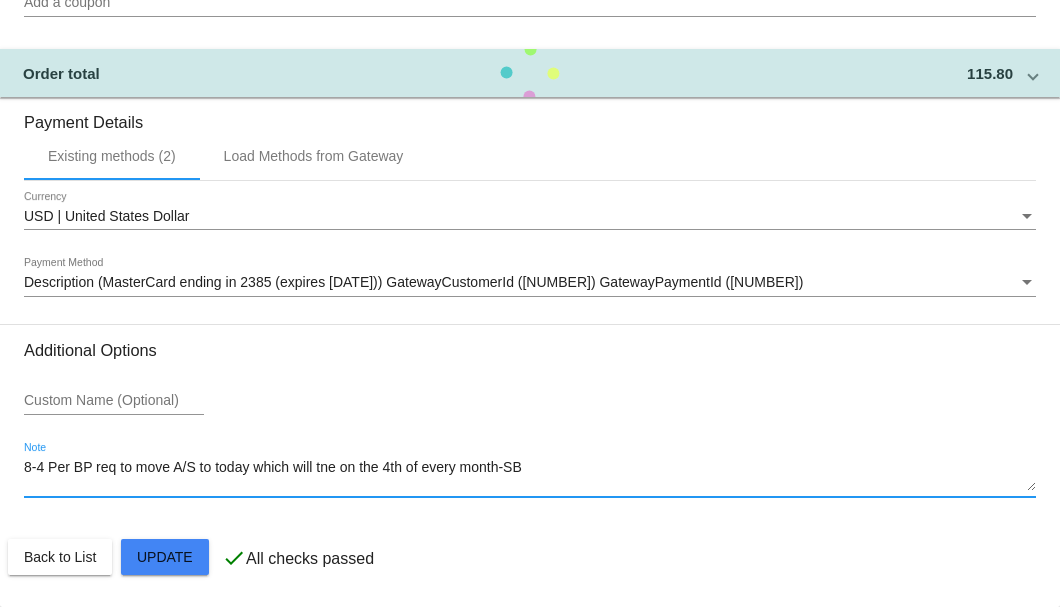 click on "8-4 Per BP req to move A/S to today which will tne on the 4th of every month-SB" at bounding box center (530, 476) 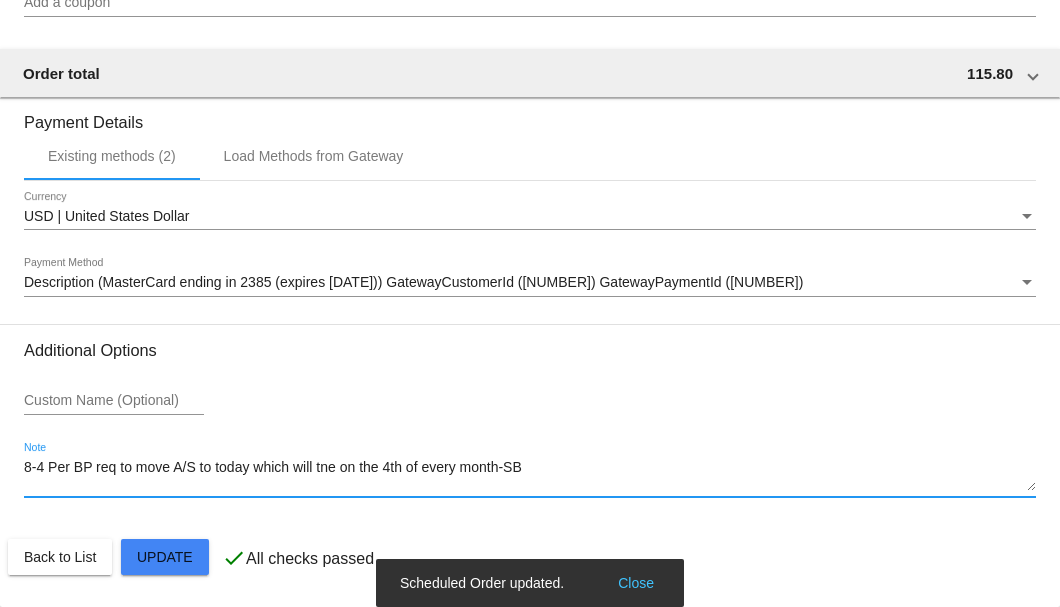 click on "8-4 Per BP req to move A/S to today which will tne on the 4th of every month-SB" at bounding box center (530, 476) 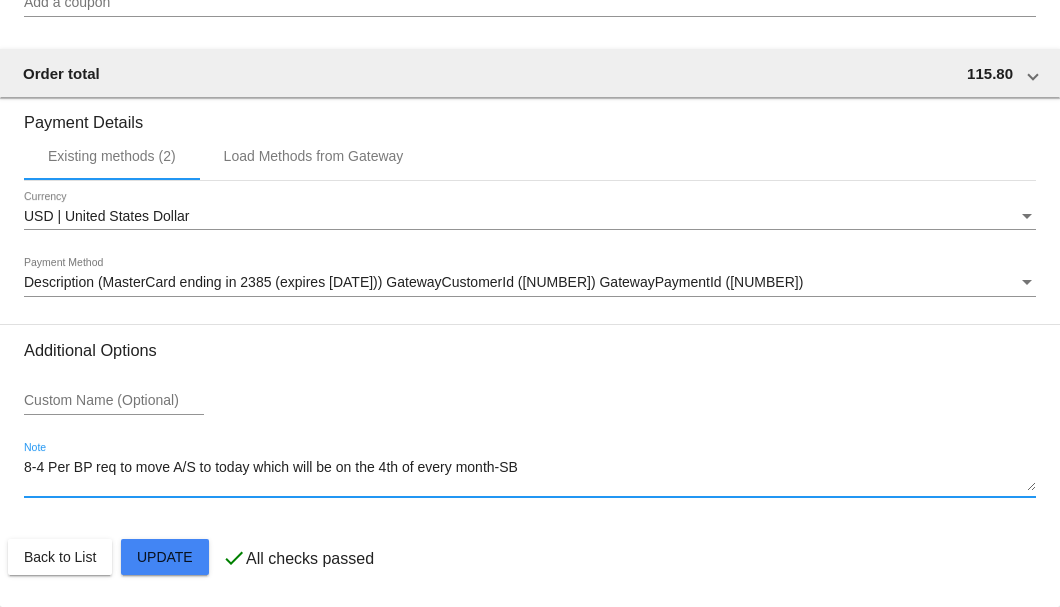 type on "8-4 Per BP req to move A/S to today which will be on the 4th of every month-SB" 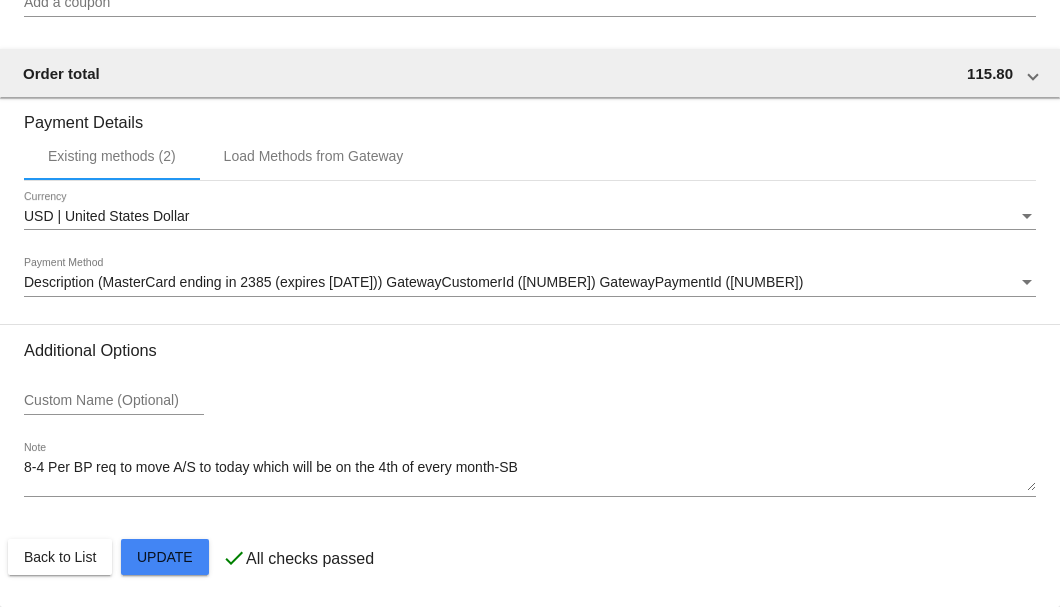 click on "Back to List
Update" 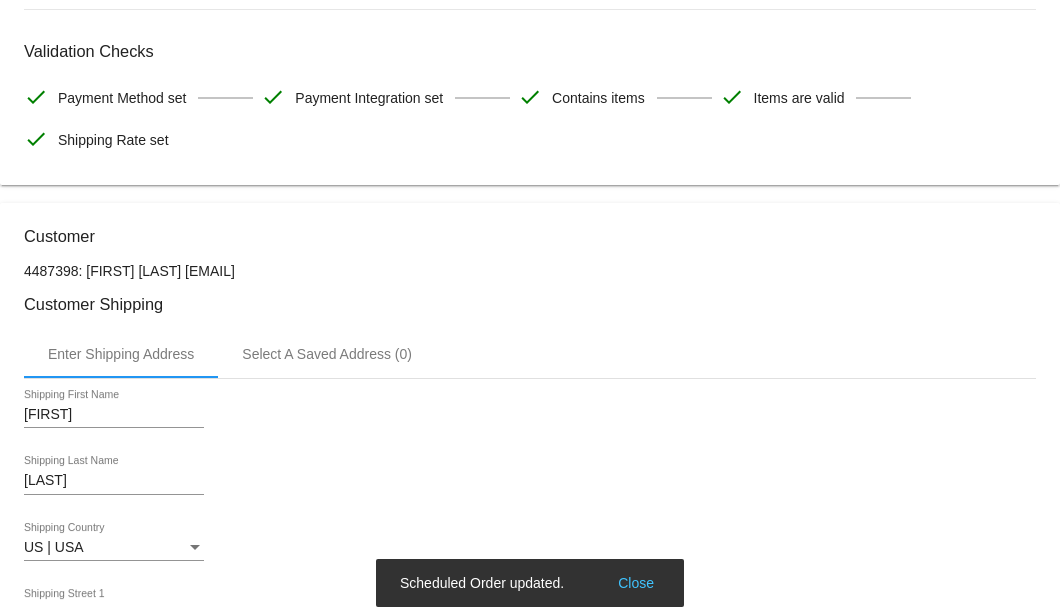 scroll, scrollTop: 0, scrollLeft: 0, axis: both 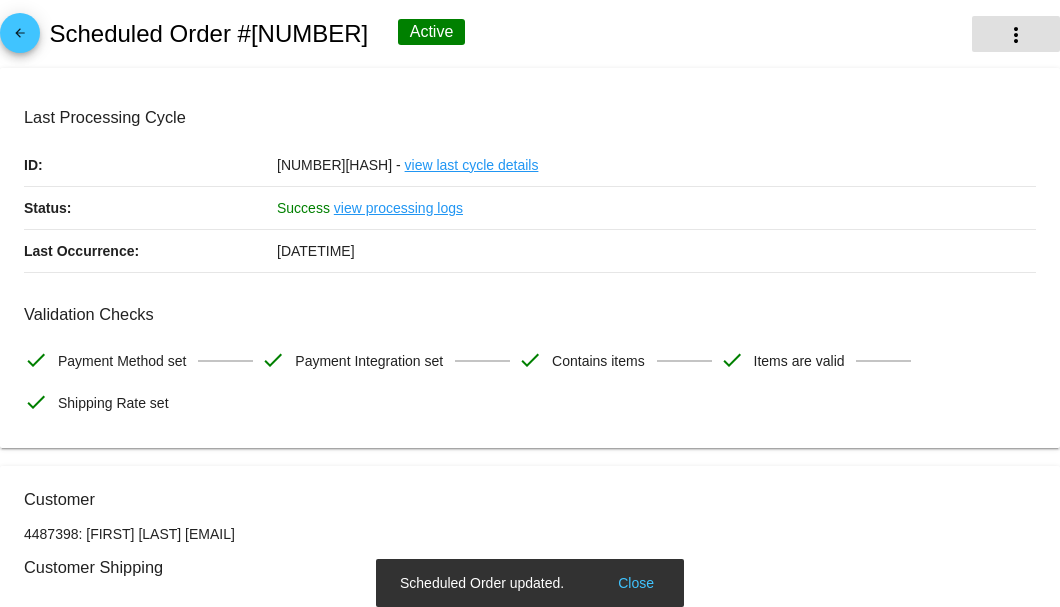 click on "more_vert" 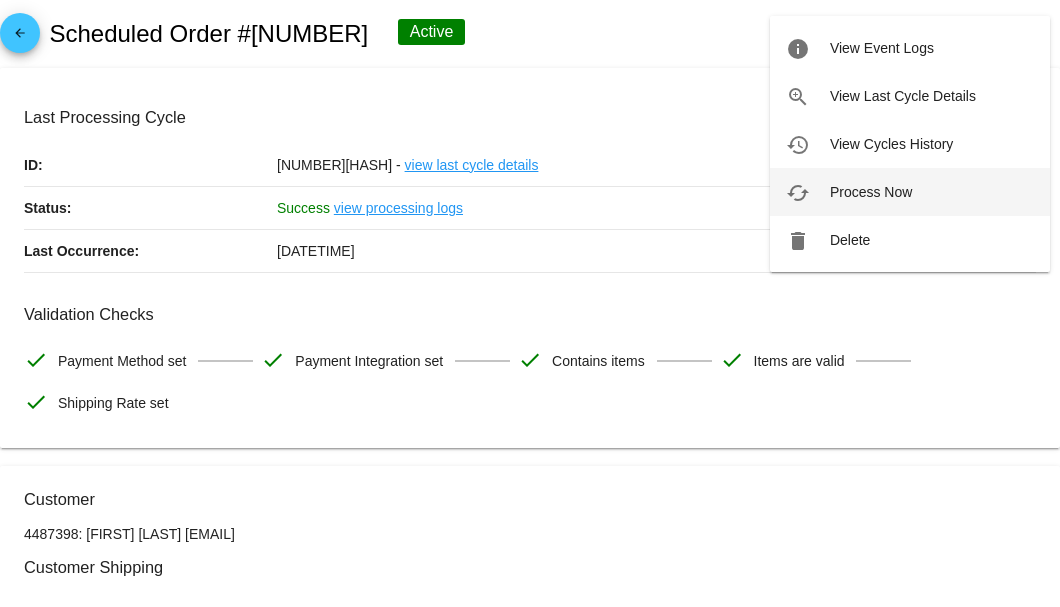 click on "Process Now" at bounding box center (871, 192) 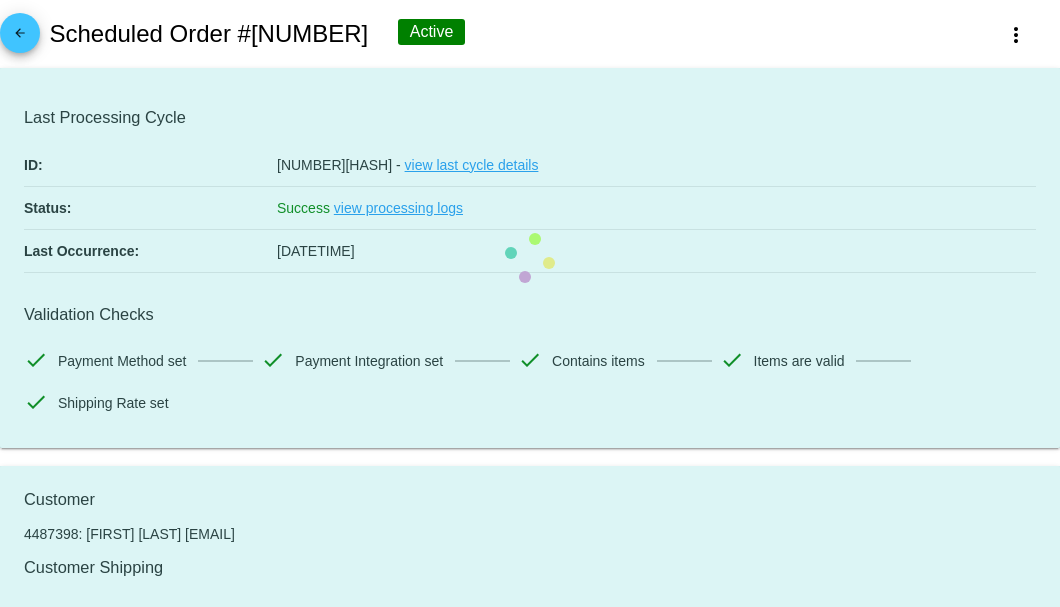 scroll, scrollTop: 400, scrollLeft: 0, axis: vertical 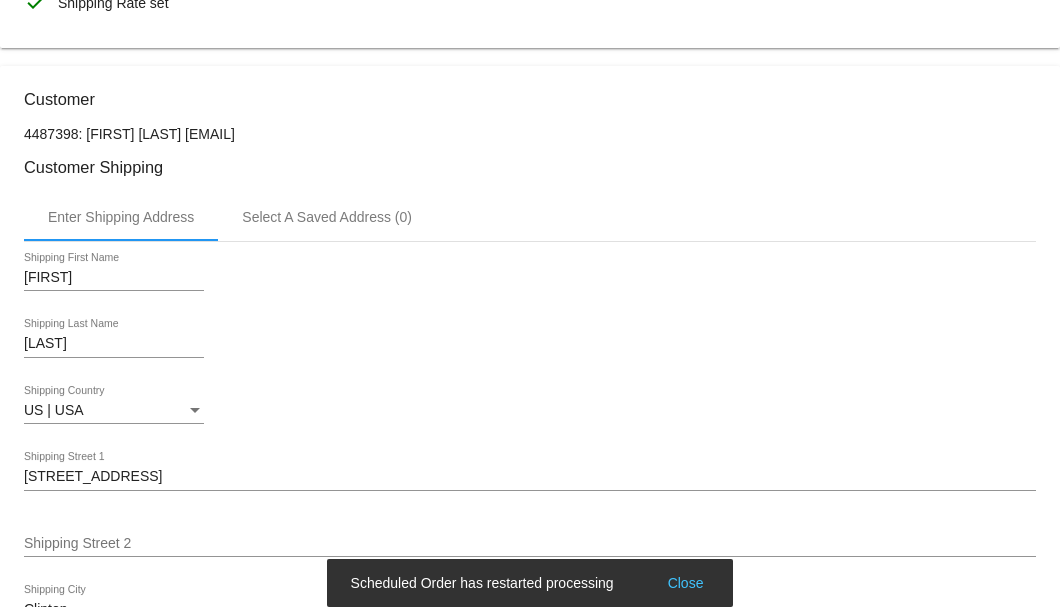 drag, startPoint x: 324, startPoint y: 133, endPoint x: 164, endPoint y: 127, distance: 160.11246 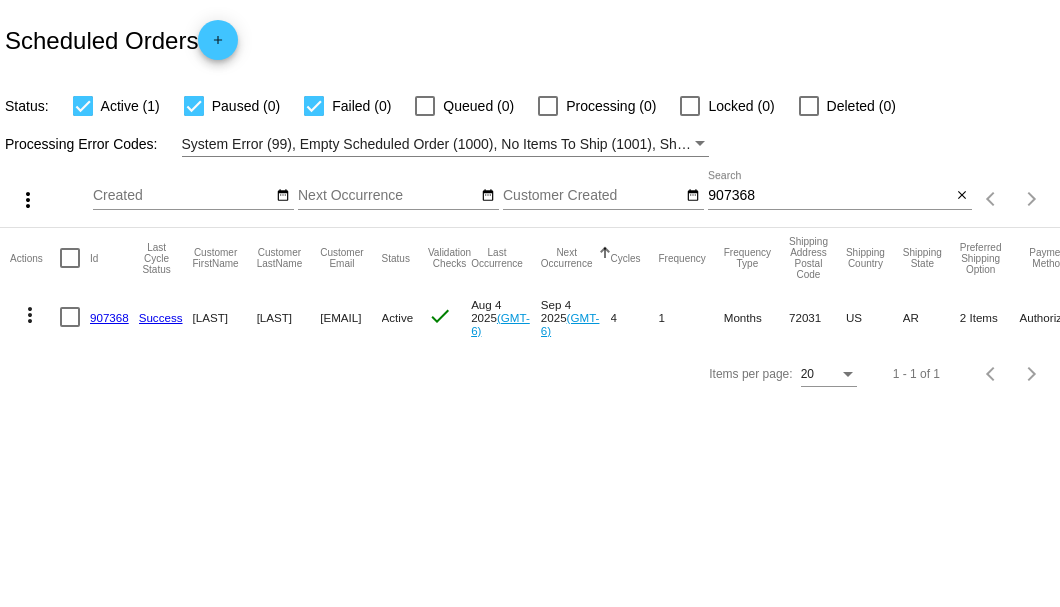scroll, scrollTop: 0, scrollLeft: 0, axis: both 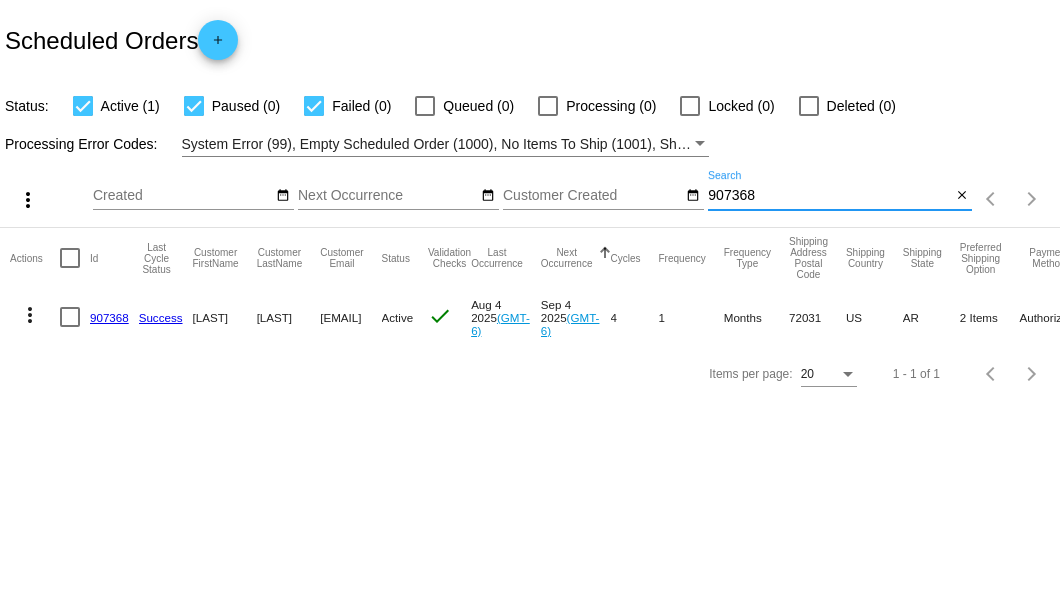 click on "907368" at bounding box center (829, 196) 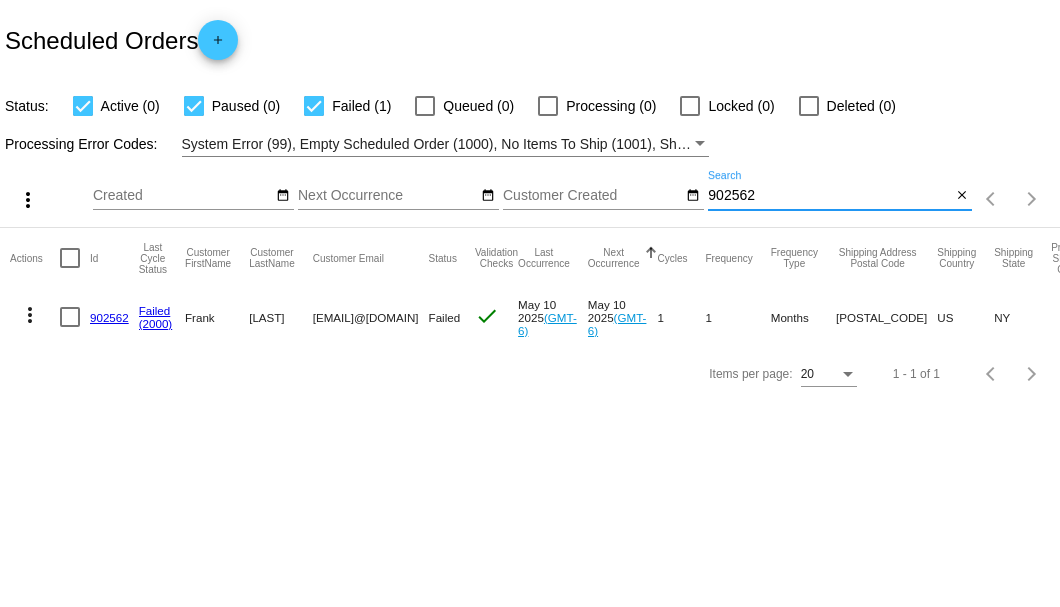 type on "902562" 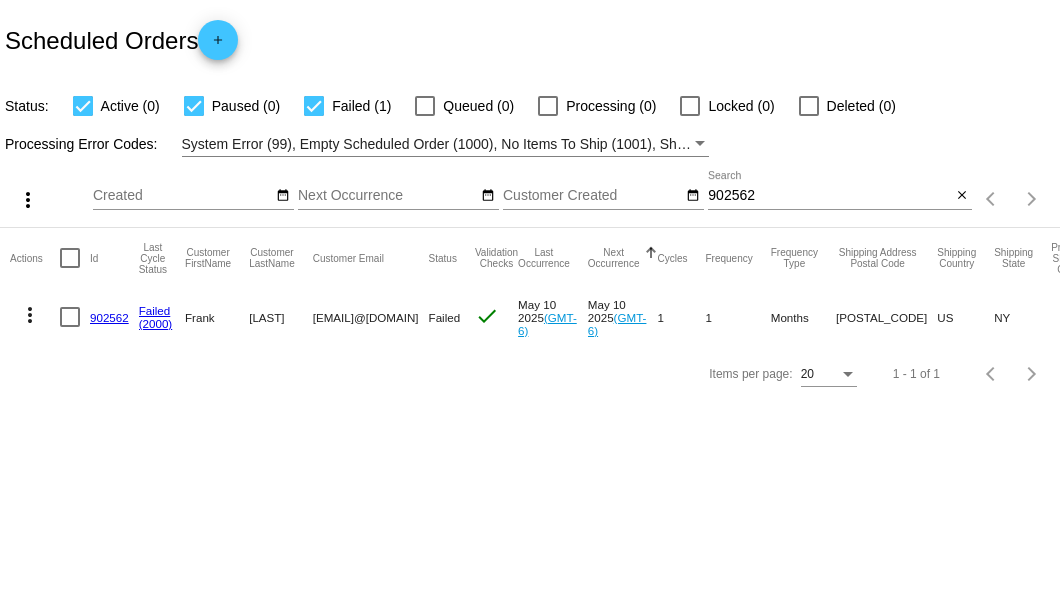drag, startPoint x: 312, startPoint y: 317, endPoint x: 521, endPoint y: 317, distance: 209 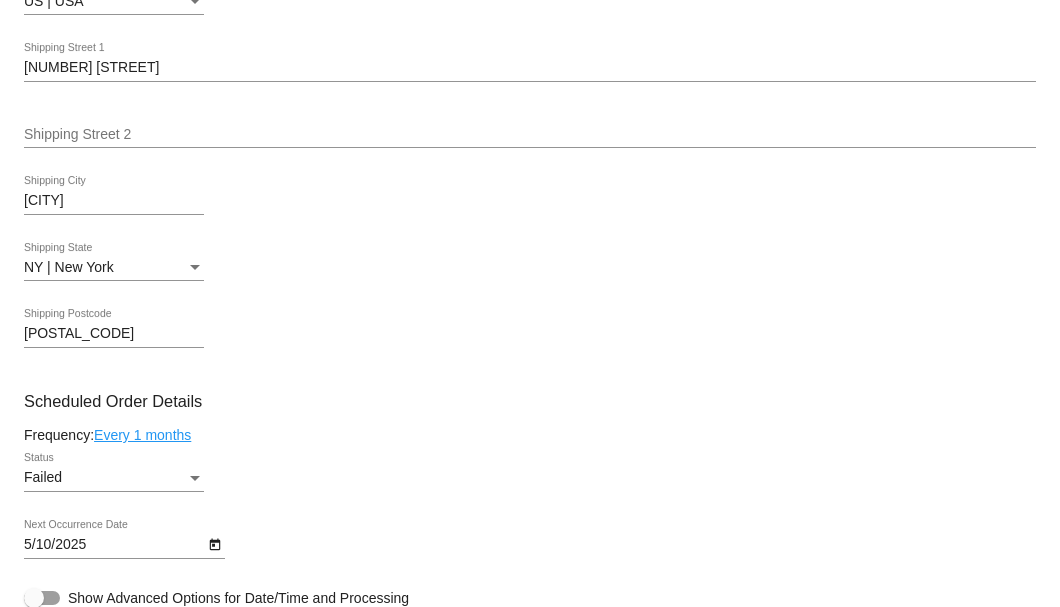 scroll, scrollTop: 1133, scrollLeft: 0, axis: vertical 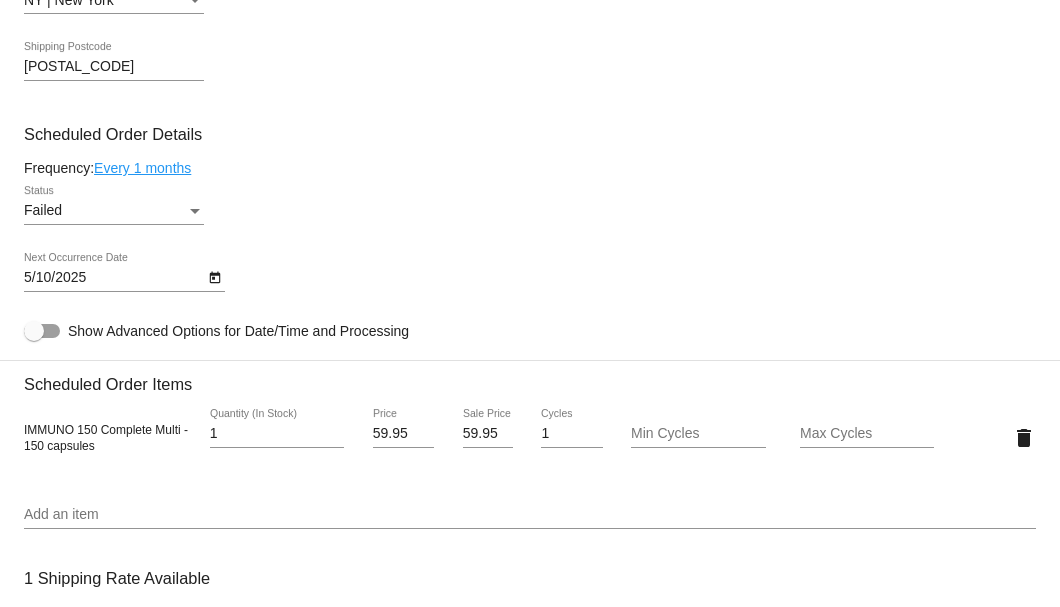 click on "Failed" at bounding box center (105, 211) 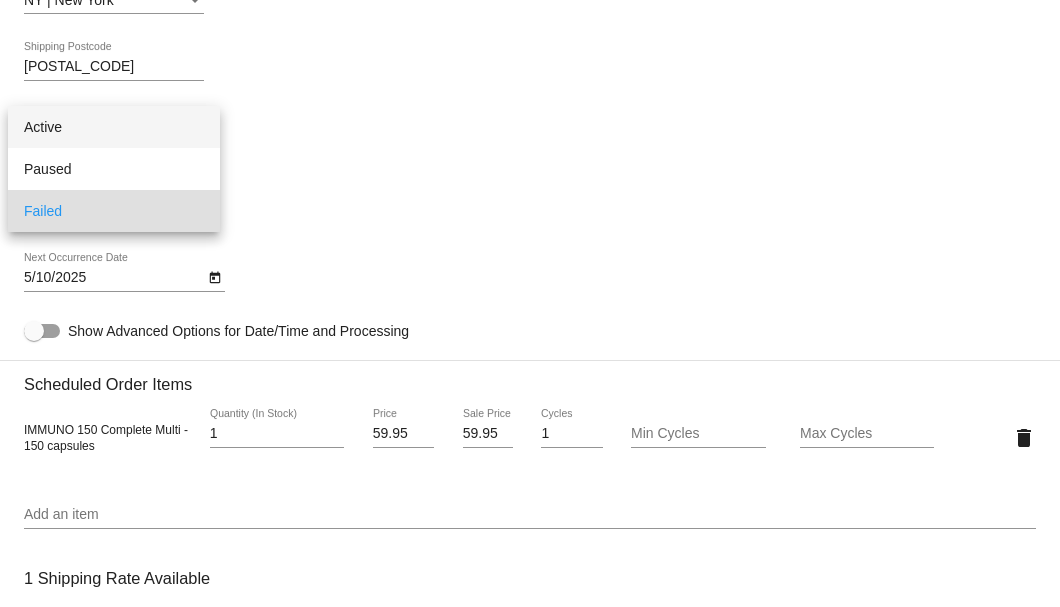 click on "Active" at bounding box center [114, 127] 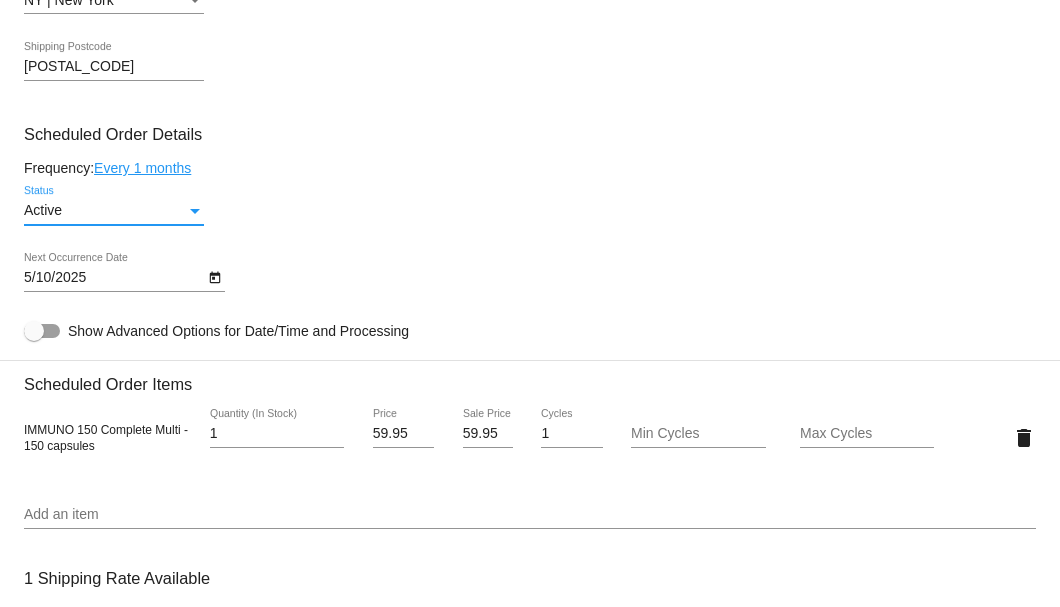 click 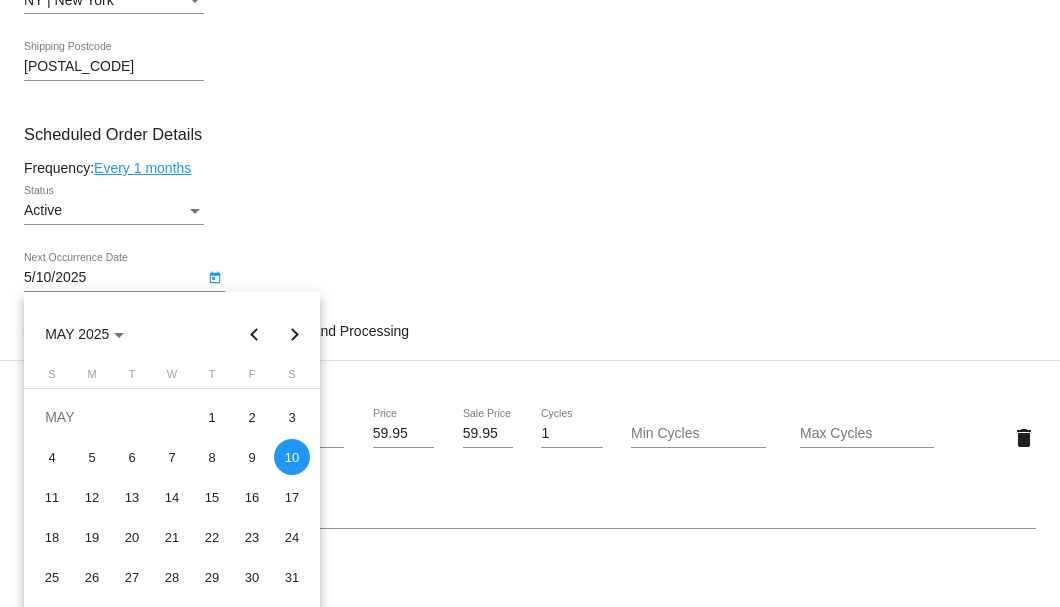 click at bounding box center [295, 334] 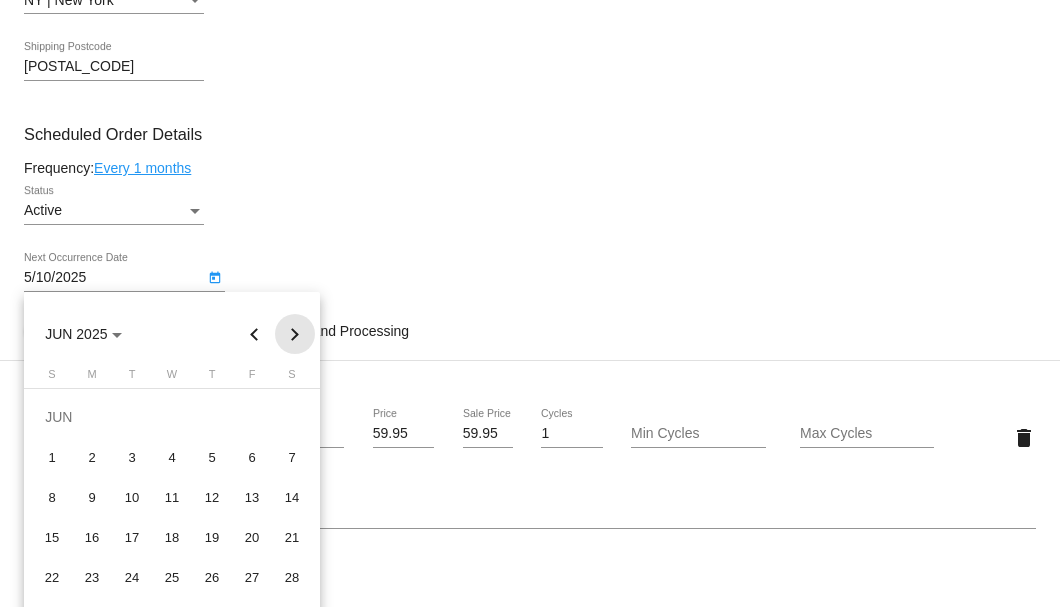 click at bounding box center [295, 334] 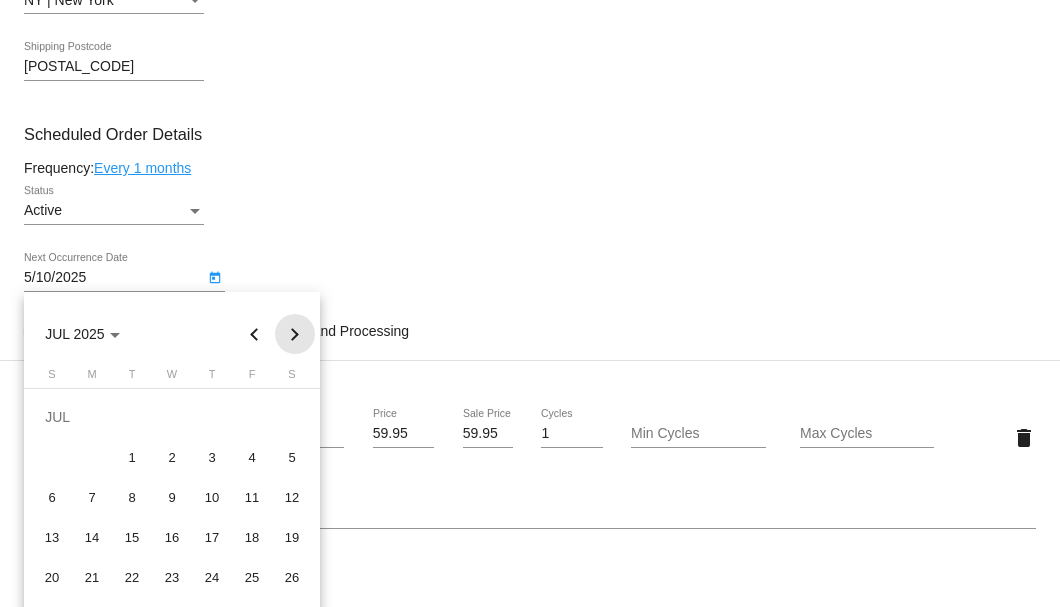 click at bounding box center (295, 334) 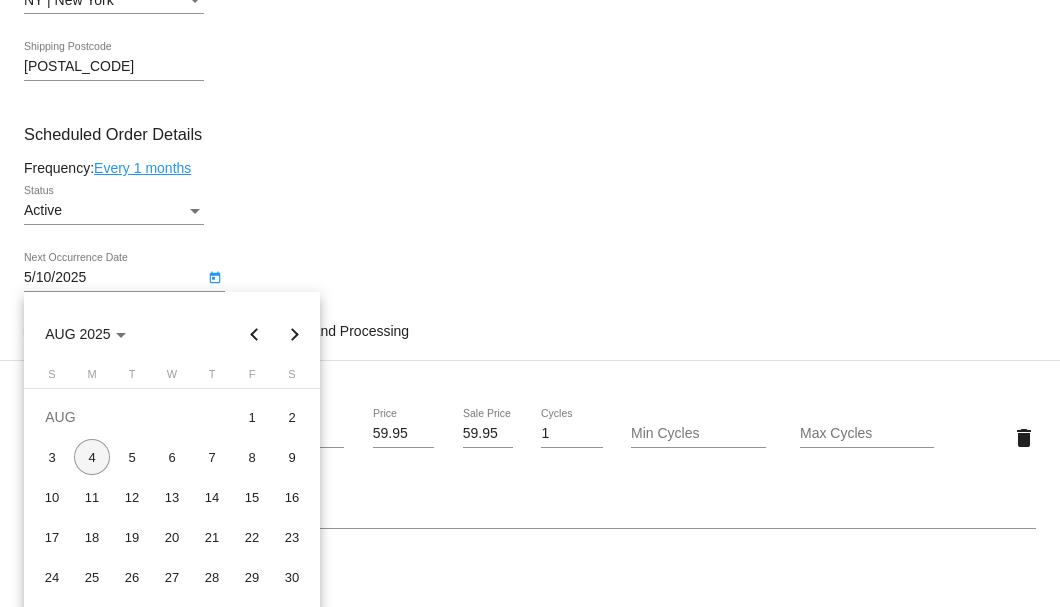 click on "4" at bounding box center [92, 457] 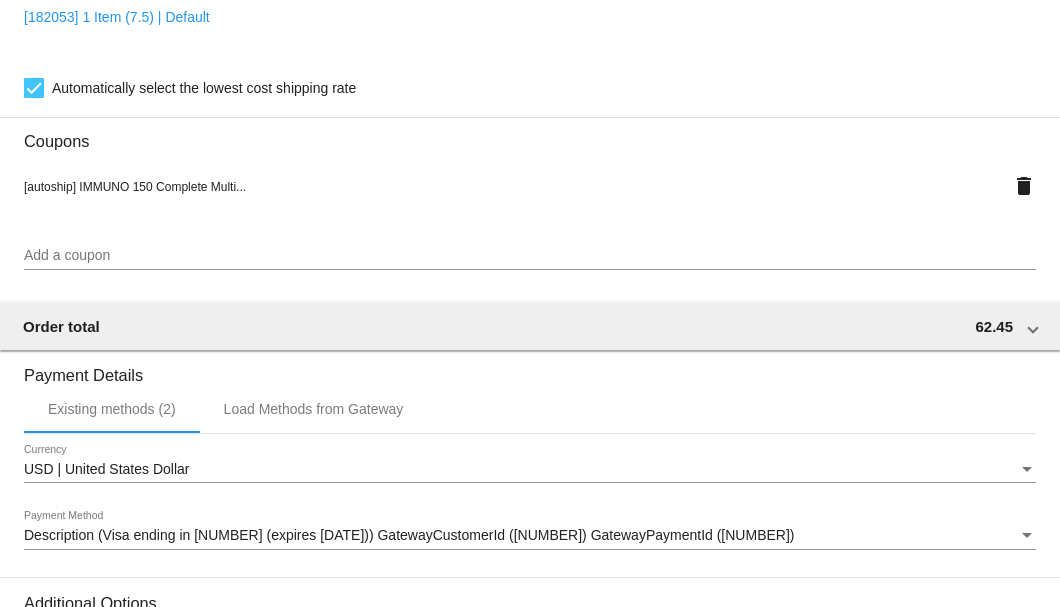 scroll, scrollTop: 1986, scrollLeft: 0, axis: vertical 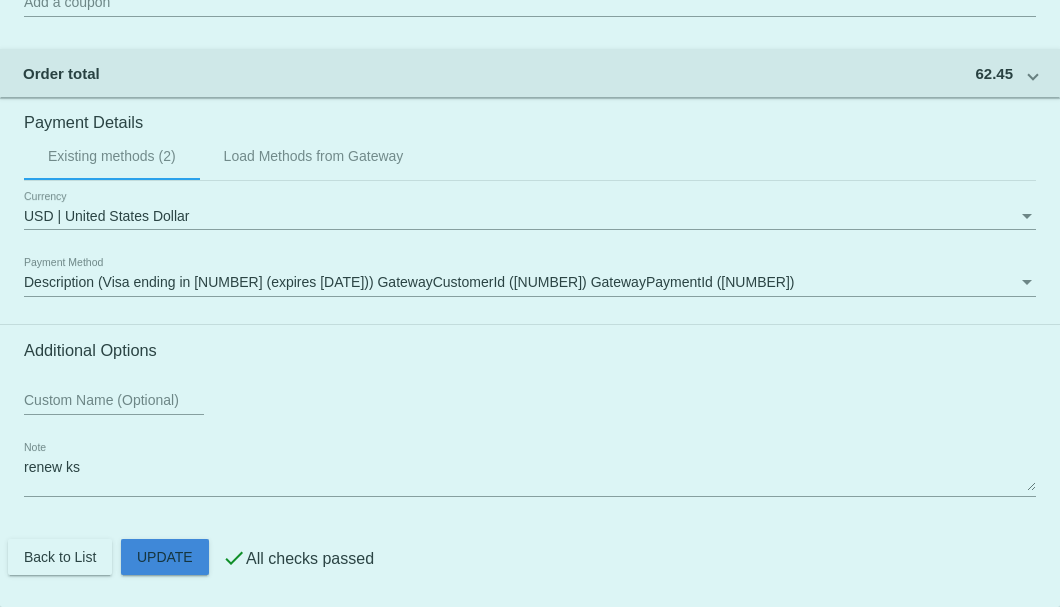 click on "Customer
[NUMBER]: [FIRST] [LAST]
[EMAIL]
Customer Shipping
Enter Shipping Address Select A Saved Address (0)
[FIRST]
Shipping First Name
[LAST]
Shipping Last Name
[COUNTRY] | [COUNTRY_CODE]
Shipping Country
[NUMBER]
Shipping Street 1
Shipping Street 2
[CITY]
Shipping City
[STATE_CODE] | [STATE]
Shipping State
[POSTAL_CODE]
Shipping Postcode
Scheduled Order Details
Frequency:
Every 1 months
Active
Status" 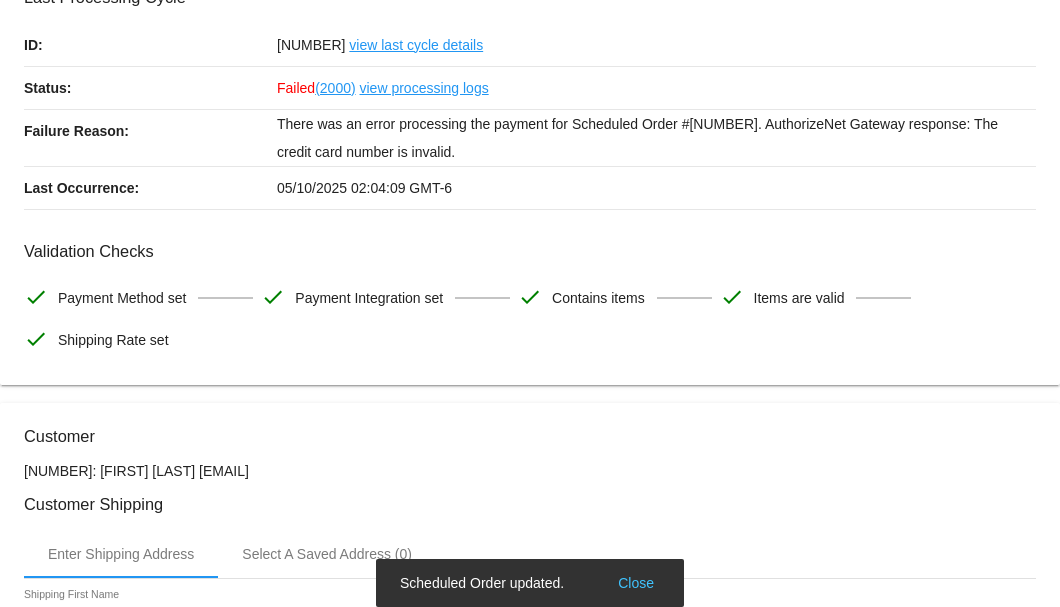 scroll, scrollTop: 0, scrollLeft: 0, axis: both 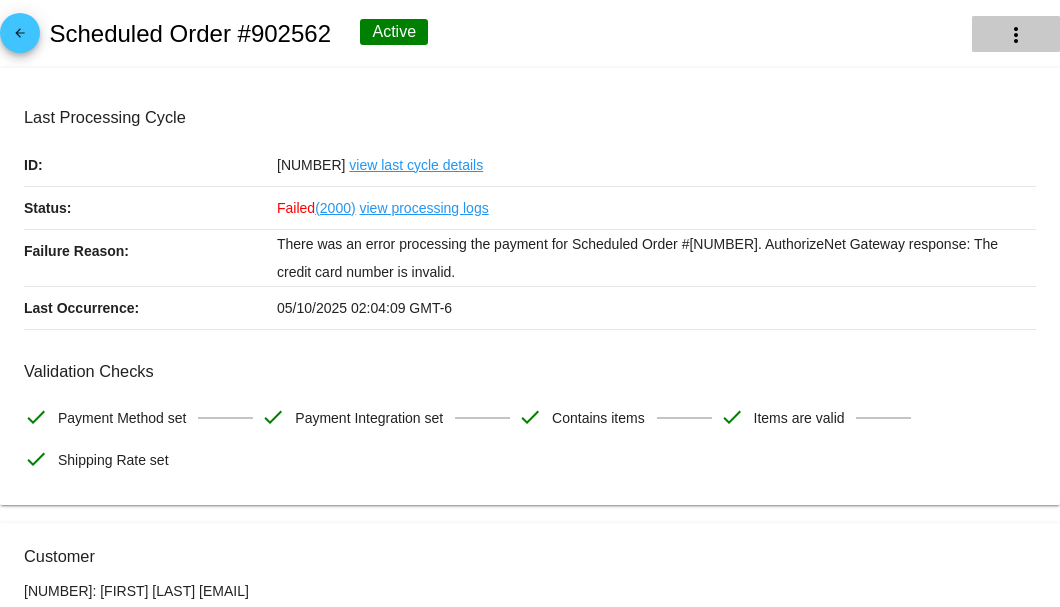 click on "more_vert" 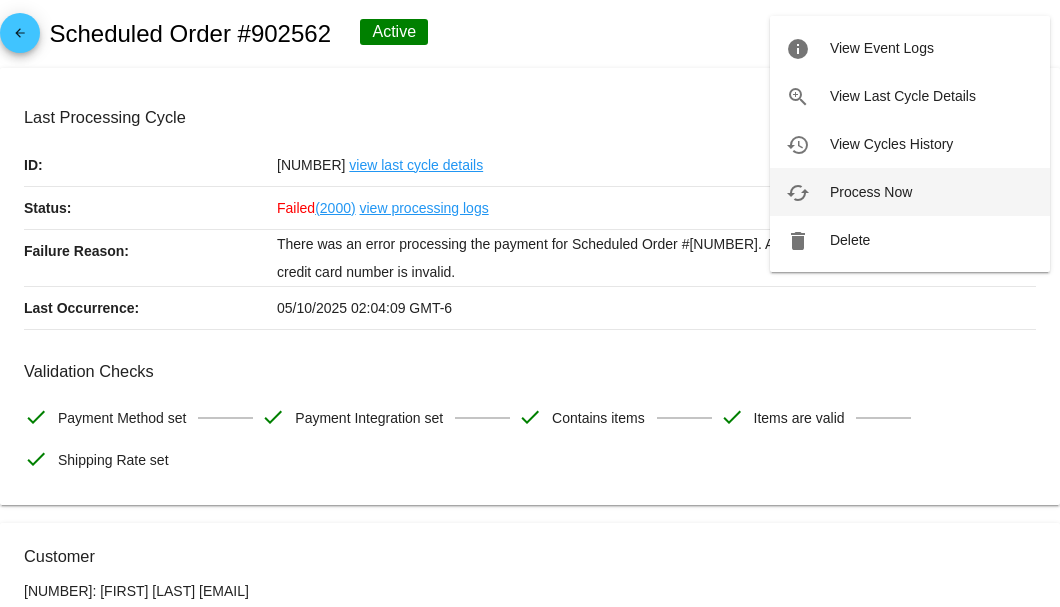 click on "Process Now" at bounding box center [871, 192] 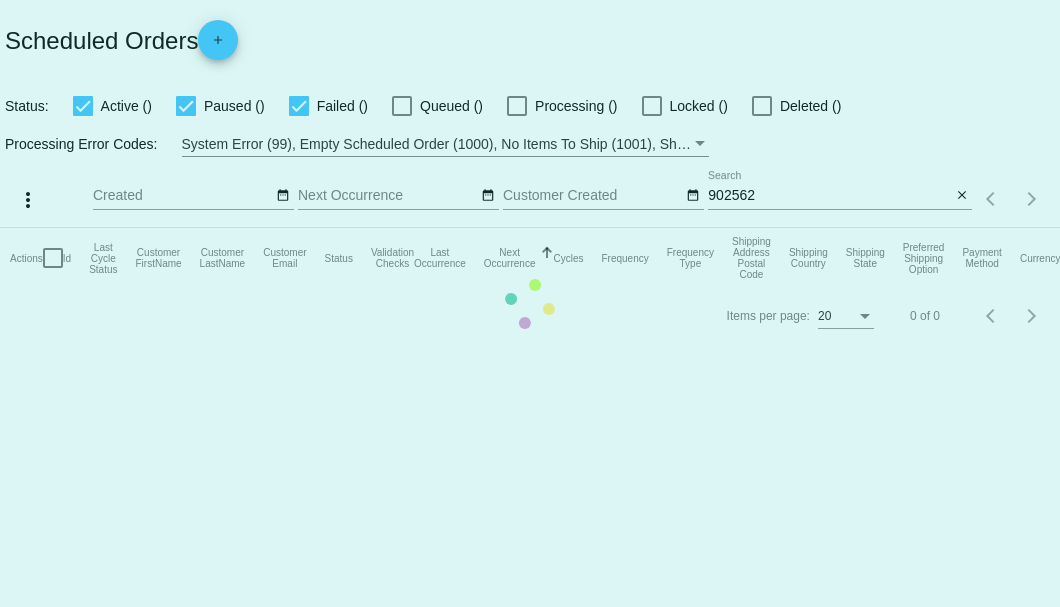 scroll, scrollTop: 0, scrollLeft: 0, axis: both 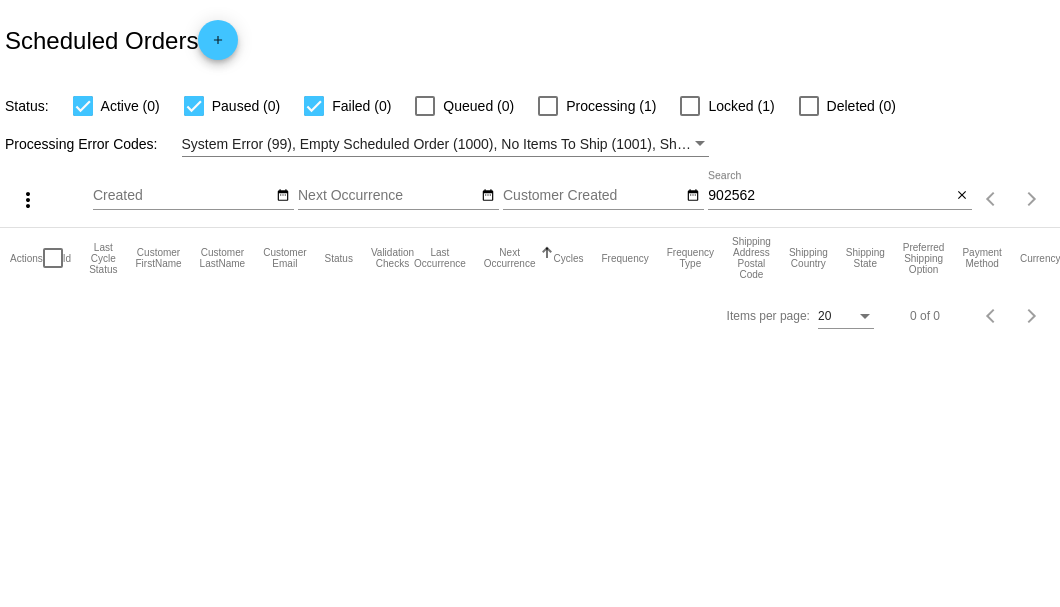 click on "902562" at bounding box center (829, 196) 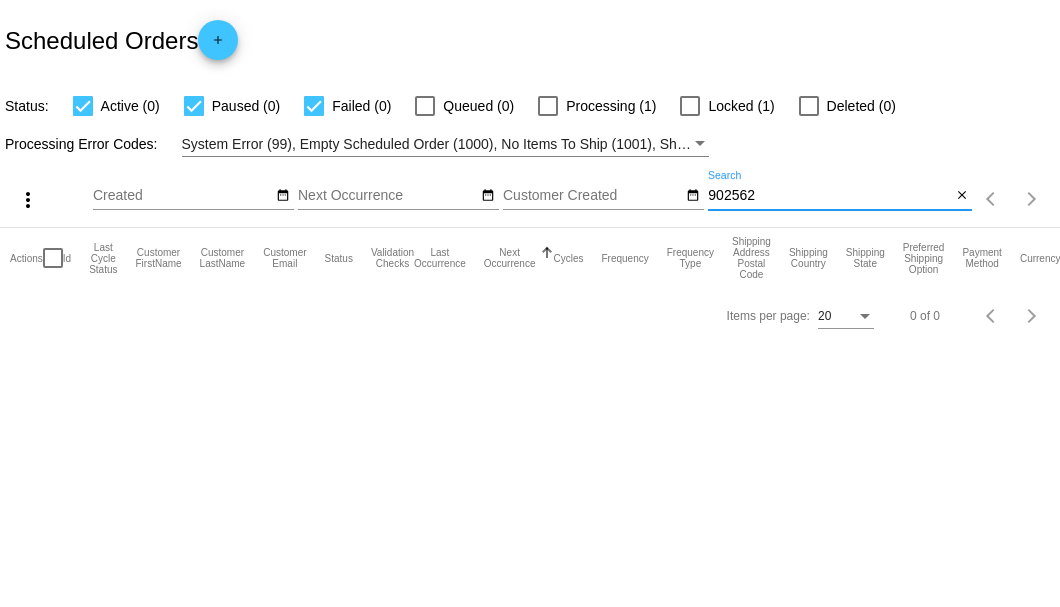 click on "902562" at bounding box center [829, 196] 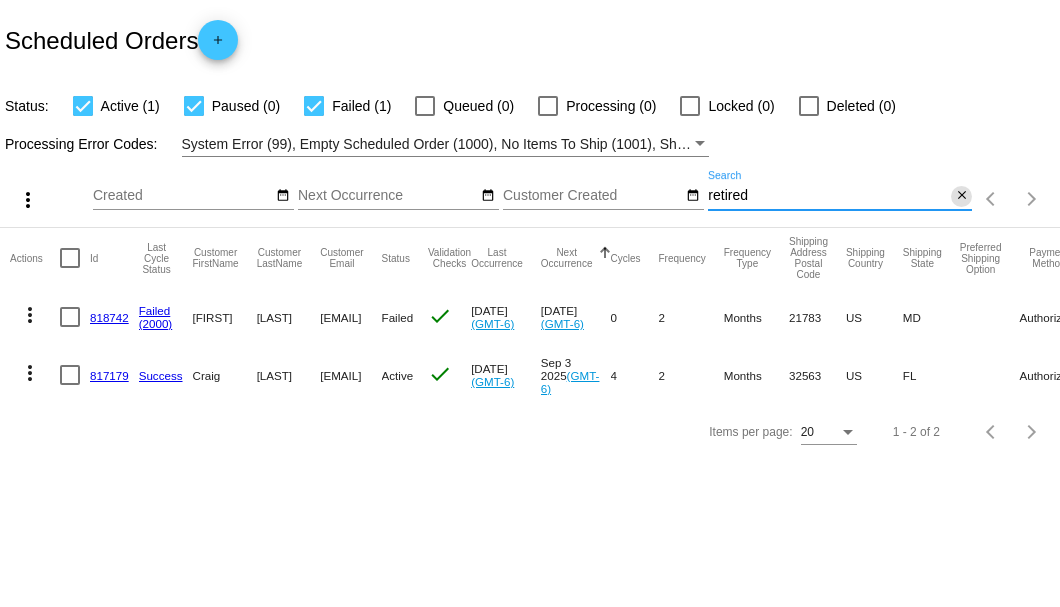 type on "retired" 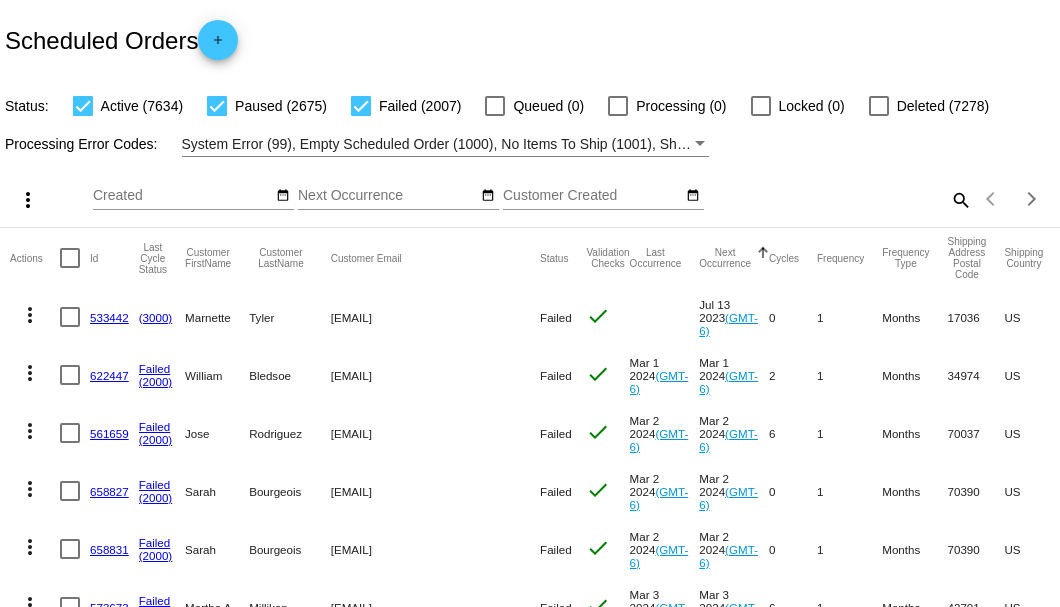 click on "search" 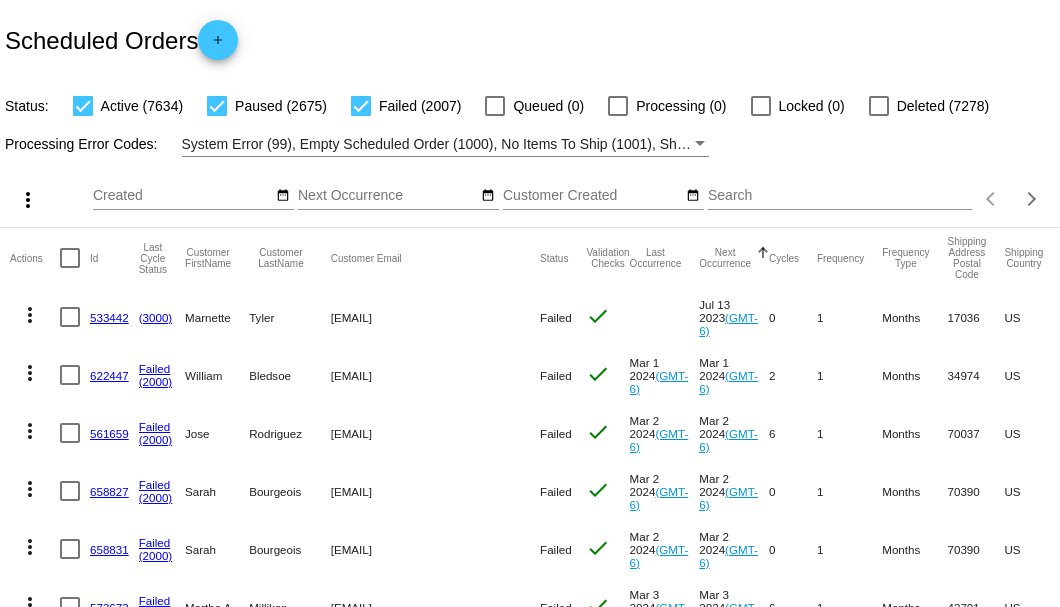 click on "add" 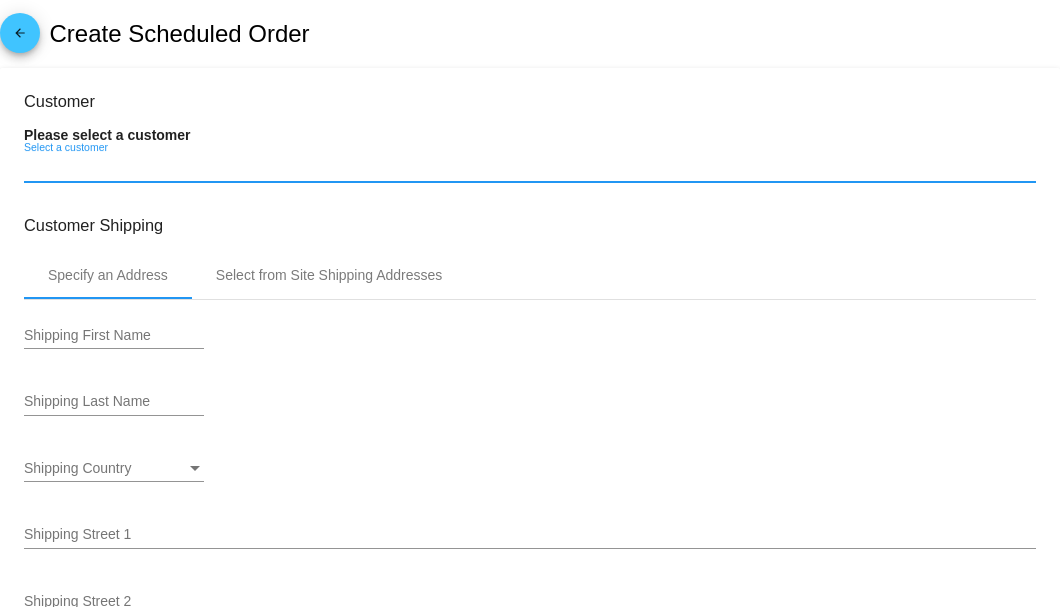 click on "Select a customer" at bounding box center [530, 168] 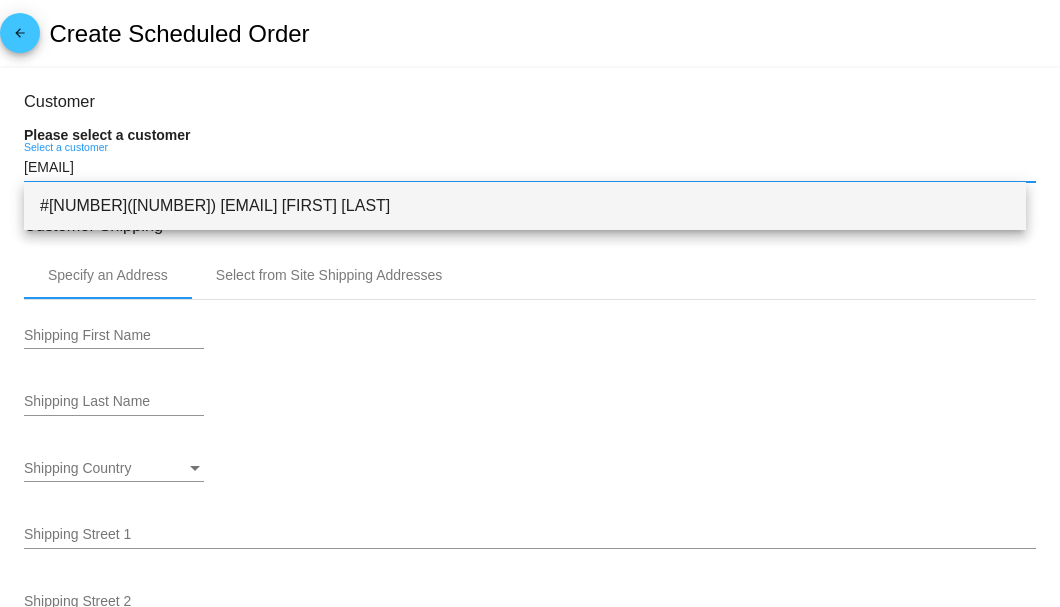type on "retiredwowo@yahoo.com" 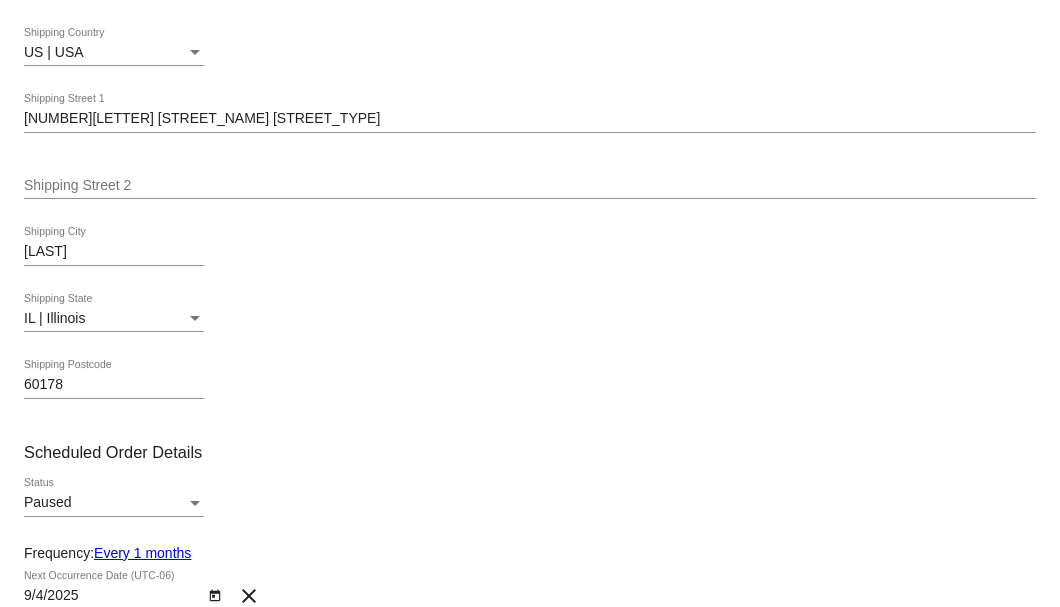 scroll, scrollTop: 733, scrollLeft: 0, axis: vertical 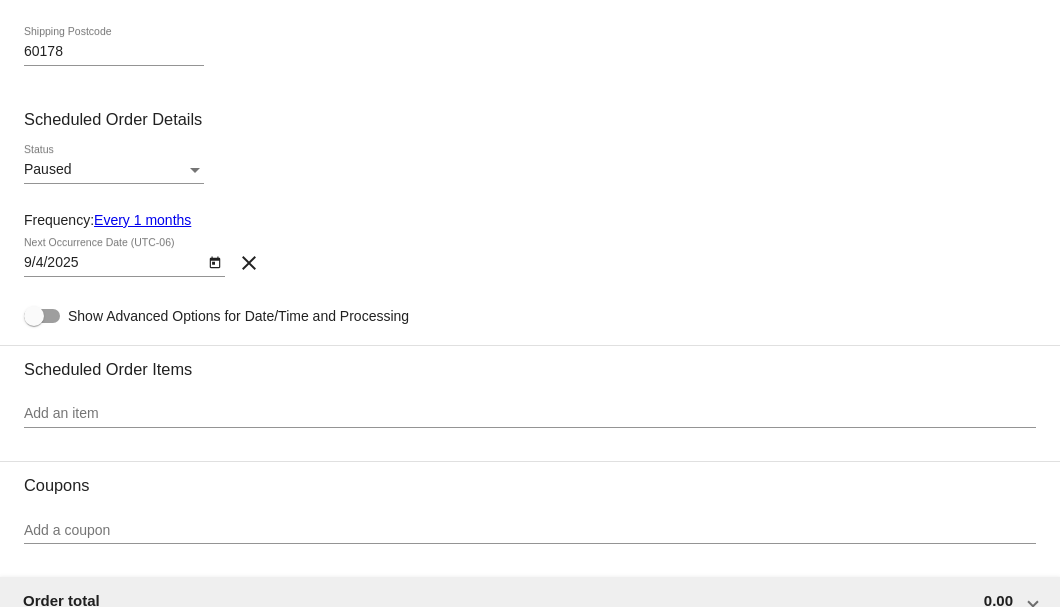 click on "Every 1 months" 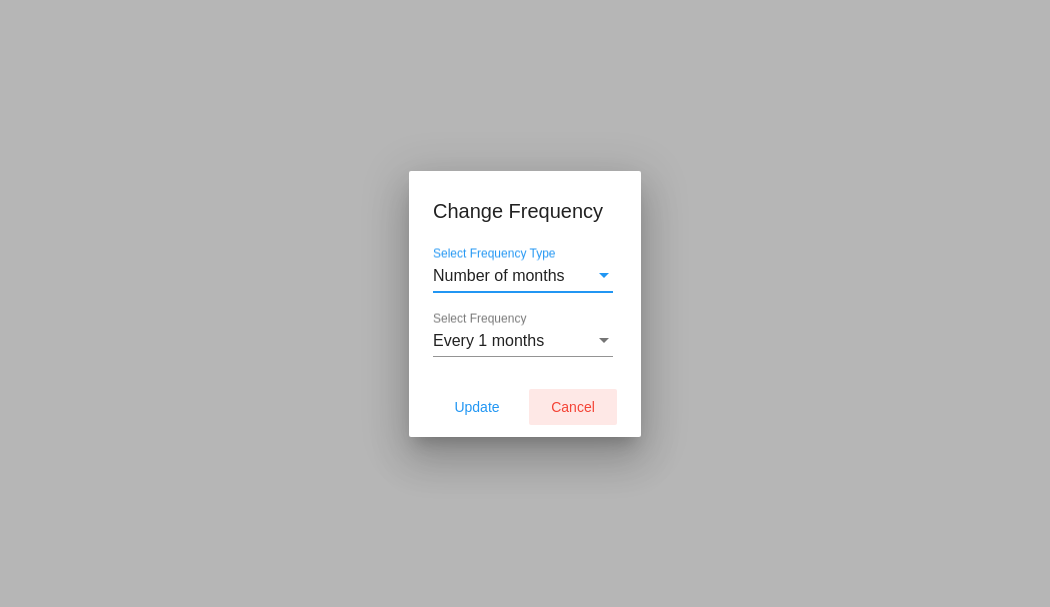 click on "Cancel" 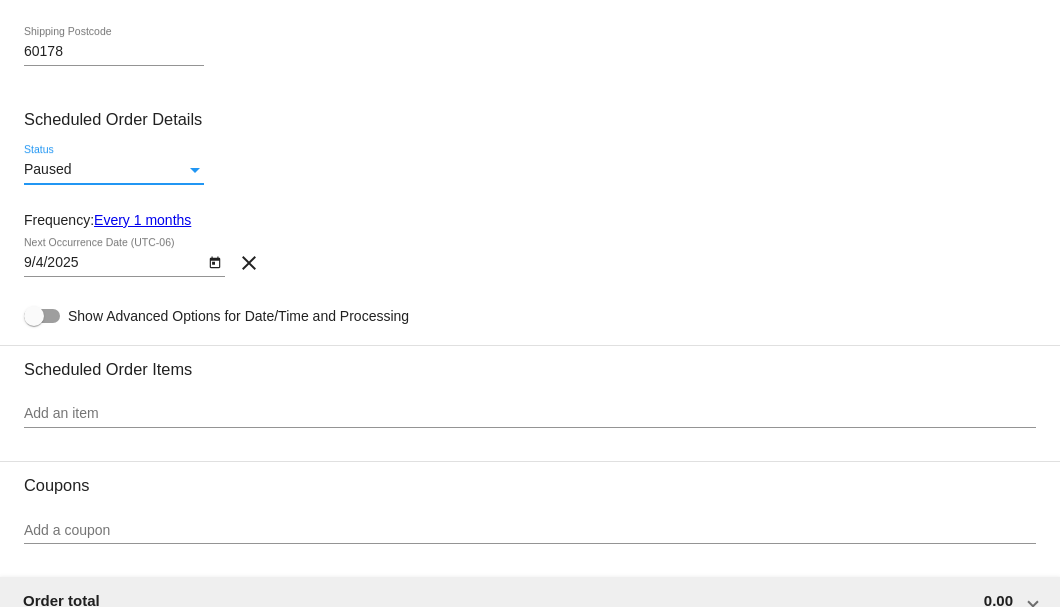click at bounding box center [195, 170] 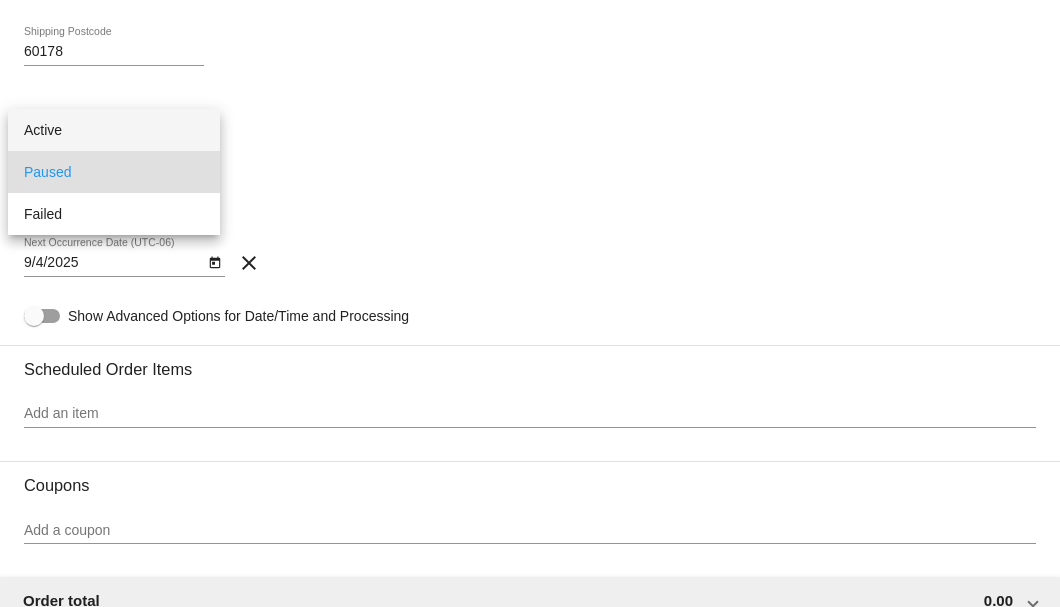 click on "Active" at bounding box center (114, 130) 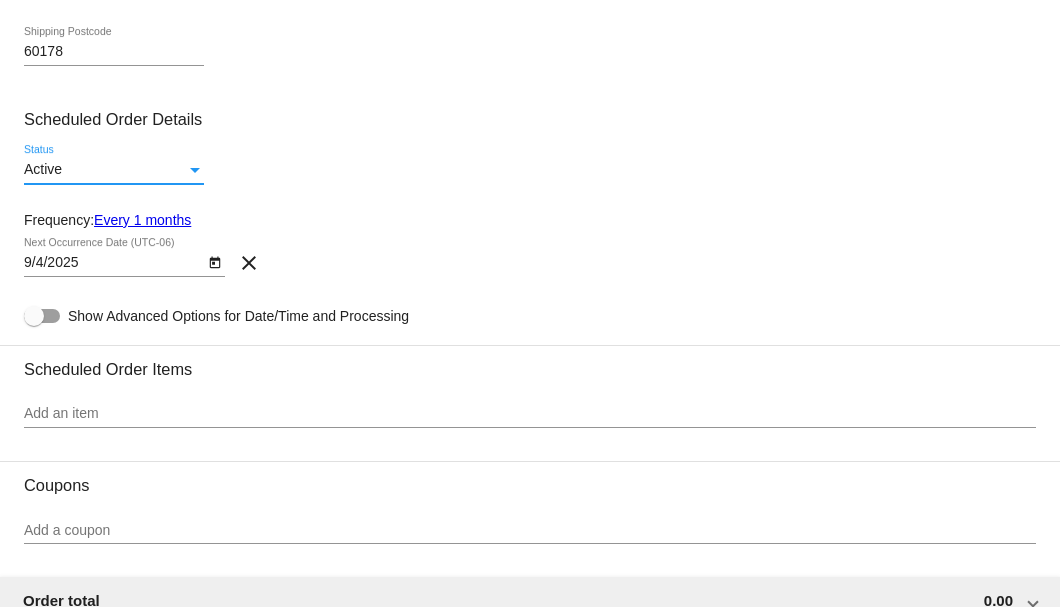click 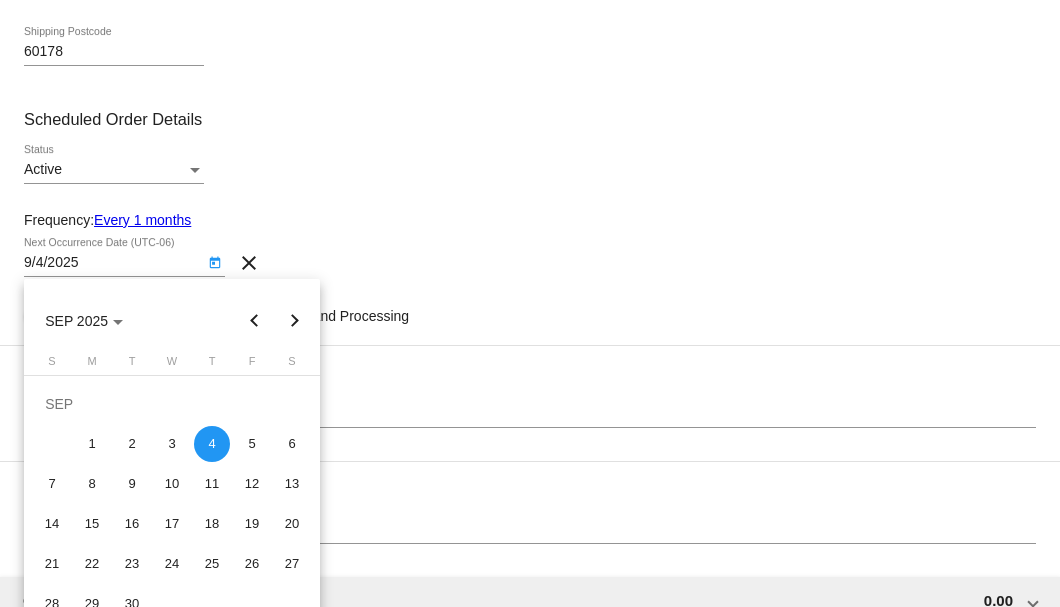 click at bounding box center (295, 321) 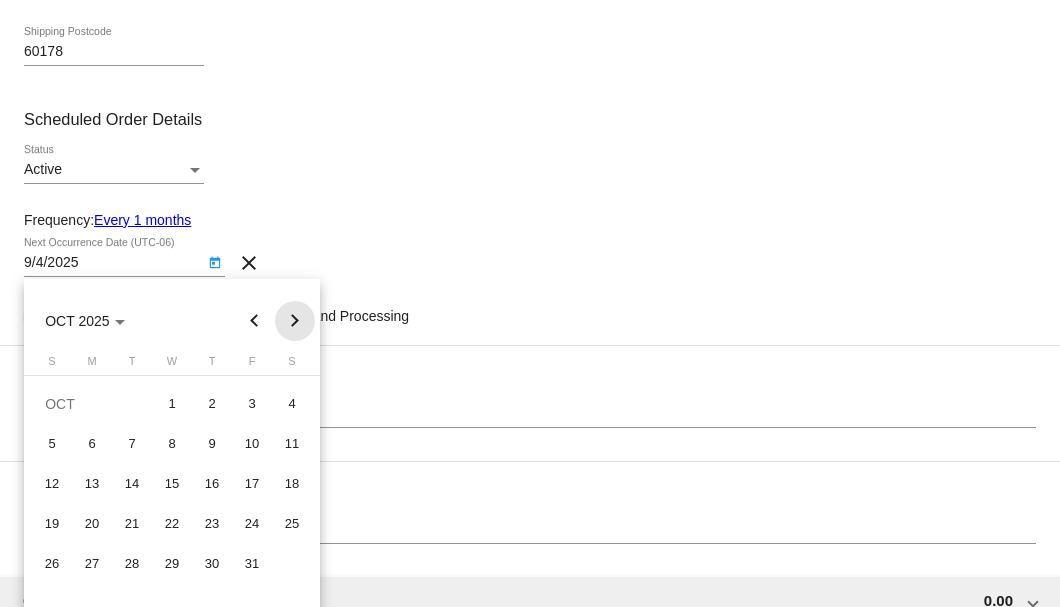 click at bounding box center [295, 321] 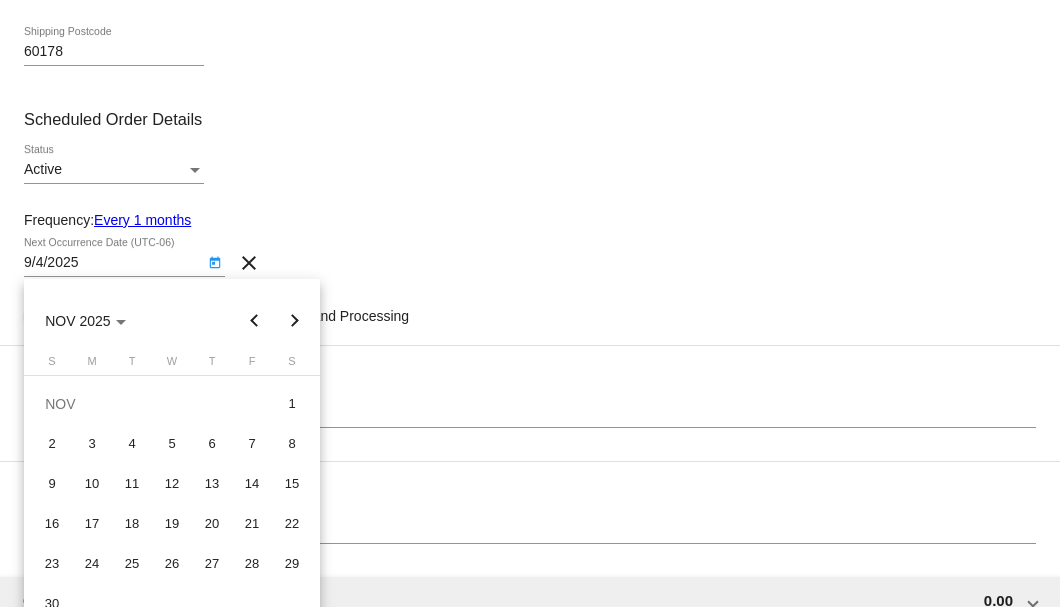 click on "4" at bounding box center [132, 444] 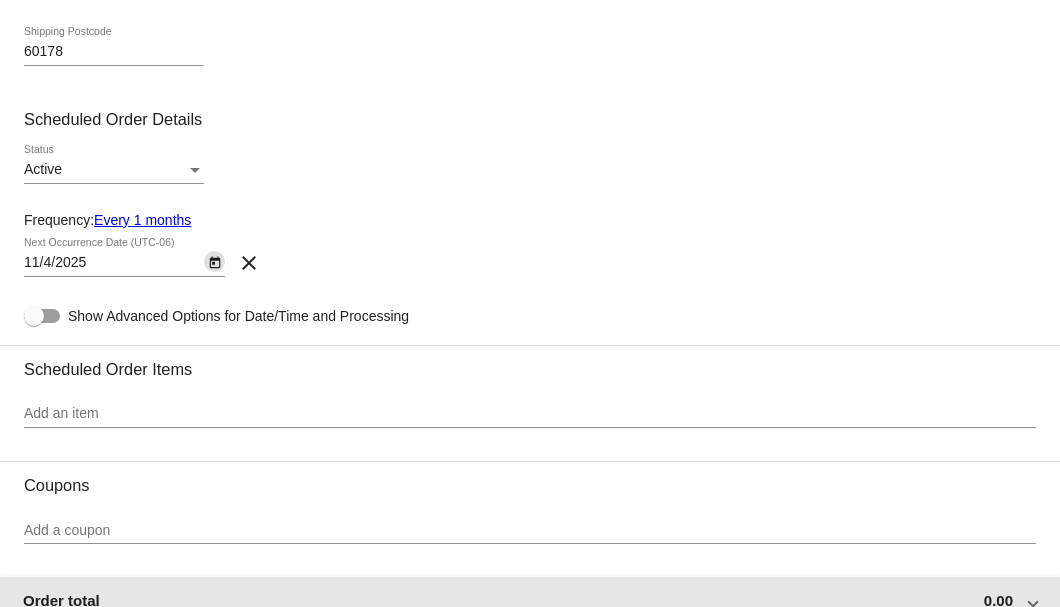 scroll, scrollTop: 933, scrollLeft: 0, axis: vertical 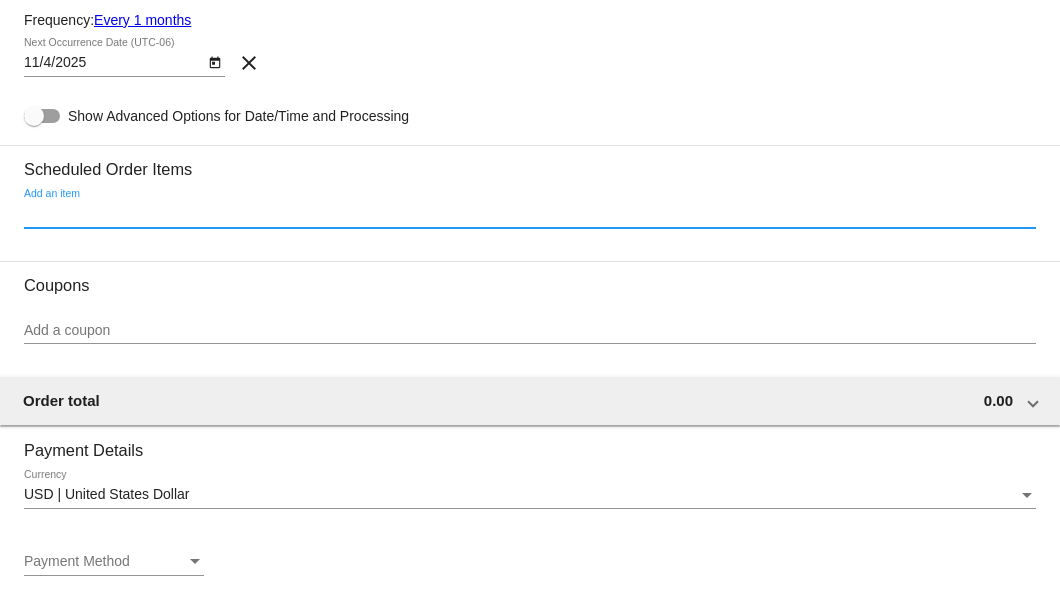 click on "Add an item" at bounding box center (530, 214) 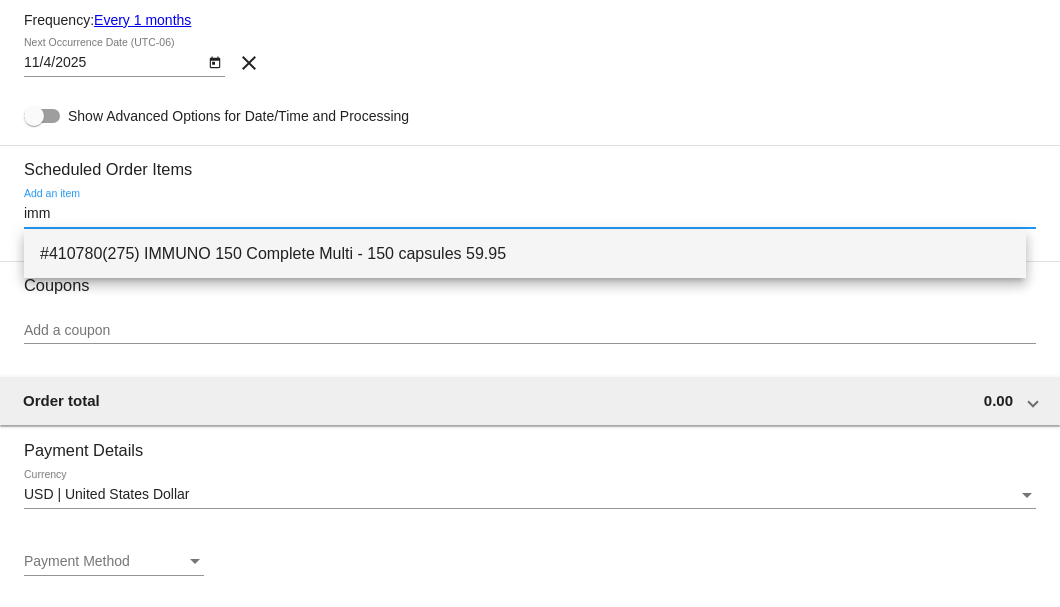 type on "imm" 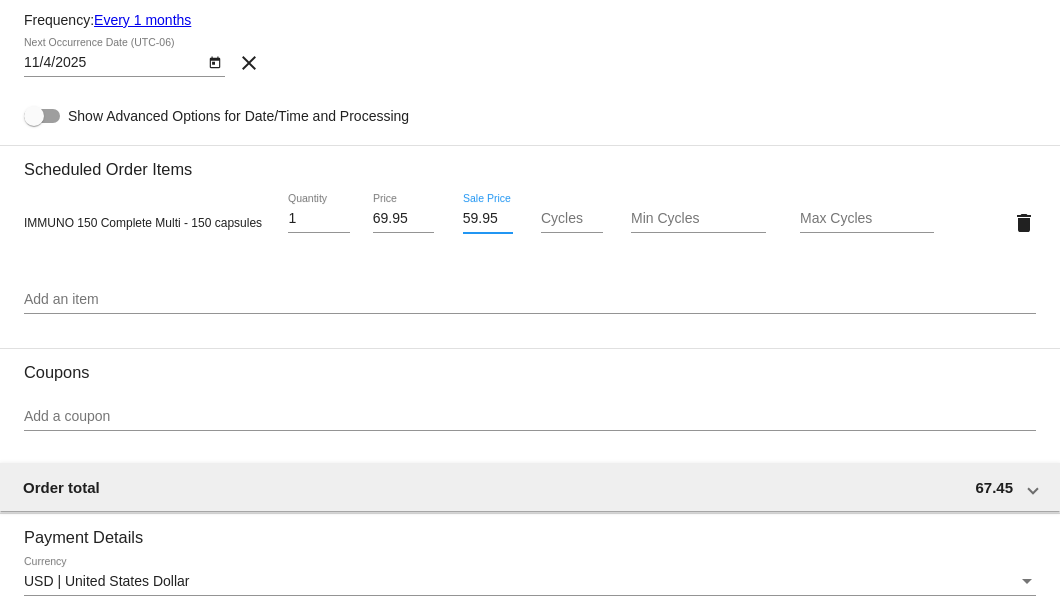drag, startPoint x: 460, startPoint y: 220, endPoint x: 494, endPoint y: 220, distance: 34 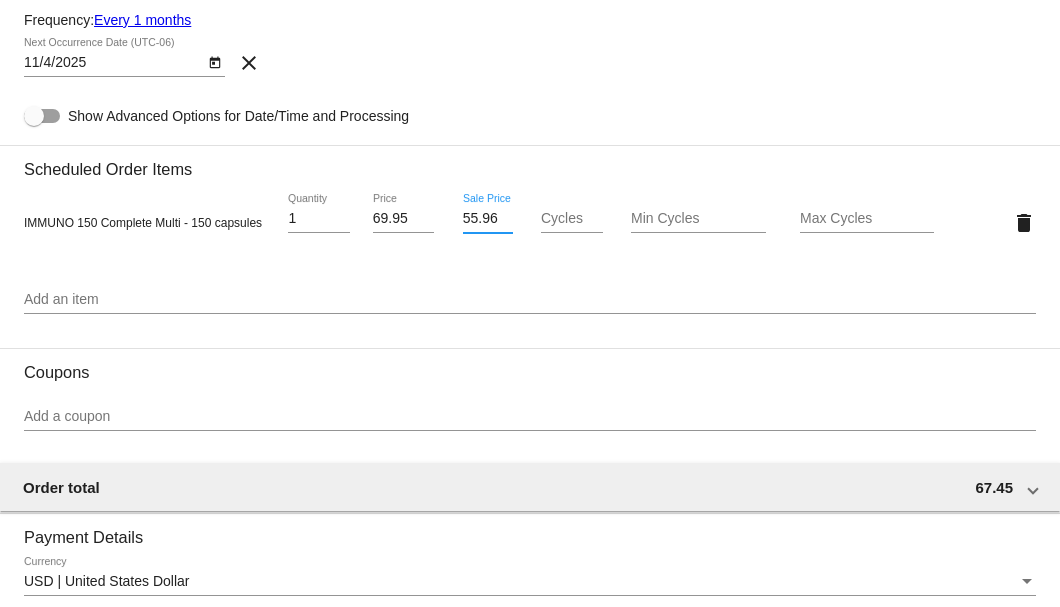 type on "55.96" 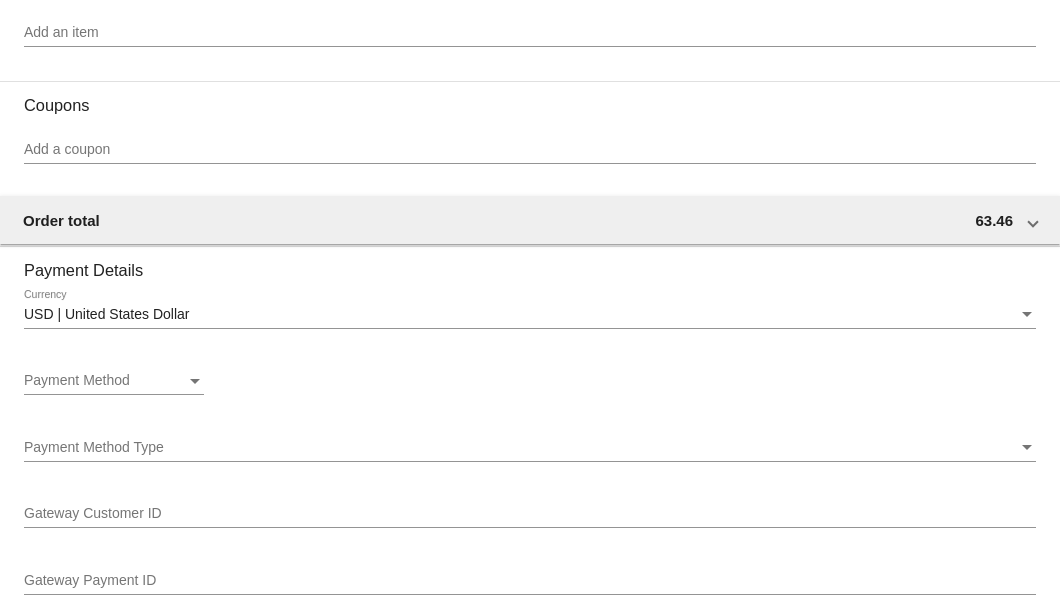 scroll, scrollTop: 1333, scrollLeft: 0, axis: vertical 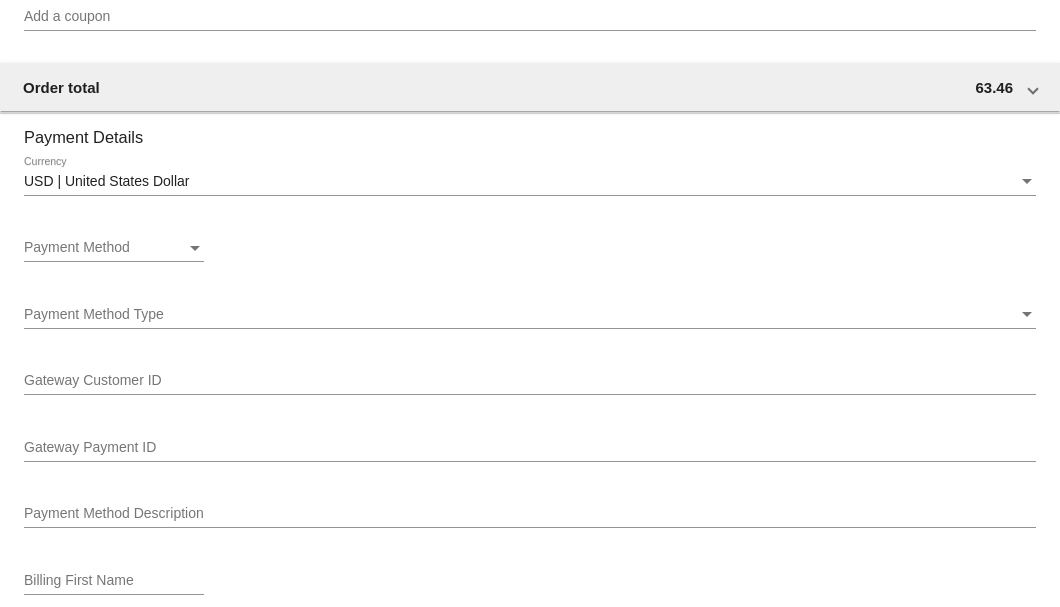 click at bounding box center [195, 248] 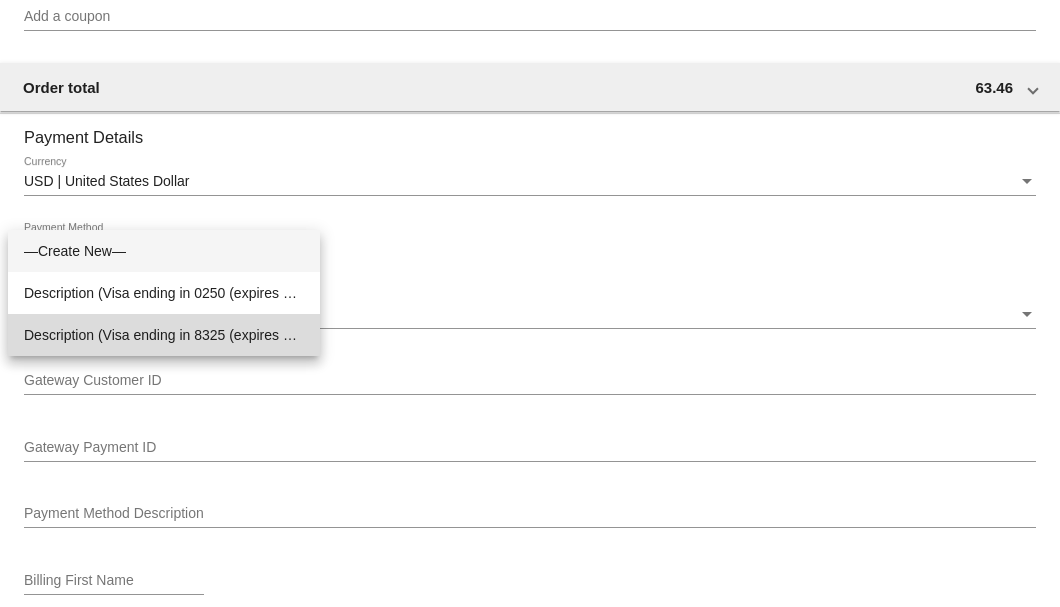 click on "Description (Visa ending in 8325 (expires 02/26)) GatewayCustomerId (710132530)
GatewayPaymentId (715765273)" at bounding box center (164, 335) 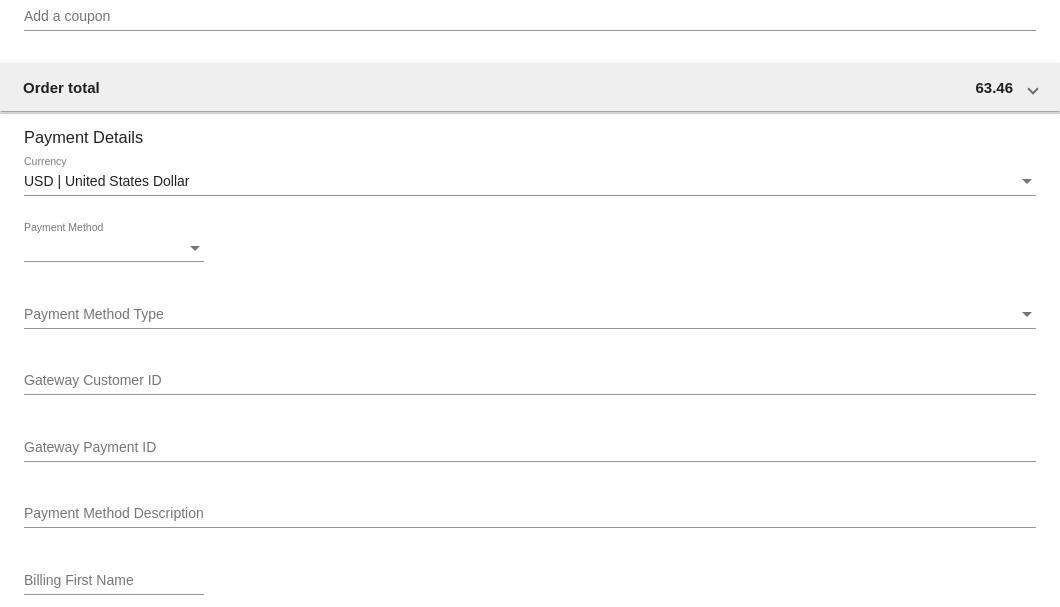scroll, scrollTop: 1267, scrollLeft: 0, axis: vertical 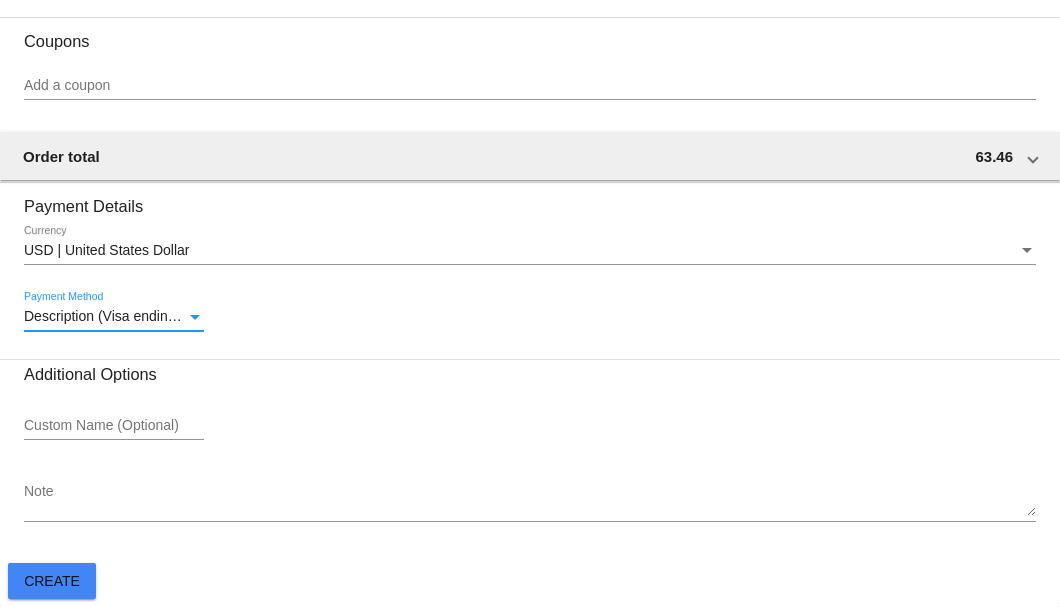 click on "Description (Visa ending in 8325 (expires 02/26)) GatewayCustomerId (710132530)
GatewayPaymentId (715765273)
Payment Method" 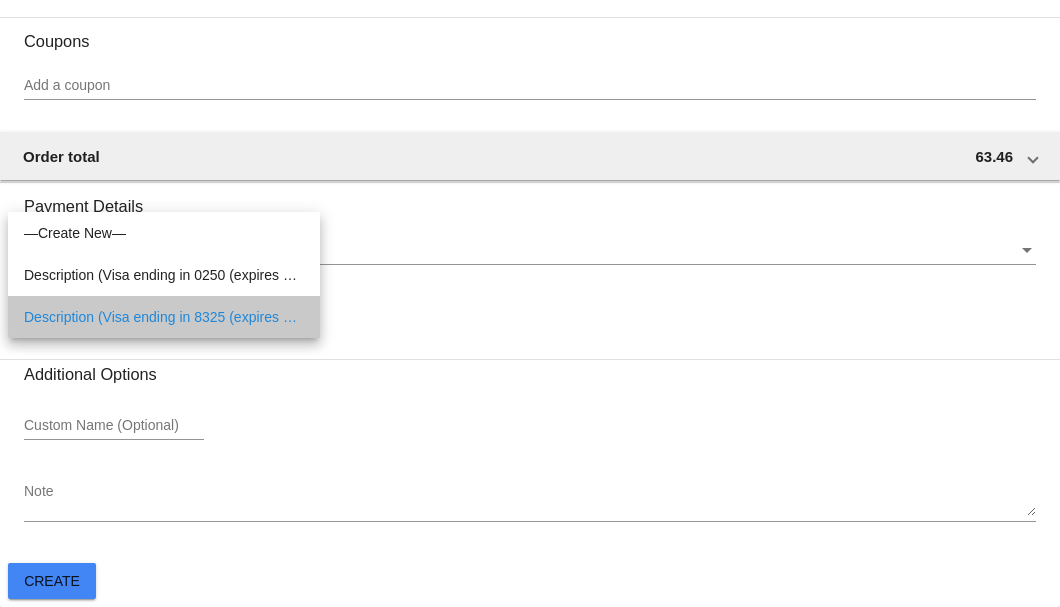 click on "Description (Visa ending in 8325 (expires 02/26)) GatewayCustomerId (710132530)
GatewayPaymentId (715765273)" at bounding box center [164, 317] 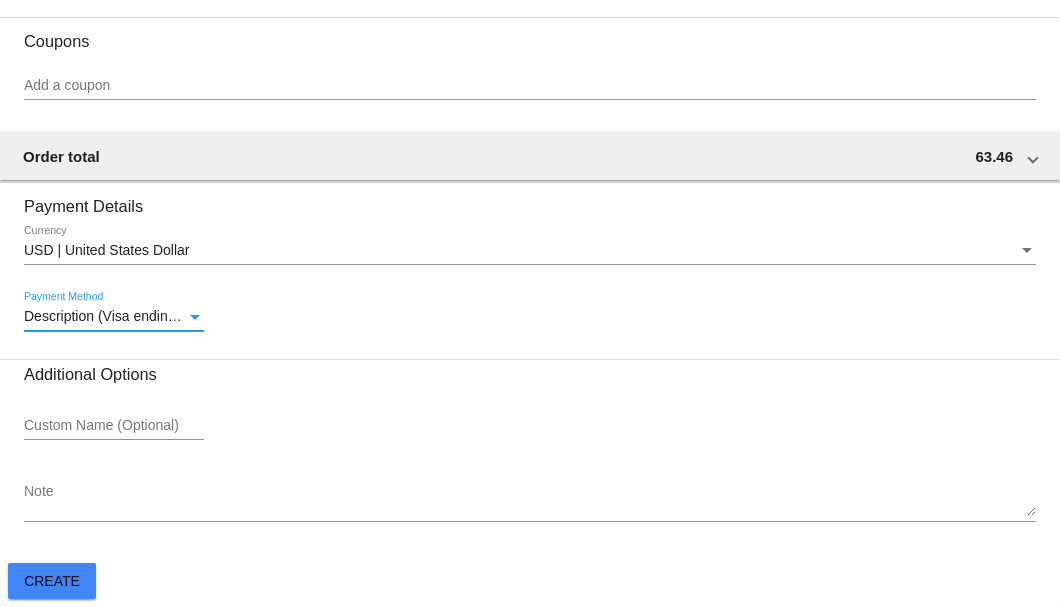 click on "Description (Visa ending in 8325 (expires 02/26)) GatewayCustomerId (710132530)
GatewayPaymentId (715765273)" at bounding box center [387, 316] 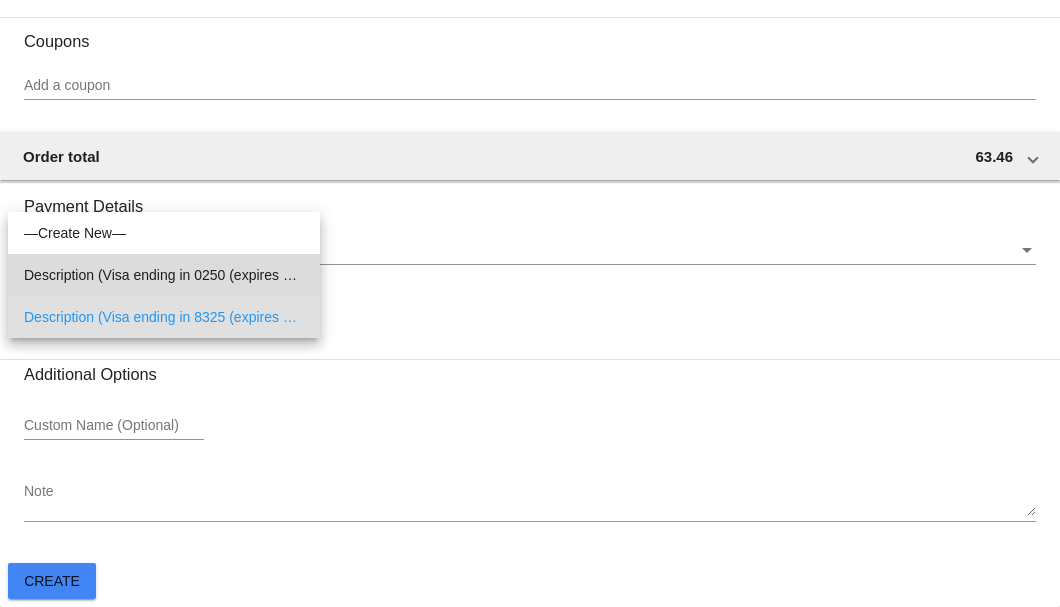 click on "Description (Visa ending in 0250 (expires 02/27)) GatewayCustomerId (710132530)
GatewayPaymentId (1316571771)" at bounding box center [164, 275] 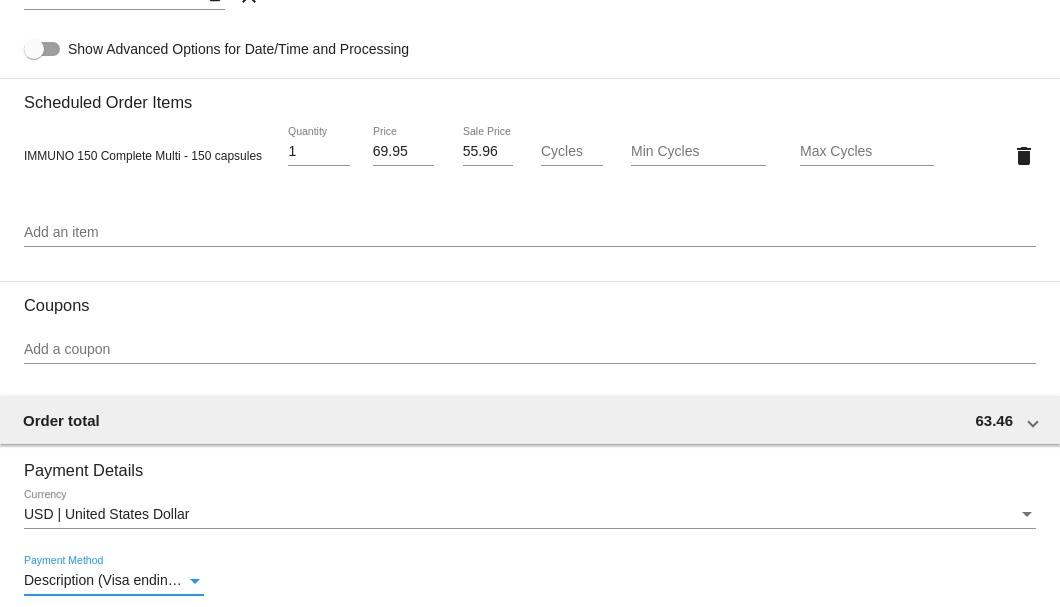scroll, scrollTop: 1267, scrollLeft: 0, axis: vertical 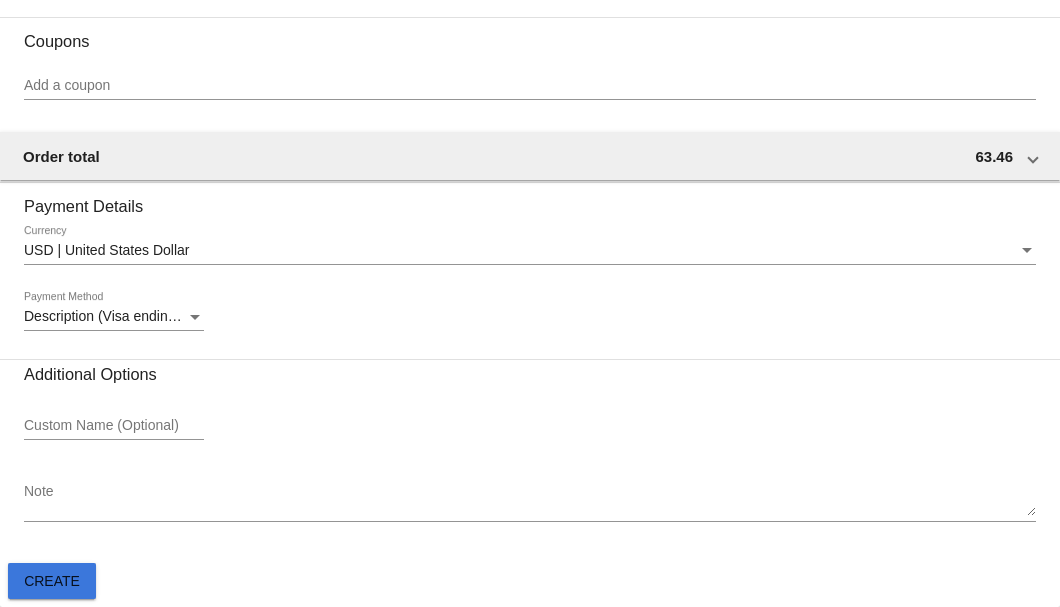 click on "Create" 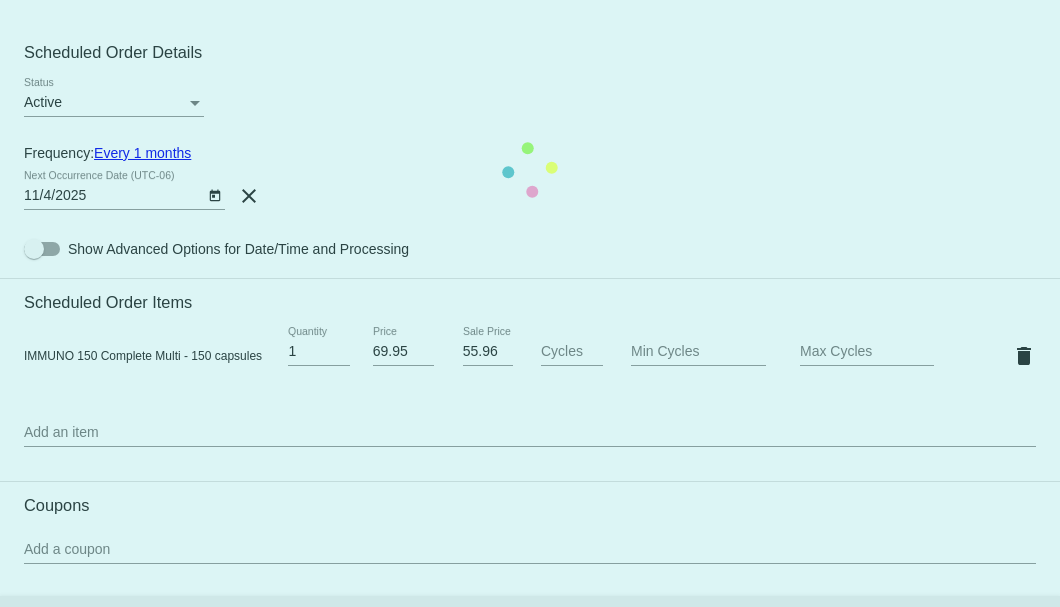 scroll, scrollTop: 600, scrollLeft: 0, axis: vertical 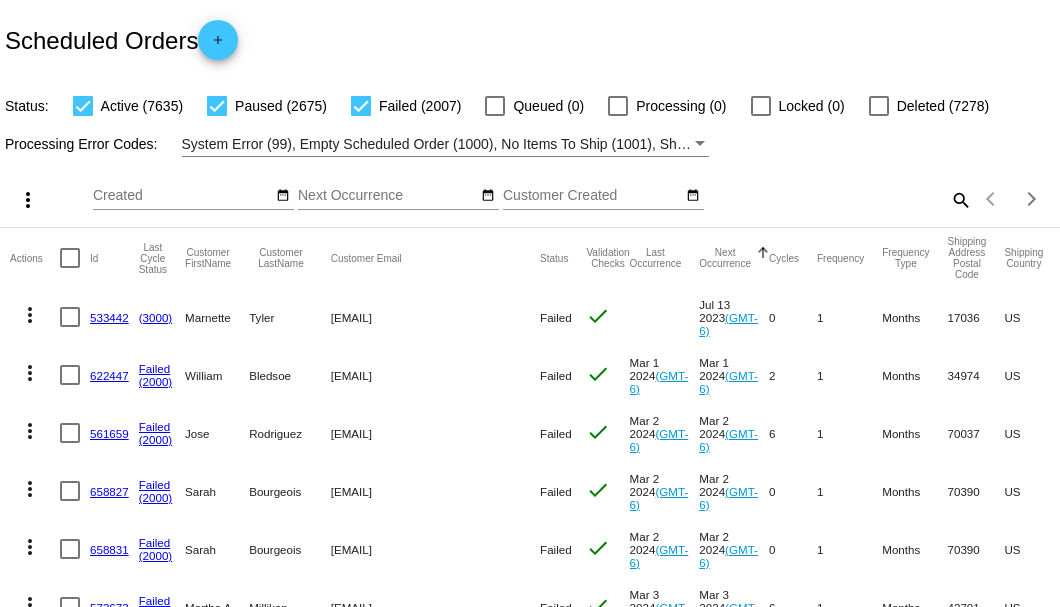 click on "search" 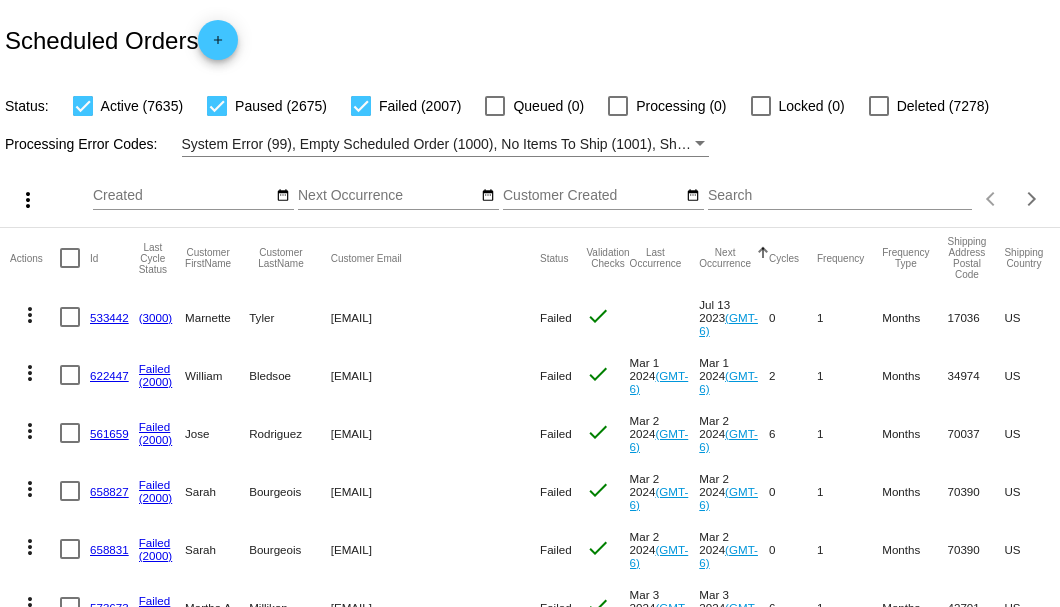 click on "Search" at bounding box center [840, 196] 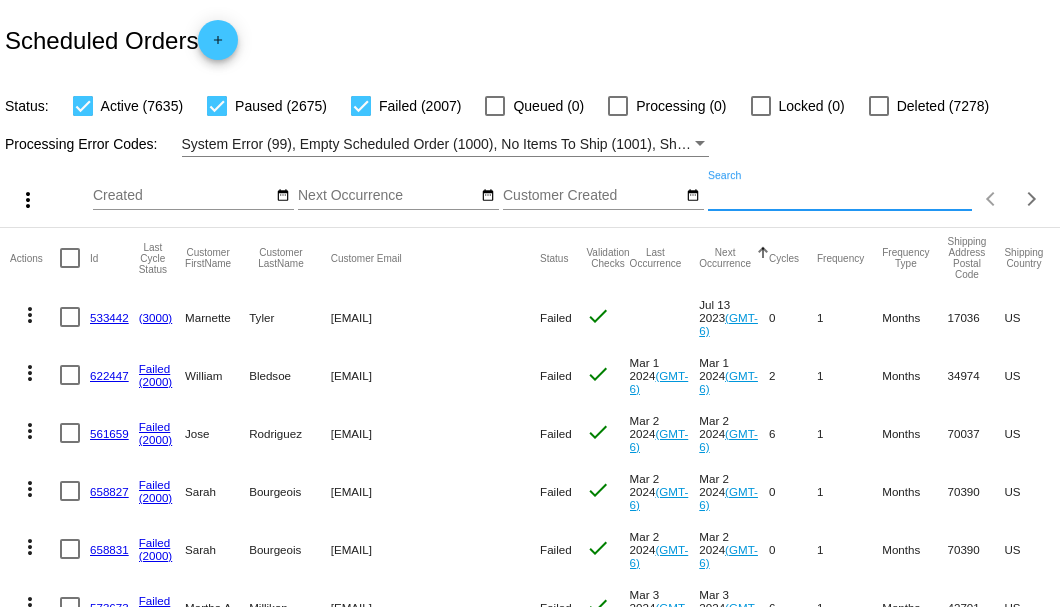 click on "Search" at bounding box center [840, 196] 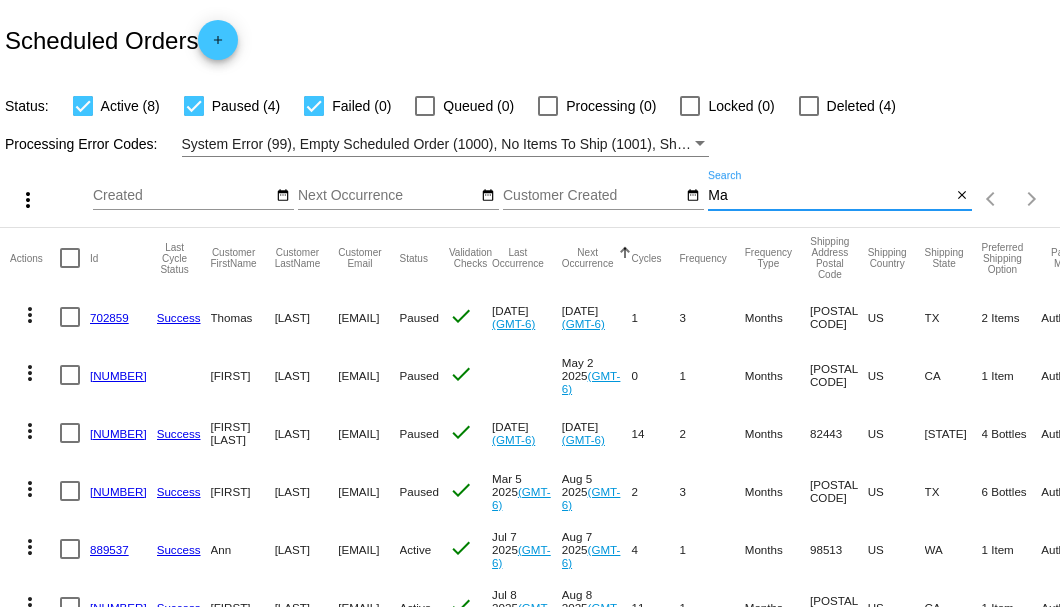 type on "M" 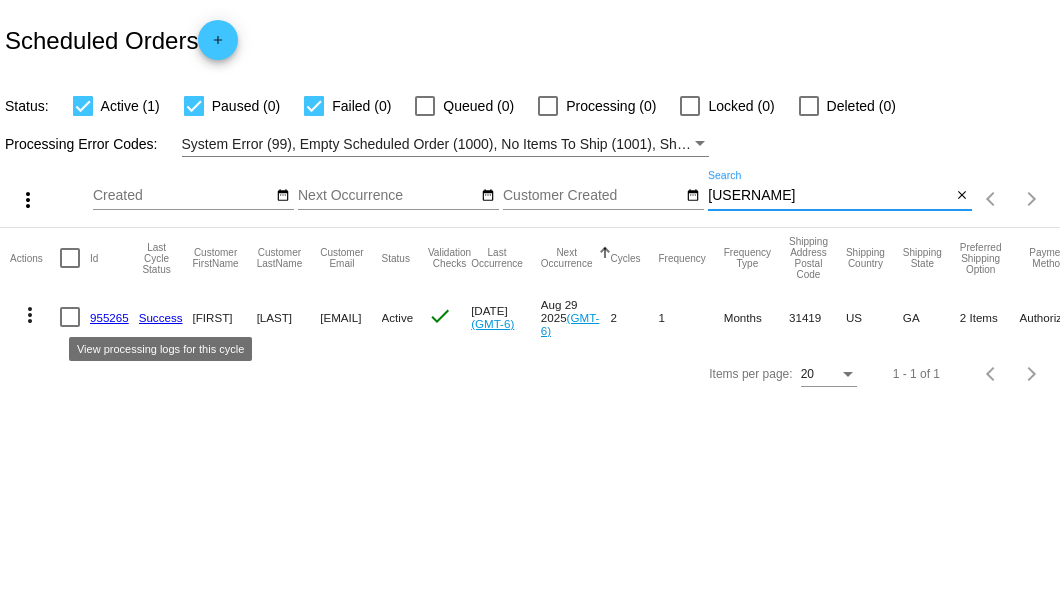 type on "maggiewalker" 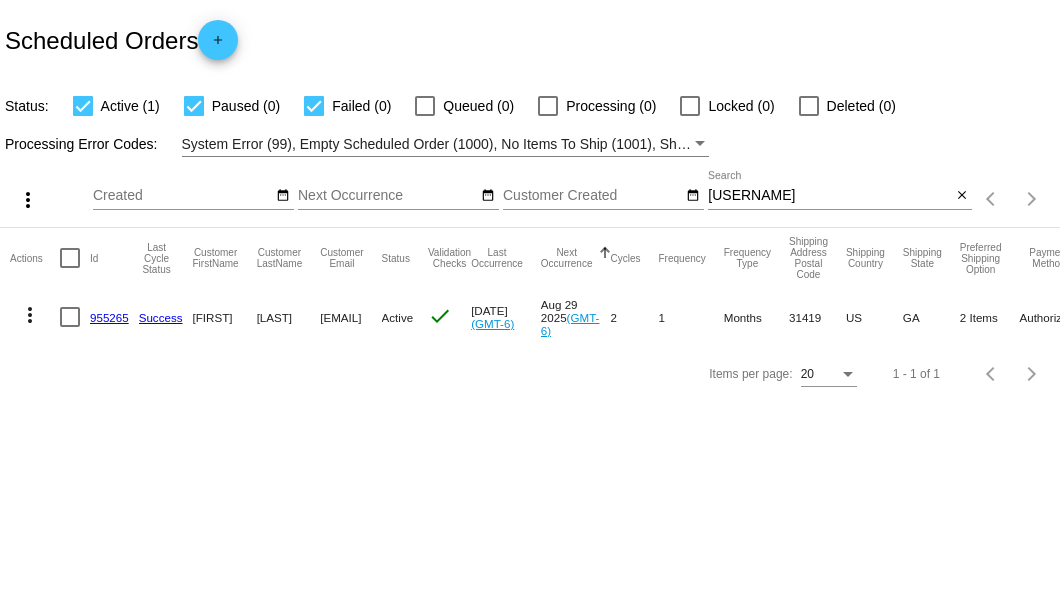 click on "955265" 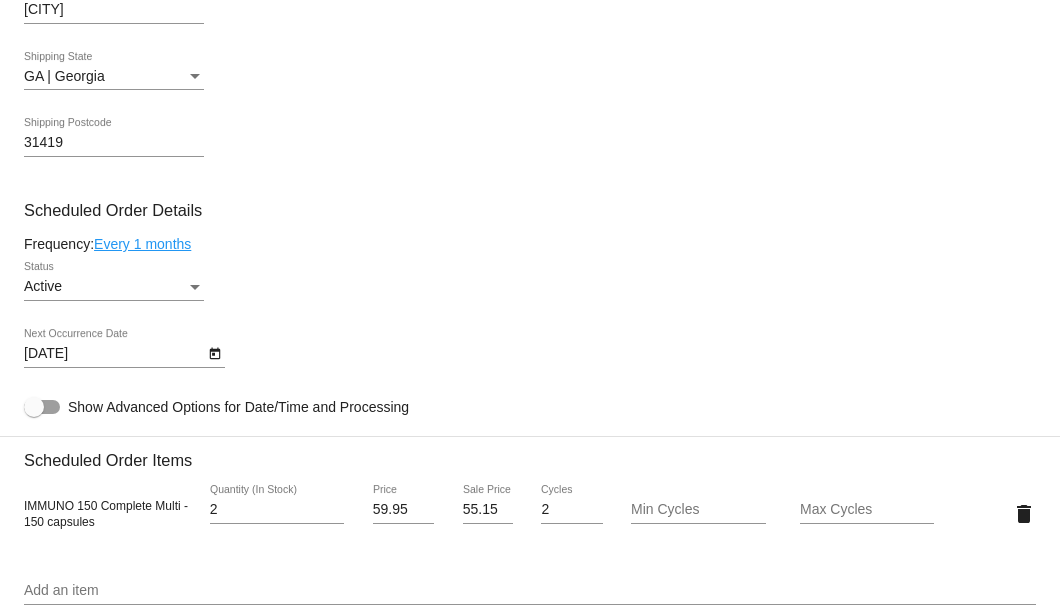 scroll, scrollTop: 1266, scrollLeft: 0, axis: vertical 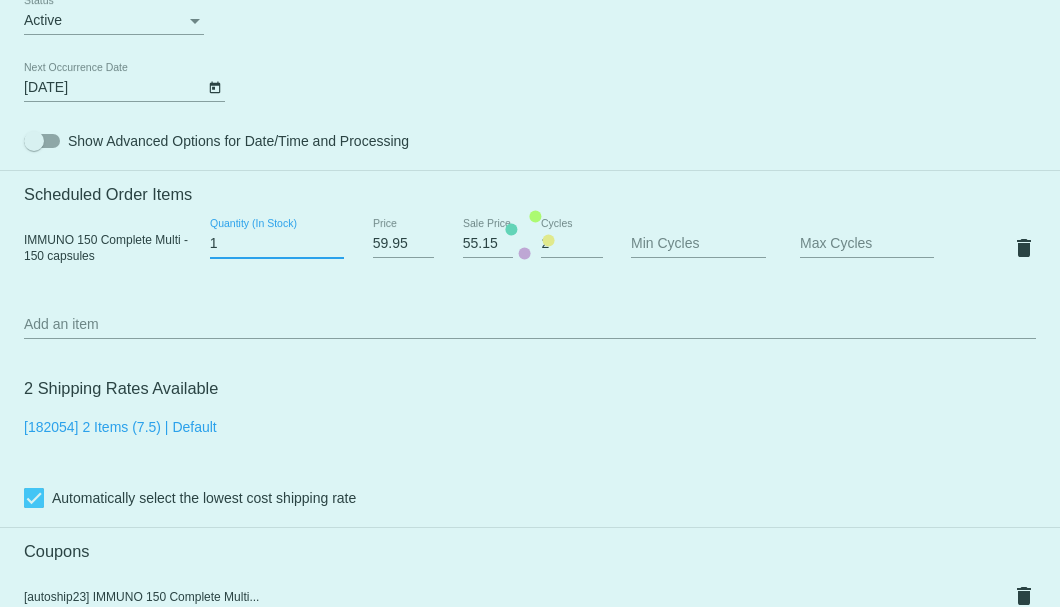 type on "1" 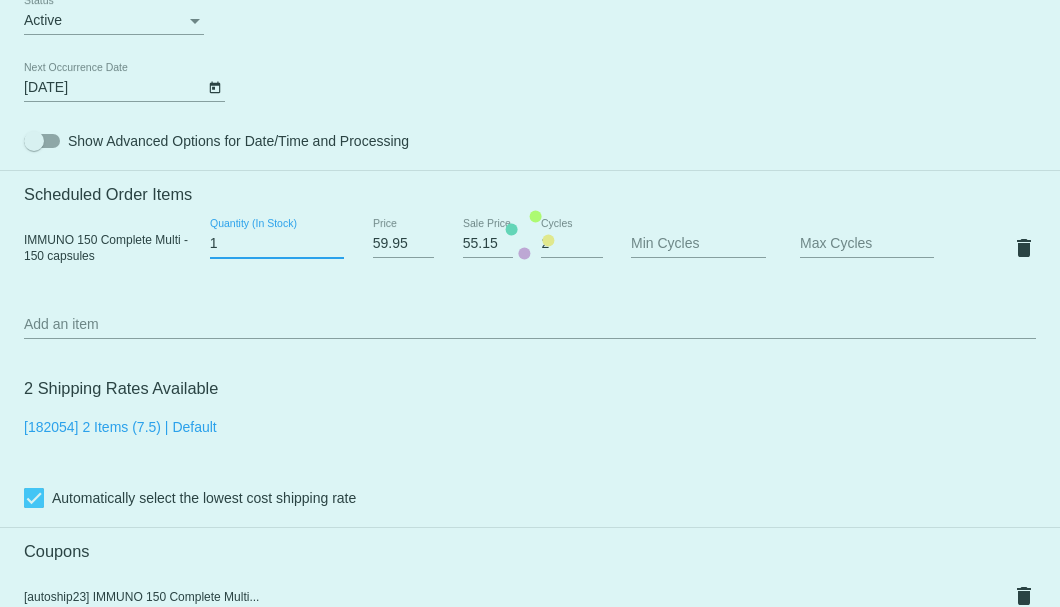 click on "1" at bounding box center [277, 244] 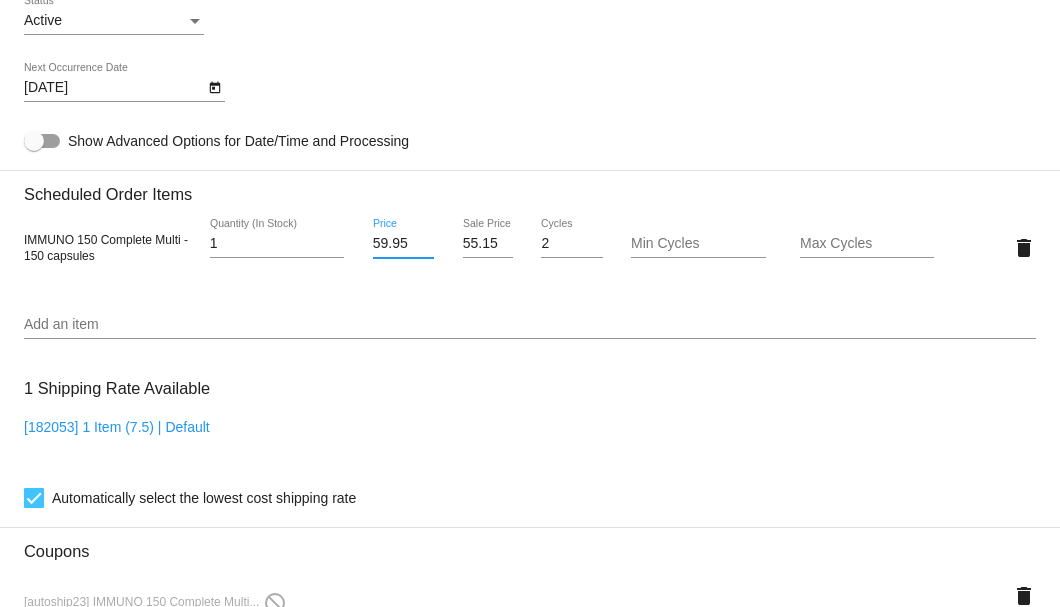 drag, startPoint x: 408, startPoint y: 247, endPoint x: 364, endPoint y: 247, distance: 44 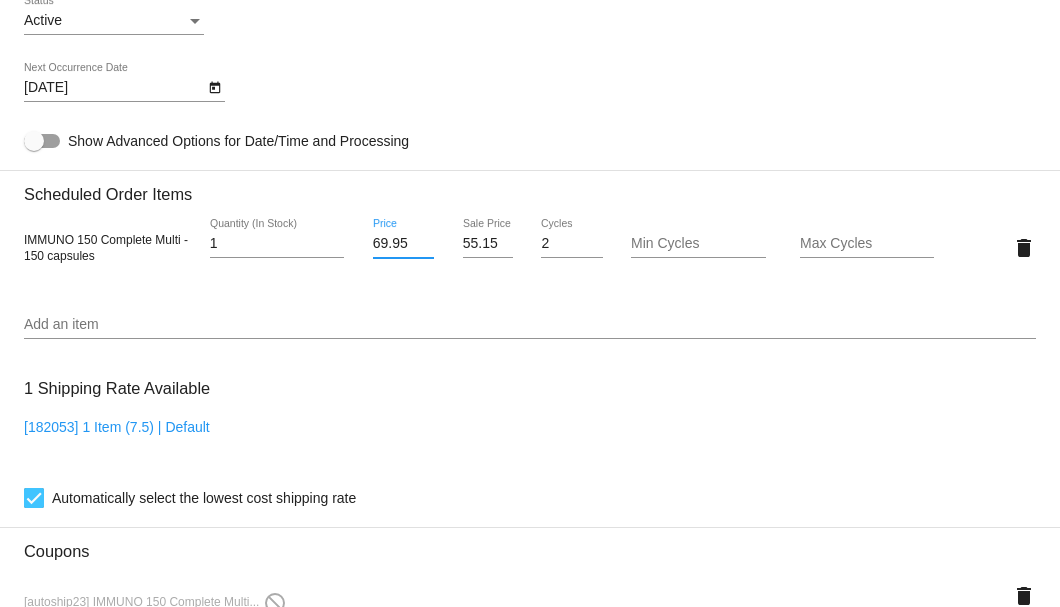 type on "69.95" 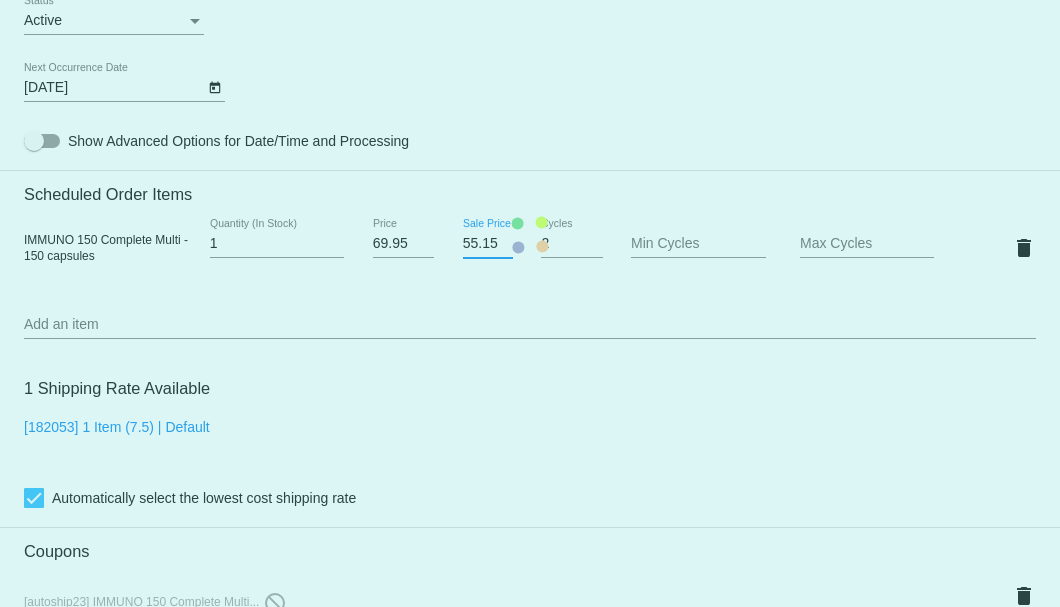 drag, startPoint x: 460, startPoint y: 242, endPoint x: 492, endPoint y: 242, distance: 32 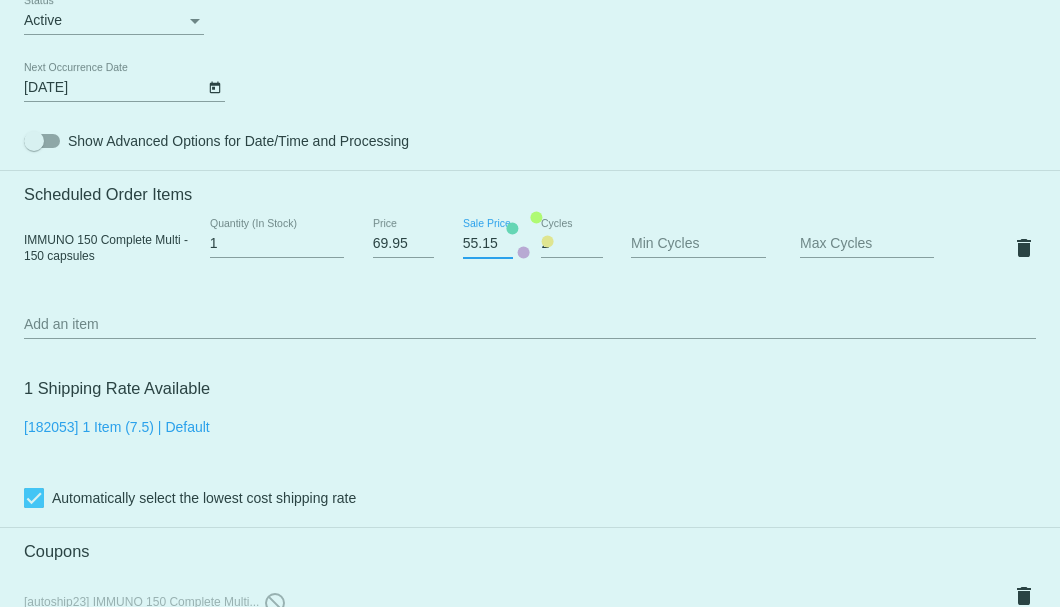 click on "Customer
6525258: Maggie Walker
maggiewalker1@yahoo.com
Customer Shipping
Enter Shipping Address Select A Saved Address (0)
Maggie
Shipping First Name
Walker
Shipping Last Name
US | USA
Shipping Country
9 Birchwood Ct
Shipping Street 1
Shipping Street 2
Savannah
Shipping City
GA | Georgia
Shipping State
31419
Shipping Postcode
Scheduled Order Details
Frequency:
Every 1 months
Active
Status" 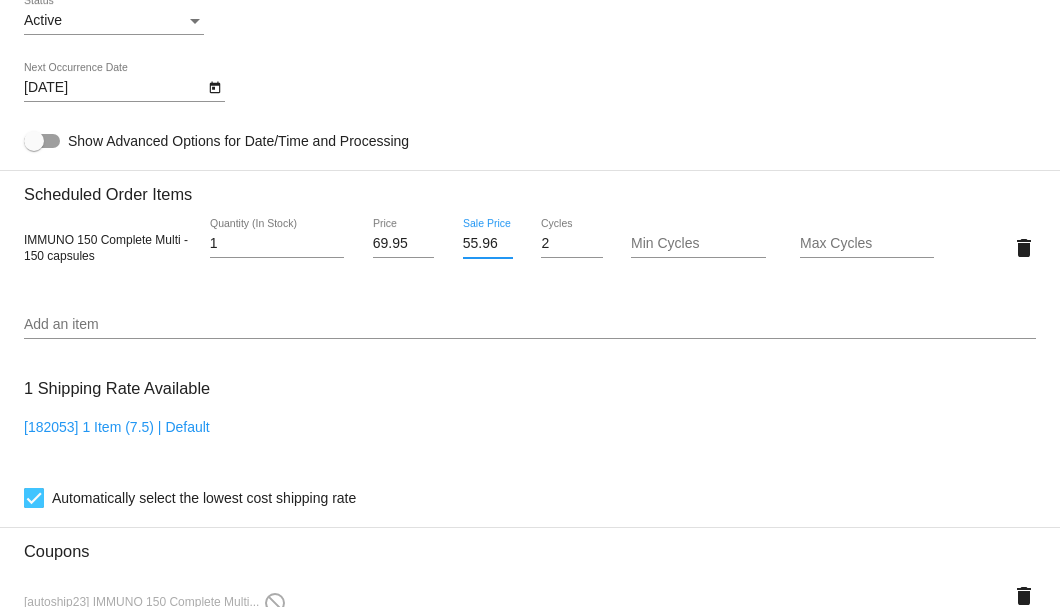 scroll, scrollTop: 0, scrollLeft: 0, axis: both 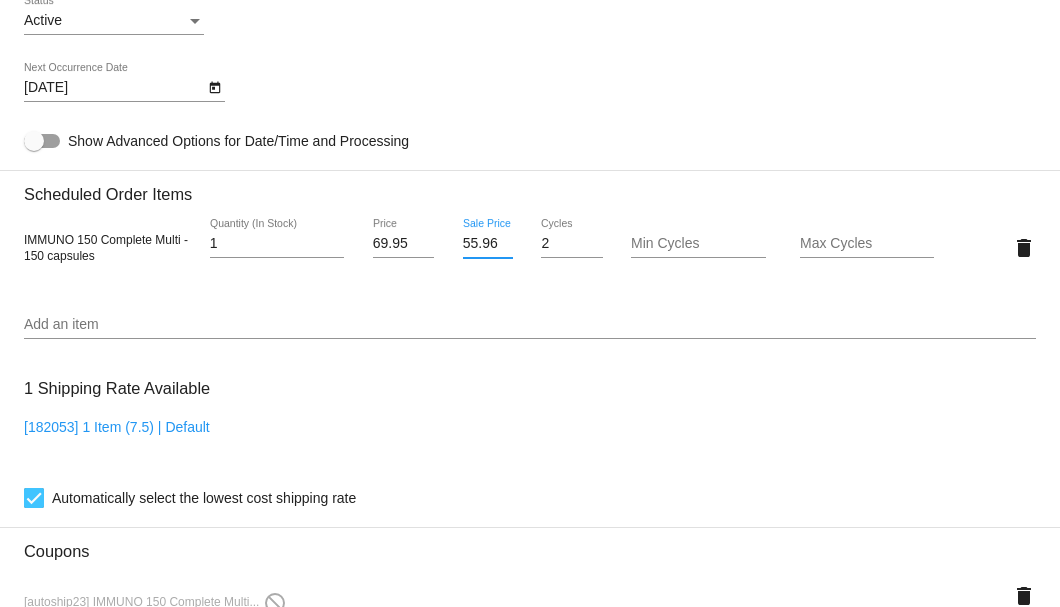 type on "55.96" 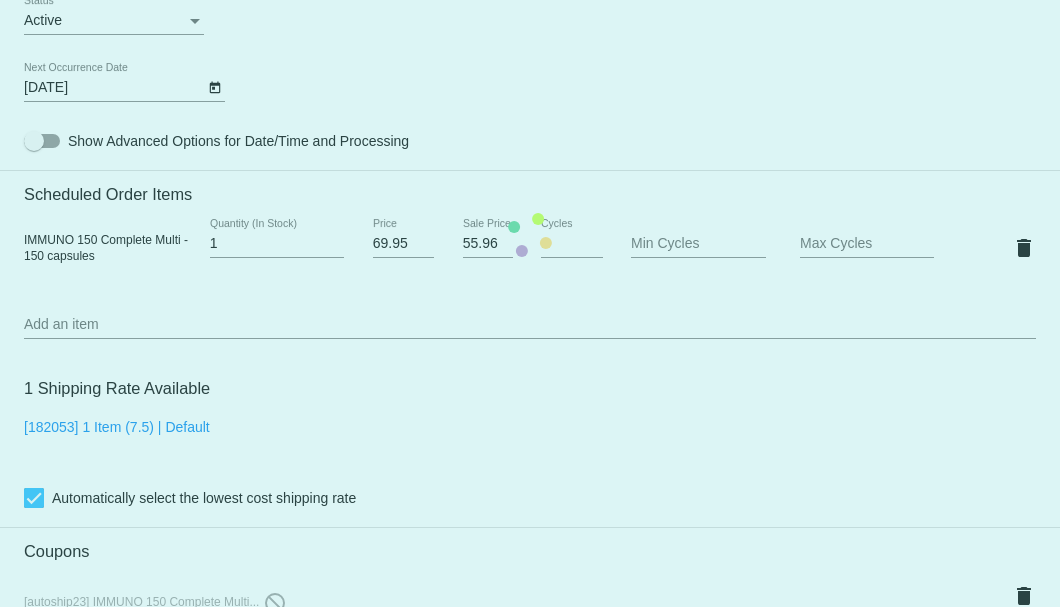 click on "Customer
6525258: Maggie Walker
maggiewalker1@yahoo.com
Customer Shipping
Enter Shipping Address Select A Saved Address (0)
Maggie
Shipping First Name
Walker
Shipping Last Name
US | USA
Shipping Country
9 Birchwood Ct
Shipping Street 1
Shipping Street 2
Savannah
Shipping City
GA | Georgia
Shipping State
31419
Shipping Postcode
Scheduled Order Details
Frequency:
Every 1 months
Active
Status" 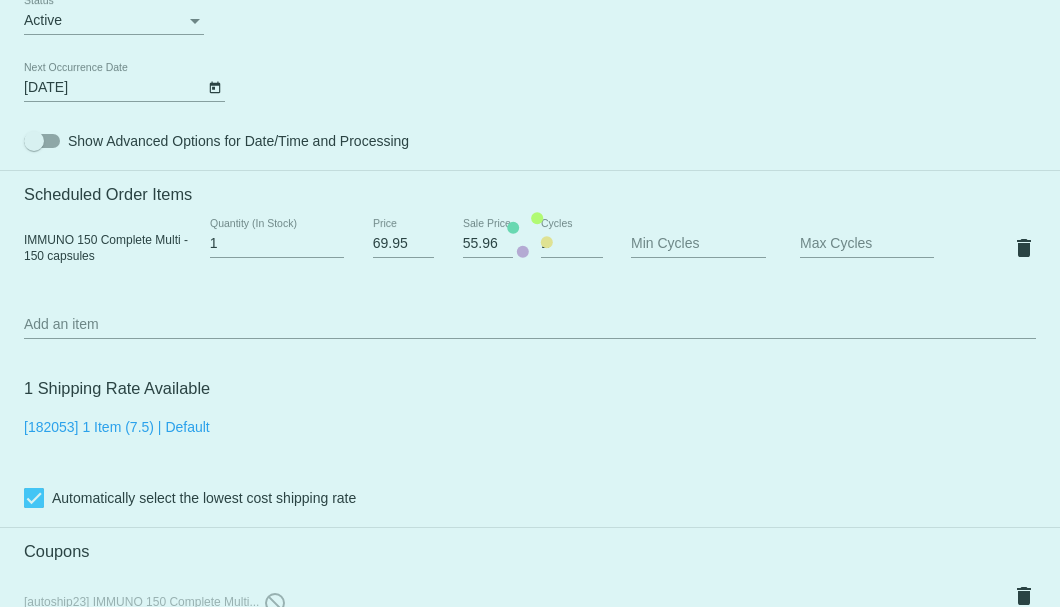 scroll, scrollTop: 0, scrollLeft: 0, axis: both 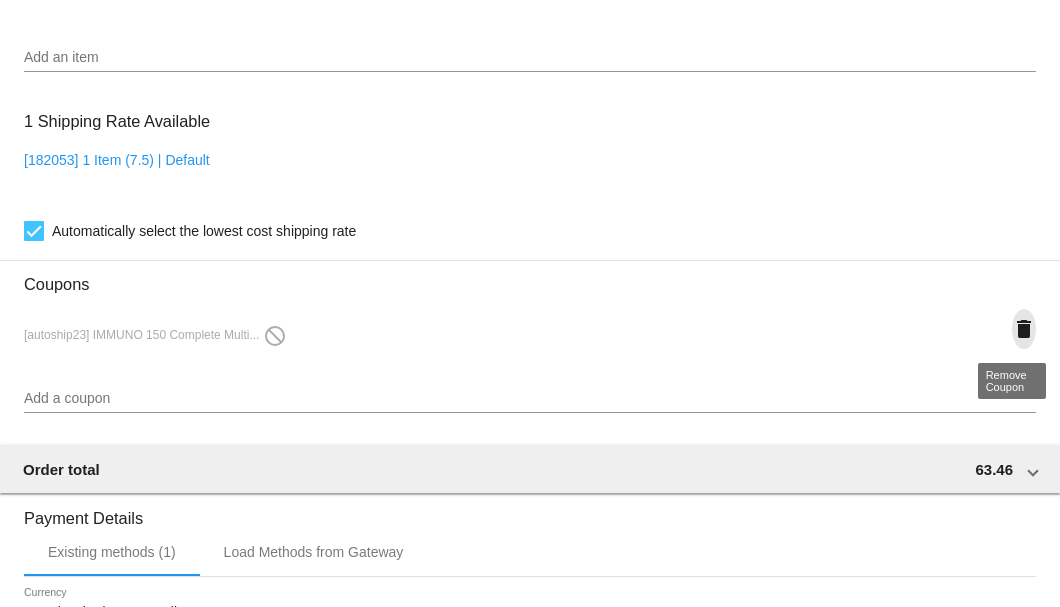 click on "delete" 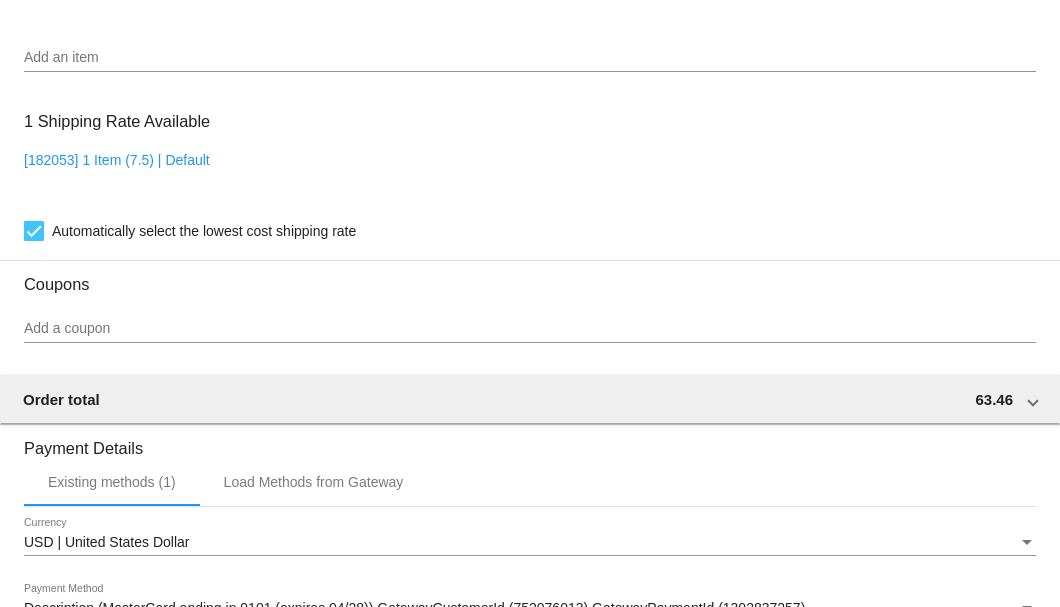 scroll, scrollTop: 1860, scrollLeft: 0, axis: vertical 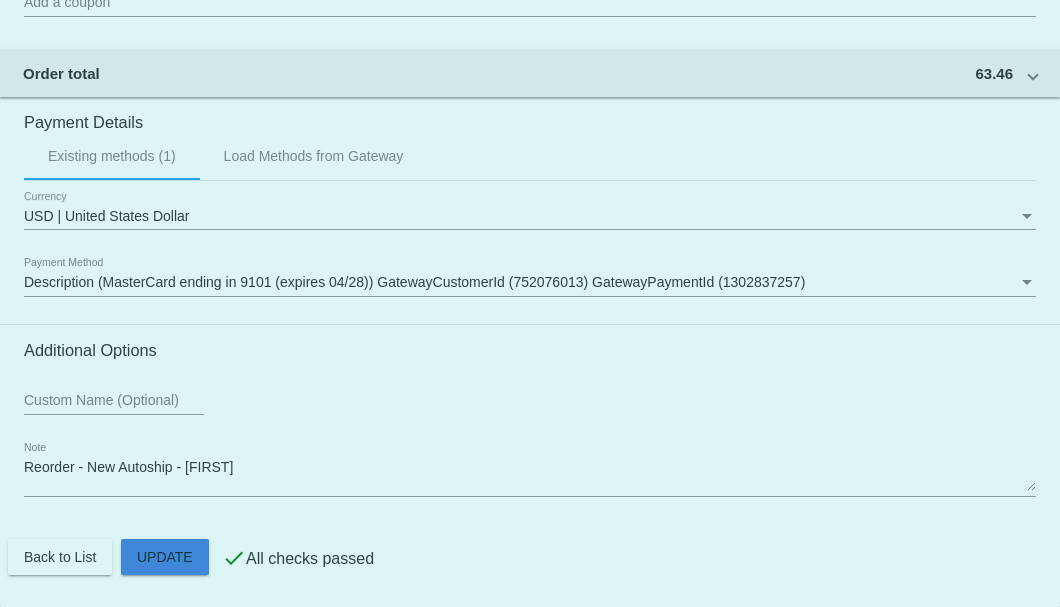 click on "Customer
6525258: Maggie Walker
maggiewalker1@yahoo.com
Customer Shipping
Enter Shipping Address Select A Saved Address (0)
Maggie
Shipping First Name
Walker
Shipping Last Name
US | USA
Shipping Country
9 Birchwood Ct
Shipping Street 1
Shipping Street 2
Savannah
Shipping City
GA | Georgia
Shipping State
31419
Shipping Postcode
Scheduled Order Details
Frequency:
Every 1 months
Active
Status" 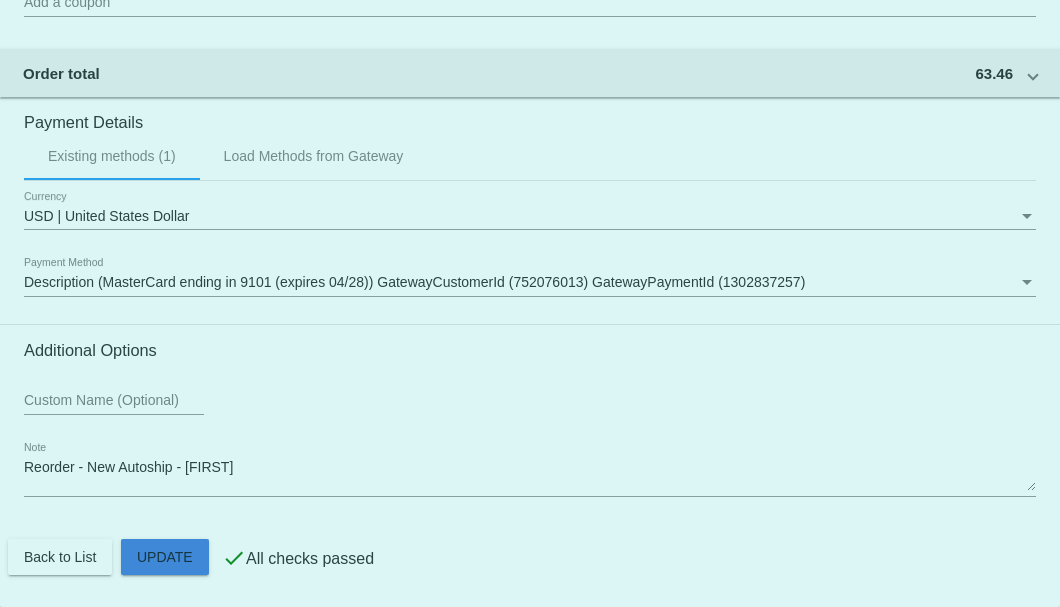 click on "Customer
6525258: Maggie Walker
maggiewalker1@yahoo.com
Customer Shipping
Enter Shipping Address Select A Saved Address (0)
Maggie
Shipping First Name
Walker
Shipping Last Name
US | USA
Shipping Country
9 Birchwood Ct
Shipping Street 1
Shipping Street 2
Savannah
Shipping City
GA | Georgia
Shipping State
31419
Shipping Postcode
Scheduled Order Details
Frequency:
Every 1 months
Active
Status" 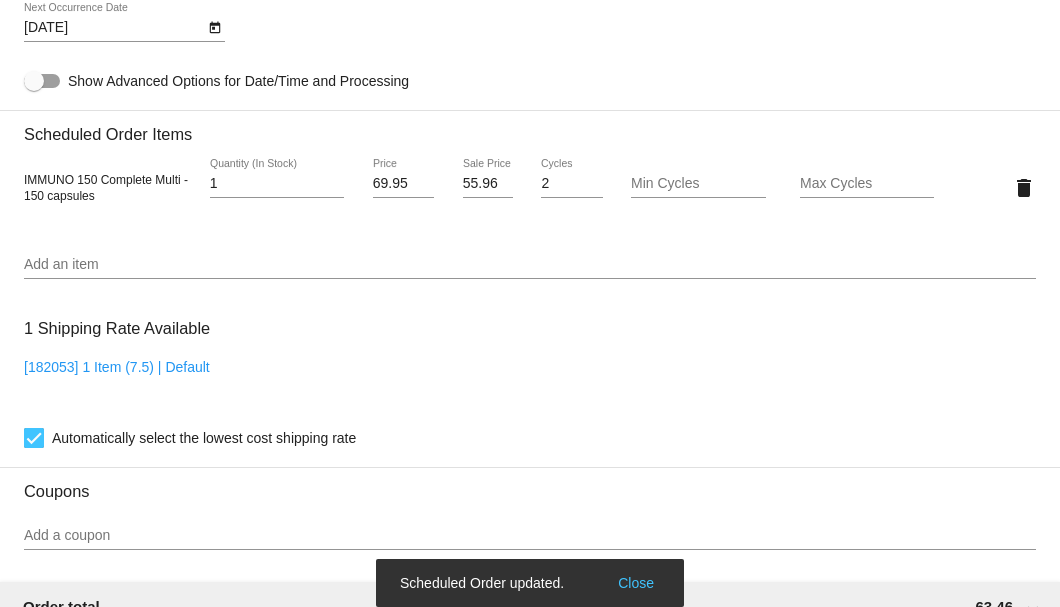 scroll, scrollTop: 1060, scrollLeft: 0, axis: vertical 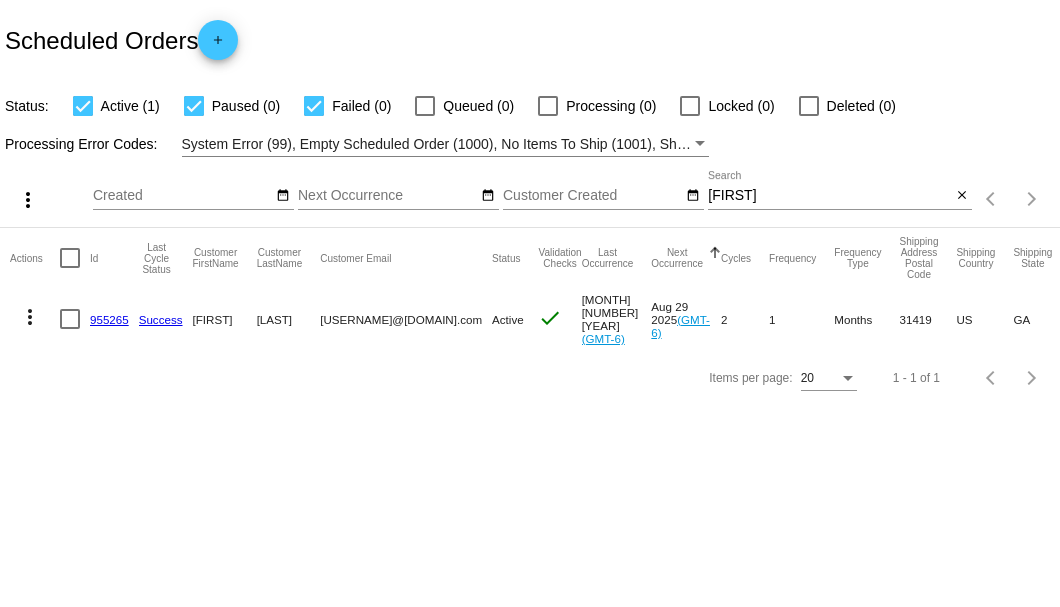 click on "[FIRST]" at bounding box center [829, 196] 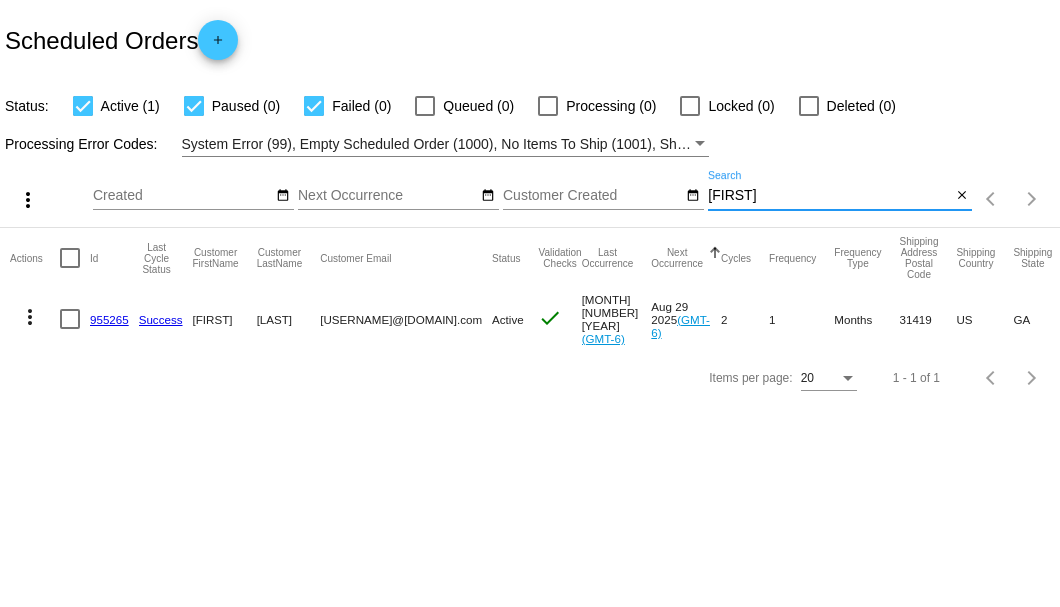 click on "maggiewalker" at bounding box center [829, 196] 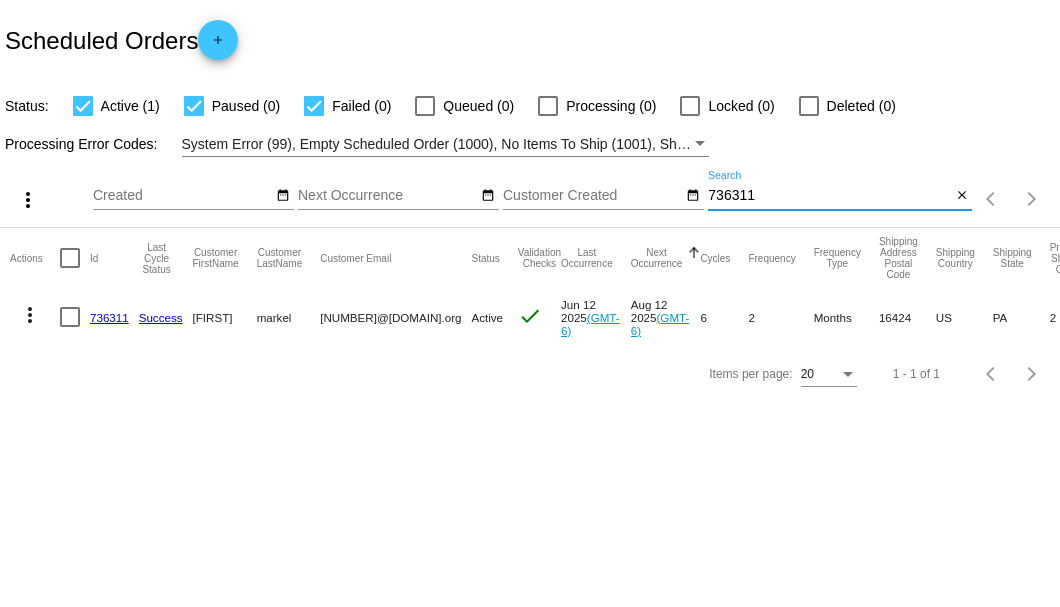 type on "736311" 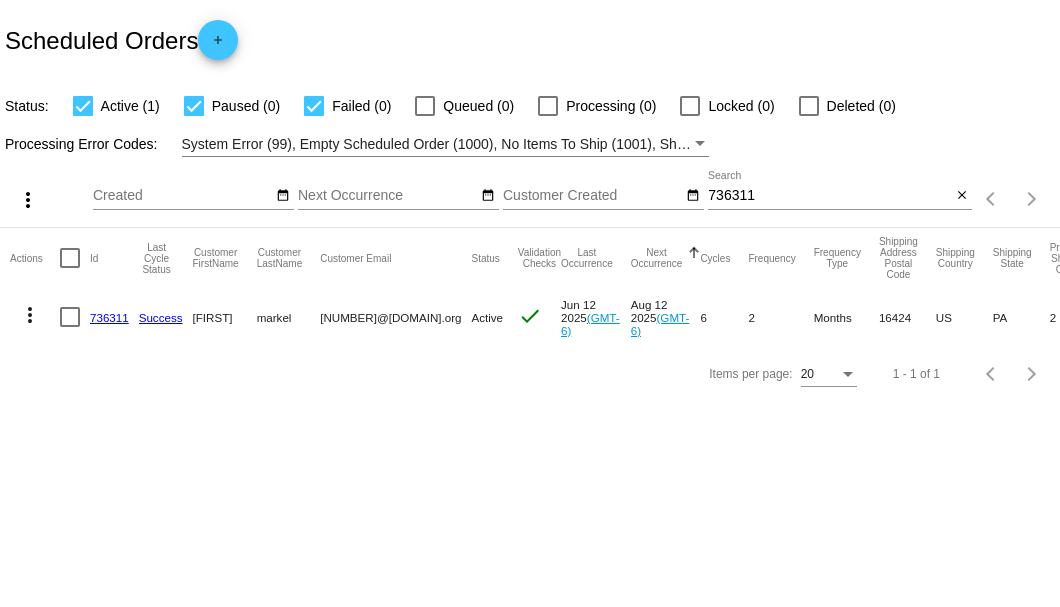 drag, startPoint x: 317, startPoint y: 308, endPoint x: 526, endPoint y: 313, distance: 209.0598 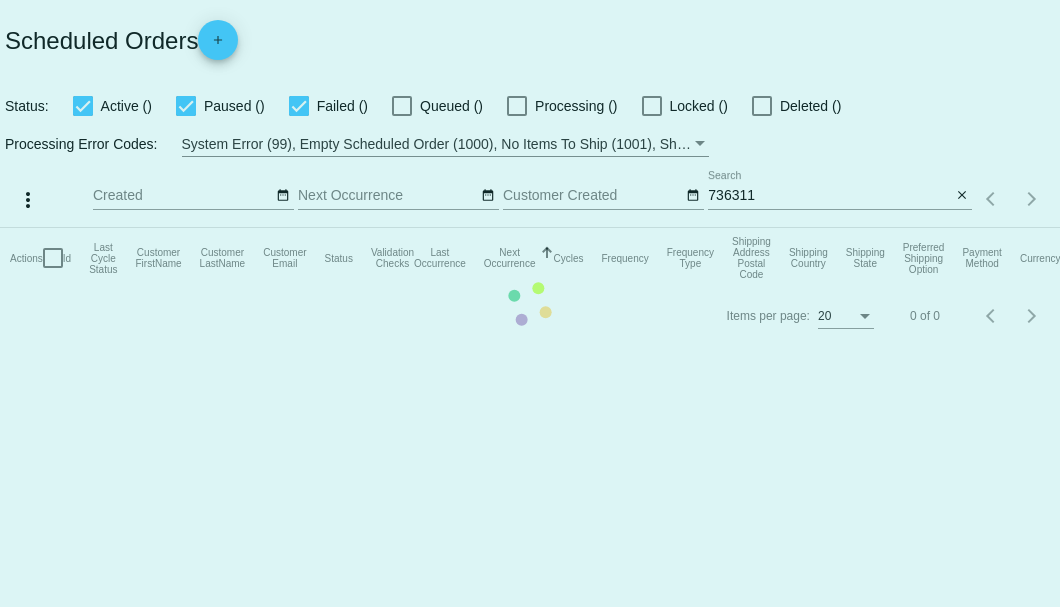 scroll, scrollTop: 0, scrollLeft: 0, axis: both 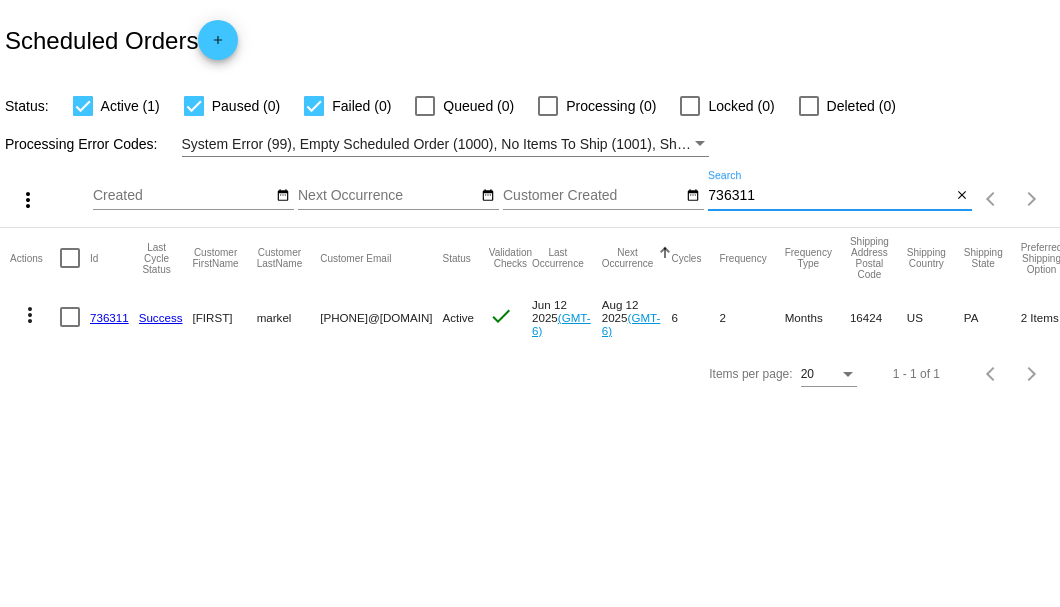 click on "736311" at bounding box center (829, 196) 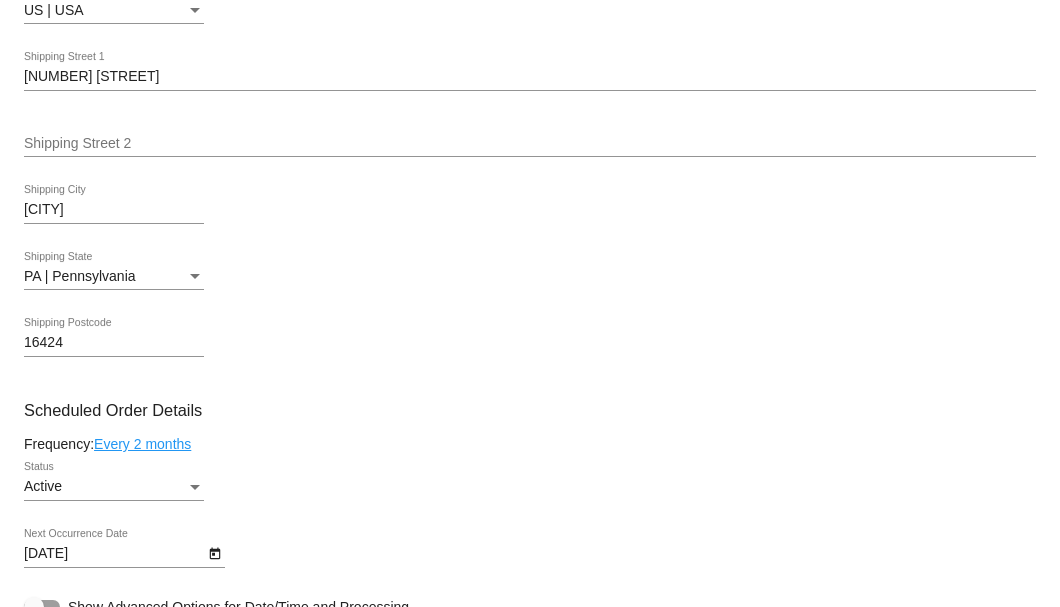 scroll, scrollTop: 466, scrollLeft: 0, axis: vertical 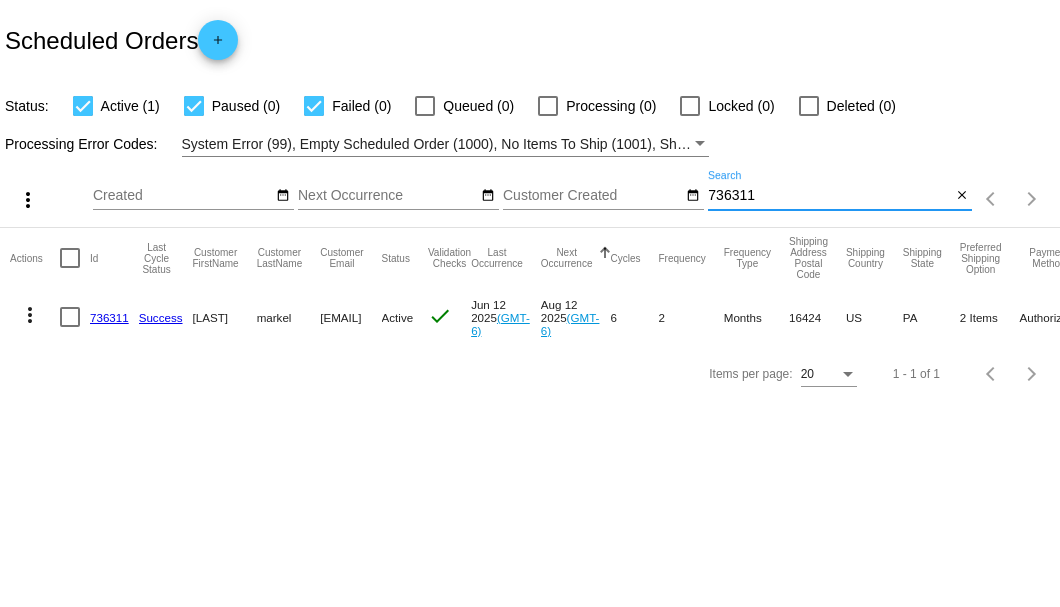 click on "736311" at bounding box center [829, 196] 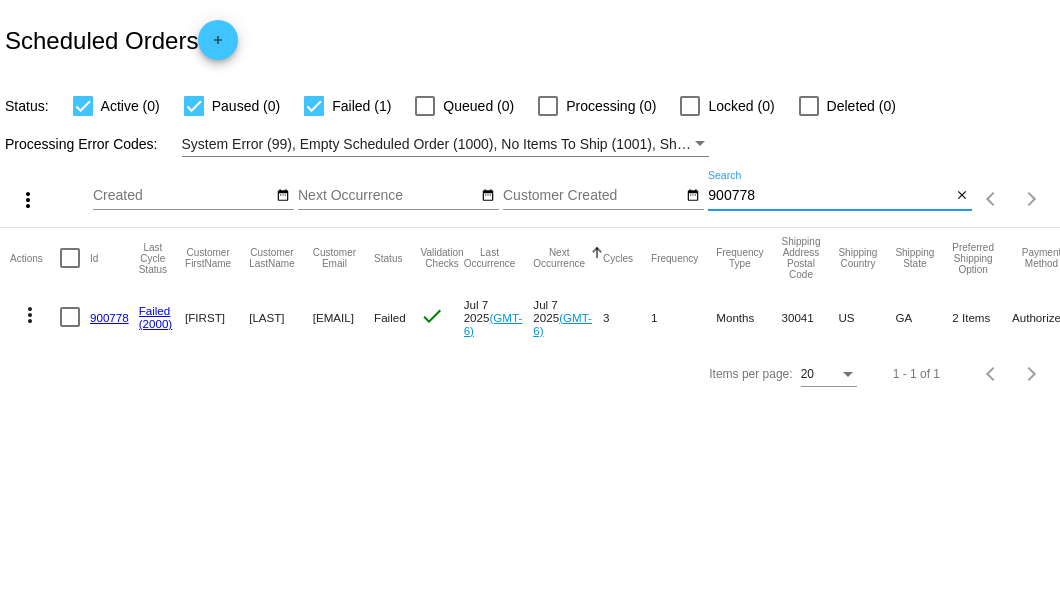 type on "900778" 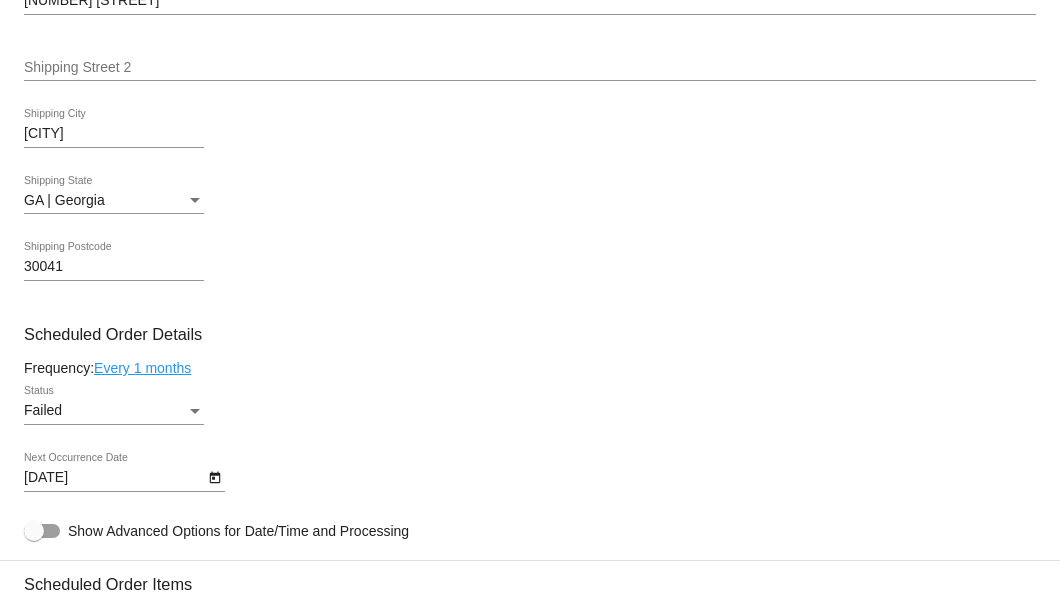 scroll, scrollTop: 1133, scrollLeft: 0, axis: vertical 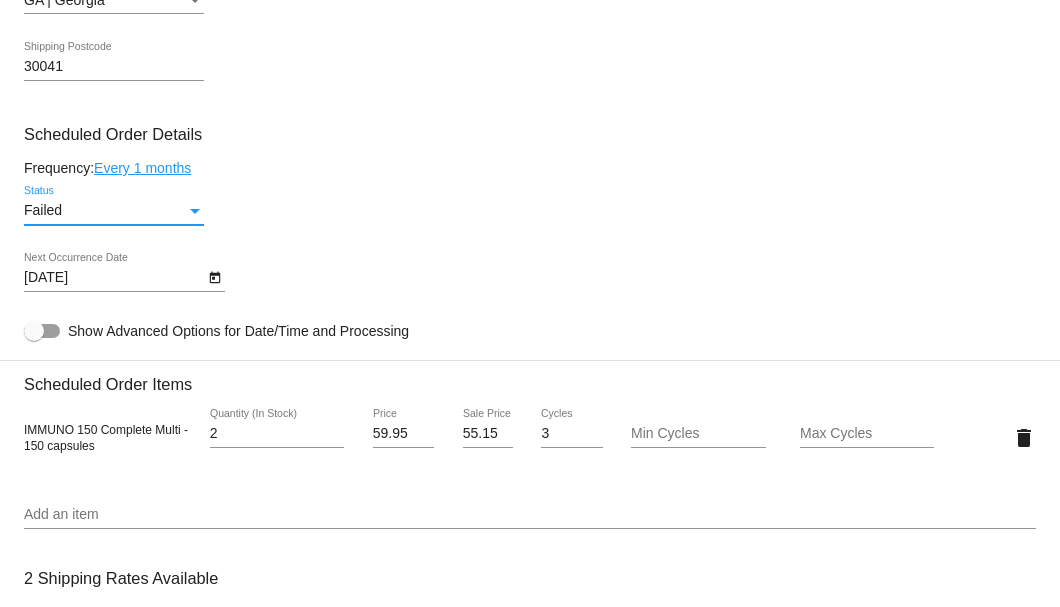 click on "Failed" at bounding box center (105, 211) 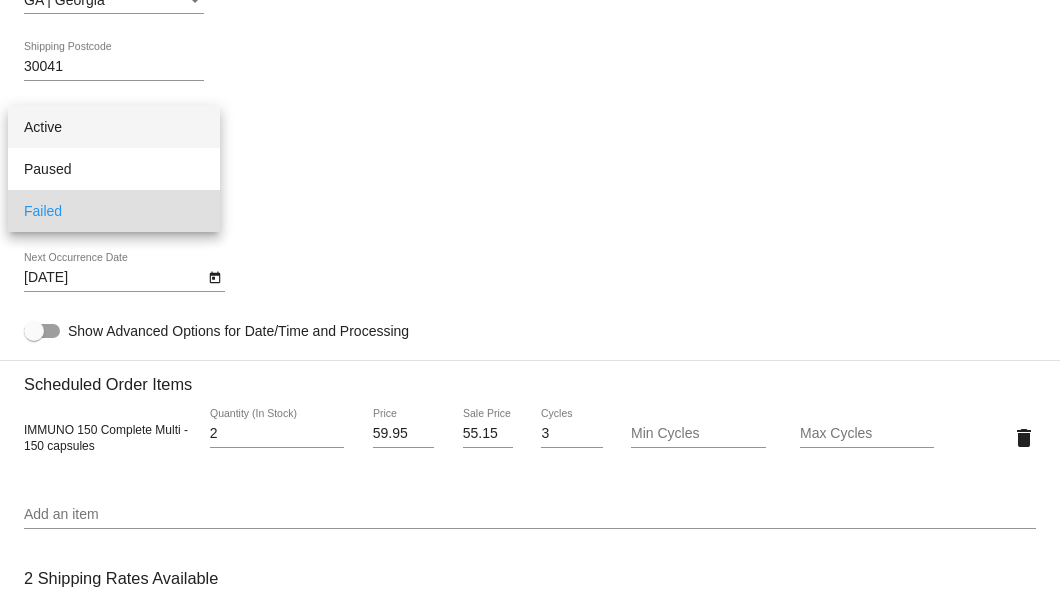click on "Active" at bounding box center [114, 127] 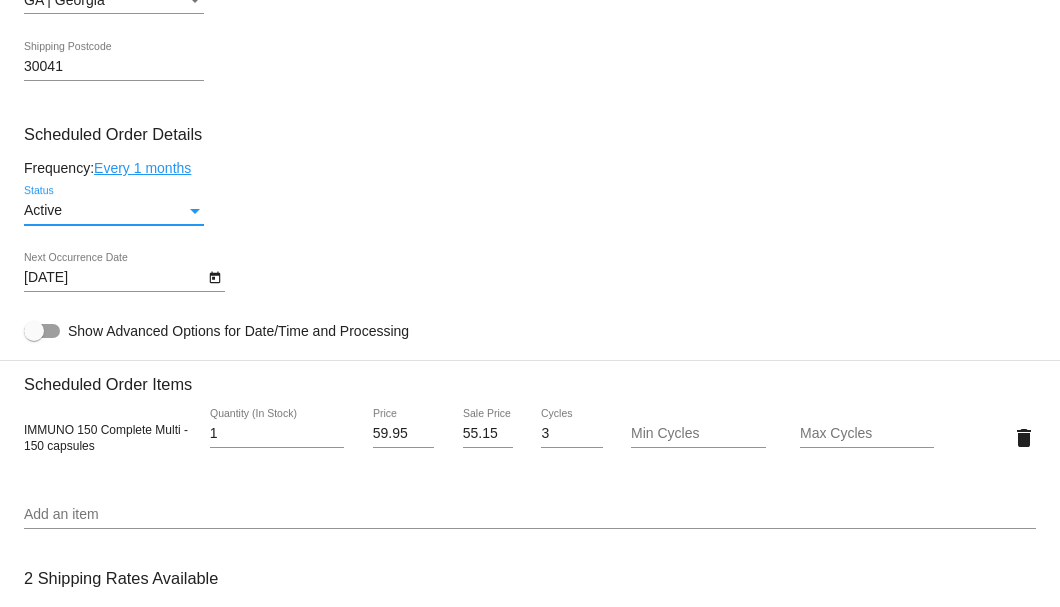 type on "1" 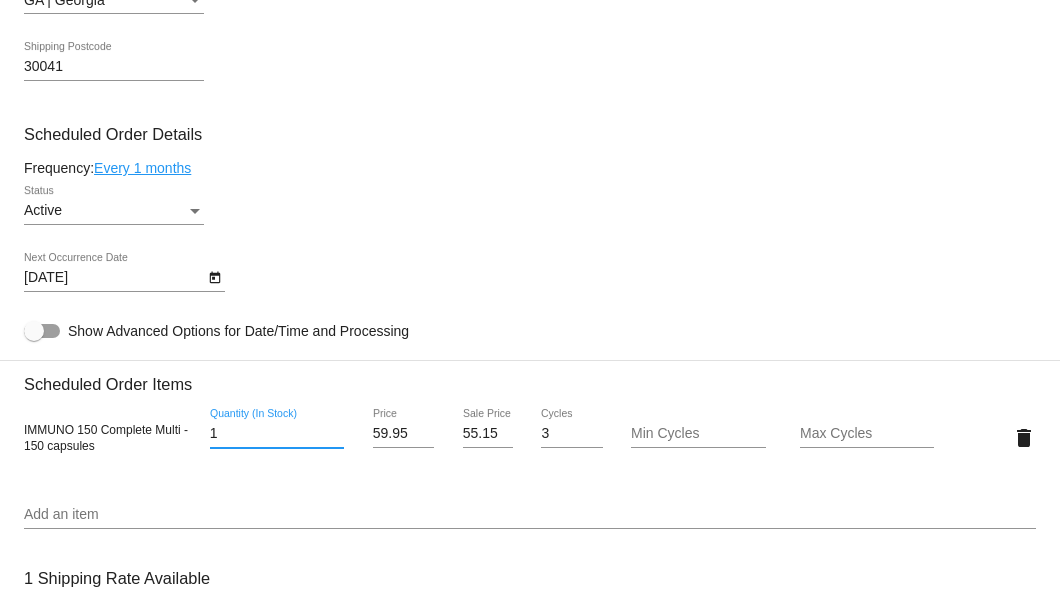 scroll, scrollTop: 1533, scrollLeft: 0, axis: vertical 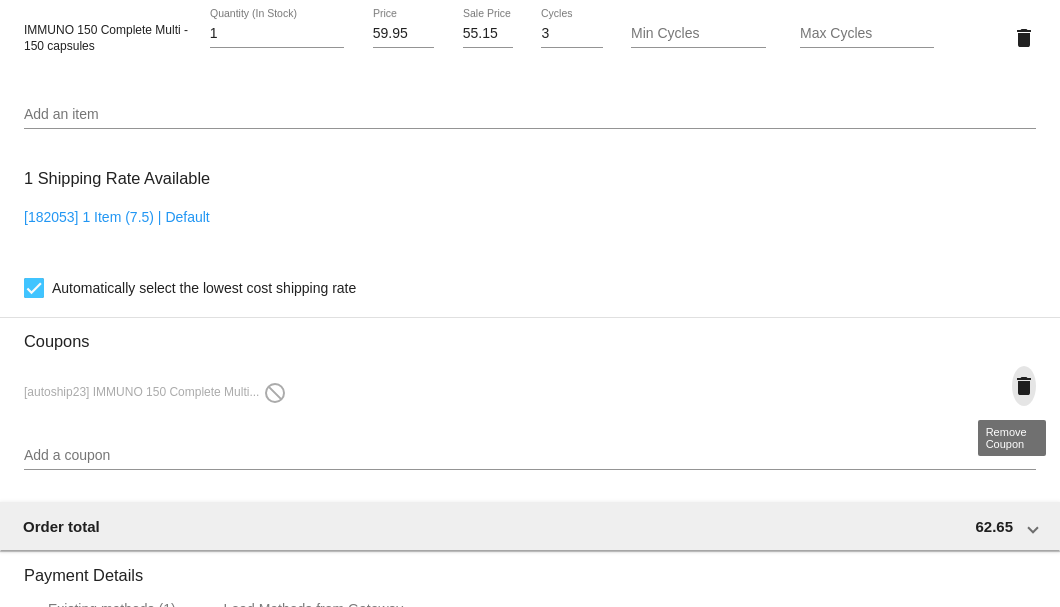 click on "delete" 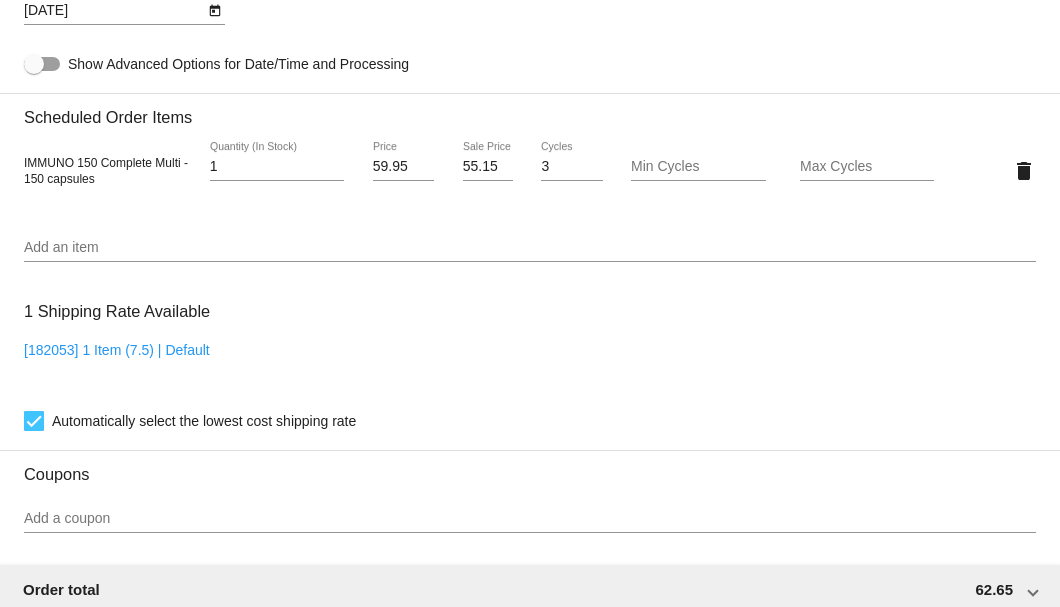 scroll, scrollTop: 1133, scrollLeft: 0, axis: vertical 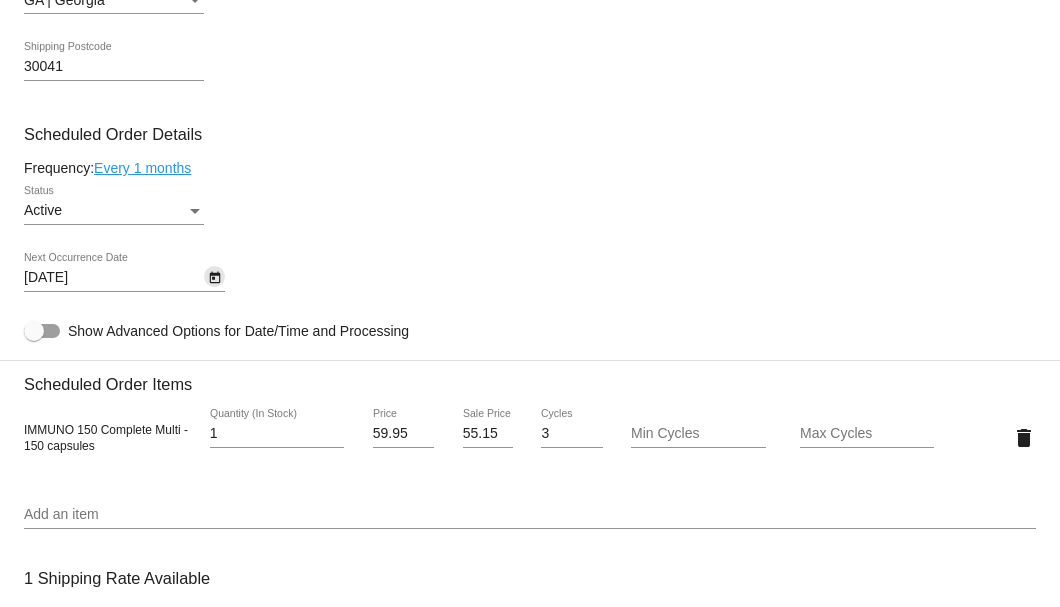 click 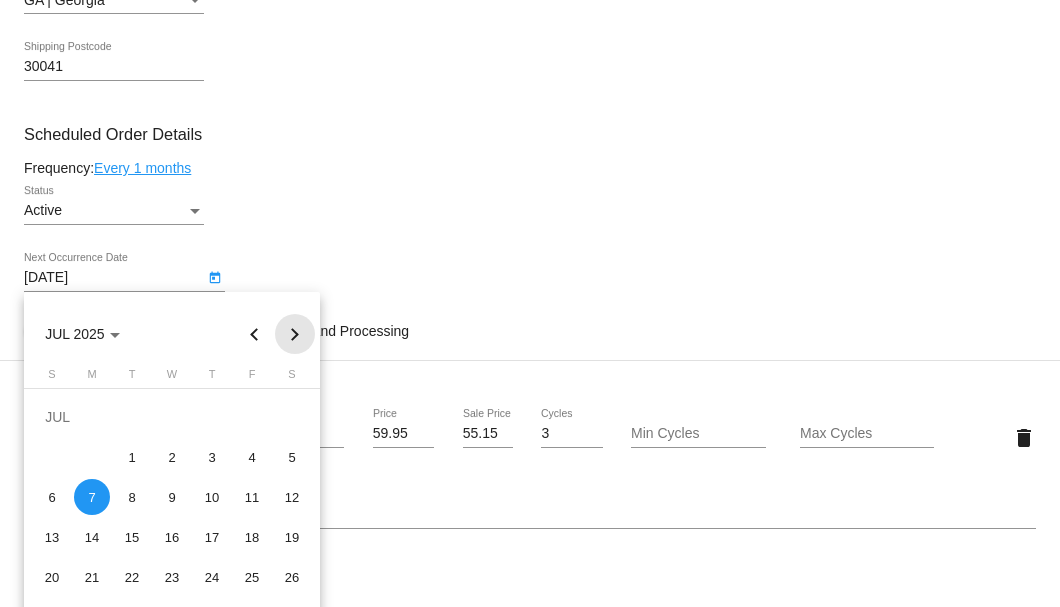 click at bounding box center [295, 334] 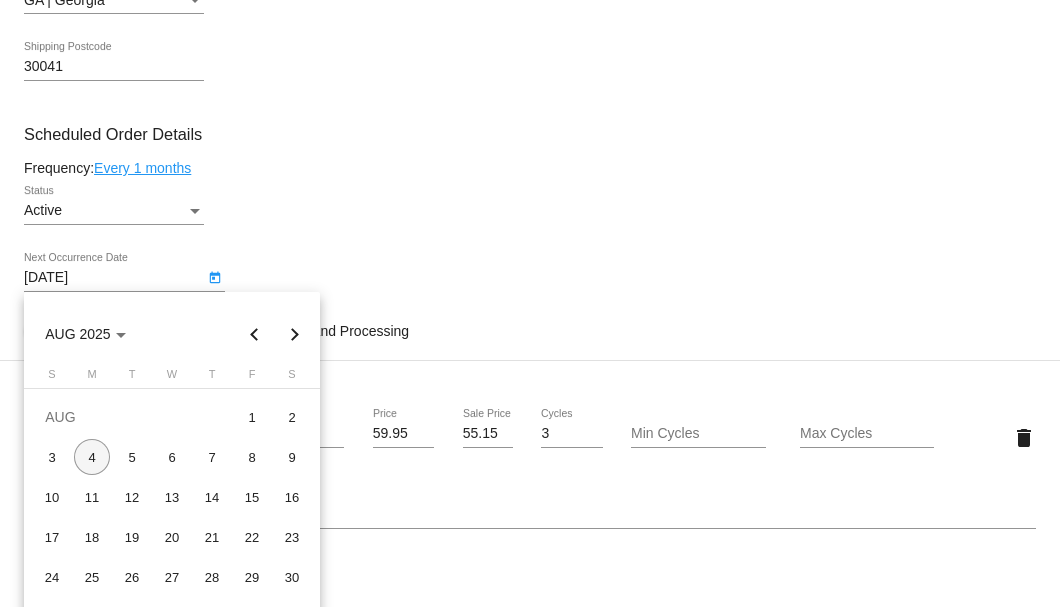 click on "4" at bounding box center (92, 457) 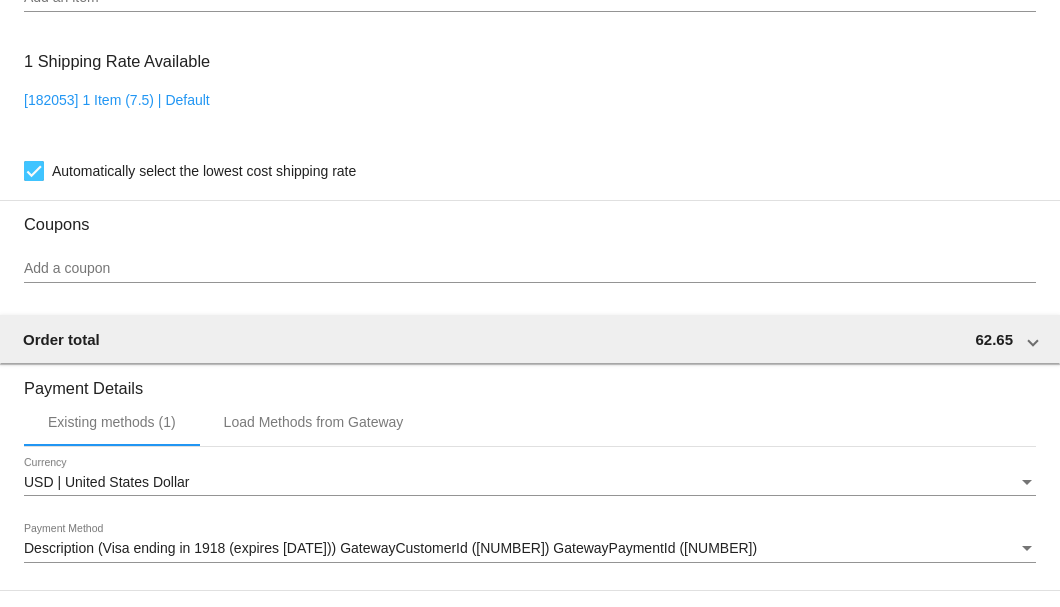 scroll, scrollTop: 1916, scrollLeft: 0, axis: vertical 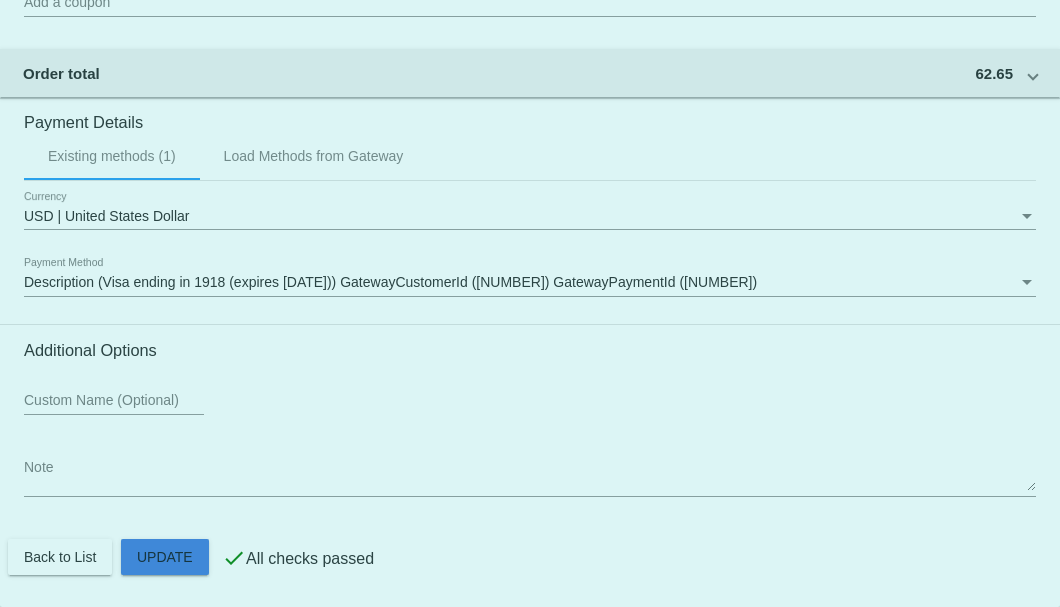 click on "Customer
[NUMBER]: [FIRST] [LAST]
[EMAIL]
Customer Shipping
Enter Shipping Address Select A Saved Address (0)
[FIRST]
Shipping First Name
[LAST]
Shipping Last Name
US | USA
Shipping Country
[NUMBER] [STREET]
Shipping Street 1
Shipping Street 2
[CITY]
Shipping City
GA | Georgia
Shipping State
[POSTAL_CODE]
Shipping Postcode
Scheduled Order Details
Frequency:
Every 1 months
Active
Status" 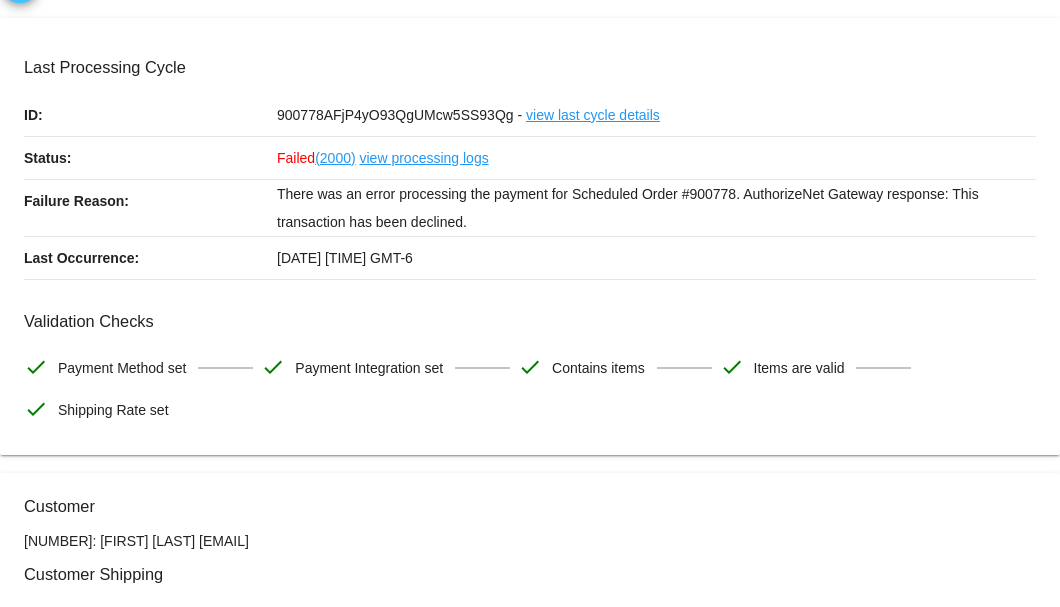 scroll, scrollTop: 0, scrollLeft: 0, axis: both 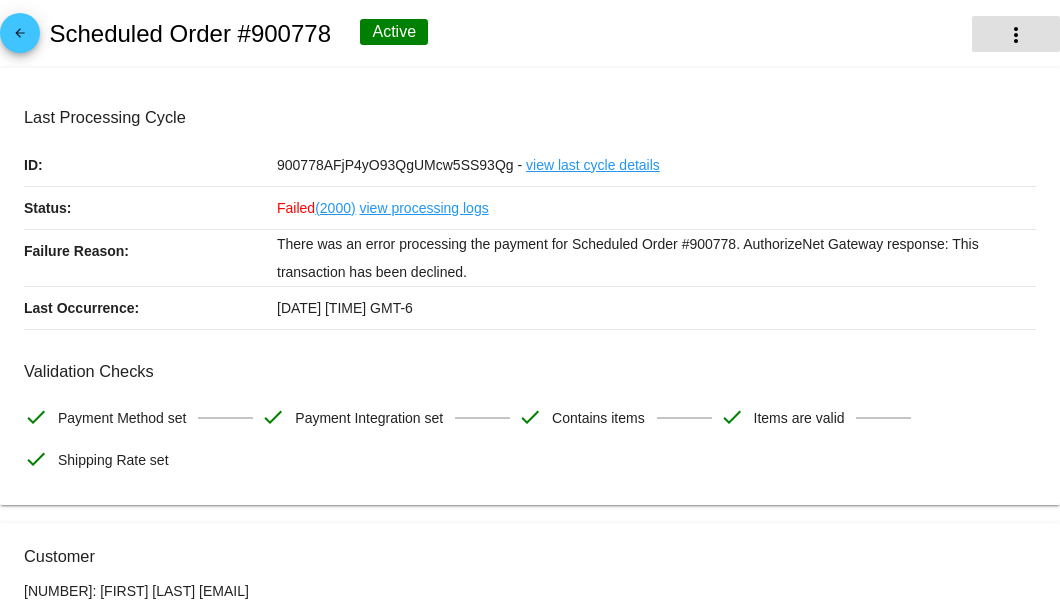 click on "more_vert" 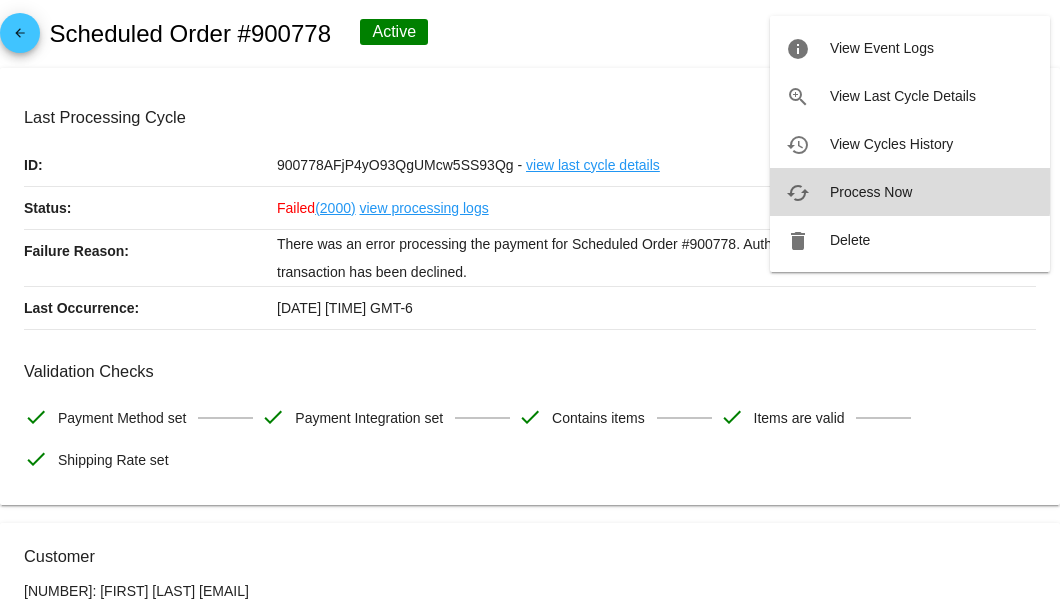 click on "Process Now" at bounding box center (871, 192) 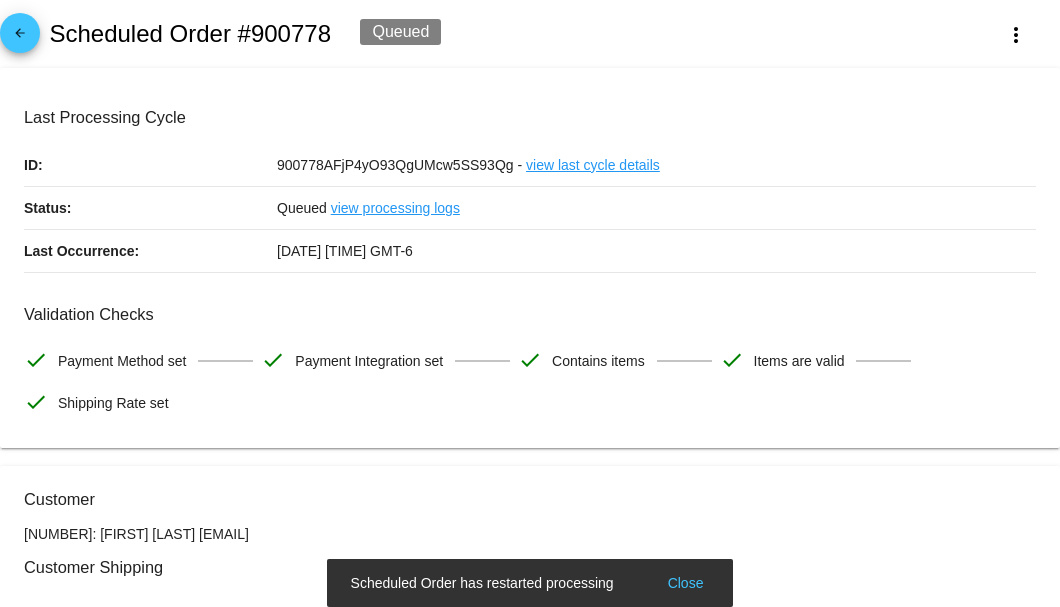 scroll, scrollTop: 333, scrollLeft: 0, axis: vertical 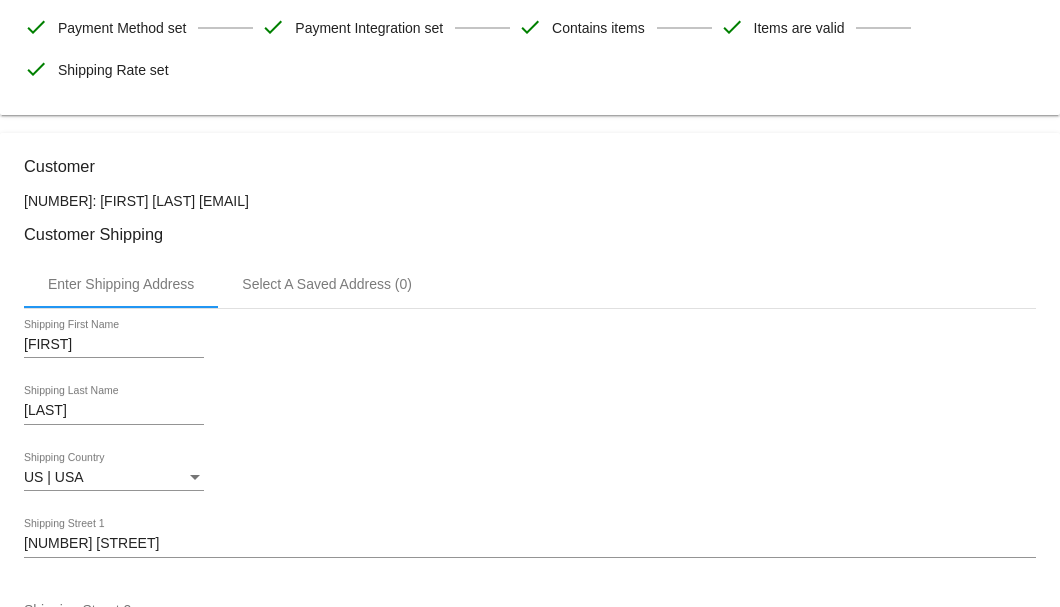 drag, startPoint x: 346, startPoint y: 200, endPoint x: 184, endPoint y: 196, distance: 162.04938 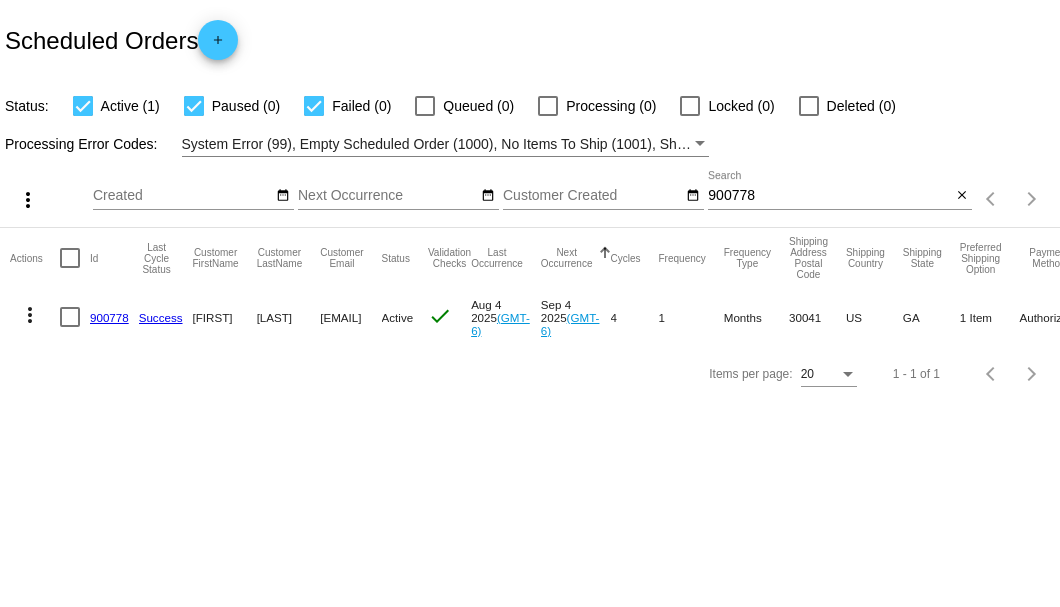 scroll, scrollTop: 0, scrollLeft: 0, axis: both 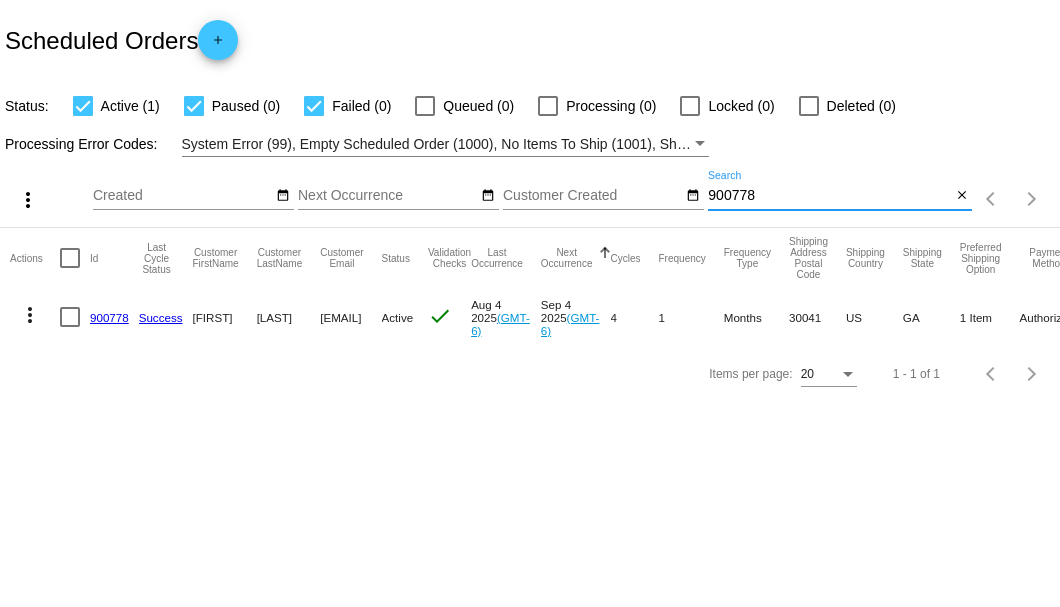 click on "900778" at bounding box center [829, 196] 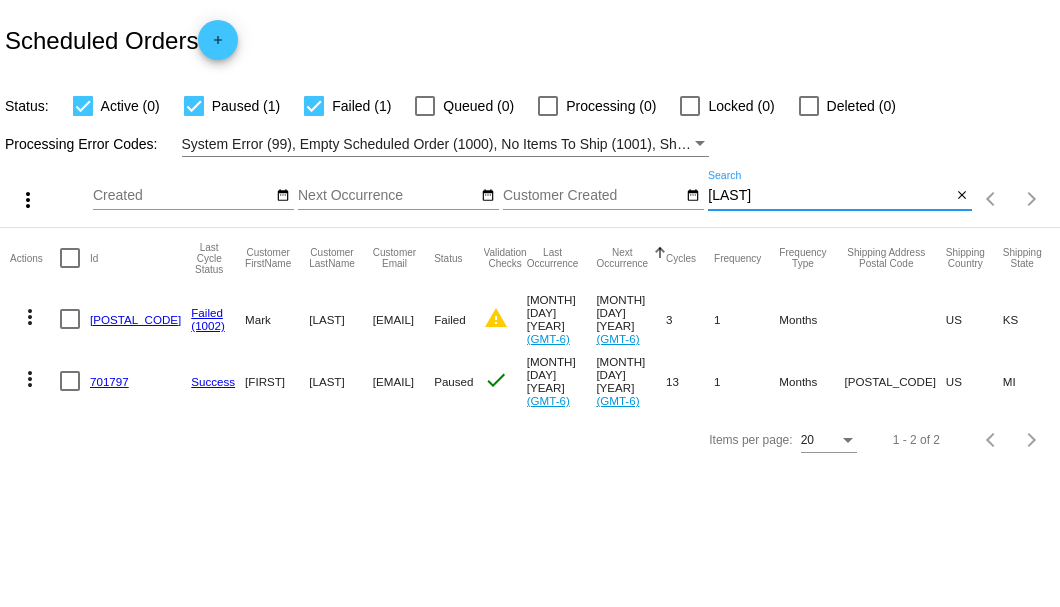 drag, startPoint x: 757, startPoint y: 195, endPoint x: 716, endPoint y: 195, distance: 41 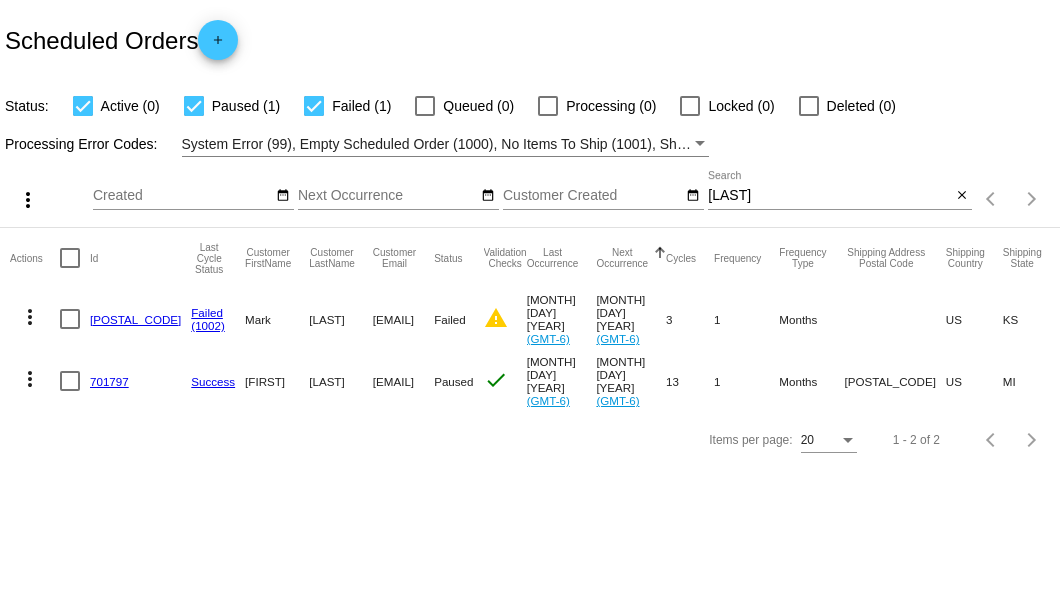 drag, startPoint x: 317, startPoint y: 371, endPoint x: 449, endPoint y: 376, distance: 132.09467 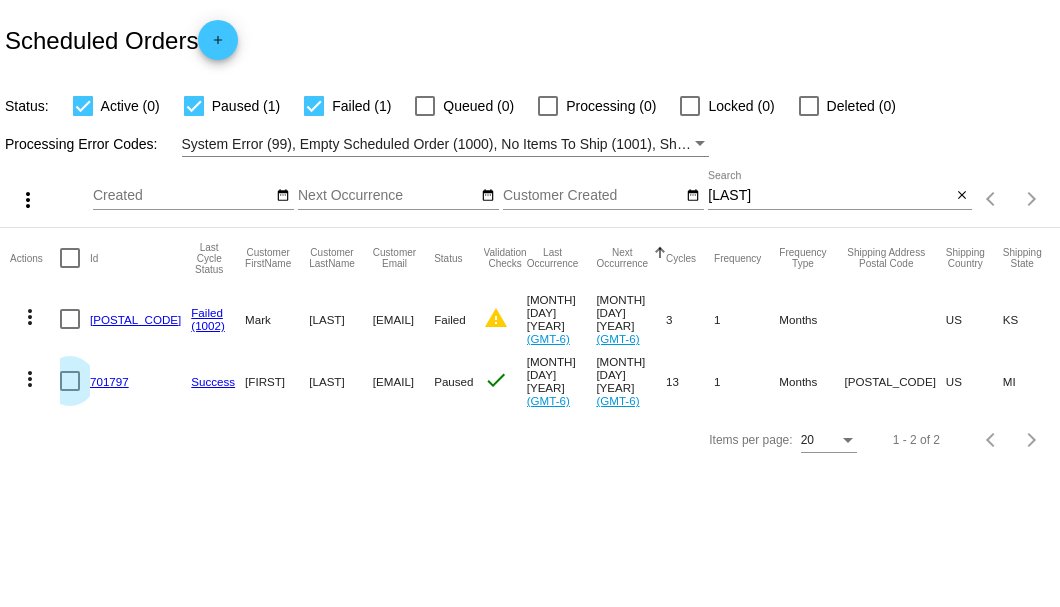 click at bounding box center [70, 381] 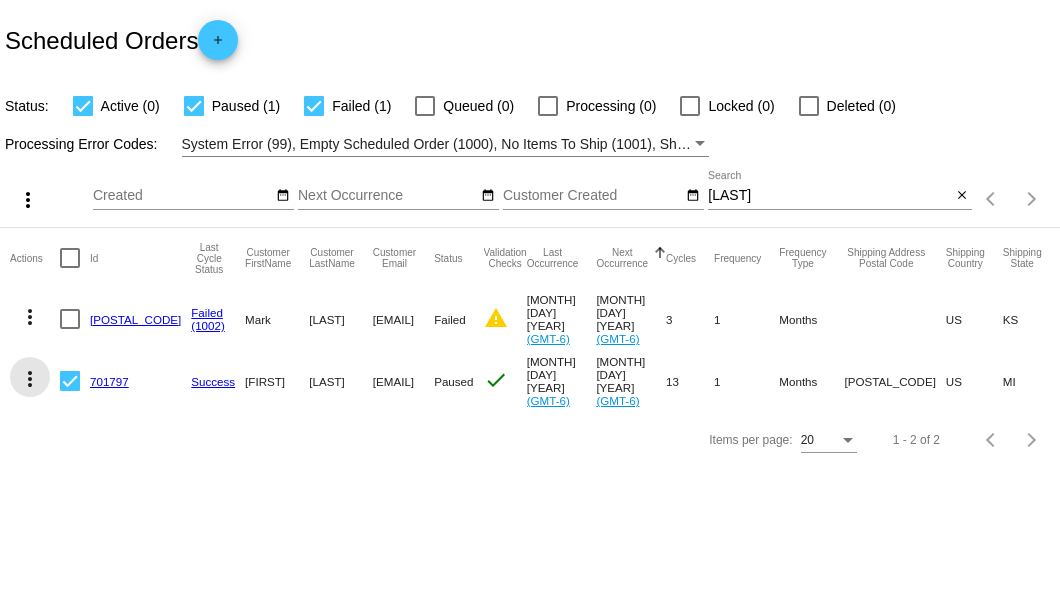 click on "more_vert" 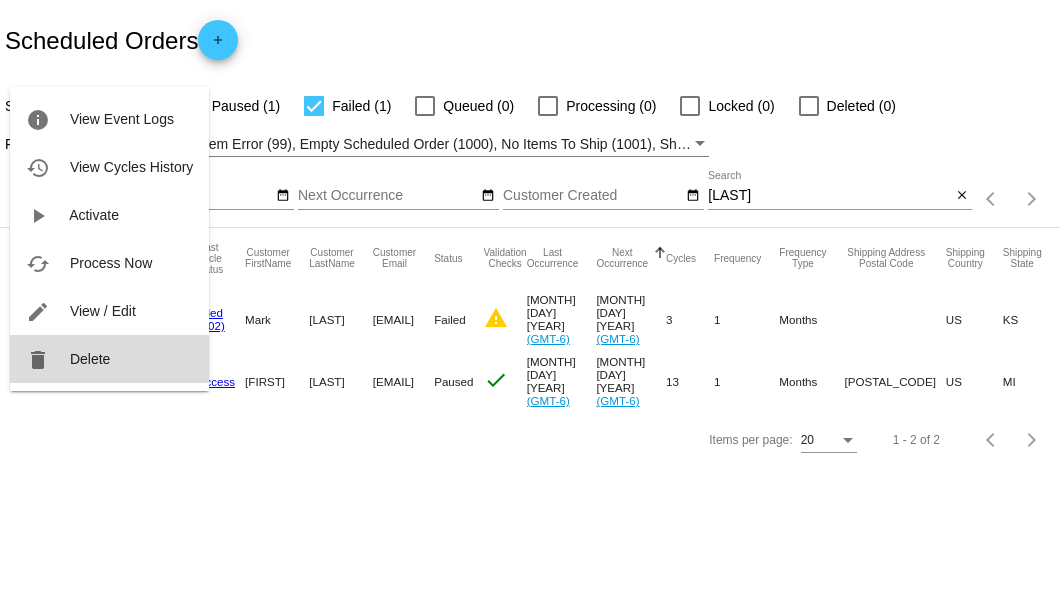 click on "Delete" at bounding box center [90, 359] 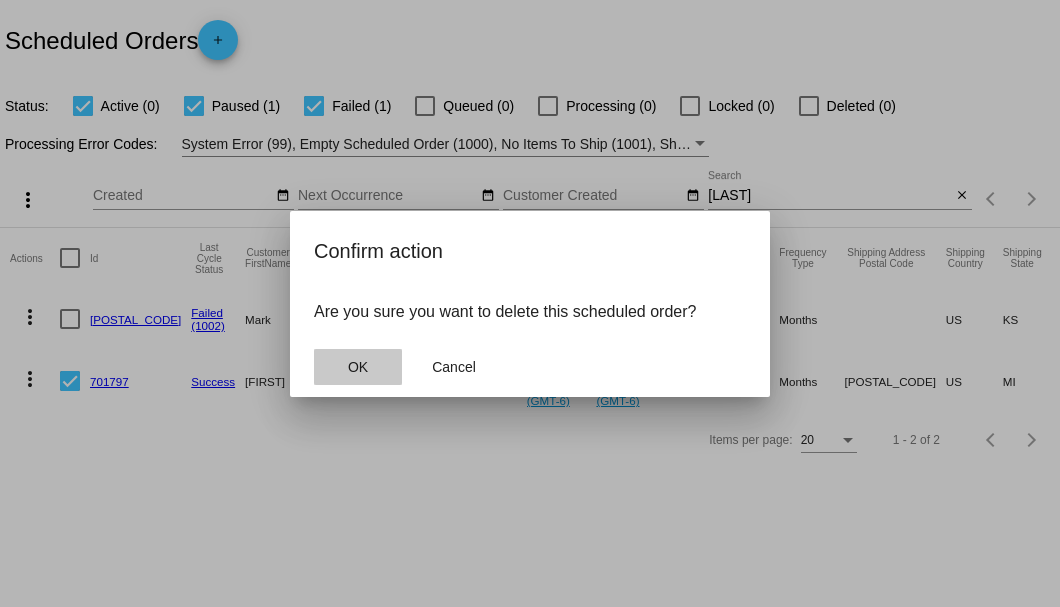 click on "OK" 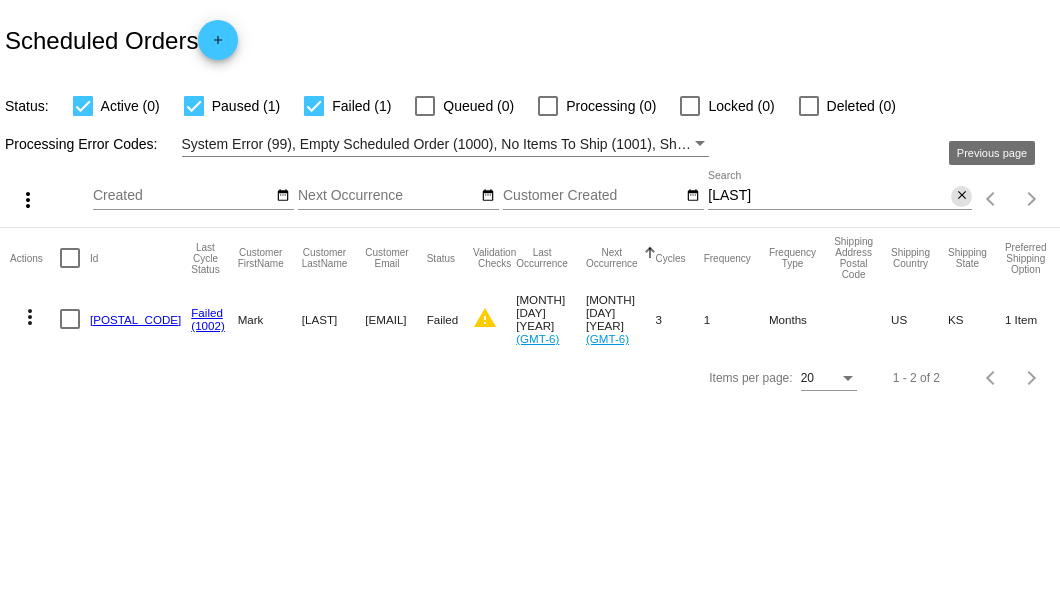 click on "close" 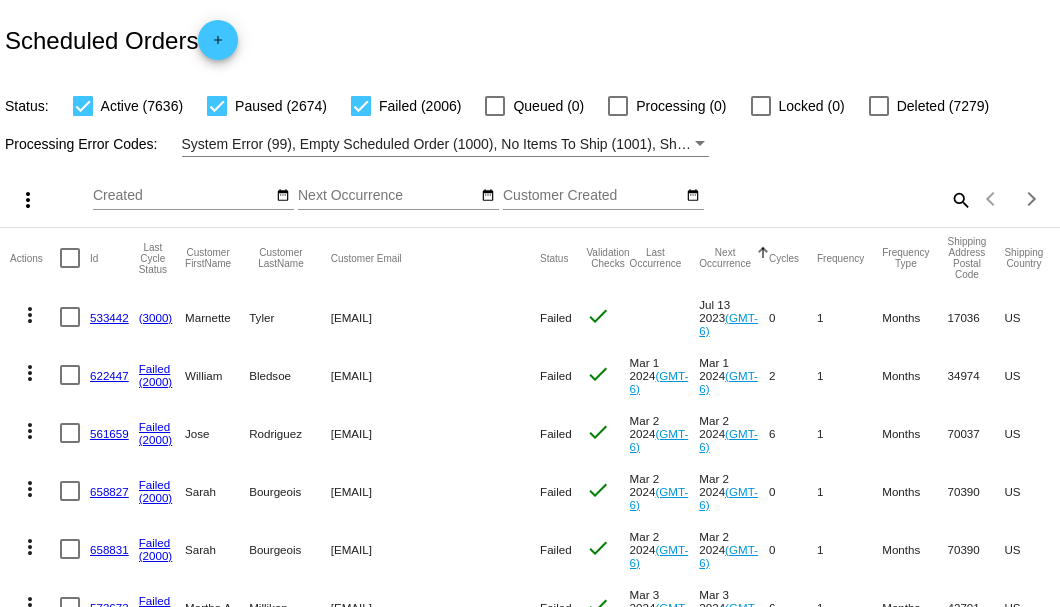click on "search" 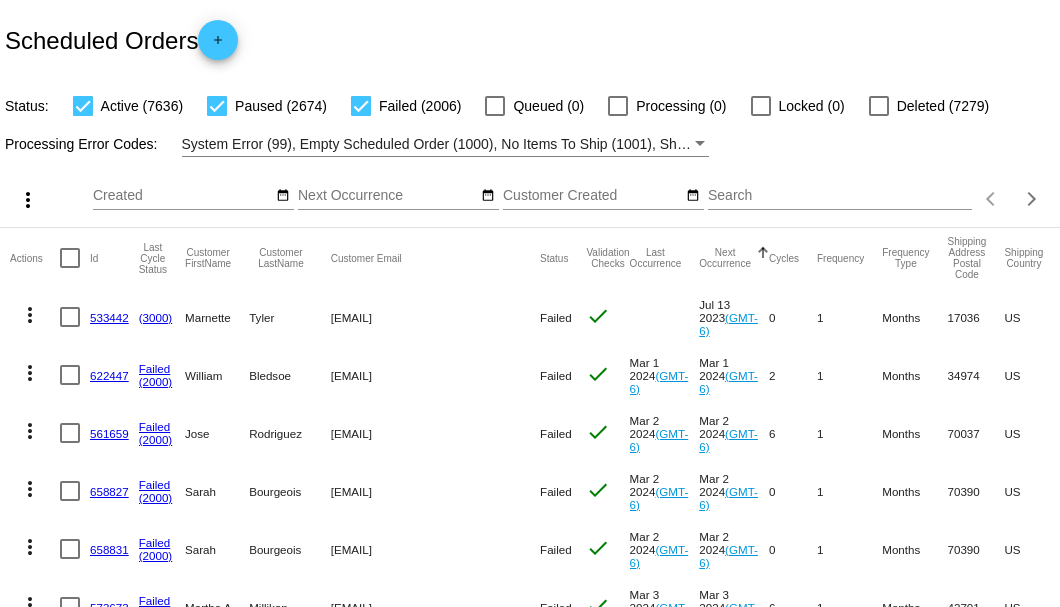 click on "Search" at bounding box center (840, 196) 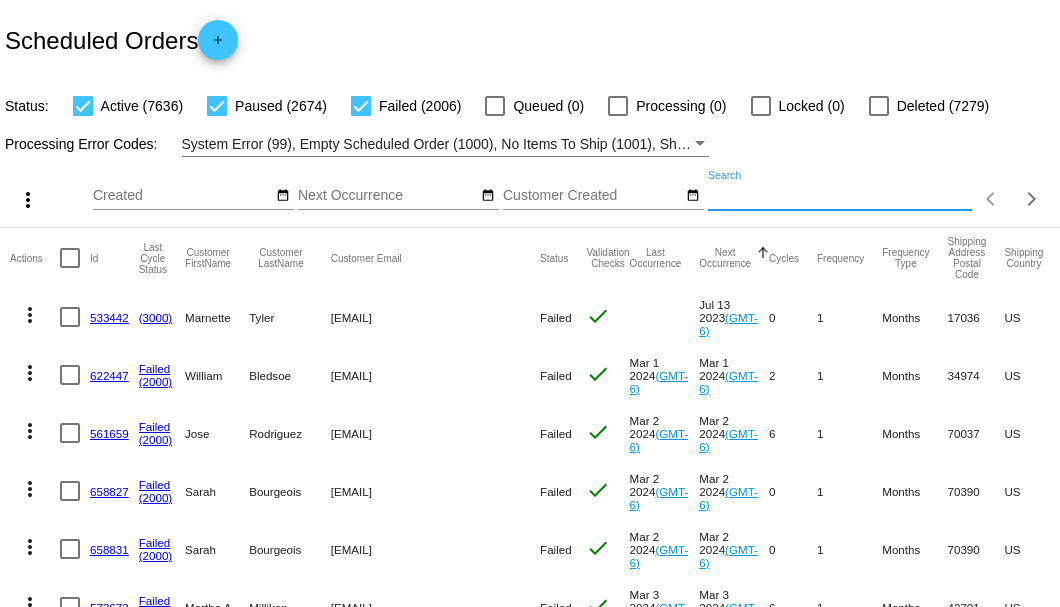 paste on "swnieto@aol.com" 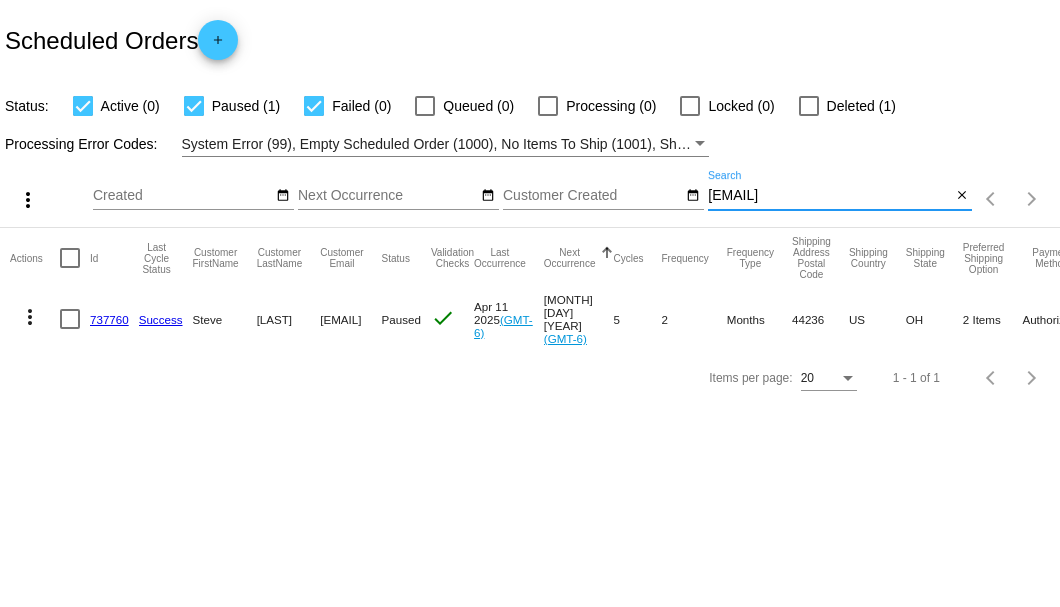 type on "swnieto@aol.com" 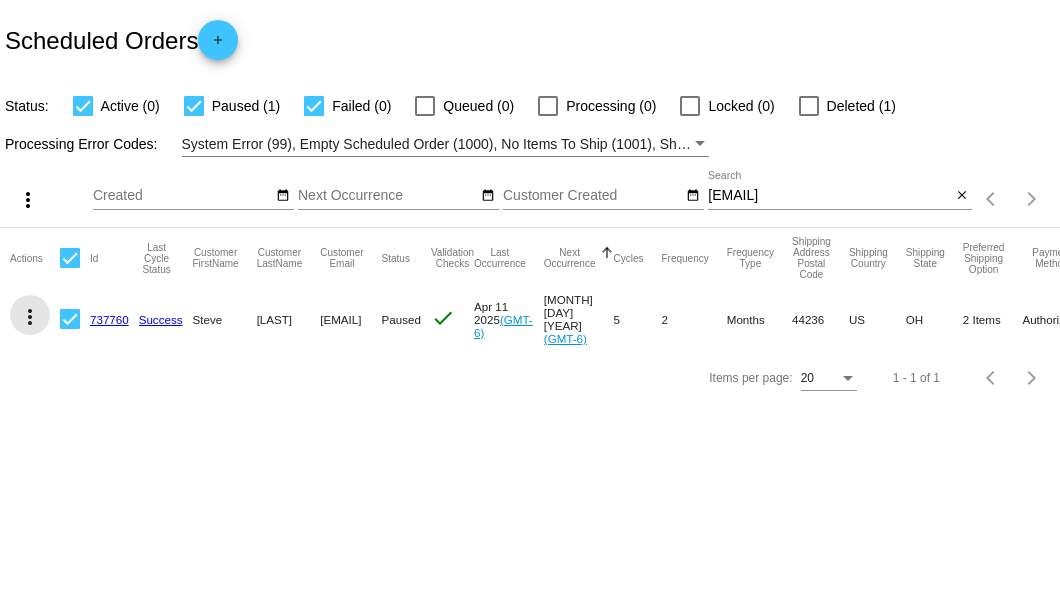 click on "more_vert" 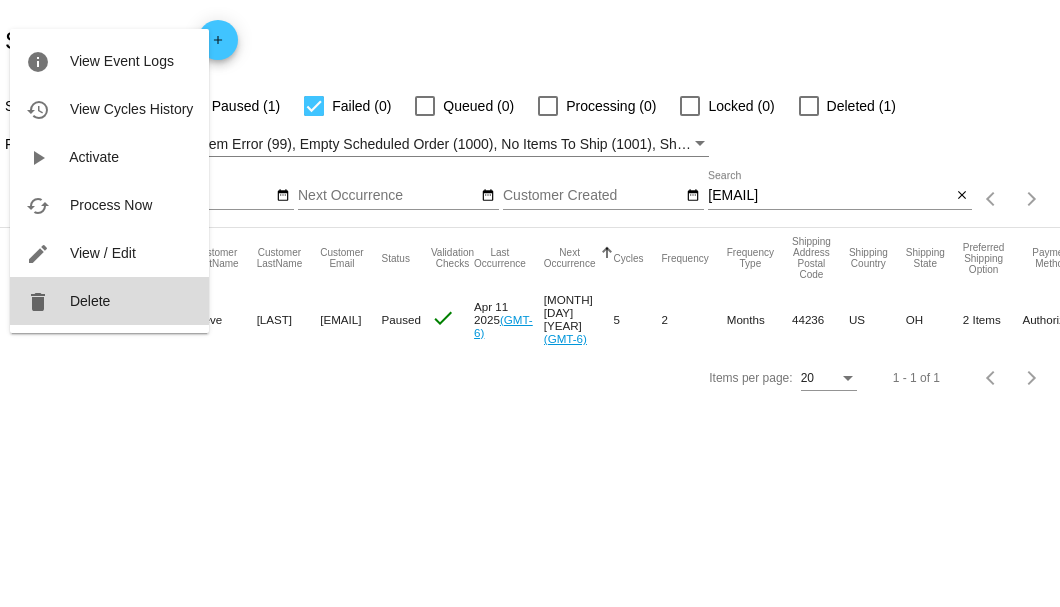 click on "Delete" at bounding box center [90, 301] 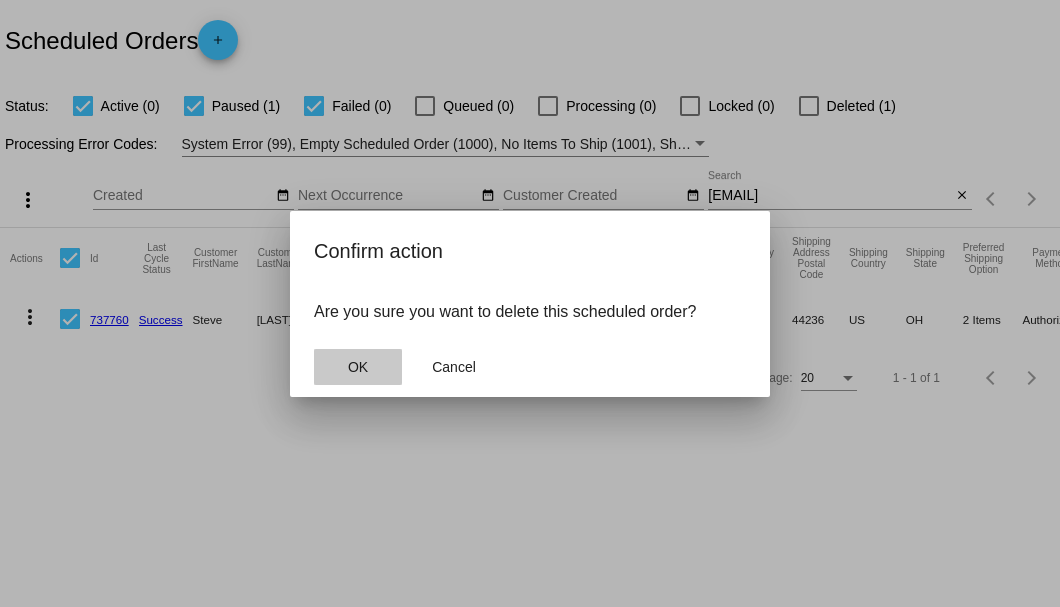 click on "OK" 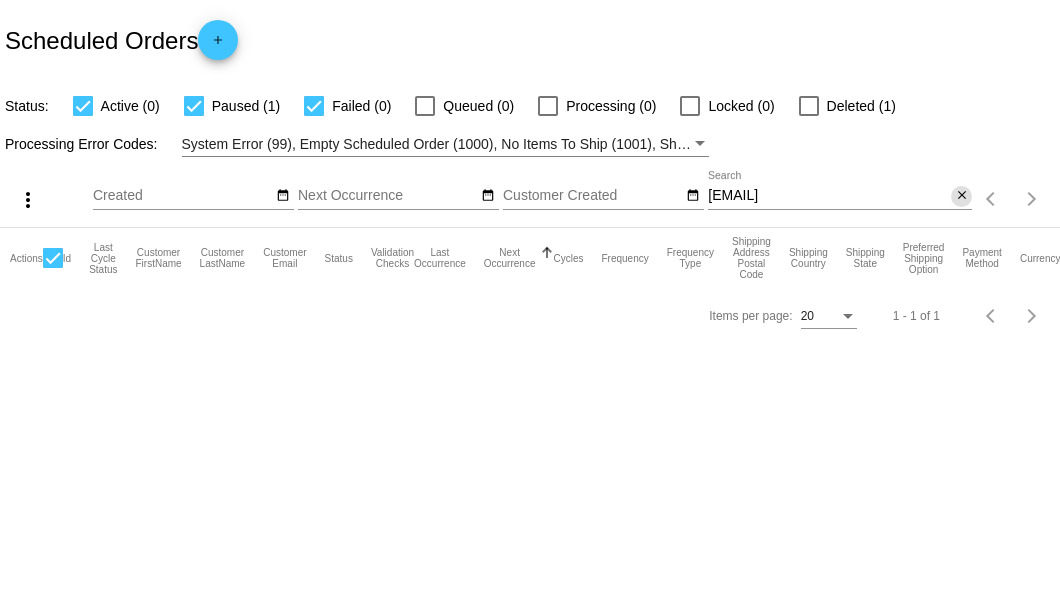 click on "close" 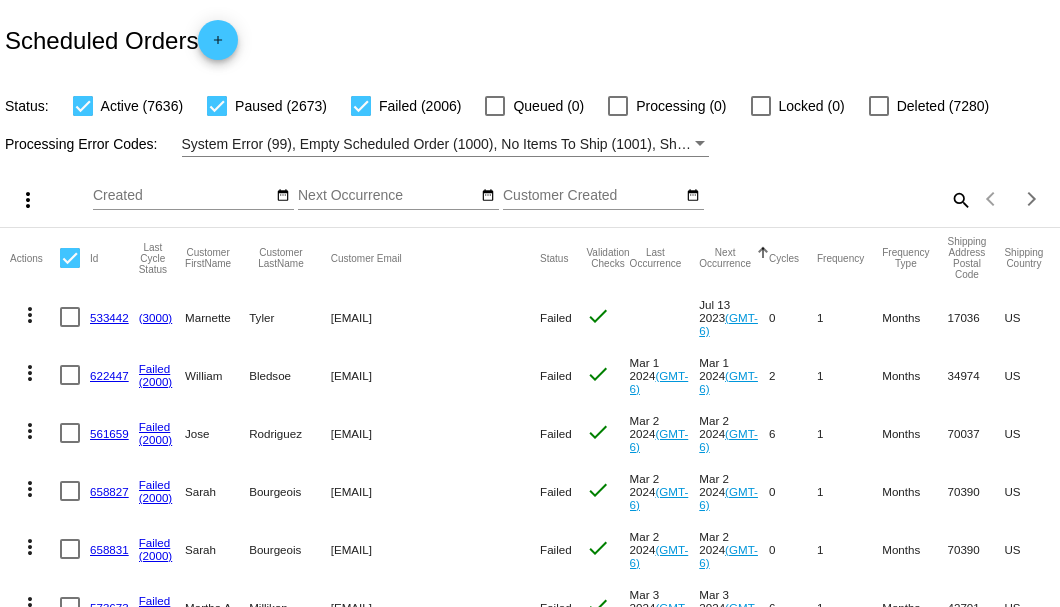 click on "search" 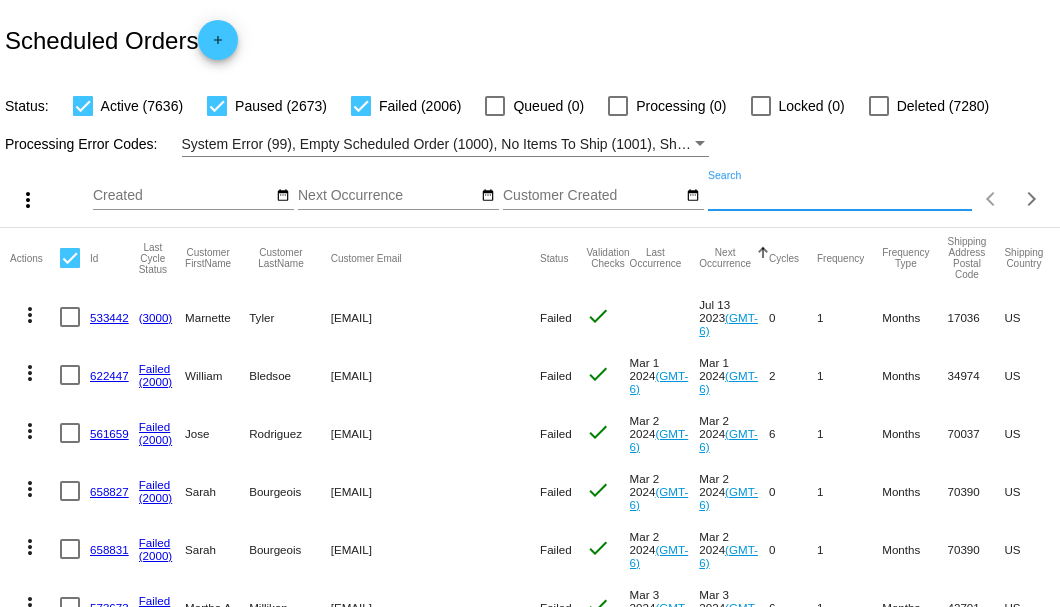 click on "Search" at bounding box center (840, 196) 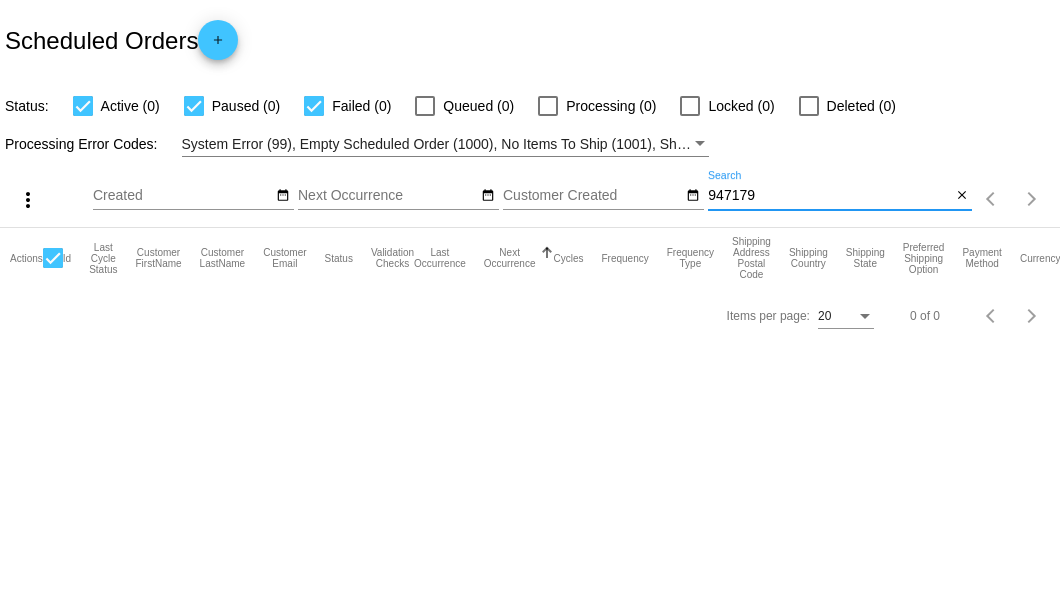 click on "947179" at bounding box center [829, 196] 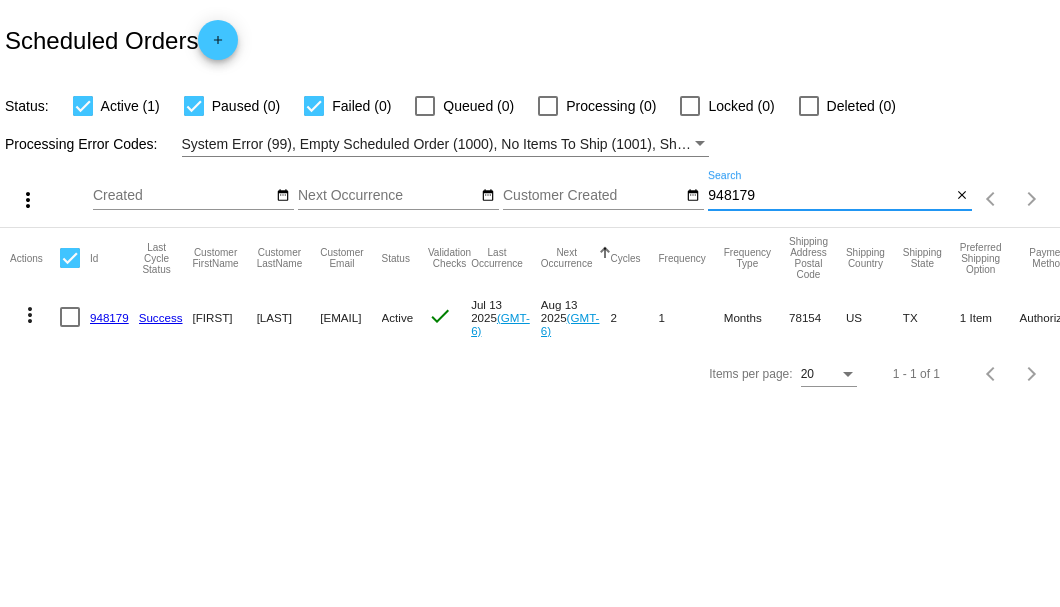 type on "948179" 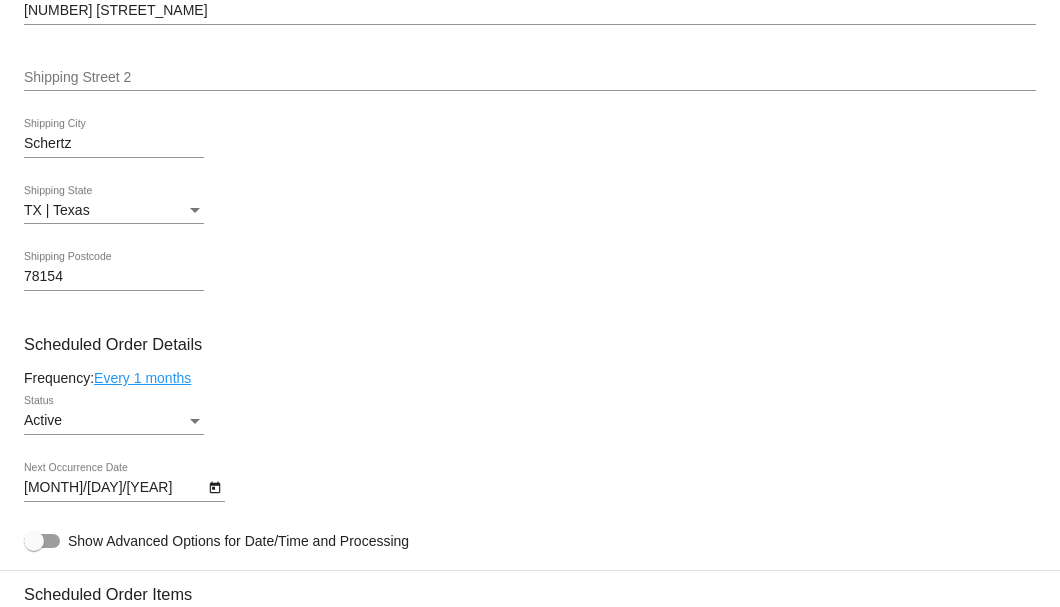 scroll, scrollTop: 1066, scrollLeft: 0, axis: vertical 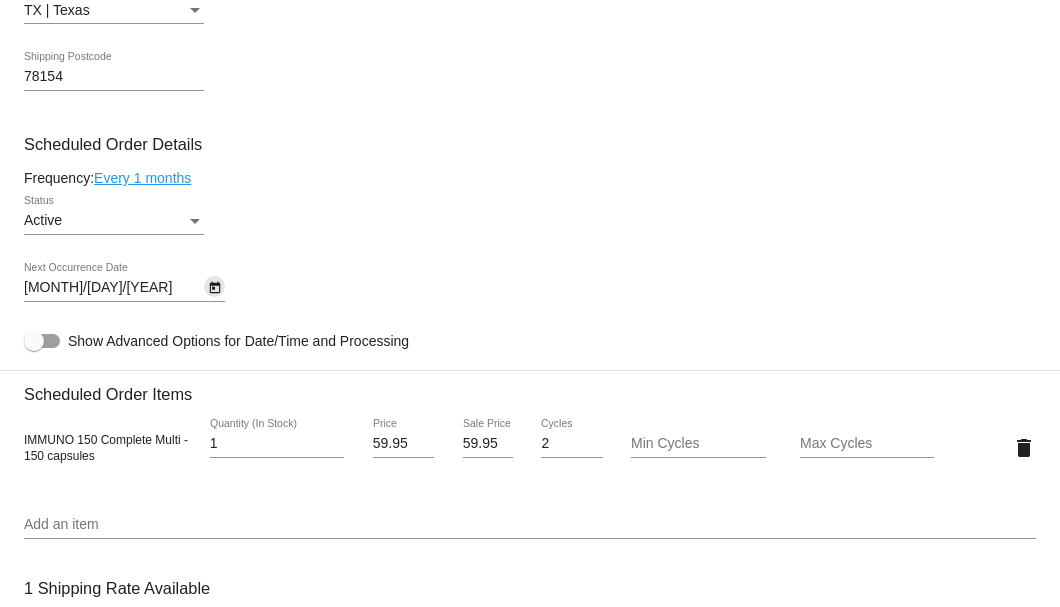 click 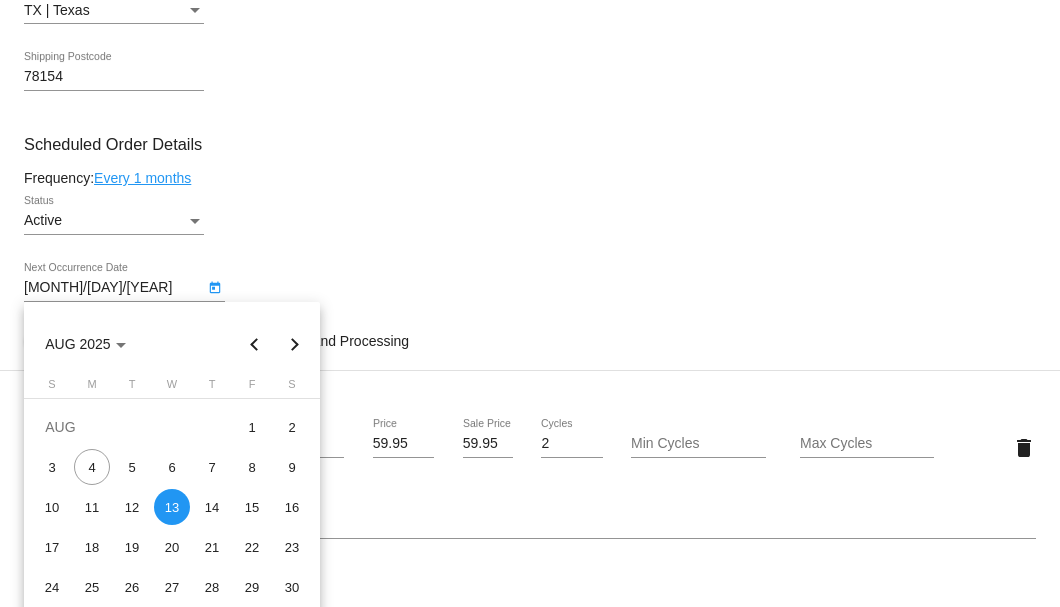 click at bounding box center [295, 344] 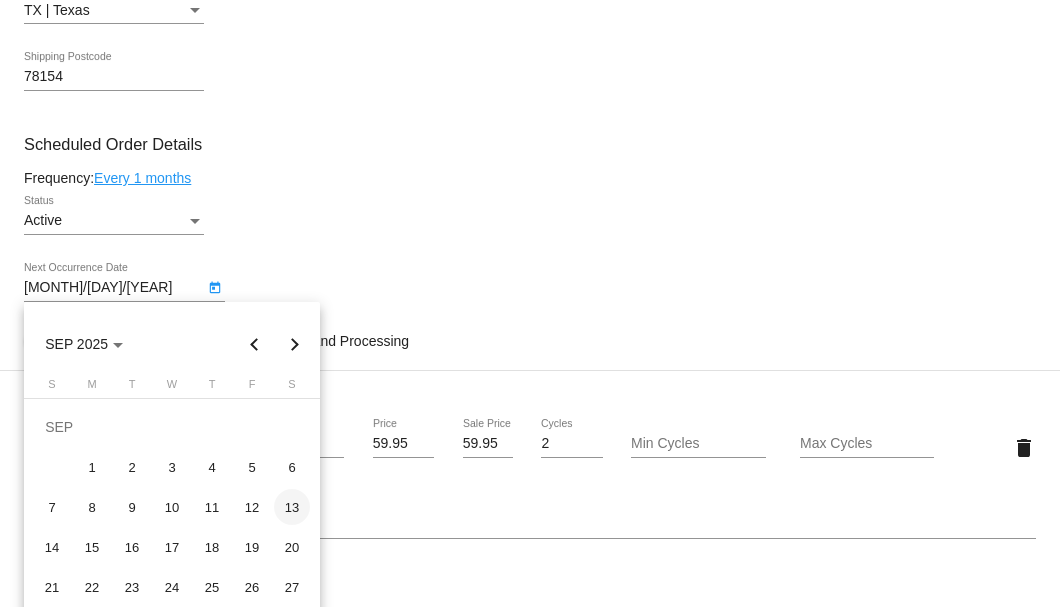 click on "13" at bounding box center [292, 507] 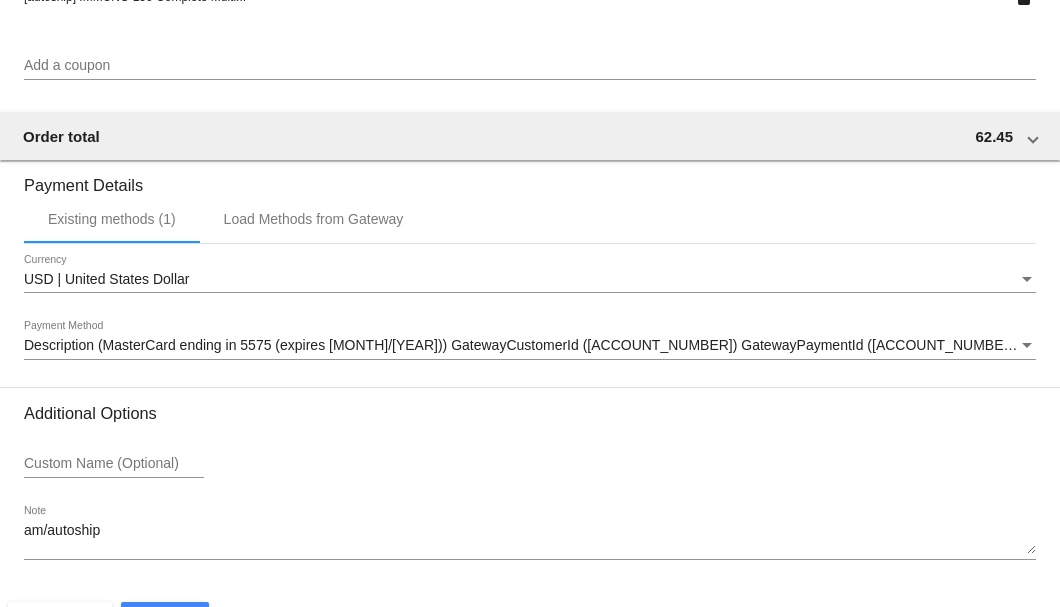 scroll, scrollTop: 1930, scrollLeft: 0, axis: vertical 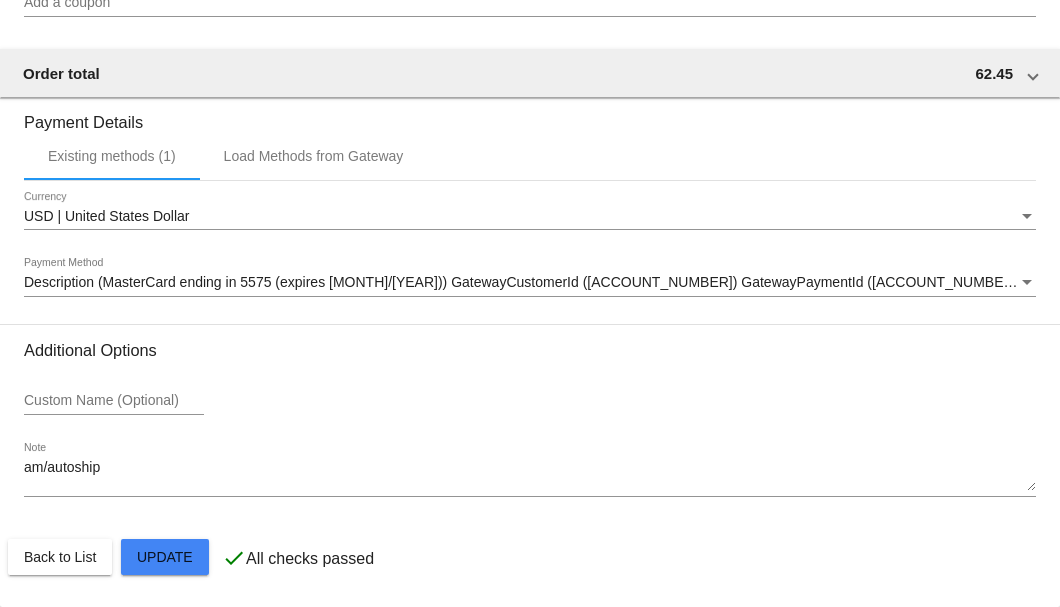 click on "Customer
6574429: Rosalyn Wise
Roswise@aol.com
Customer Shipping
Enter Shipping Address Select A Saved Address (0)
Rosalyn
Shipping First Name
Wise
Shipping Last Name
US | USA
Shipping Country
308 Sunset Ridge
Shipping Street 1
Shipping Street 2
Schertz
Shipping City
TX | Texas
Shipping State
78154
Shipping Postcode
Scheduled Order Details
Frequency:
Every 1 months
Active
Status
1 2" 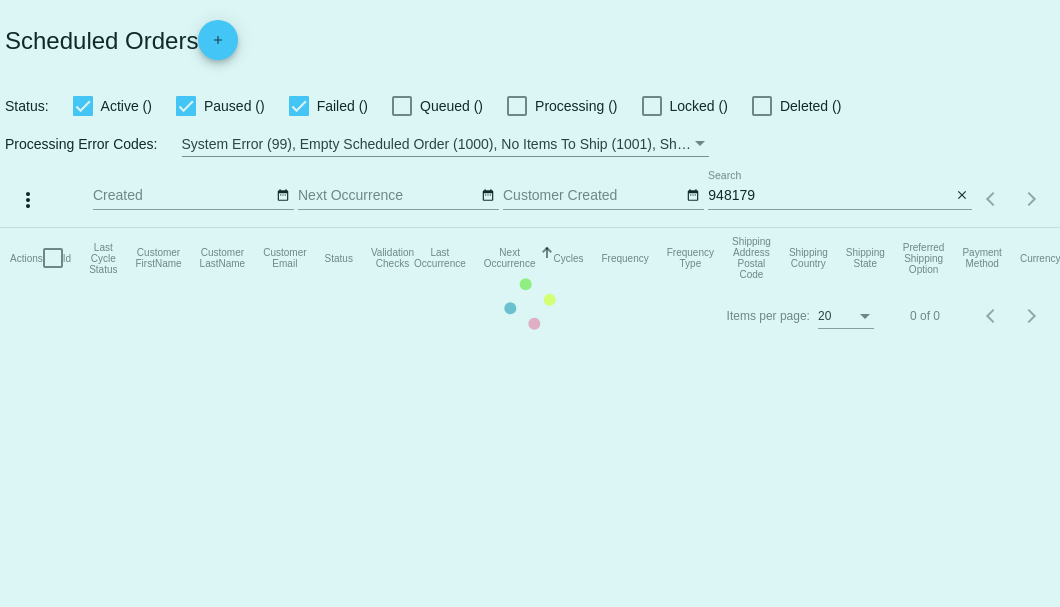 scroll, scrollTop: 0, scrollLeft: 0, axis: both 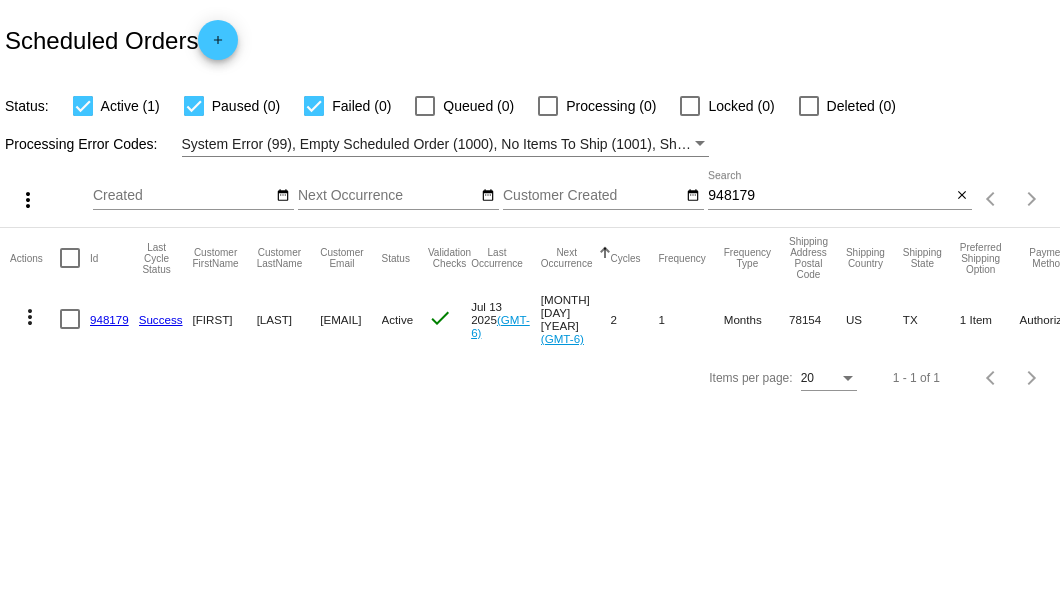 click on "948179" at bounding box center [829, 196] 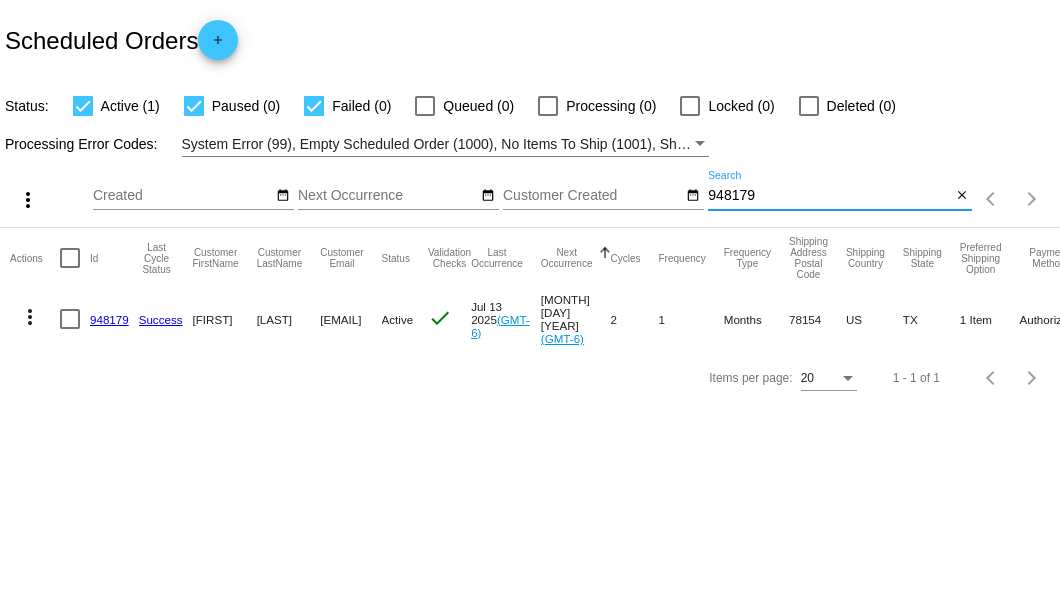 click on "948179" at bounding box center (829, 196) 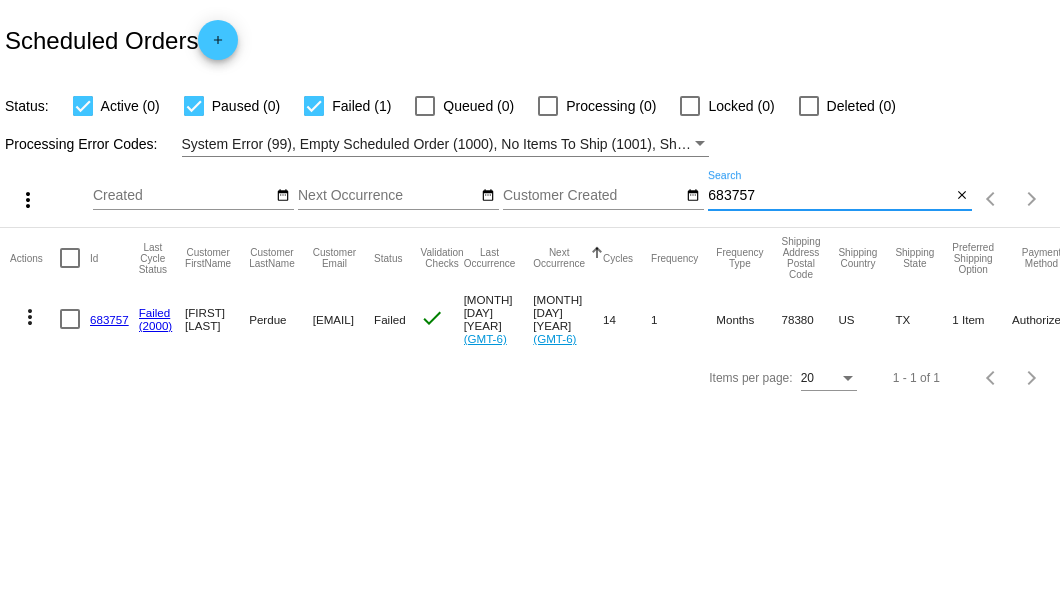 type on "683757" 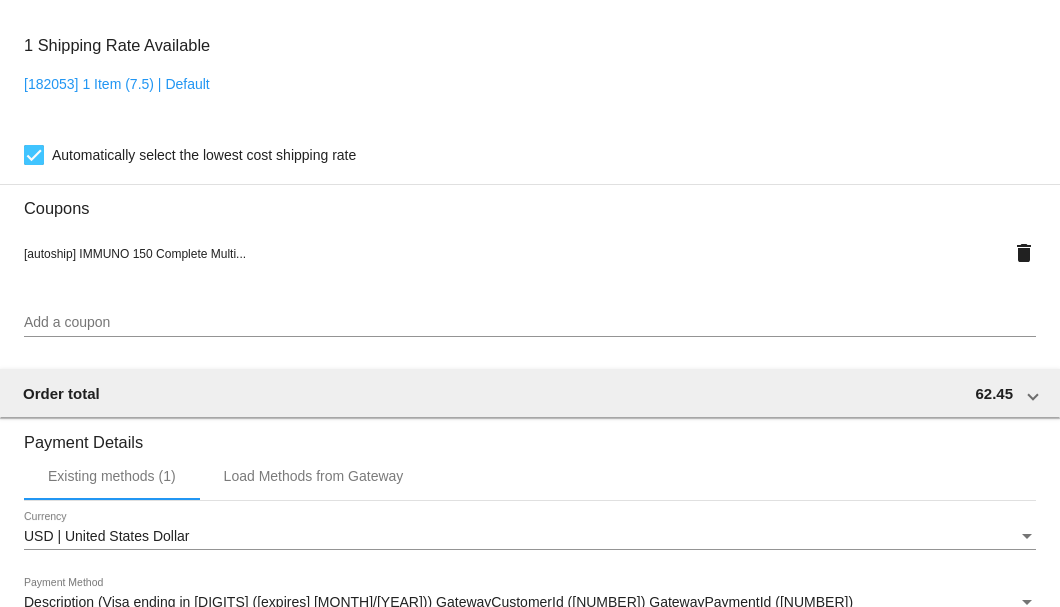 scroll, scrollTop: 1400, scrollLeft: 0, axis: vertical 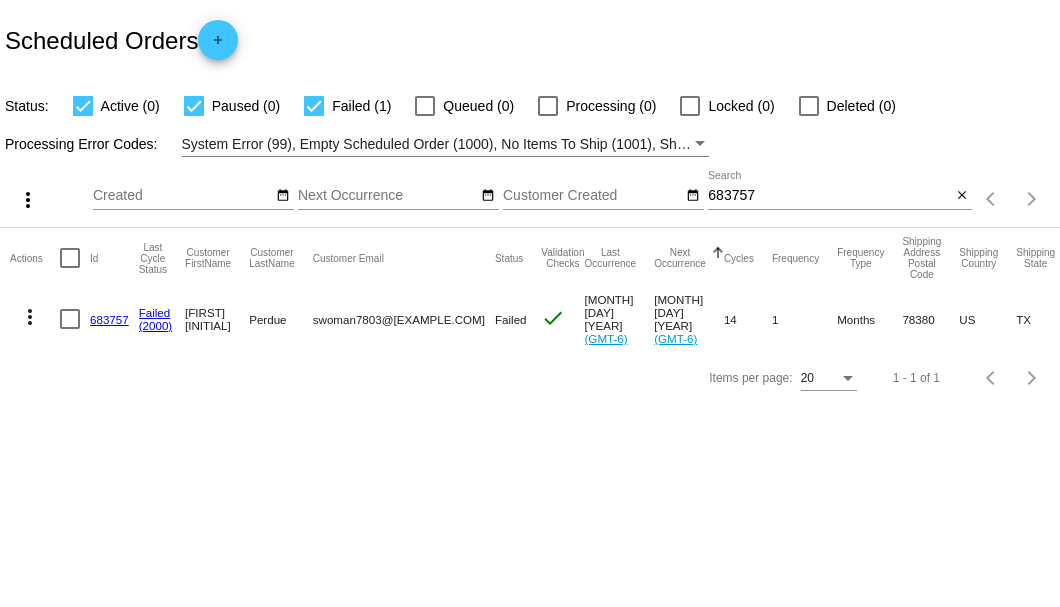 drag, startPoint x: 306, startPoint y: 314, endPoint x: 460, endPoint y: 326, distance: 154.46683 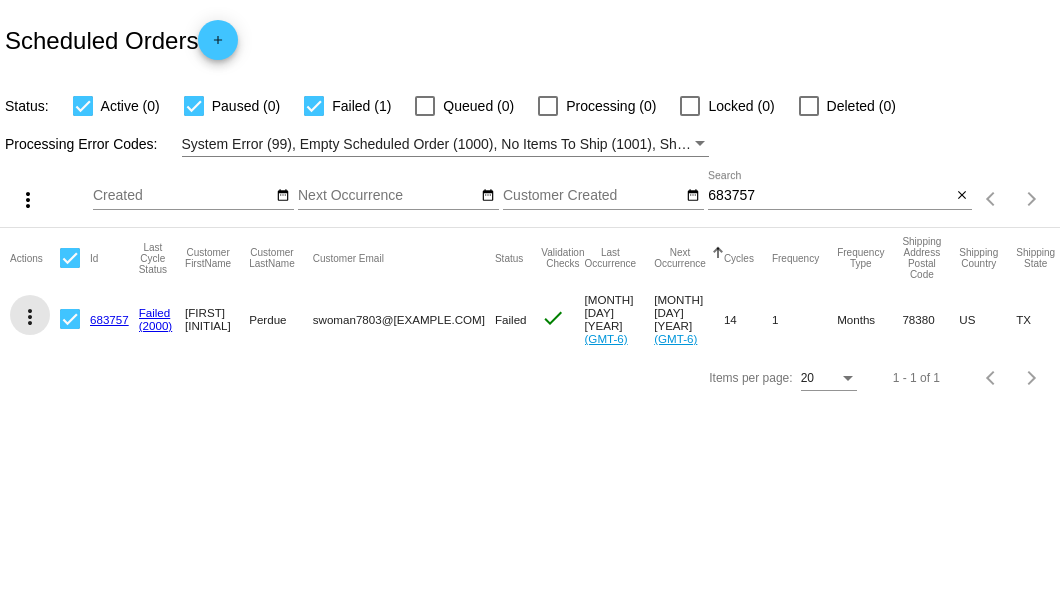 click on "more_vert" 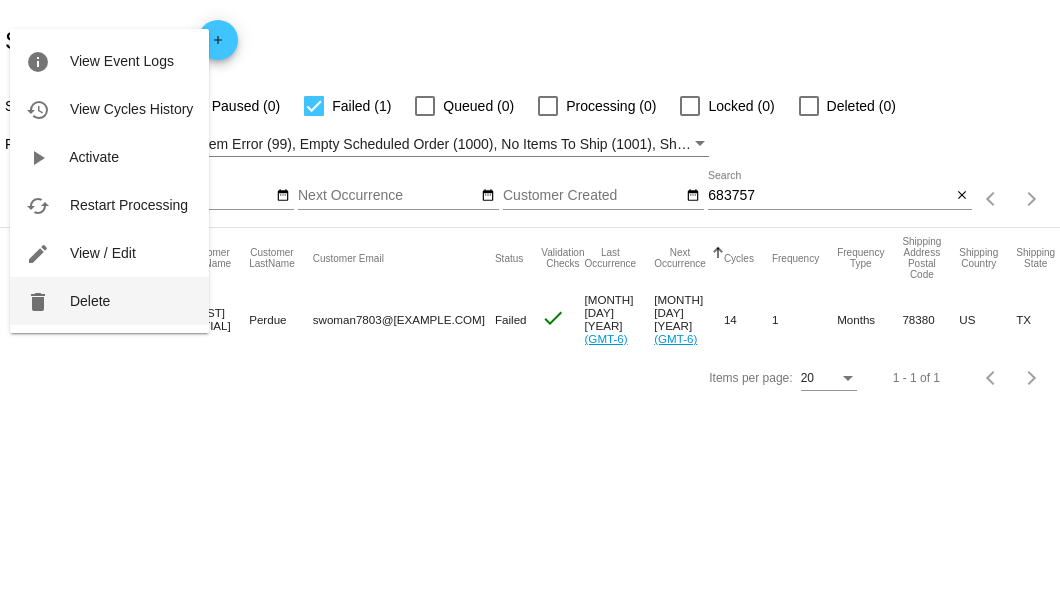 click on "delete" at bounding box center [38, 302] 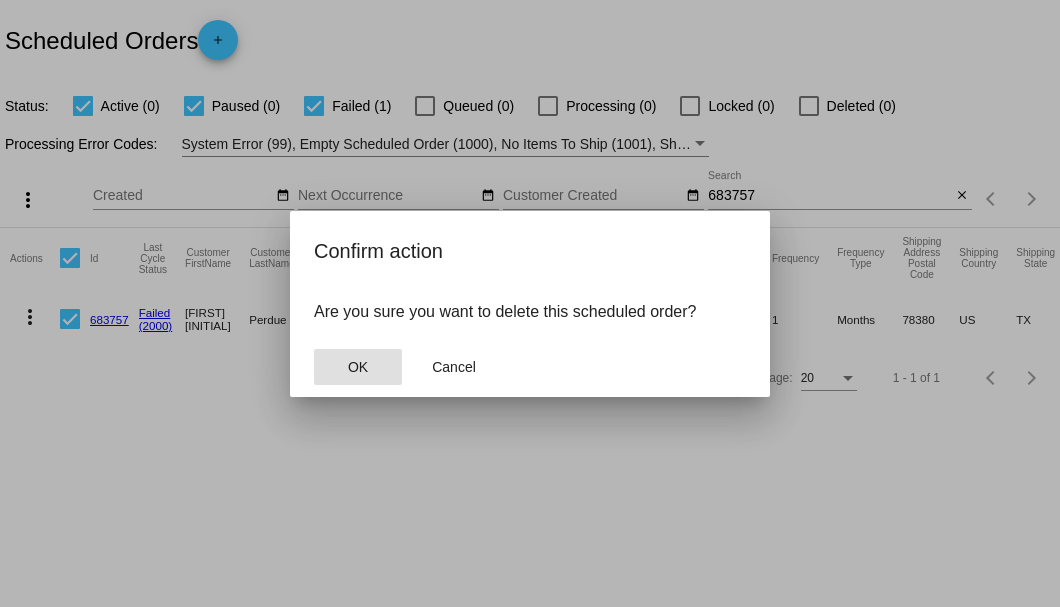 click on "OK" 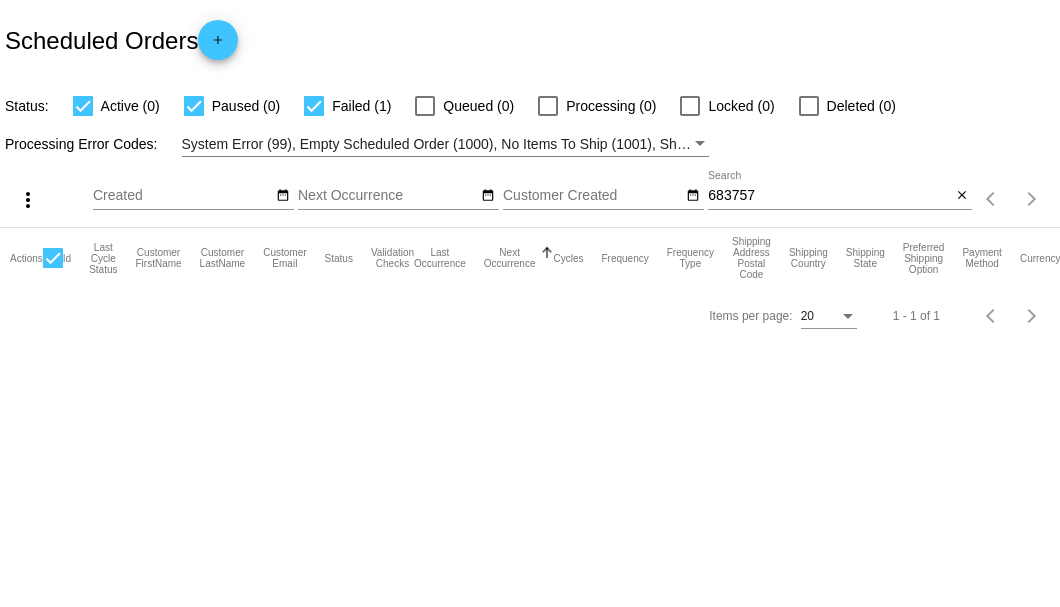 click on "683757" at bounding box center [829, 196] 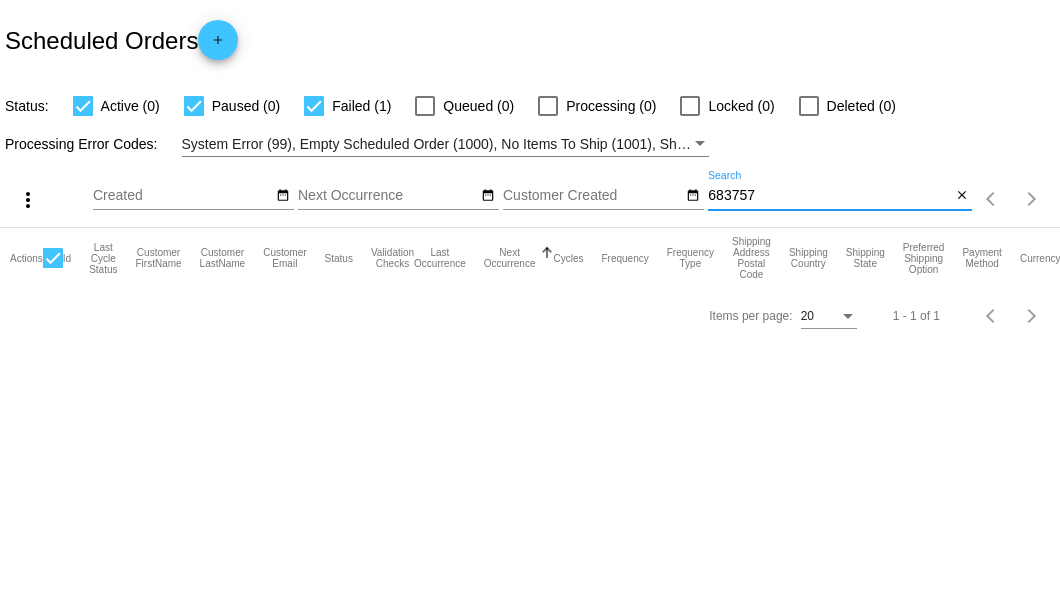 click on "683757" at bounding box center [829, 196] 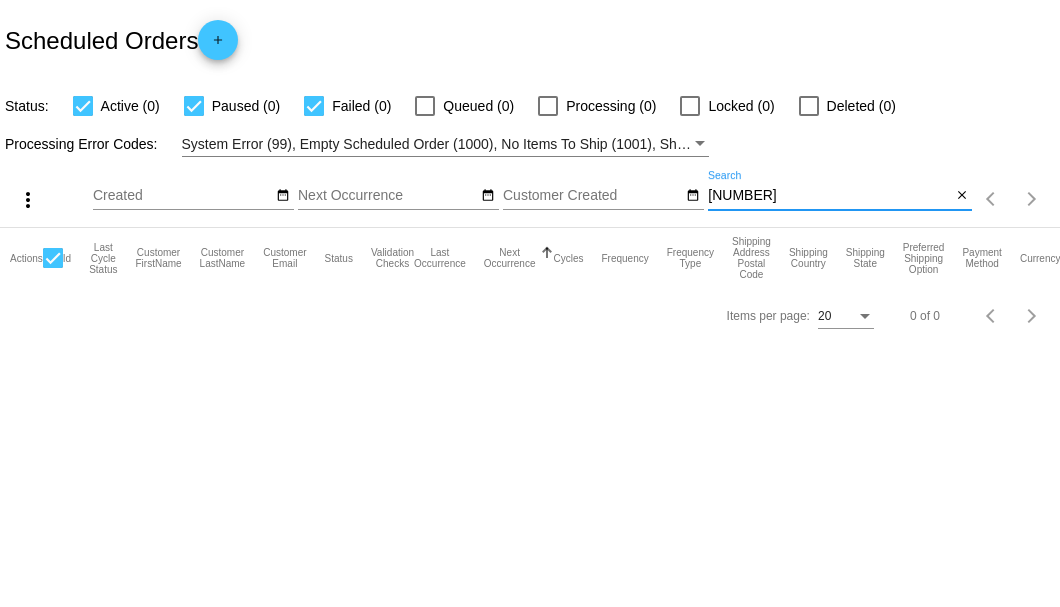 drag, startPoint x: 785, startPoint y: 200, endPoint x: 706, endPoint y: 200, distance: 79 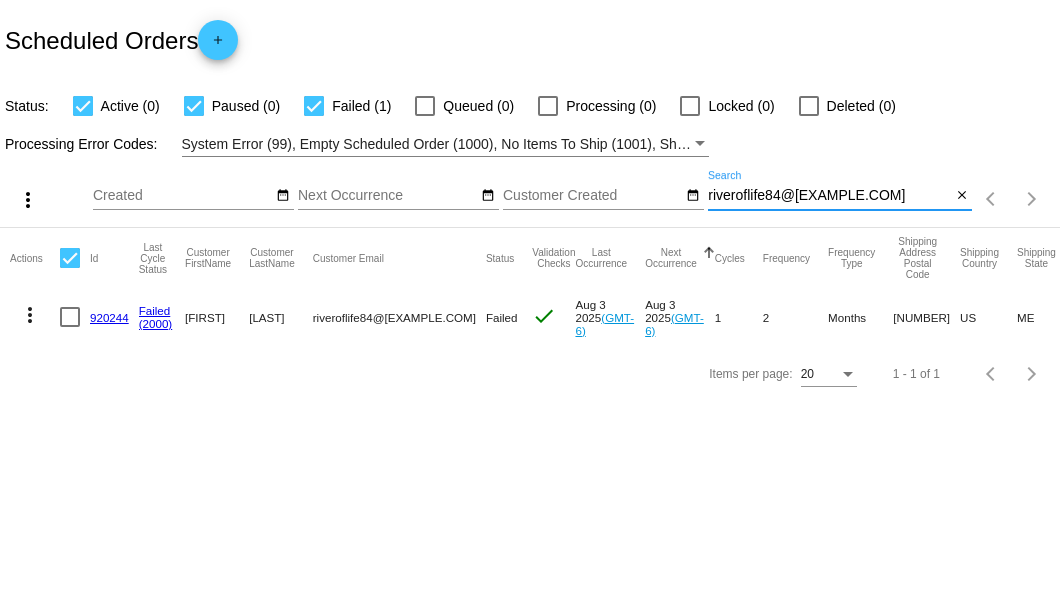 type on "[EMAIL]" 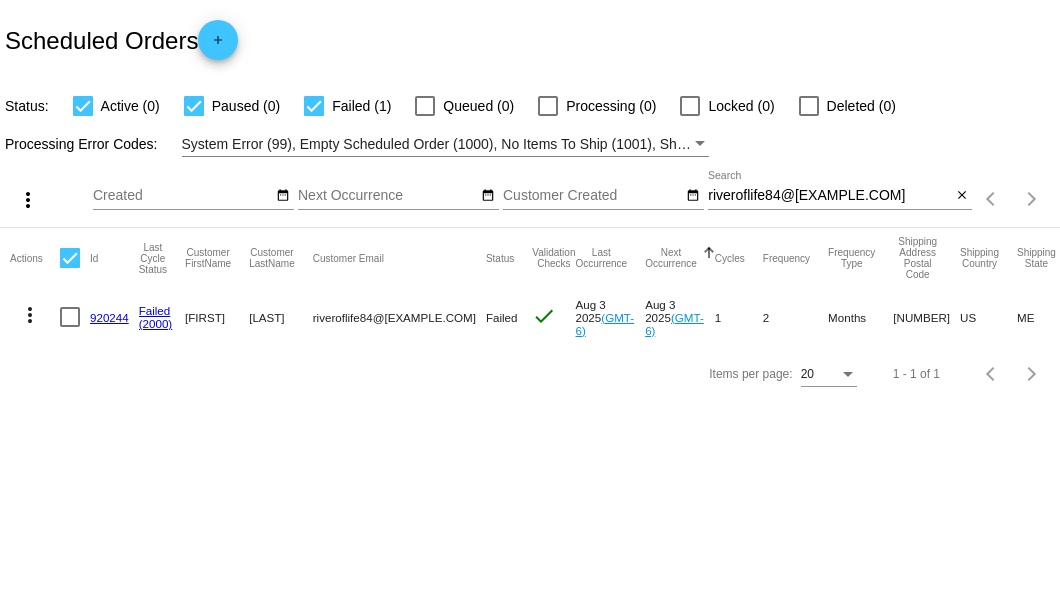 drag, startPoint x: 318, startPoint y: 319, endPoint x: 444, endPoint y: 320, distance: 126.00397 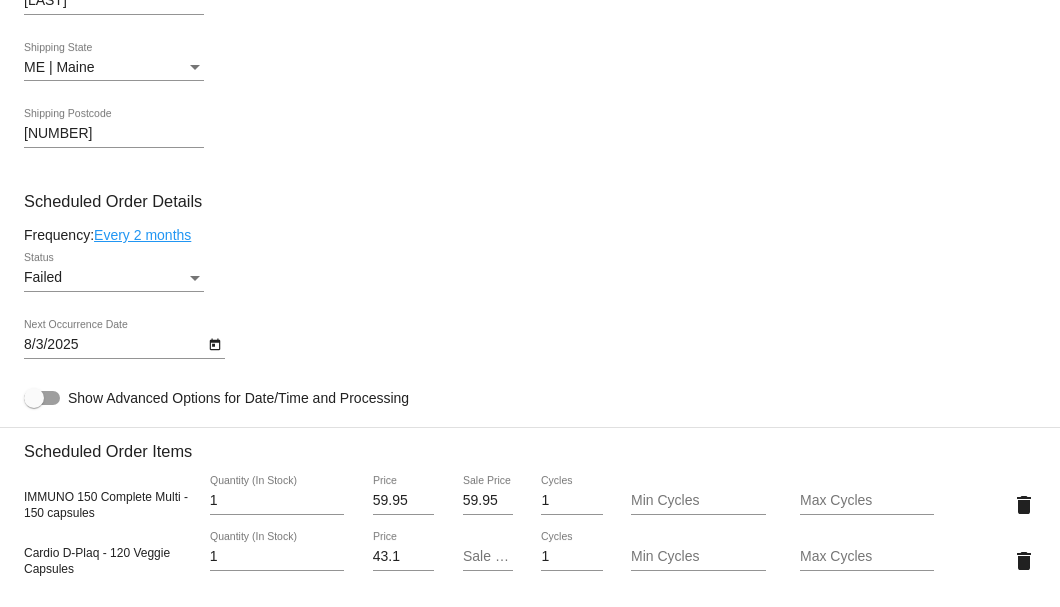 scroll, scrollTop: 1266, scrollLeft: 0, axis: vertical 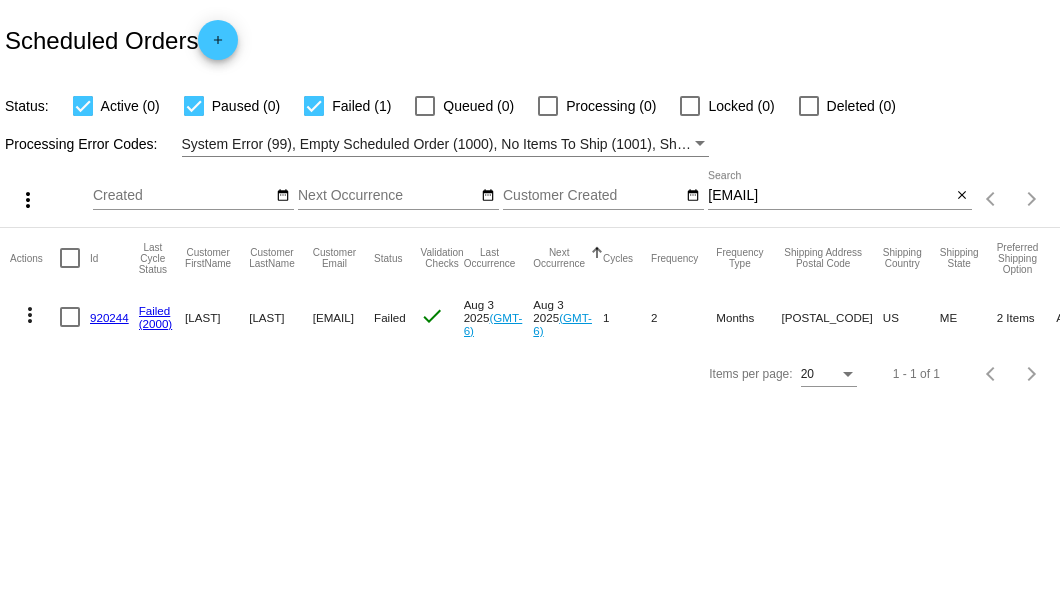 click at bounding box center (70, 317) 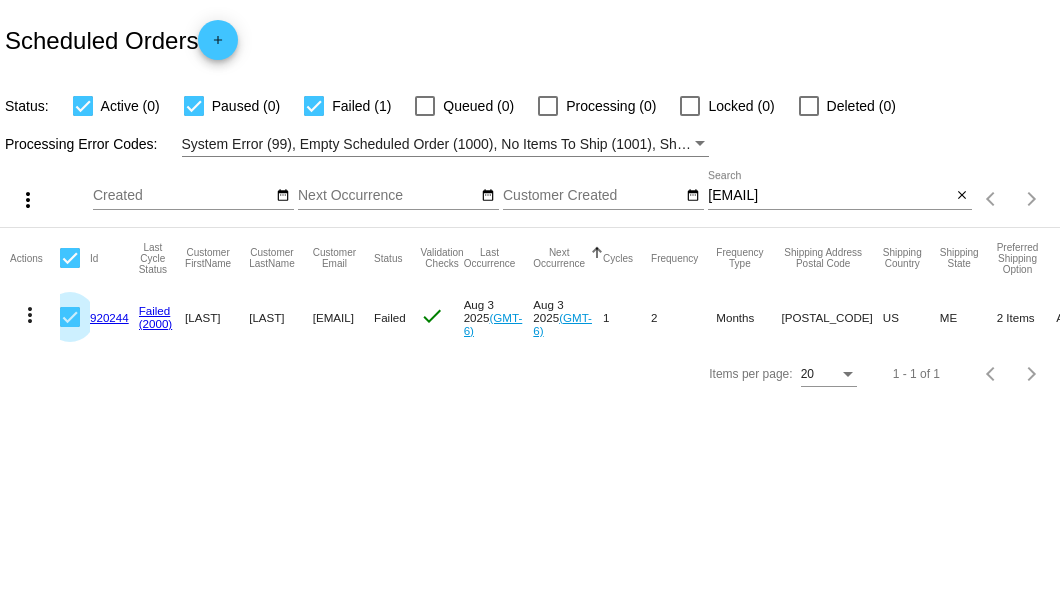 checkbox on "true" 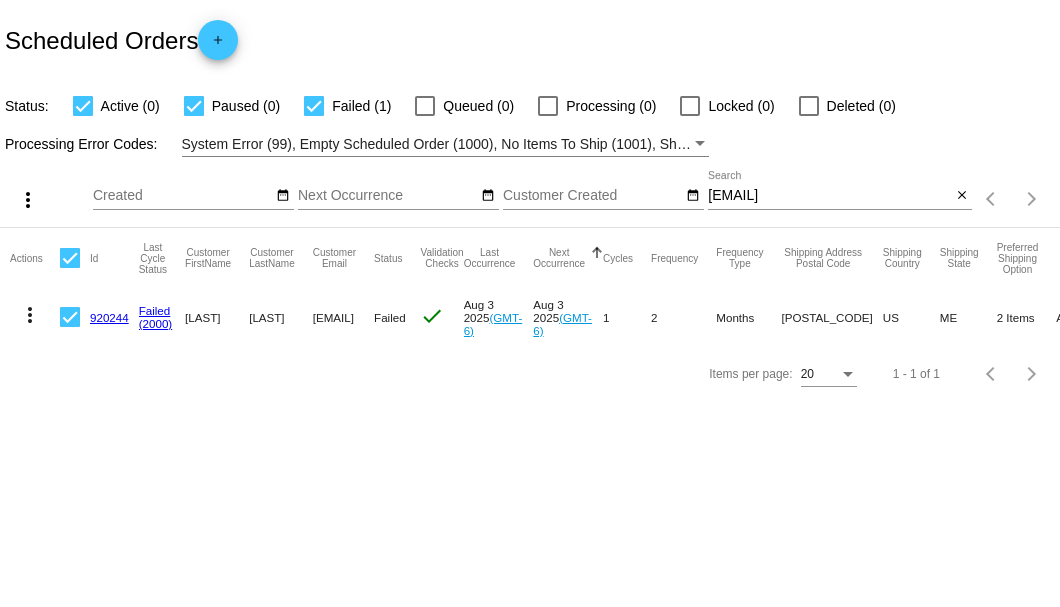 click on "more_vert" 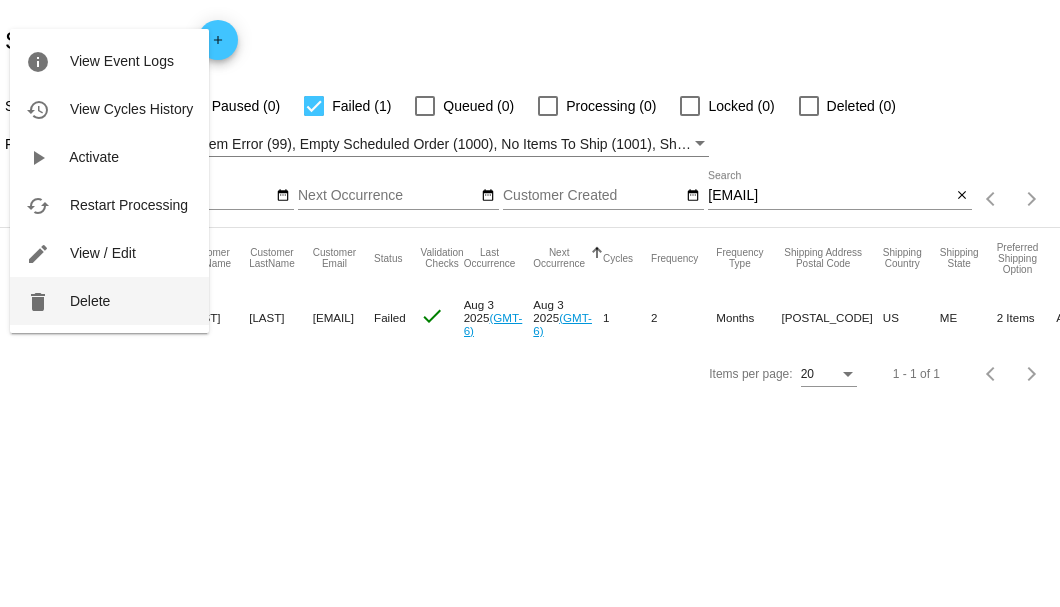 click on "Delete" at bounding box center [90, 301] 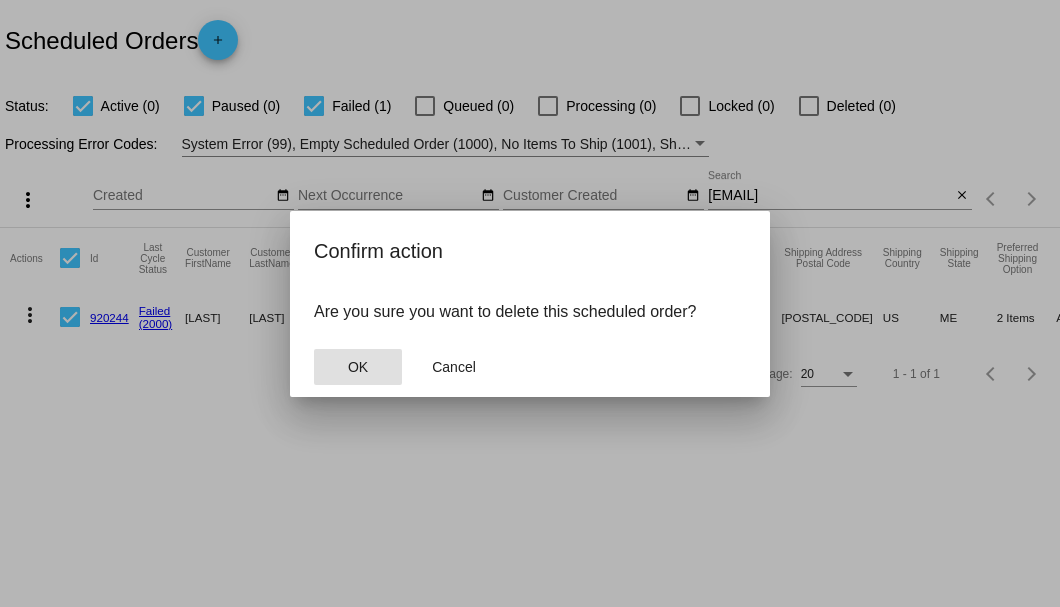 click on "OK" 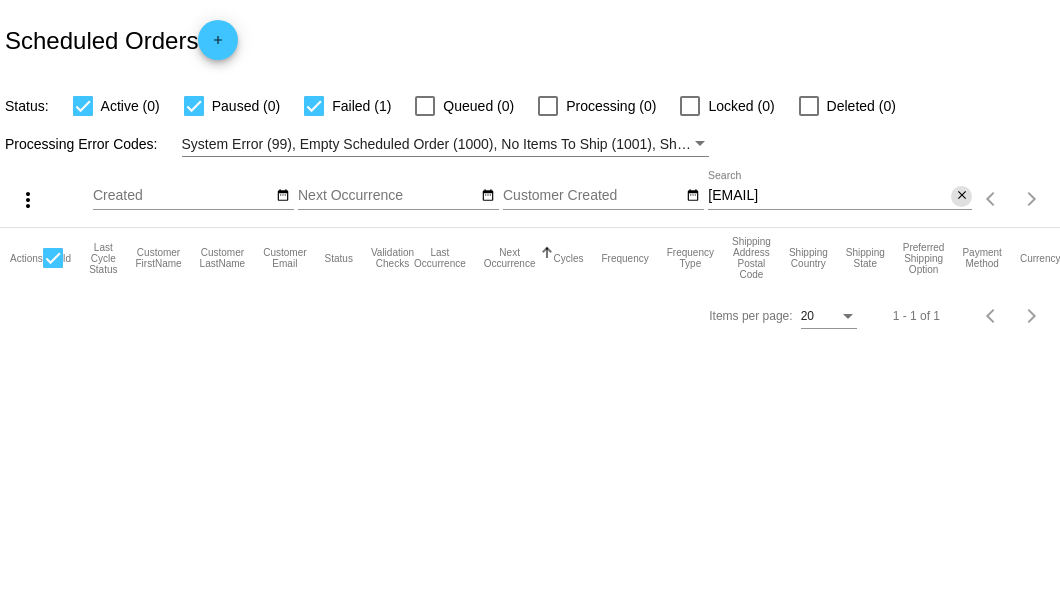 click on "close" 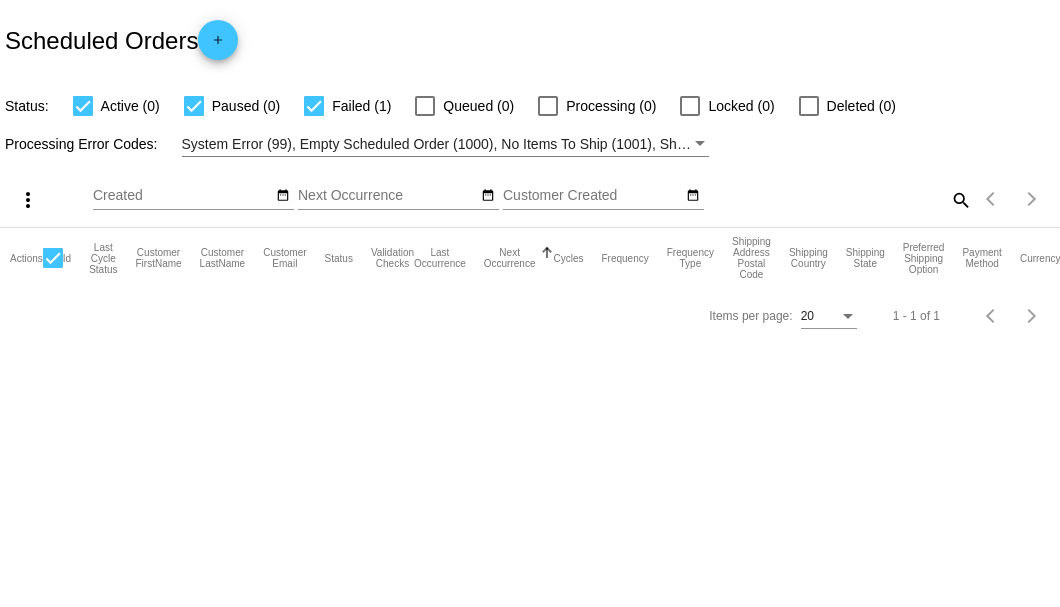 click on "search" 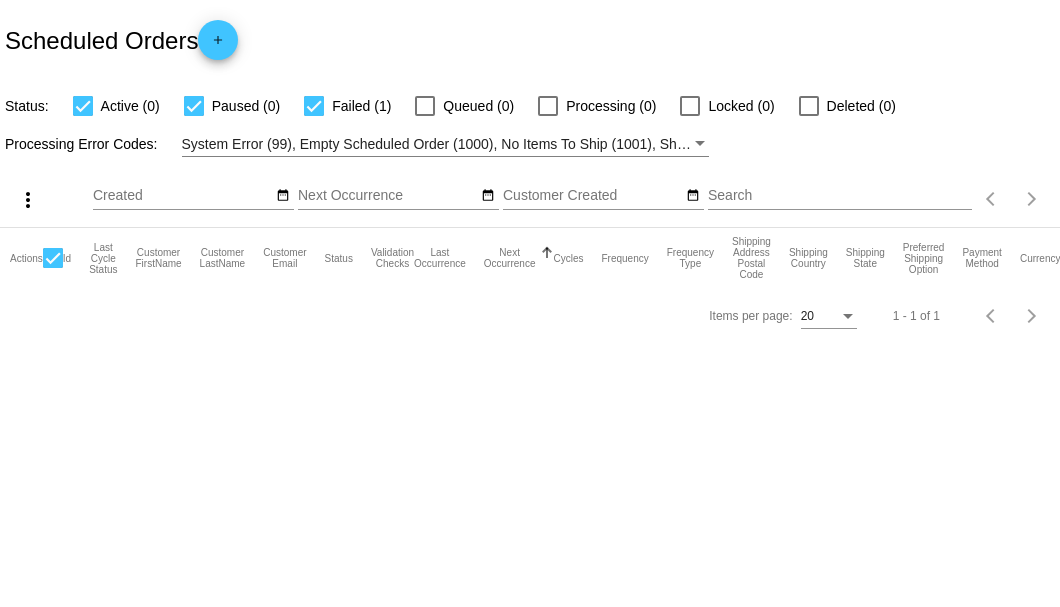 click on "Search" at bounding box center [840, 196] 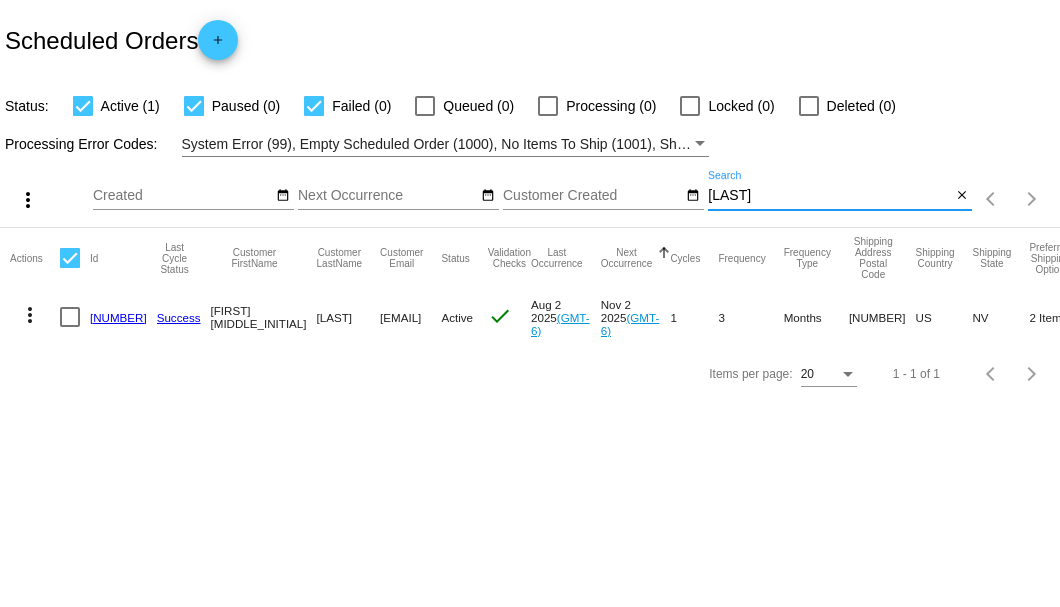 type on "[LAST]" 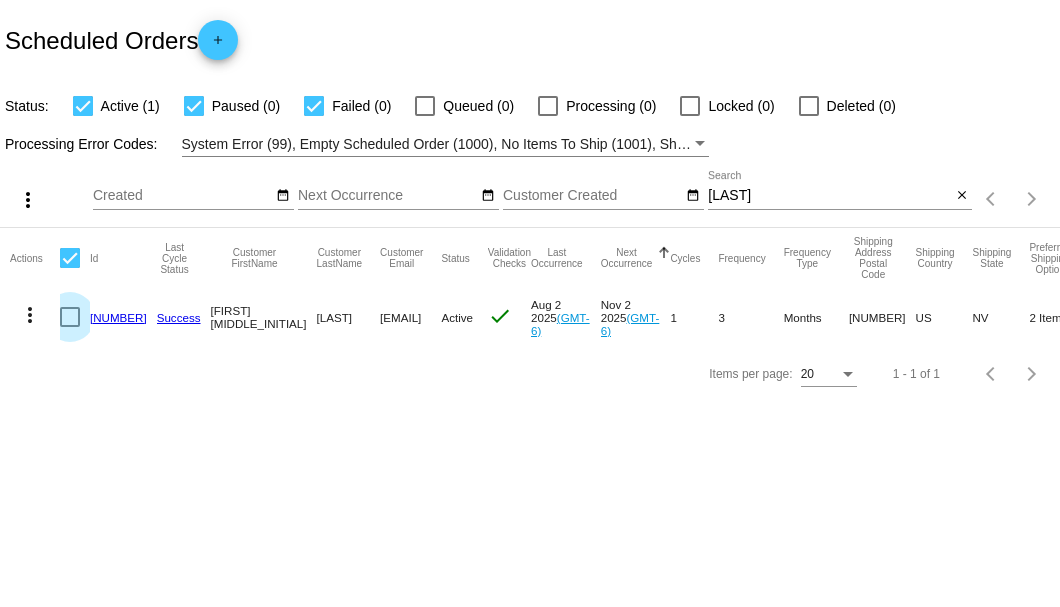 click at bounding box center [70, 317] 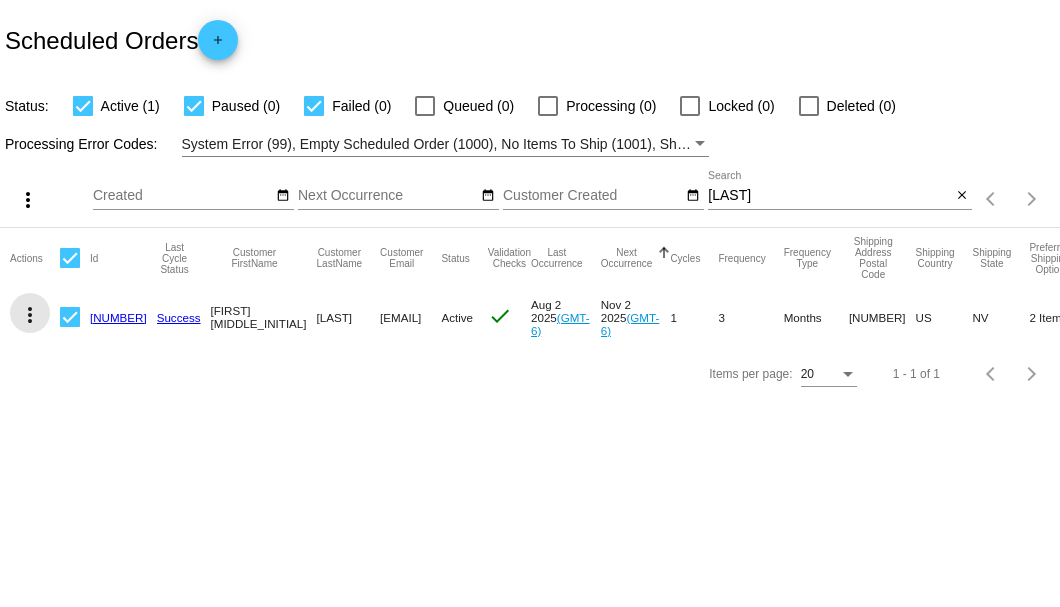 click on "more_vert" 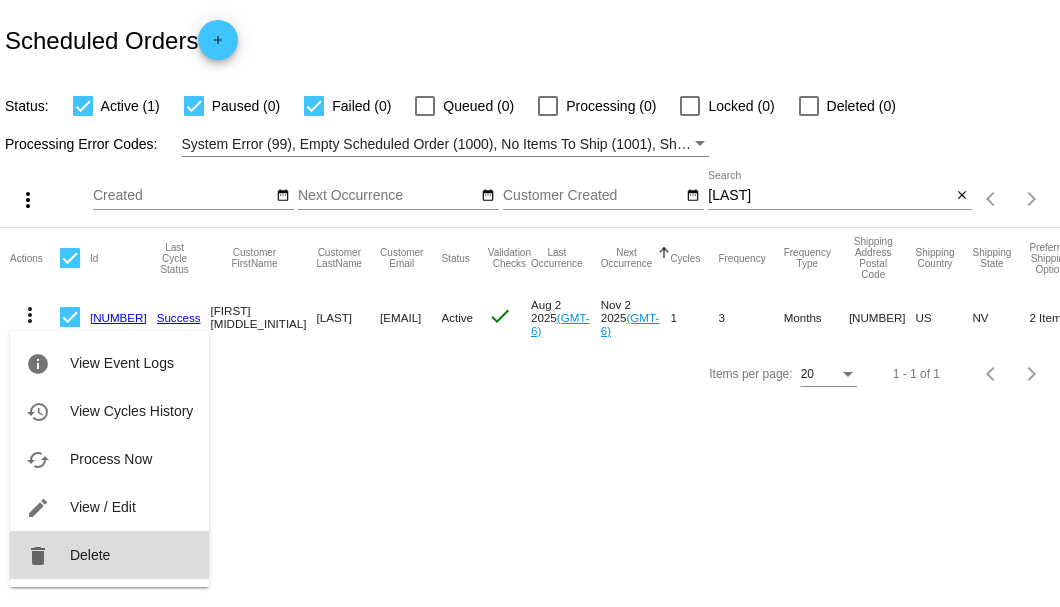 click on "delete
Delete" at bounding box center [109, 555] 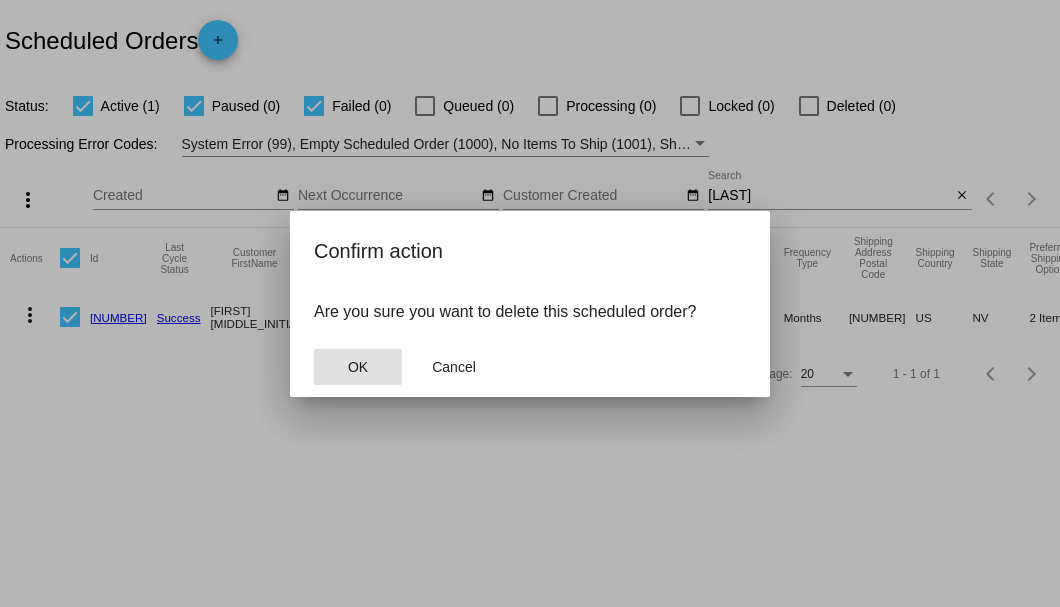 click on "OK" 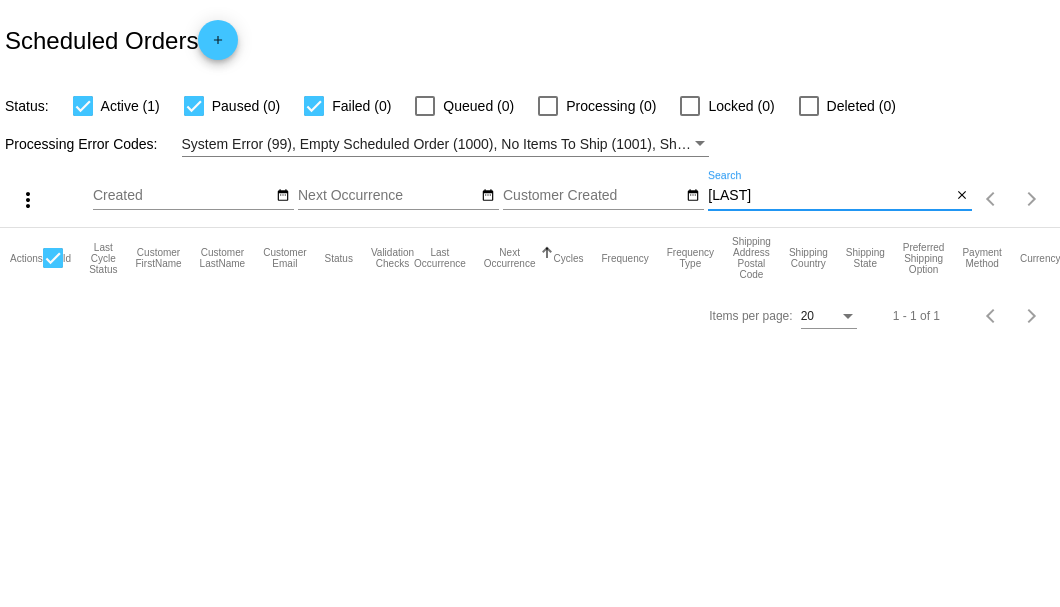 click on "Yarnell" at bounding box center (829, 196) 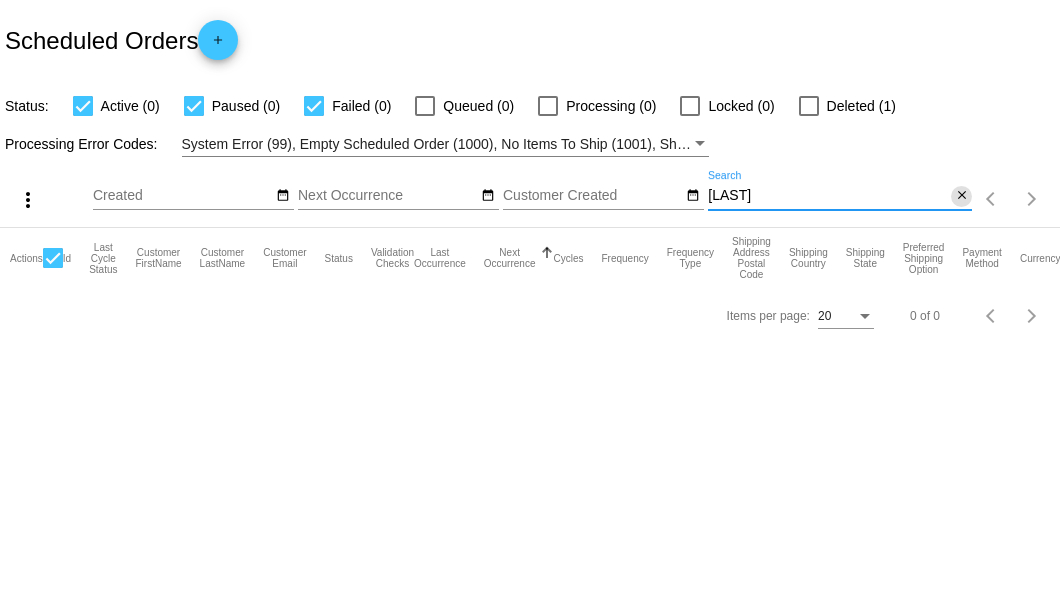 click on "close" 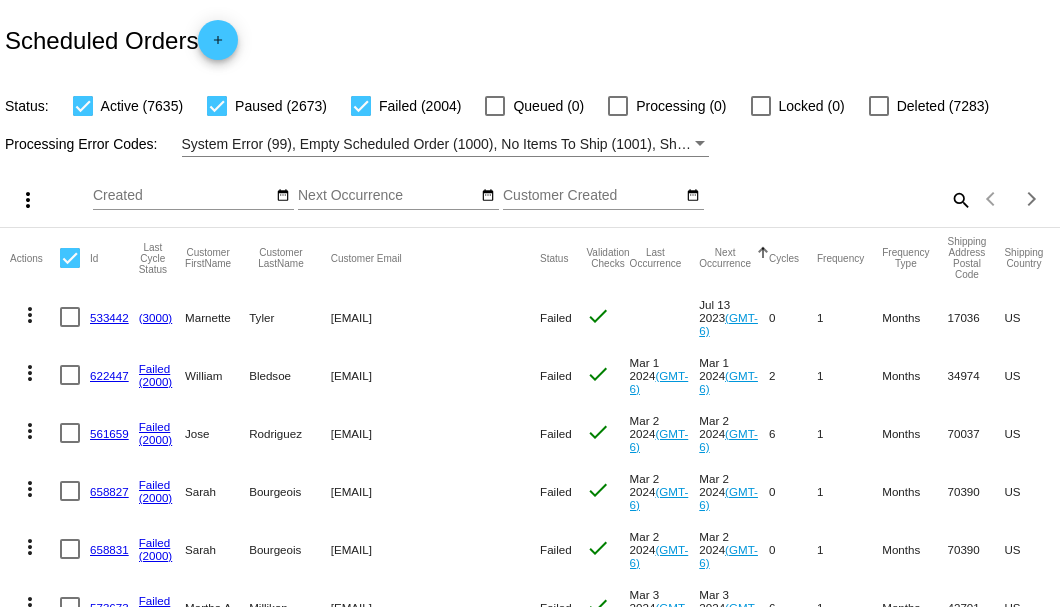 click on "search" 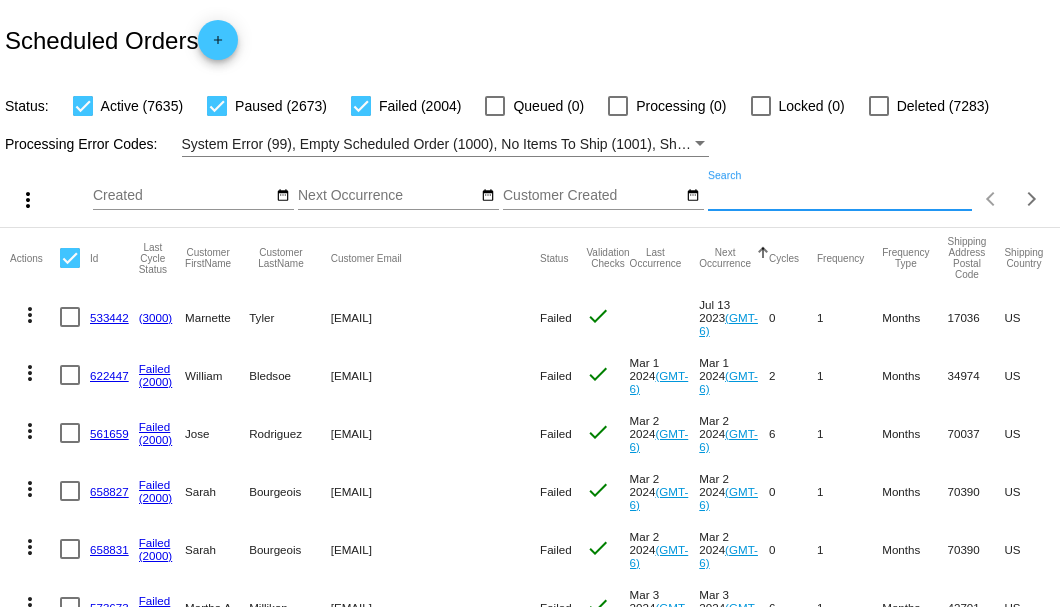click on "Search" at bounding box center (840, 196) 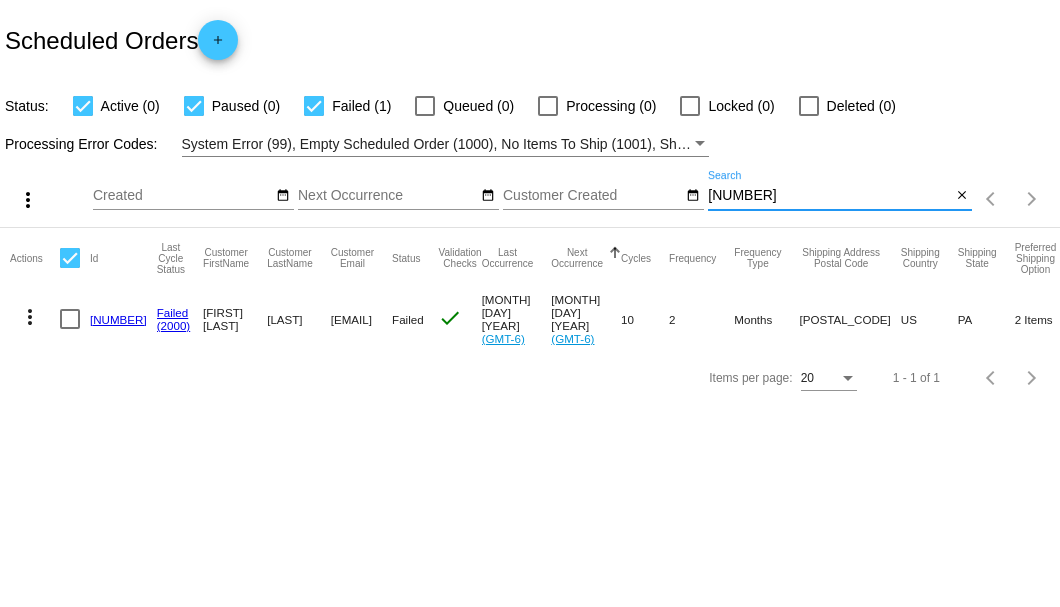 type on "537428" 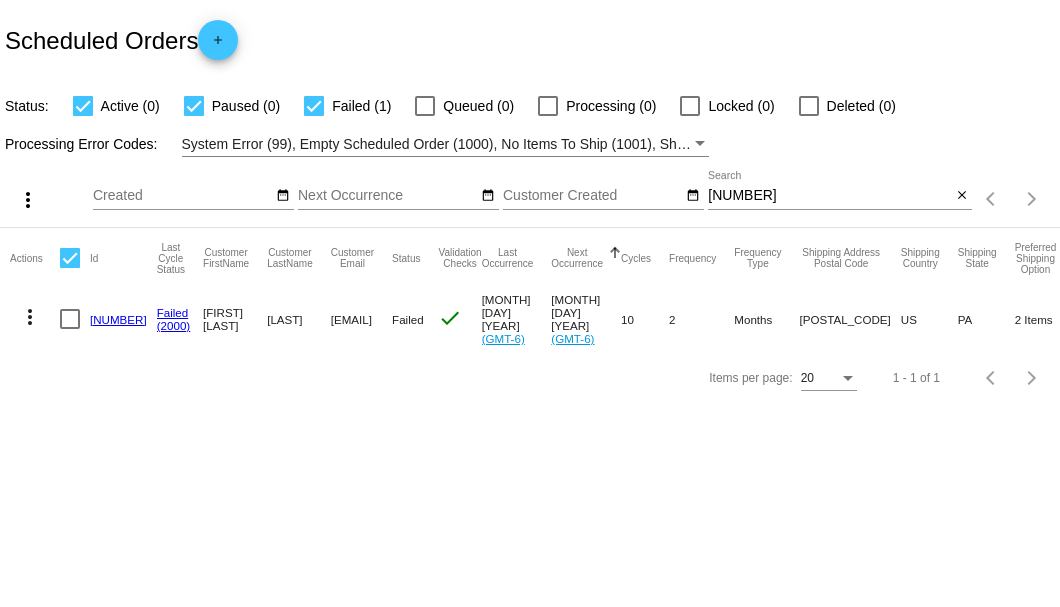 drag, startPoint x: 314, startPoint y: 319, endPoint x: 511, endPoint y: 317, distance: 197.01015 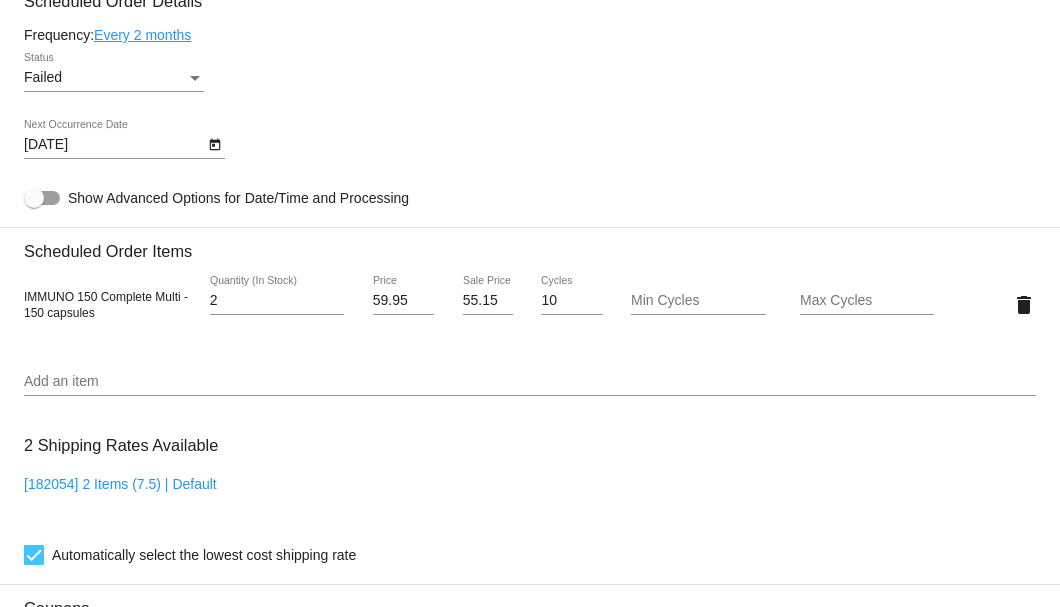 scroll, scrollTop: 1066, scrollLeft: 0, axis: vertical 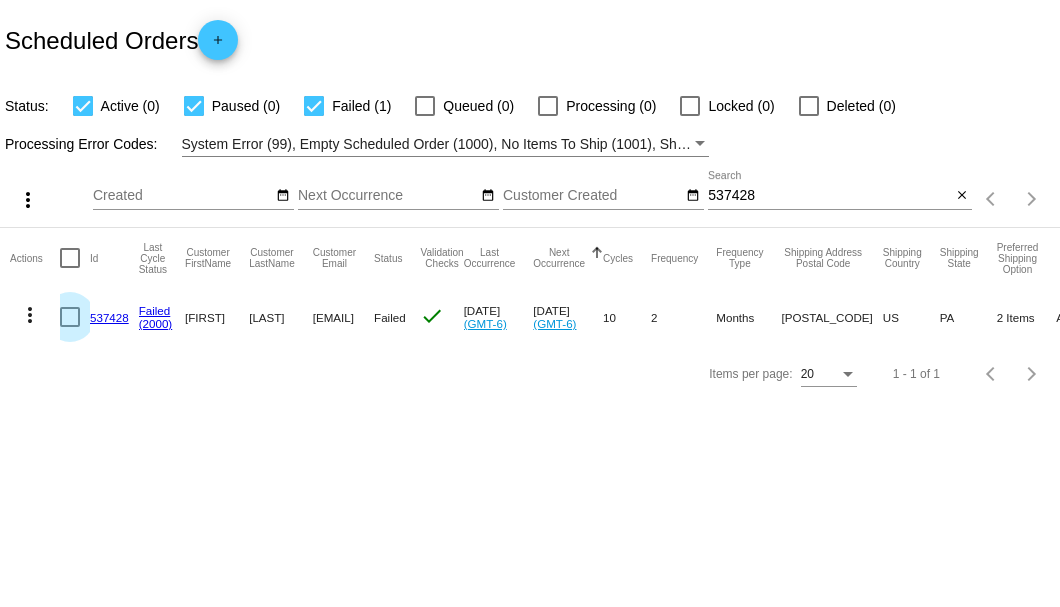 click at bounding box center (70, 317) 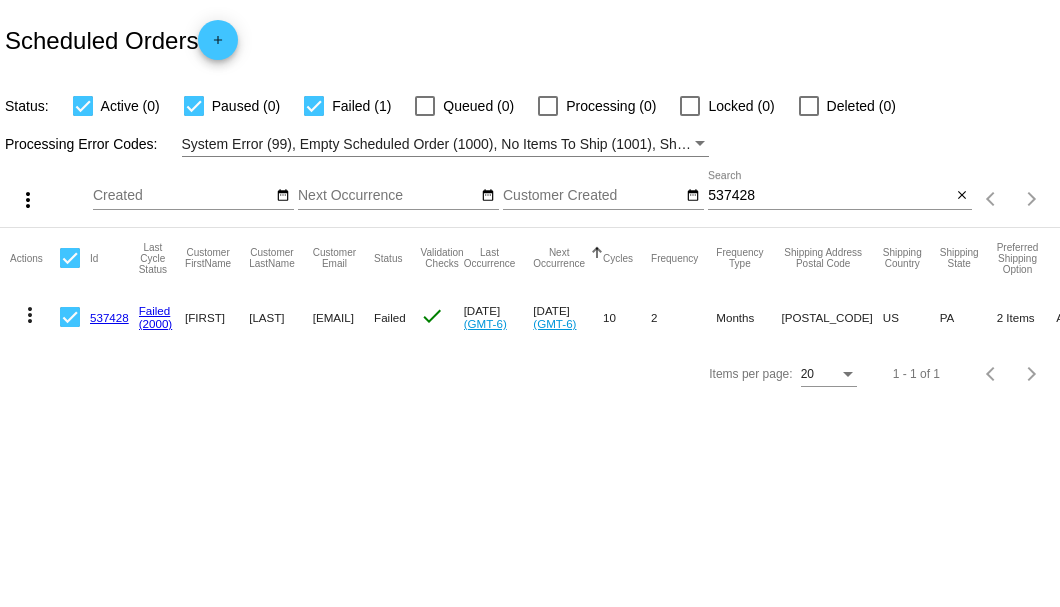 click on "more_vert" 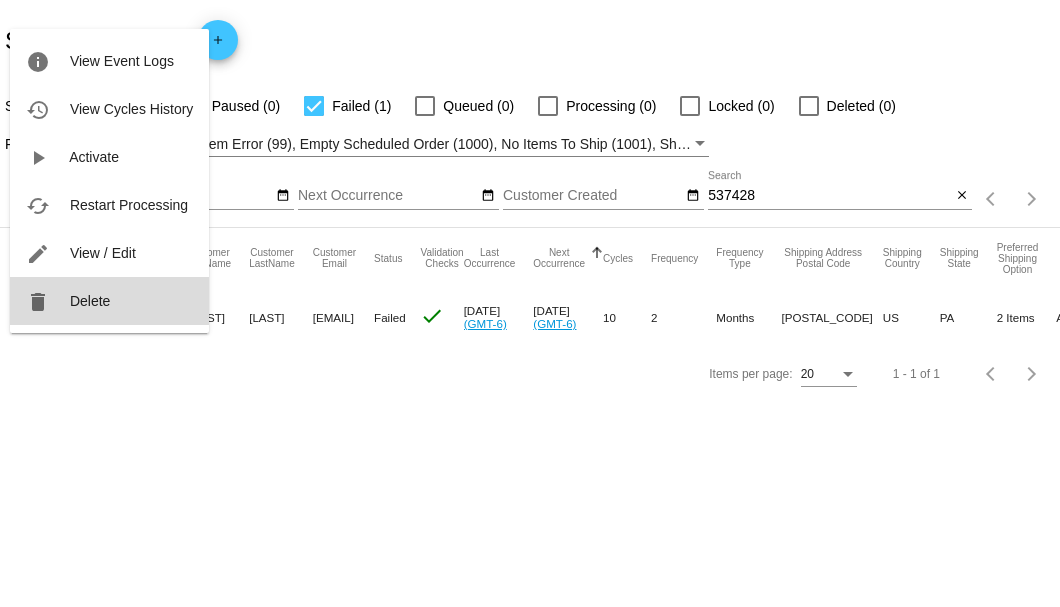 click on "delete
Delete" at bounding box center [109, 301] 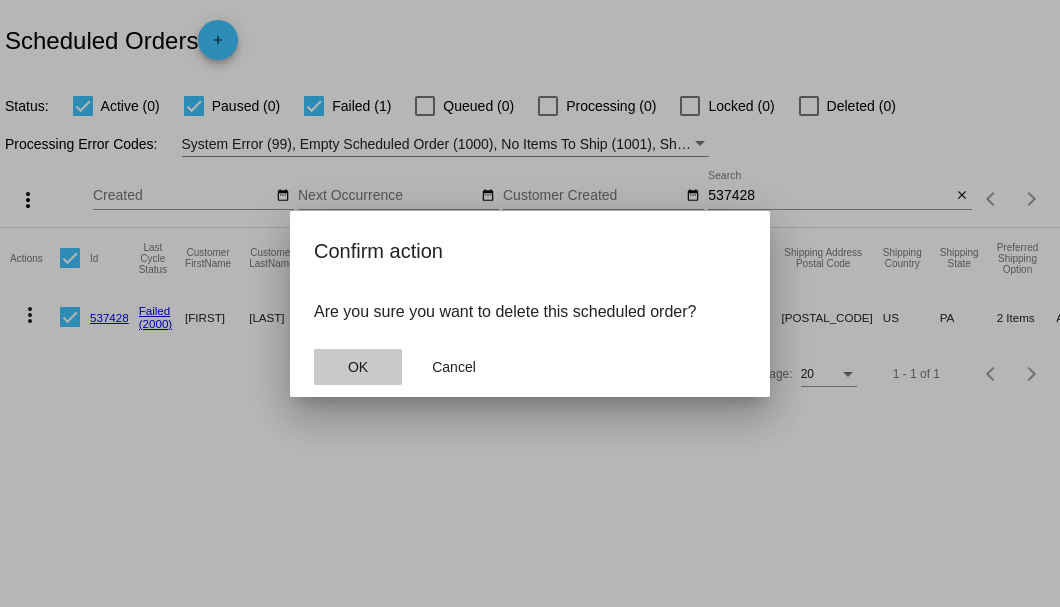 click on "OK" 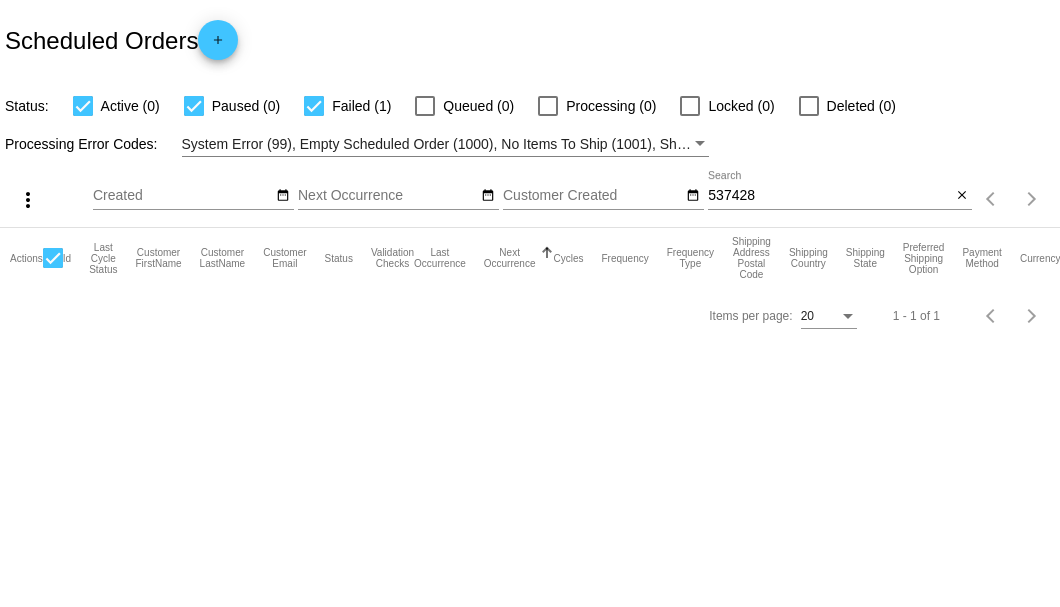 click on "537428" at bounding box center [829, 196] 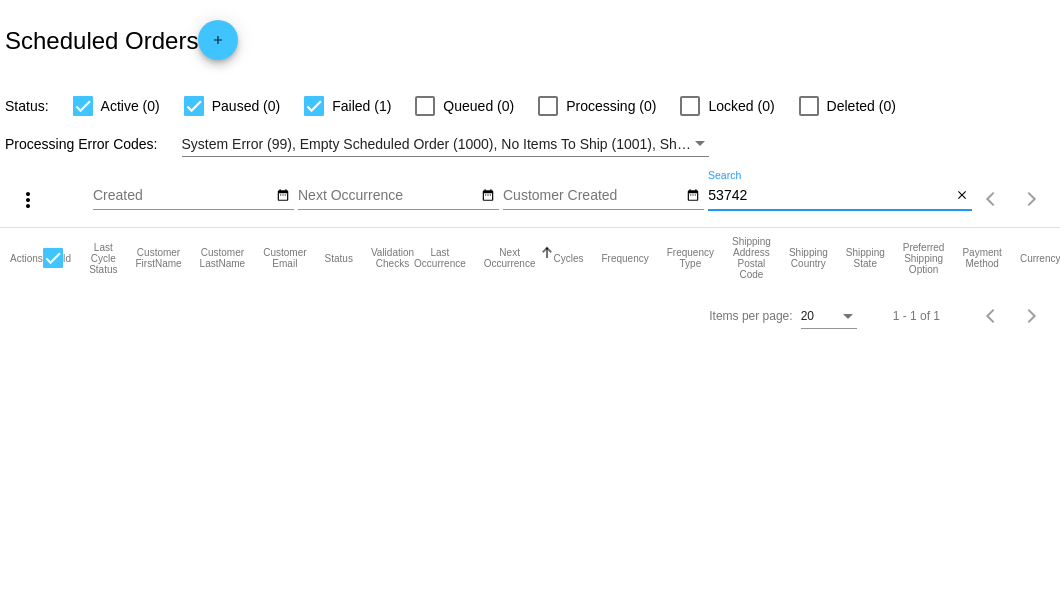 type on "537428" 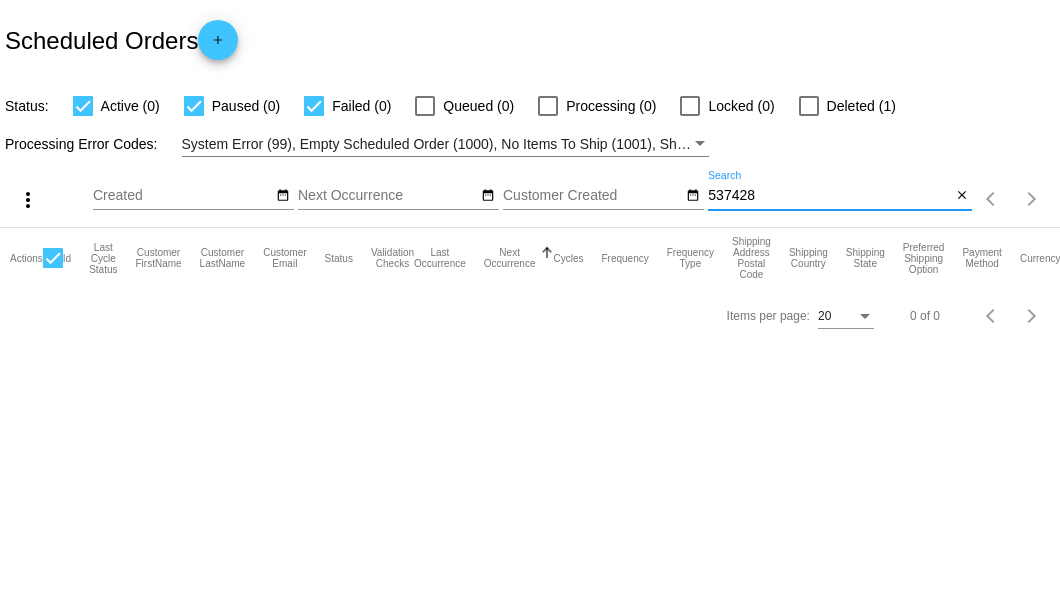 click on "Deleted (1)" at bounding box center (847, 106) 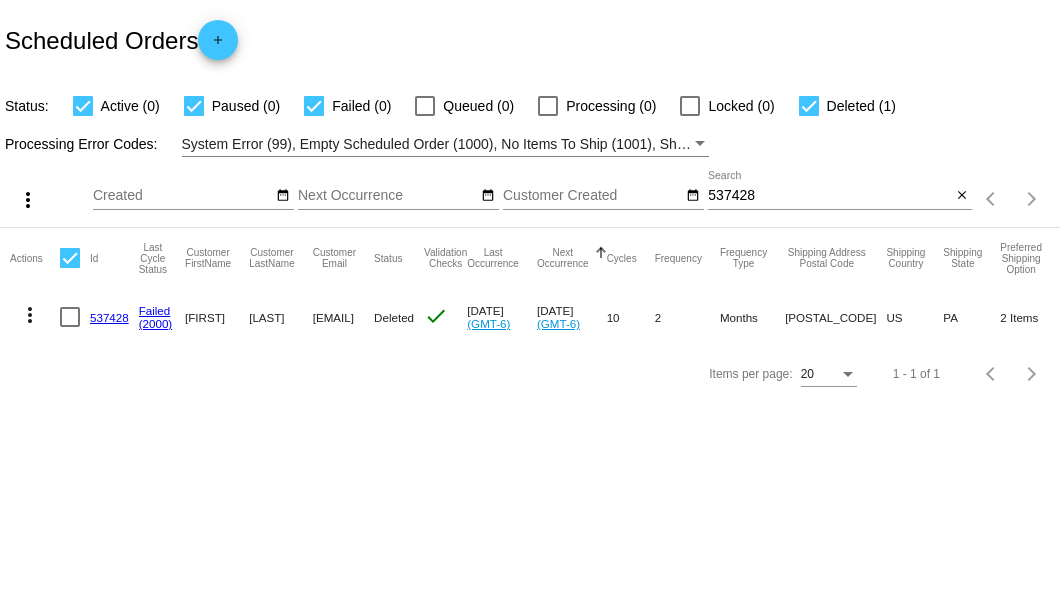 click on "537428" 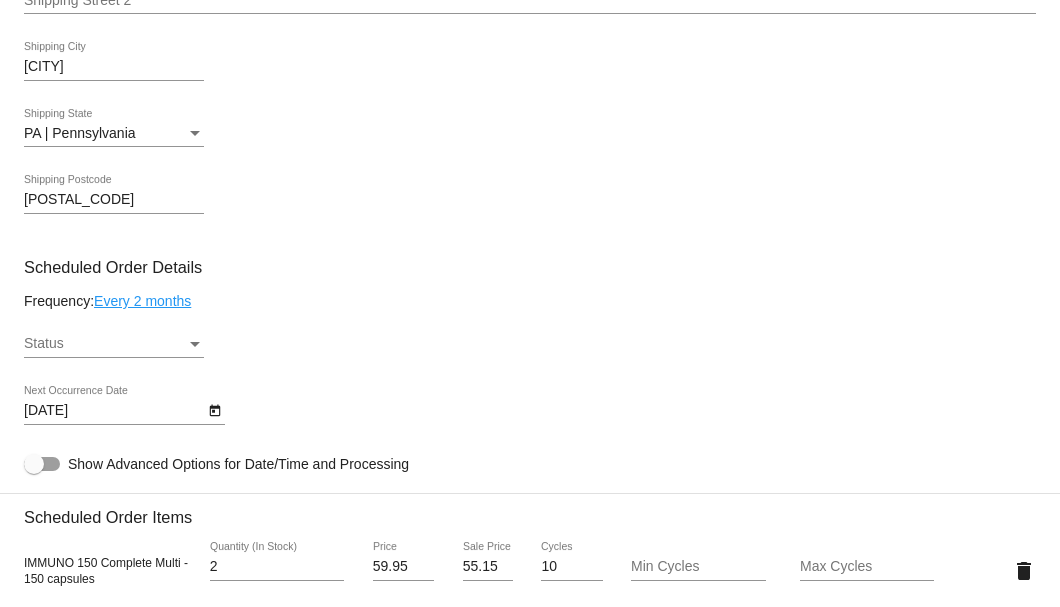 scroll, scrollTop: 733, scrollLeft: 0, axis: vertical 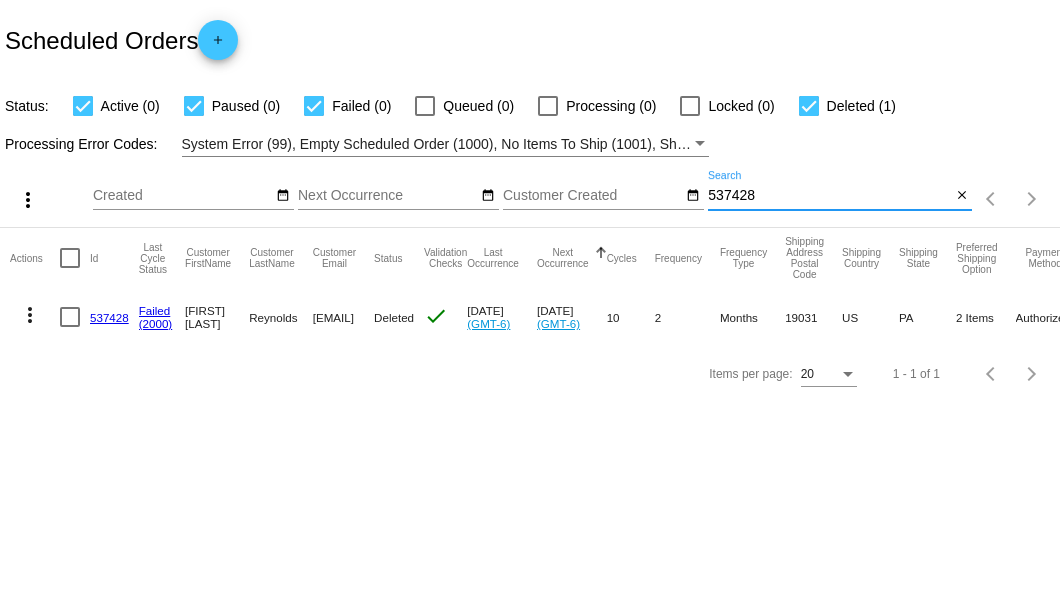 click on "537428" at bounding box center (829, 196) 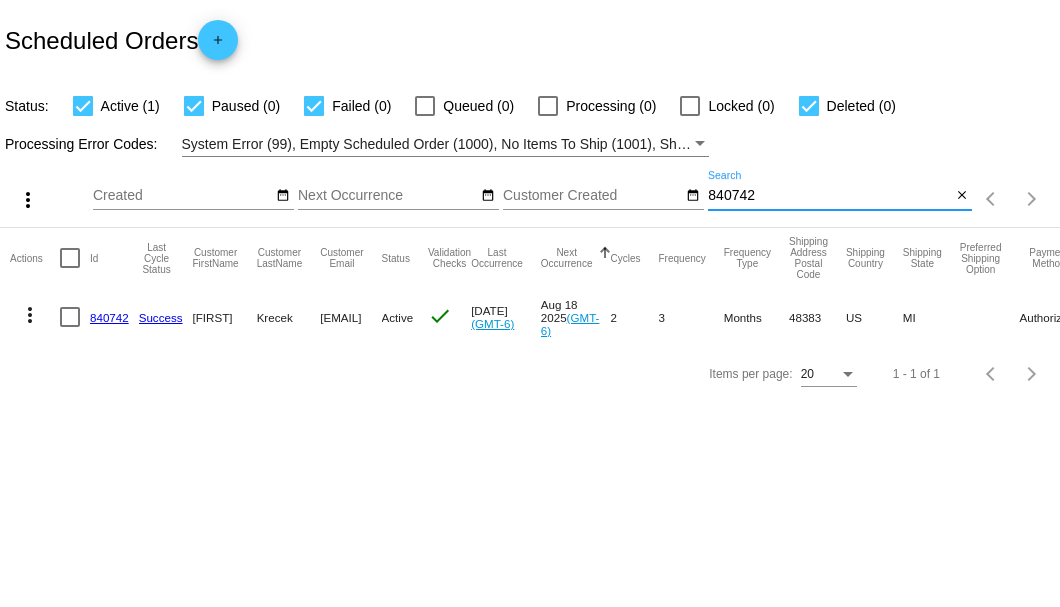 type on "840742" 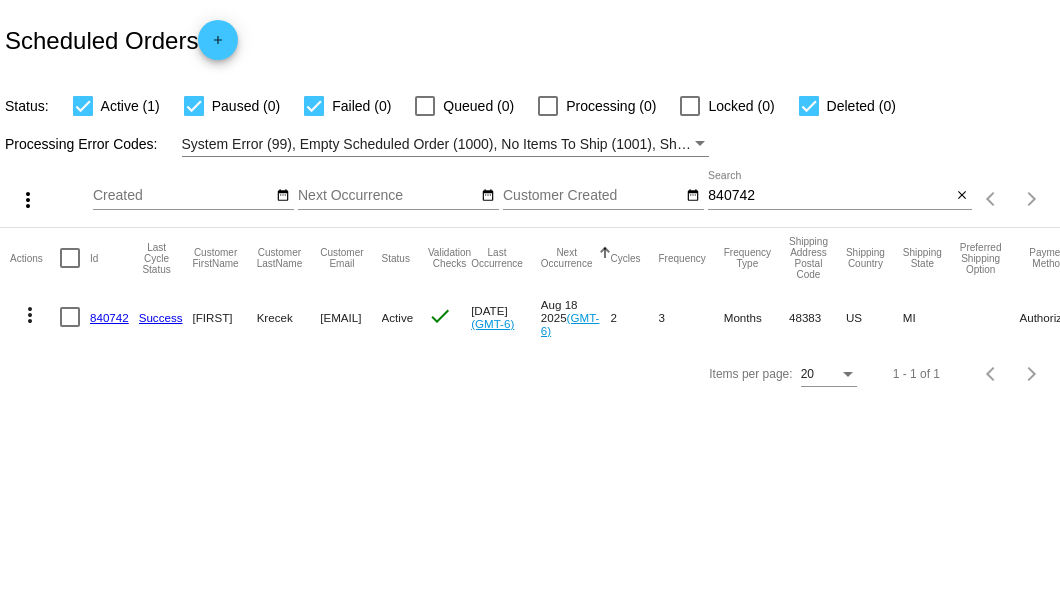 drag, startPoint x: 318, startPoint y: 320, endPoint x: 462, endPoint y: 324, distance: 144.05554 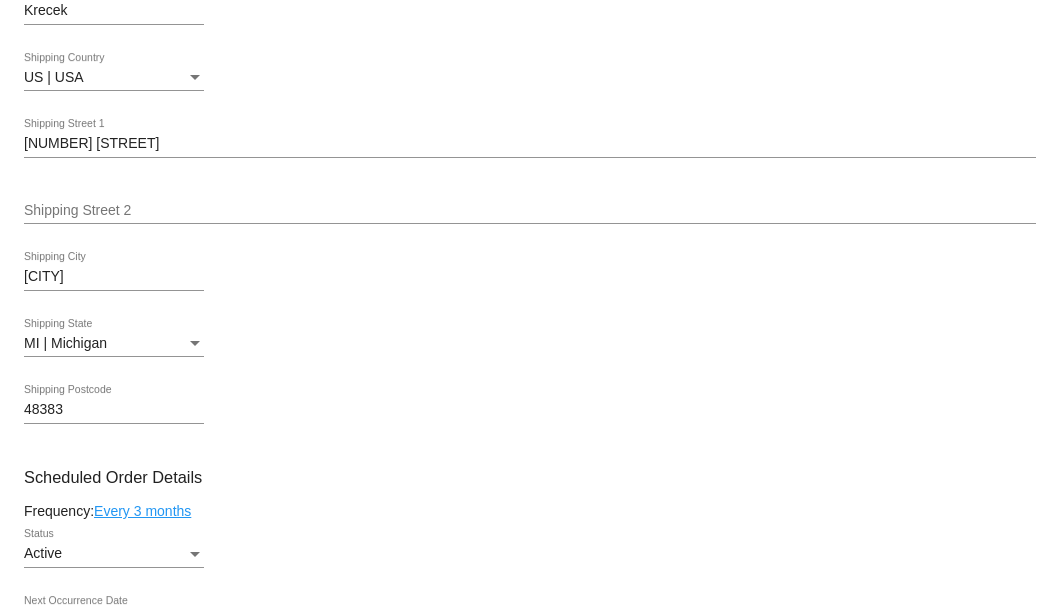 scroll, scrollTop: 466, scrollLeft: 0, axis: vertical 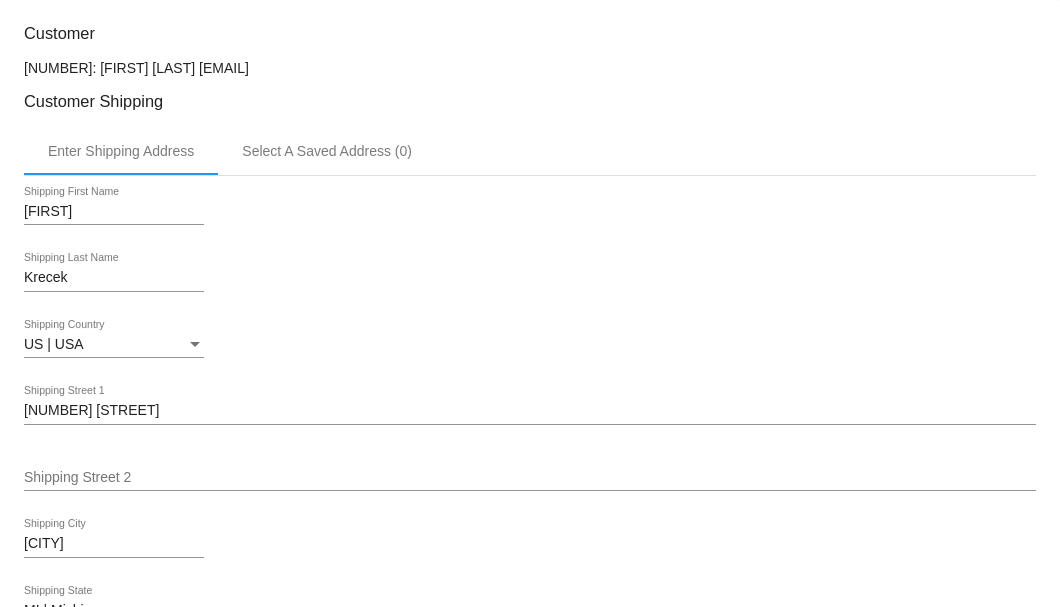 drag, startPoint x: 186, startPoint y: 64, endPoint x: 367, endPoint y: 71, distance: 181.13531 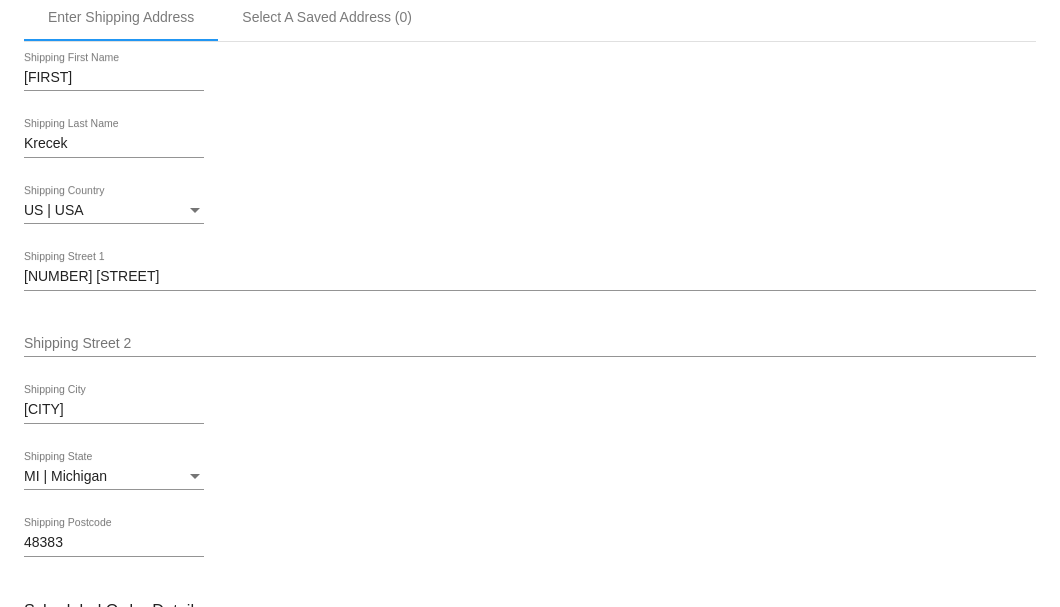 scroll, scrollTop: 933, scrollLeft: 0, axis: vertical 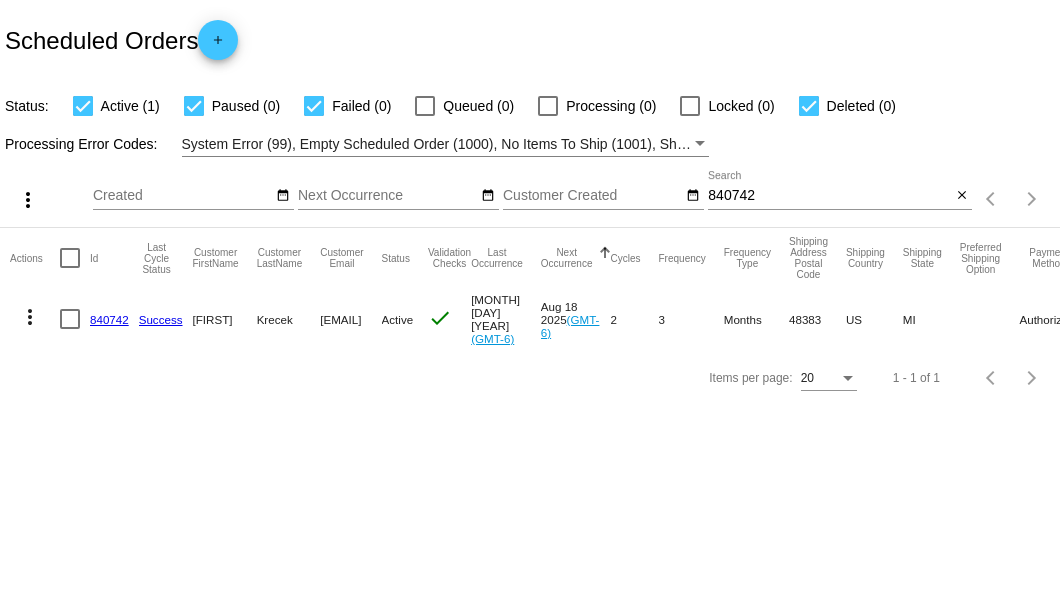 click at bounding box center [70, 319] 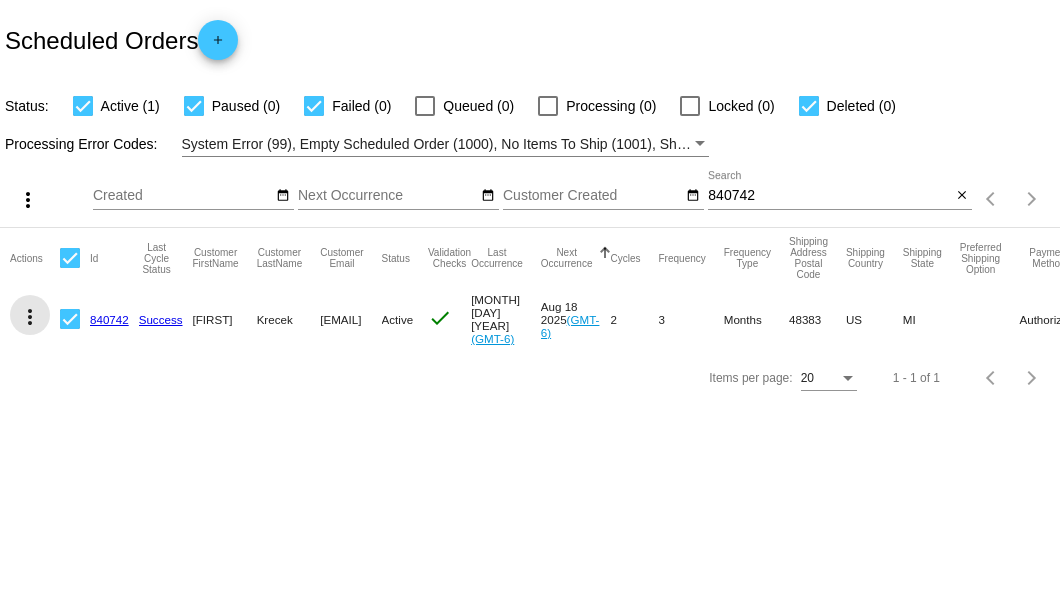 click on "more_vert" 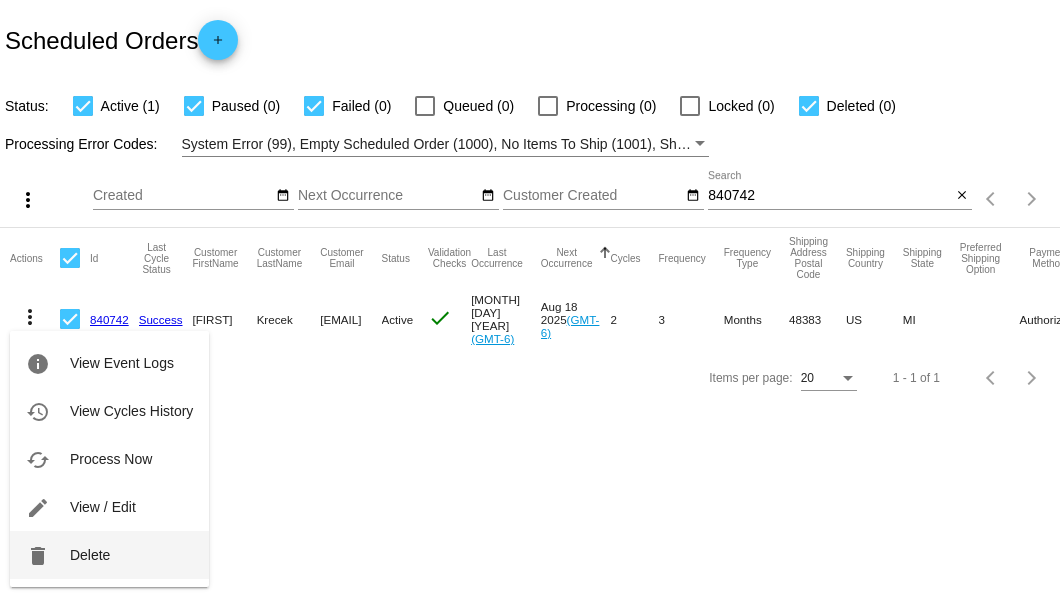 click on "delete
Delete" at bounding box center [109, 555] 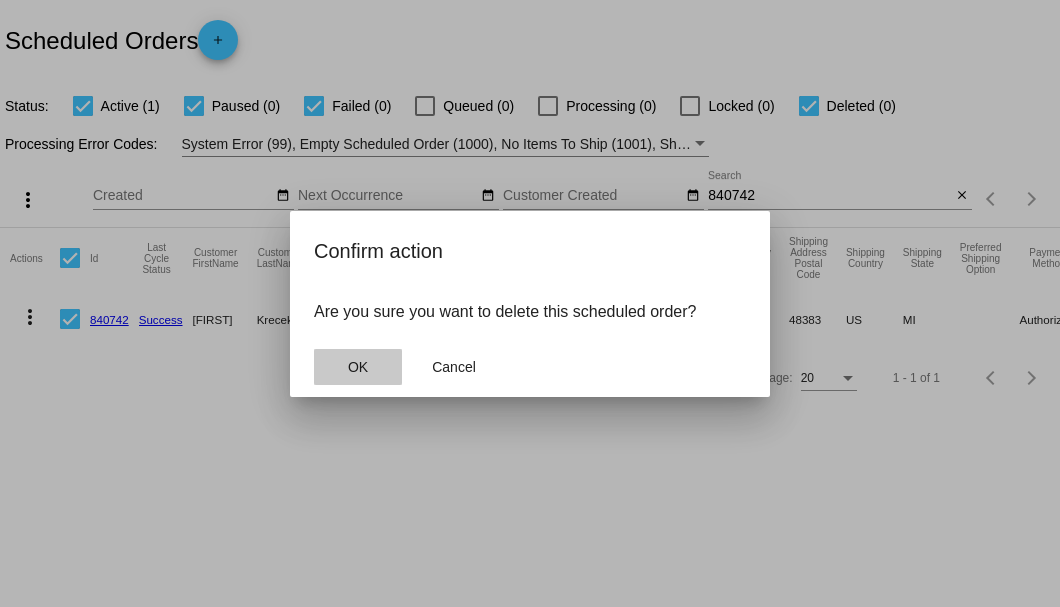 click on "OK" 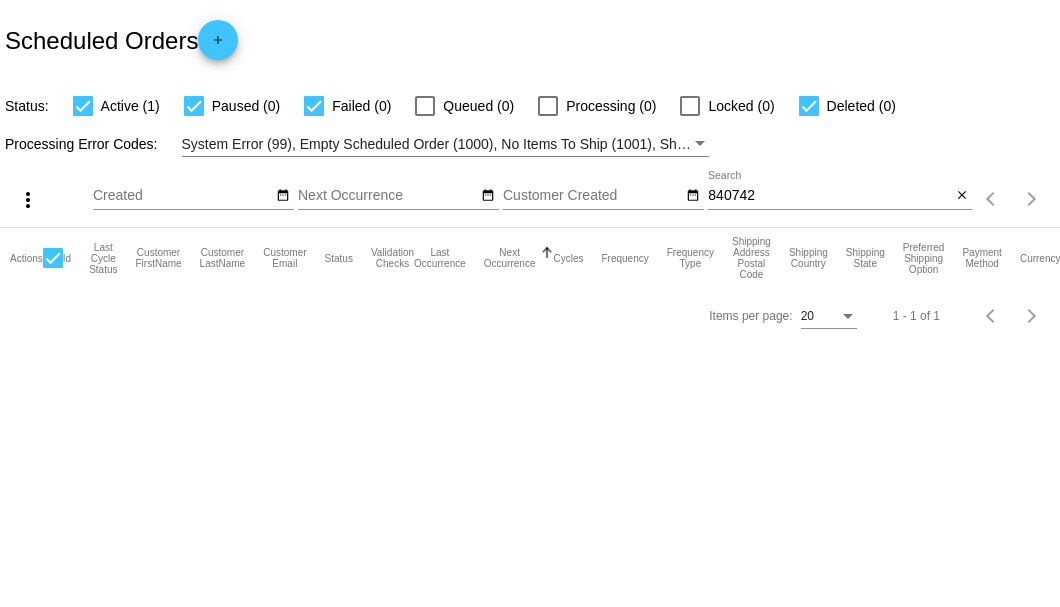 click on "840742" at bounding box center (829, 196) 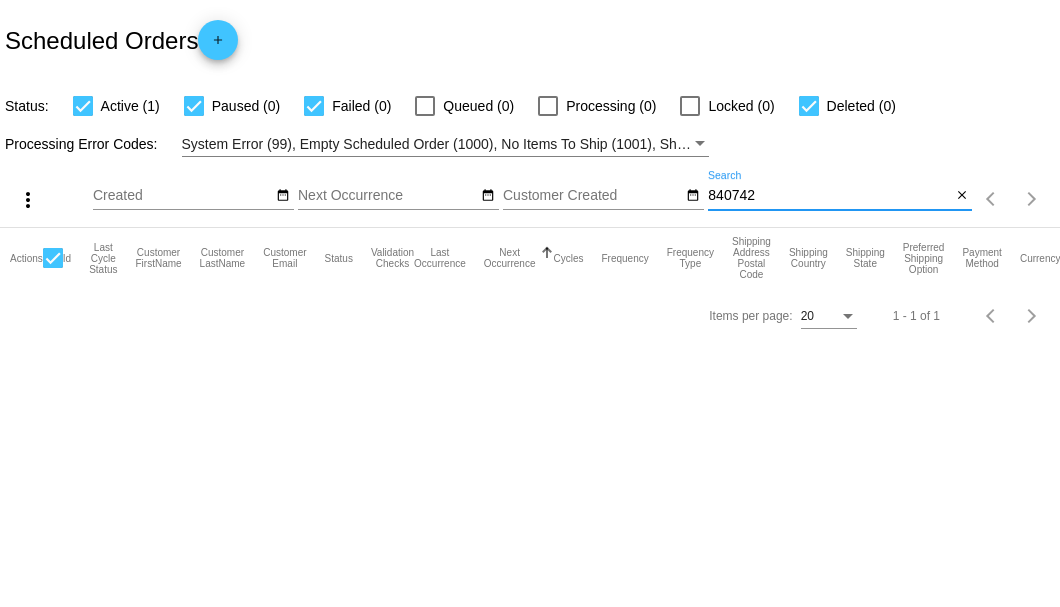 click on "840742" at bounding box center [829, 196] 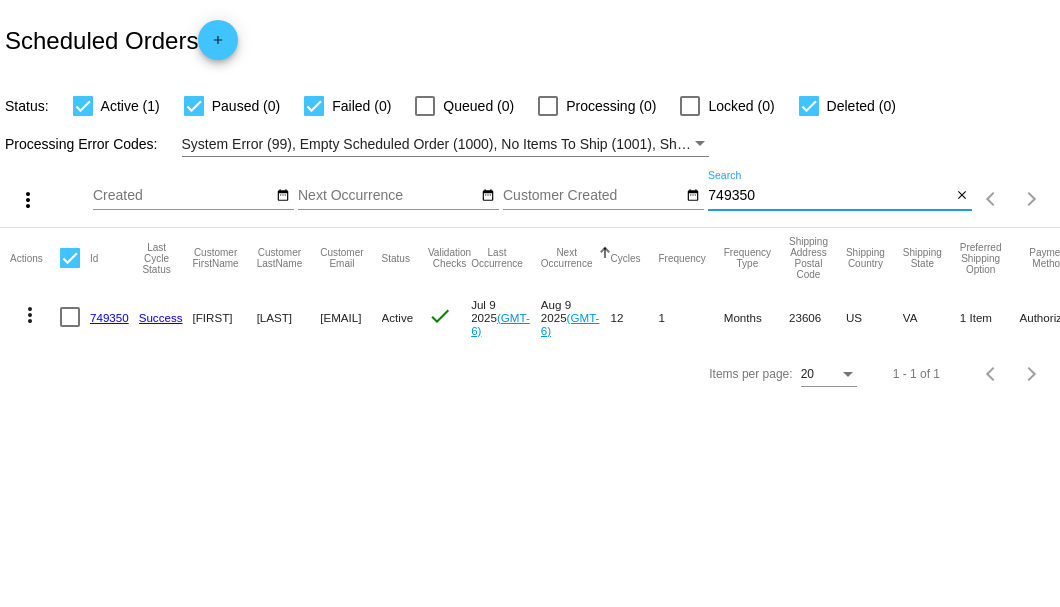type on "749350" 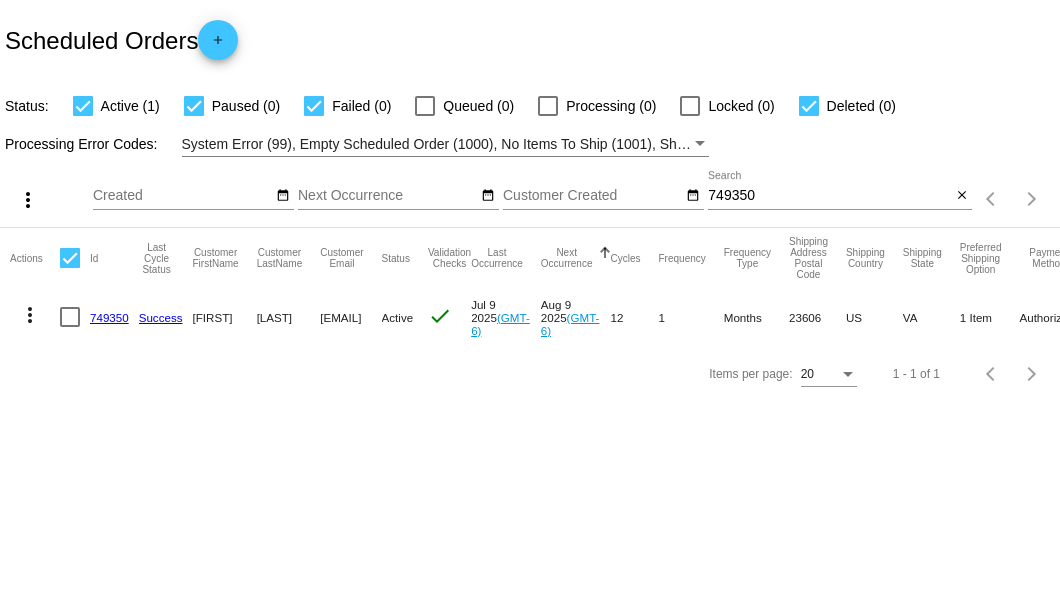 click on "749350" 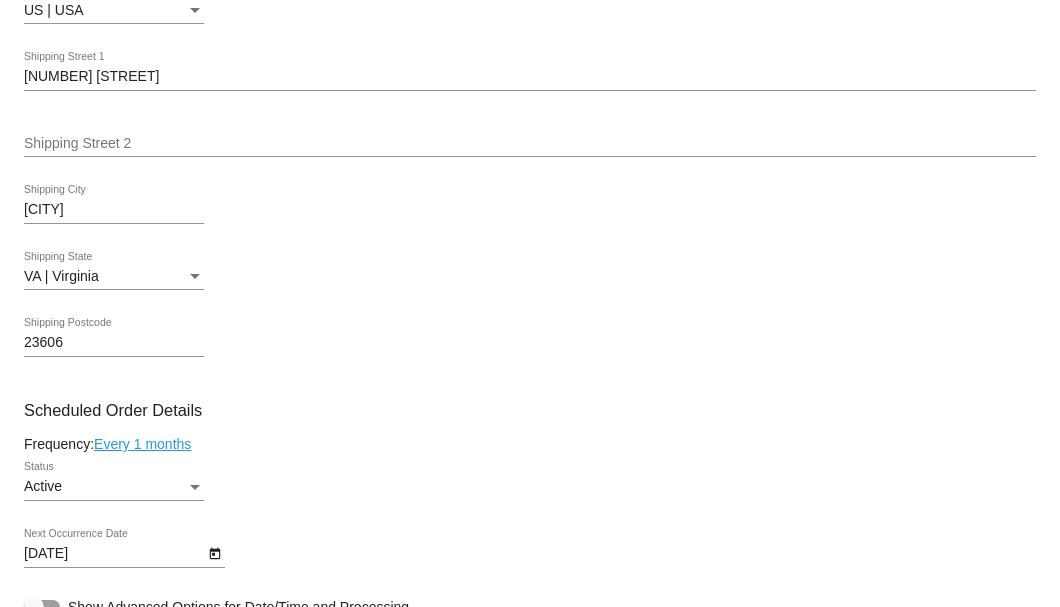 scroll, scrollTop: 1000, scrollLeft: 0, axis: vertical 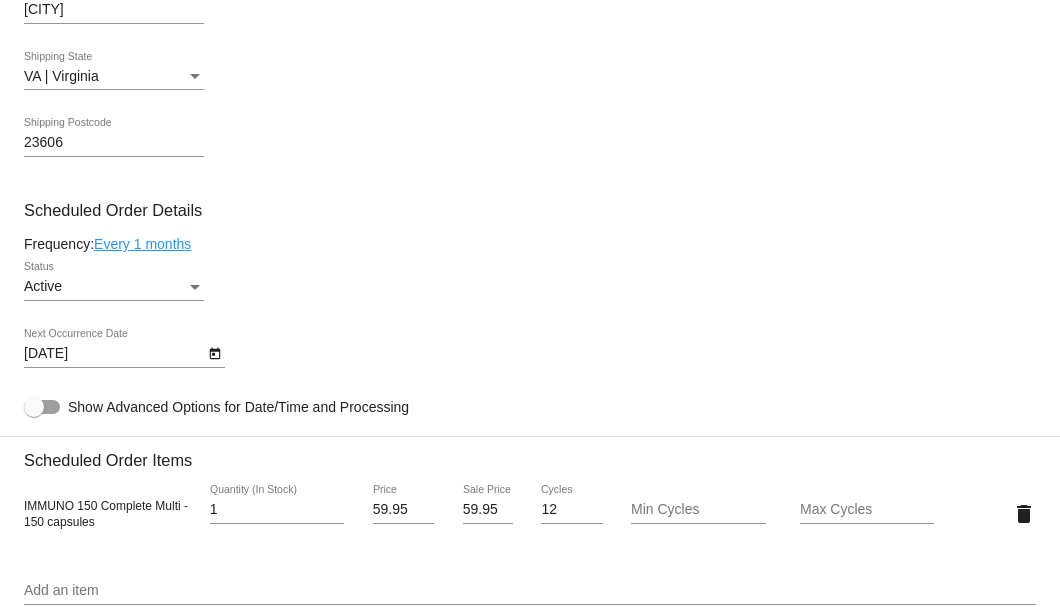 click 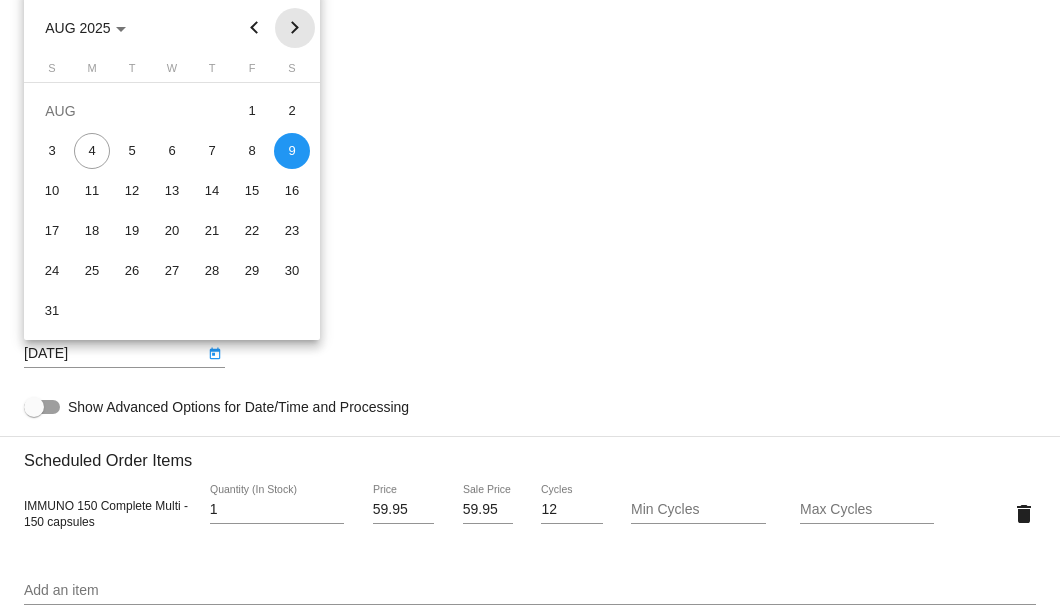 click at bounding box center [295, 28] 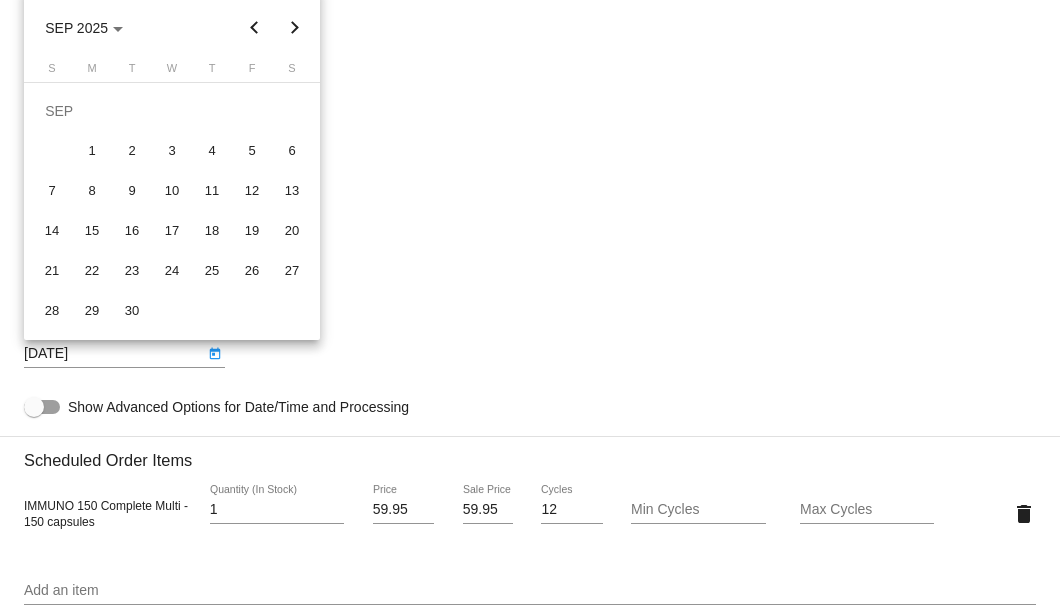 click at bounding box center (295, 28) 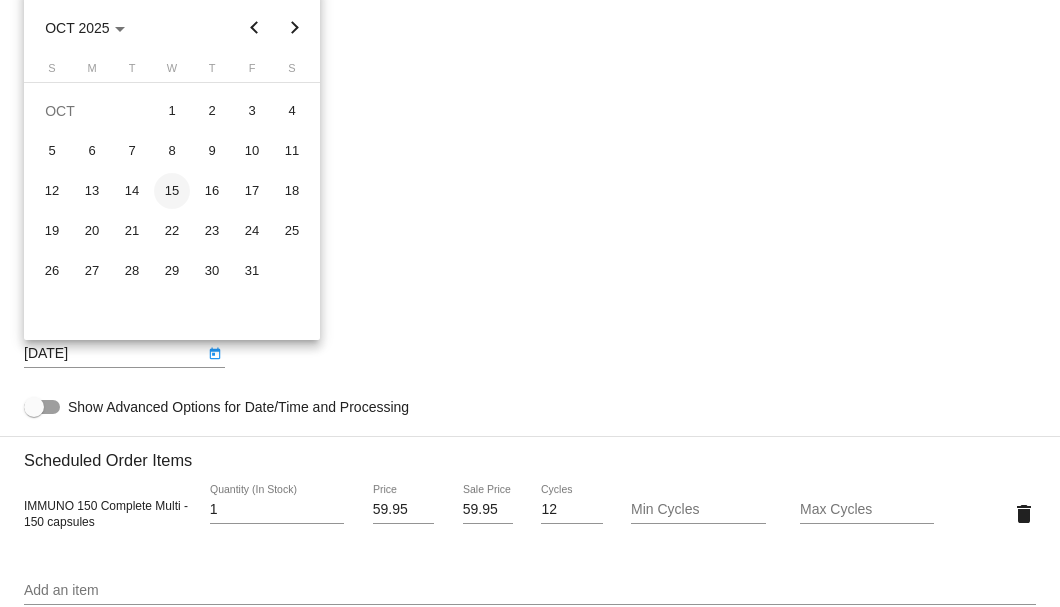 click on "15" at bounding box center (172, 191) 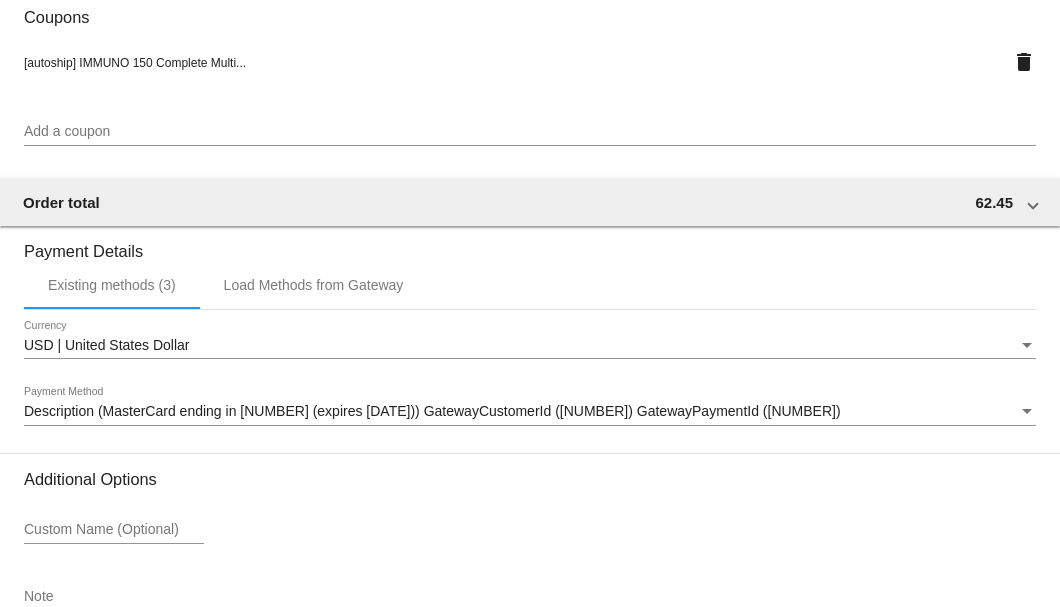 scroll, scrollTop: 1930, scrollLeft: 0, axis: vertical 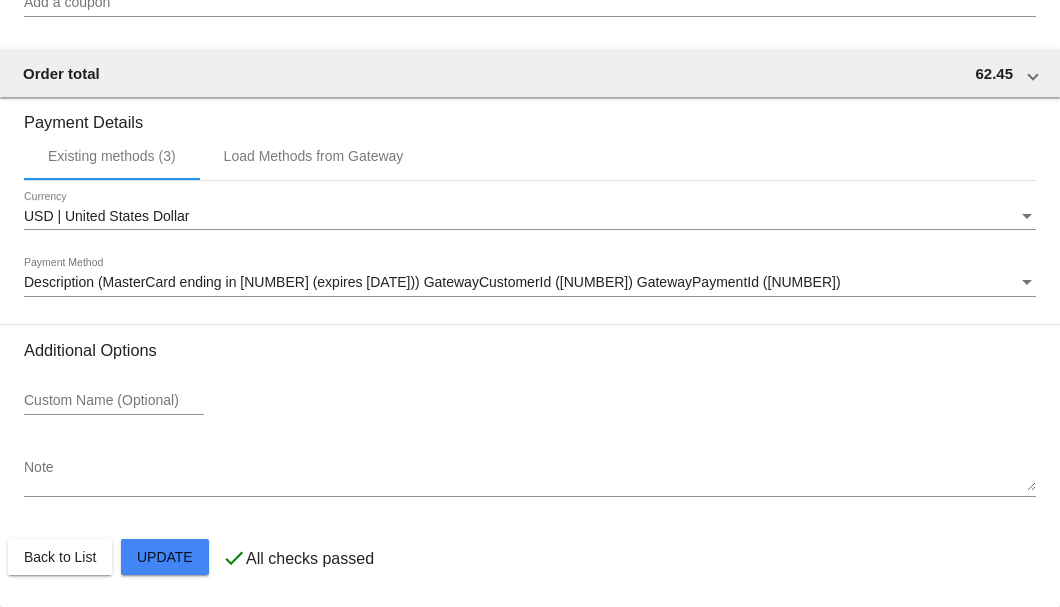 click on "Customer
4088471: Steven Castelow
craigscc@icloud.com
Customer Shipping
Enter Shipping Address Select A Saved Address (0)
Steven
Shipping First Name
Castelow
Shipping Last Name
US | USA
Shipping Country
91 Normandy Lane
Shipping Street 1
Shipping Street 2
Newport News
Shipping City
VA | Virginia
Shipping State
23606
Shipping Postcode
Scheduled Order Details
Frequency:
Every 1 months
Active
Status" 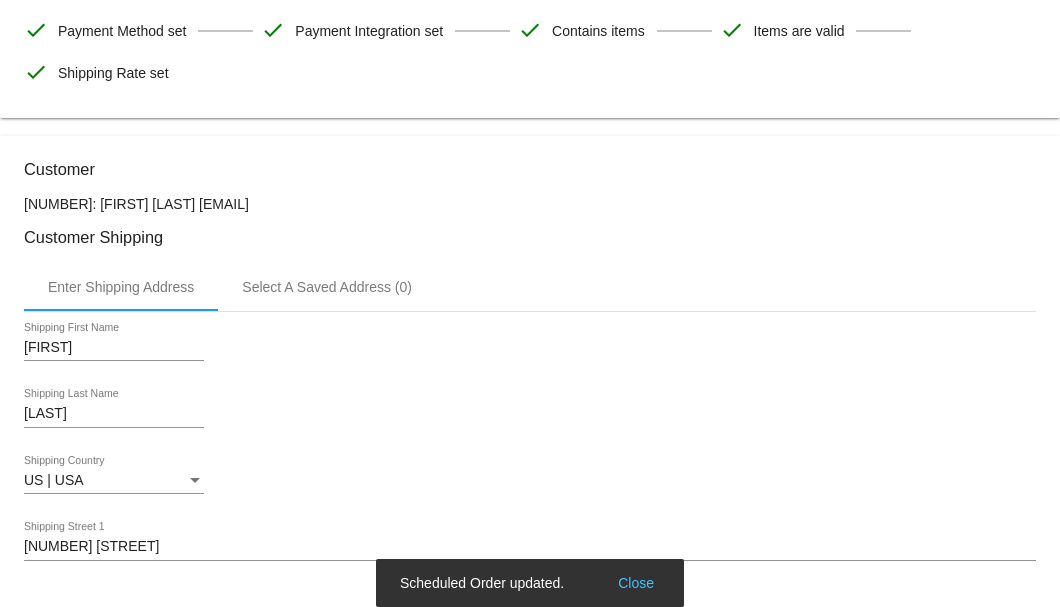 scroll, scrollTop: 196, scrollLeft: 0, axis: vertical 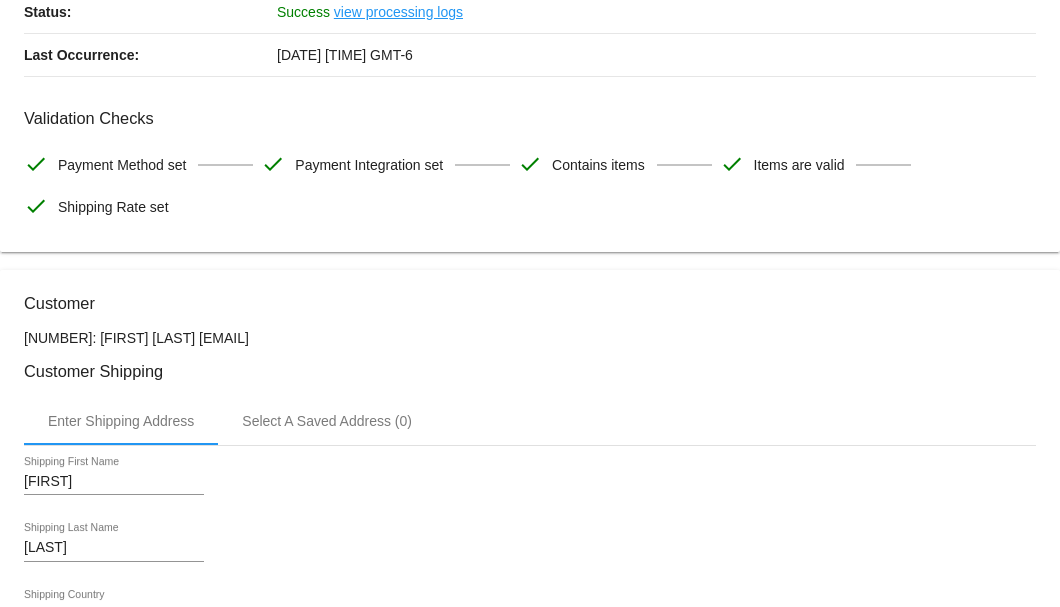 drag, startPoint x: 330, startPoint y: 336, endPoint x: 197, endPoint y: 336, distance: 133 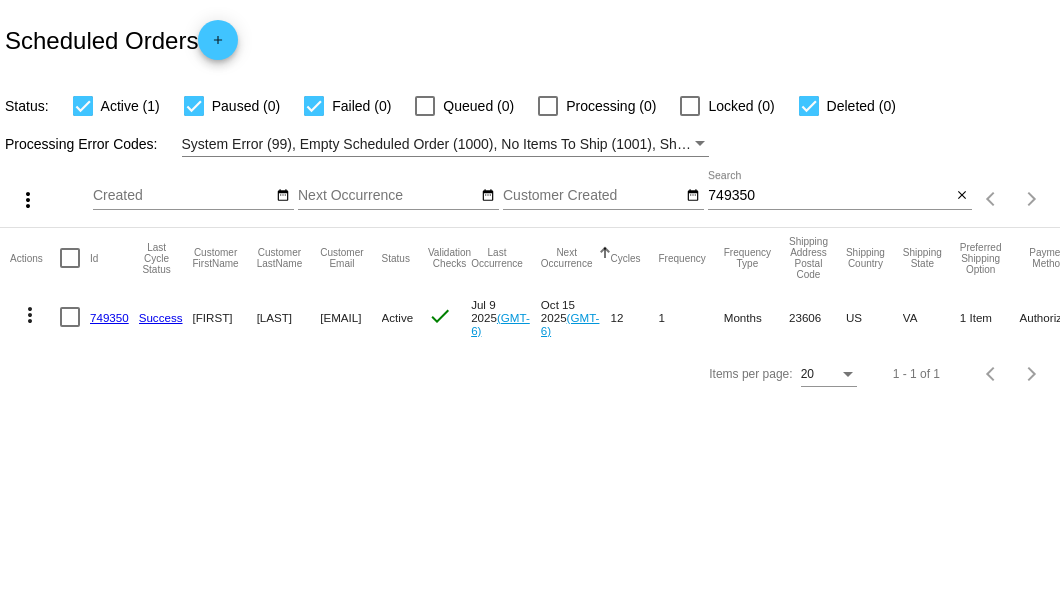 scroll, scrollTop: 0, scrollLeft: 0, axis: both 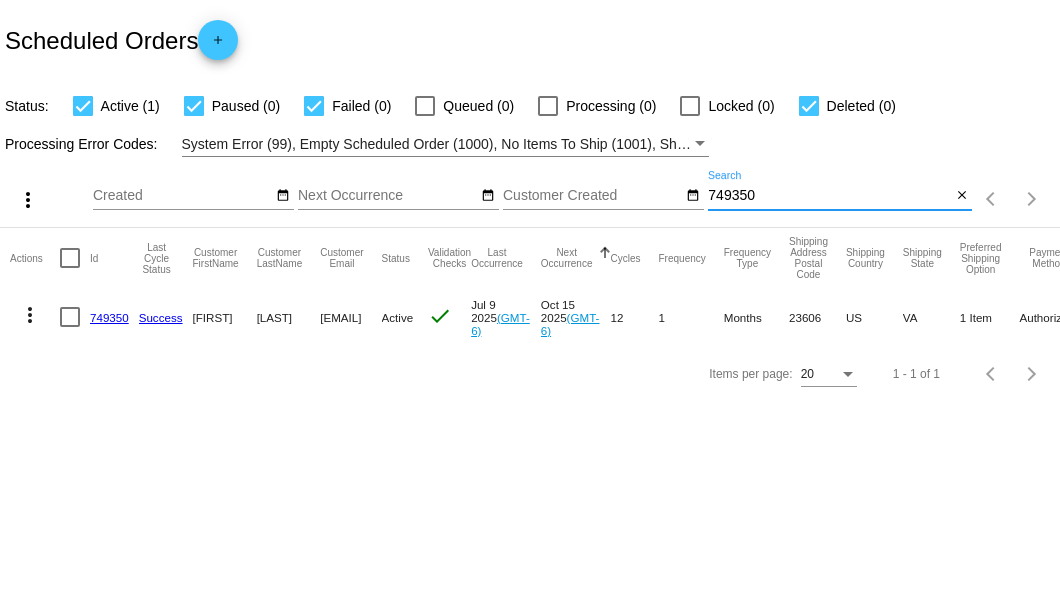 click on "749350" at bounding box center (829, 196) 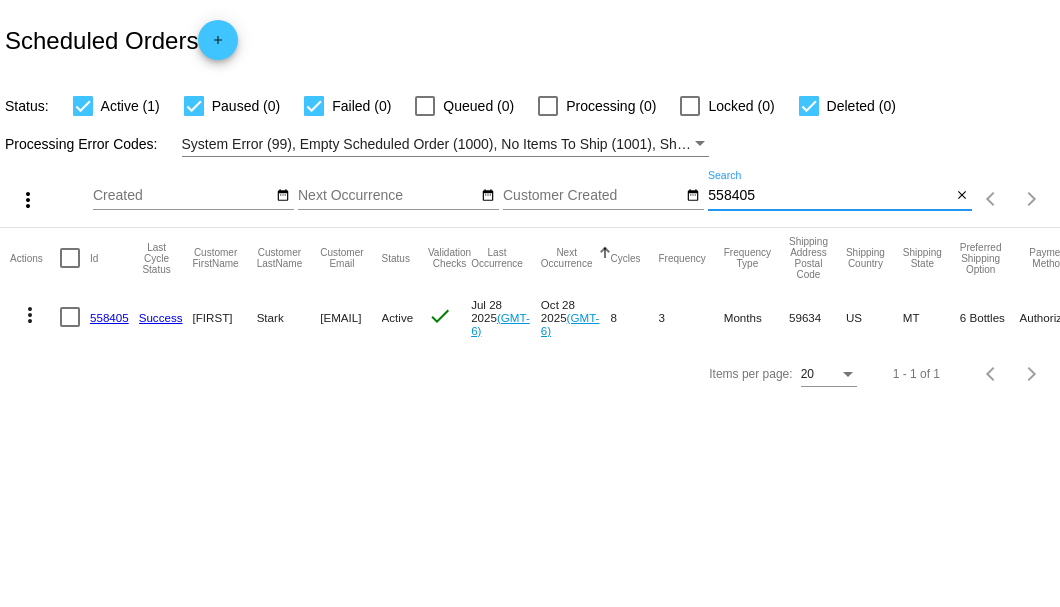 type on "558405" 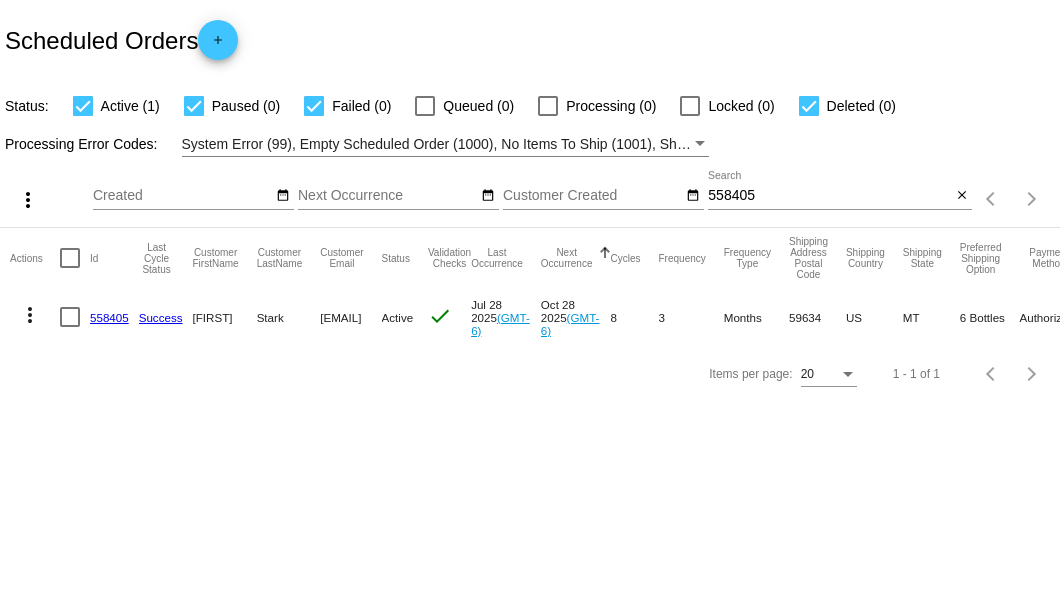click on "558405" 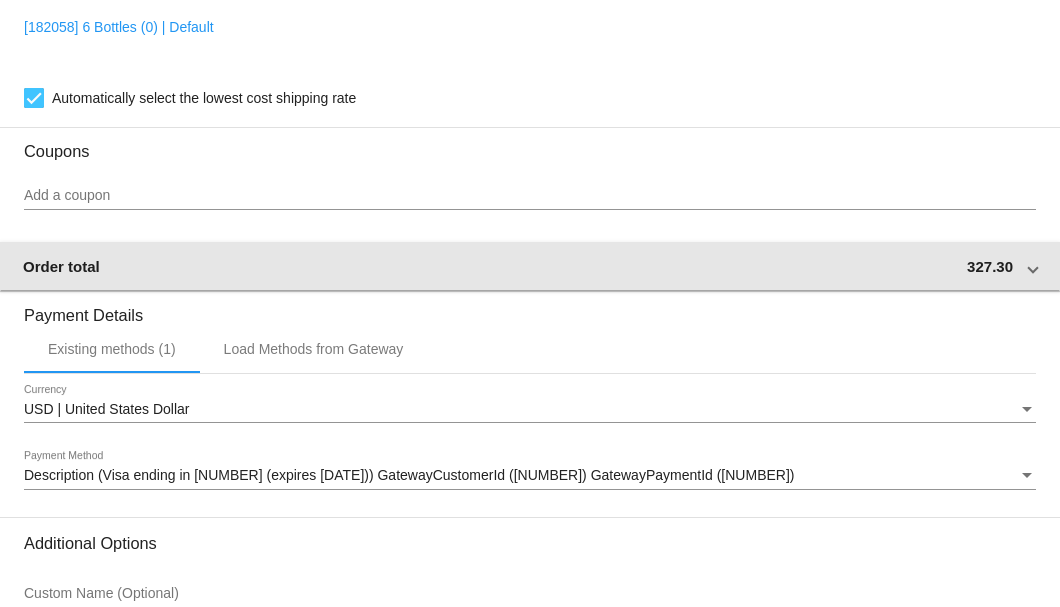 scroll, scrollTop: 1860, scrollLeft: 0, axis: vertical 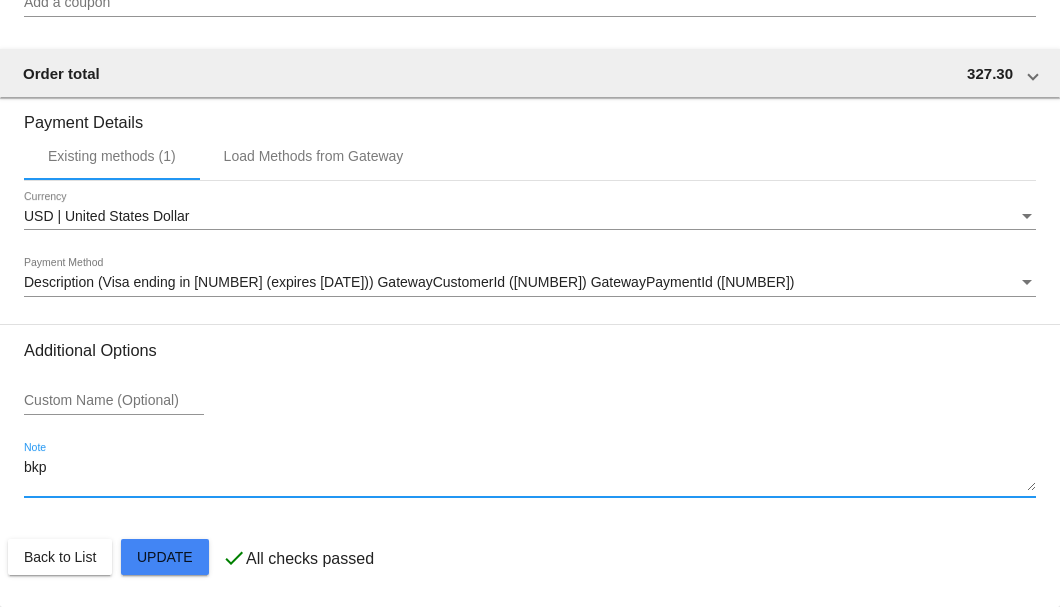 click on "bkp" at bounding box center [530, 476] 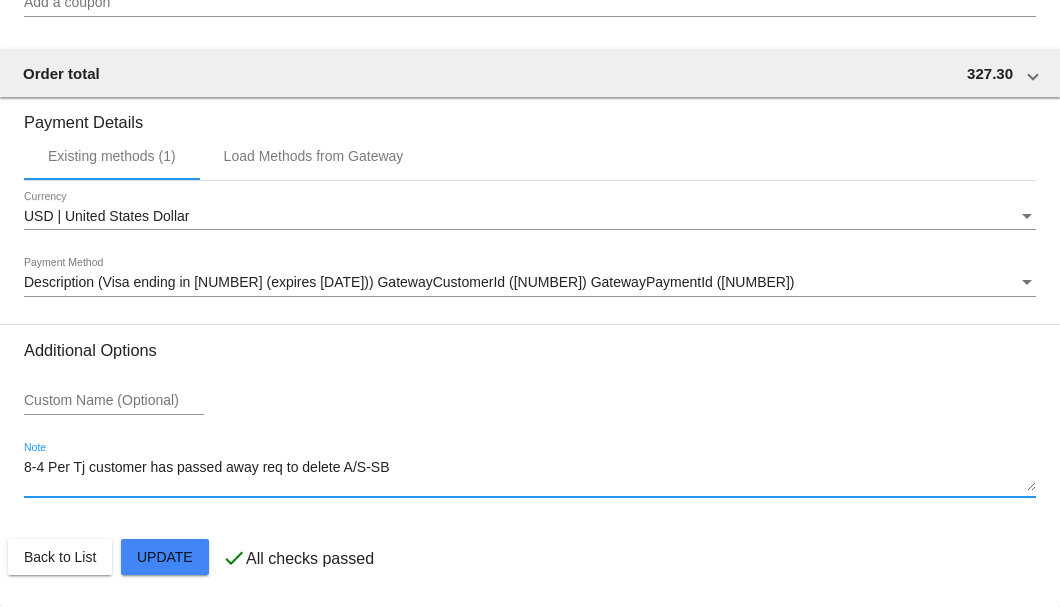 type on "8-4 Per Tj customer has passed away req to delete A/S-SB" 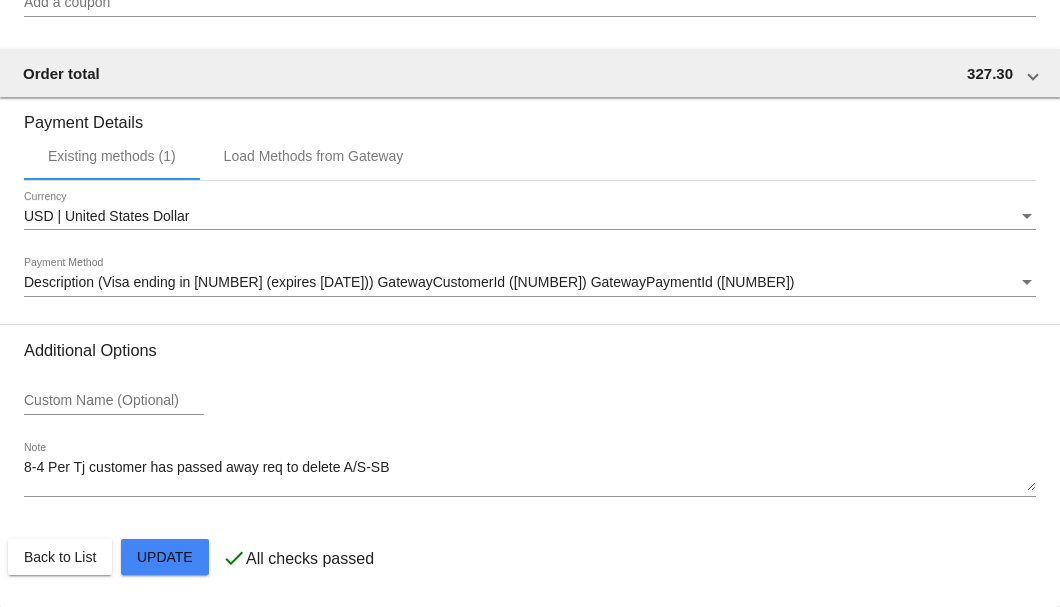click on "Back to List
Update" 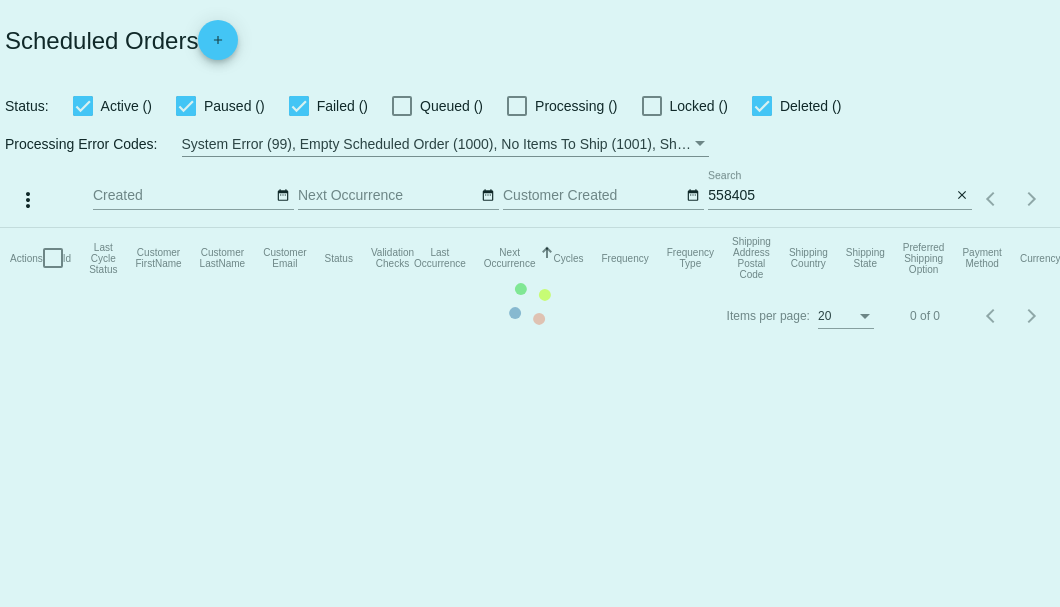 scroll, scrollTop: 0, scrollLeft: 0, axis: both 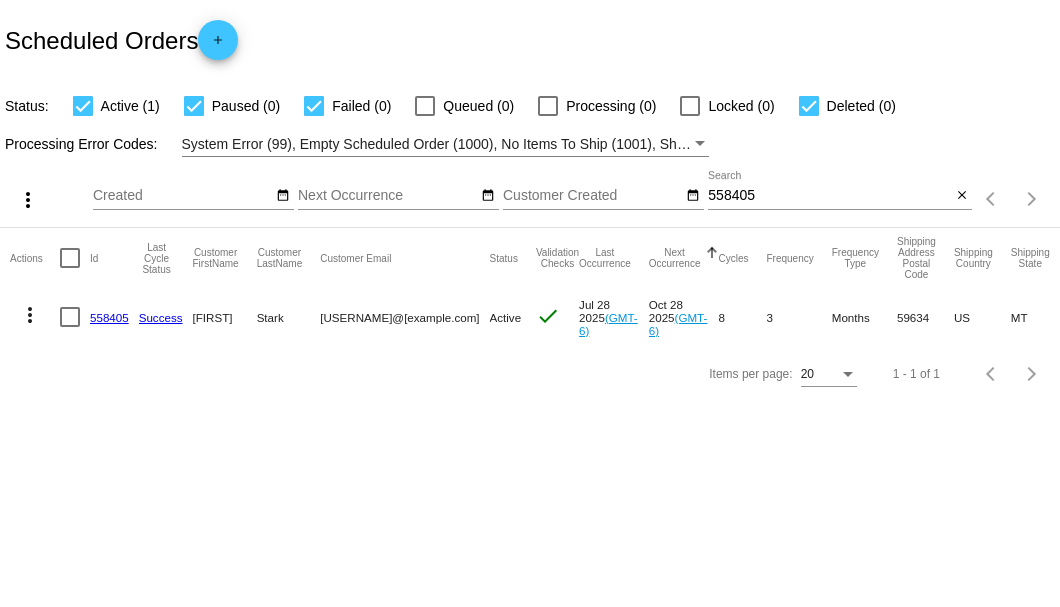 drag, startPoint x: 320, startPoint y: 316, endPoint x: 458, endPoint y: 321, distance: 138.09055 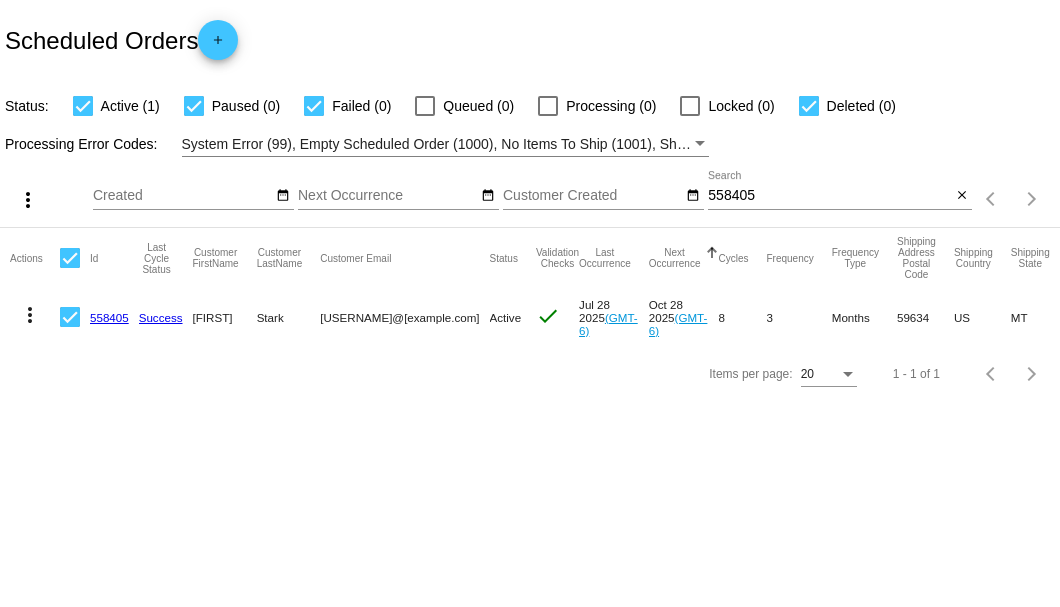 click on "more_vert" 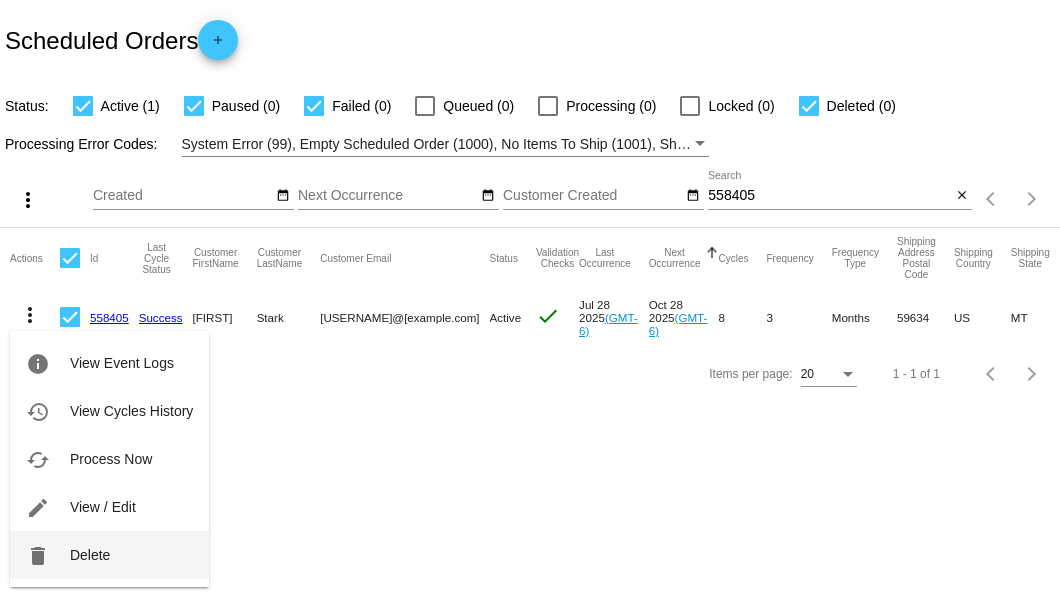 click on "Delete" at bounding box center (90, 555) 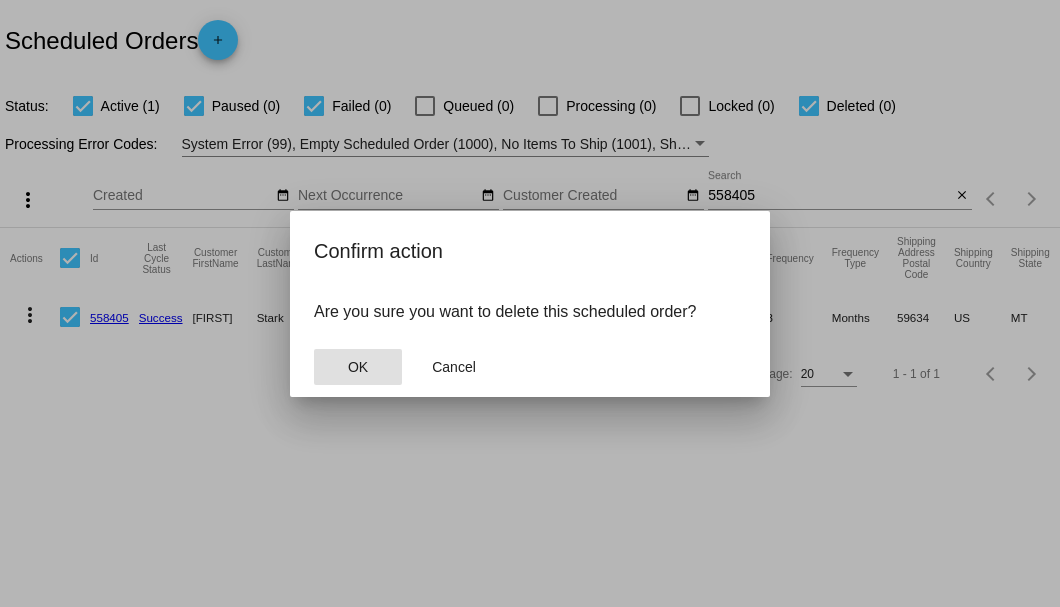 click on "OK" 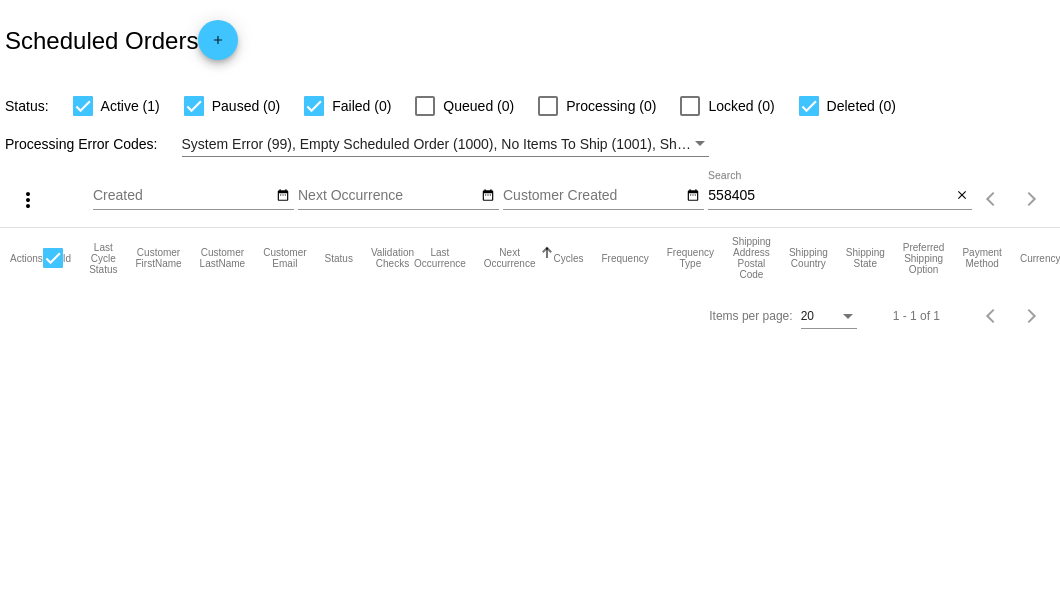 click on "558405" at bounding box center [829, 196] 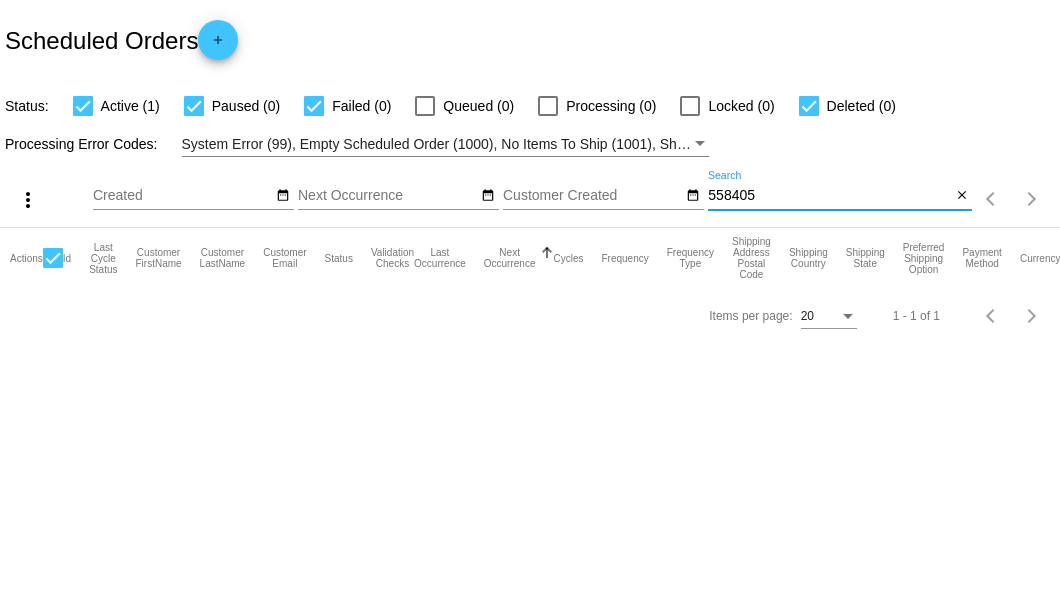 click on "558405" at bounding box center (829, 196) 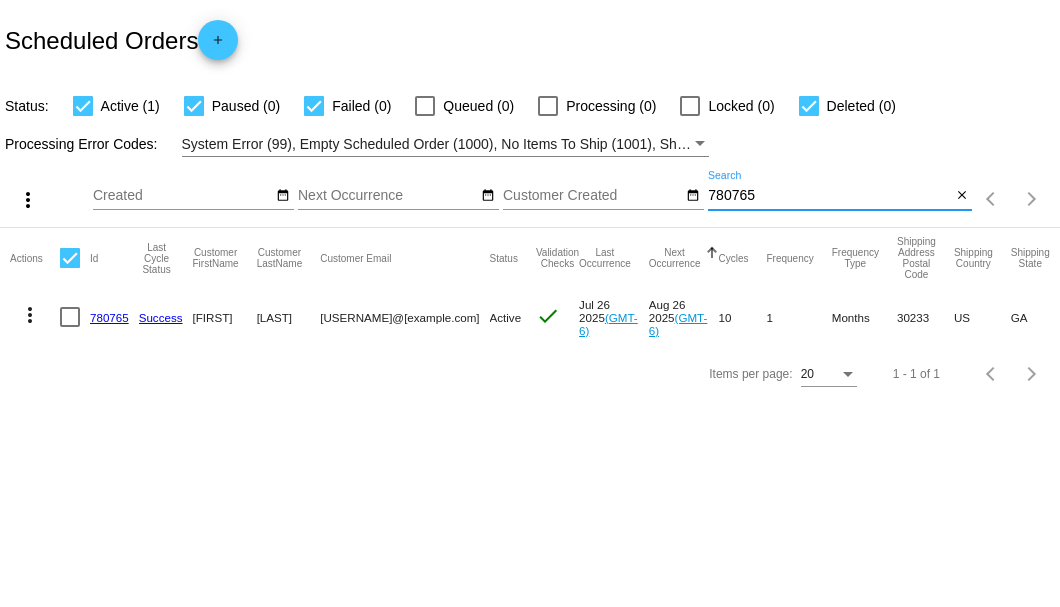 type on "780765" 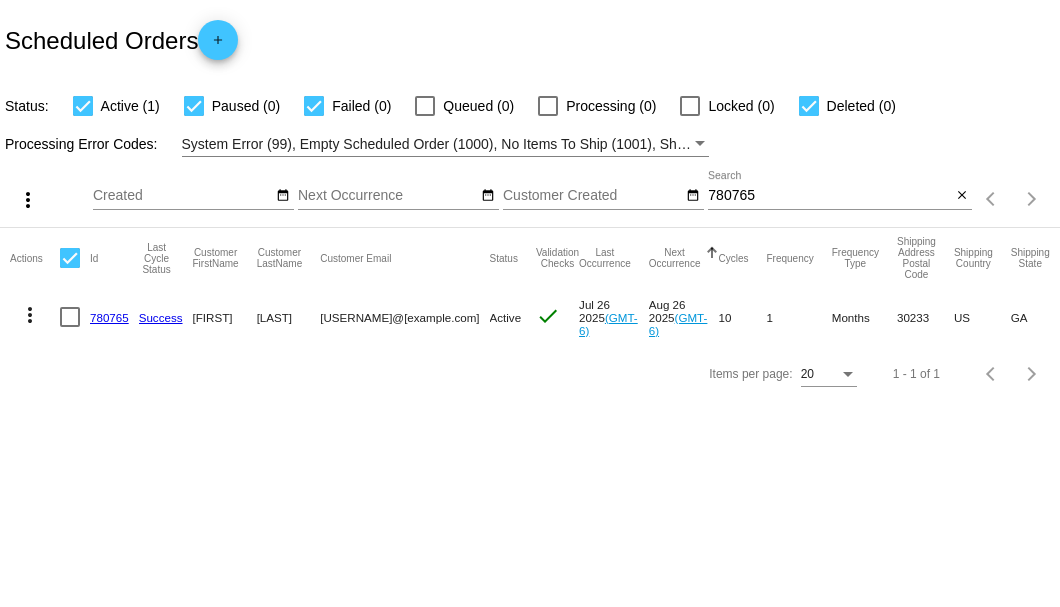 click on "780765" 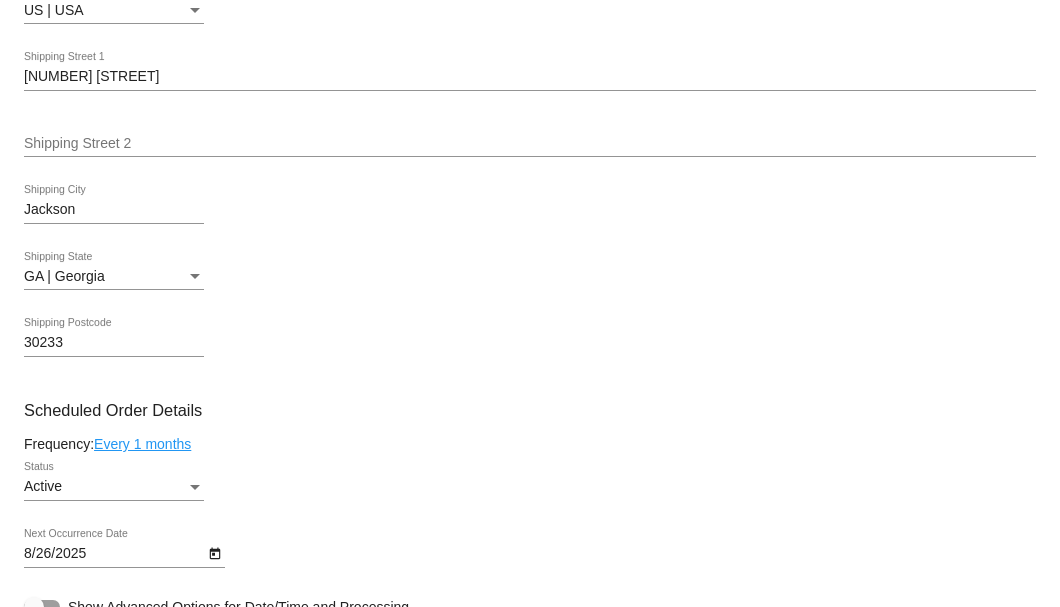 scroll, scrollTop: 1066, scrollLeft: 0, axis: vertical 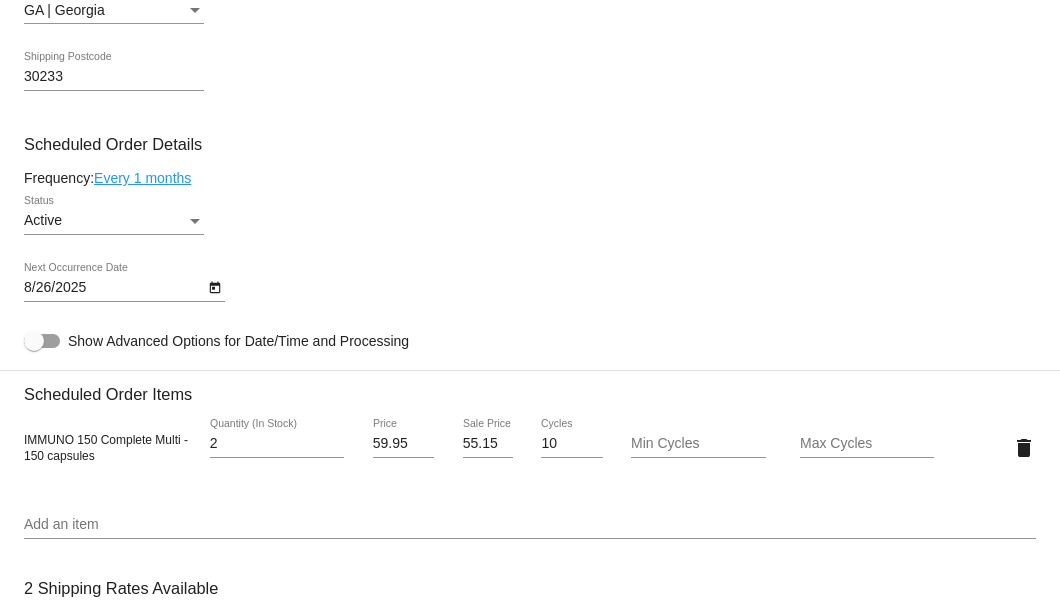 click on "Every 1 months" 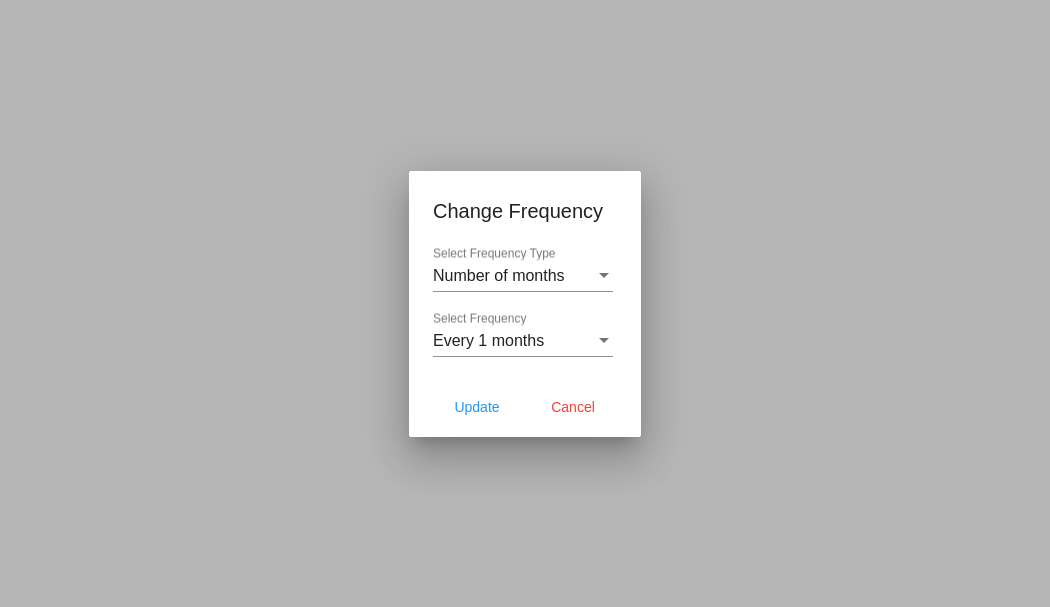 click at bounding box center [525, 303] 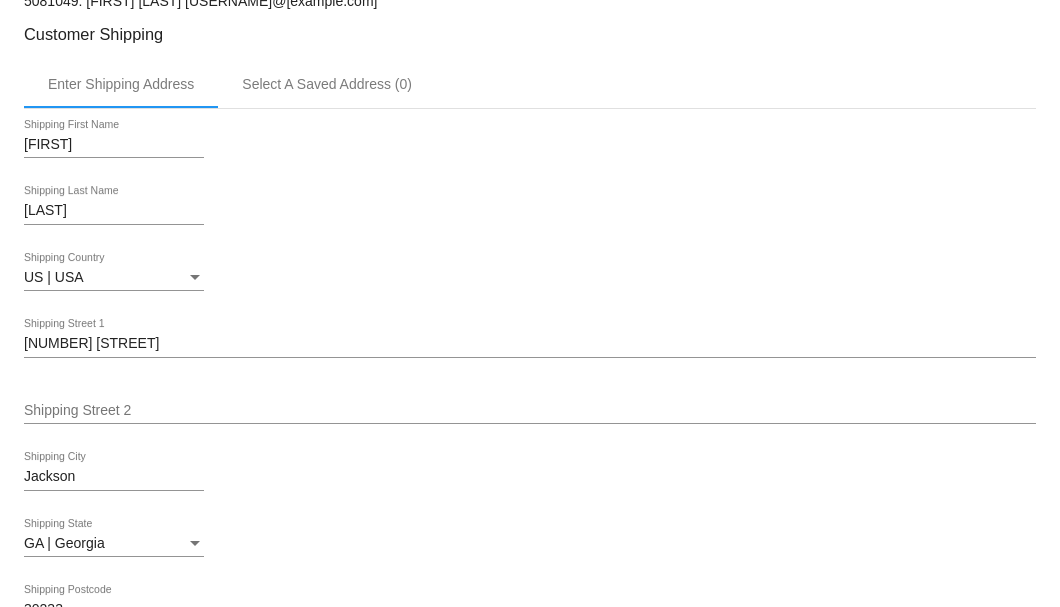 scroll, scrollTop: 466, scrollLeft: 0, axis: vertical 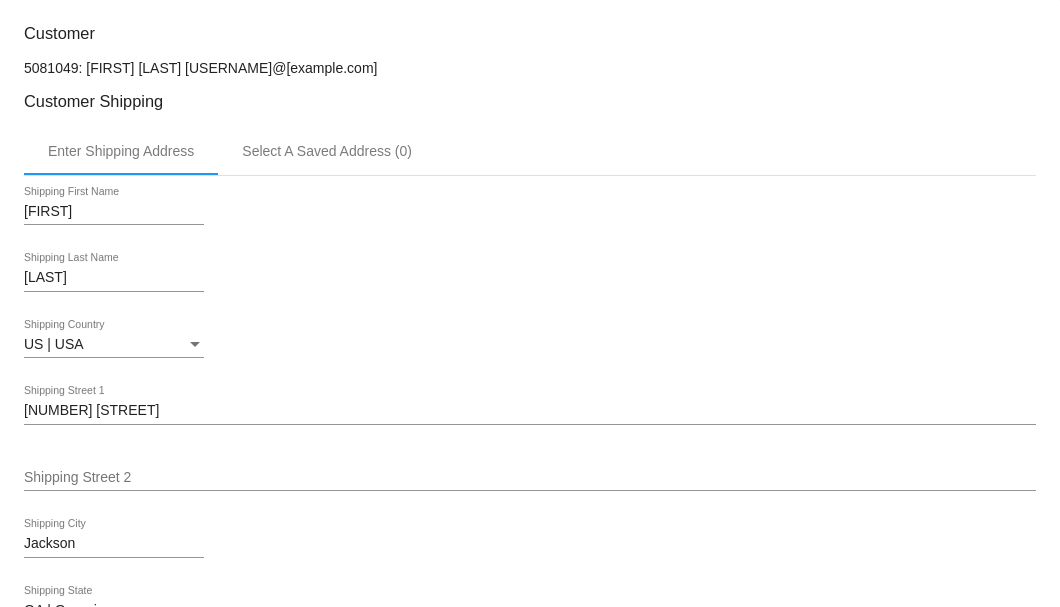 drag, startPoint x: 312, startPoint y: 63, endPoint x: 179, endPoint y: 64, distance: 133.00375 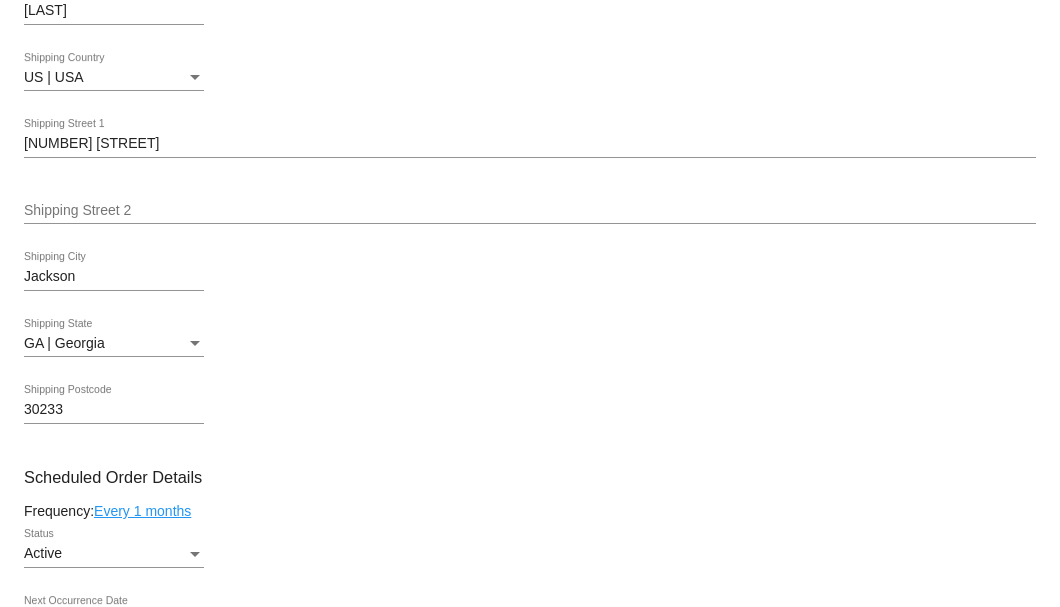 scroll, scrollTop: 933, scrollLeft: 0, axis: vertical 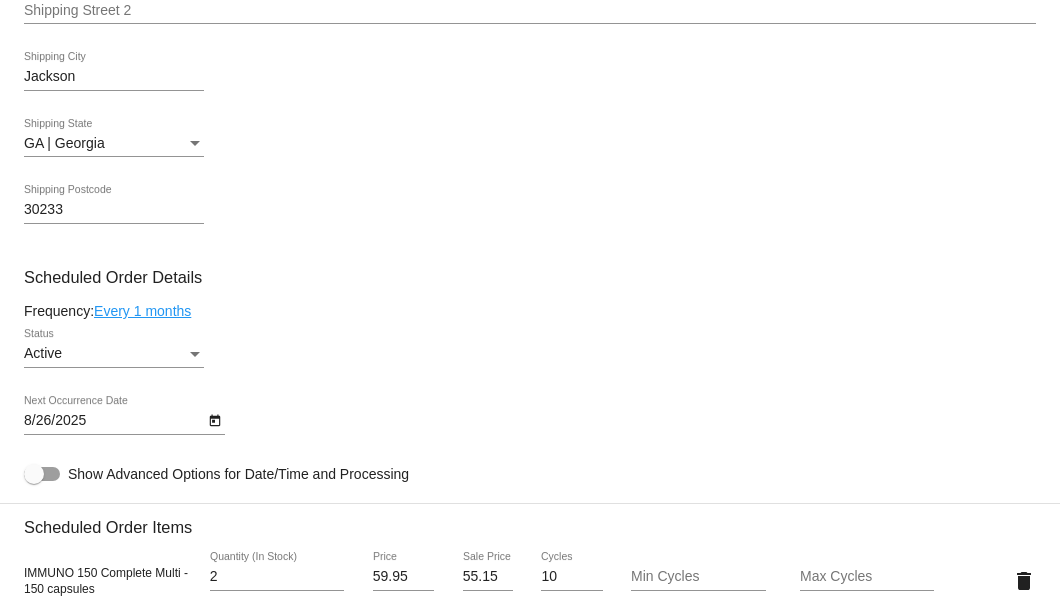click on "Every 1 months" 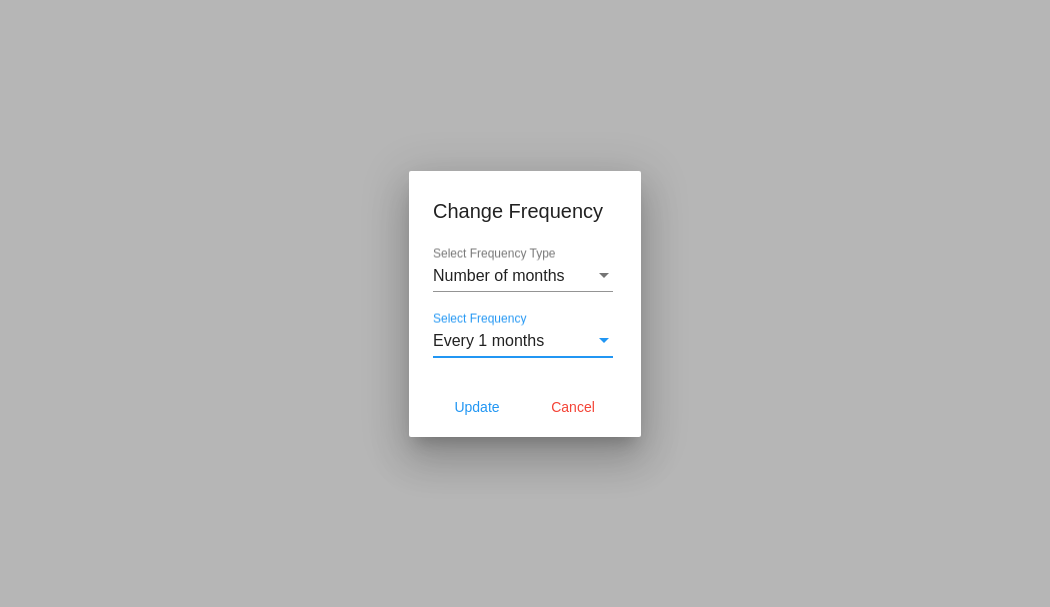click on "Every 1 months" at bounding box center (488, 340) 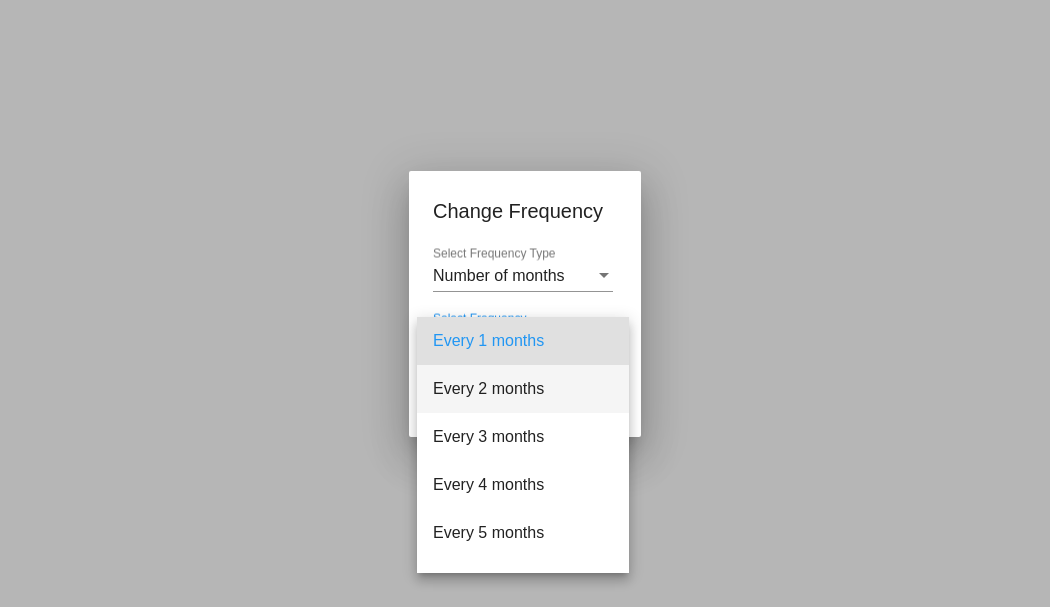 click on "Every 2 months" at bounding box center [523, 389] 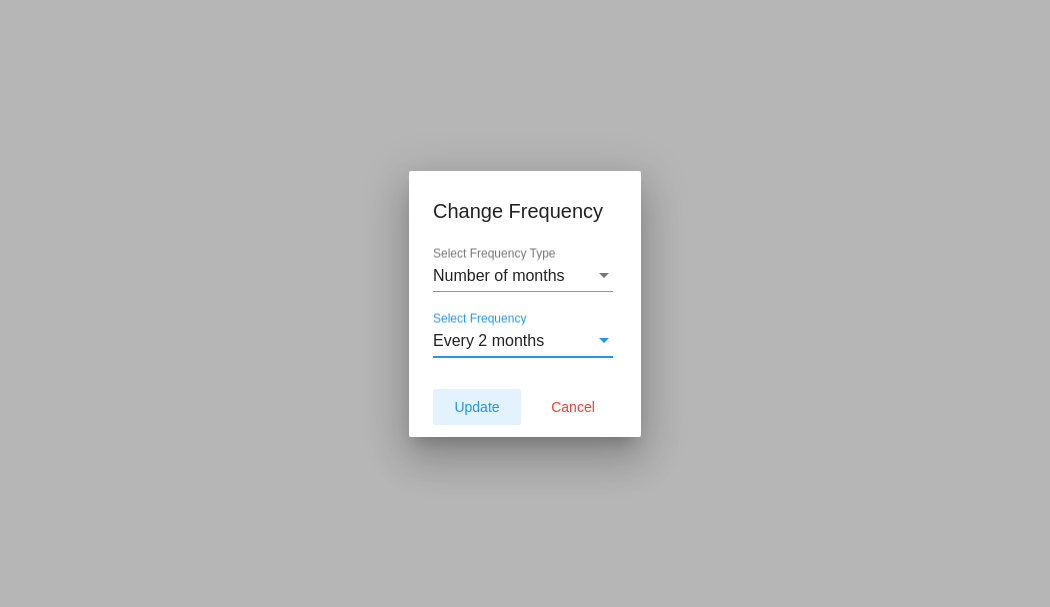 click on "Update" 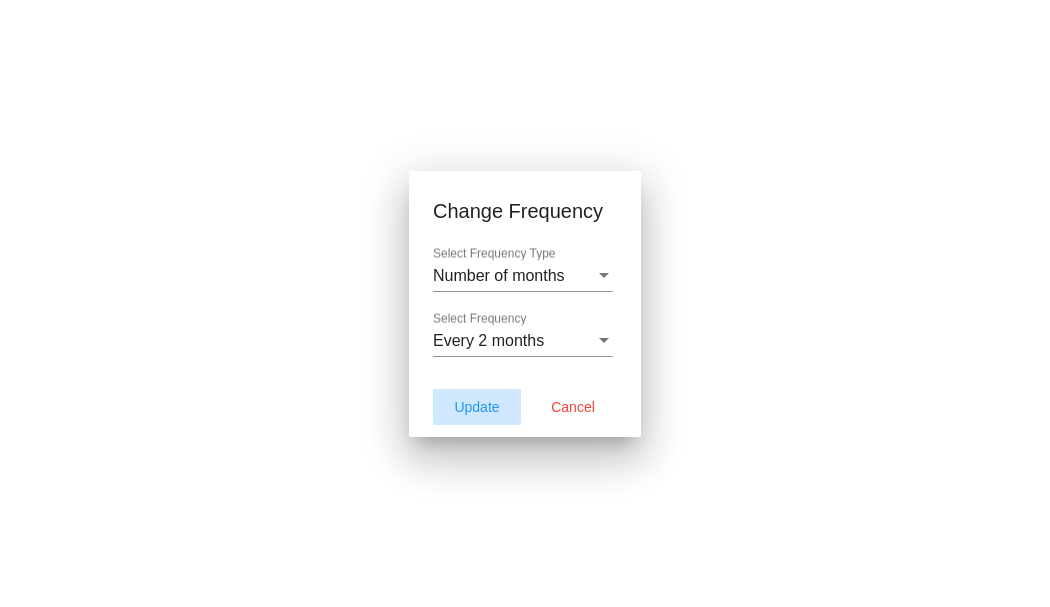 type on "10/4/2025" 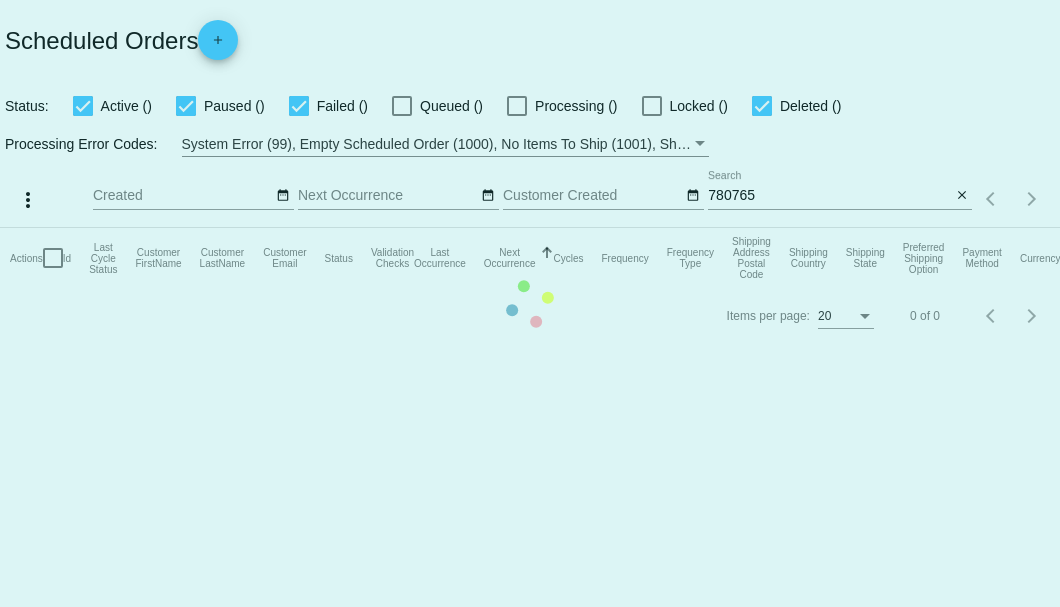 scroll, scrollTop: 0, scrollLeft: 0, axis: both 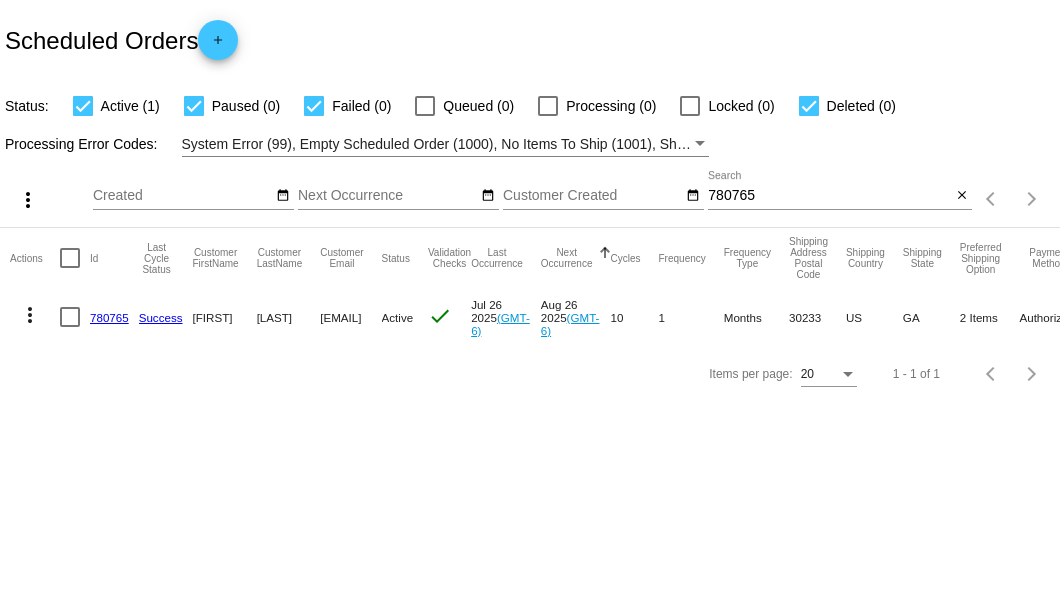 click on "780765" 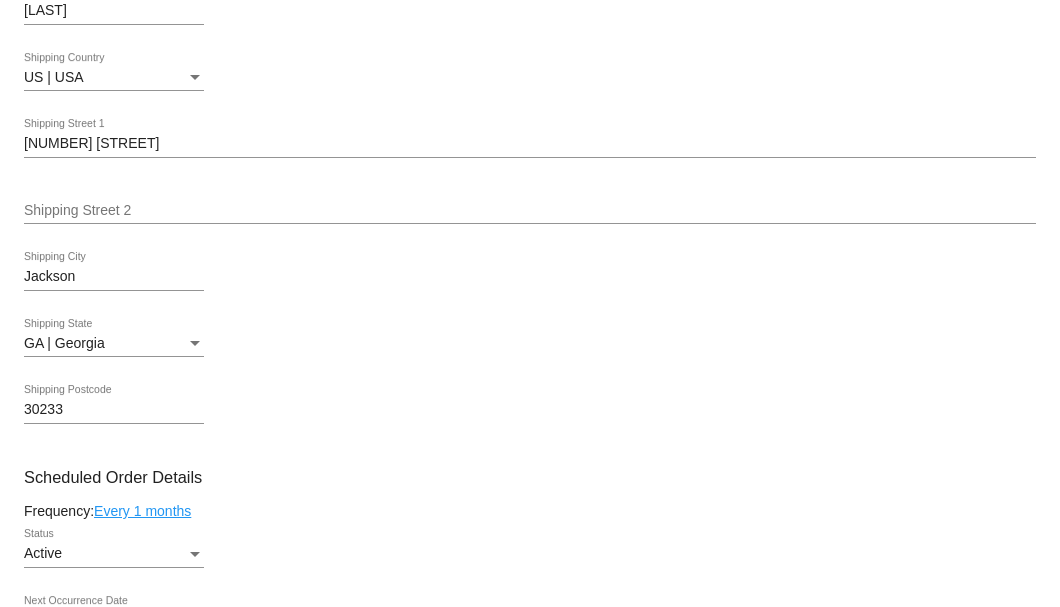scroll, scrollTop: 866, scrollLeft: 0, axis: vertical 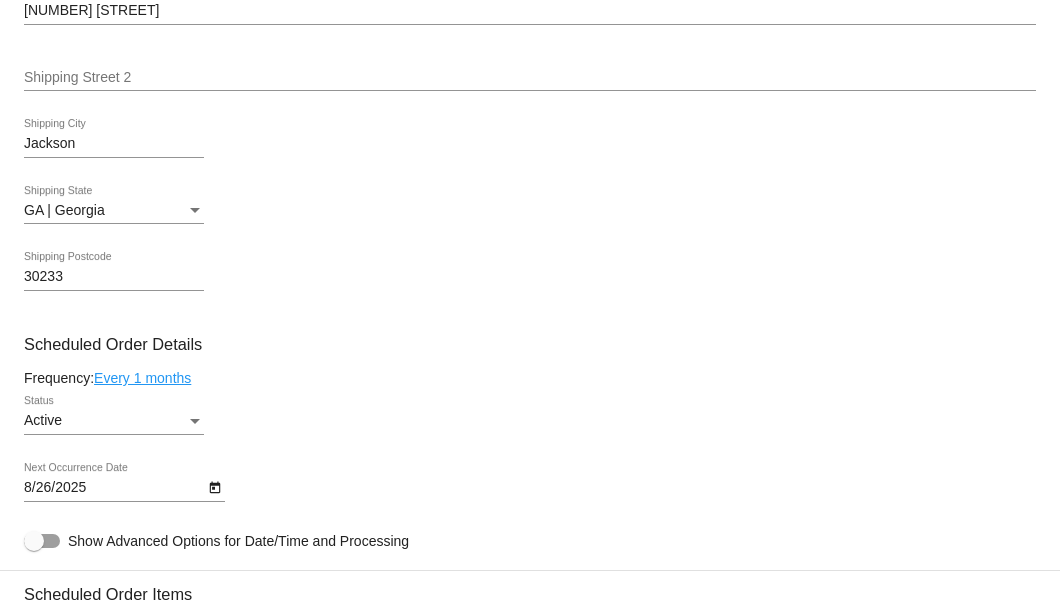 click 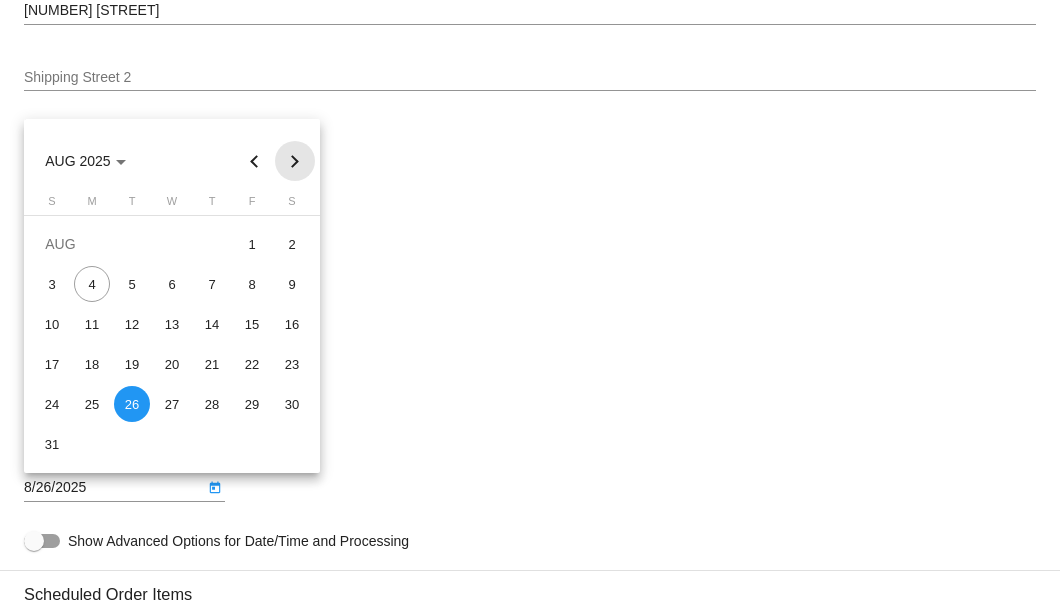 click at bounding box center (295, 161) 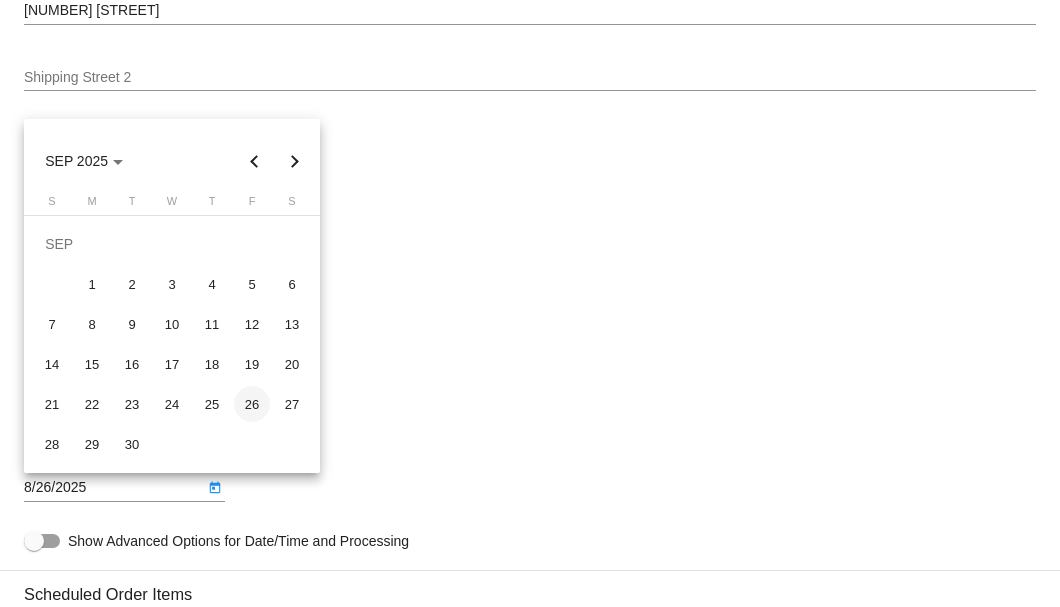 click on "26" at bounding box center [252, 404] 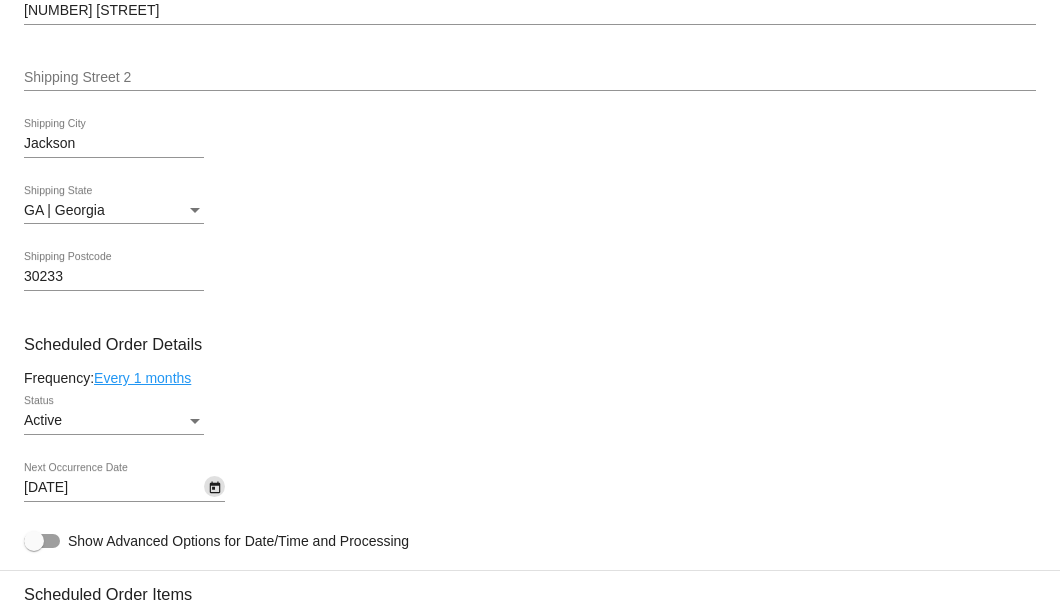 scroll, scrollTop: 1066, scrollLeft: 0, axis: vertical 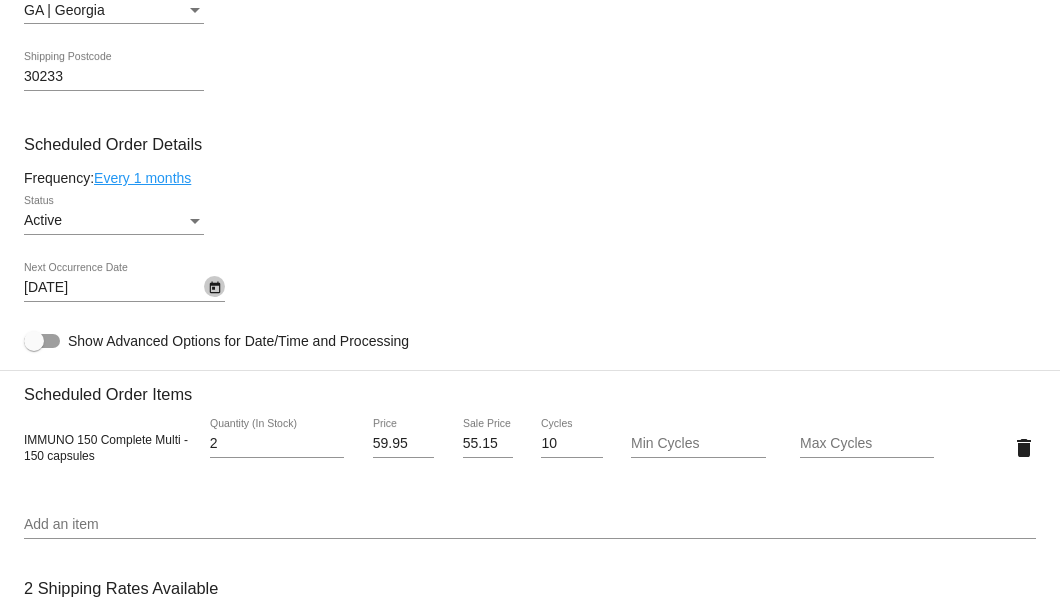 click 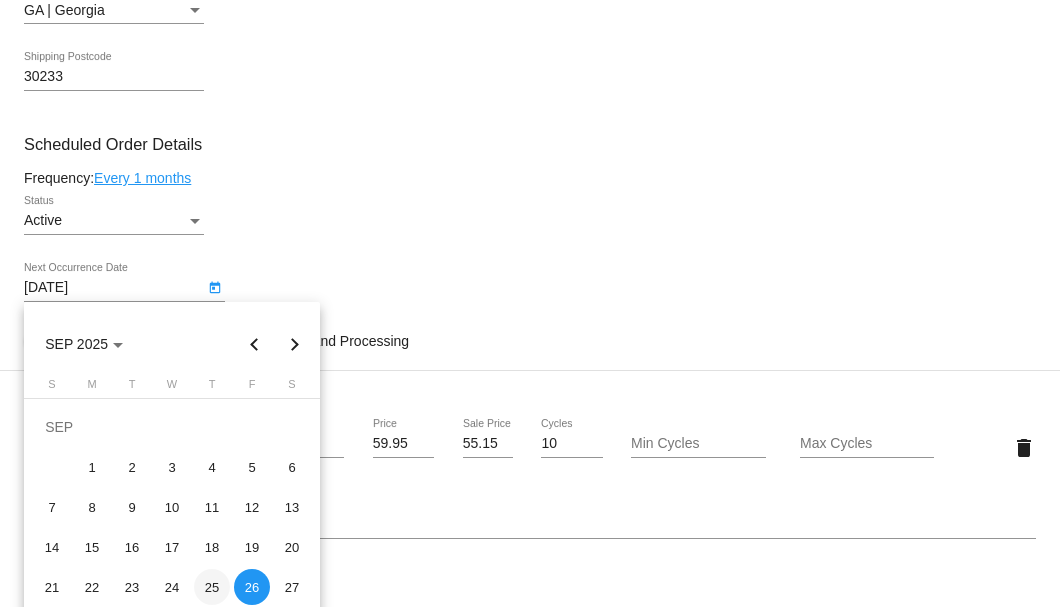 click on "25" at bounding box center [212, 587] 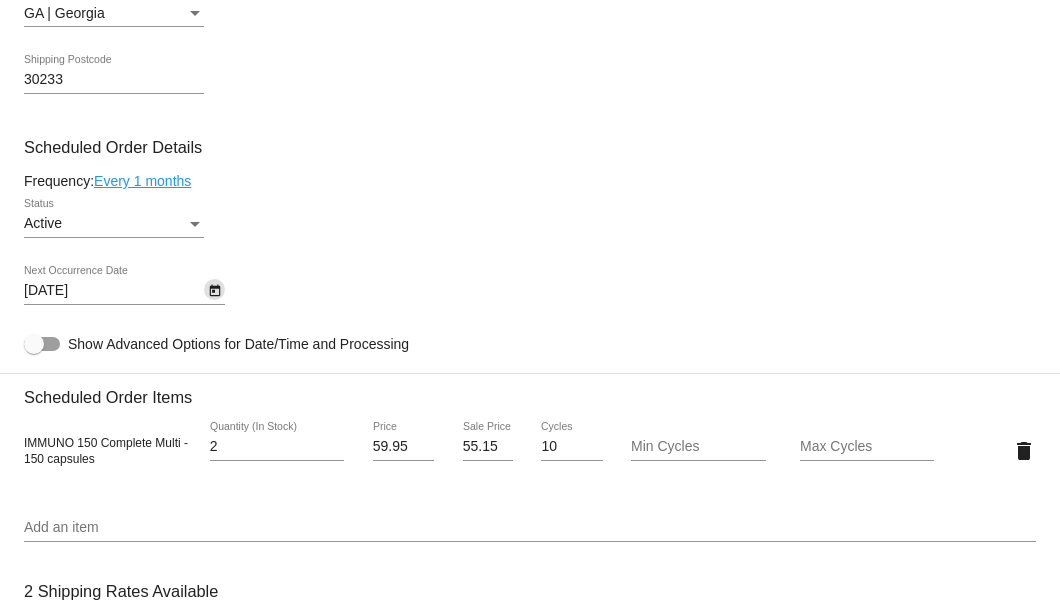 scroll, scrollTop: 996, scrollLeft: 0, axis: vertical 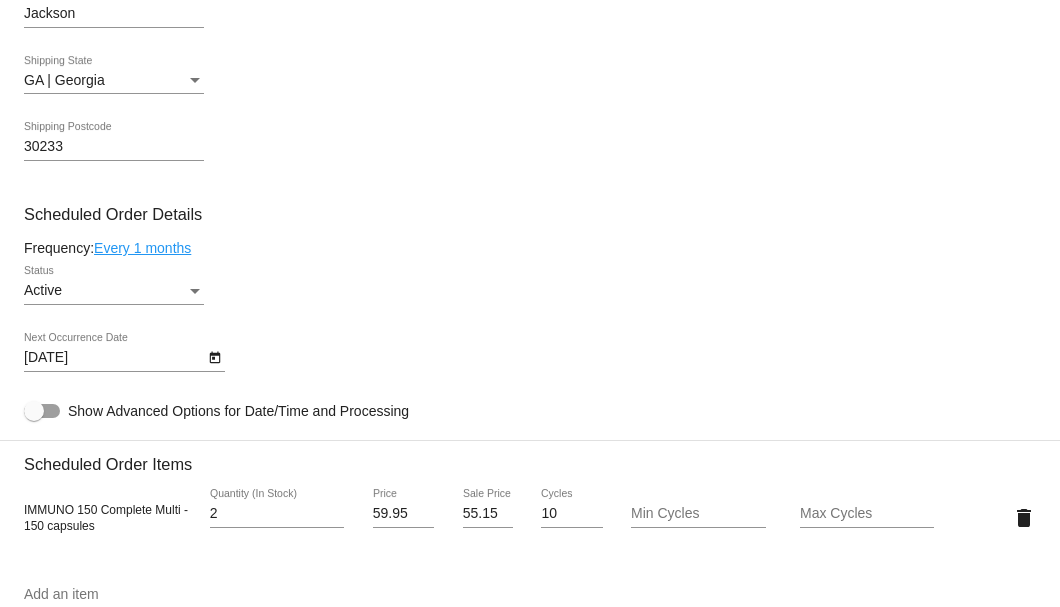 click on "Every 1 months" 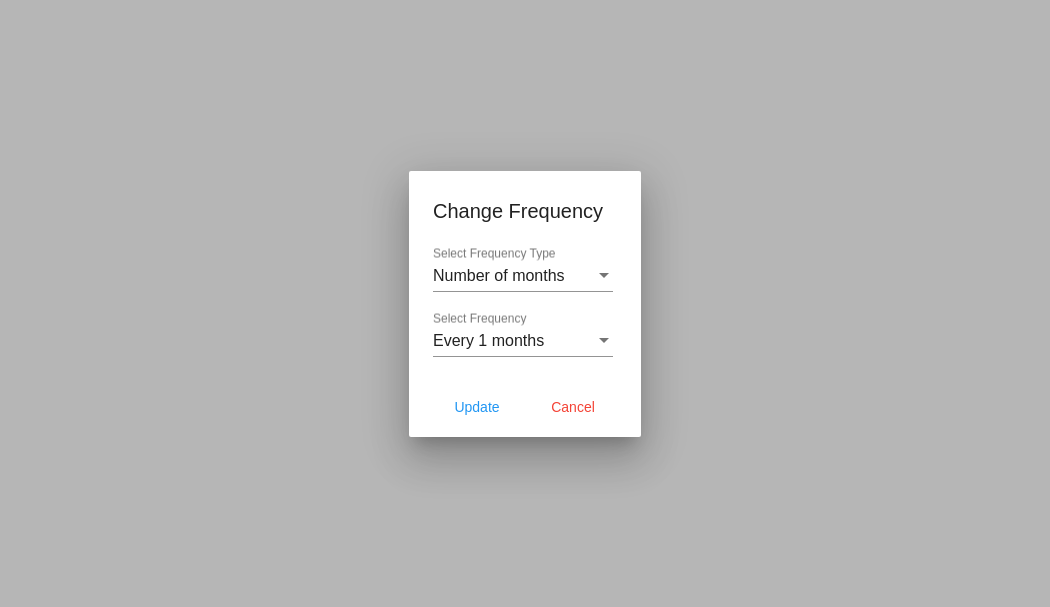 click on "Every 1 months
Select Frequency" at bounding box center (523, 334) 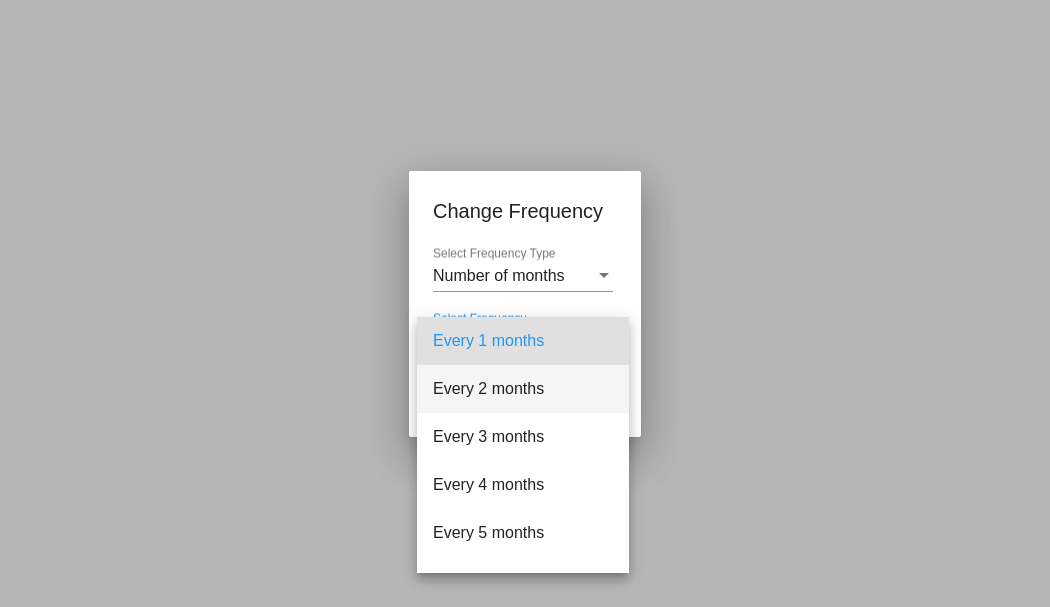 click on "Every 2 months" at bounding box center (523, 389) 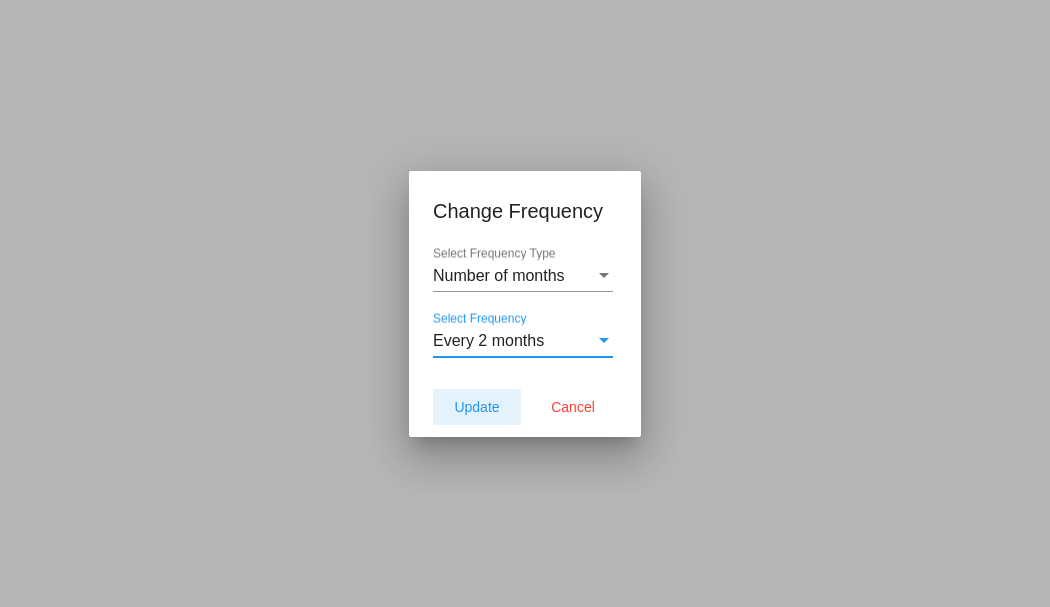 click on "Update" 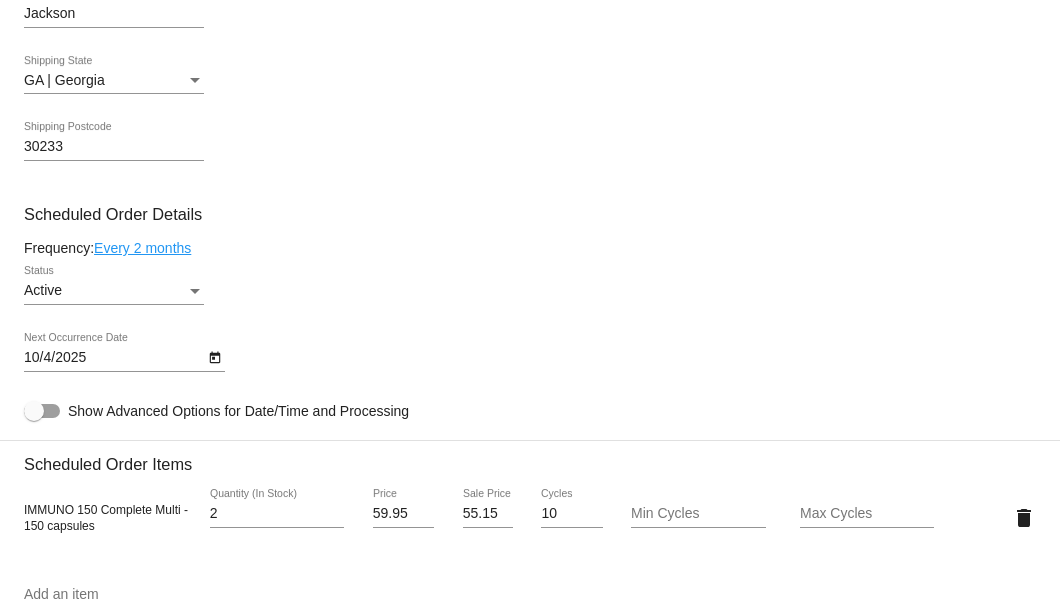 click 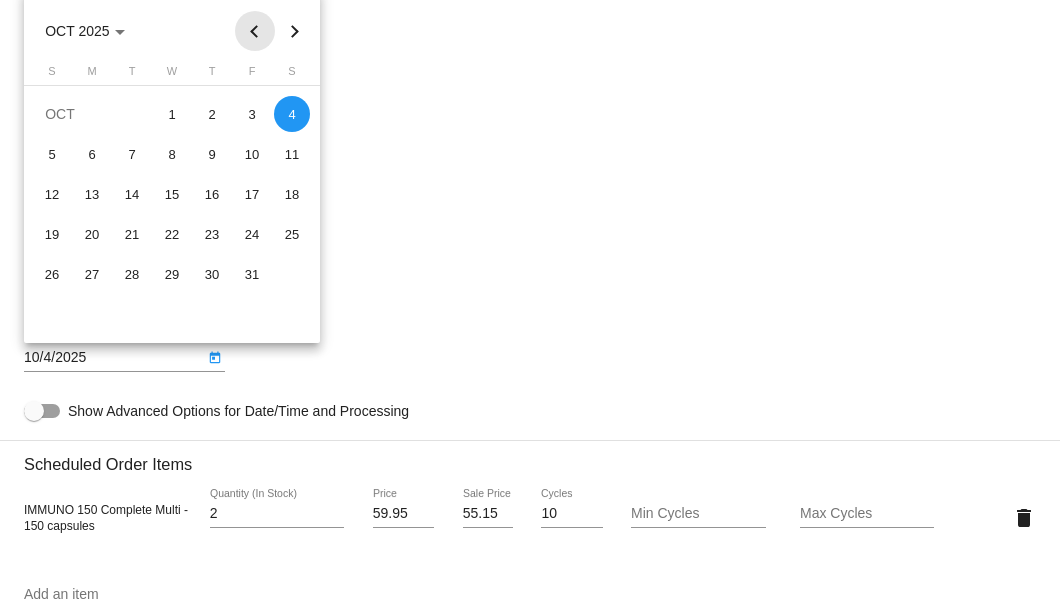 click at bounding box center (255, 31) 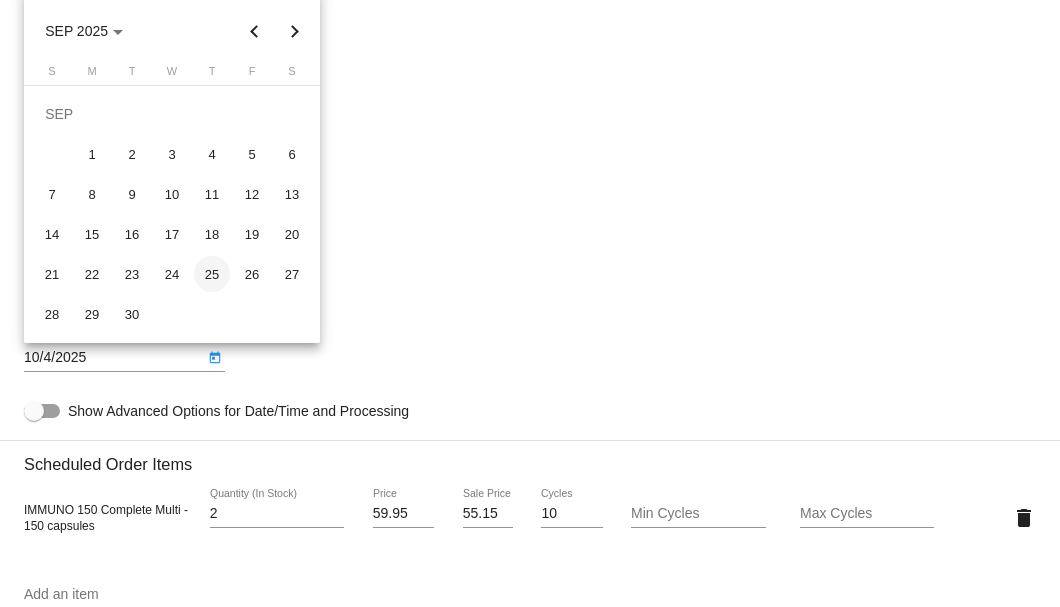 click on "25" at bounding box center (212, 274) 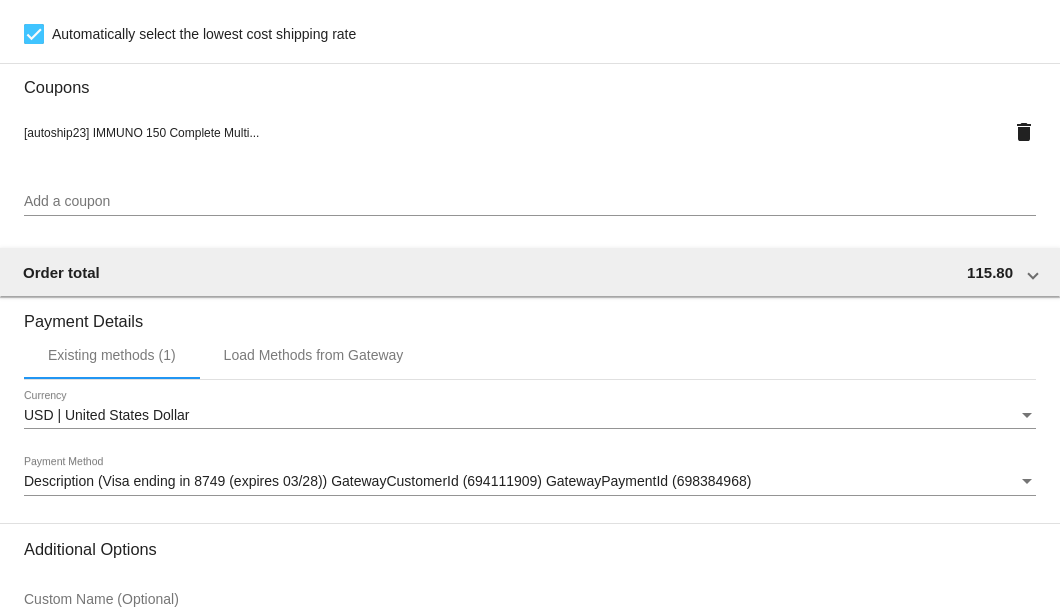scroll, scrollTop: 1930, scrollLeft: 0, axis: vertical 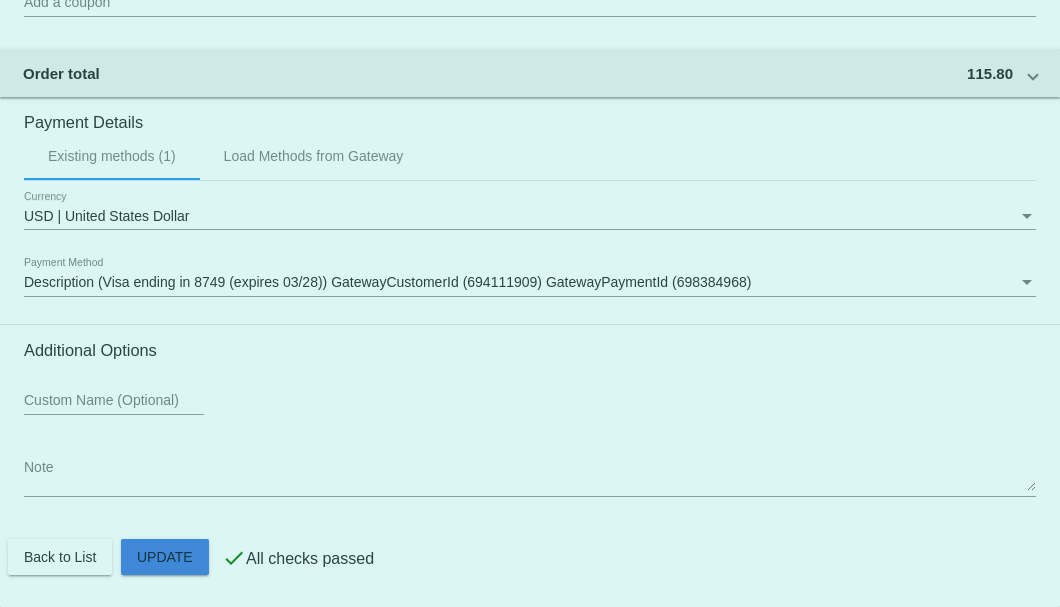 click on "Customer
5081049: [FIRST] [LAST]
[EMAIL]
Customer Shipping
Enter Shipping Address Select A Saved Address (0)
[FIRST]
Shipping First Name
[LAST]
Shipping Last Name
US | [STATE]
Shipping Country
[NUMBER] [STREET]
Shipping Street 1
Shipping Street 2
[CITY]
Shipping City
GA | Georgia
Shipping State
30233
Shipping Postcode
Scheduled Order Details
Frequency:
Every 2 months
Active
Status
2" 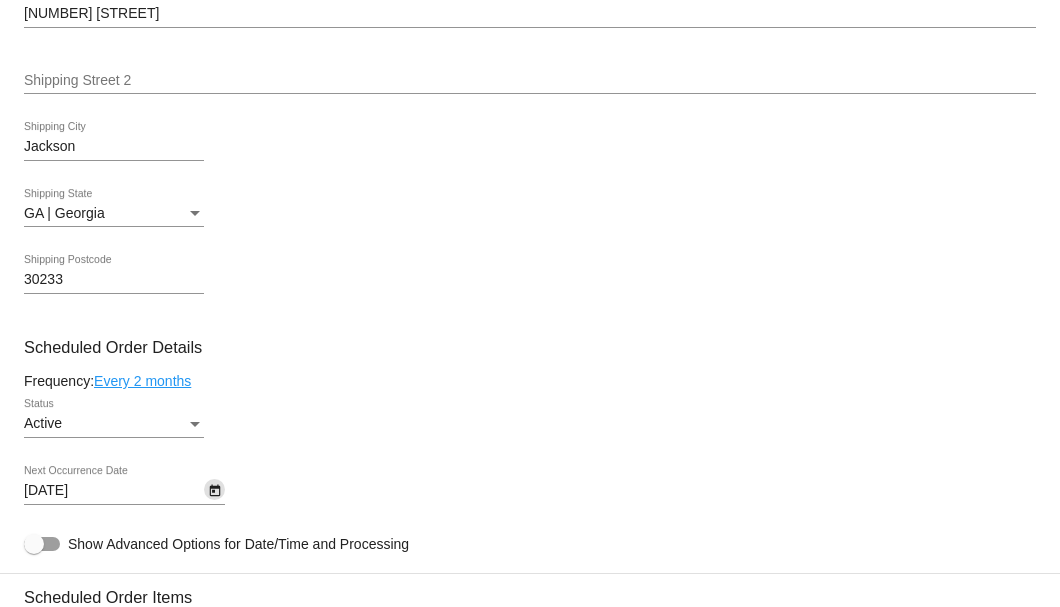 scroll, scrollTop: 663, scrollLeft: 0, axis: vertical 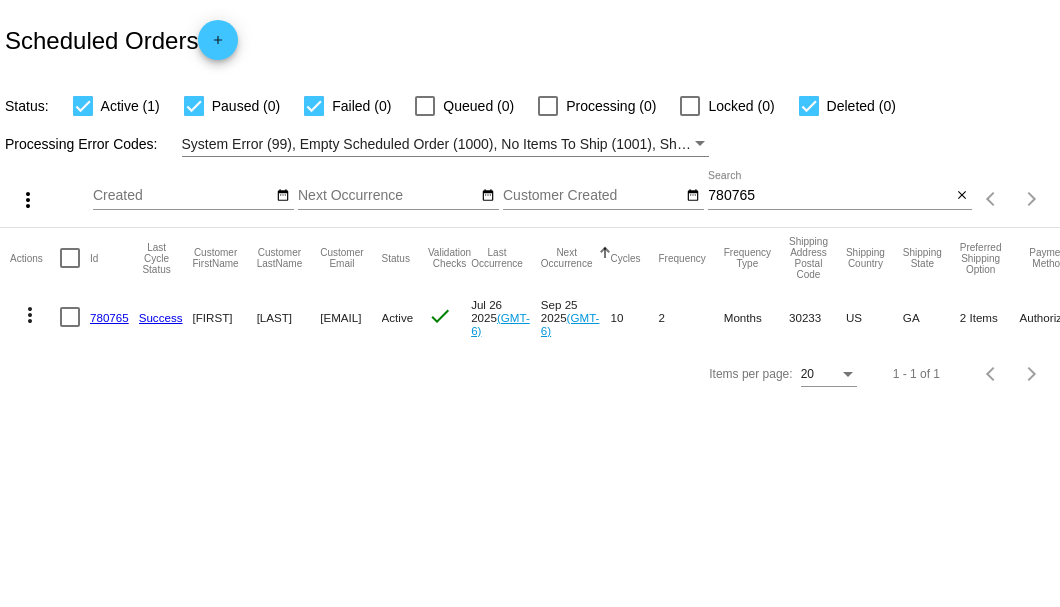 drag, startPoint x: 318, startPoint y: 318, endPoint x: 428, endPoint y: 322, distance: 110.0727 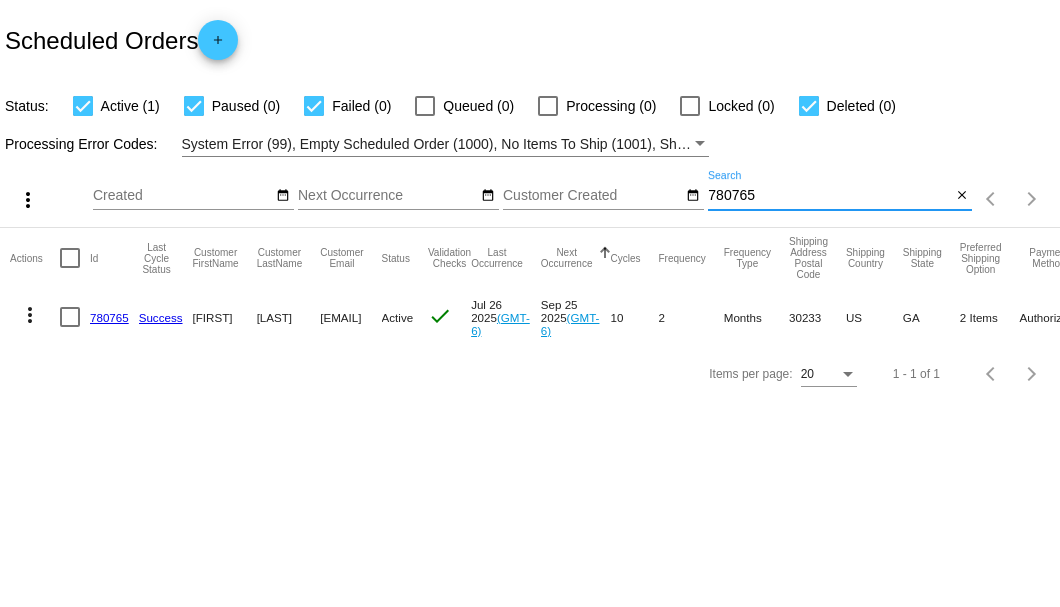 click on "780765" at bounding box center (829, 196) 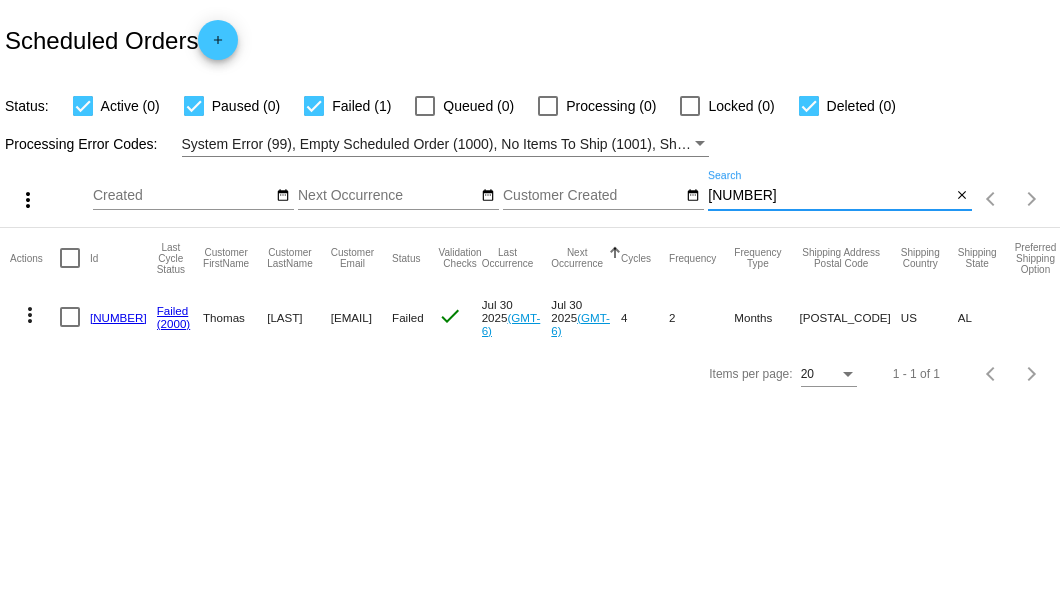 type on "[NUMBER]" 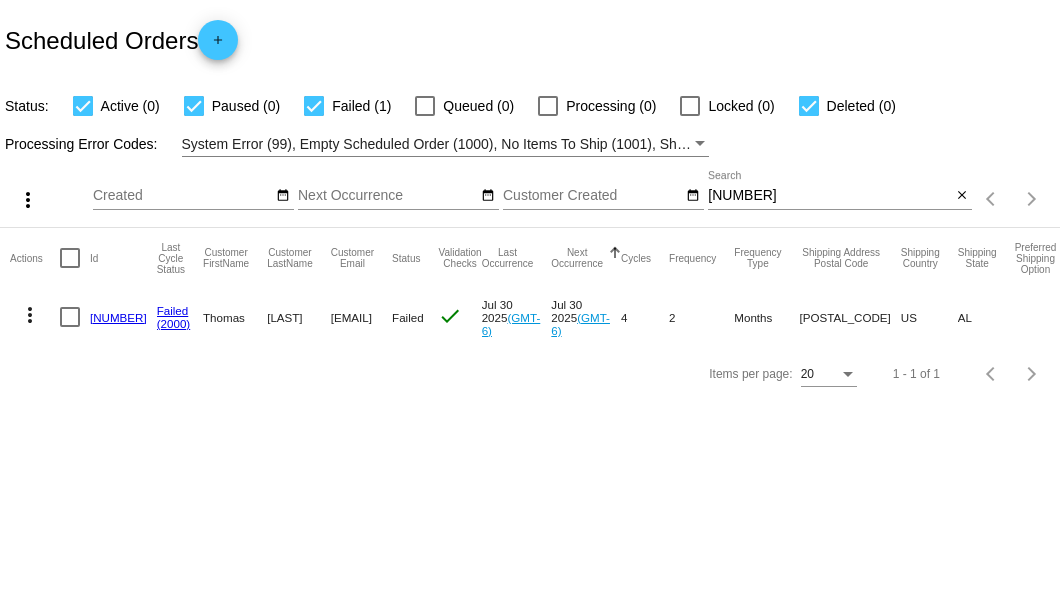 drag, startPoint x: 306, startPoint y: 310, endPoint x: 443, endPoint y: 321, distance: 137.4409 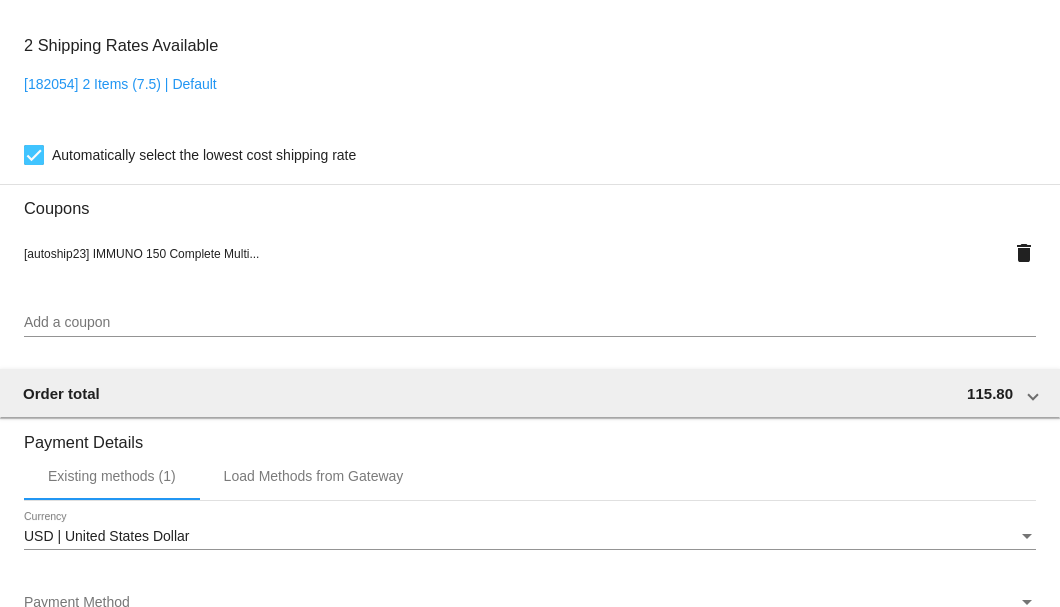 scroll, scrollTop: 2000, scrollLeft: 0, axis: vertical 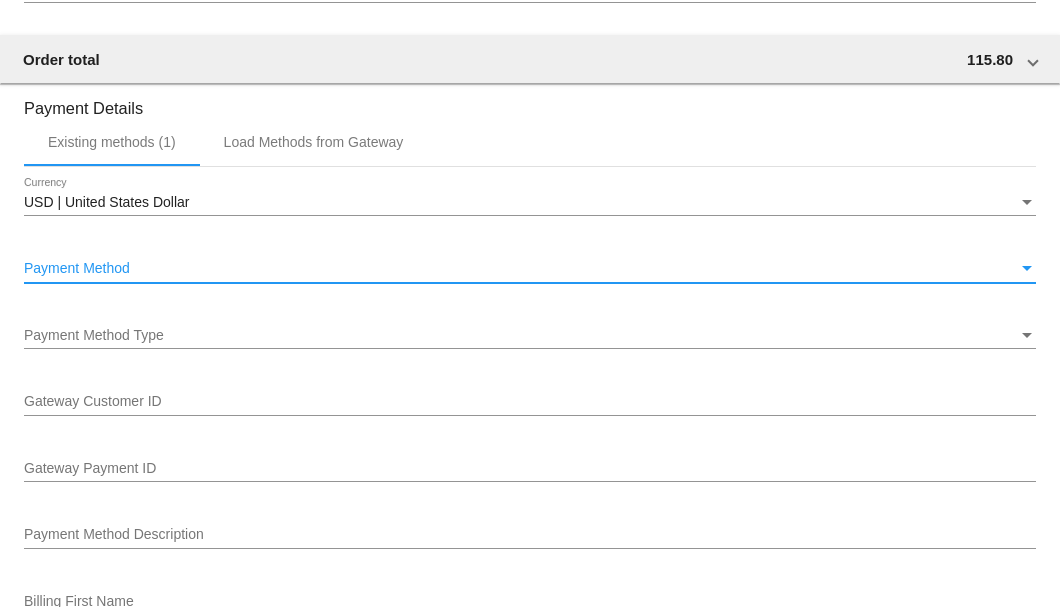 click on "Payment Method" at bounding box center [521, 269] 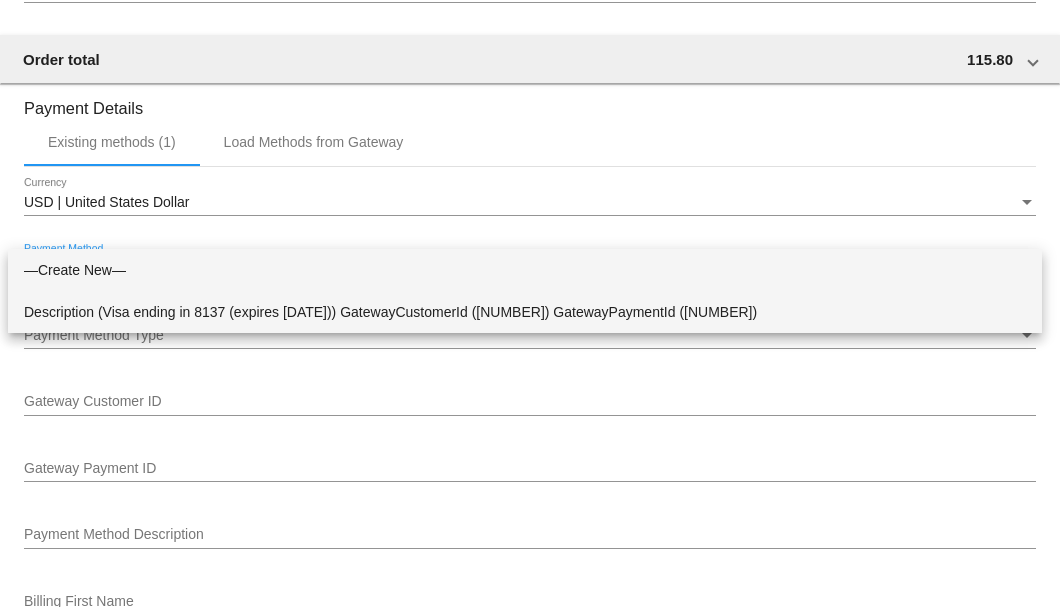 click on "Description (Visa ending in 8137 (expires [DATE])) GatewayCustomerId ([NUMBER])
GatewayPaymentId ([NUMBER])" at bounding box center (525, 312) 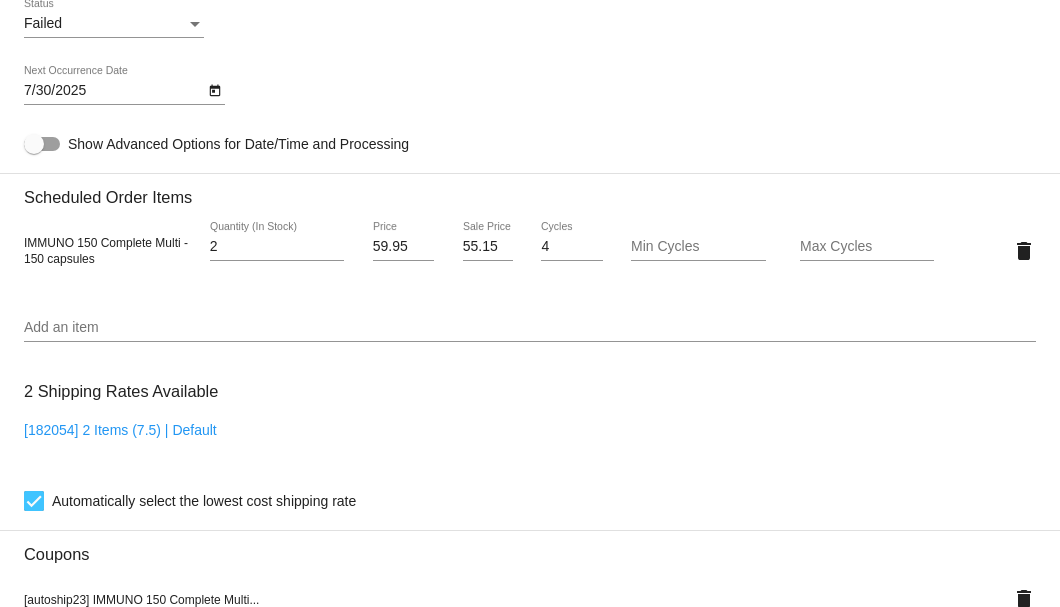 scroll, scrollTop: 1186, scrollLeft: 0, axis: vertical 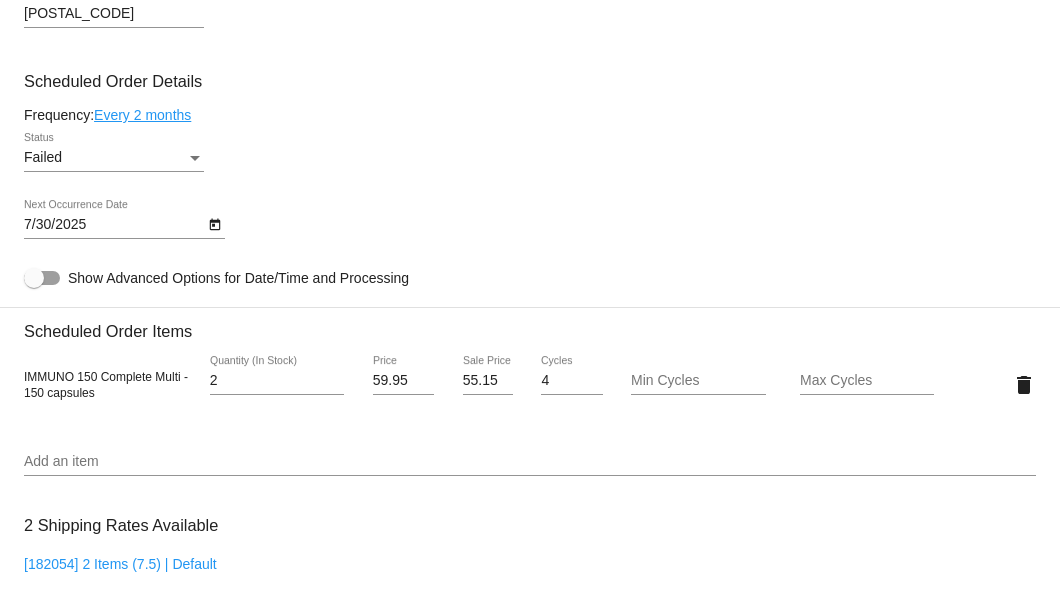 click at bounding box center (195, 158) 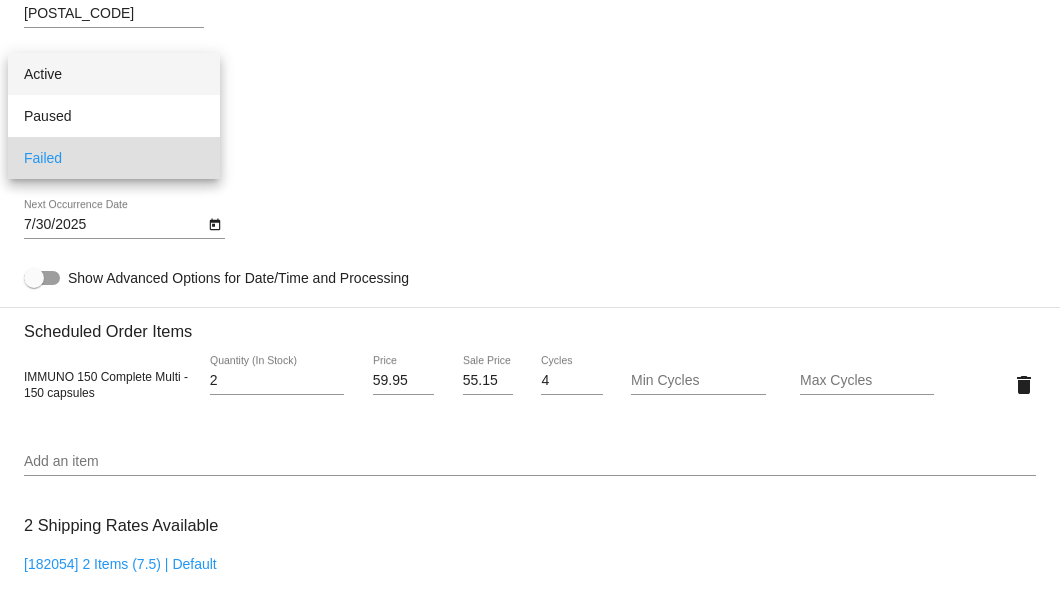 click on "Active" at bounding box center (114, 74) 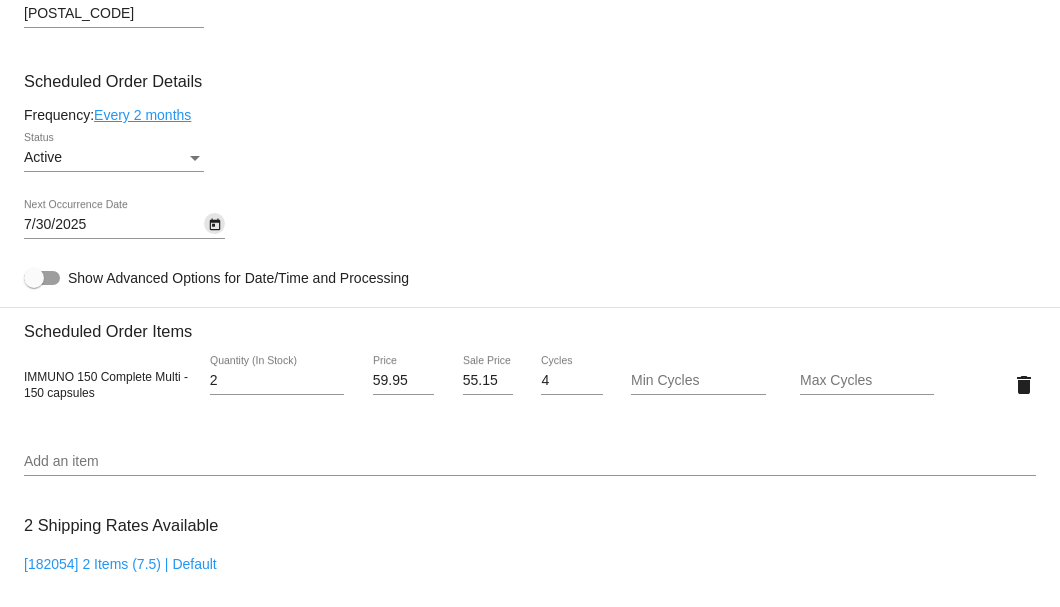 click 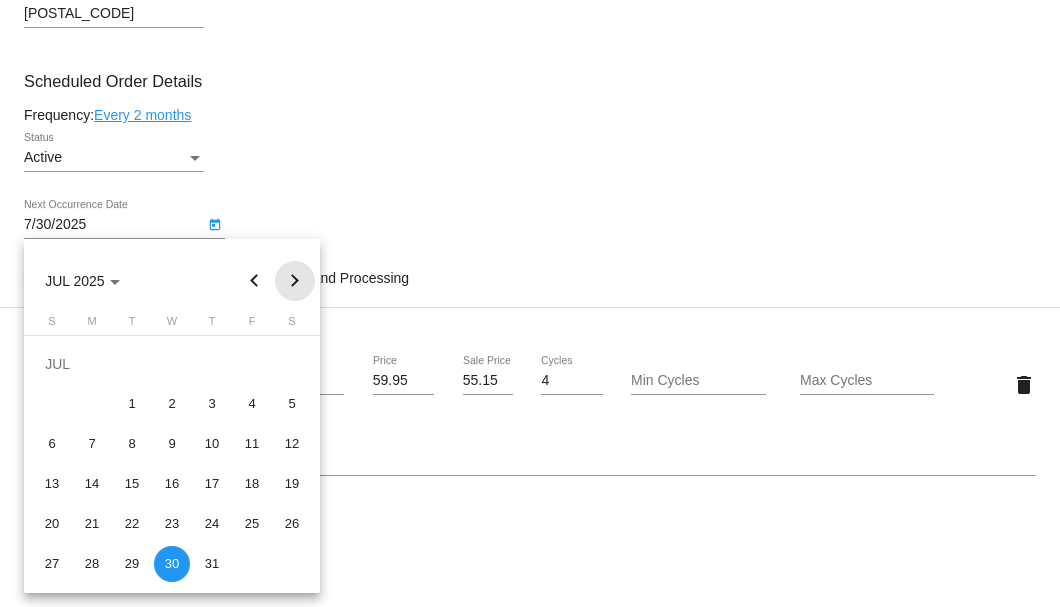 click at bounding box center (295, 281) 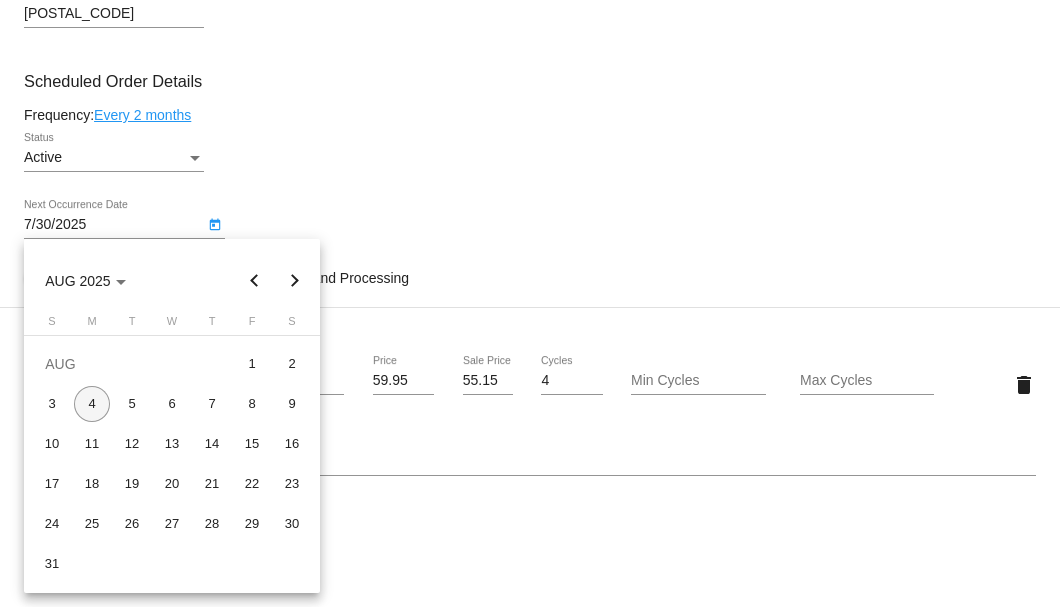 click on "4" at bounding box center (92, 404) 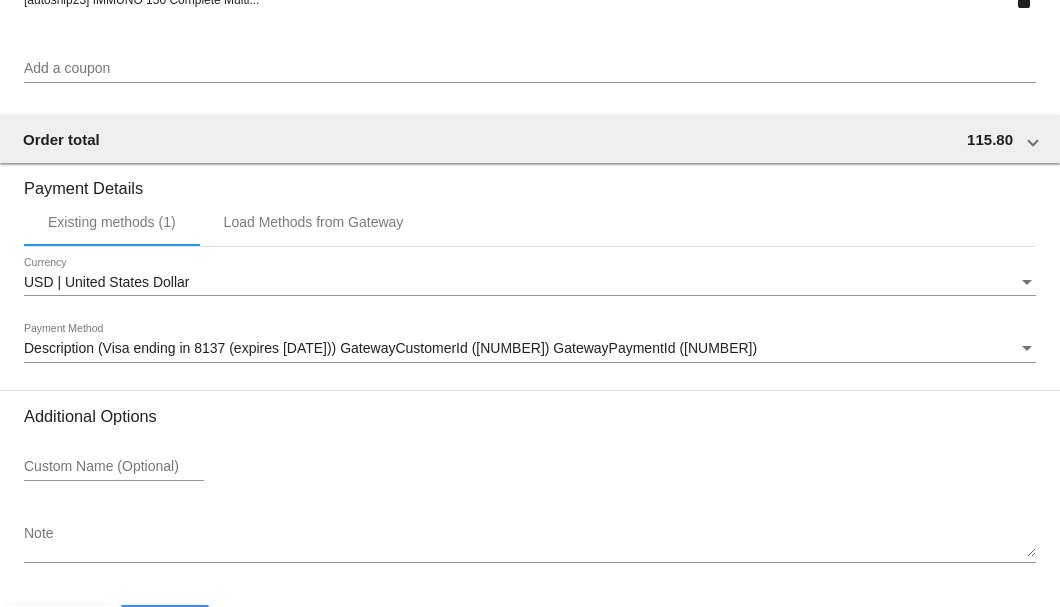 scroll, scrollTop: 1986, scrollLeft: 0, axis: vertical 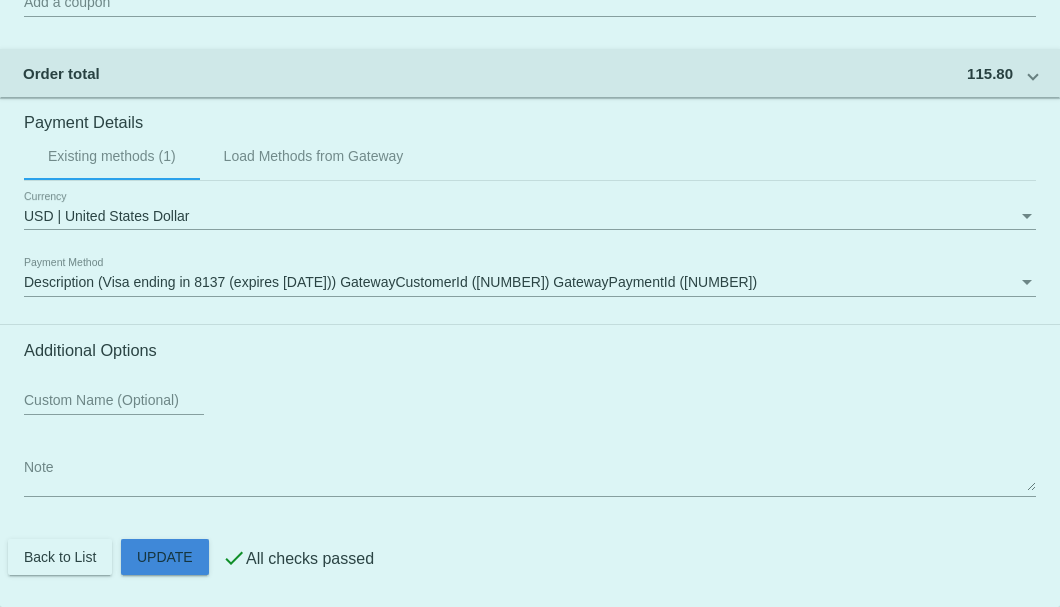 click on "Customer
4879402: Thomas Potts
tom@pottsmarketing.com
Customer Shipping
Enter Shipping Address Select A Saved Address (0)
Thomas
Shipping First Name
Potts
Shipping Last Name
US | USA
Shipping Country
14 Diana Hills Road
Shipping Street 1
Shipping Street 2
Anniston
Shipping City
AL | Alabama
Shipping State
36207
Shipping Postcode
Scheduled Order Details
Frequency:
Every 2 months
Active
Status
2 4" 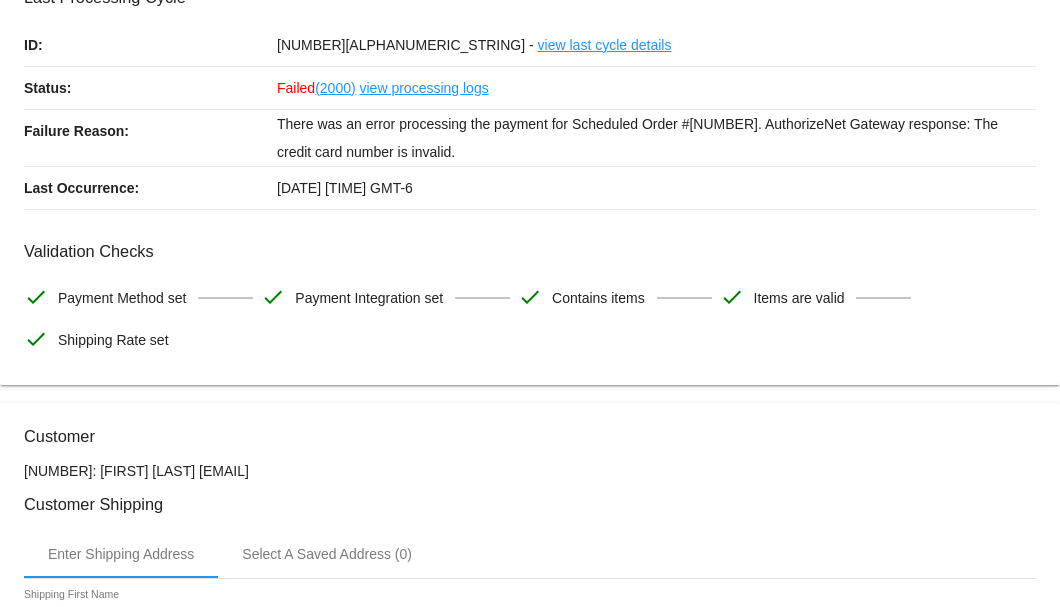 scroll, scrollTop: 0, scrollLeft: 0, axis: both 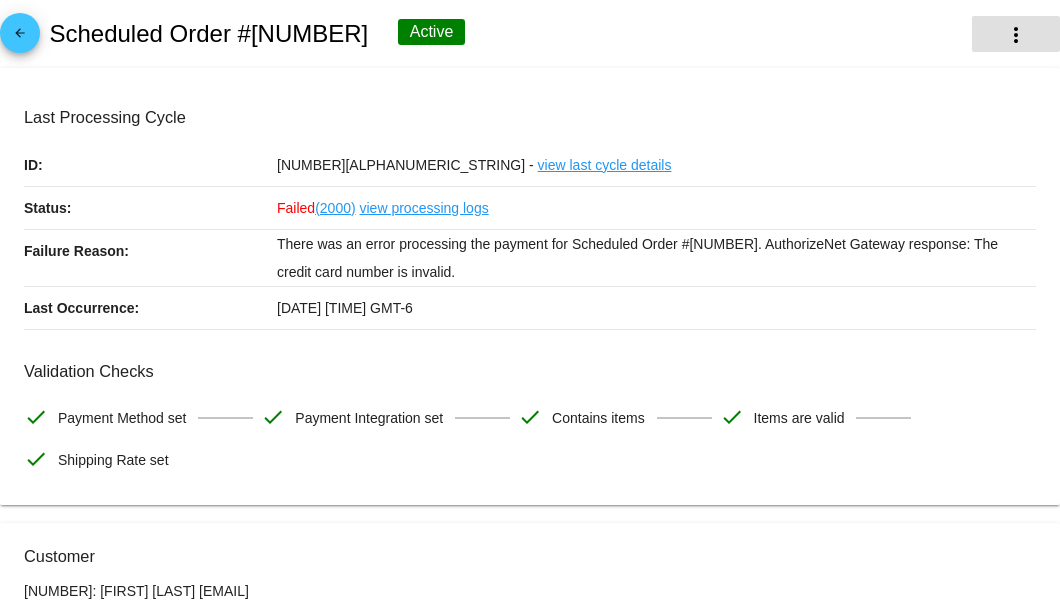 click on "more_vert" 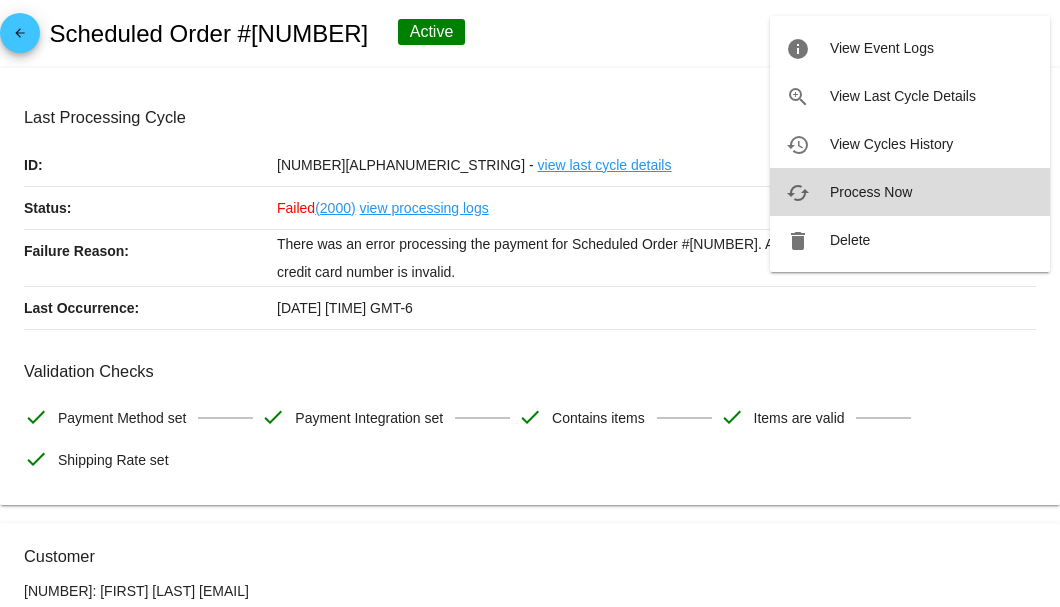 click on "Process Now" at bounding box center [871, 192] 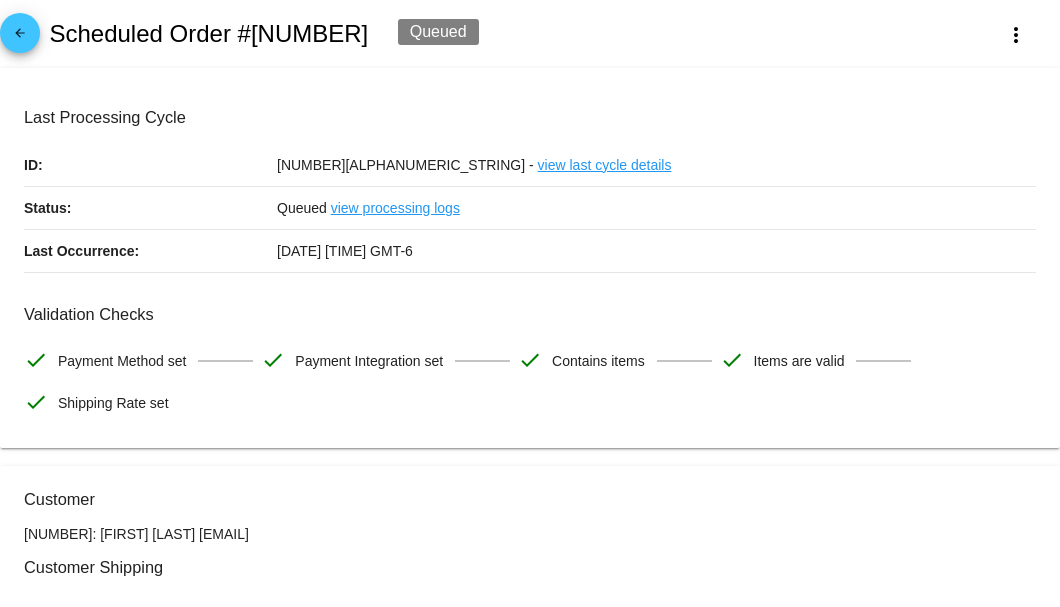 scroll, scrollTop: 266, scrollLeft: 0, axis: vertical 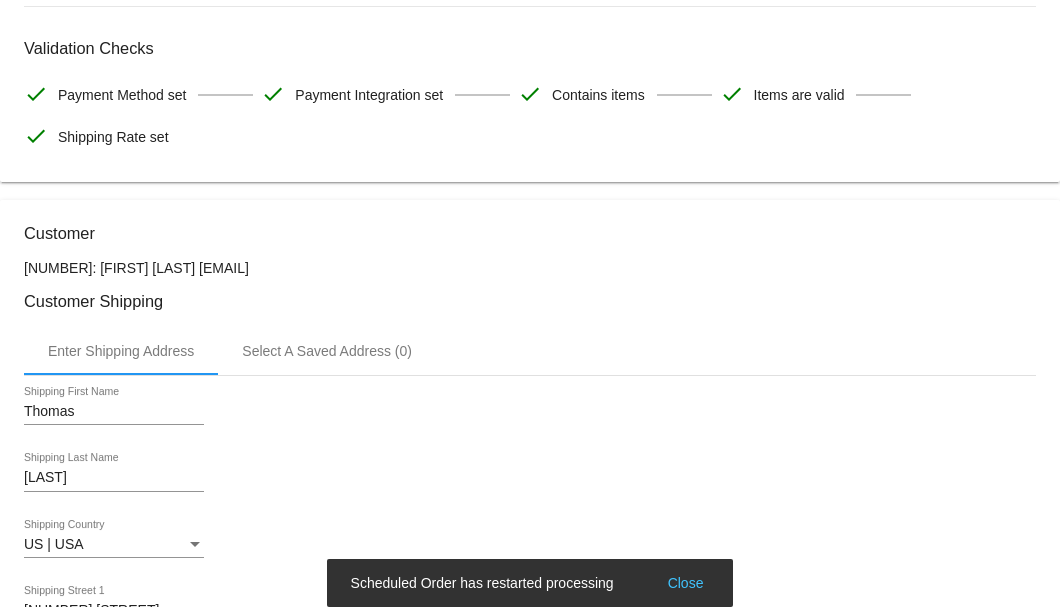 drag, startPoint x: 338, startPoint y: 263, endPoint x: 175, endPoint y: 266, distance: 163.0276 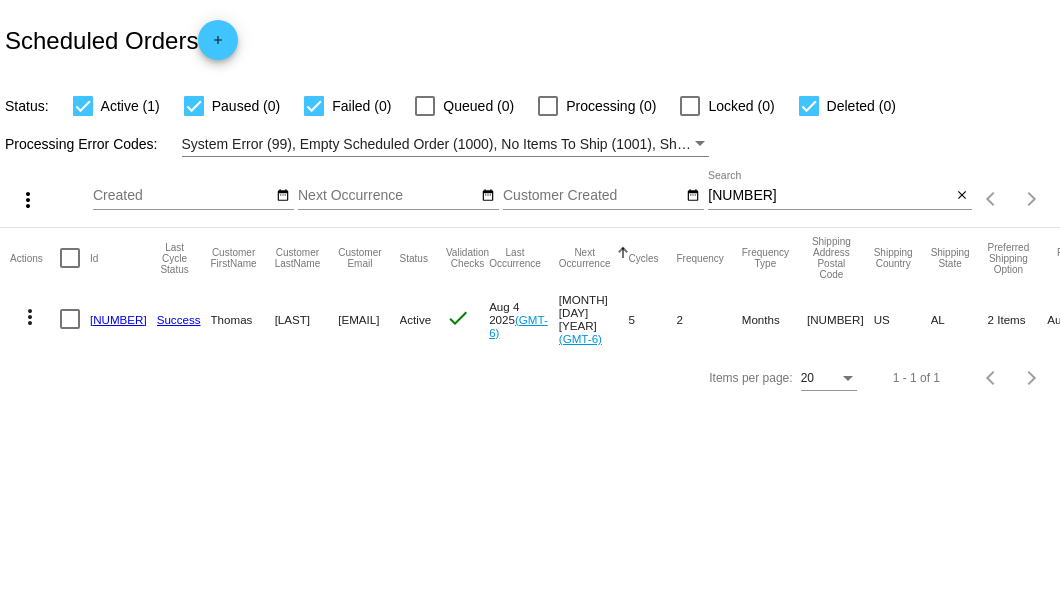 scroll, scrollTop: 0, scrollLeft: 0, axis: both 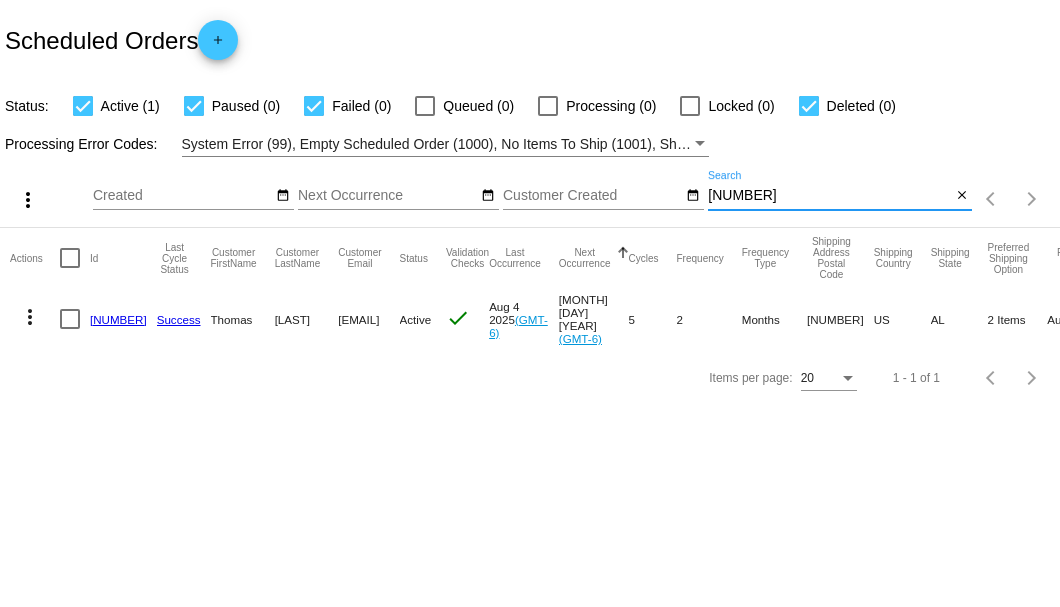 click on "[NUMBER]" at bounding box center (829, 196) 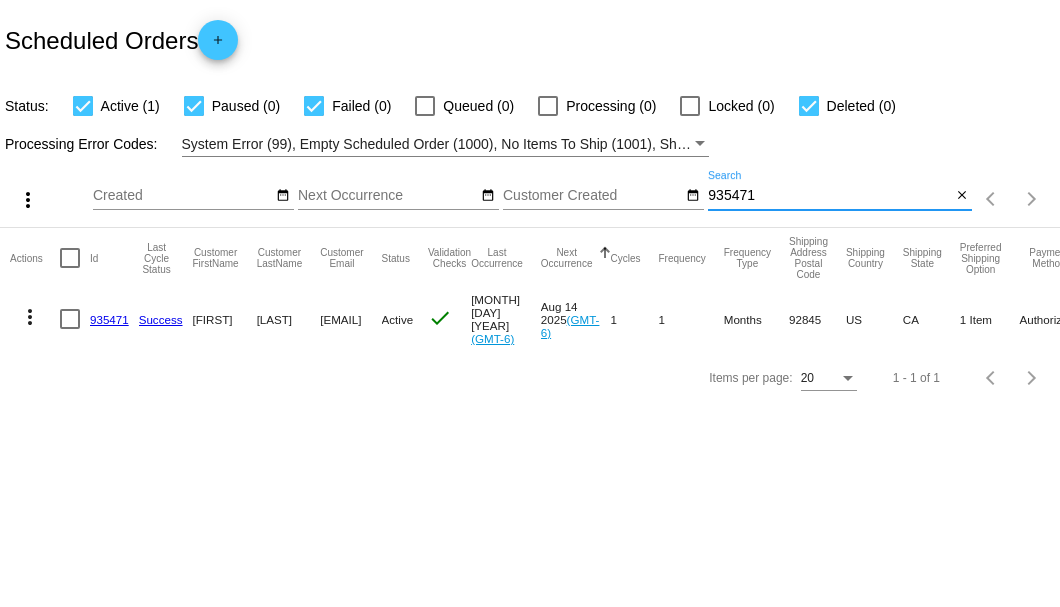 type on "935471" 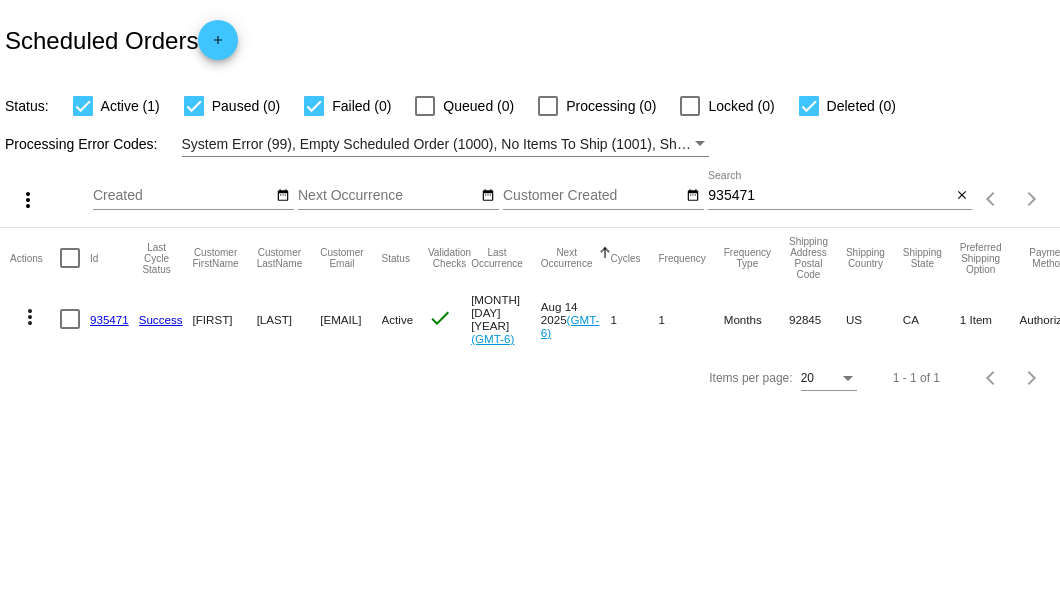 click on "935471" 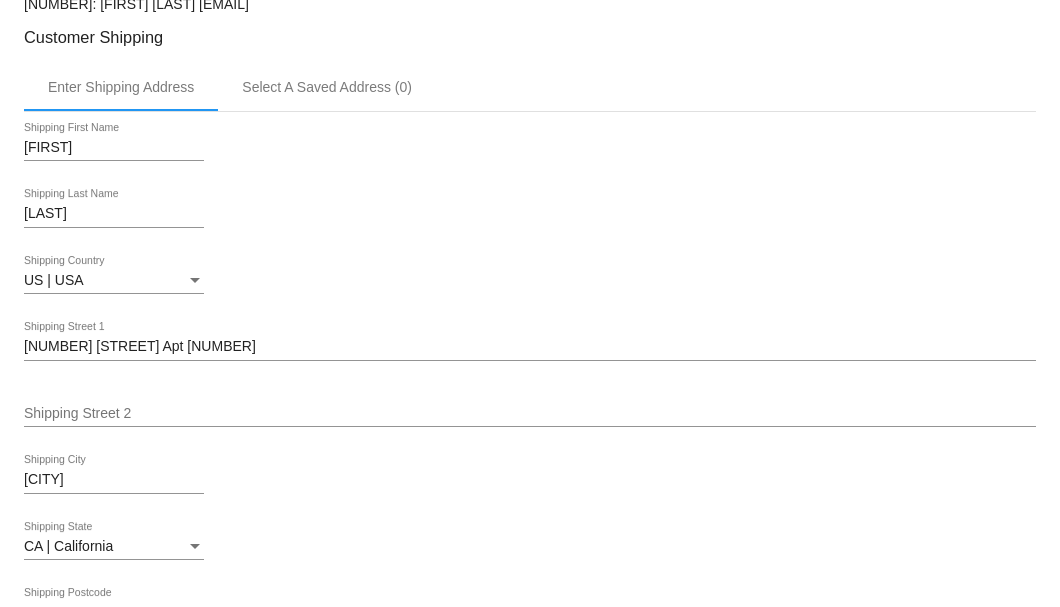 scroll, scrollTop: 396, scrollLeft: 0, axis: vertical 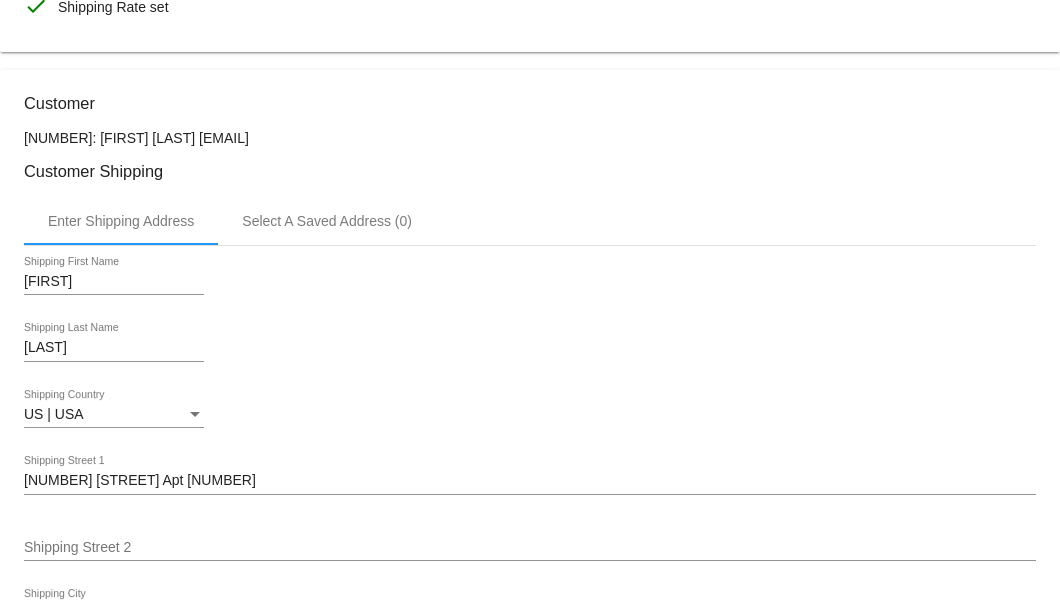 drag, startPoint x: 320, startPoint y: 136, endPoint x: 177, endPoint y: 139, distance: 143.03146 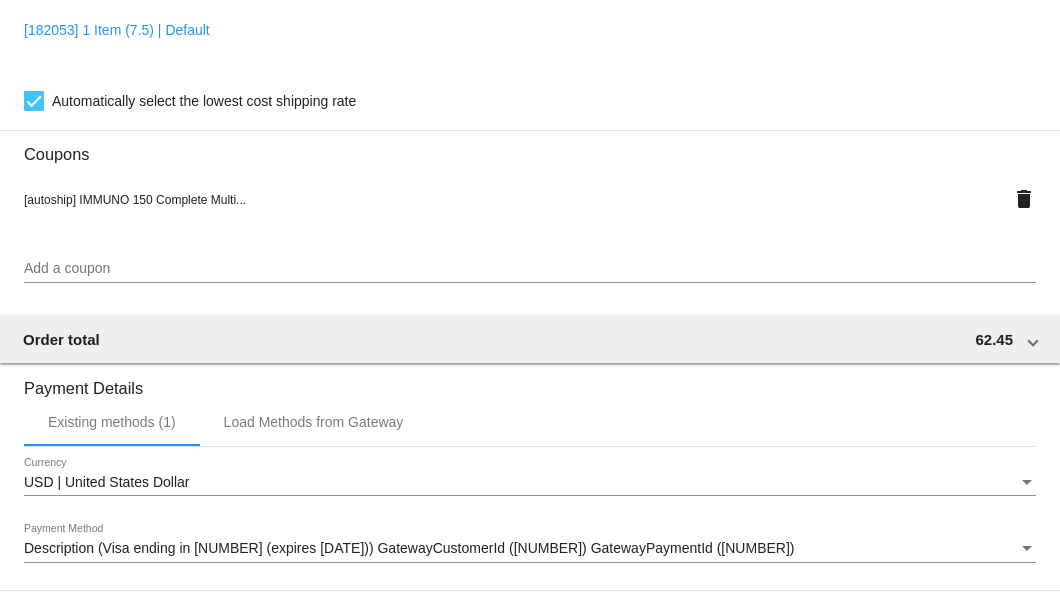 scroll, scrollTop: 1930, scrollLeft: 0, axis: vertical 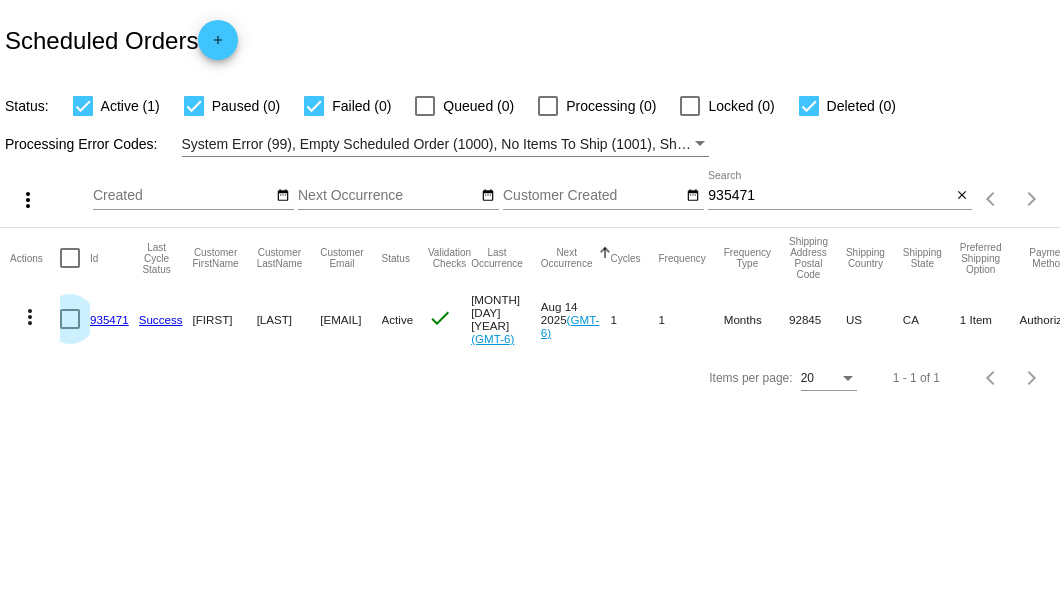 click at bounding box center [70, 319] 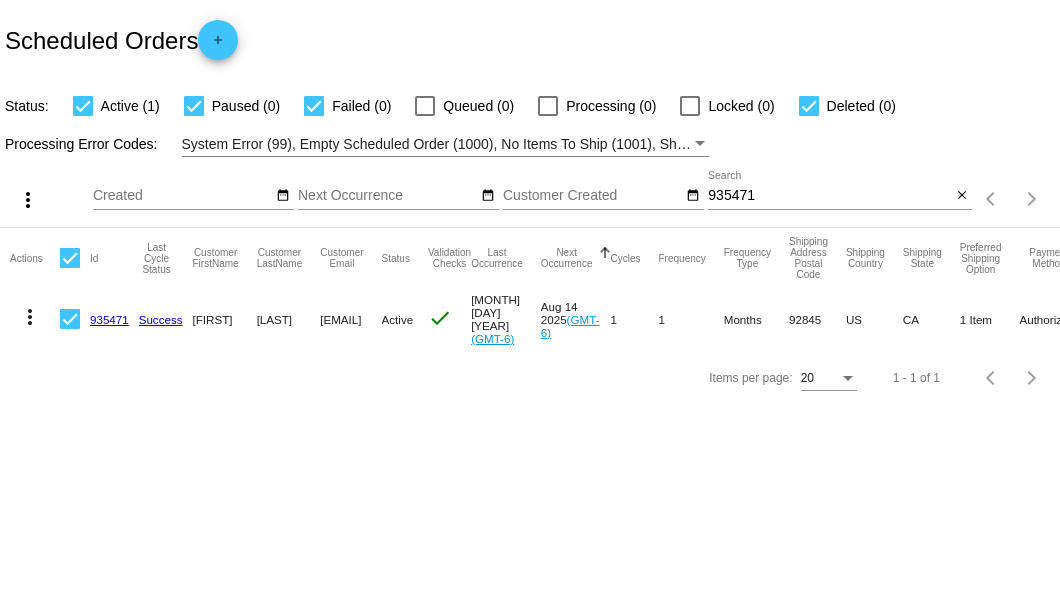 click on "more_vert" 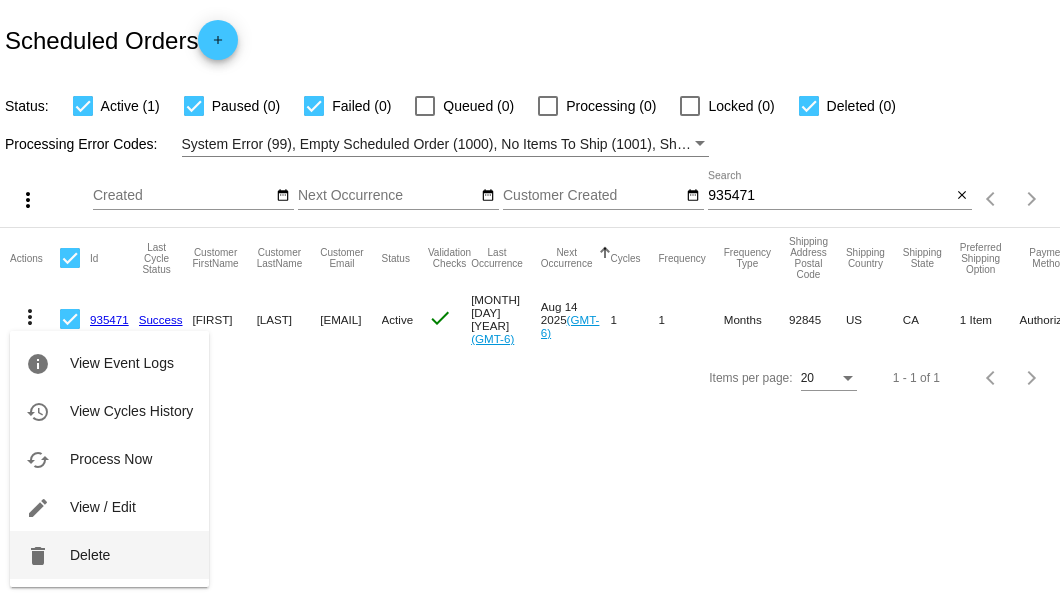 click on "Delete" at bounding box center (90, 555) 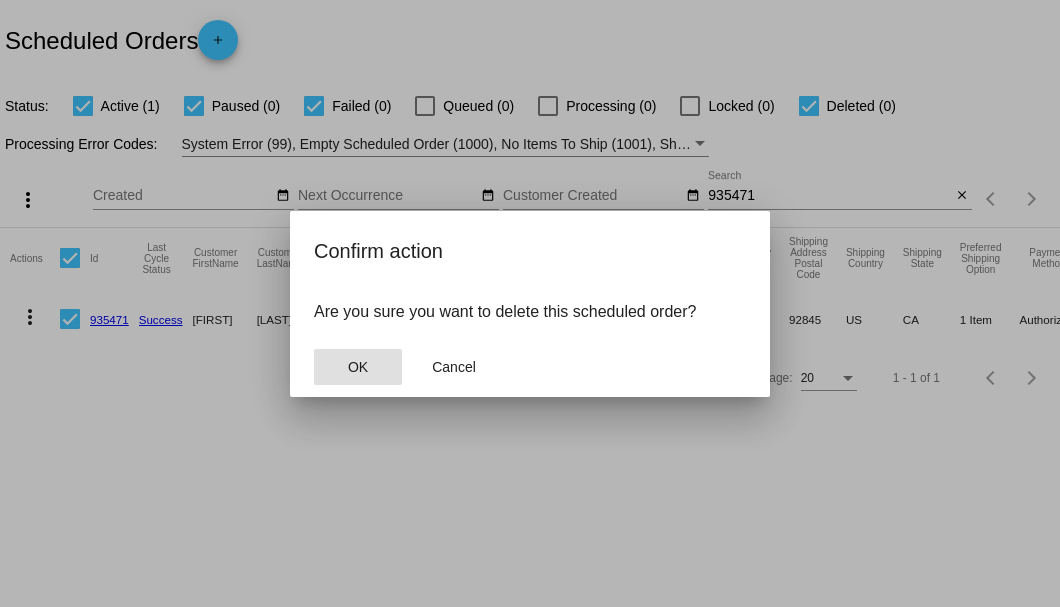 click on "OK" 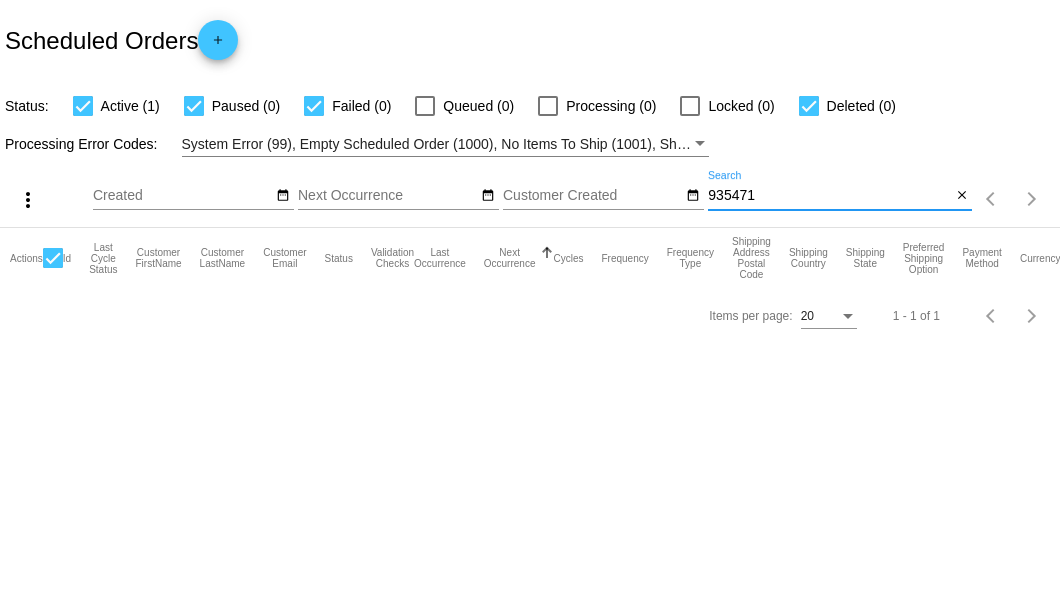 click on "935471" at bounding box center [829, 196] 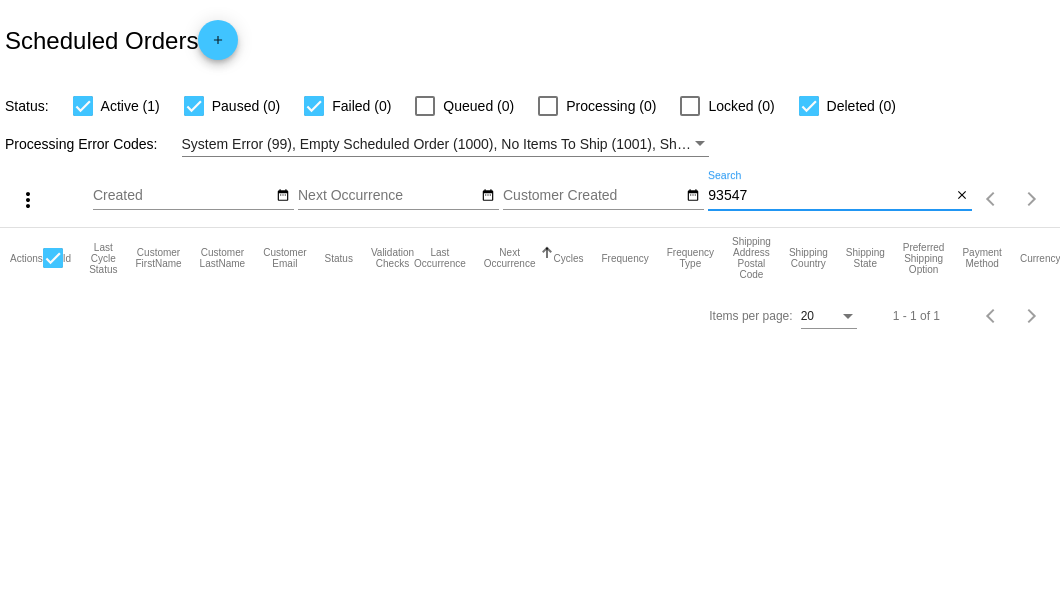 type on "935471" 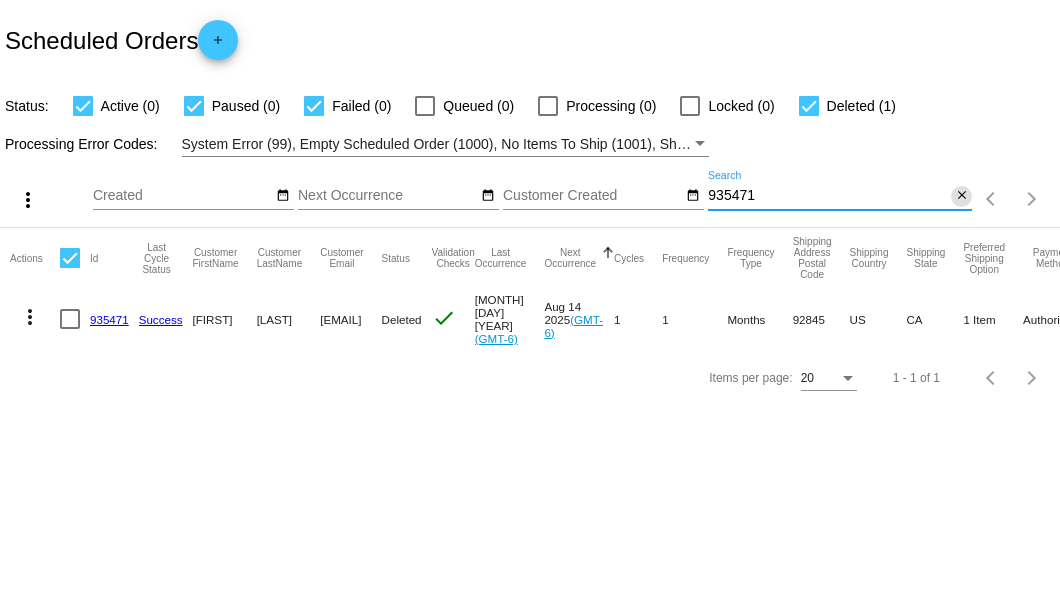 click on "close" 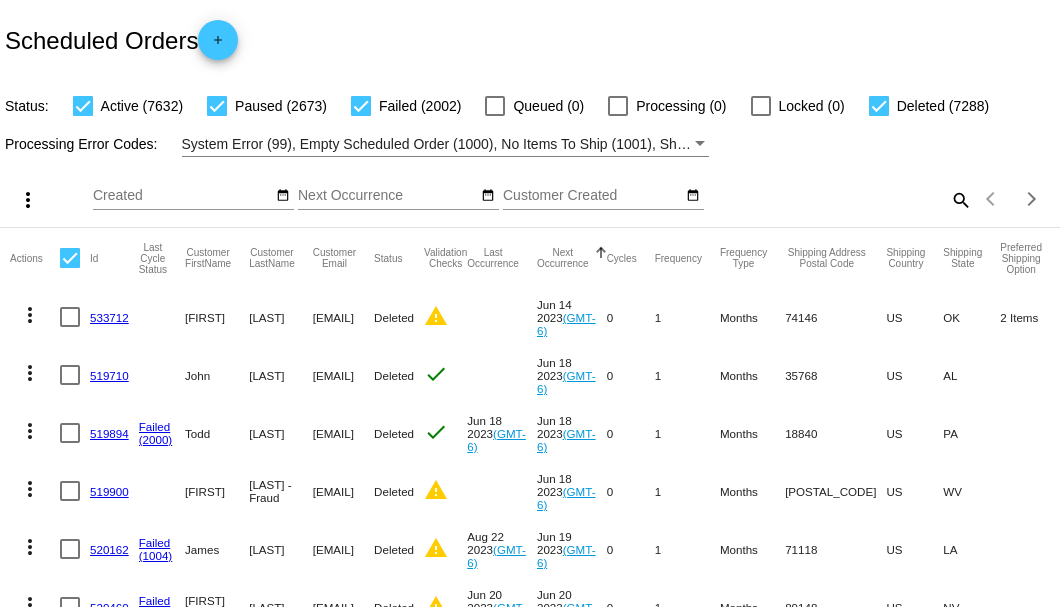 click on "search" 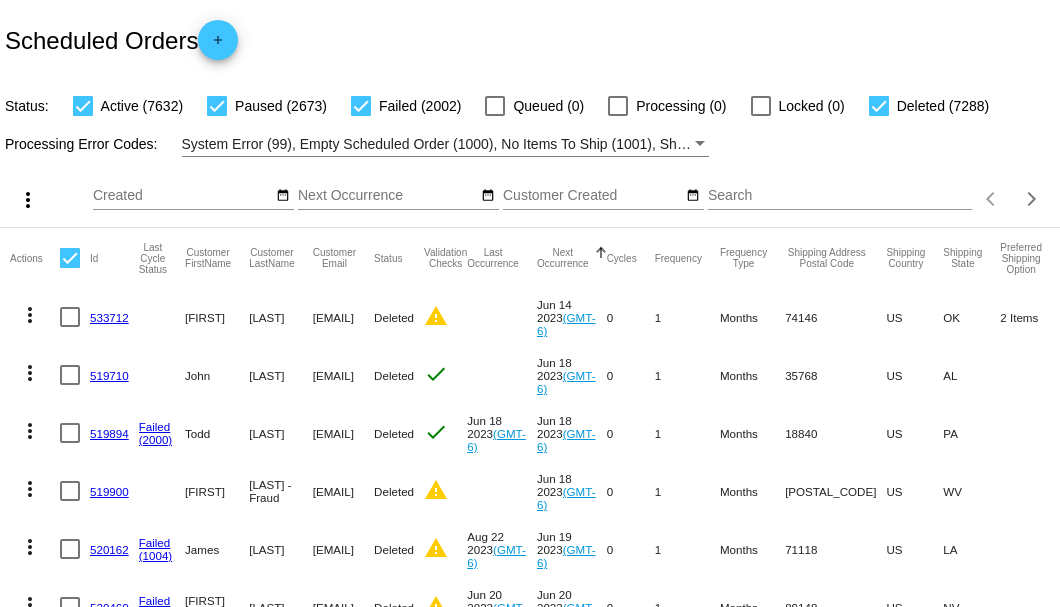 click on "Search" at bounding box center (840, 196) 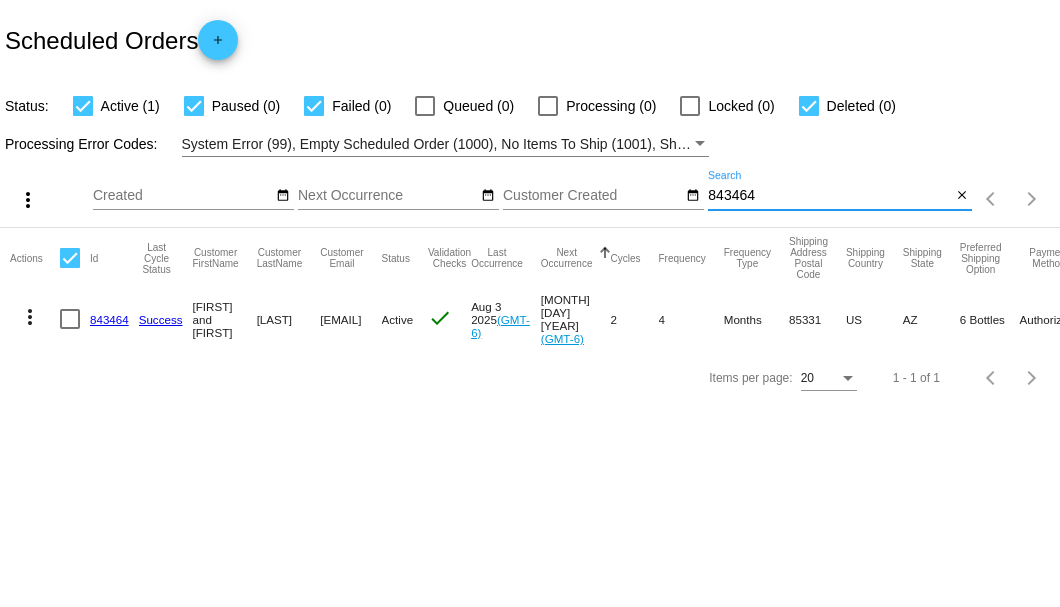 type on "843464" 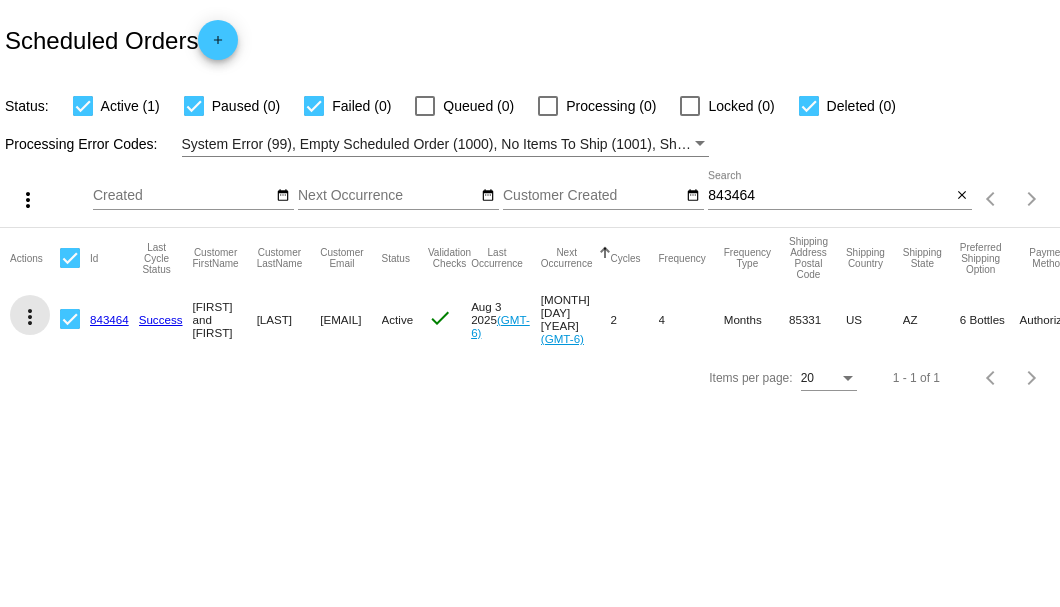 click on "more_vert" 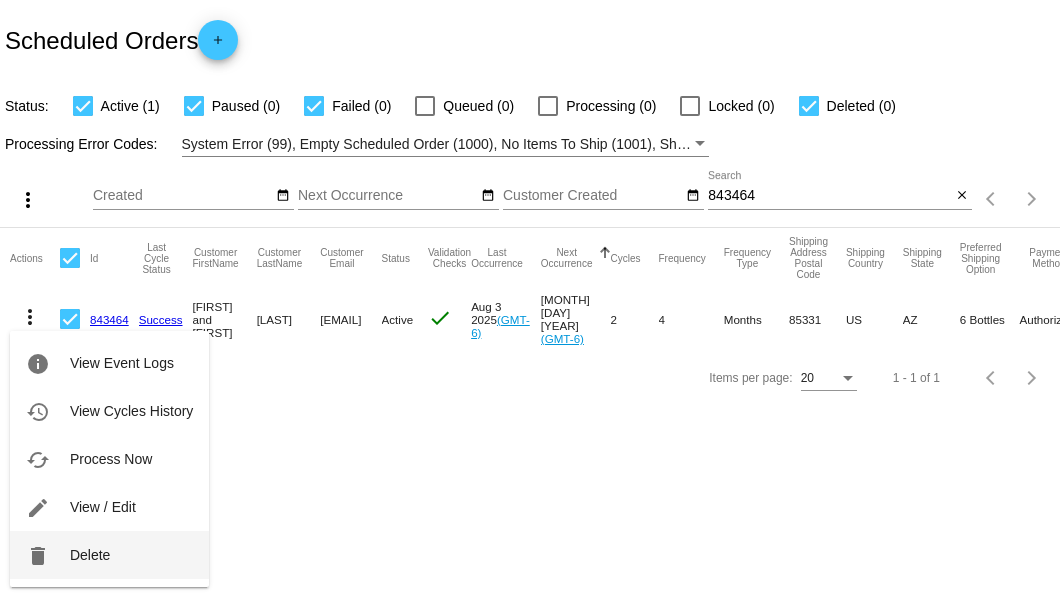 click on "Delete" at bounding box center [90, 555] 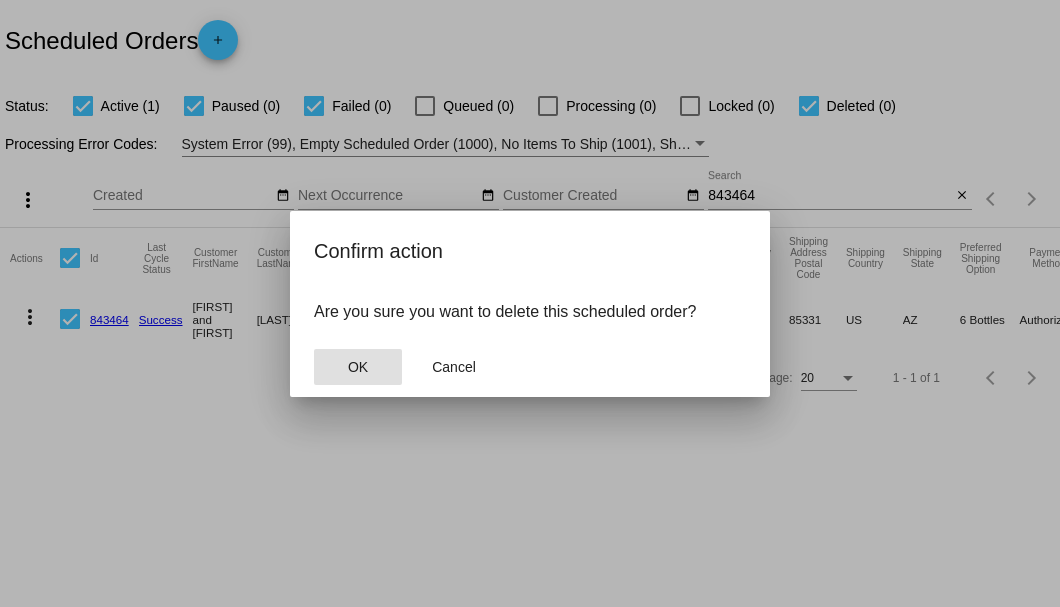click on "OK" 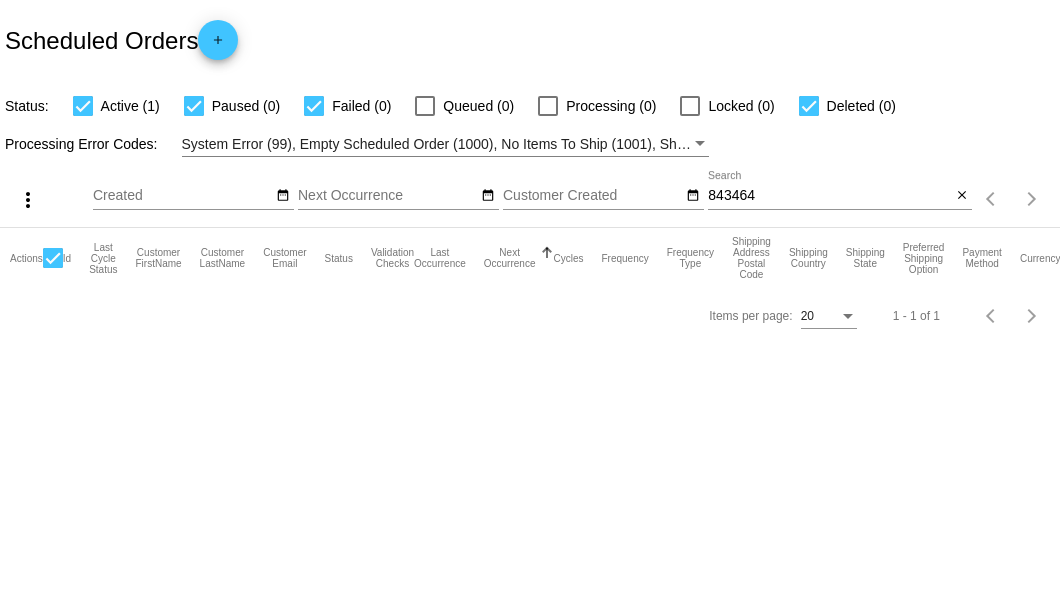 click on "843464" at bounding box center [829, 196] 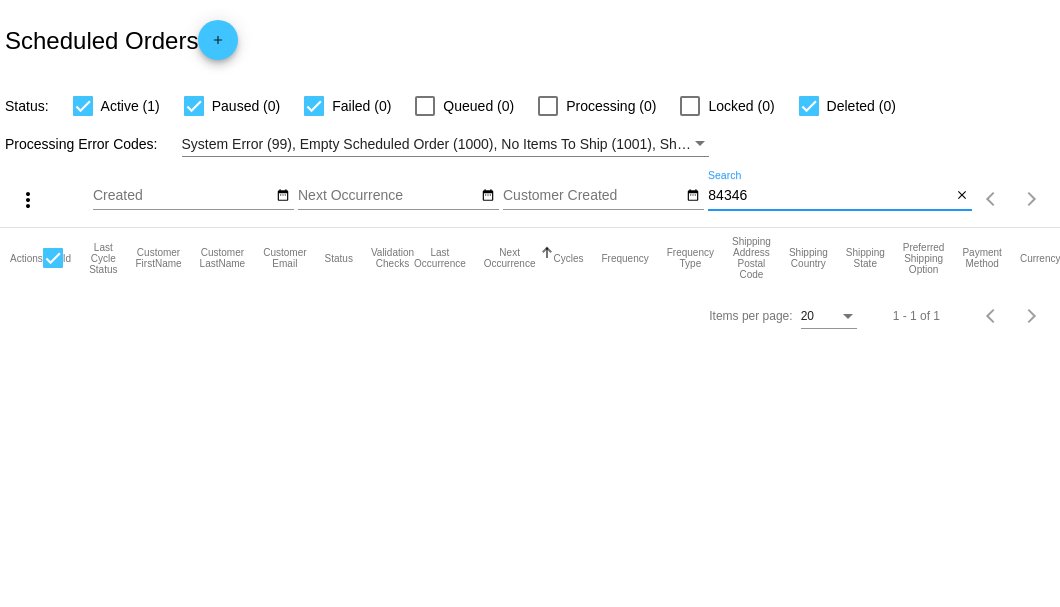 type on "843464" 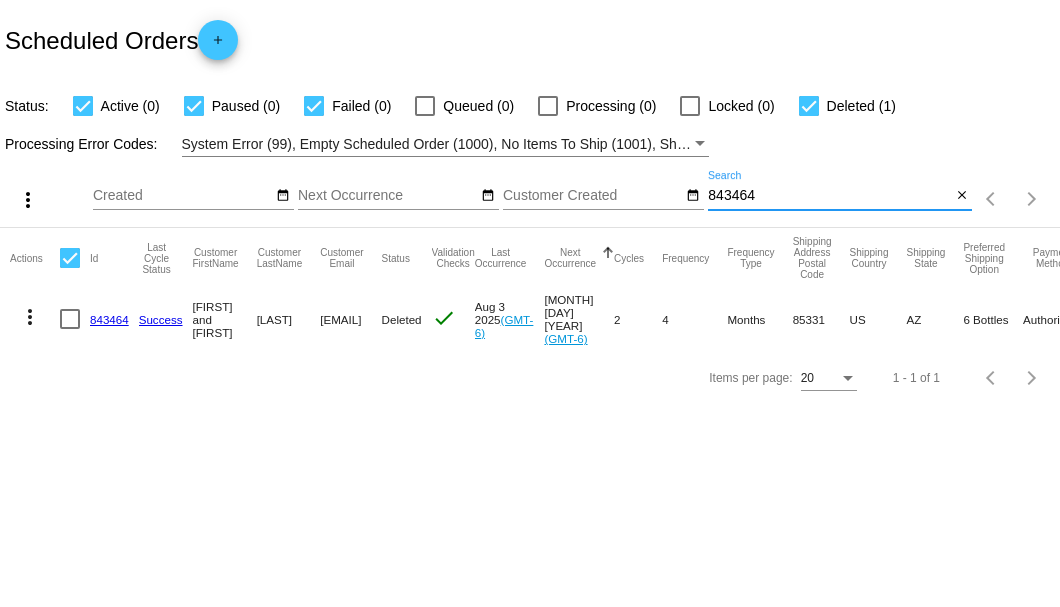 click on "close" 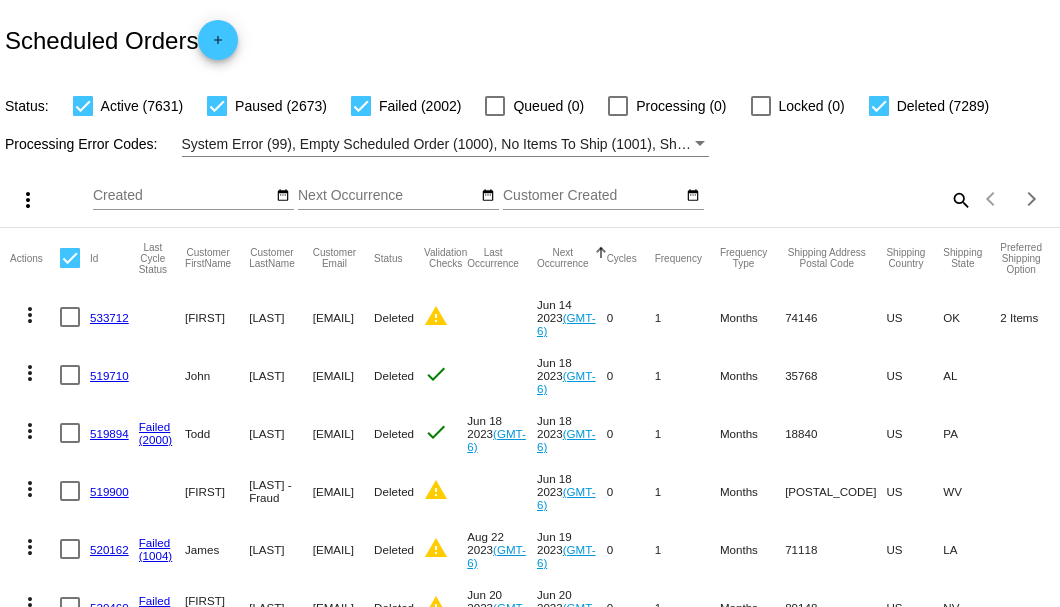click on "search" 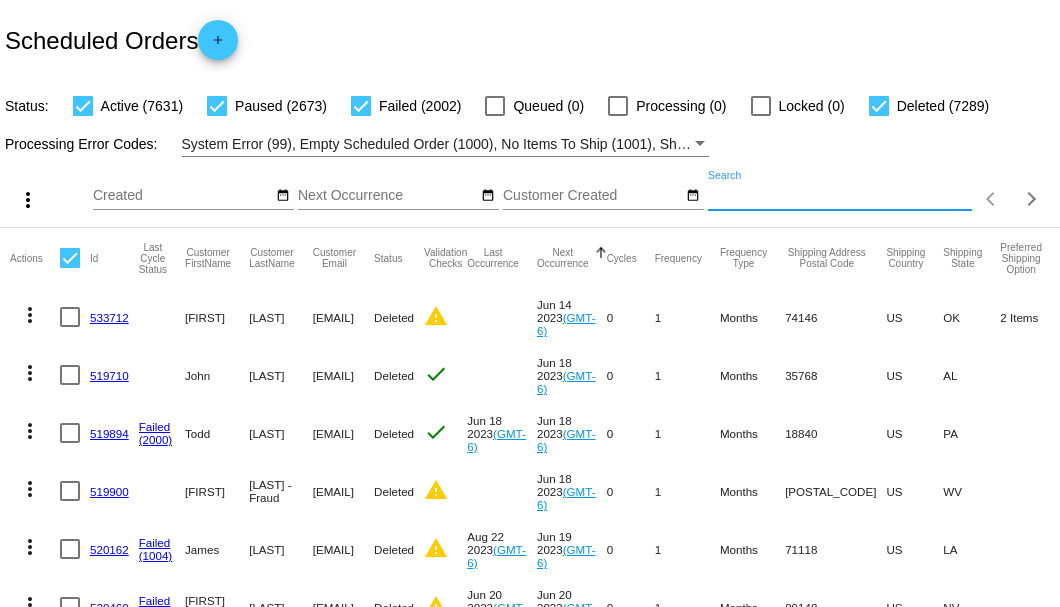 click on "Search" at bounding box center [840, 196] 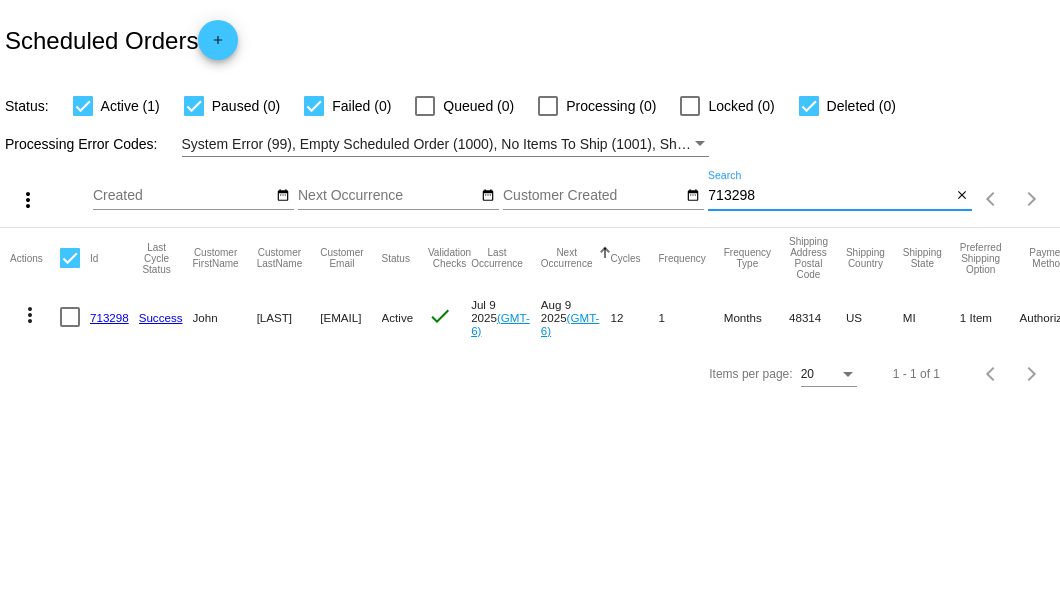 type on "713298" 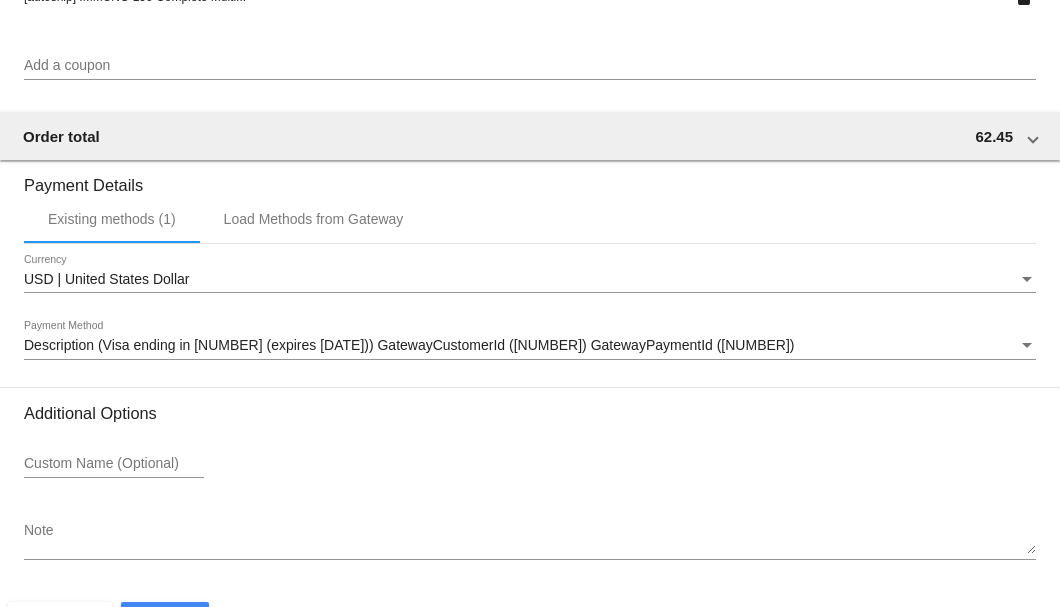 scroll, scrollTop: 1930, scrollLeft: 0, axis: vertical 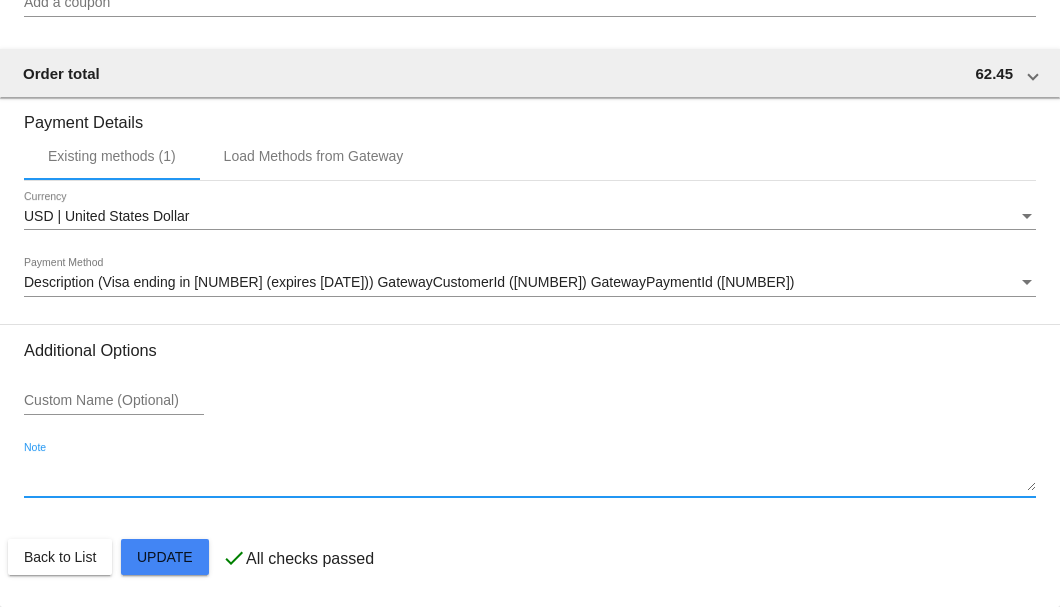 click on "Note" at bounding box center (530, 476) 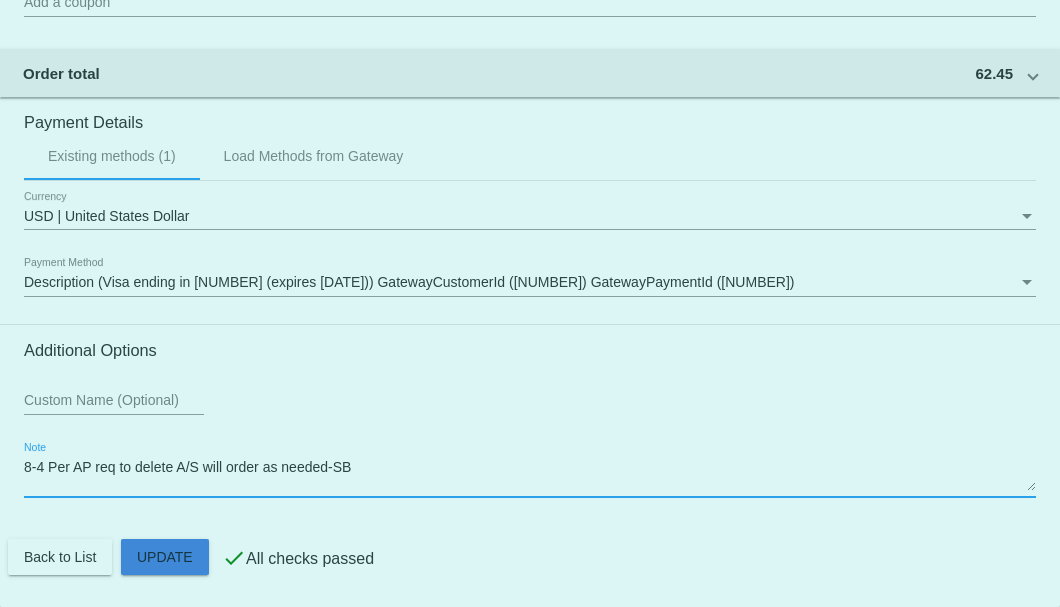 click on "Customer
4538302: John Hupman
h155@aol.com
Customer Shipping
Enter Shipping Address Select A Saved Address (0)
John
Shipping First Name
Hupman
Shipping Last Name
US | USA
Shipping Country
3339 Gemini Dr.
Shipping Street 1
Shipping Street 2
Sterling Heights
Shipping City
MI | Michigan
Shipping State
48314
Shipping Postcode
Scheduled Order Details
Frequency:
Every 1 months
Active
Status
1 12" 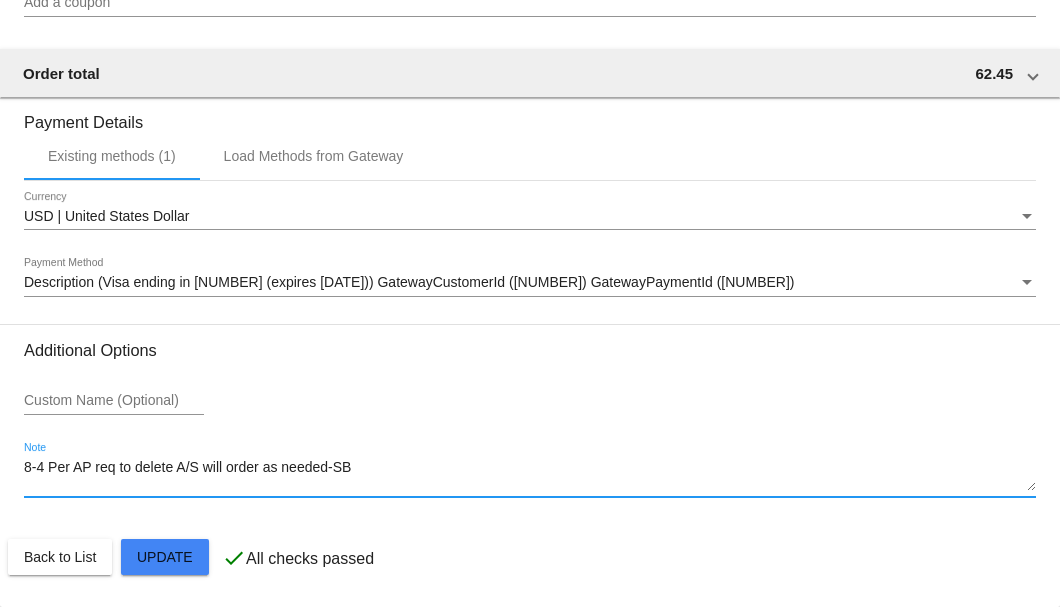 type on "8-4 Per AP req to delete A/S will order as needed-SB" 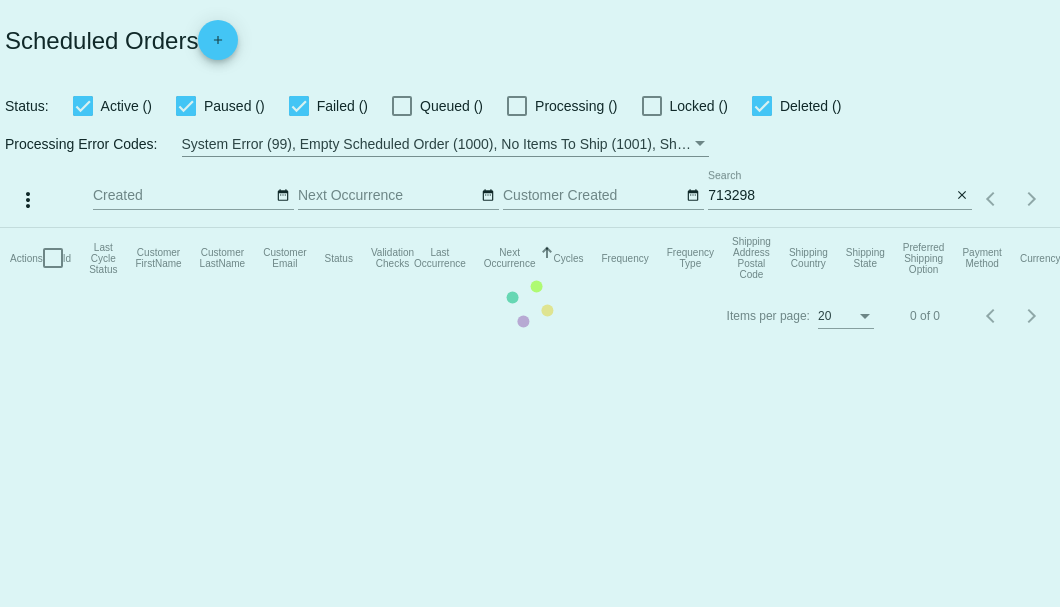 scroll, scrollTop: 0, scrollLeft: 0, axis: both 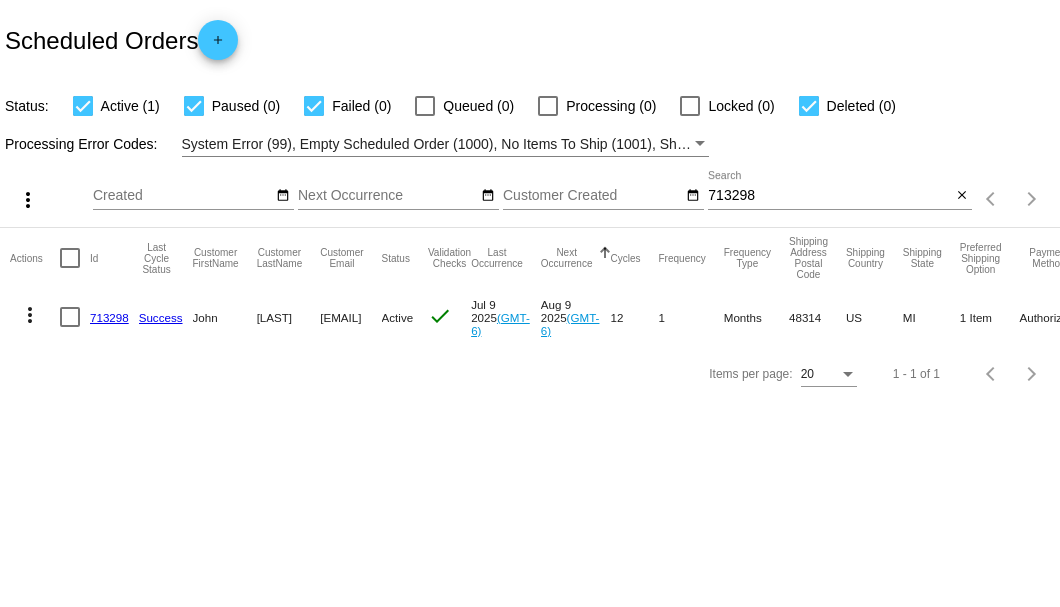 drag, startPoint x: 316, startPoint y: 314, endPoint x: 399, endPoint y: 317, distance: 83.0542 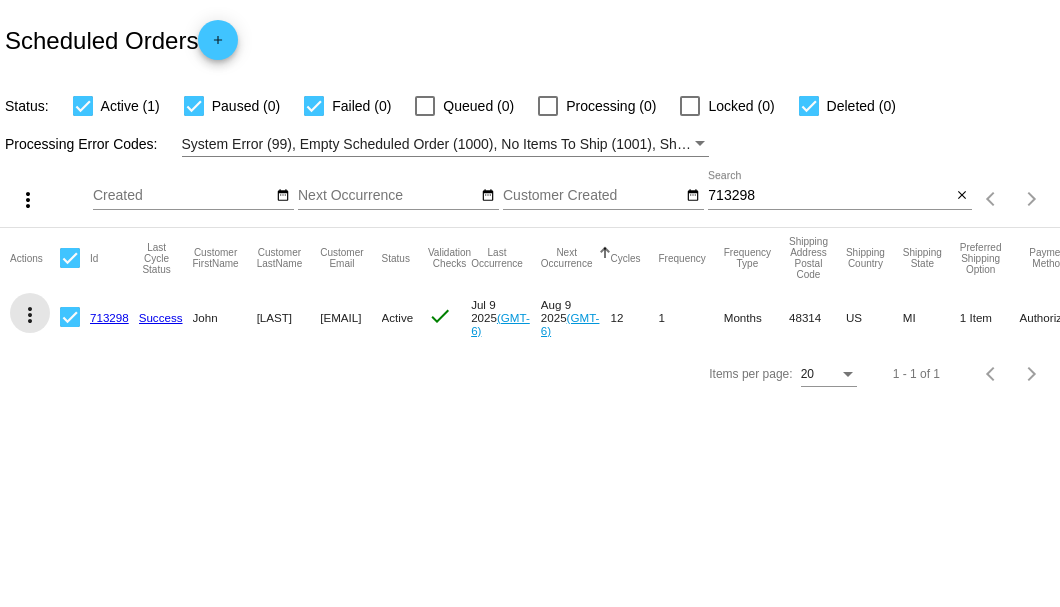 click on "more_vert" 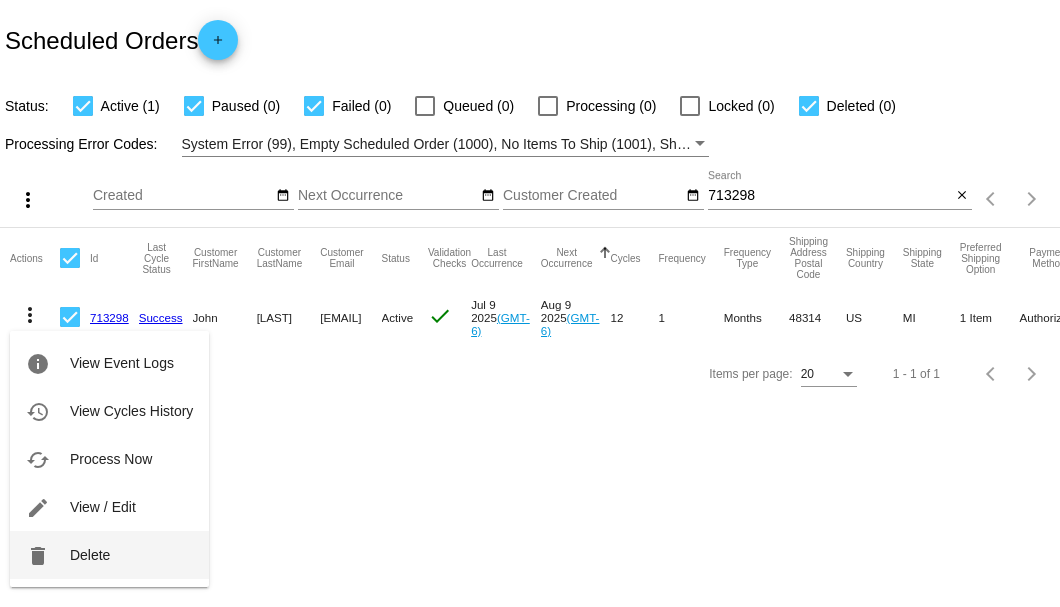 click on "delete
Delete" at bounding box center [109, 555] 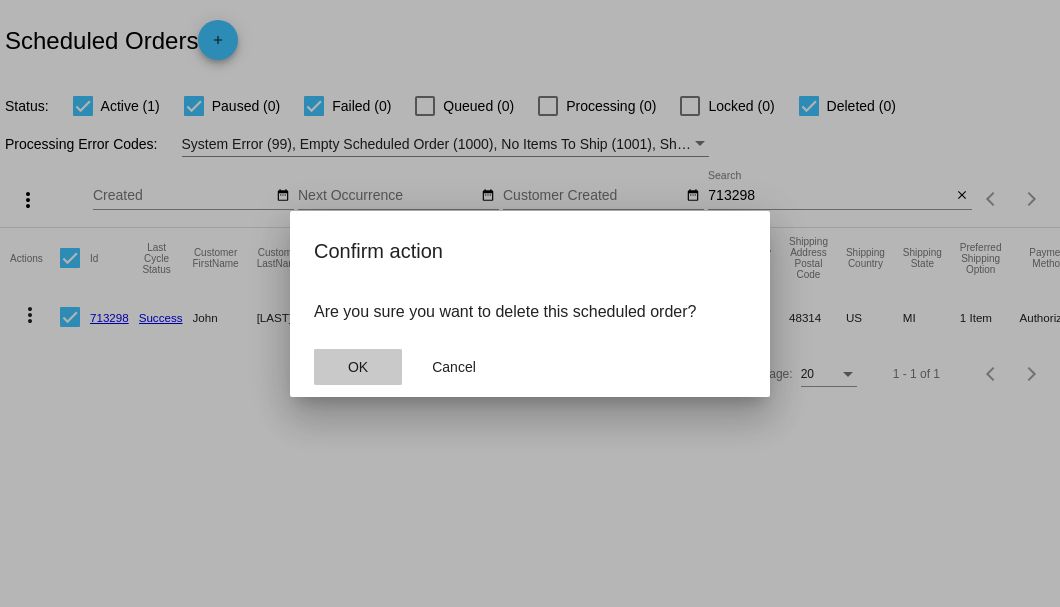 click on "OK" 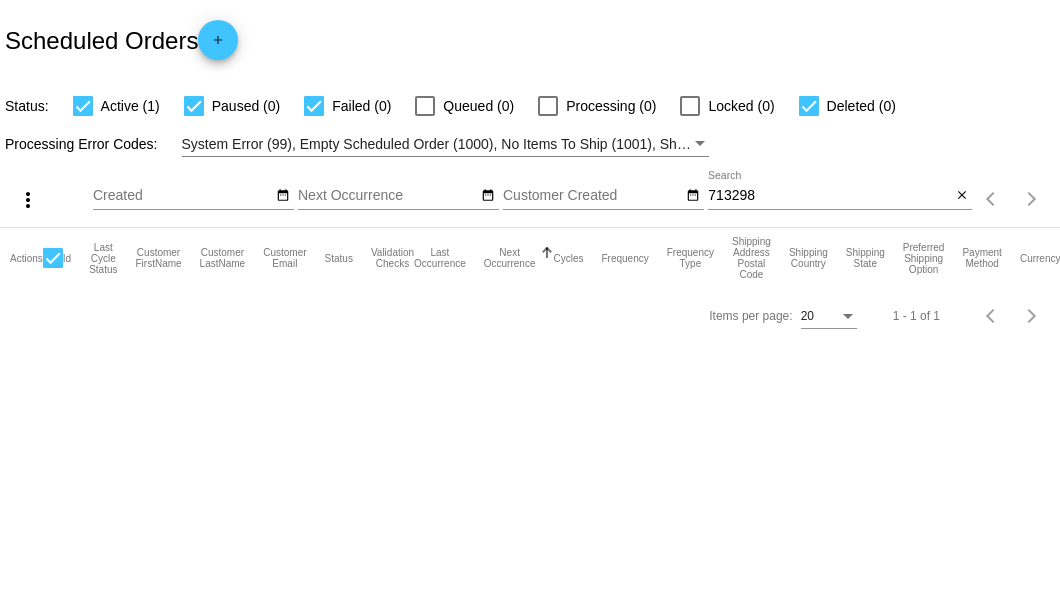click on "713298" at bounding box center (829, 196) 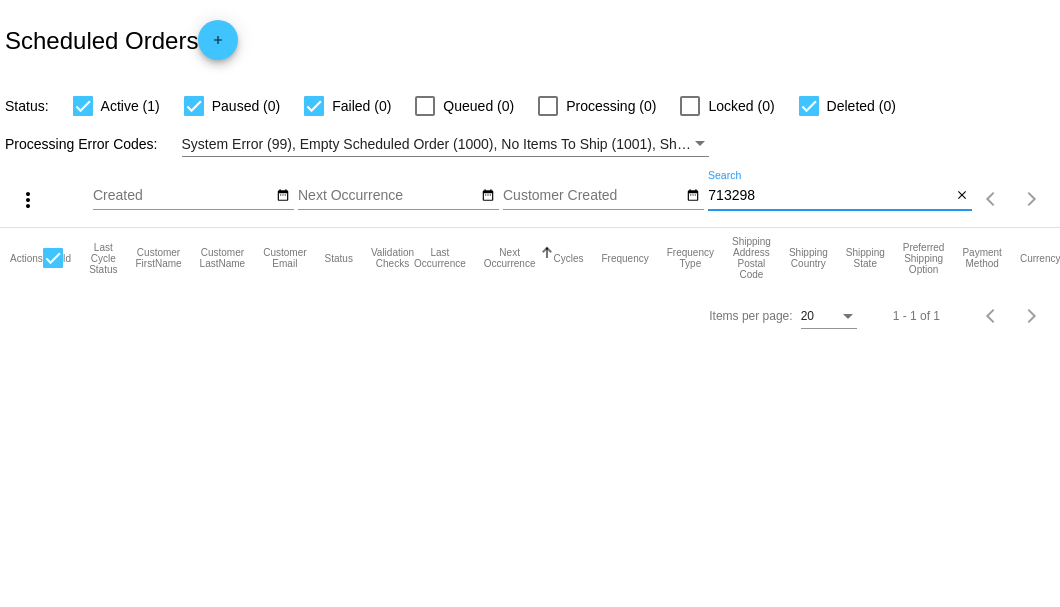 click on "713298" at bounding box center [829, 196] 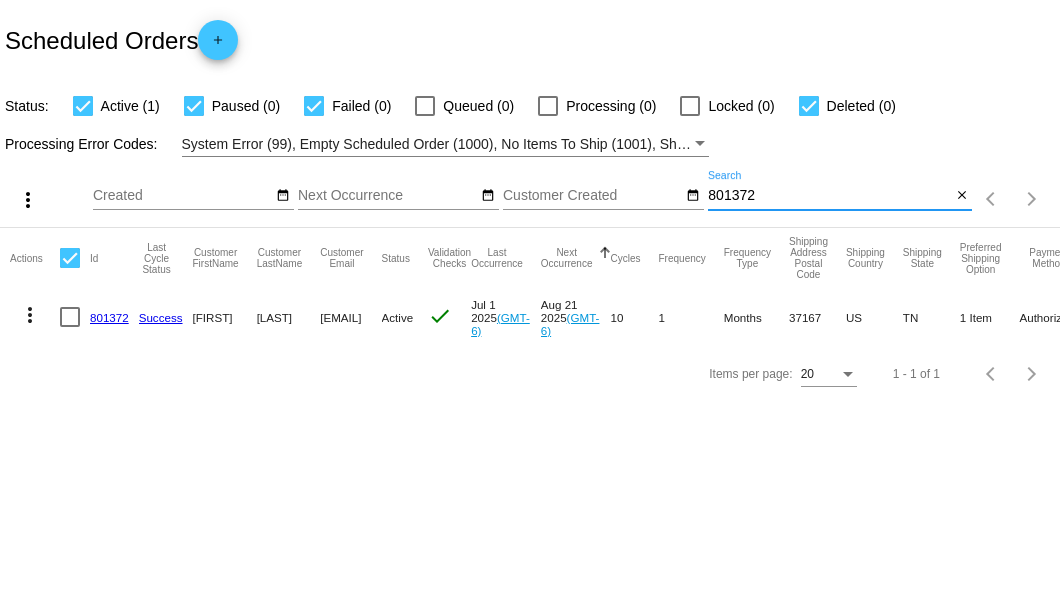 type on "801372" 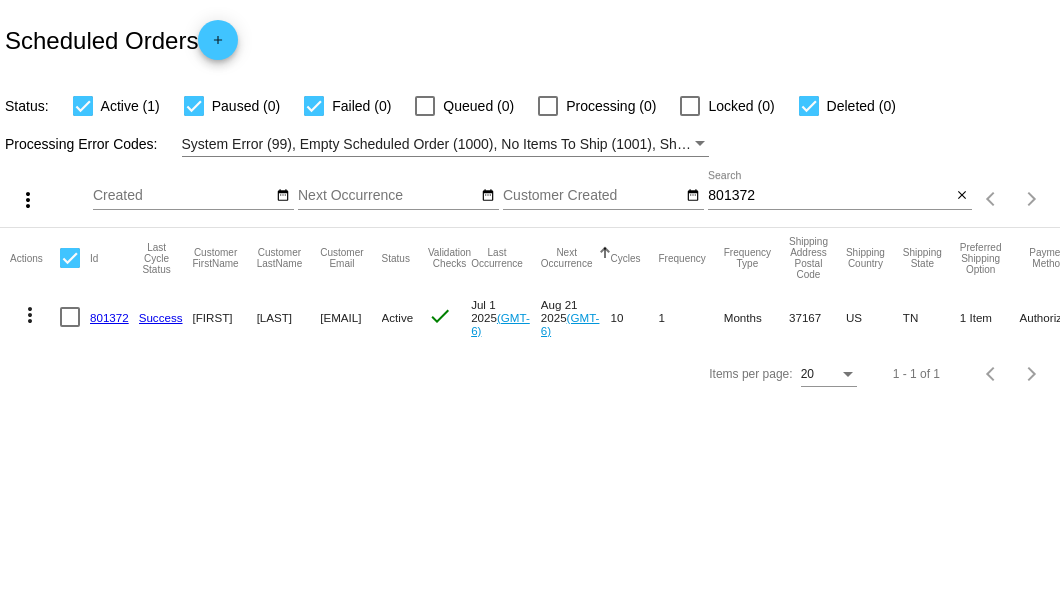click on "801372" 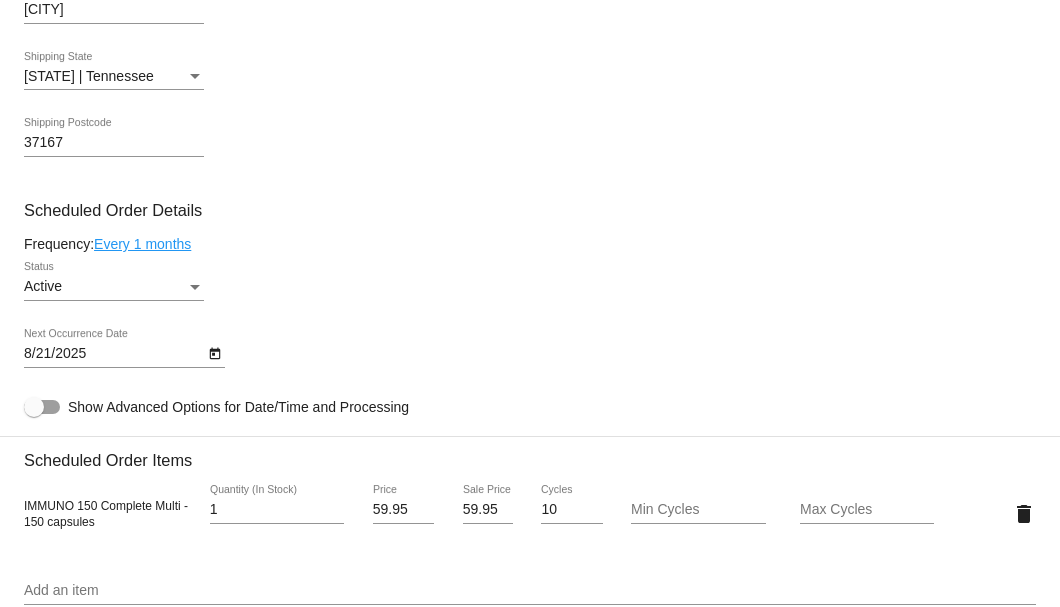 scroll, scrollTop: 1133, scrollLeft: 0, axis: vertical 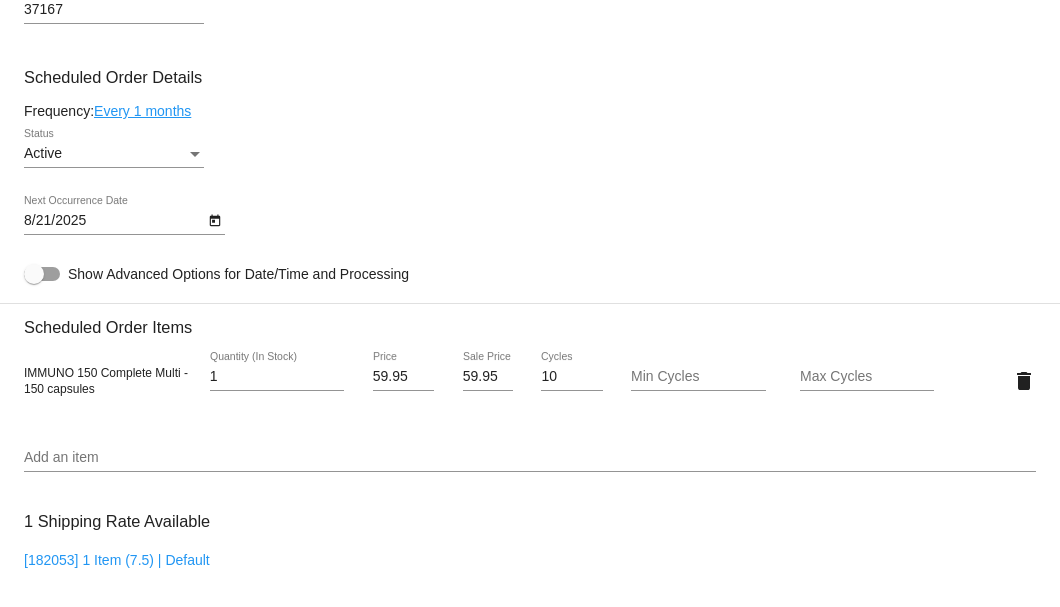 click 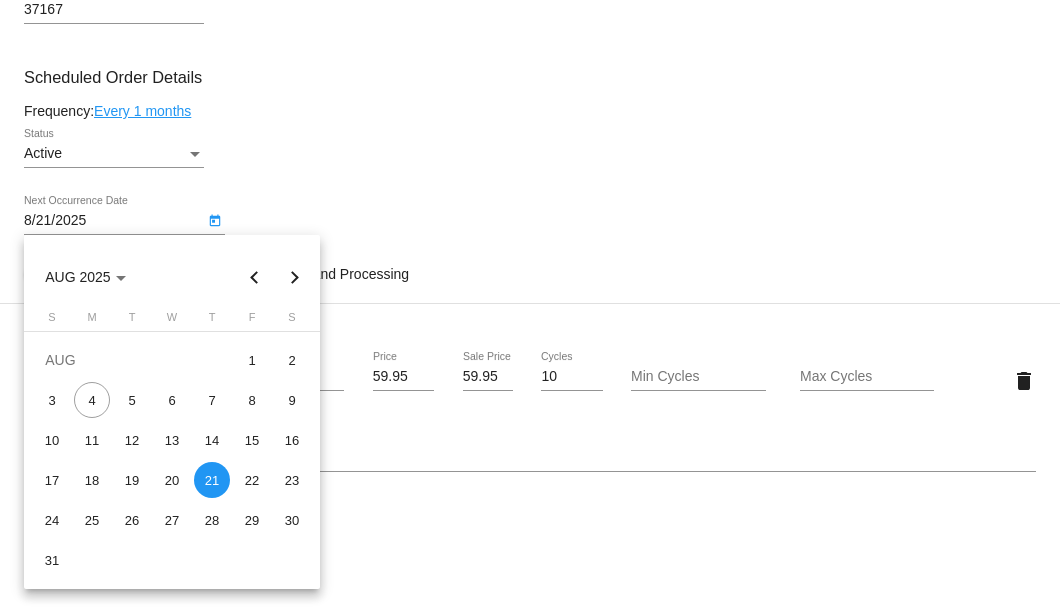 click at bounding box center [295, 277] 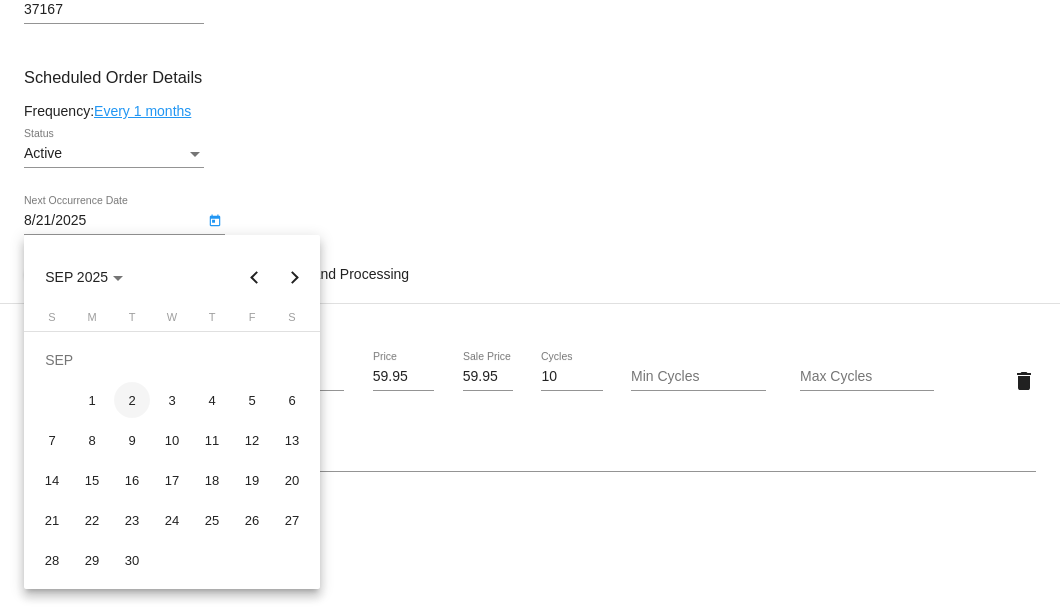 click on "2" at bounding box center [132, 400] 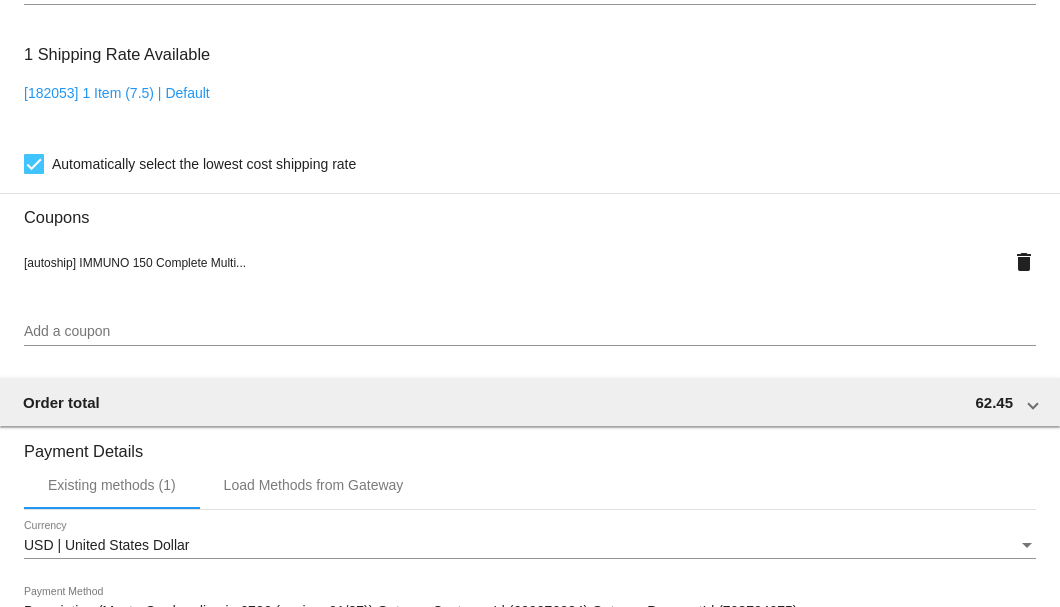 scroll, scrollTop: 1930, scrollLeft: 0, axis: vertical 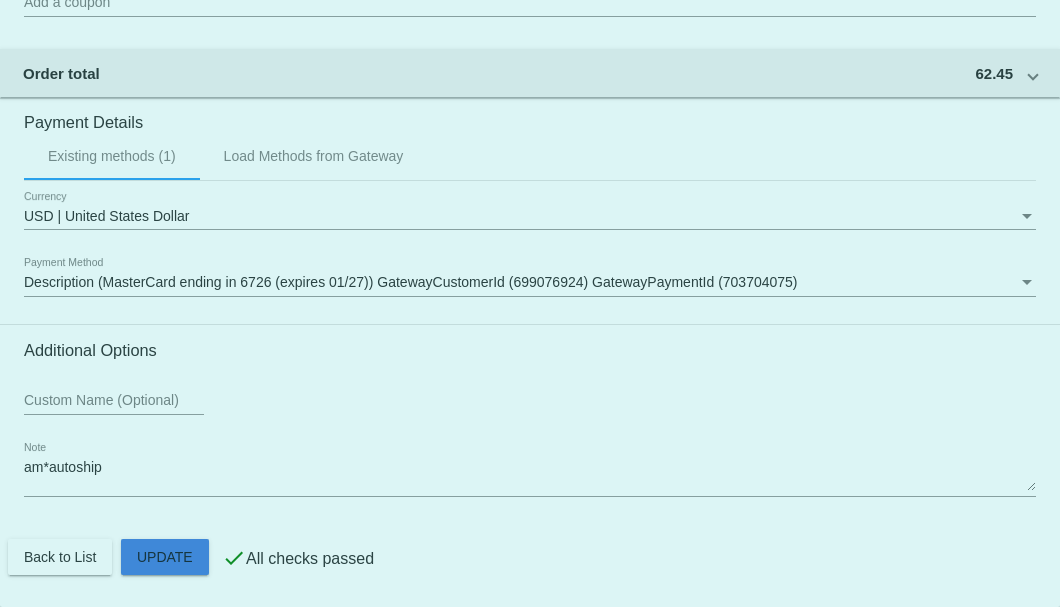 click on "Customer
5529478: Doyle Franklin
doylef195@gmail.com
Customer Shipping
Enter Shipping Address Select A Saved Address (0)
Doyle
Shipping First Name
Franklin
Shipping Last Name
US | USA
Shipping Country
609 Tammy Cir
Shipping Street 1
Shipping Street 2
Smyrna
Shipping City
TN | Tennessee
Shipping State
37167
Shipping Postcode
Scheduled Order Details
Frequency:
Every 1 months
Active
Status
1" 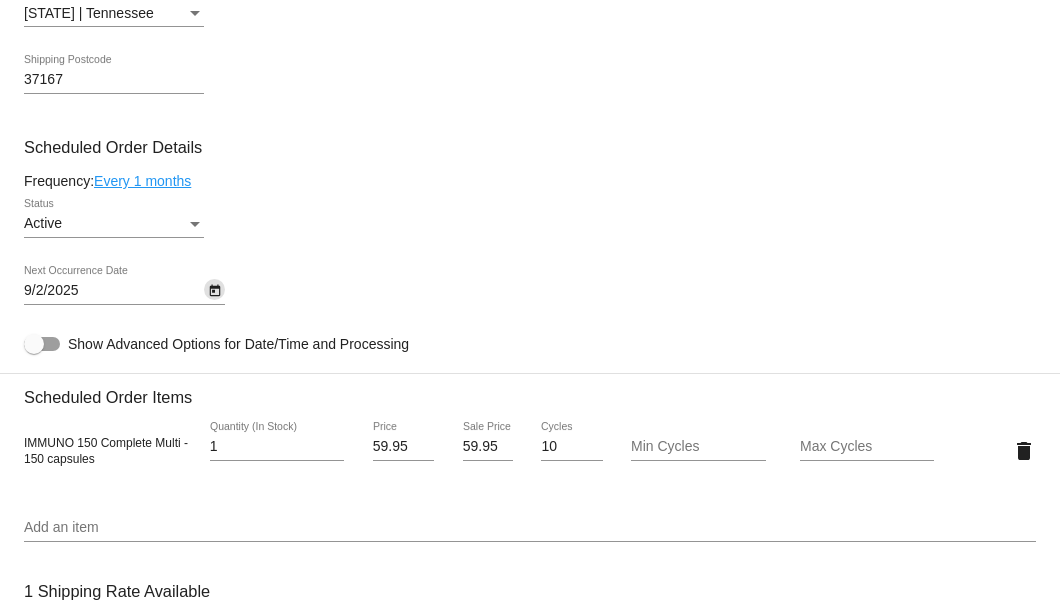 scroll, scrollTop: 863, scrollLeft: 0, axis: vertical 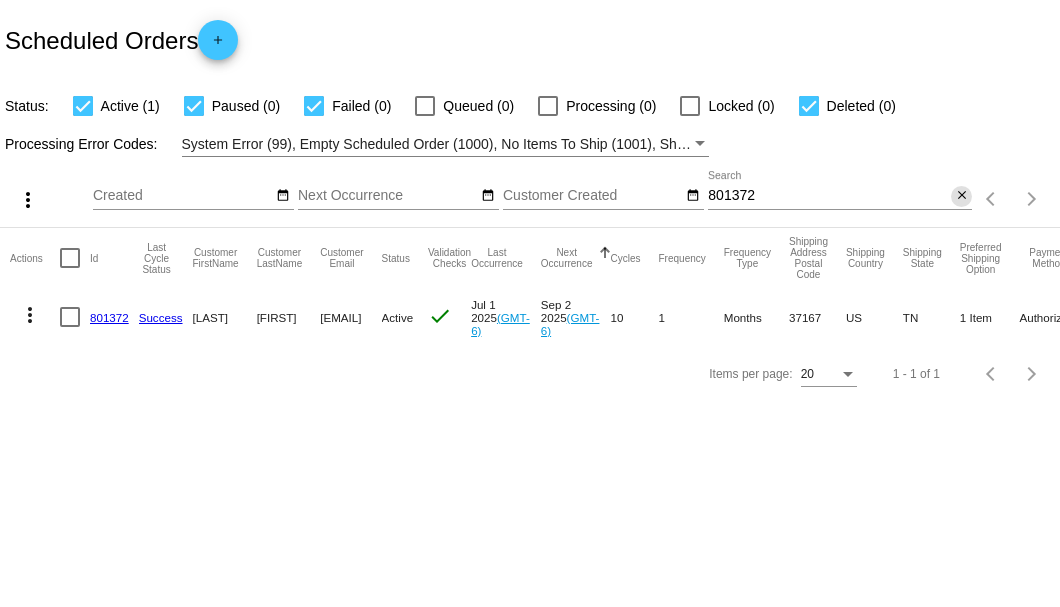 click on "close" 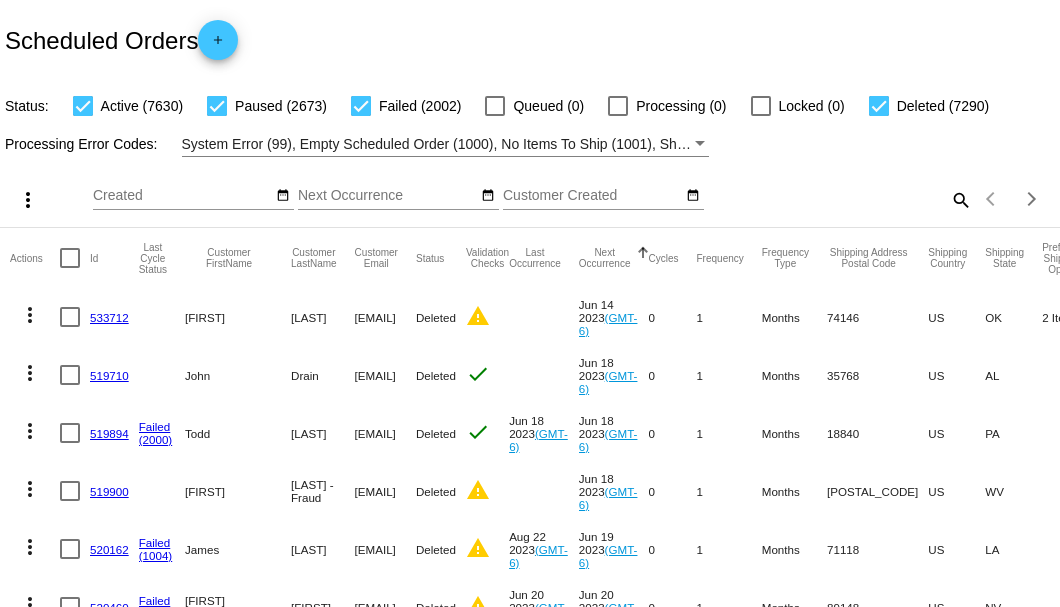 click on "search" 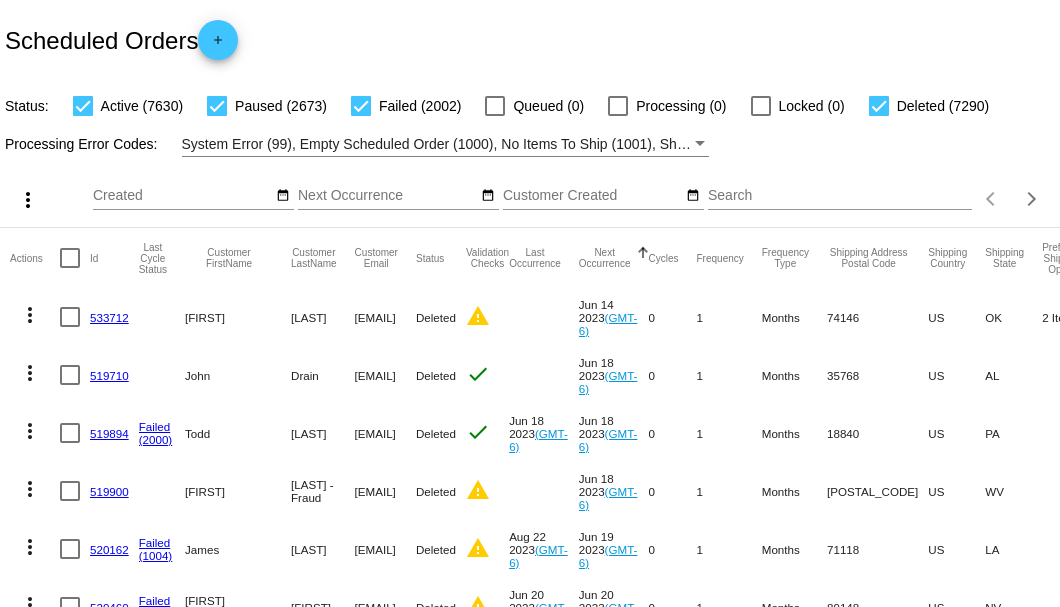 click on "Search" at bounding box center [840, 196] 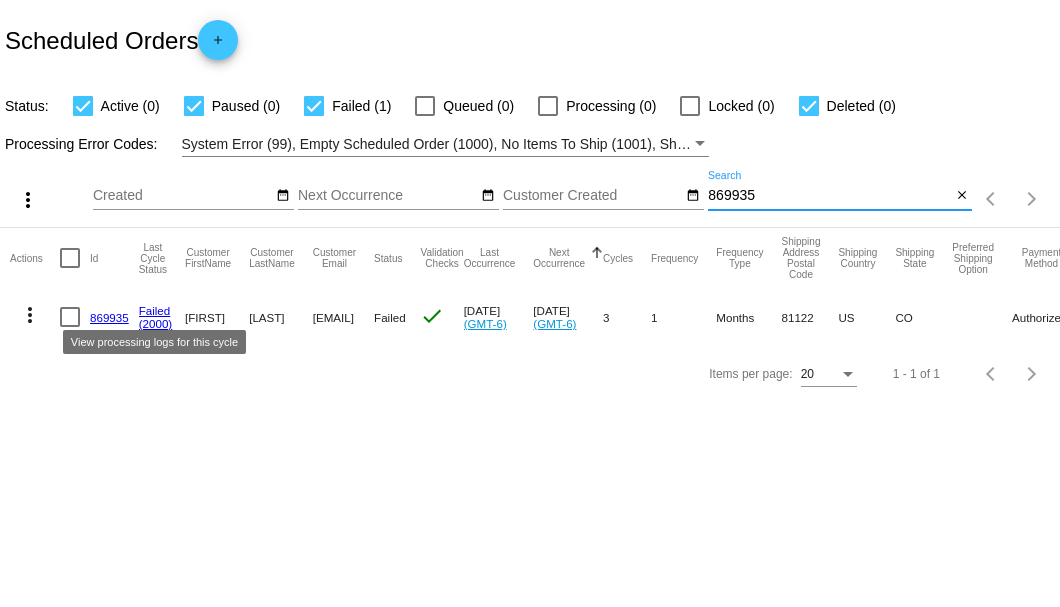 type on "869935" 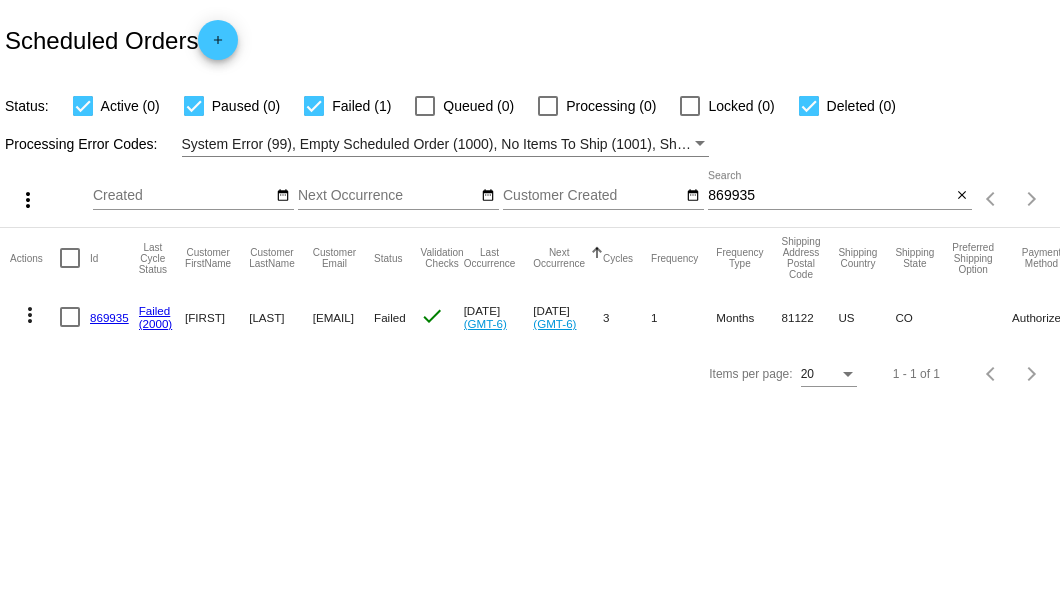 click on "869935" 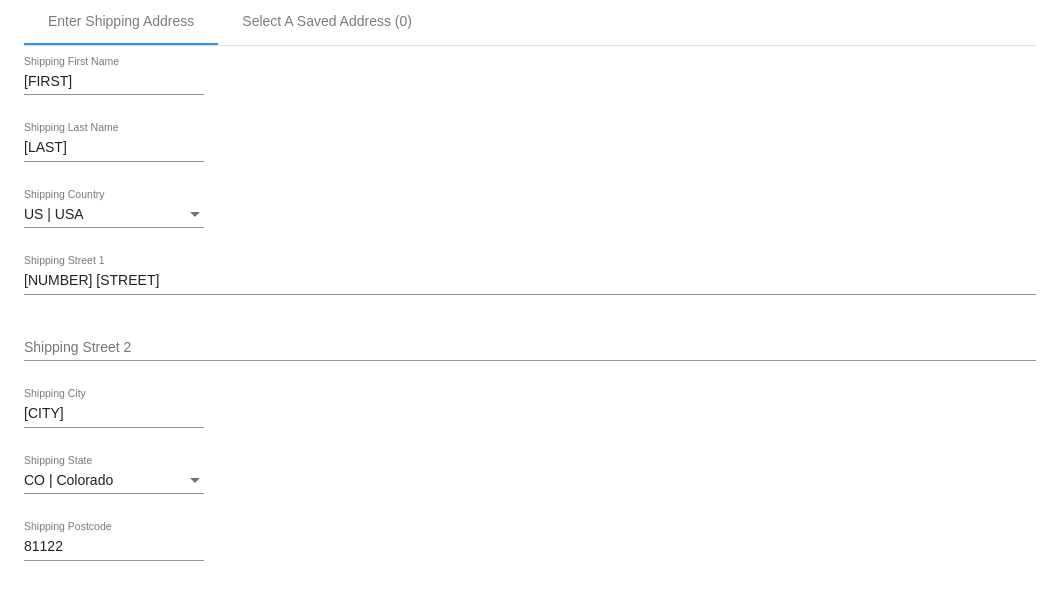 scroll, scrollTop: 520, scrollLeft: 0, axis: vertical 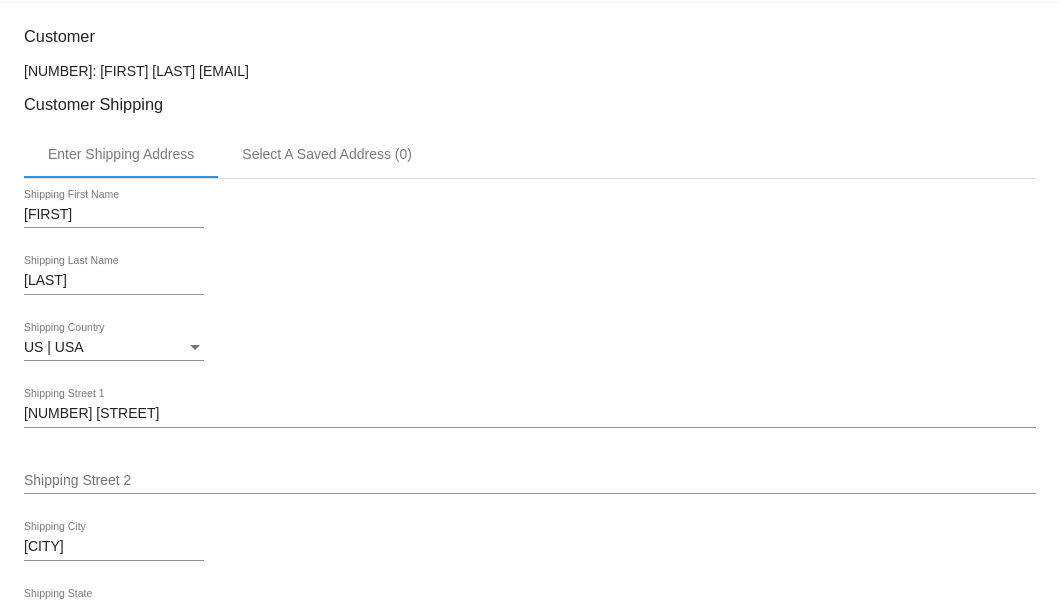 drag, startPoint x: 350, startPoint y: 69, endPoint x: 198, endPoint y: 76, distance: 152.1611 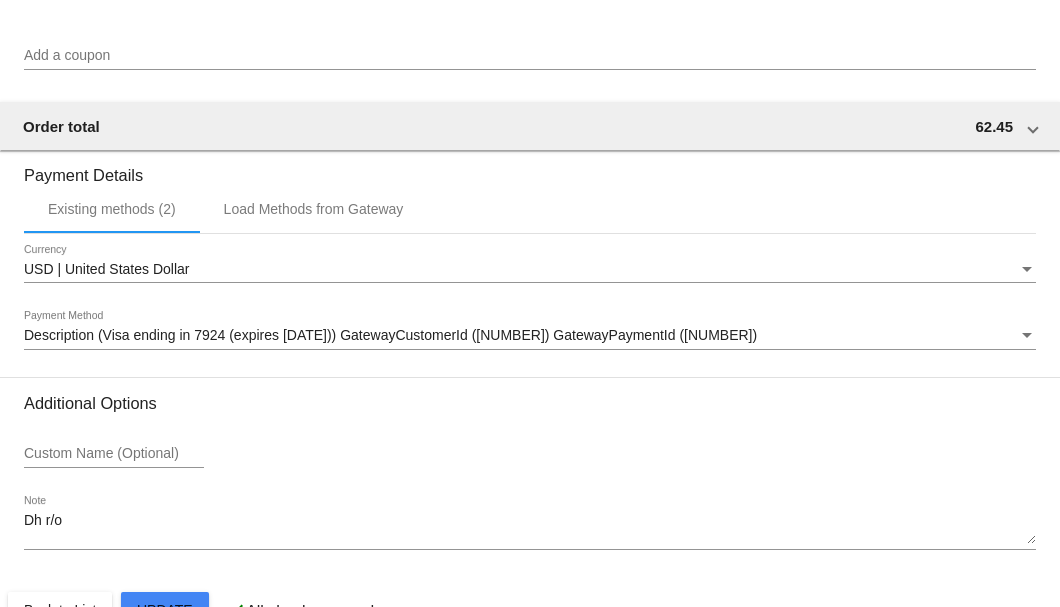 scroll, scrollTop: 1986, scrollLeft: 0, axis: vertical 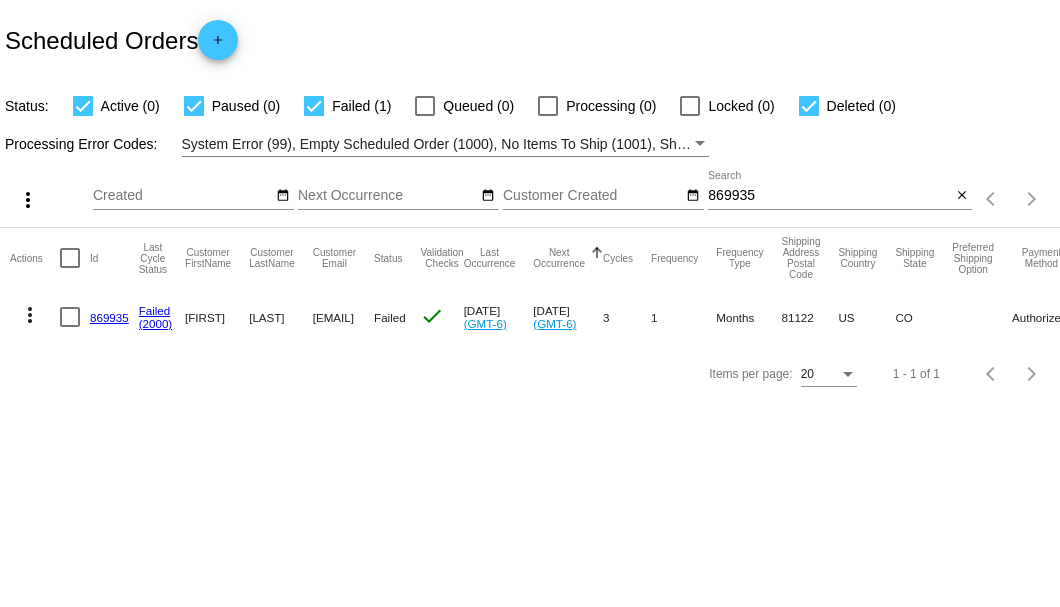 click at bounding box center (70, 317) 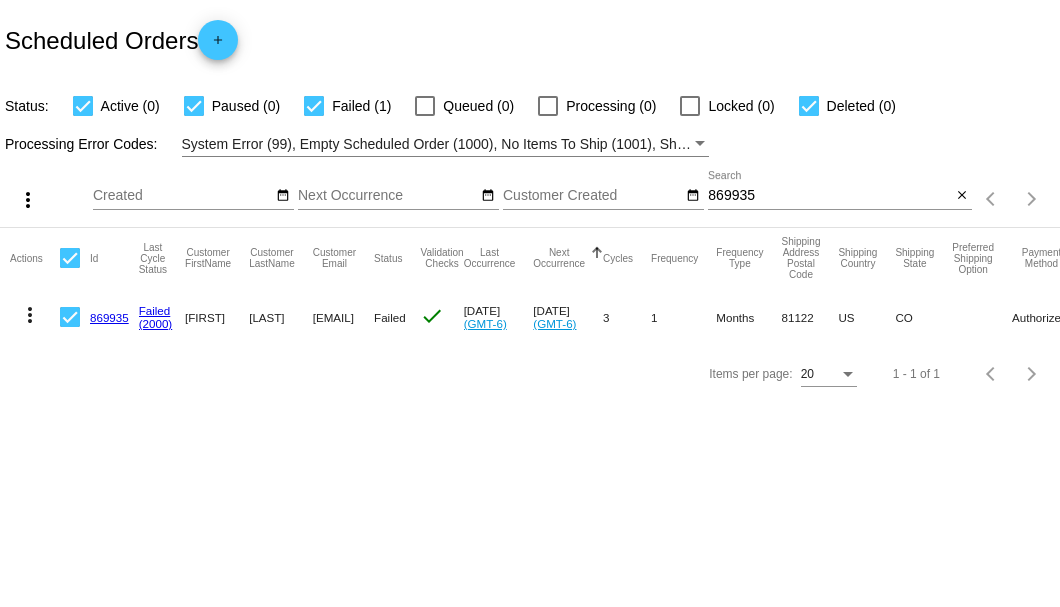 click on "more_vert" 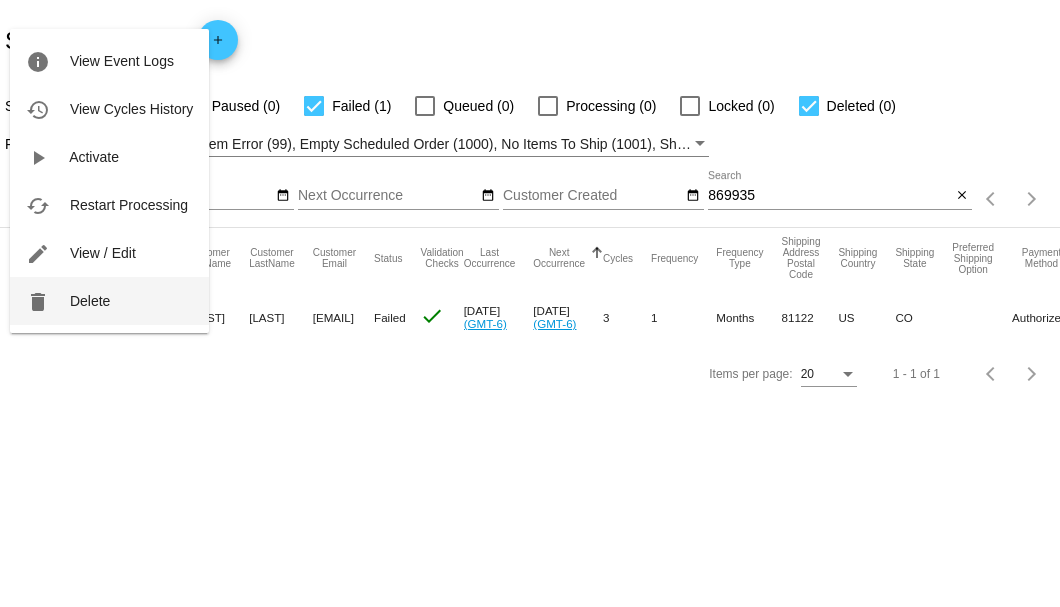 click on "Delete" at bounding box center [90, 301] 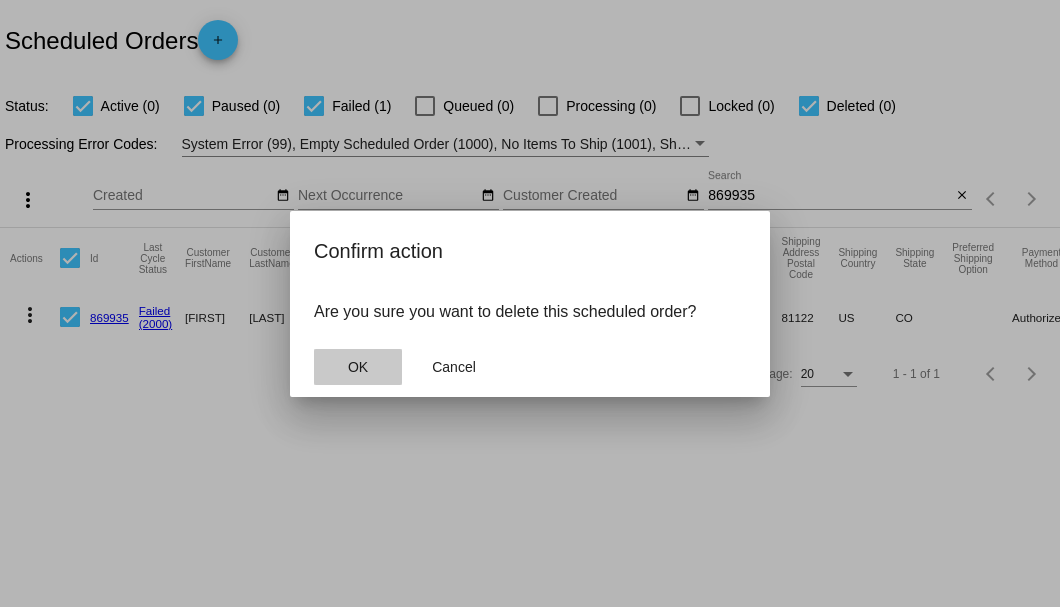 click on "OK" 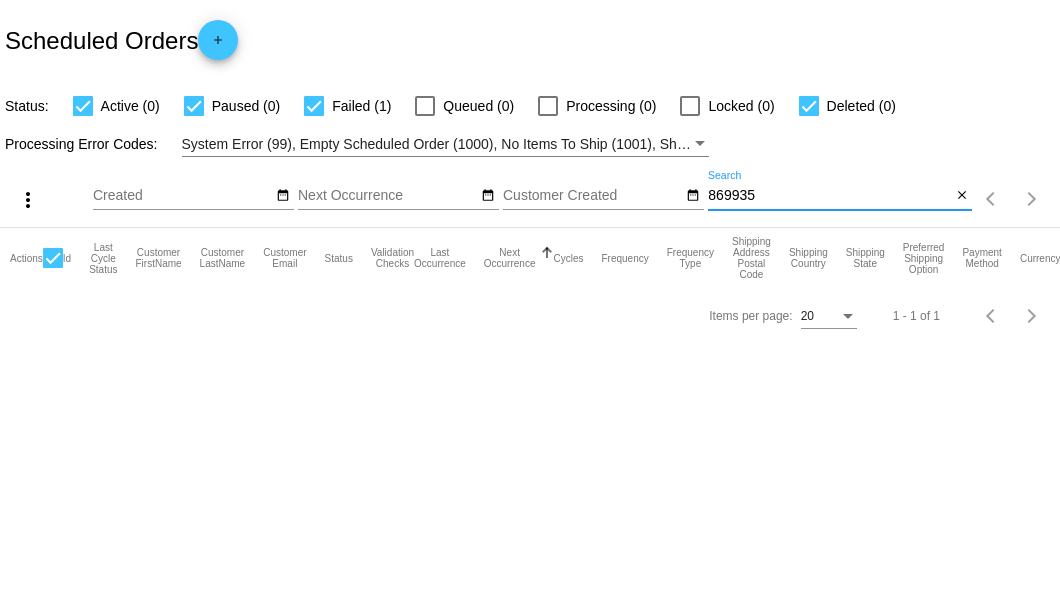 click on "869935" at bounding box center (829, 196) 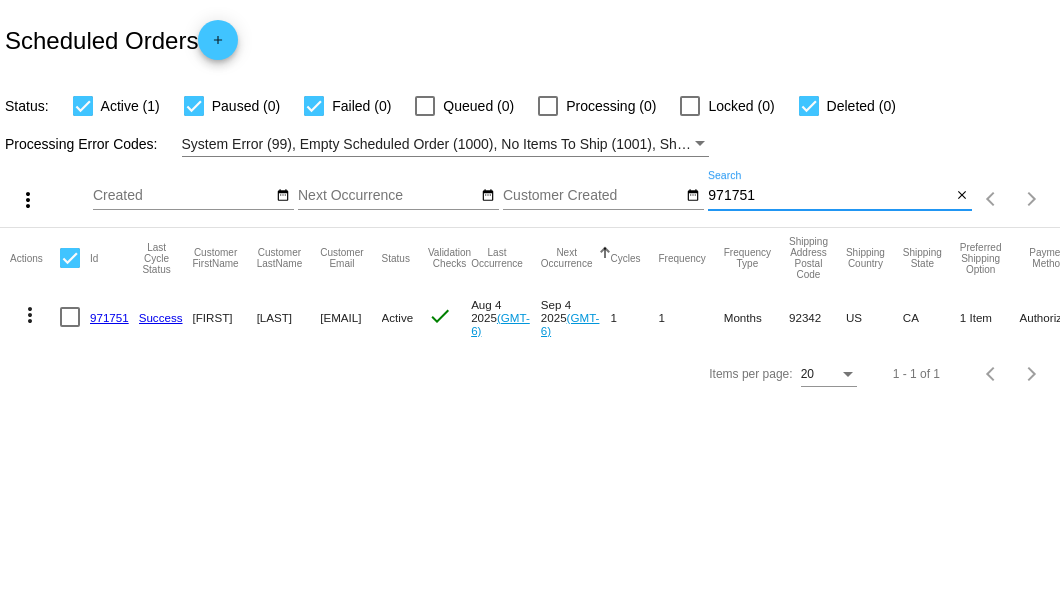 type on "971751" 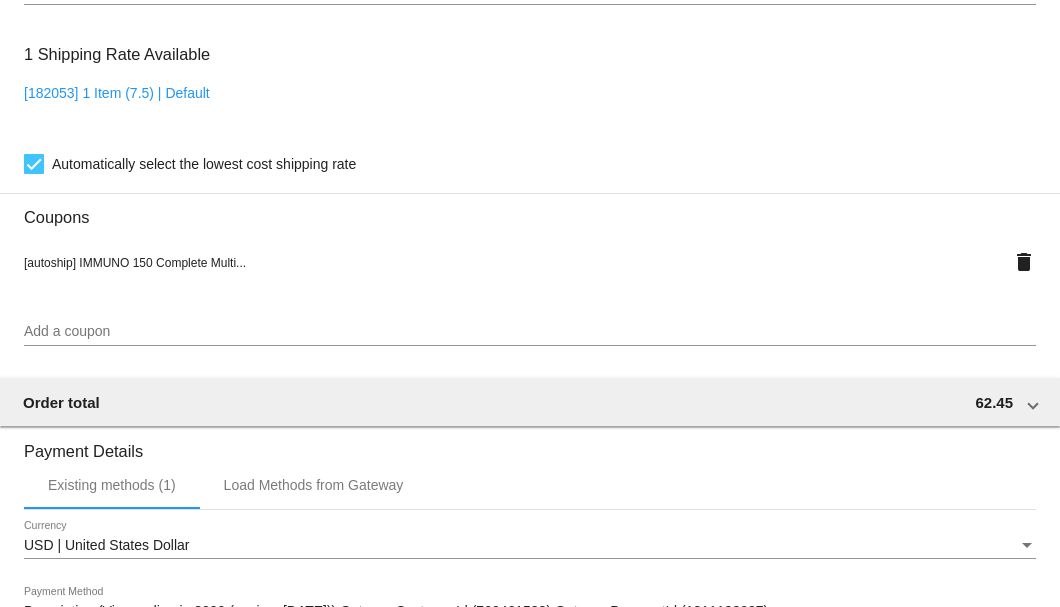 scroll, scrollTop: 1930, scrollLeft: 0, axis: vertical 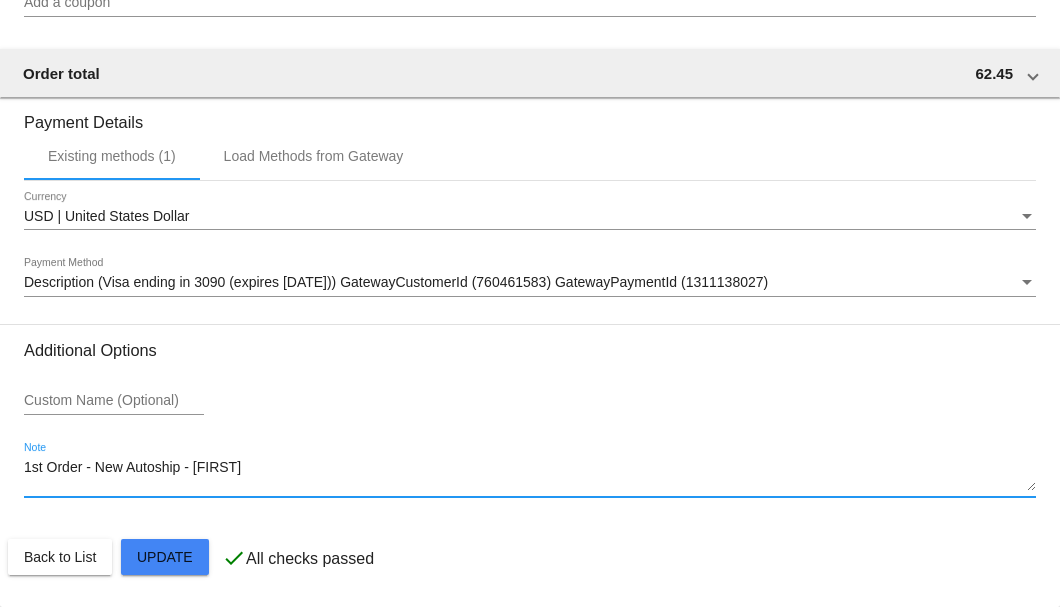 drag, startPoint x: 228, startPoint y: 466, endPoint x: 3, endPoint y: 470, distance: 225.03555 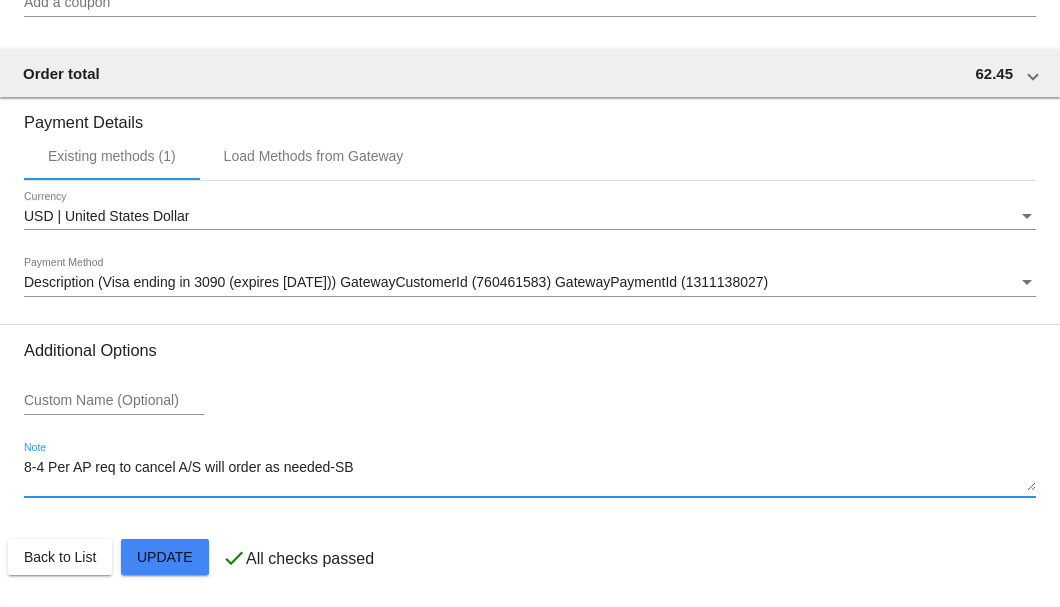click on "Customer
6867289: Eleanora Dewberry
hdewberry1@aol.com
Customer Shipping
Enter Shipping Address Select A Saved Address (0)
Eleanora
Shipping First Name
Dewberry
Shipping Last Name
US | USA
Shipping Country
PO Box 3018
Shipping Street 1
Shipping Street 2
Helendale
Shipping City
CA | California
Shipping State
92342
Shipping Postcode
Scheduled Order Details
Frequency:
Every 1 months
Active
Status
1" 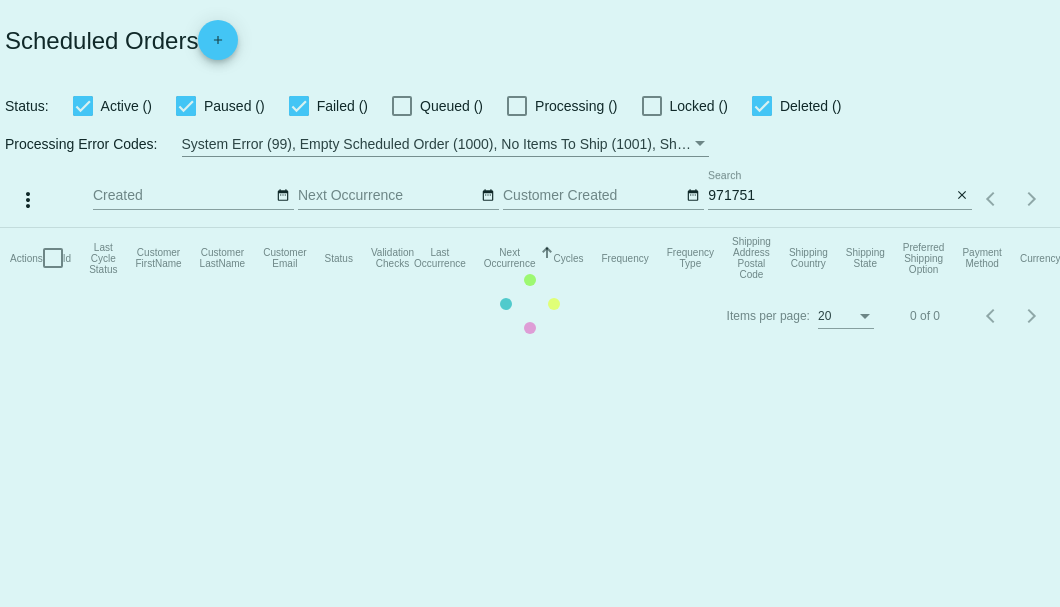 scroll, scrollTop: 0, scrollLeft: 0, axis: both 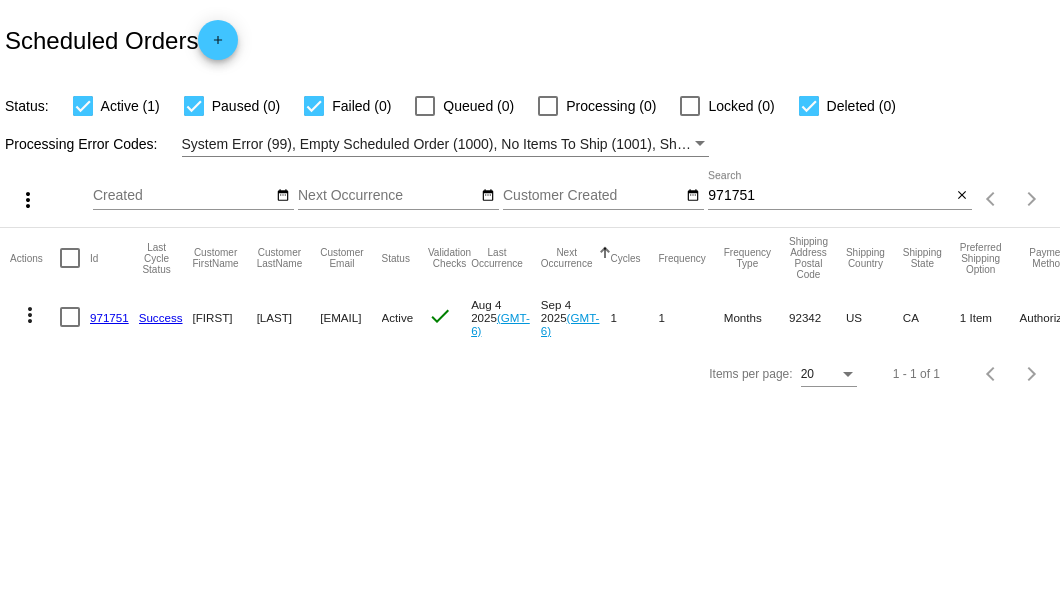 click on "971751" 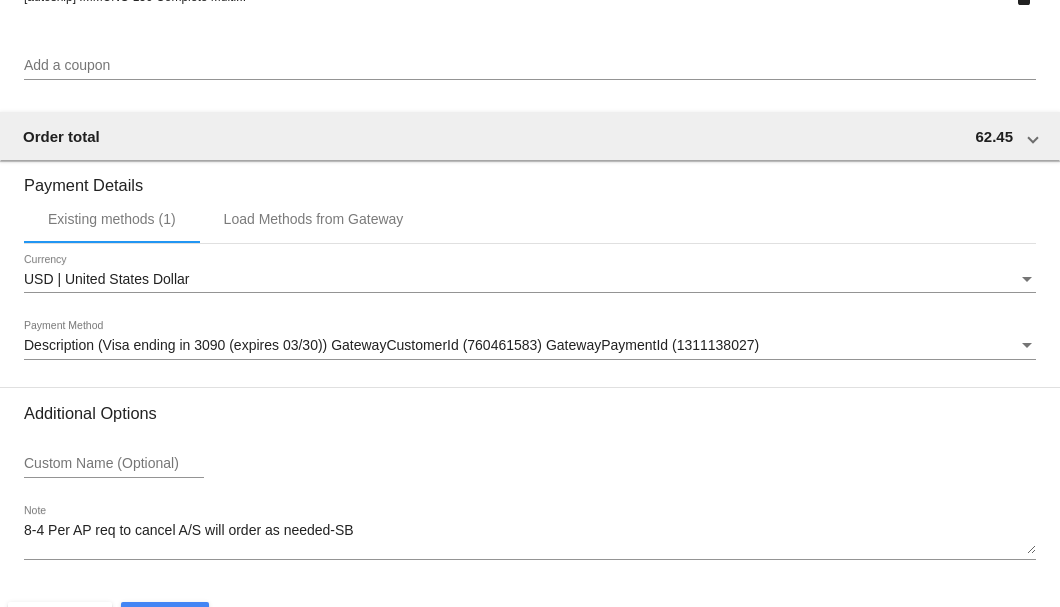scroll, scrollTop: 1930, scrollLeft: 0, axis: vertical 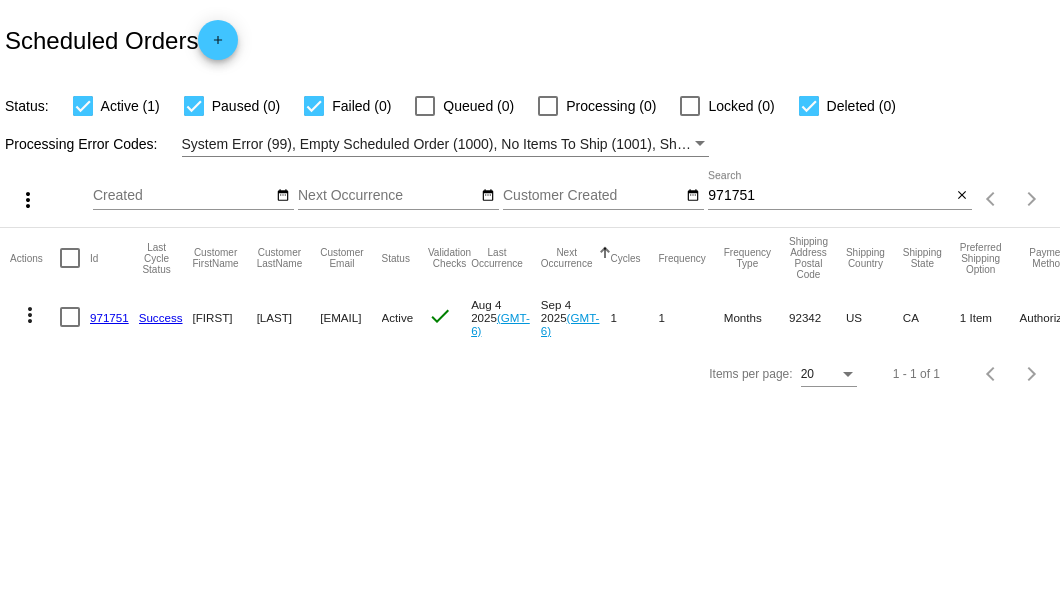 click at bounding box center [70, 317] 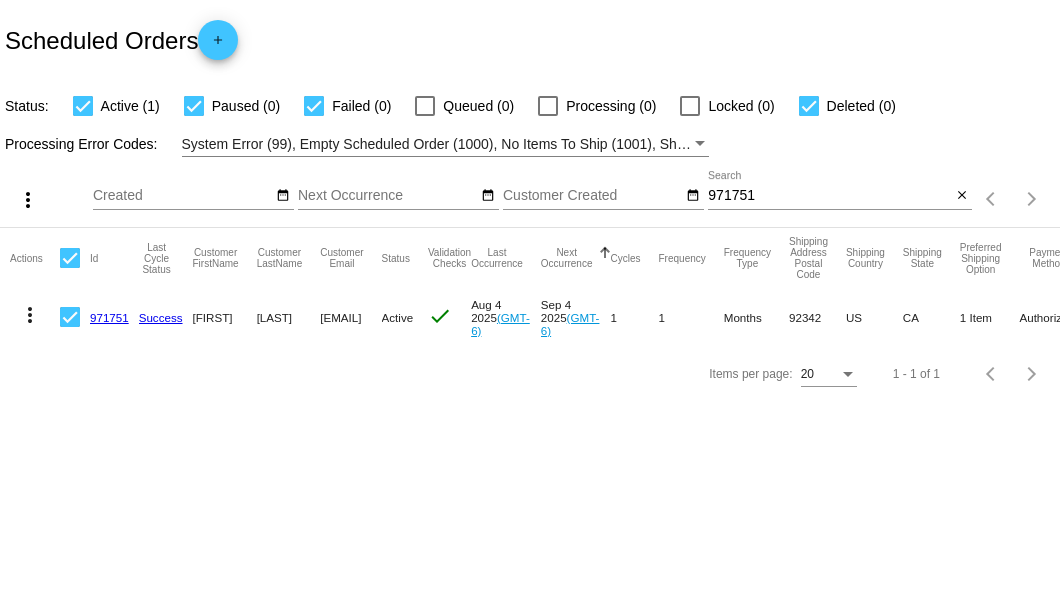 click on "more_vert" 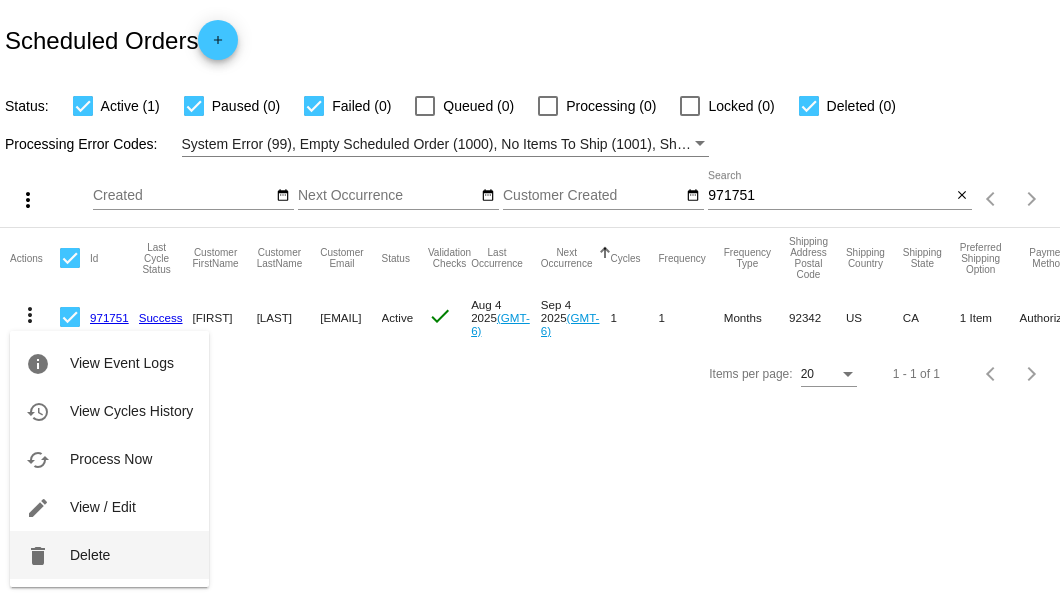 click on "Delete" at bounding box center (90, 555) 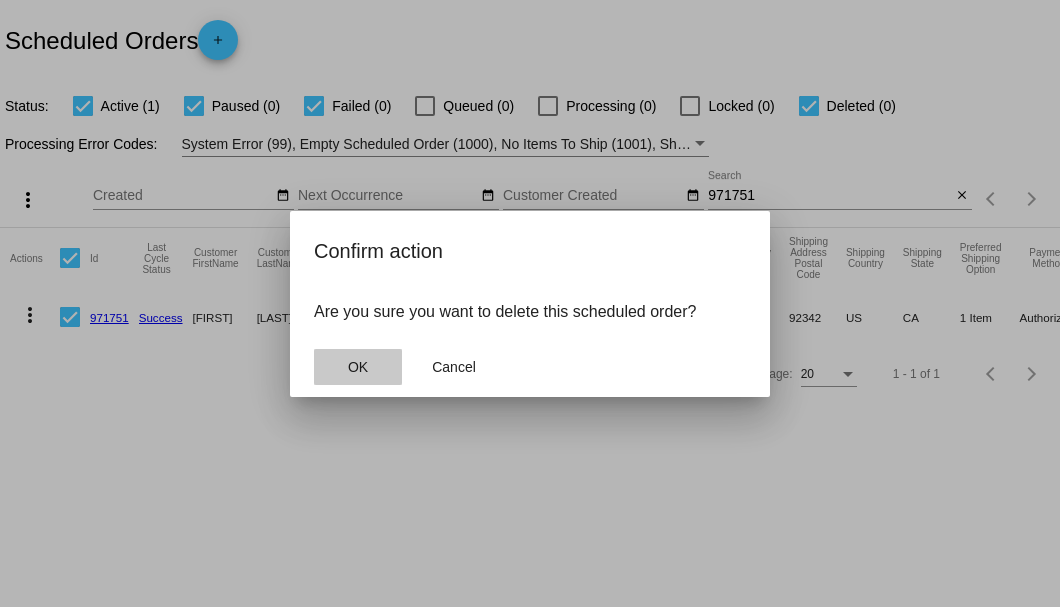click on "OK" 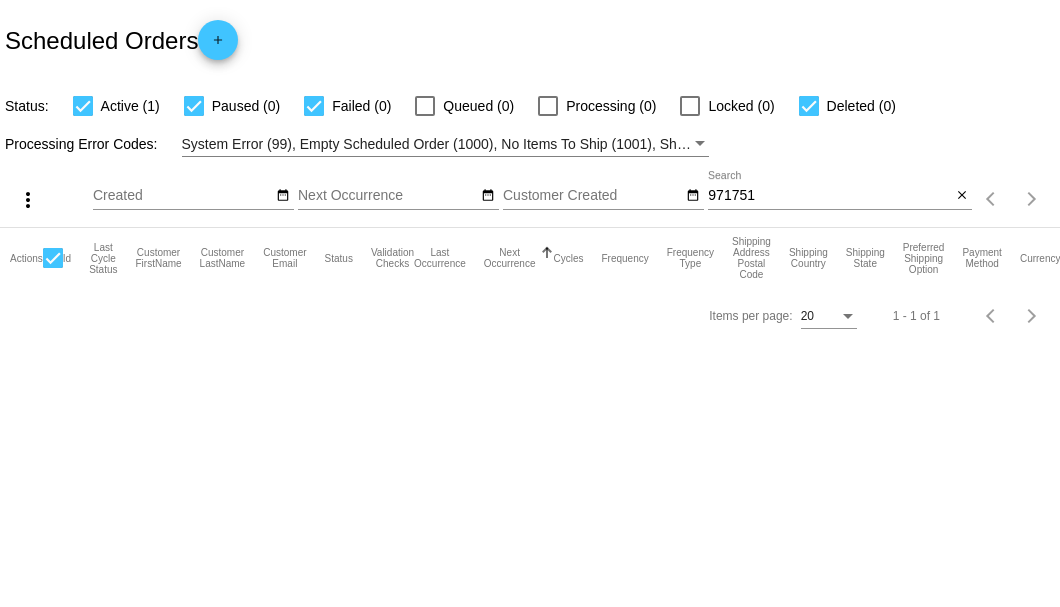 click on "971751" at bounding box center (829, 196) 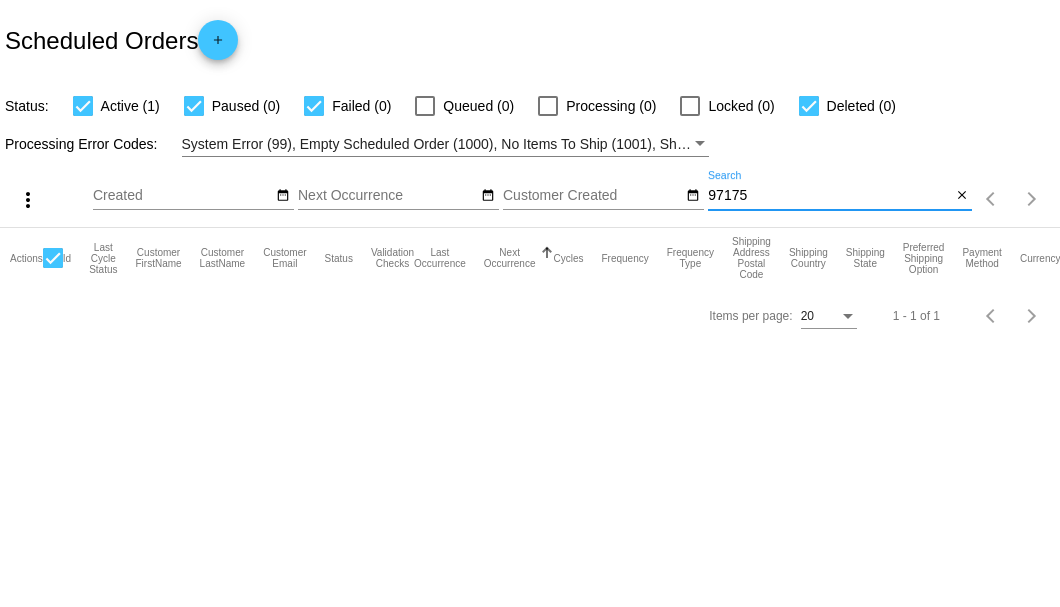 type on "971751" 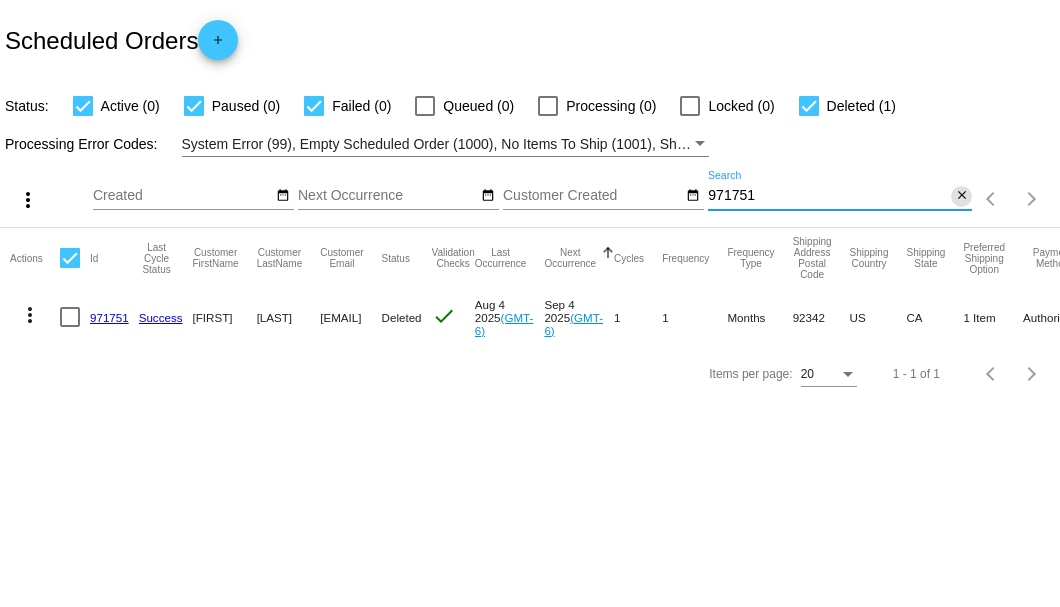 click on "close" 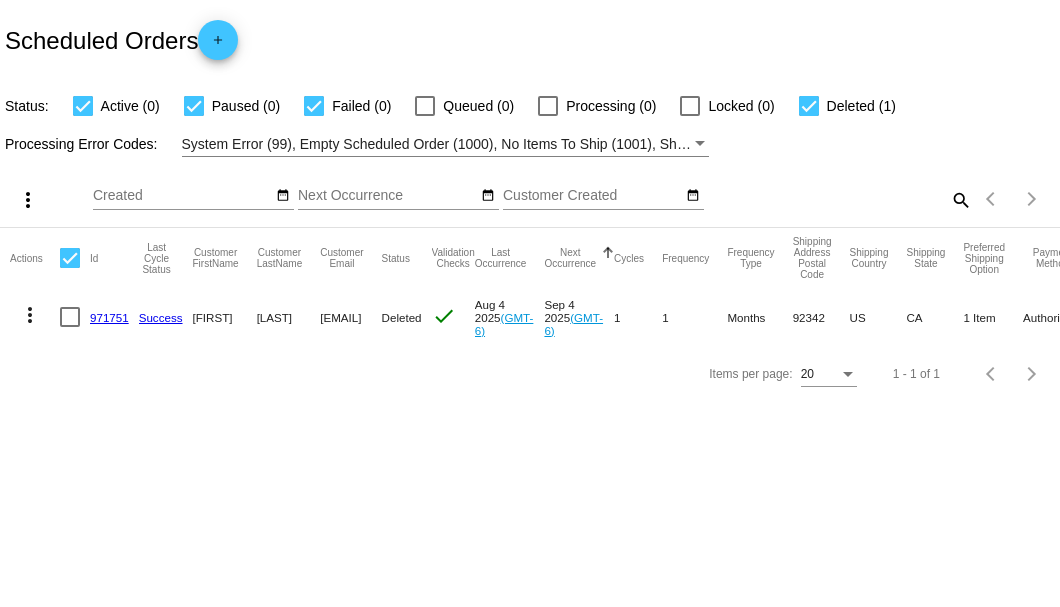 click on "search" 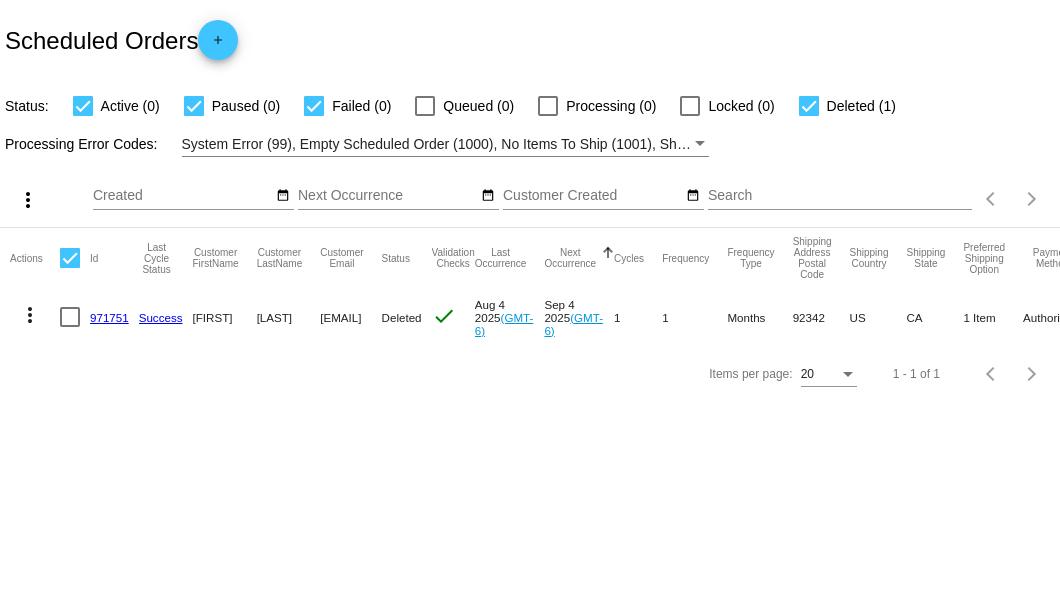 click on "Scheduled Orders
add
Status:
Active (0)
Paused (0)
Failed (0)
Queued (0)
Processing
(0)
Locked (0)
Deleted (1)
Processing Error Codes:
System Error (99), Empty Scheduled Order (1000), No Items To Ship (1001), Shipping Rate Not Found (1002), Payment Integration Not Found (1003), No Payment Method (1004), Payment Failed (2000), Payment Gateway Communication Failure (2001), Client Order Creation Failure (3000), Client Order Update Failure (3001), Client Order Invalid (3002)
more_vert
Su Mo Tu" 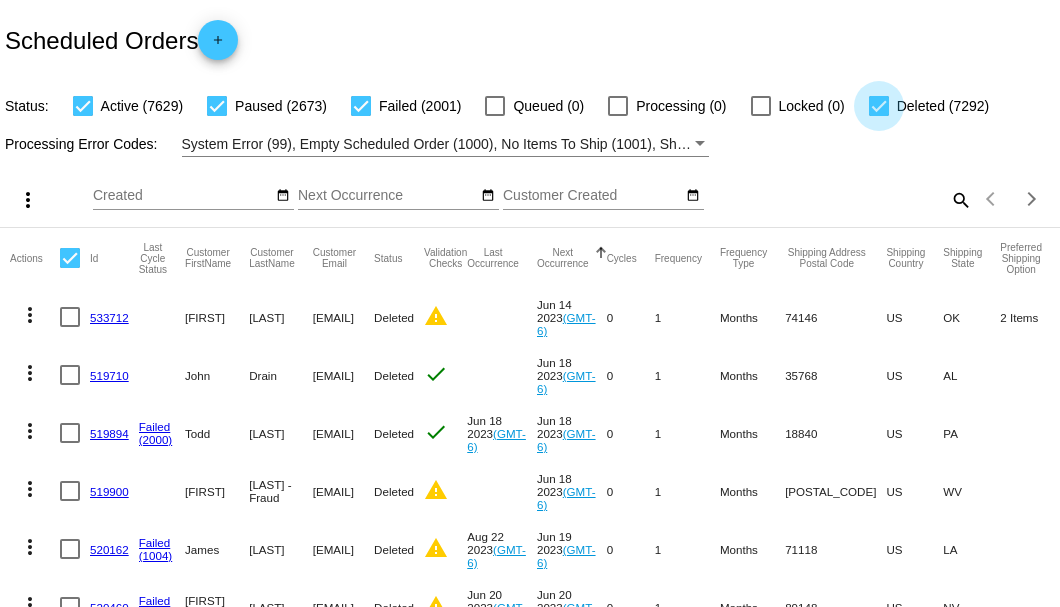 click at bounding box center [879, 106] 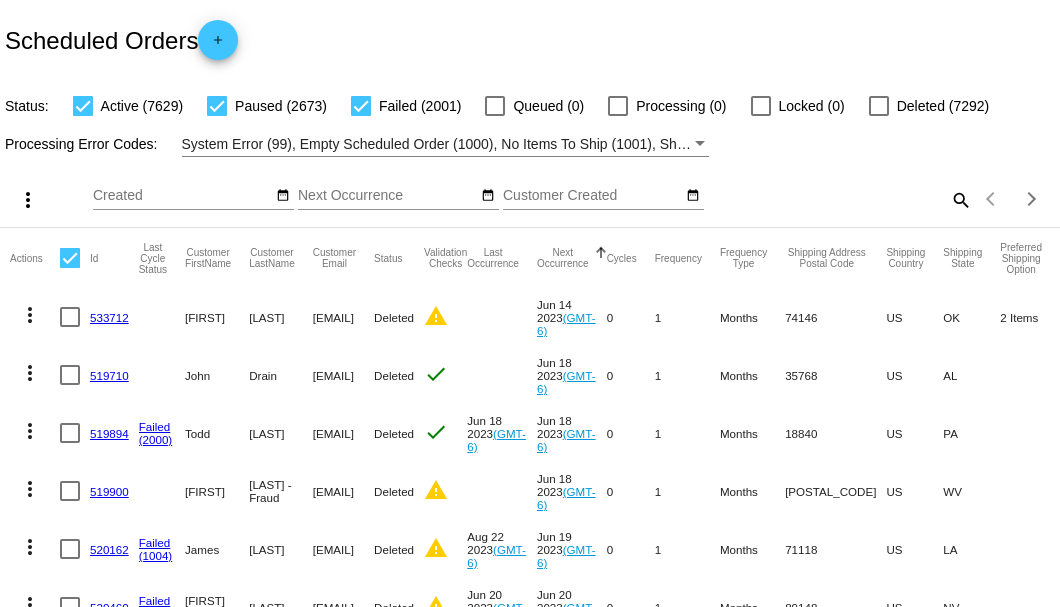 click on "search" 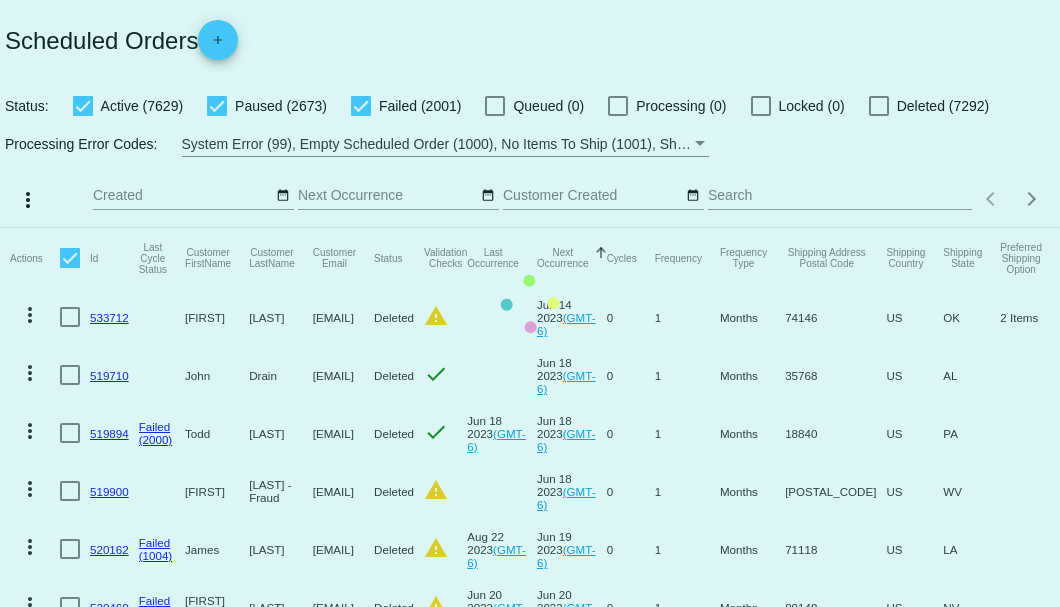 click on "Actions
Id   Last Cycle Status   Customer FirstName   Customer LastName   Customer Email   Status   Validation Checks   Last Occurrence   Next Occurrence   Sorted by NextOccurrenceUtc ascending  Cycles   Frequency   Frequency Type   Shipping Address Postal Code
Shipping Country
Shipping State
Preferred Shipping Option
Payment Method   Currency   Total Product Quantity   Scheduled Order Subtotal
Scheduled Order LTV
more_vert
533712
Peter
Maddux
pmaddux@newdaymedia.com
Deleted
warning
Jun 14 2023
(GMT-6)
0  1  Months  74146  US  OK  2 Items  N/A  USD  2  117.90  TBD
more_vert" 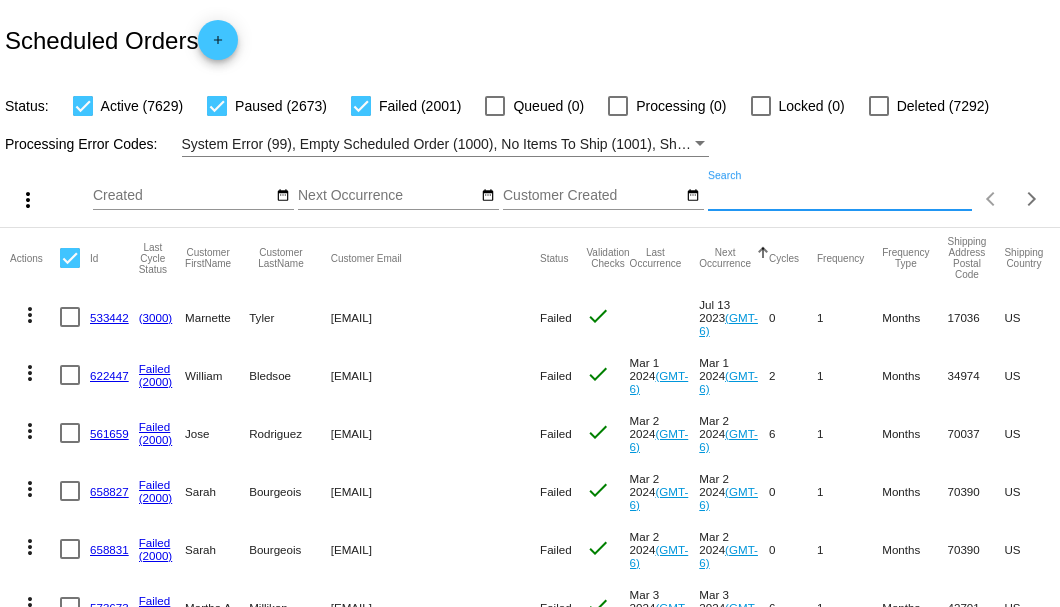 click on "Search" at bounding box center [840, 196] 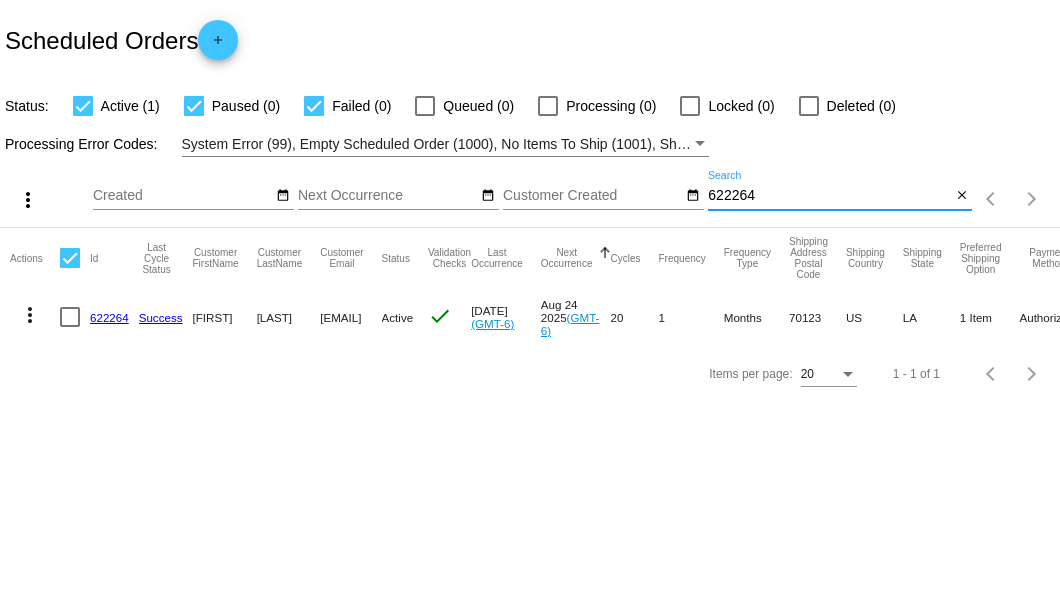 type on "622264" 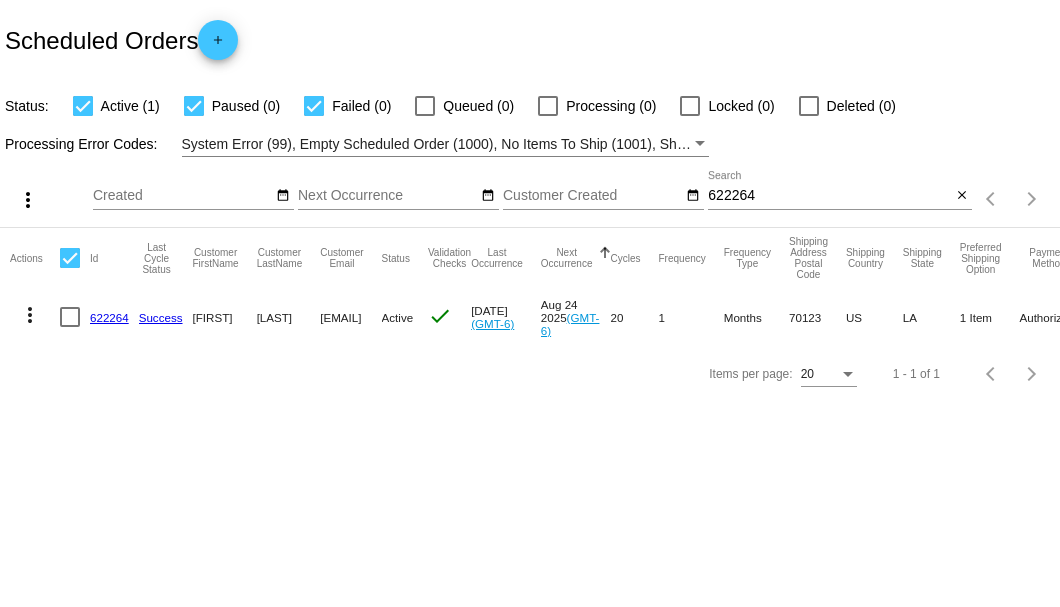 click on "622264" 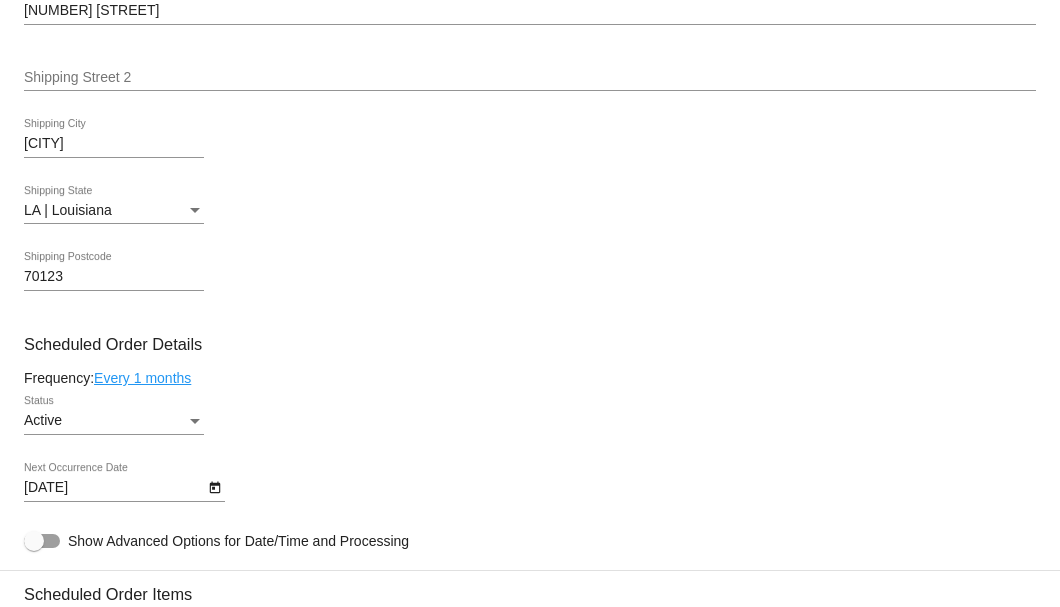 scroll, scrollTop: 1200, scrollLeft: 0, axis: vertical 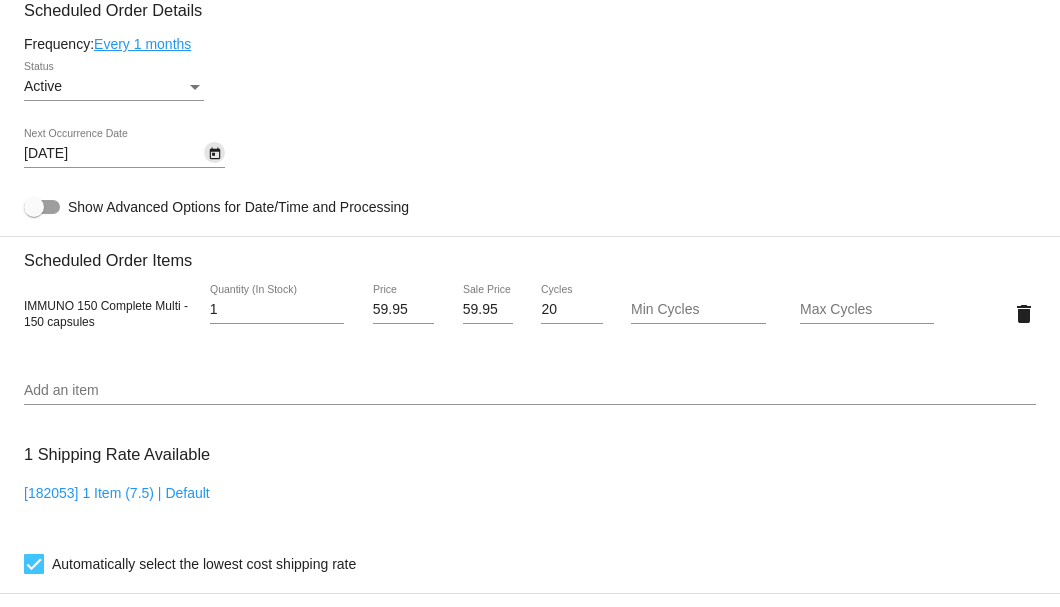 click 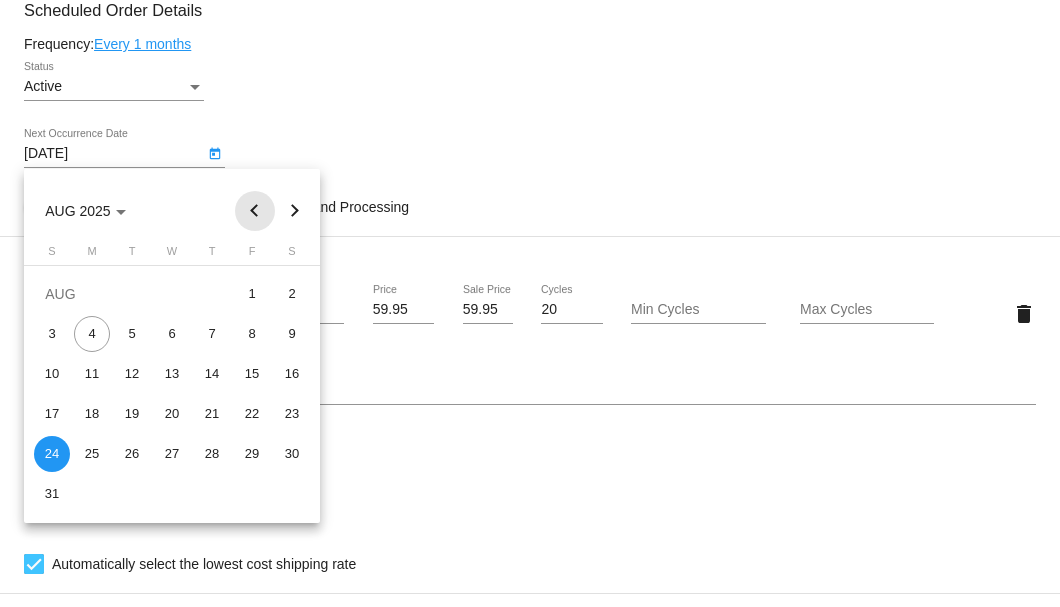 click at bounding box center [255, 211] 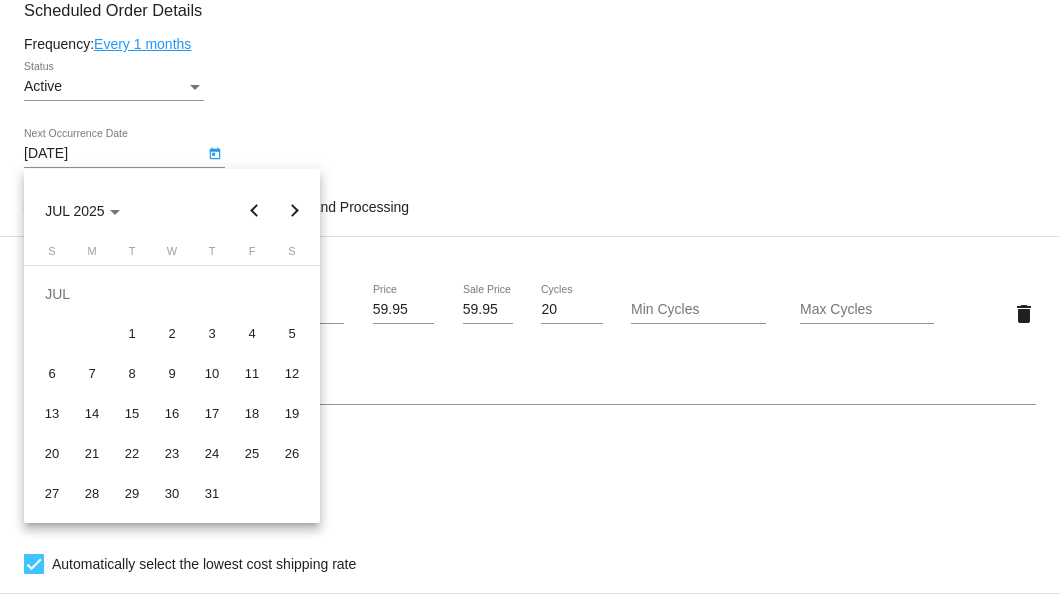 click at bounding box center [295, 211] 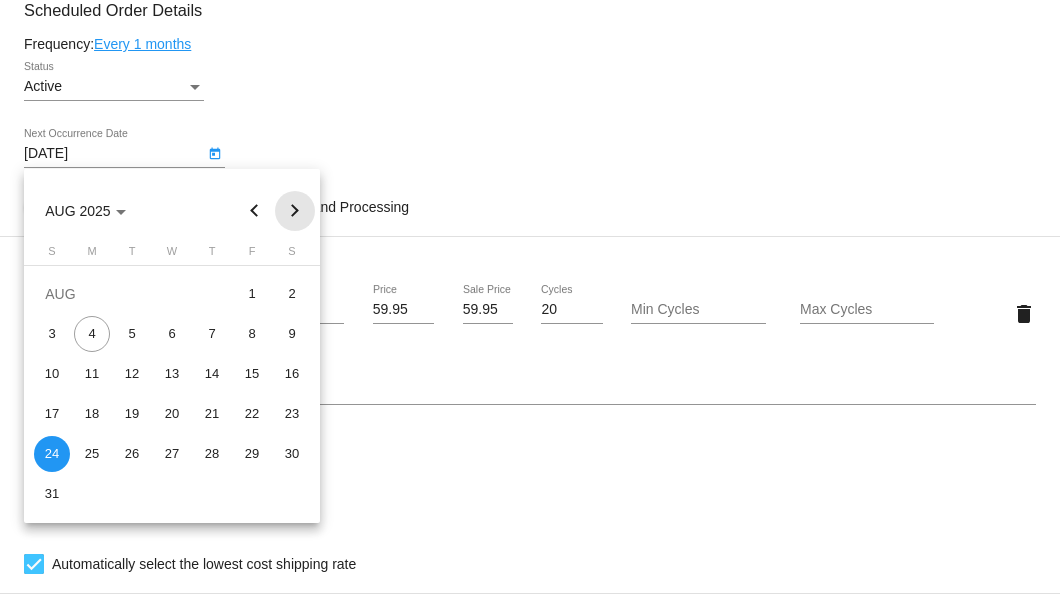 click at bounding box center (295, 211) 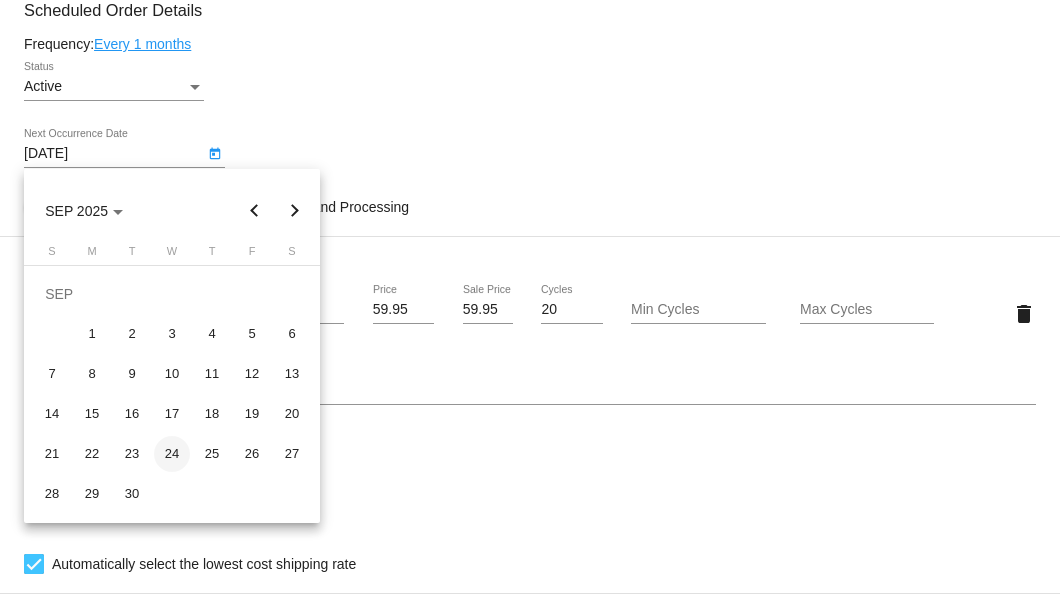 click on "24" at bounding box center [172, 454] 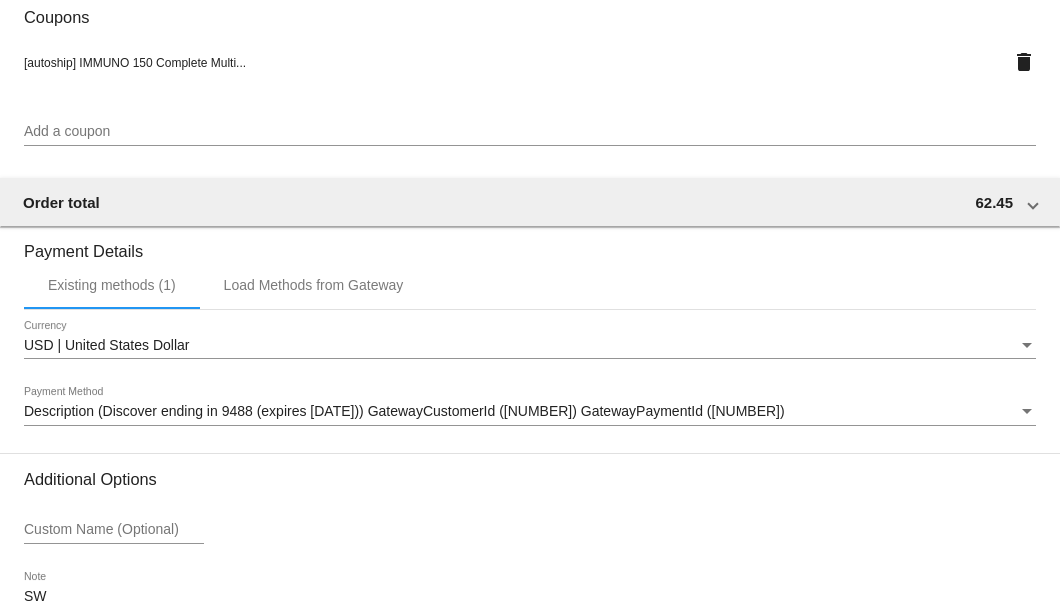 scroll, scrollTop: 1930, scrollLeft: 0, axis: vertical 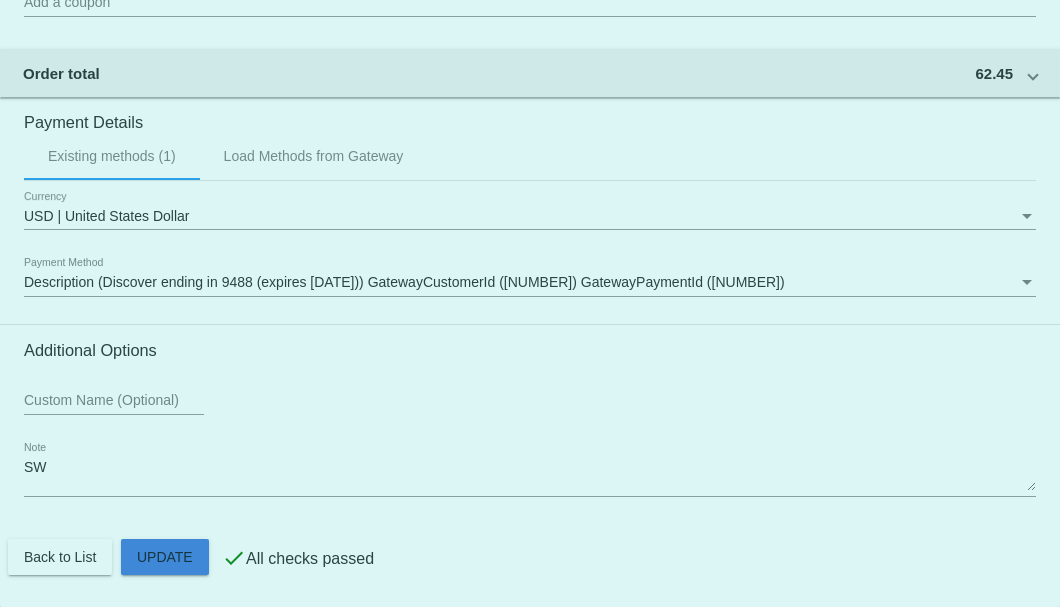 click on "Customer
3853549: Patrica Guggenheimer
patgugg@yahoo.com
Customer Shipping
Enter Shipping Address Select A Saved Address (0)
Patrica
Shipping First Name
Guggenheimer
Shipping Last Name
US | USA
Shipping Country
8704 South Town Lane
Shipping Street 1
Shipping Street 2
River Ridge
Shipping City
LA | Louisiana
Shipping State
70123
Shipping Postcode
Scheduled Order Details
Frequency:
Every 1 months
Active
1" 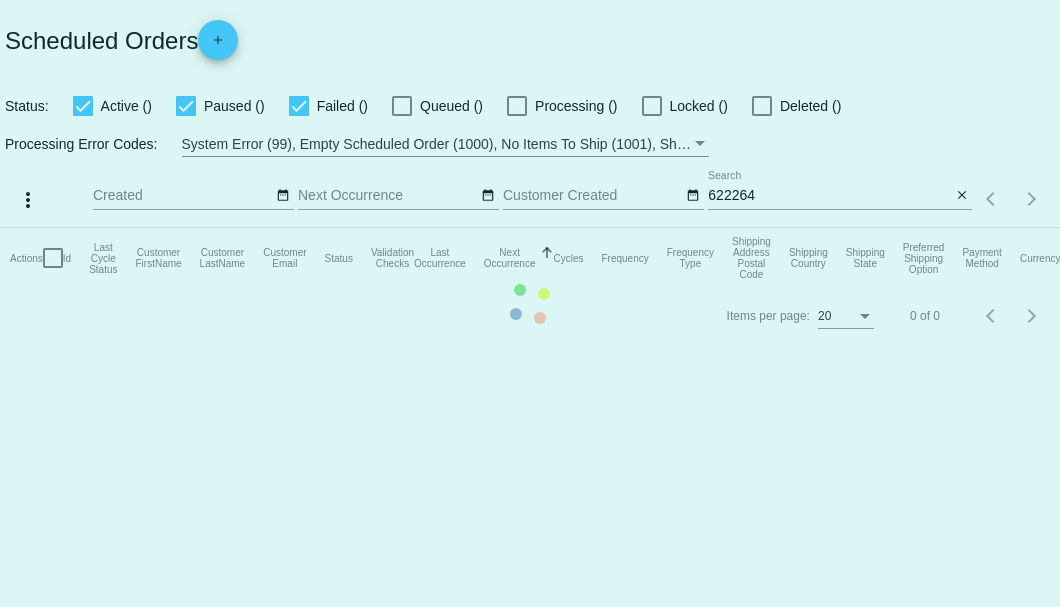 scroll, scrollTop: 0, scrollLeft: 0, axis: both 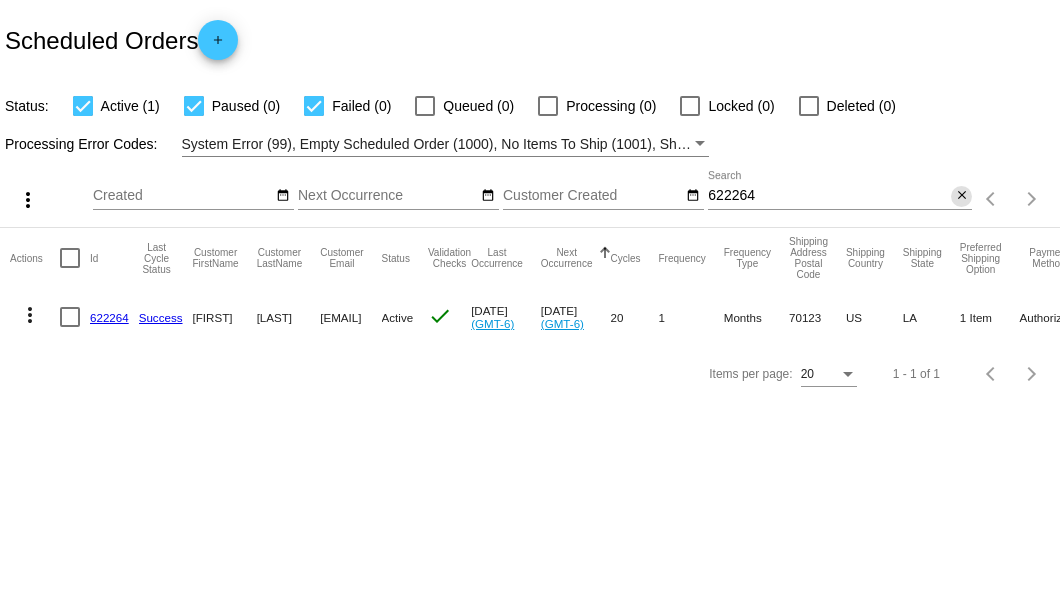 click on "close" 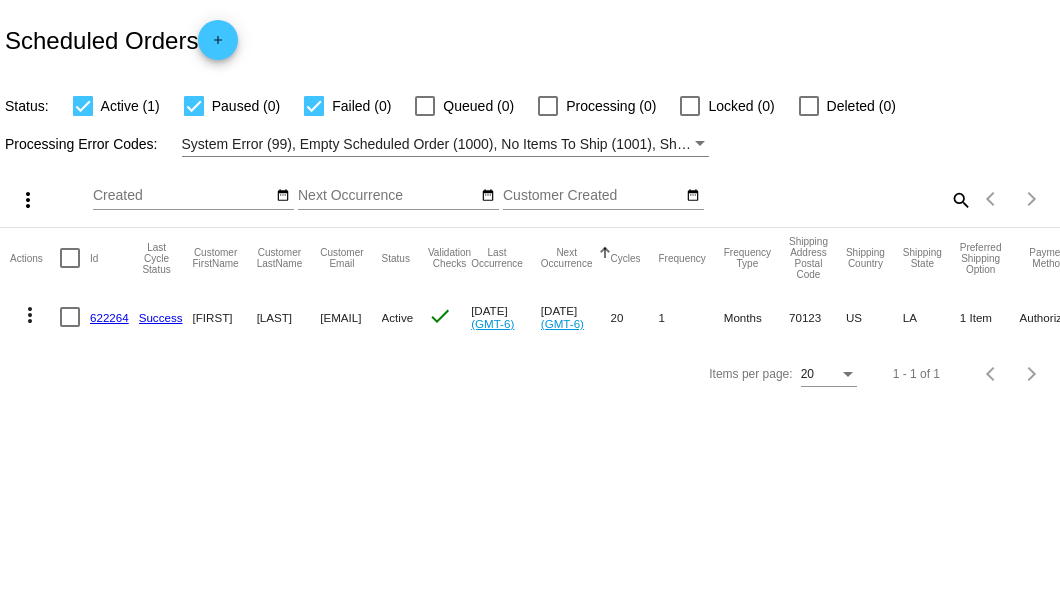 click on "search" 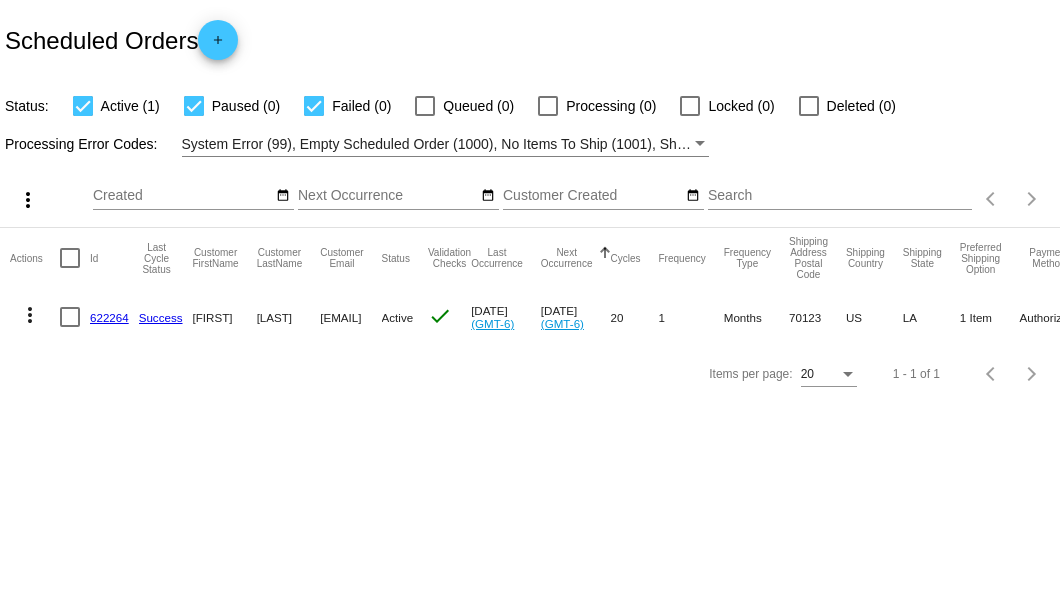 click on "Search" at bounding box center [840, 196] 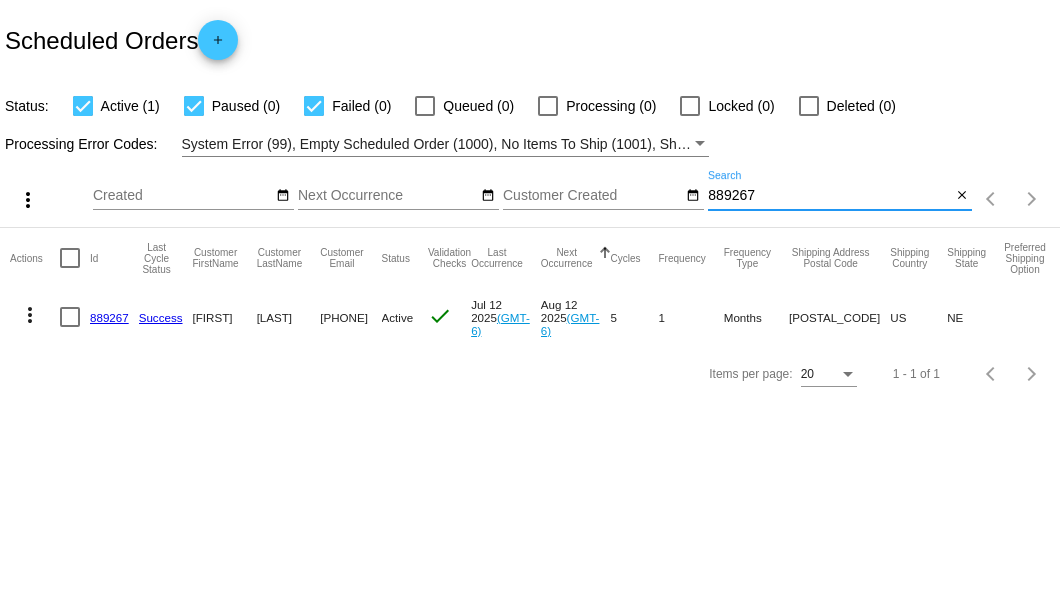 type on "889267" 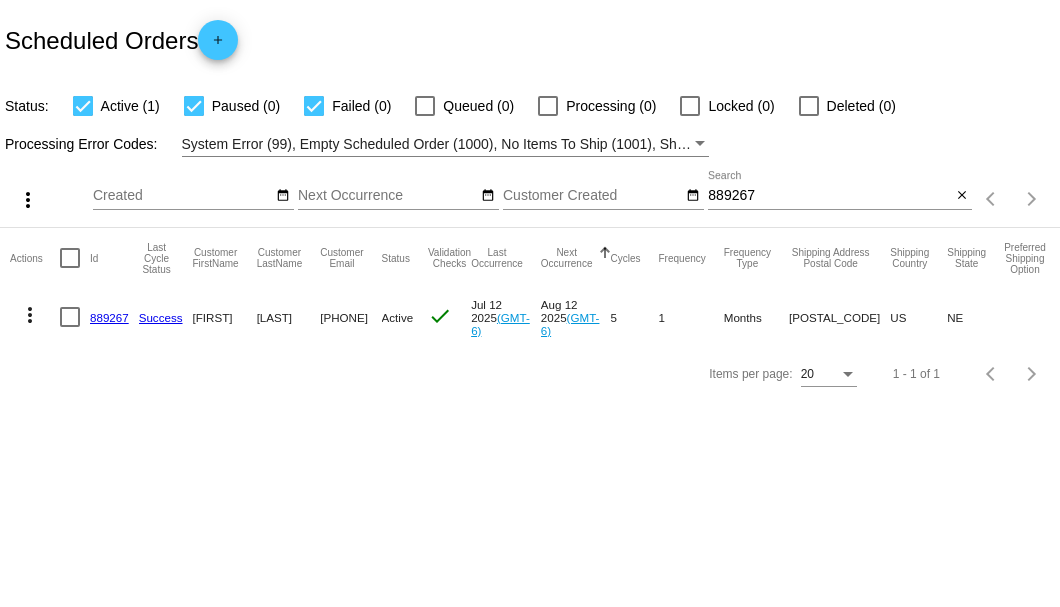 click on "889267" 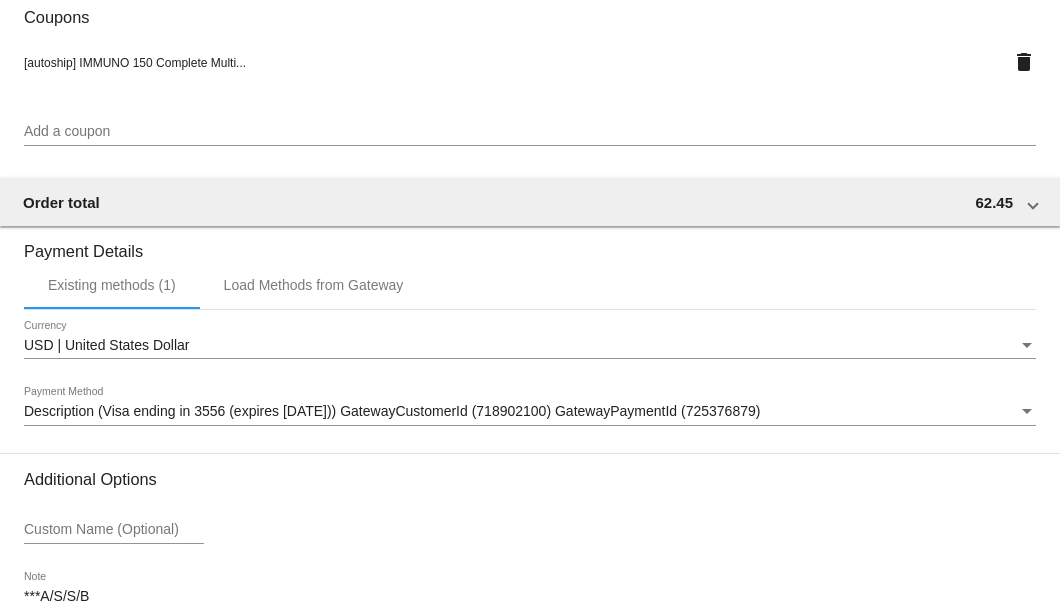 scroll, scrollTop: 1930, scrollLeft: 0, axis: vertical 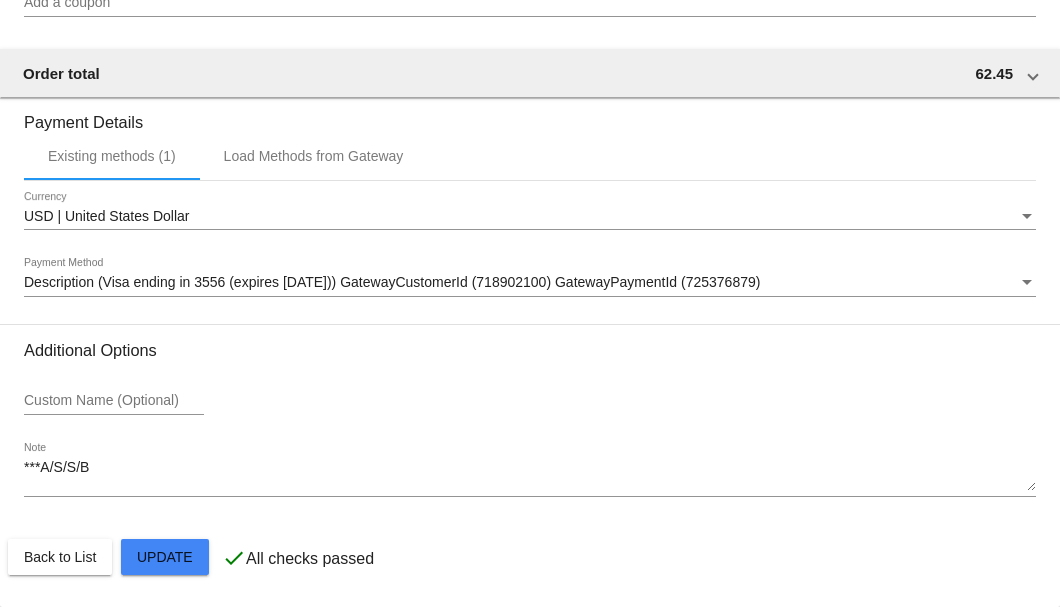 drag, startPoint x: 116, startPoint y: 457, endPoint x: 76, endPoint y: 470, distance: 42.059483 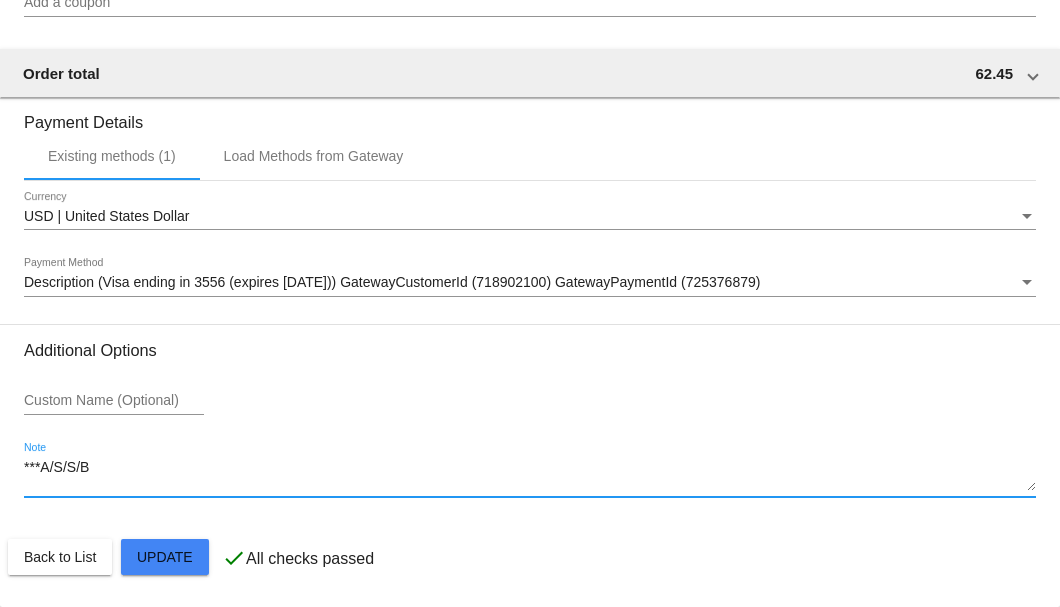 drag, startPoint x: 94, startPoint y: 476, endPoint x: 11, endPoint y: 477, distance: 83.00603 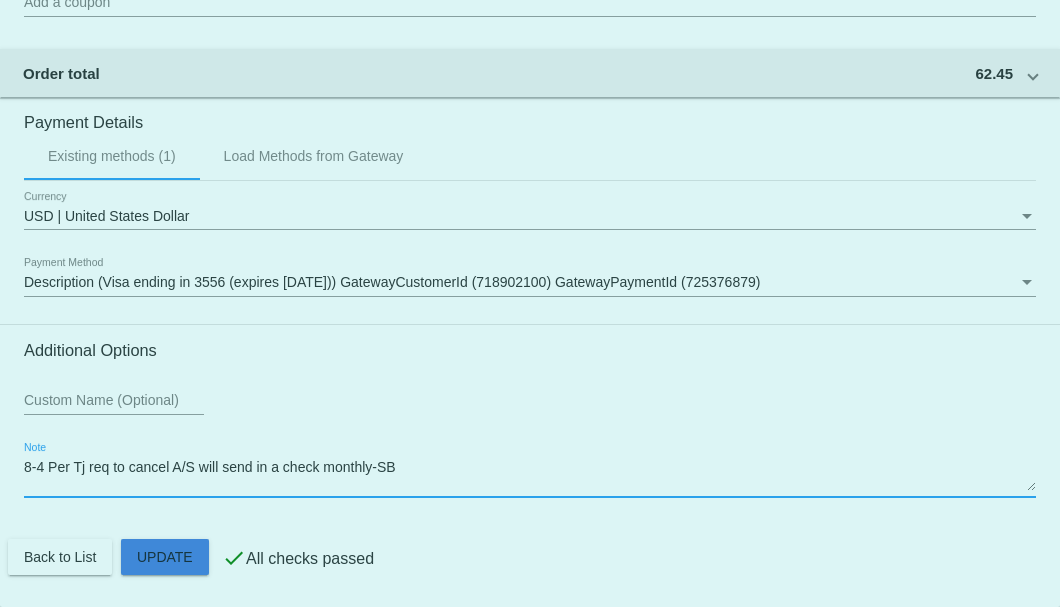 click on "Customer
6004856: [FIRST] [LAST]
[PHONE]
Customer Shipping
Enter Shipping Address Select A Saved Address (0)
[FIRST]
Shipping First Name
[LAST]
Shipping Last Name
US | USA
Shipping Country
[NUMBER] [STREET]
Shipping Street 1
Shipping Street 2
[CITY]
Shipping City
NE | Nebraska
Shipping State
[POSTAL_CODE]
Shipping Postcode
Scheduled Order Details
Frequency:
Every 1 months
Active
Status" 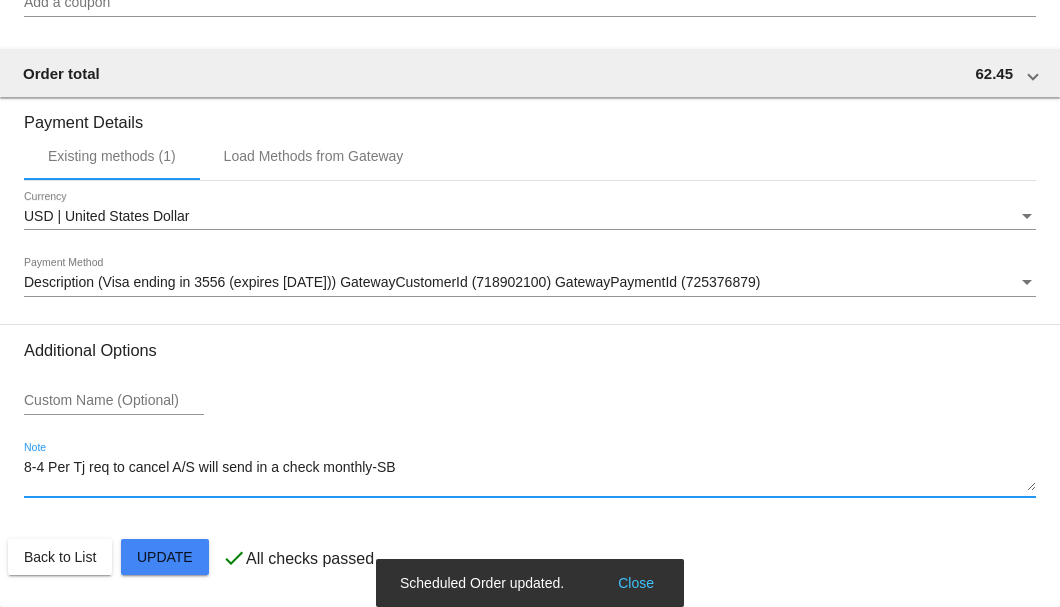 type on "8-4 Per Tj req to cancel A/S will send in a check monthly-SB" 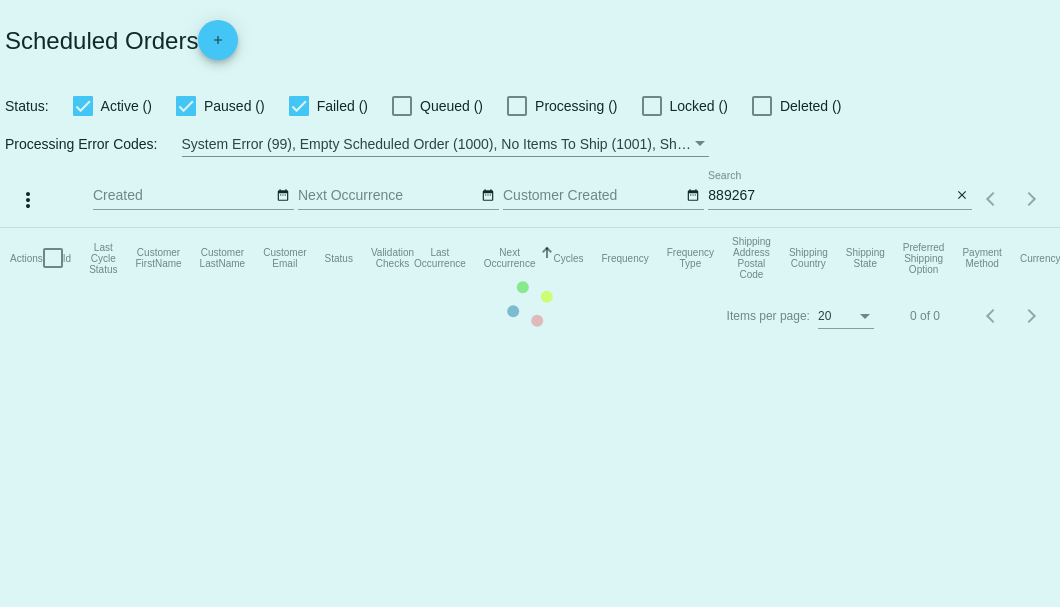 scroll, scrollTop: 0, scrollLeft: 0, axis: both 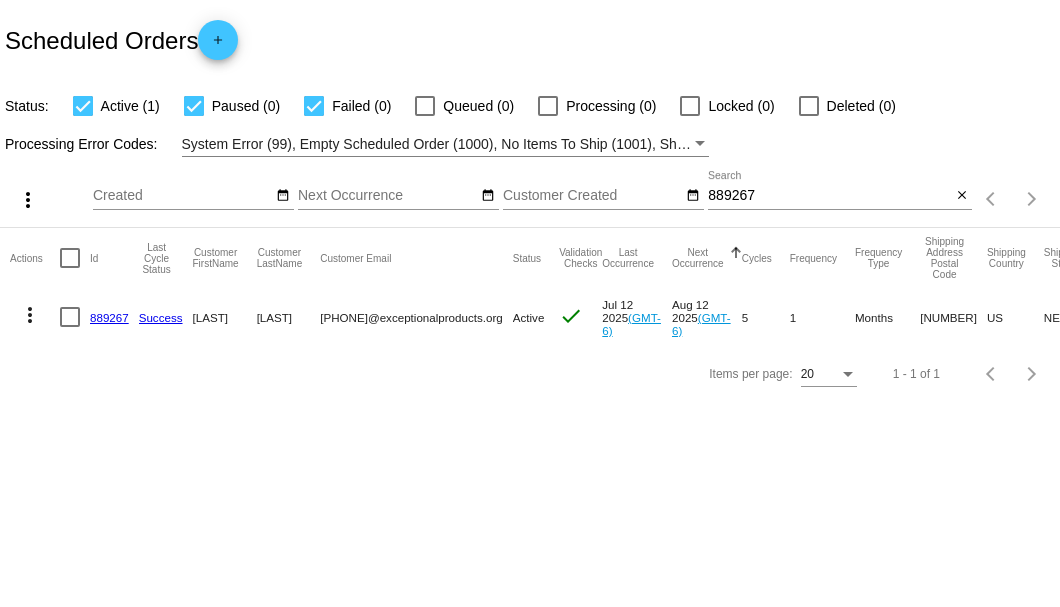 click at bounding box center [70, 317] 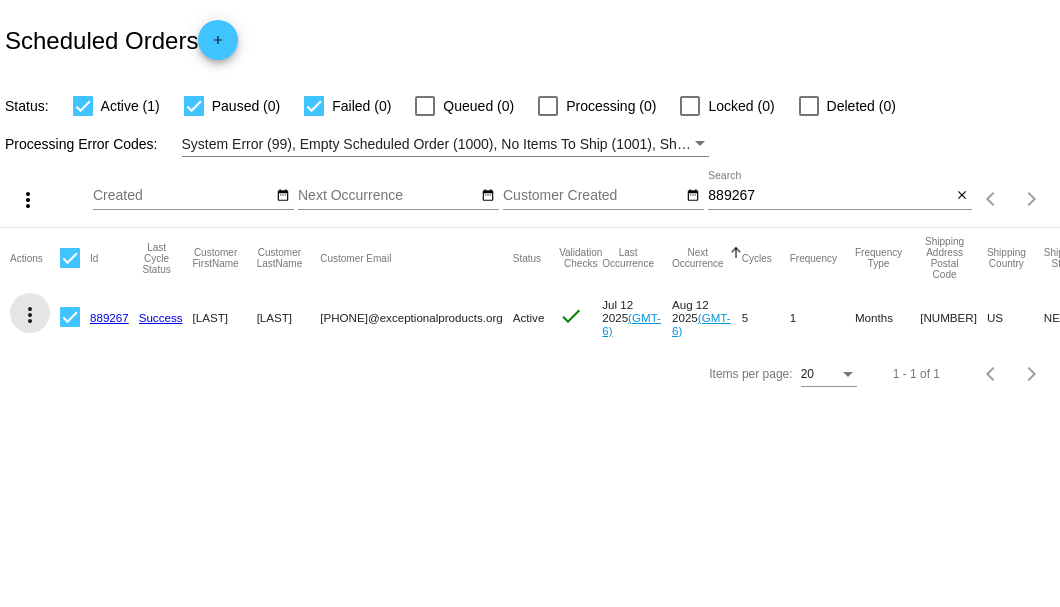 click on "more_vert" 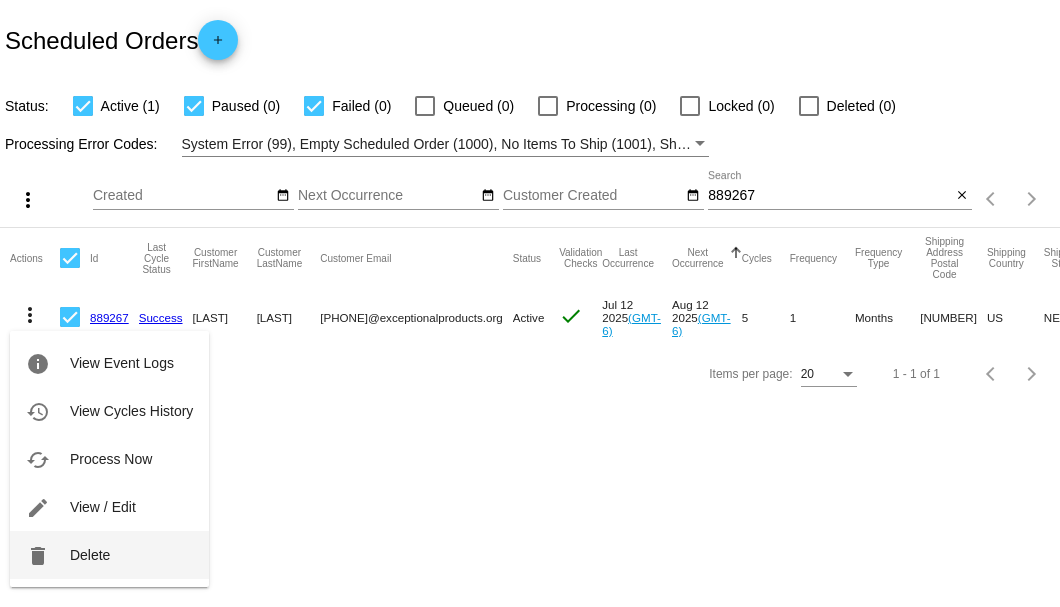 click on "Delete" at bounding box center (90, 555) 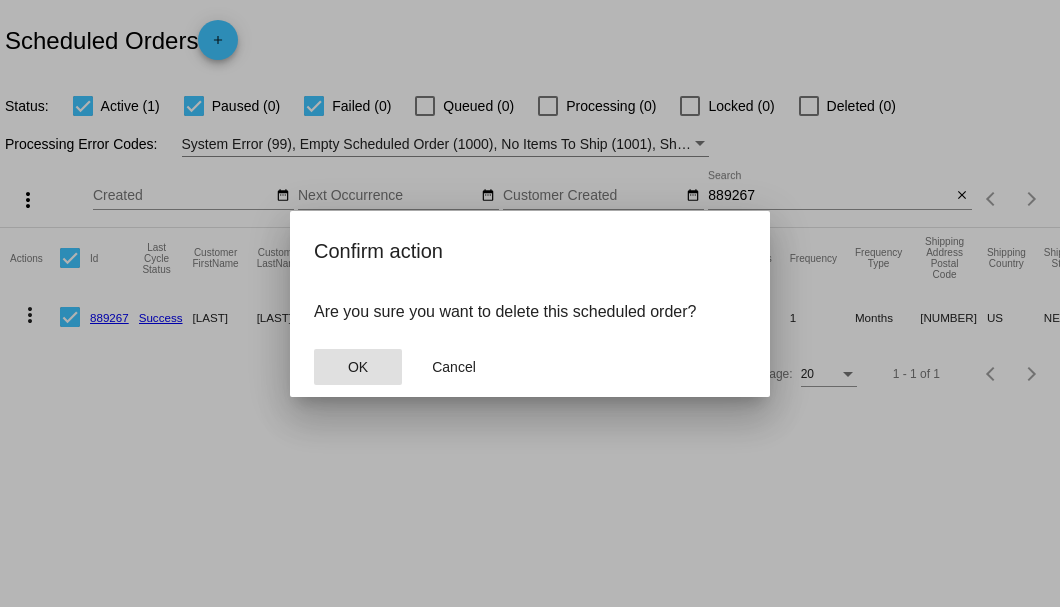 click on "OK" 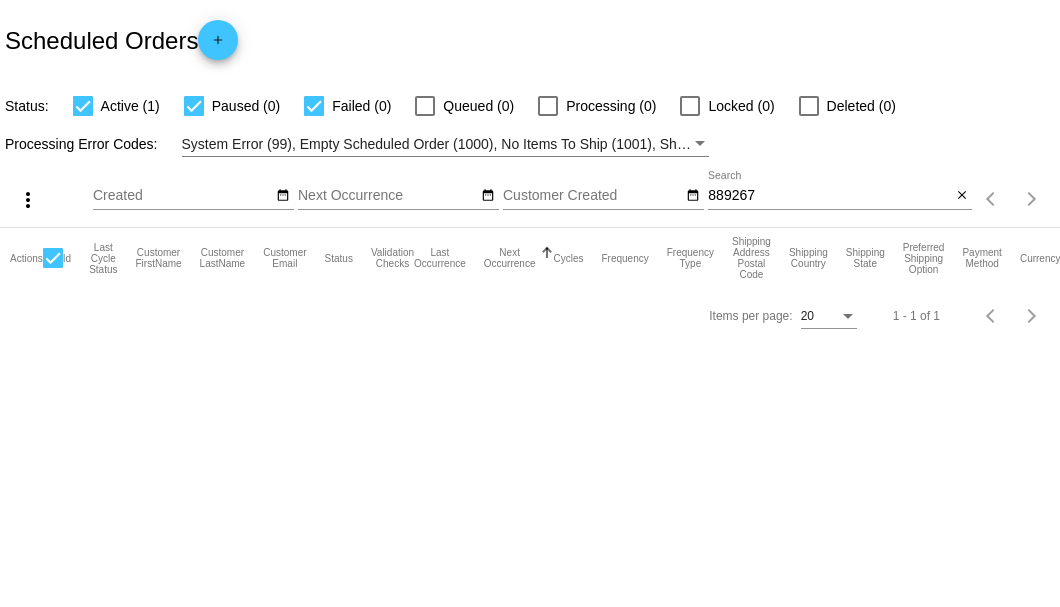 click on "889267" at bounding box center [829, 196] 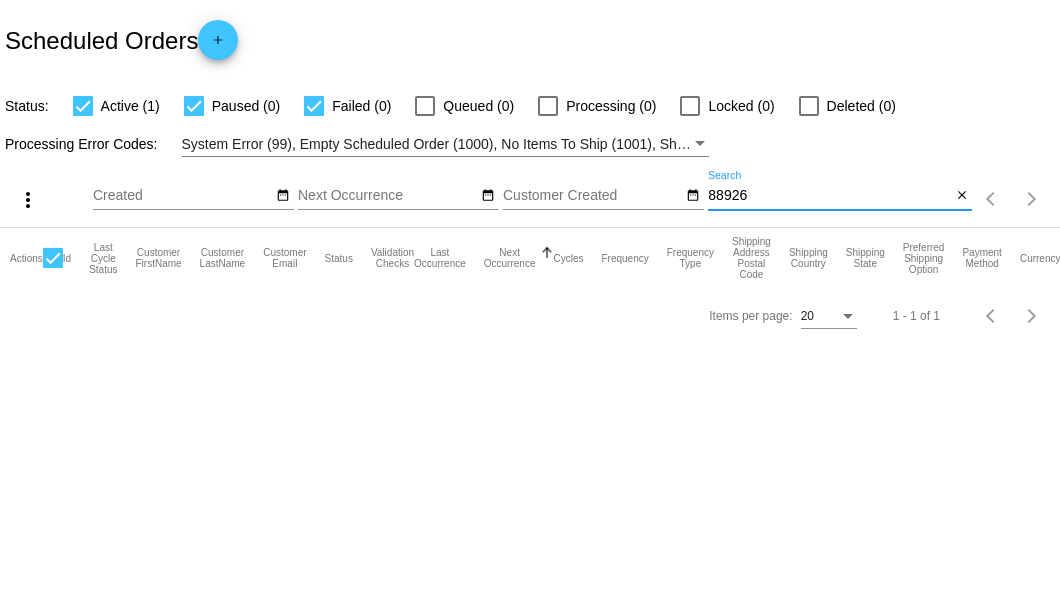 type on "889267" 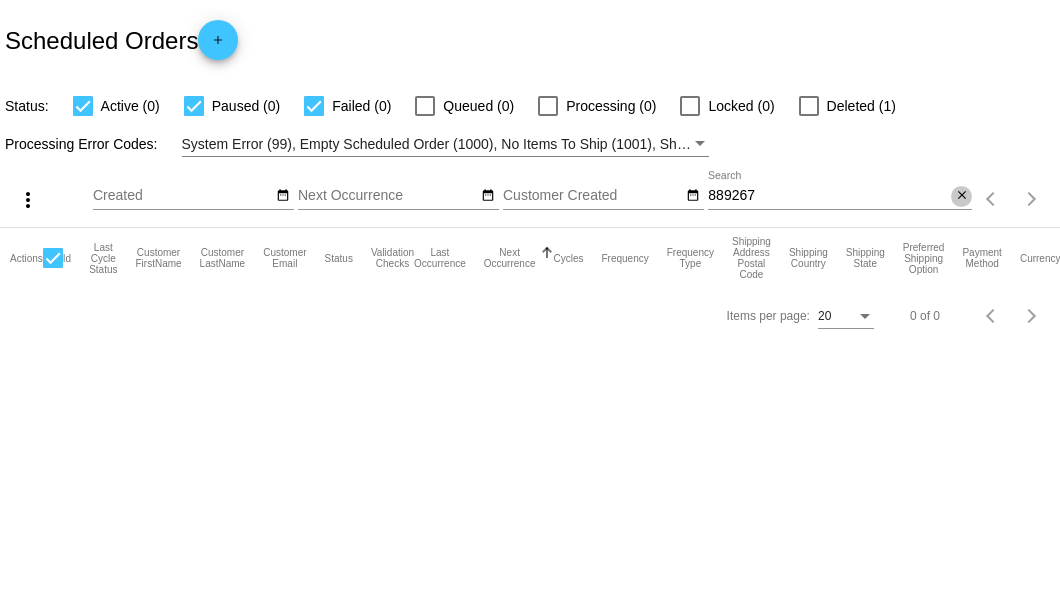 click on "close" 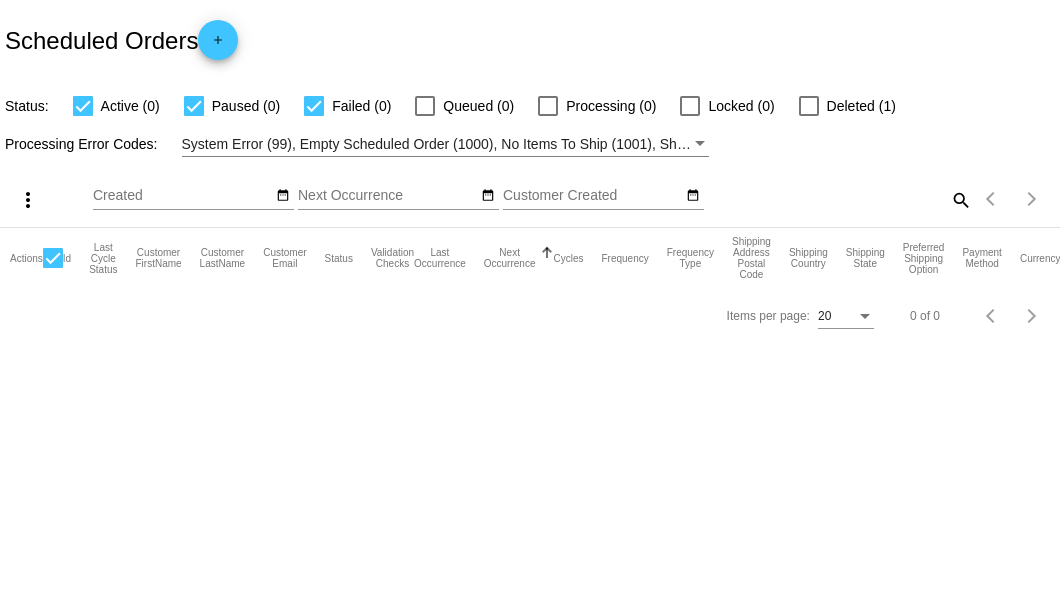 click on "search" 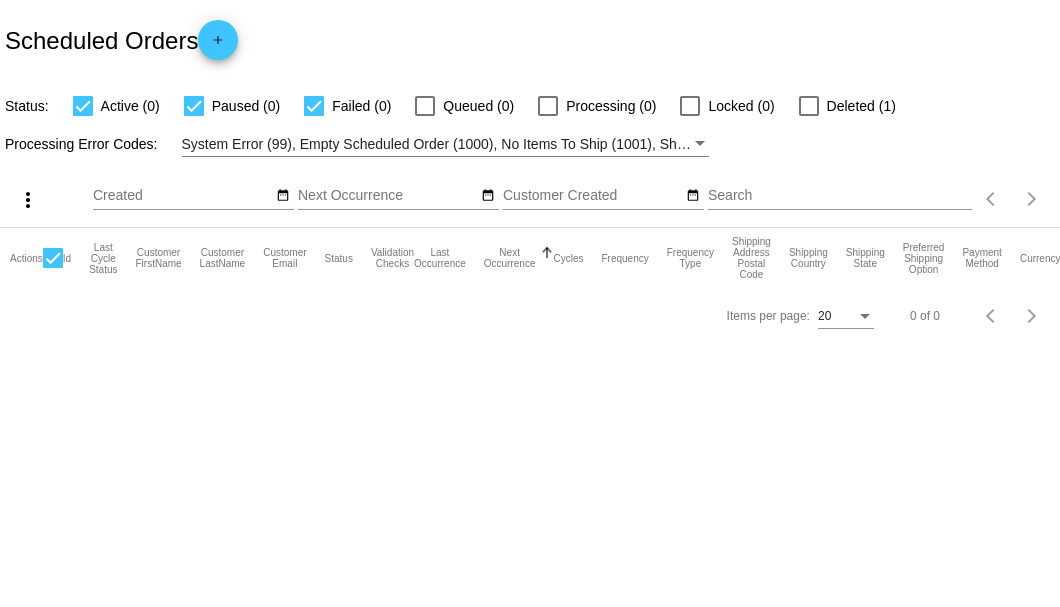 click on "Search" at bounding box center (840, 196) 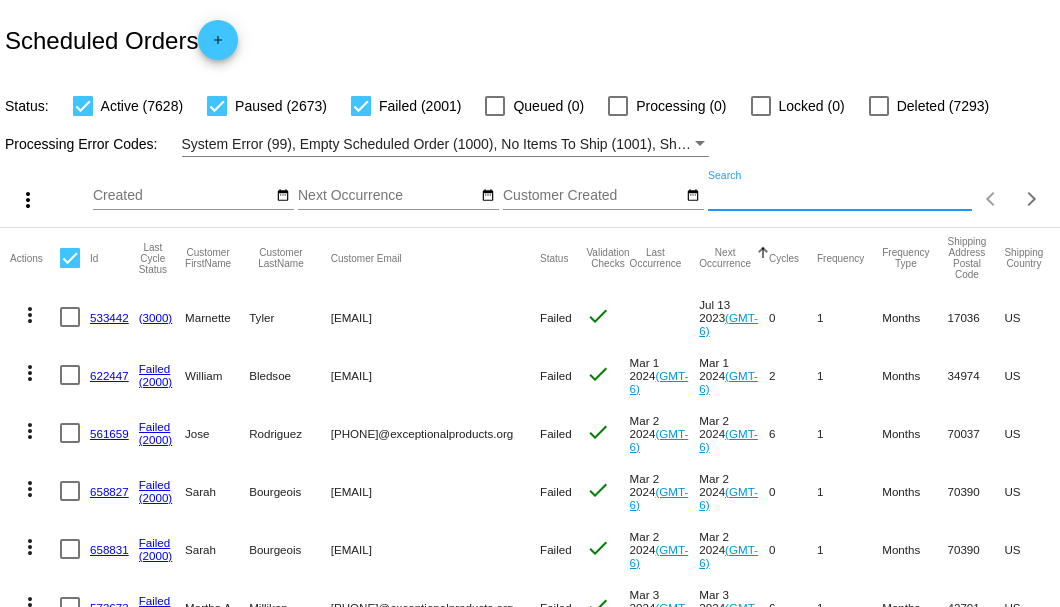click on "Search" at bounding box center [840, 196] 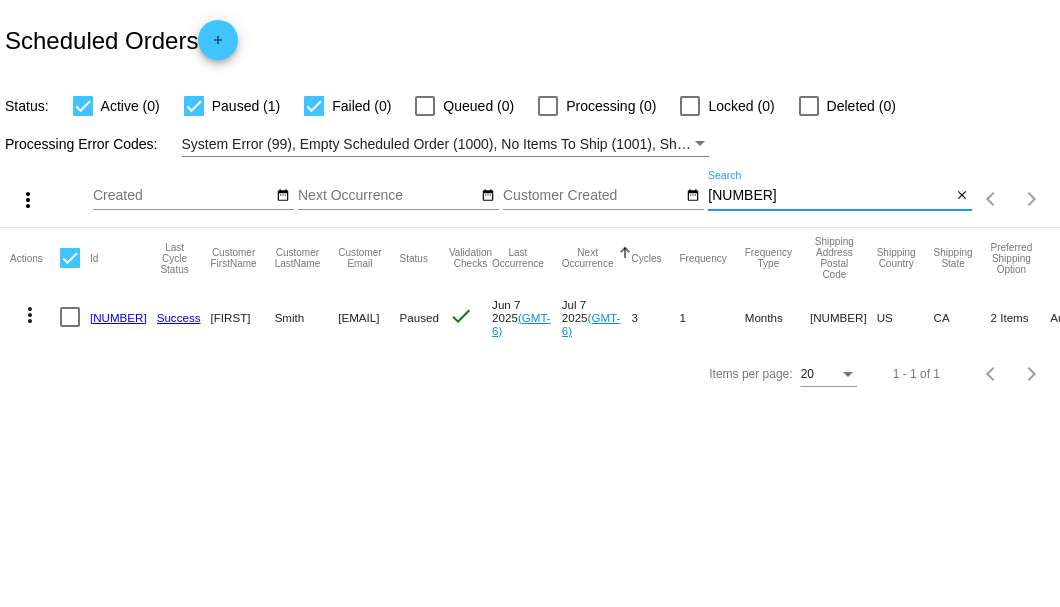 type on "913053" 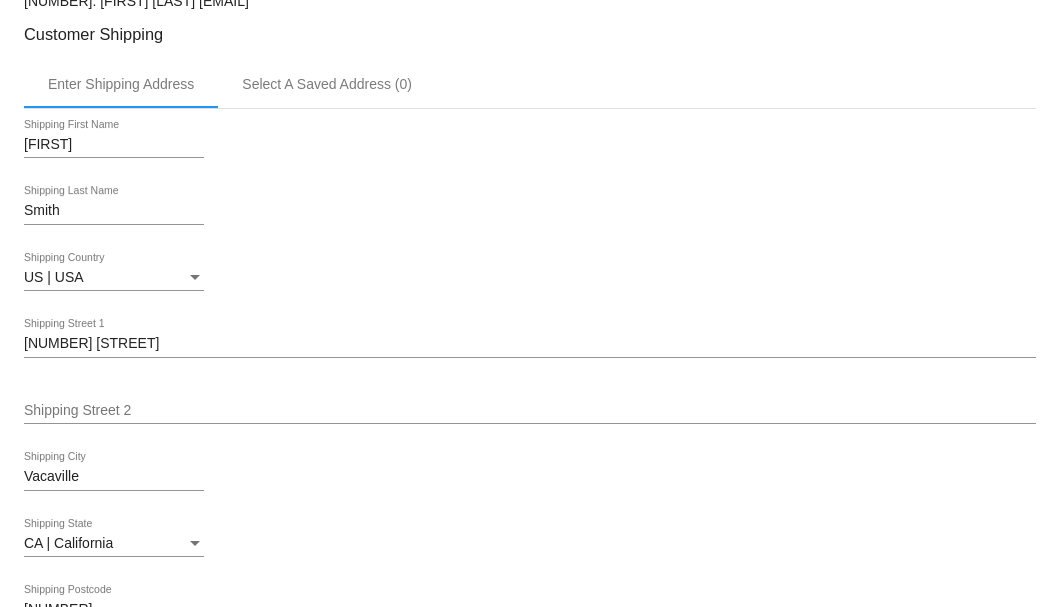 scroll, scrollTop: 266, scrollLeft: 0, axis: vertical 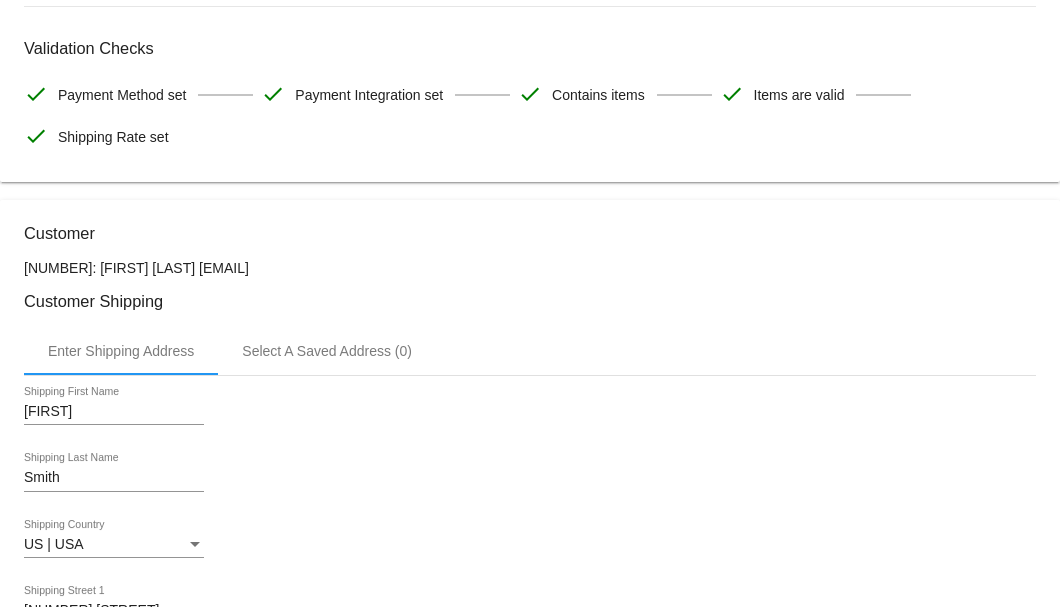 drag, startPoint x: 333, startPoint y: 264, endPoint x: 164, endPoint y: 264, distance: 169 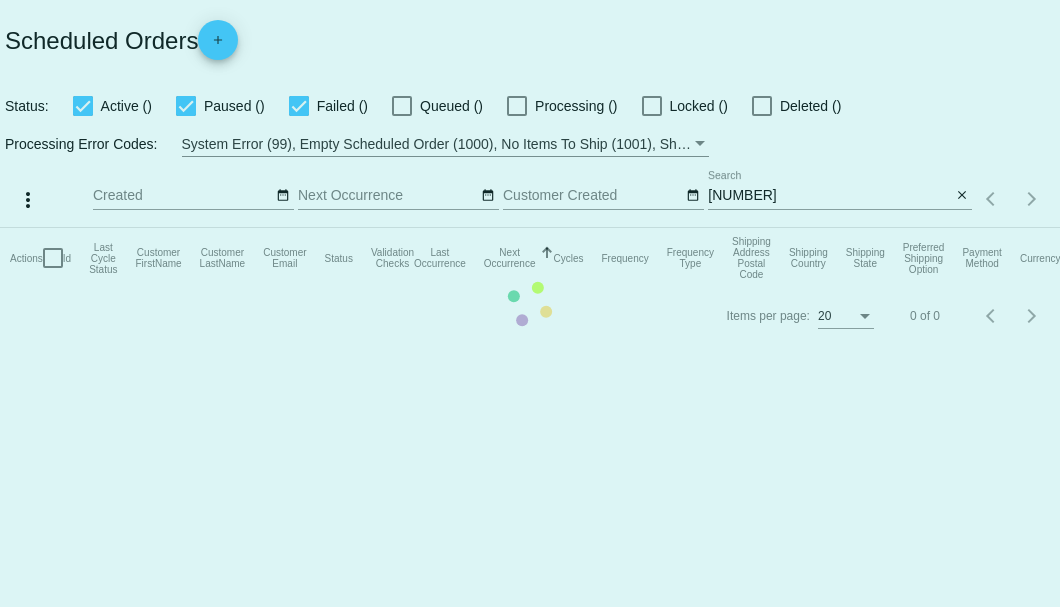 scroll, scrollTop: 0, scrollLeft: 0, axis: both 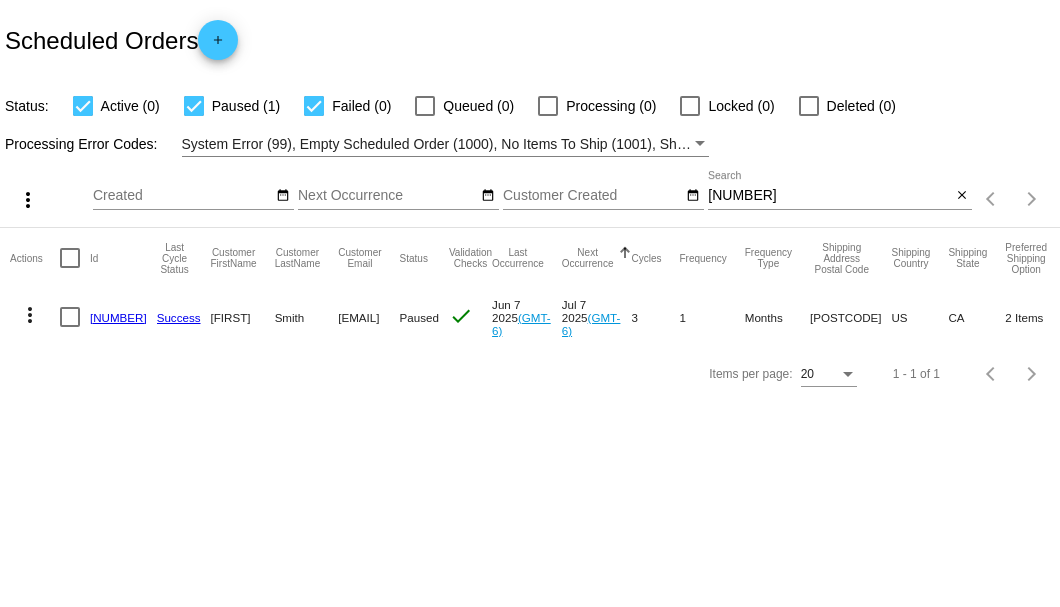 click on "[NUMBER]" at bounding box center [829, 196] 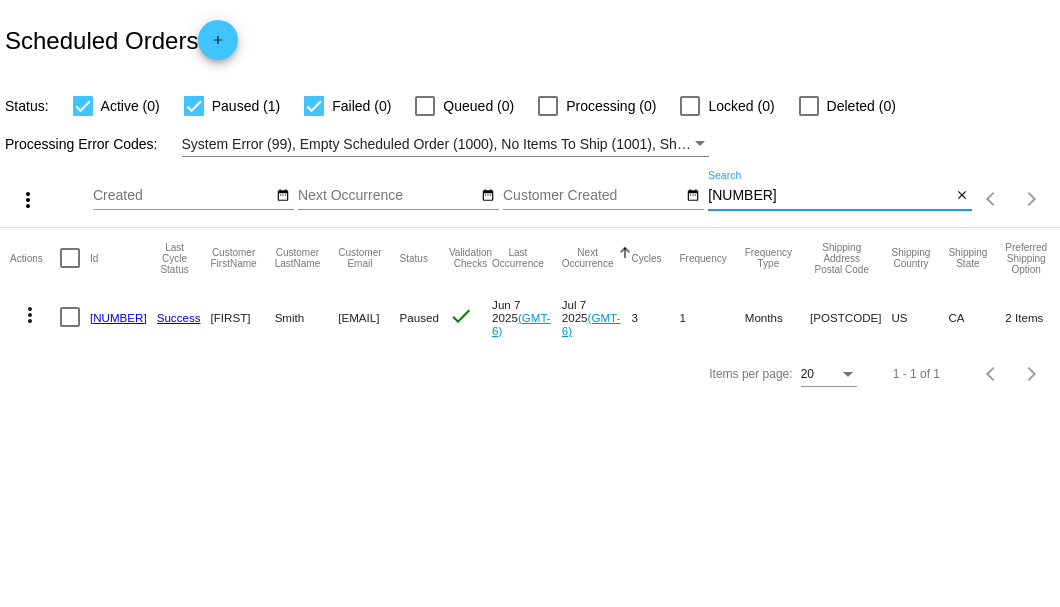 click on "[NUMBER]" at bounding box center [829, 196] 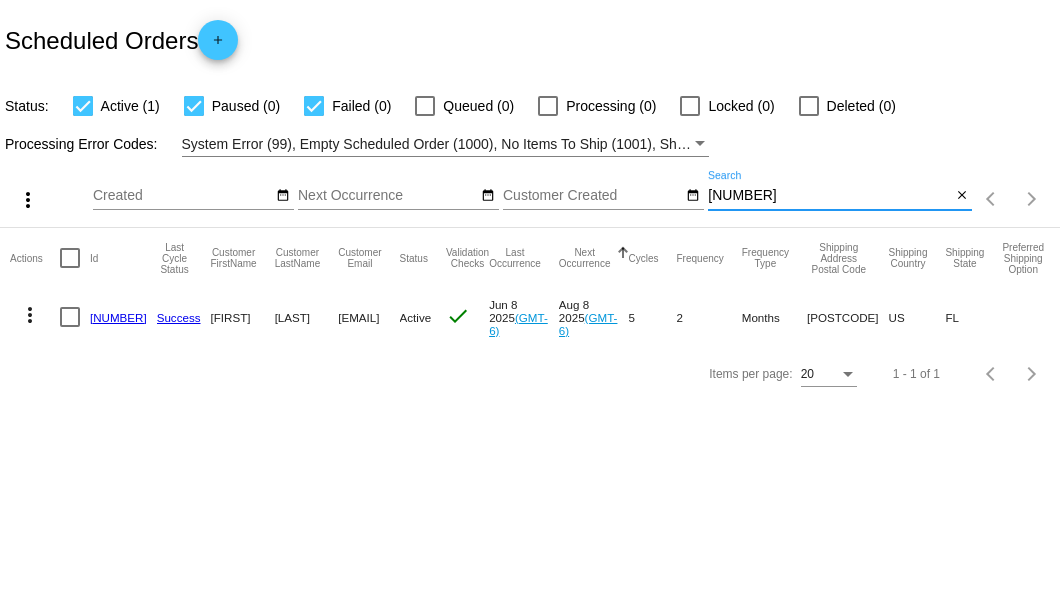 type on "[NUMBER]" 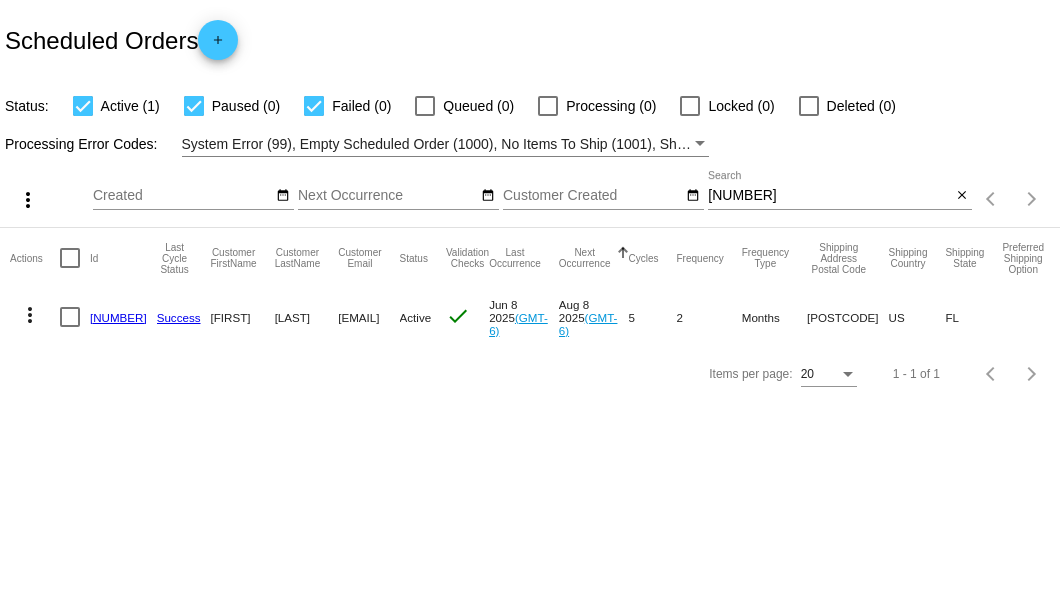 click on "[NUMBER]" 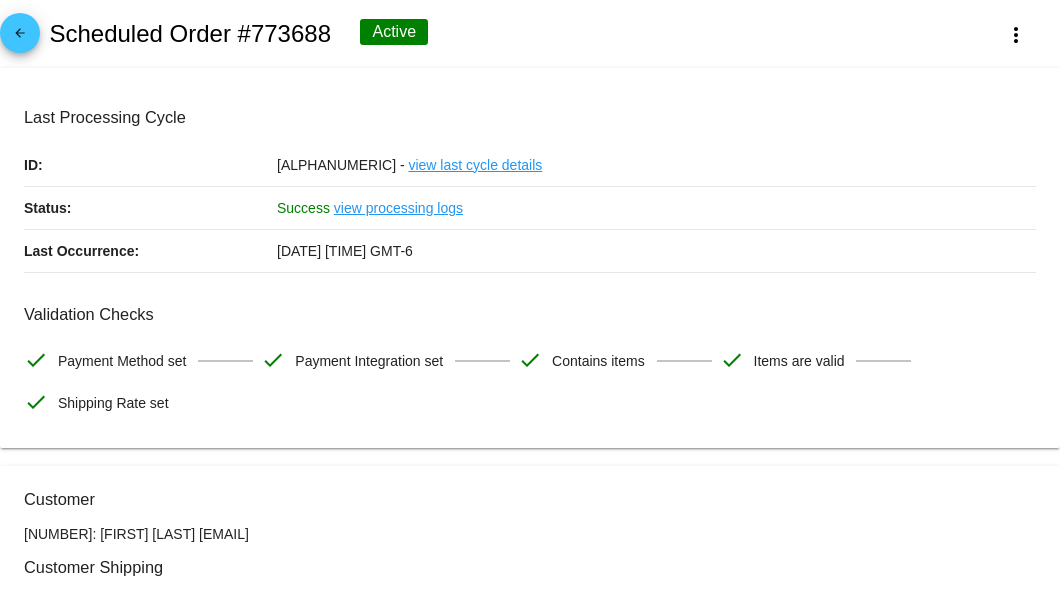 scroll, scrollTop: 266, scrollLeft: 0, axis: vertical 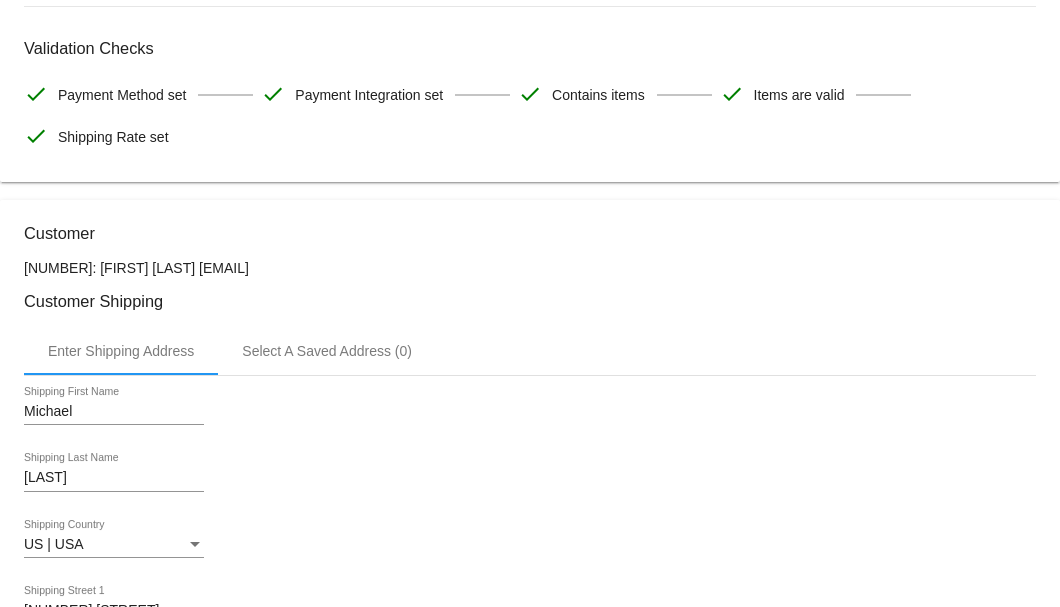 drag, startPoint x: 298, startPoint y: 262, endPoint x: 166, endPoint y: 269, distance: 132.18547 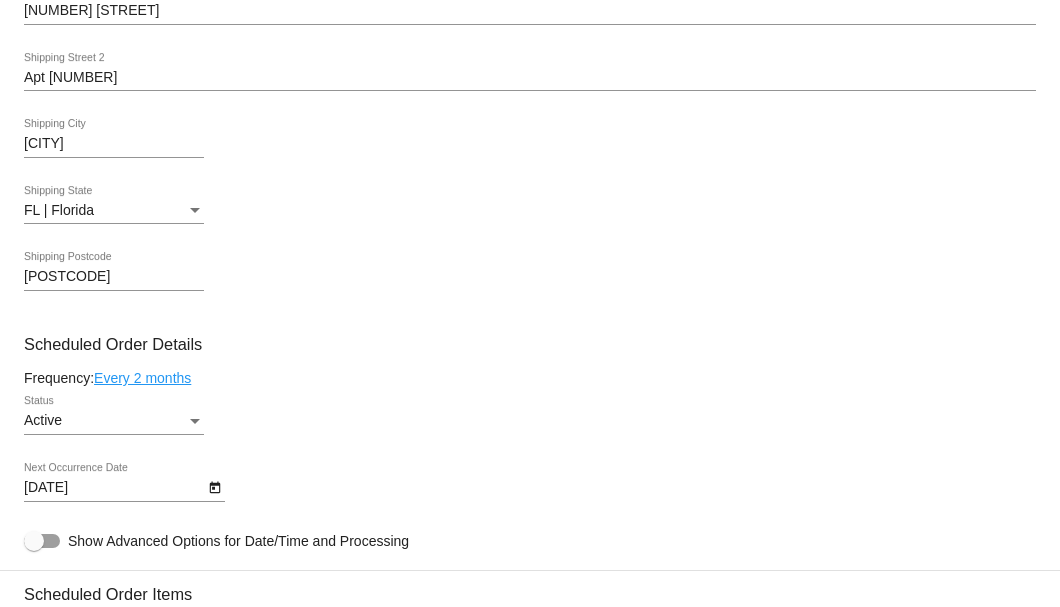 scroll, scrollTop: 1133, scrollLeft: 0, axis: vertical 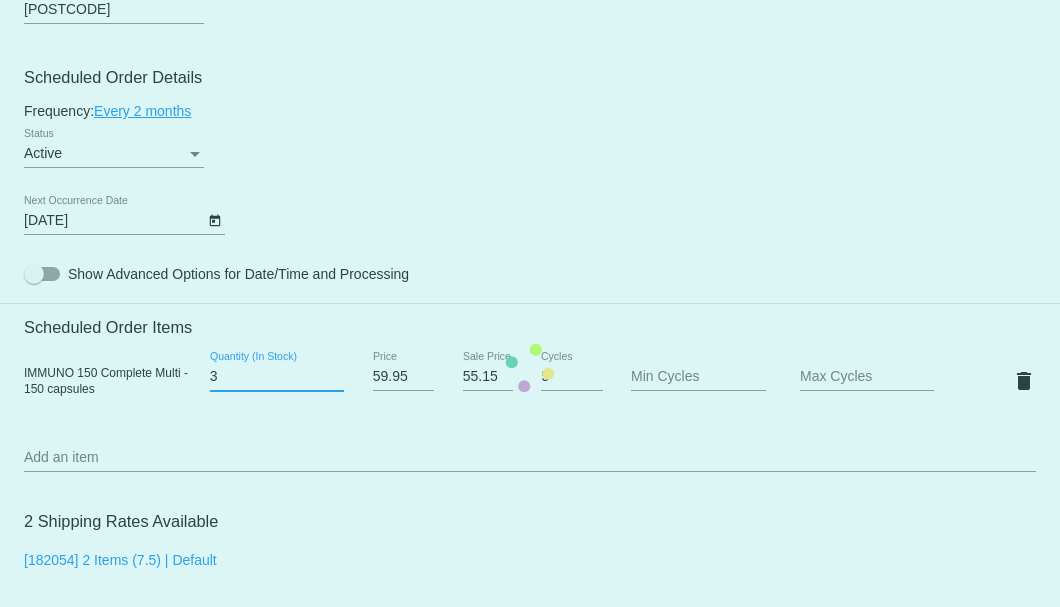 type on "3" 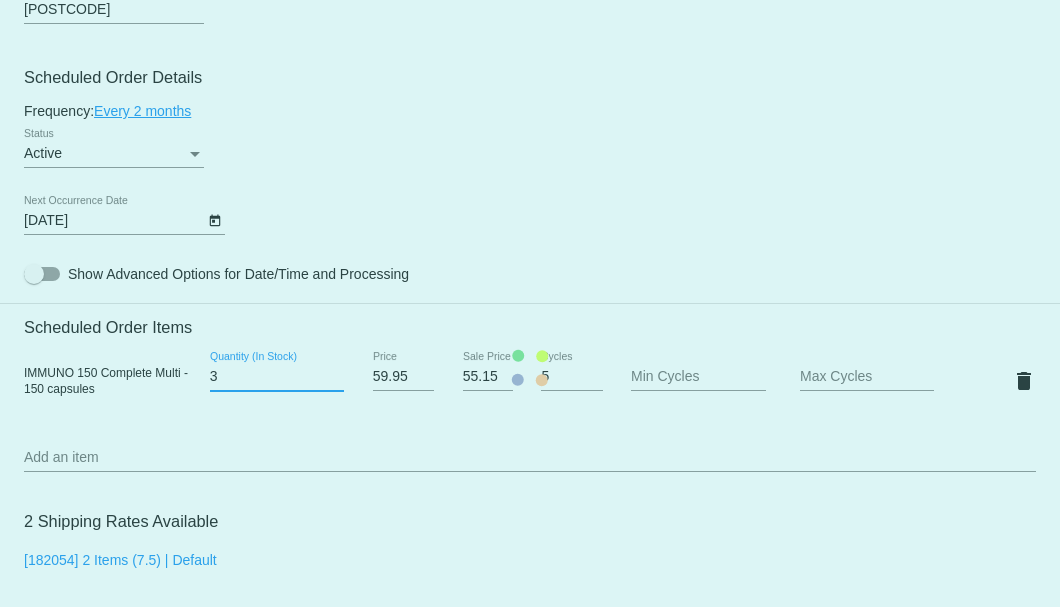 click on "3" at bounding box center (277, 377) 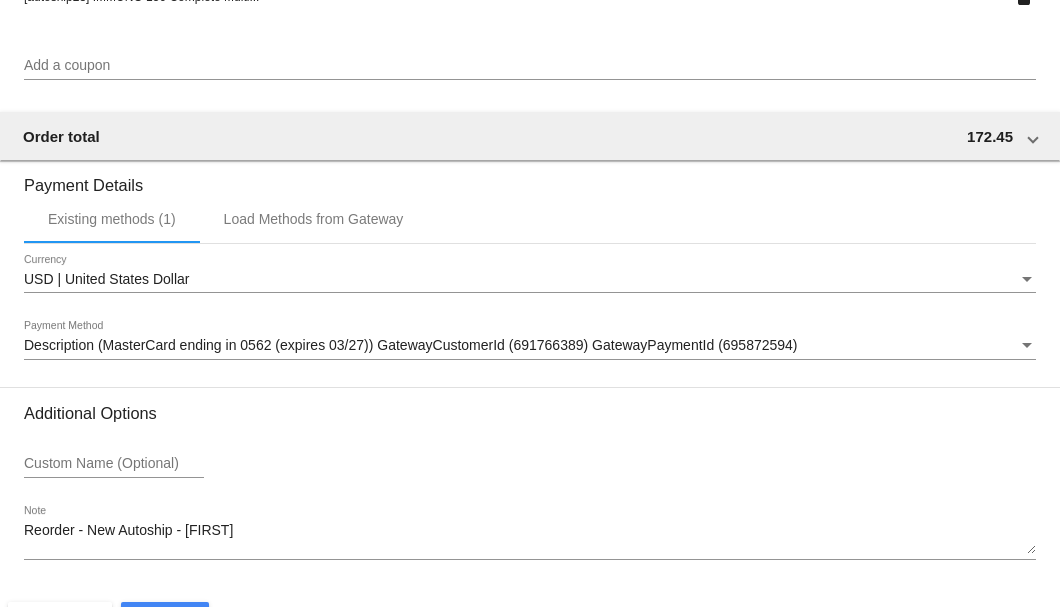 scroll, scrollTop: 1930, scrollLeft: 0, axis: vertical 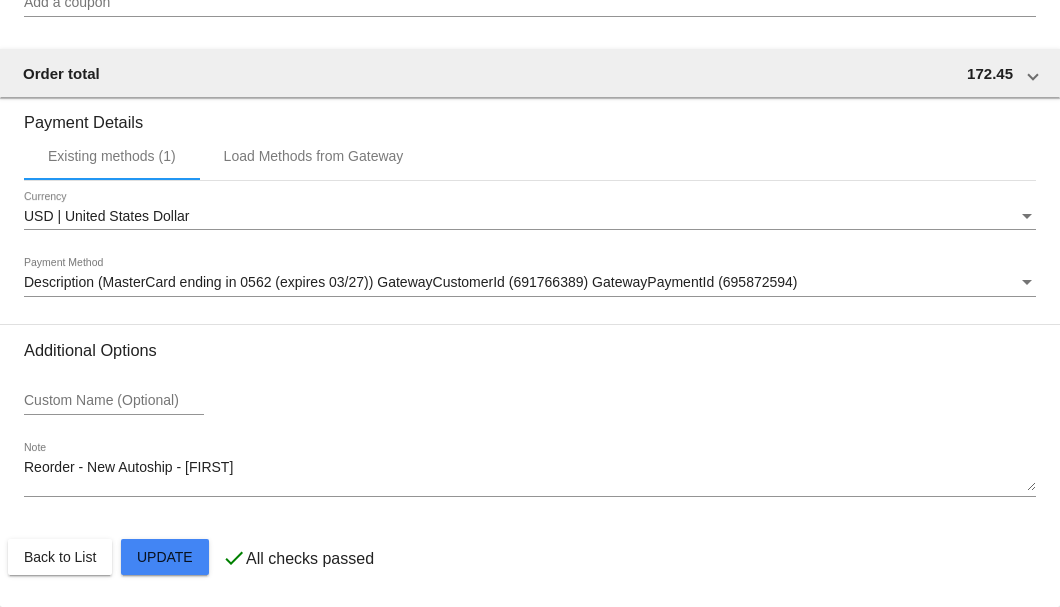 click on "Customer
5059063: [FIRST] [LAST]
[EMAIL]
Customer Shipping
Enter Shipping Address Select A Saved Address (0)
[FIRST]
Shipping First Name
[LAST]
Shipping Last Name
US | USA
Shipping Country
[NUMBER] [STREET]
Shipping Street 1
Apt [NUMBER]
Shipping Street 2
[CITY]
Shipping City
FL | Florida
Shipping State
[POSTCODE]
Shipping Postcode
Scheduled Order Details
Frequency:
Every 2 months
Active
Status" 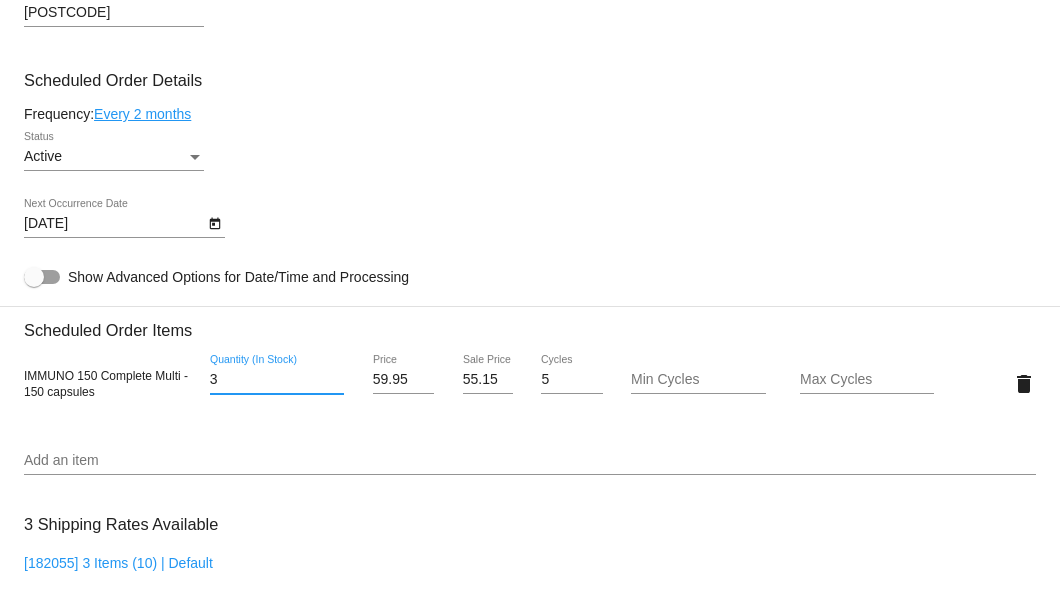 scroll, scrollTop: 996, scrollLeft: 0, axis: vertical 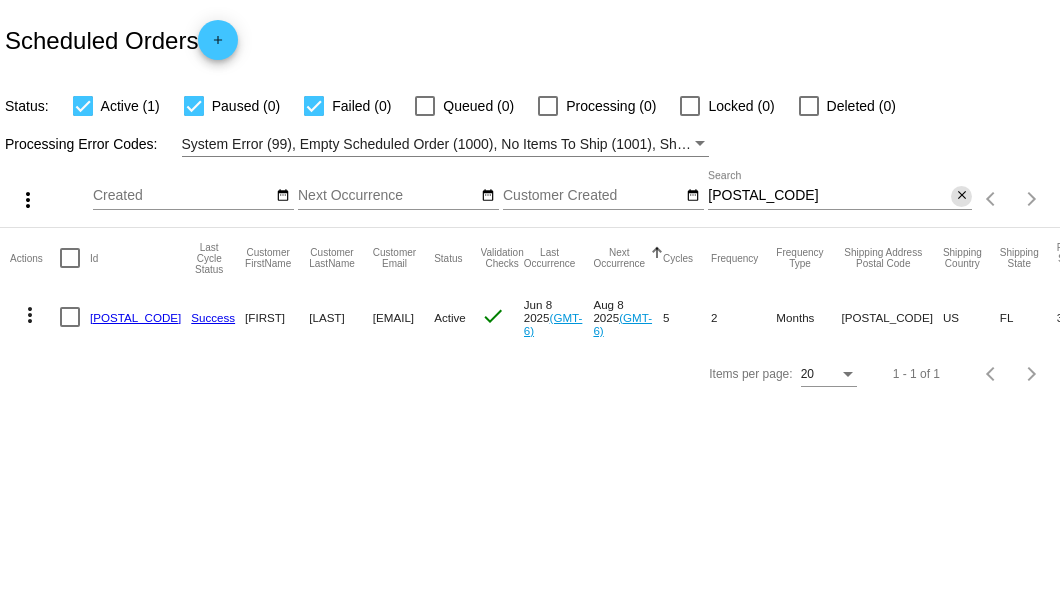 click on "close" 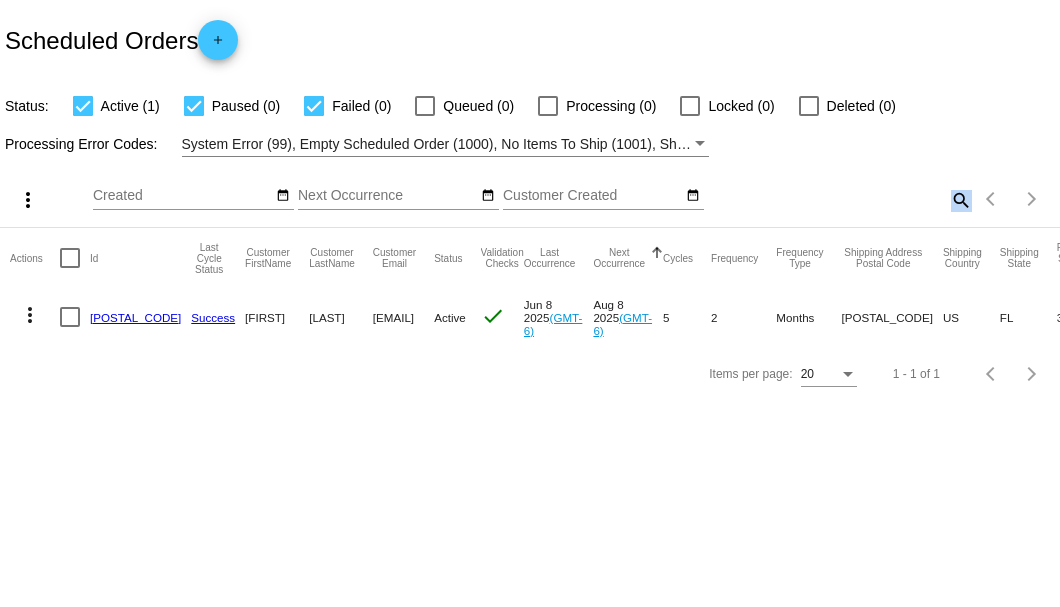 click on "search" 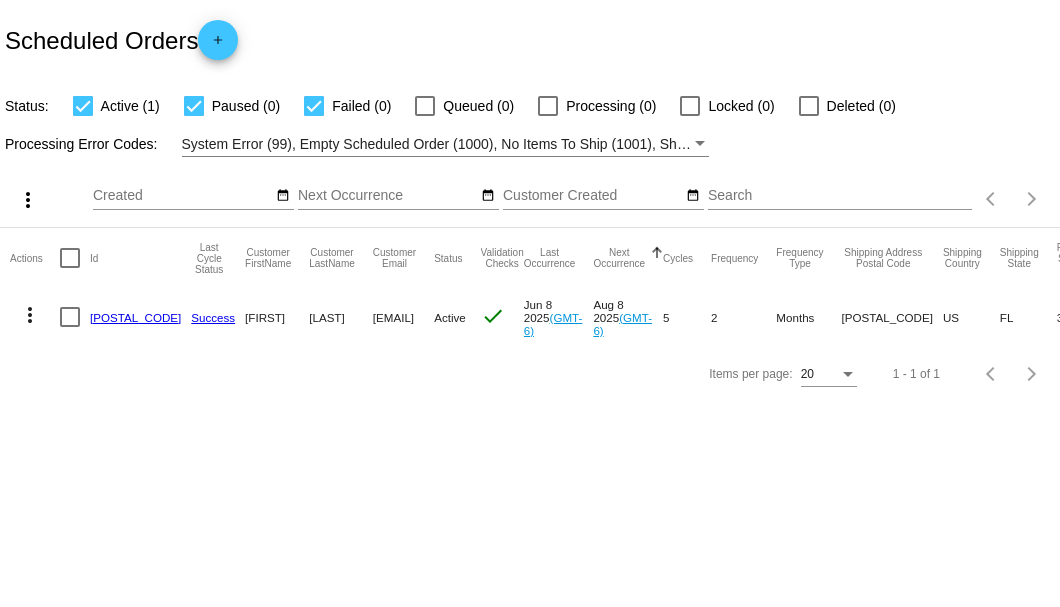 click on "Search" at bounding box center (840, 196) 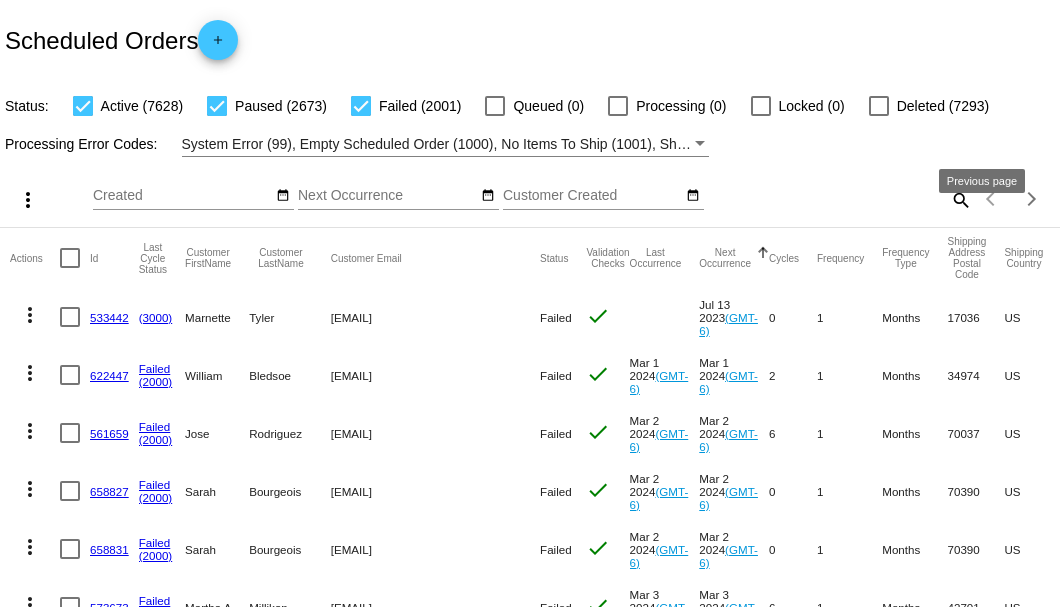 click on "search" 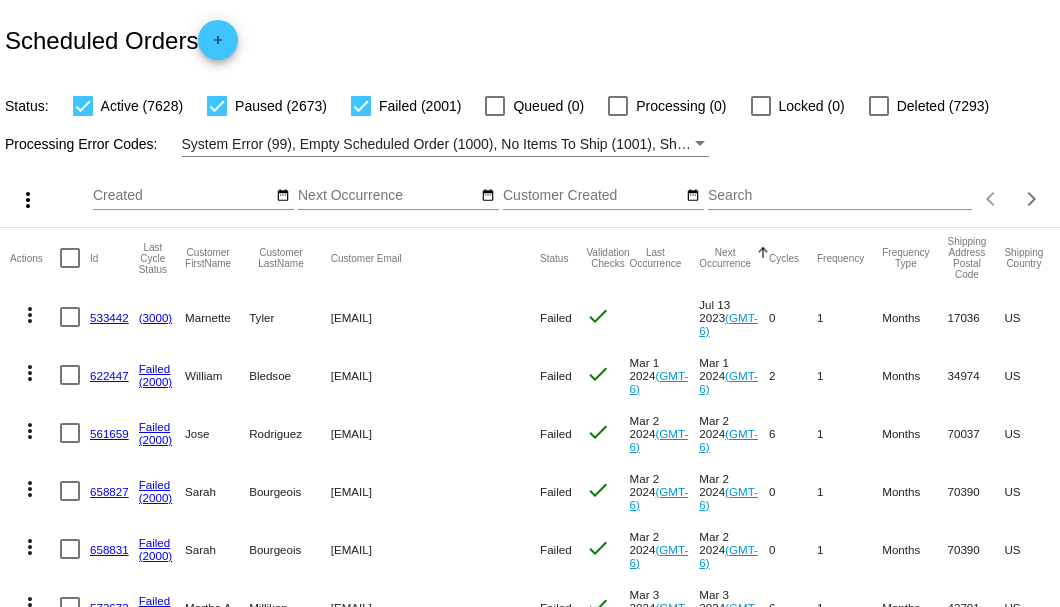 click on "Search" at bounding box center (840, 196) 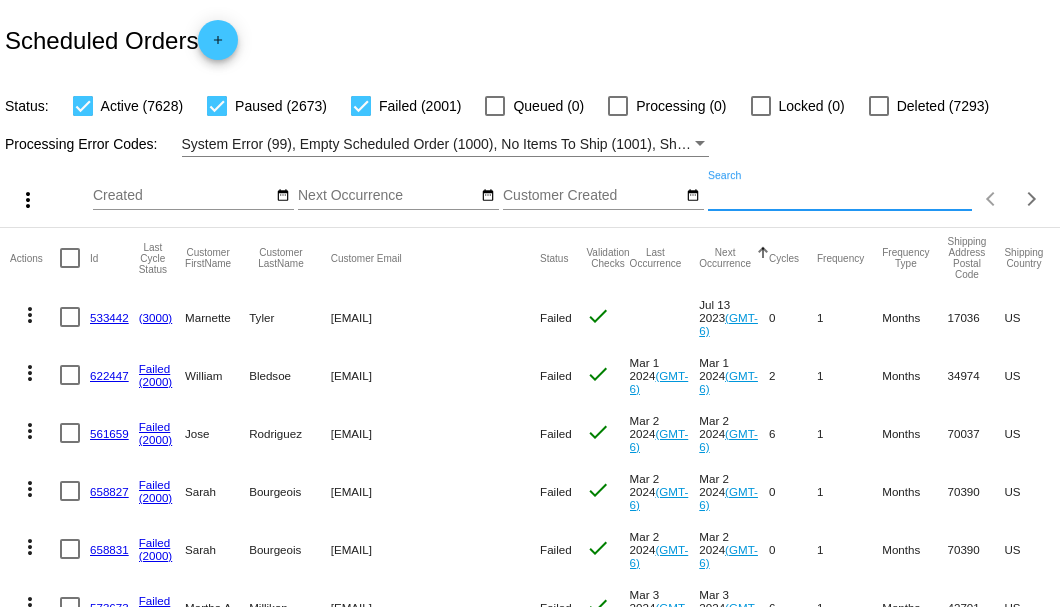paste on "951587" 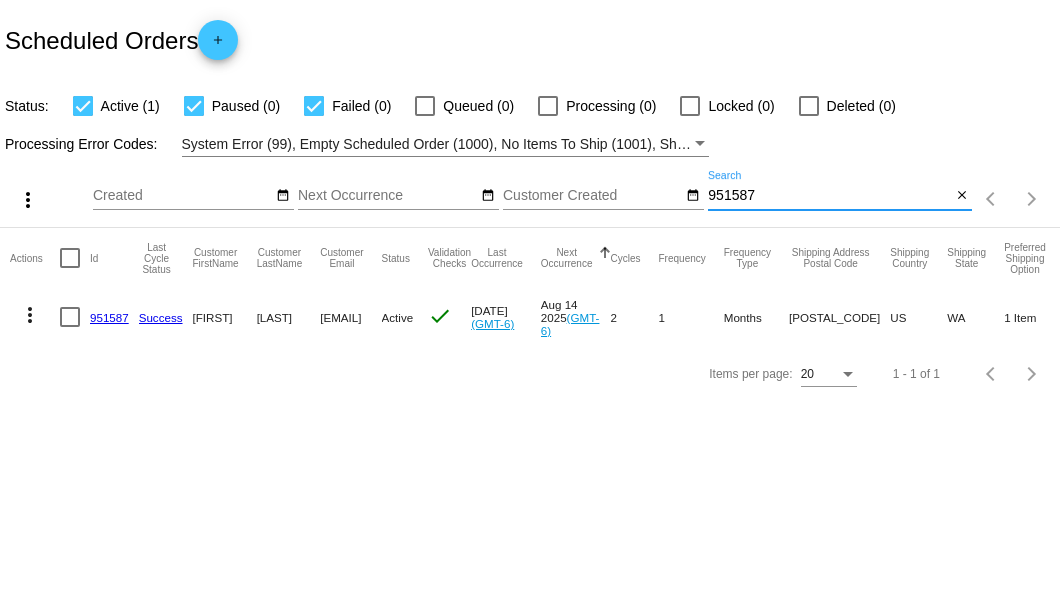 type on "951587" 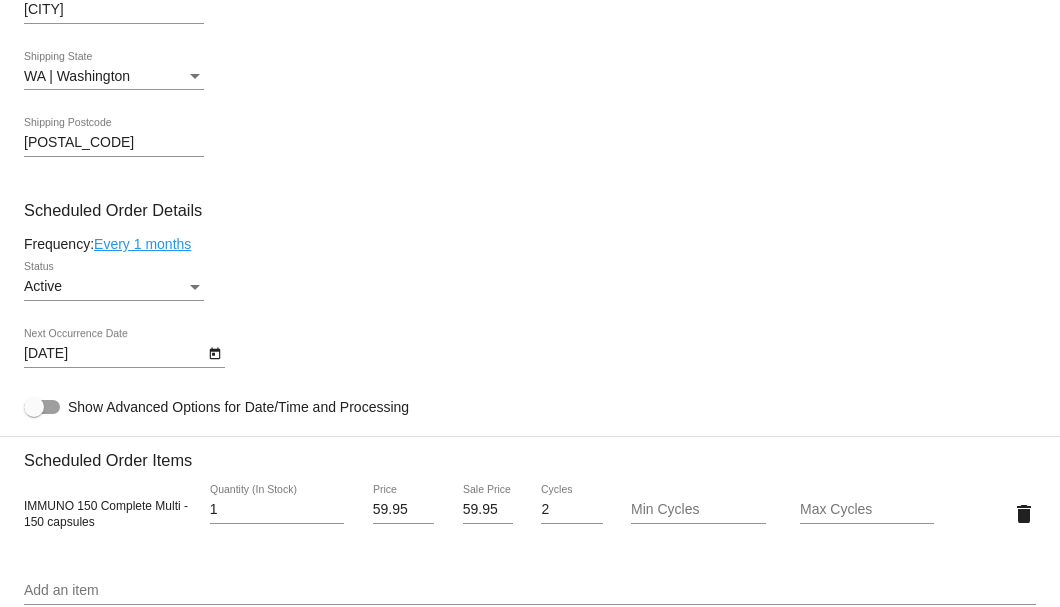 scroll, scrollTop: 1200, scrollLeft: 0, axis: vertical 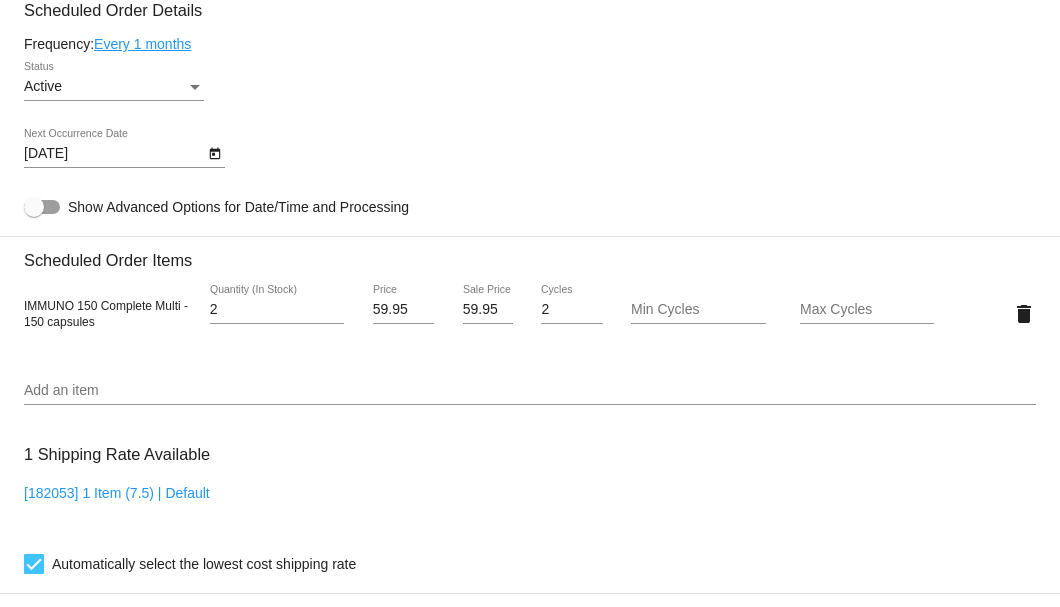 type on "2" 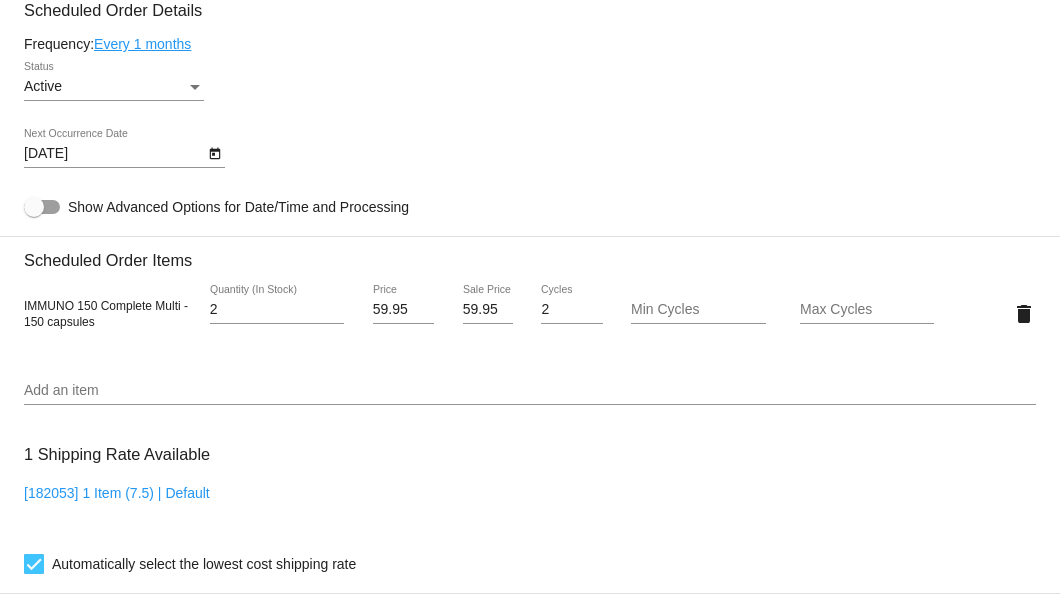 click on "2" at bounding box center [277, 310] 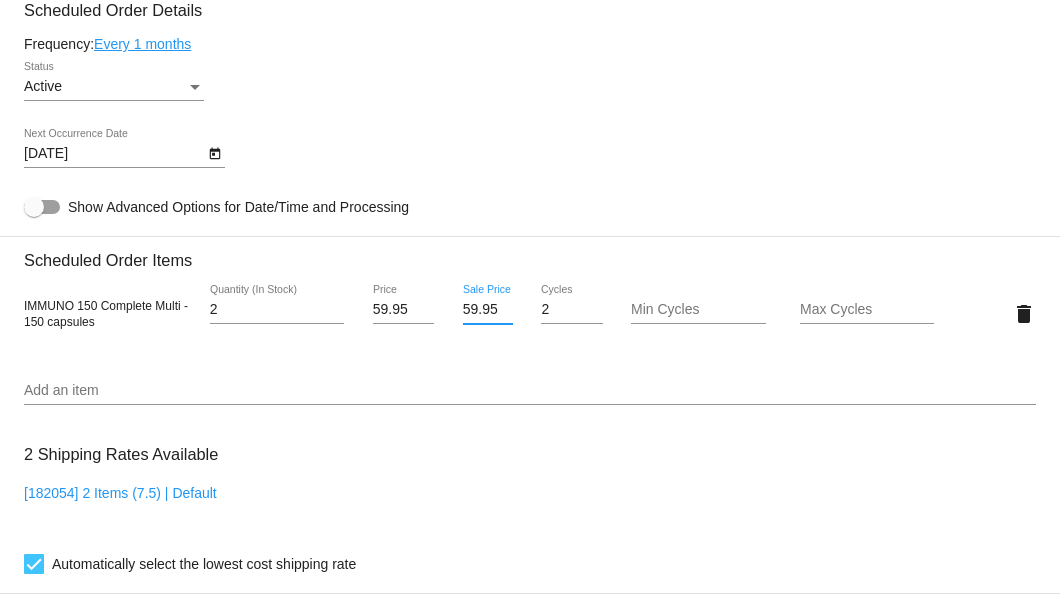 scroll, scrollTop: 0, scrollLeft: 1, axis: horizontal 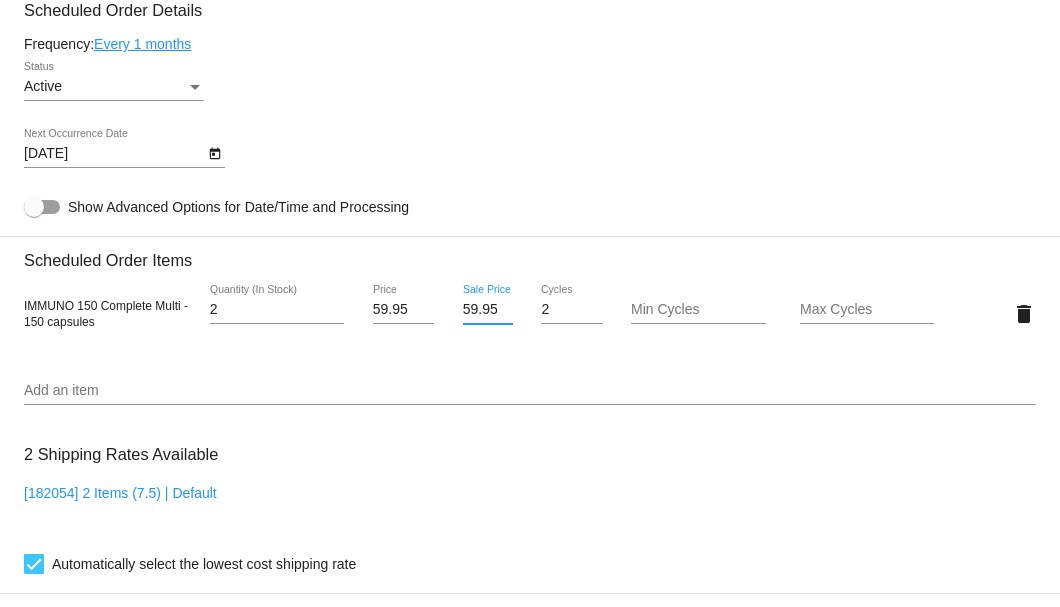 drag, startPoint x: 460, startPoint y: 312, endPoint x: 496, endPoint y: 312, distance: 36 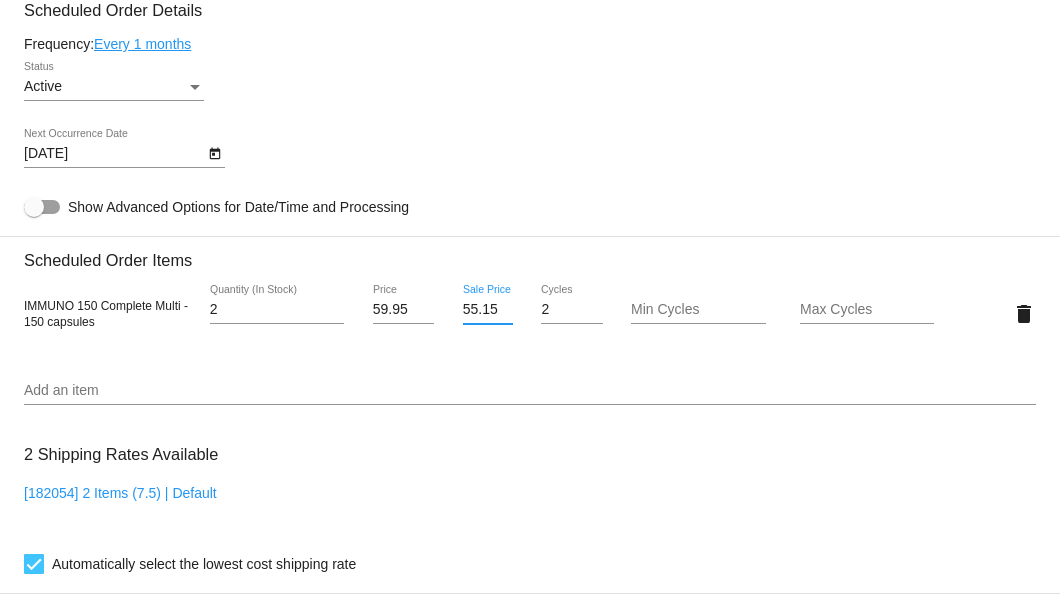 scroll, scrollTop: 0, scrollLeft: 0, axis: both 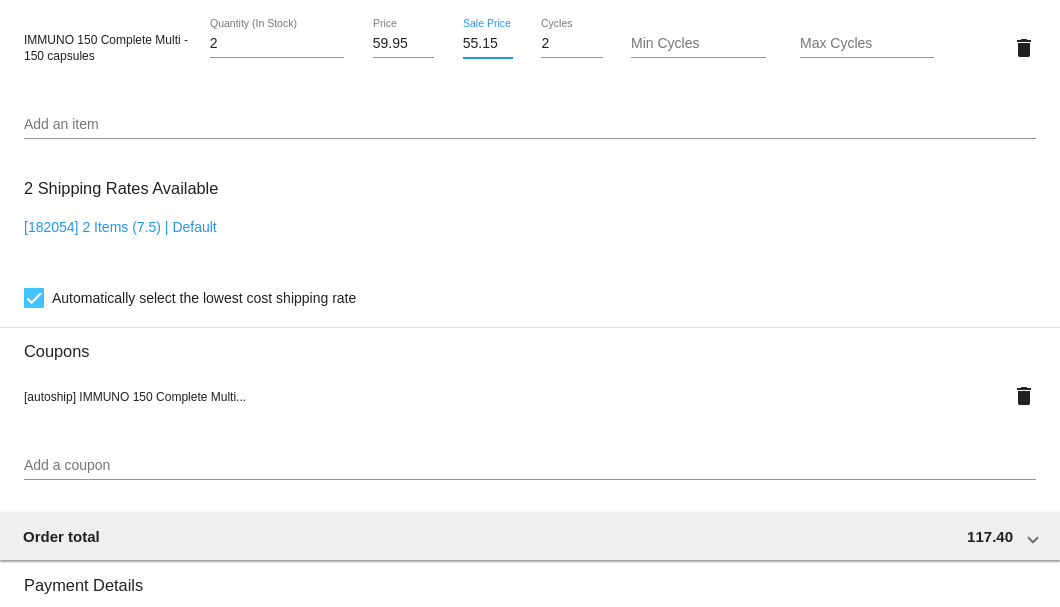 type on "55.15" 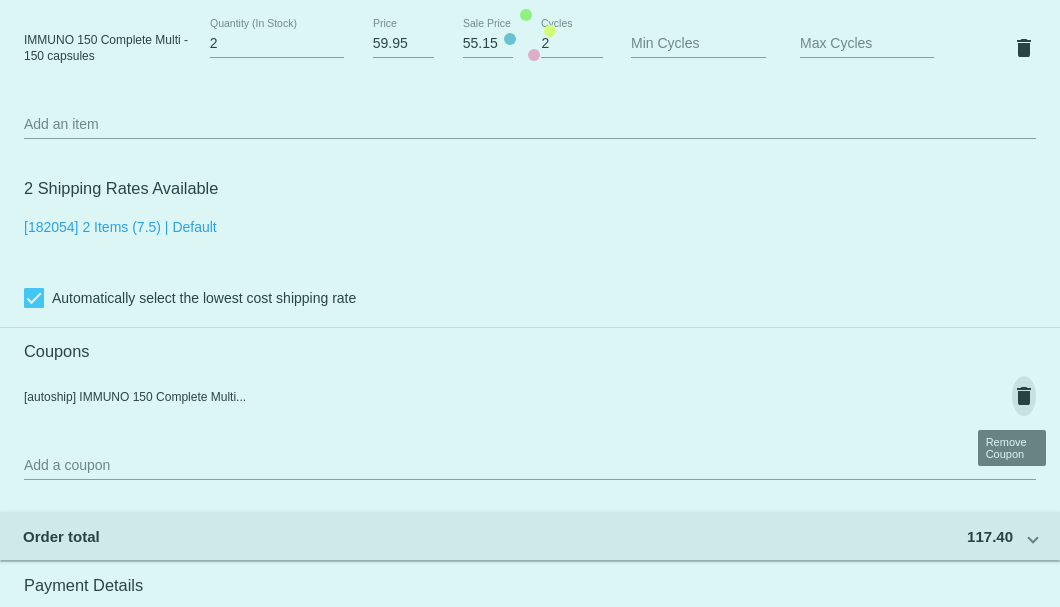scroll, scrollTop: 0, scrollLeft: 0, axis: both 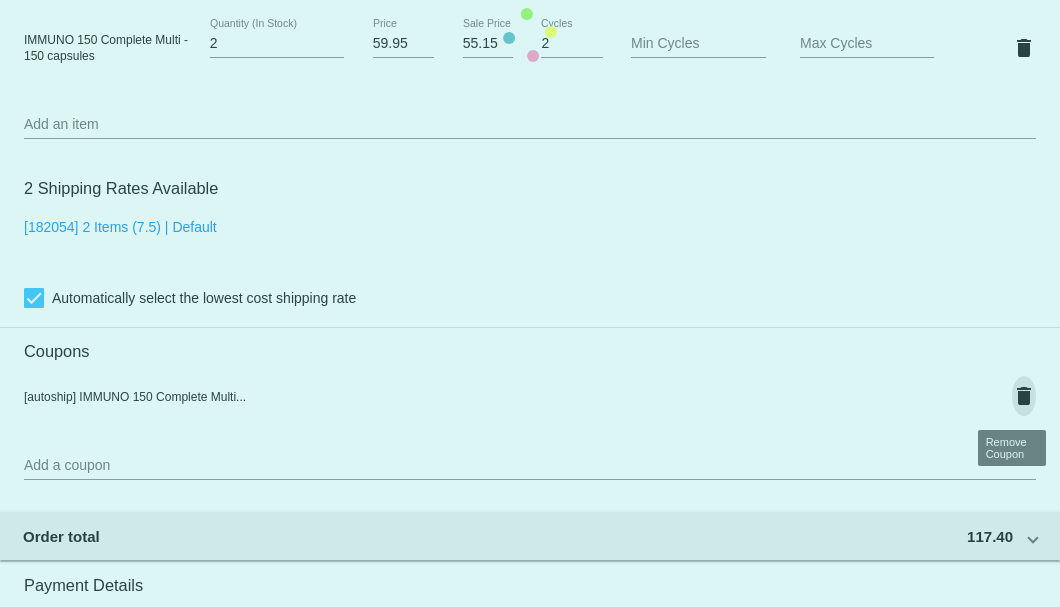 click on "Customer
6786094: Guy C Harper
gyharp@nwi.net
Customer Shipping
Enter Shipping Address Select A Saved Address (0)
Guy C
Shipping First Name
Harper
Shipping Last Name
US | USA
Shipping Country
PO Box G
Shipping Street 1
Shipping Street 2
Chelan
Shipping City
WA | Washington
Shipping State
98816
Shipping Postcode
Scheduled Order Details
Frequency:
Every 1 months
Active
Status" 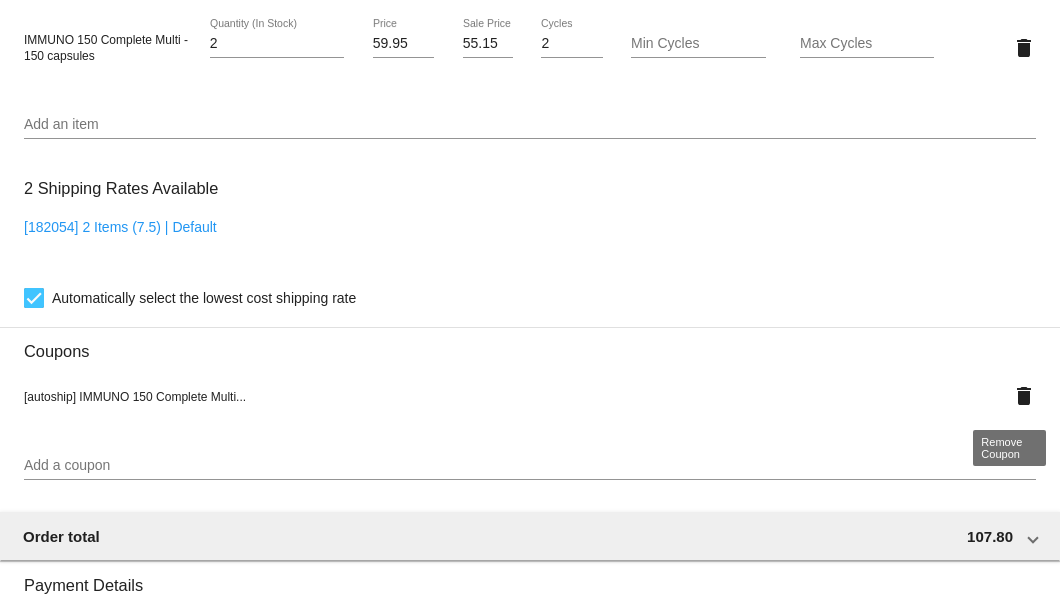click on "delete" 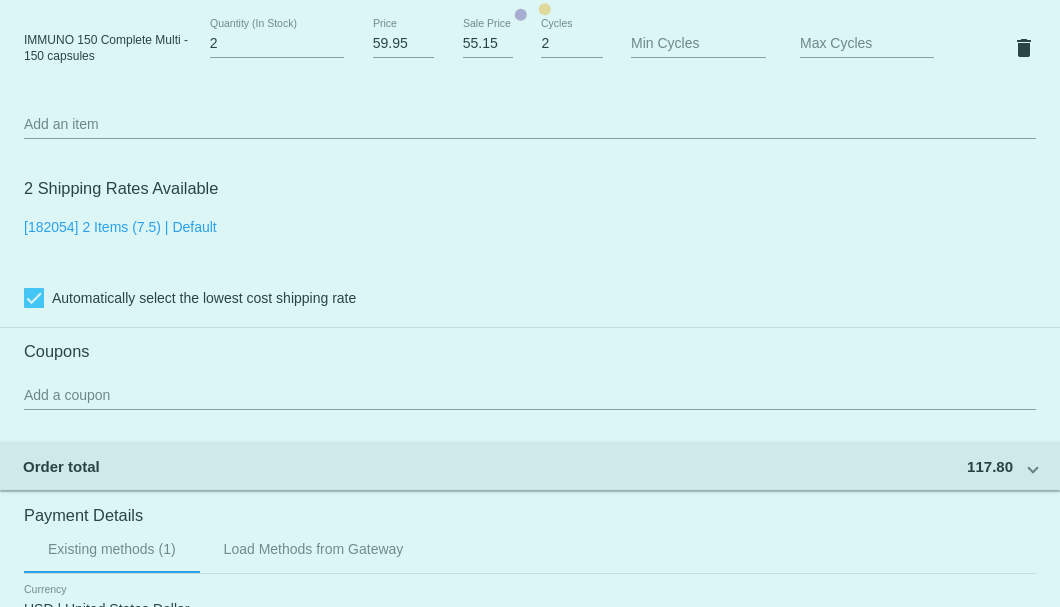 click on "Add a coupon" 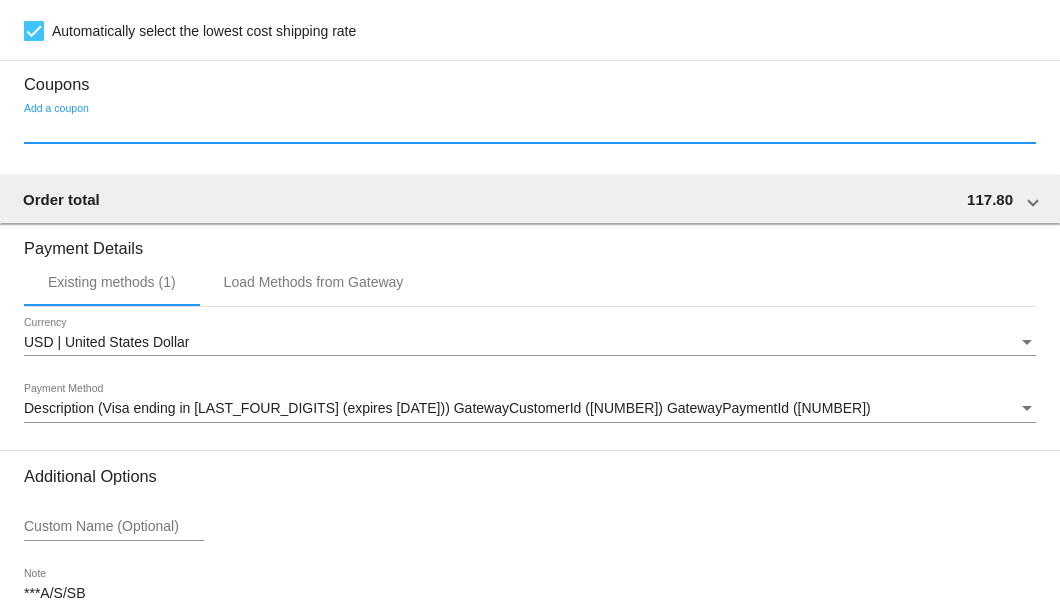 scroll, scrollTop: 1600, scrollLeft: 0, axis: vertical 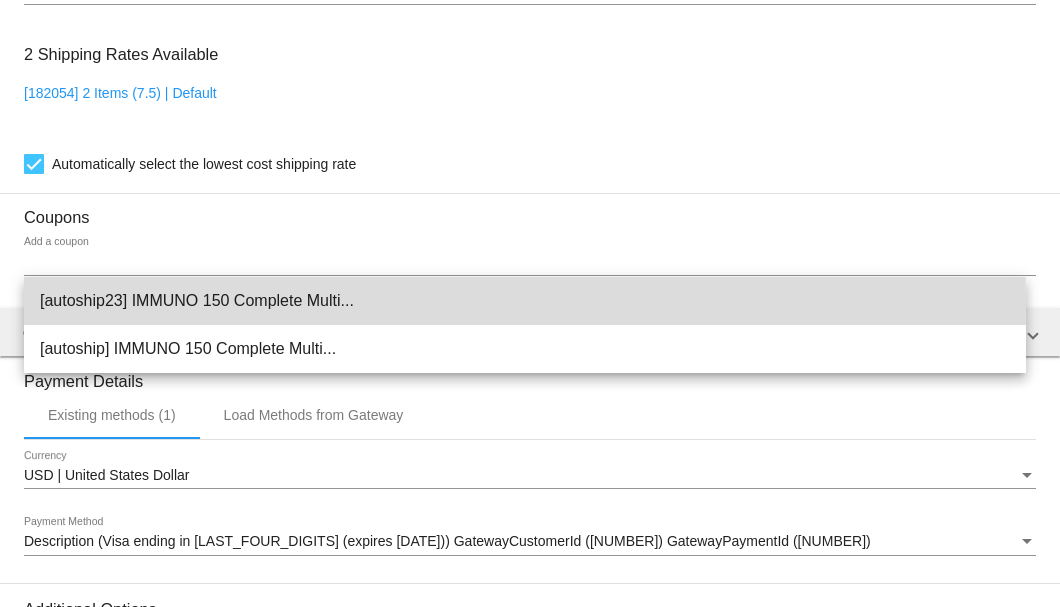 click on "[autoship23] IMMUNO 150 Complete Multi..." at bounding box center (525, 301) 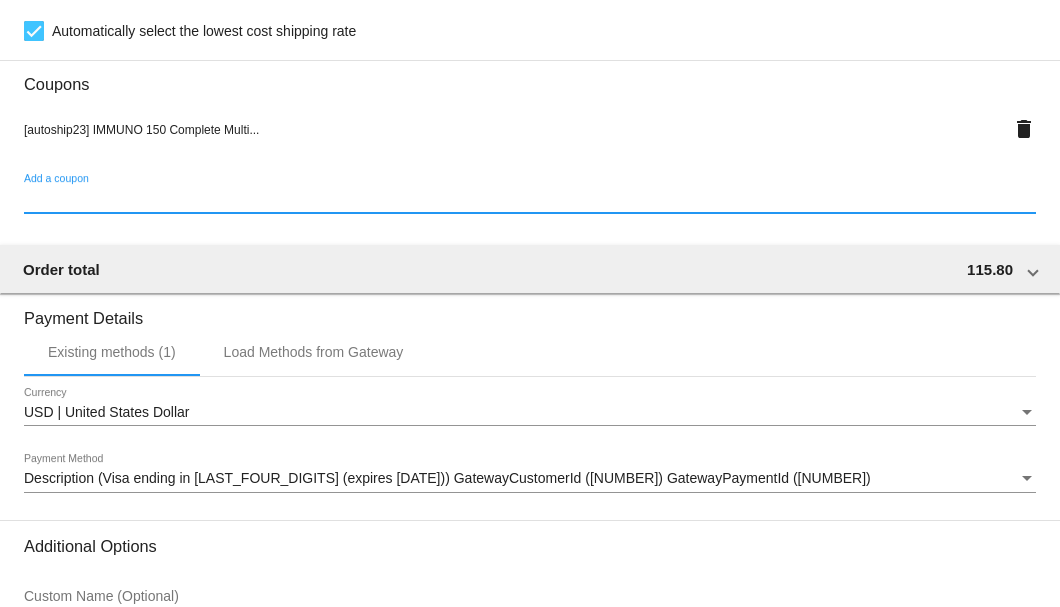 scroll, scrollTop: 1930, scrollLeft: 0, axis: vertical 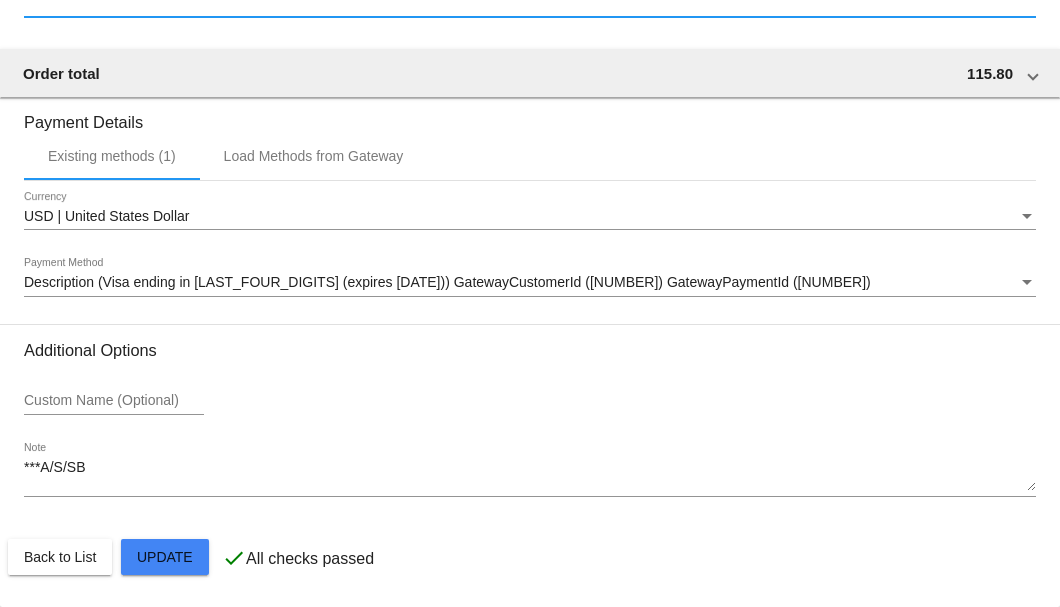 click on "Customer
6786094: Guy C Harper
gyharp@nwi.net
Customer Shipping
Enter Shipping Address Select A Saved Address (0)
Guy C
Shipping First Name
Harper
Shipping Last Name
US | USA
Shipping Country
PO Box G
Shipping Street 1
Shipping Street 2
Chelan
Shipping City
WA | Washington
Shipping State
98816
Shipping Postcode
Scheduled Order Details
Frequency:
Every 1 months
Active
Status" 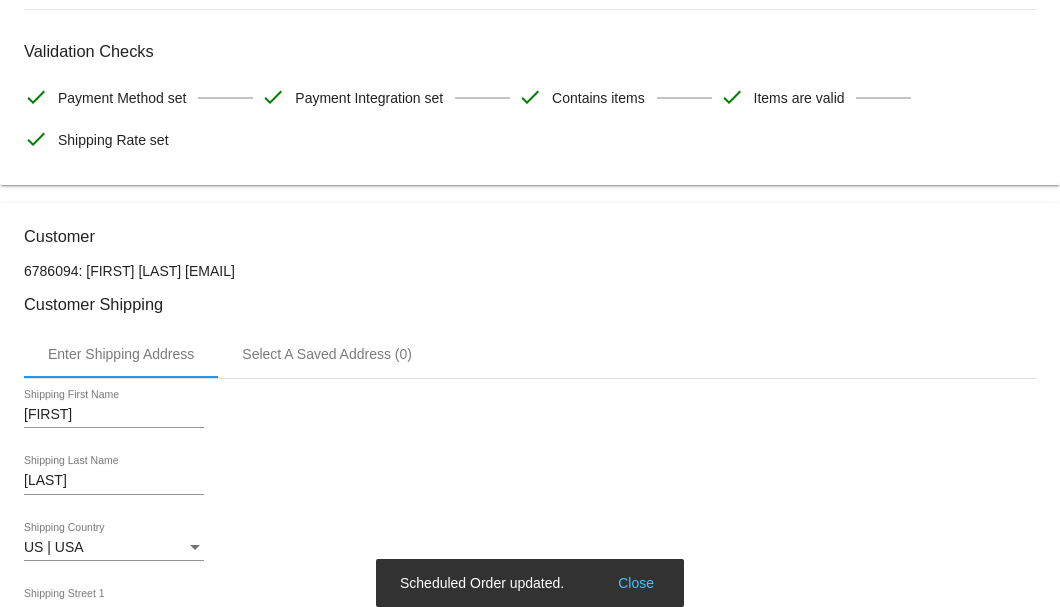 scroll, scrollTop: 196, scrollLeft: 0, axis: vertical 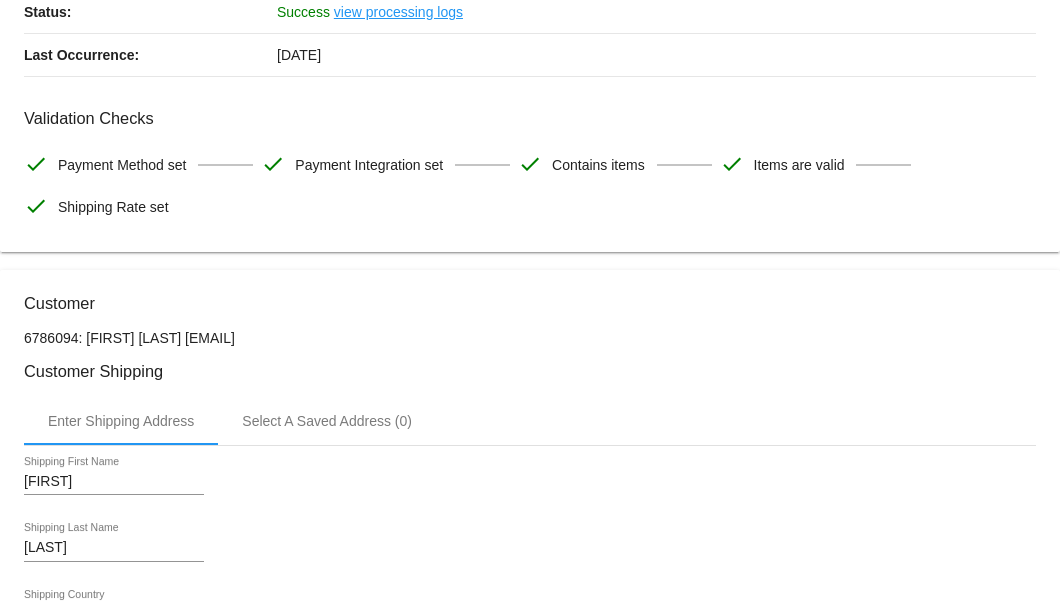 drag, startPoint x: 283, startPoint y: 334, endPoint x: 178, endPoint y: 334, distance: 105 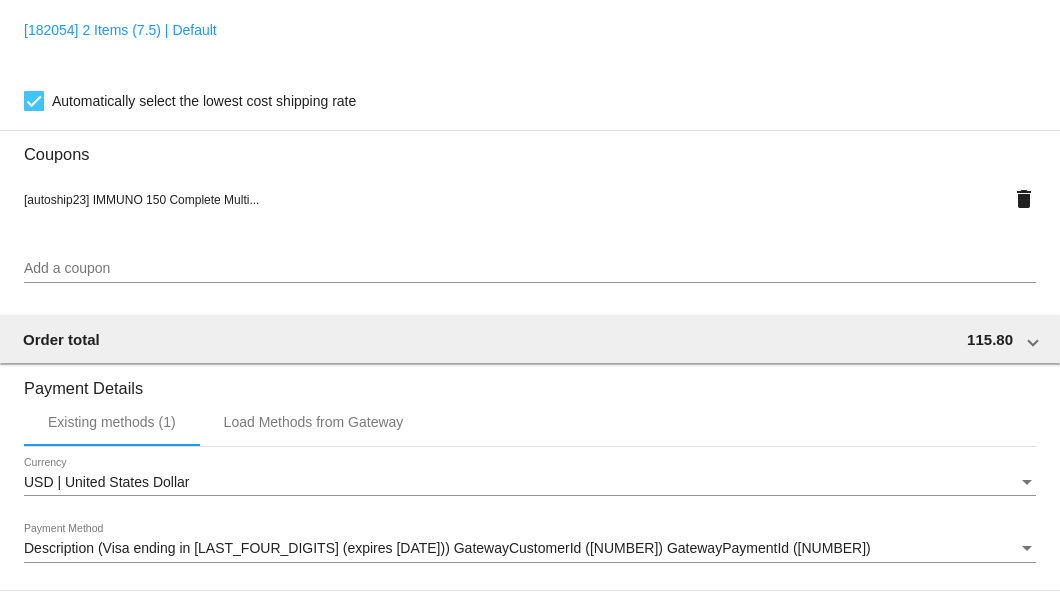 scroll, scrollTop: 1930, scrollLeft: 0, axis: vertical 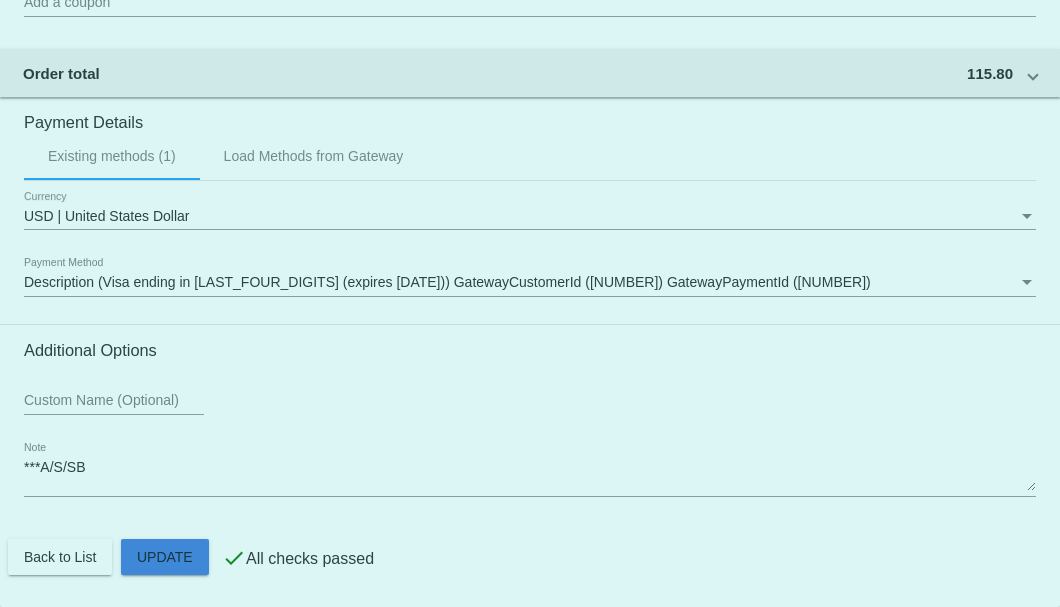 click on "Customer
6786094: Guy C Harper
gyharp@nwi.net
Customer Shipping
Enter Shipping Address Select A Saved Address (0)
Guy C
Shipping First Name
Harper
Shipping Last Name
US | USA
Shipping Country
PO Box G
Shipping Street 1
Shipping Street 2
Chelan
Shipping City
WA | Washington
Shipping State
98816
Shipping Postcode
Scheduled Order Details
Frequency:
Every 1 months
Active
Status" 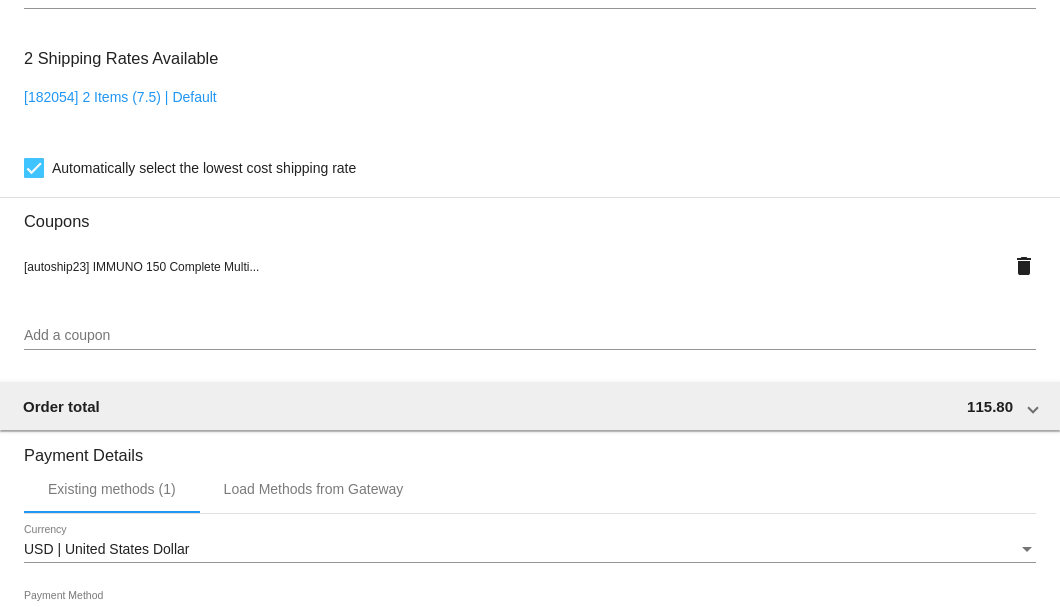 scroll, scrollTop: 1930, scrollLeft: 0, axis: vertical 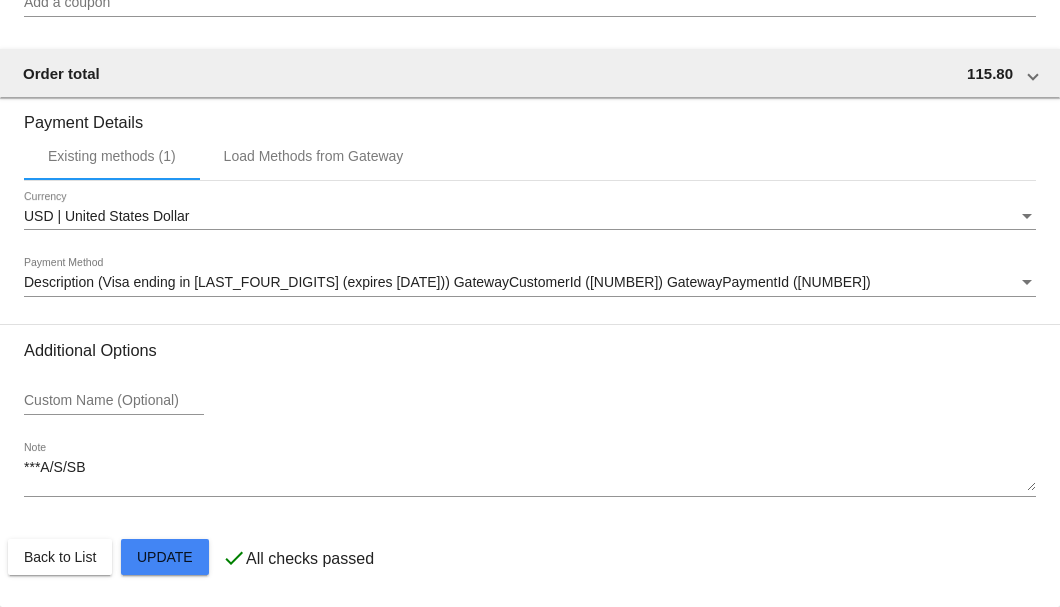 click on "Customer
6786094: Guy C Harper
gyharp@nwi.net
Customer Shipping
Enter Shipping Address Select A Saved Address (0)
Guy C
Shipping First Name
Harper
Shipping Last Name
US | USA
Shipping Country
PO Box G
Shipping Street 1
Shipping Street 2
Chelan
Shipping City
WA | Washington
Shipping State
98816
Shipping Postcode
Scheduled Order Details
Frequency:
Every 1 months
Active
Status" 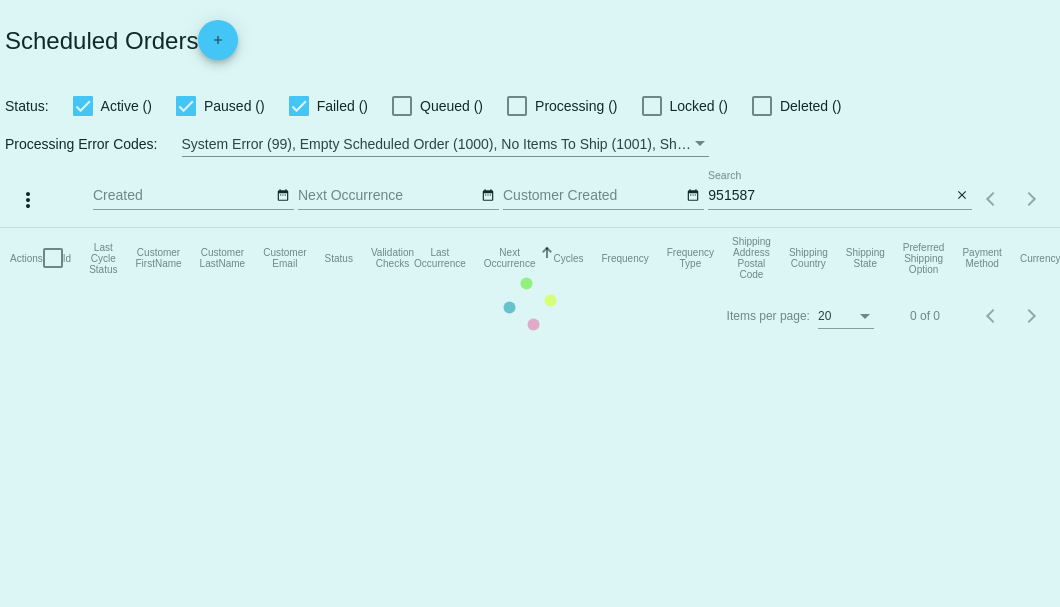 scroll, scrollTop: 0, scrollLeft: 0, axis: both 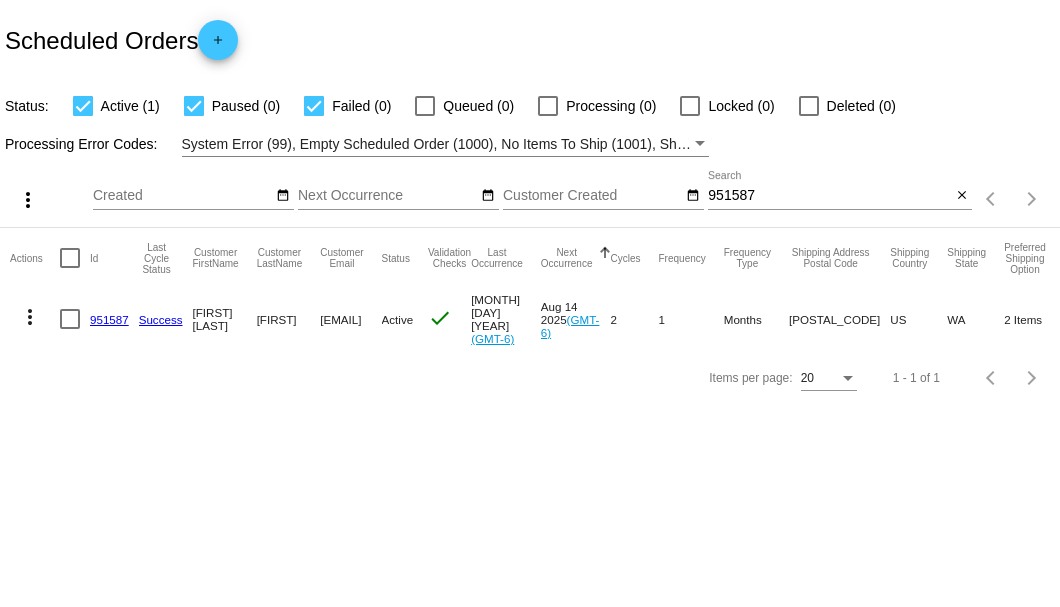 click on "951587" at bounding box center [829, 196] 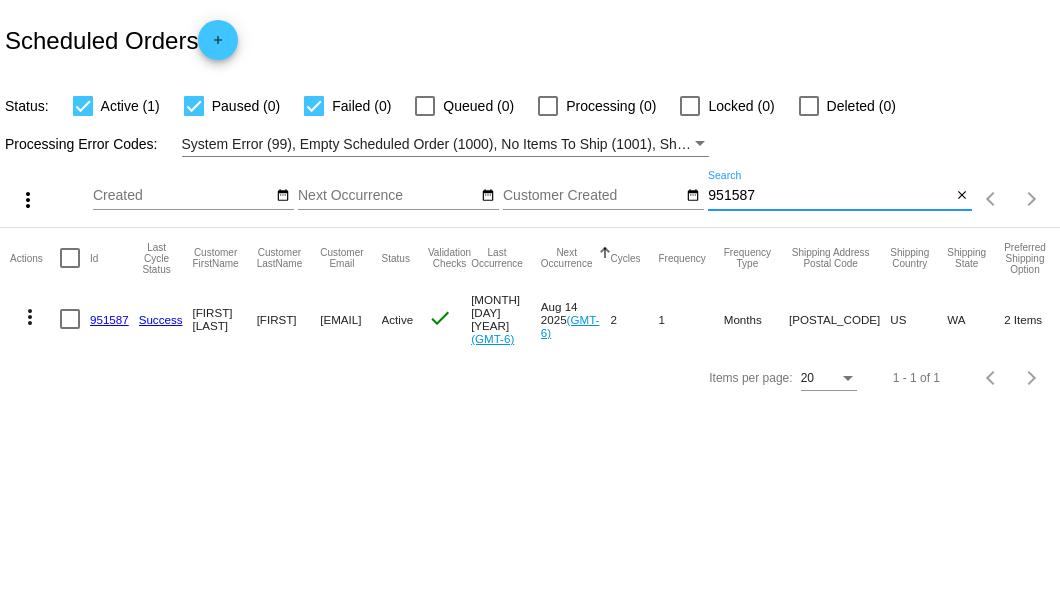 click on "951587" at bounding box center [829, 196] 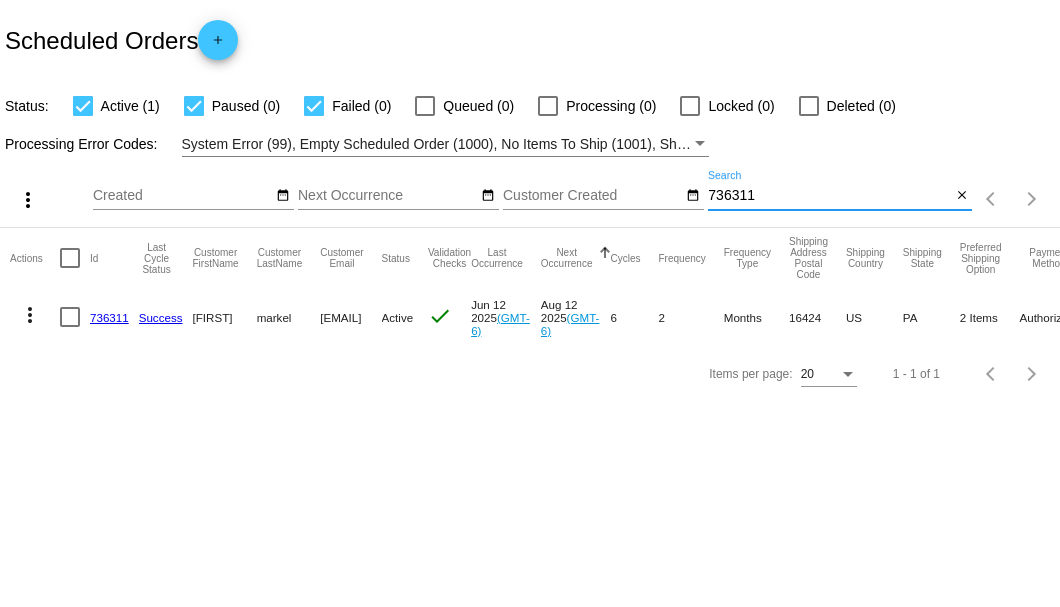 type on "736311" 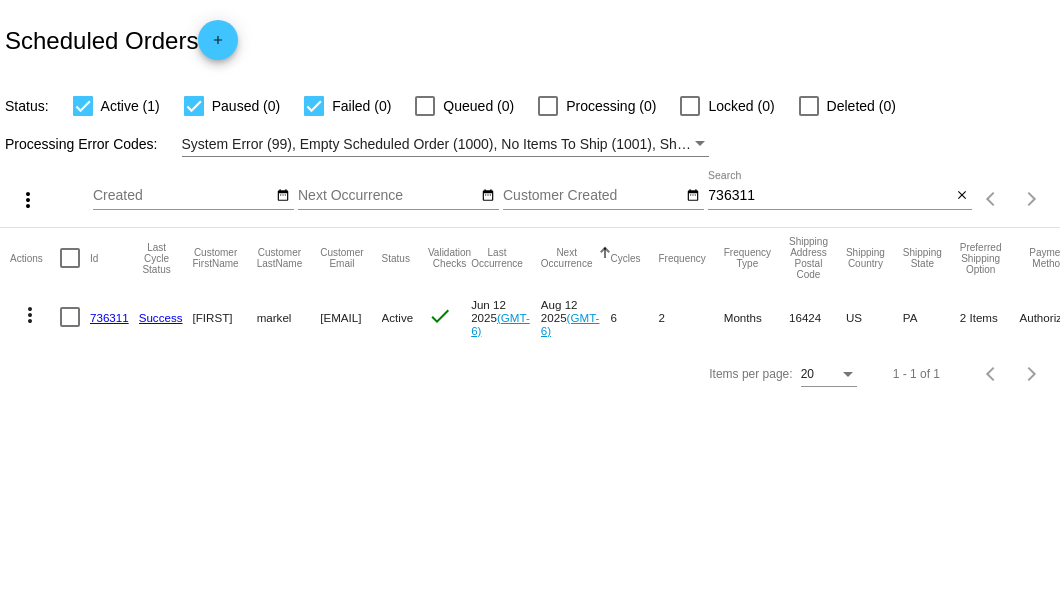 click on "736311" 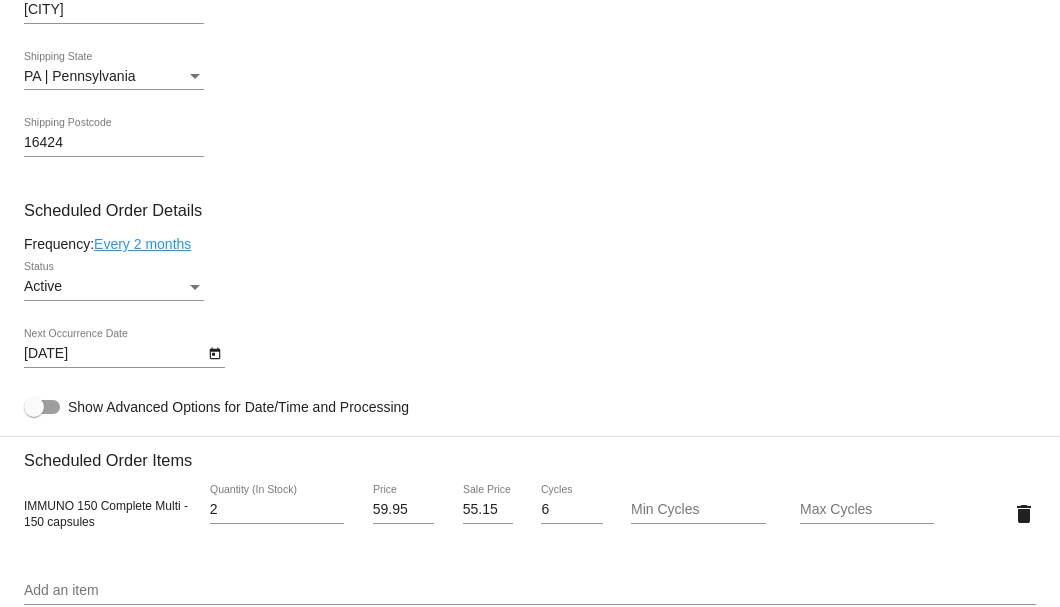scroll, scrollTop: 1266, scrollLeft: 0, axis: vertical 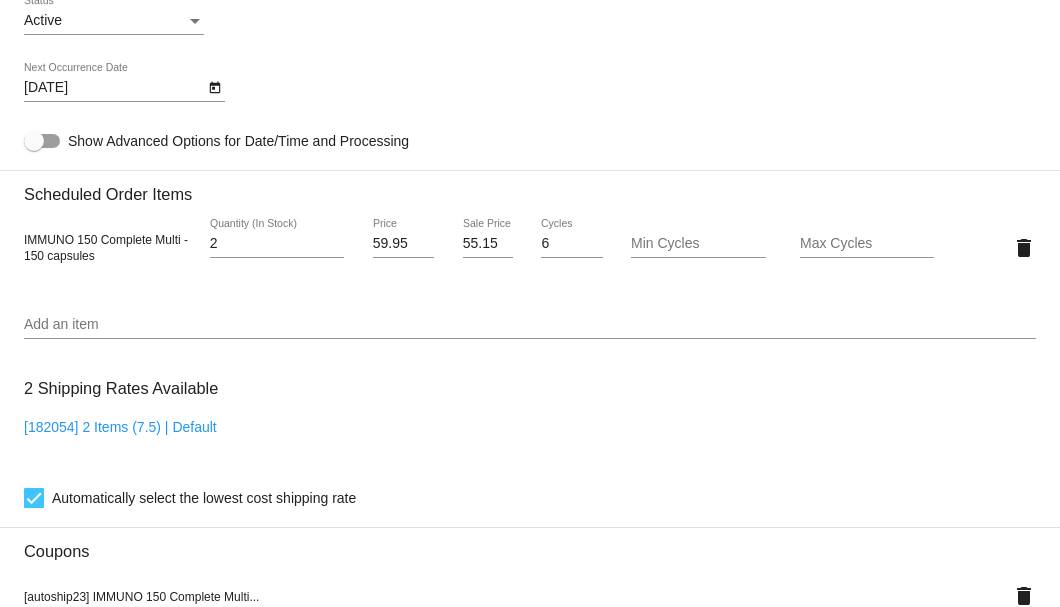 click on "2" at bounding box center (277, 244) 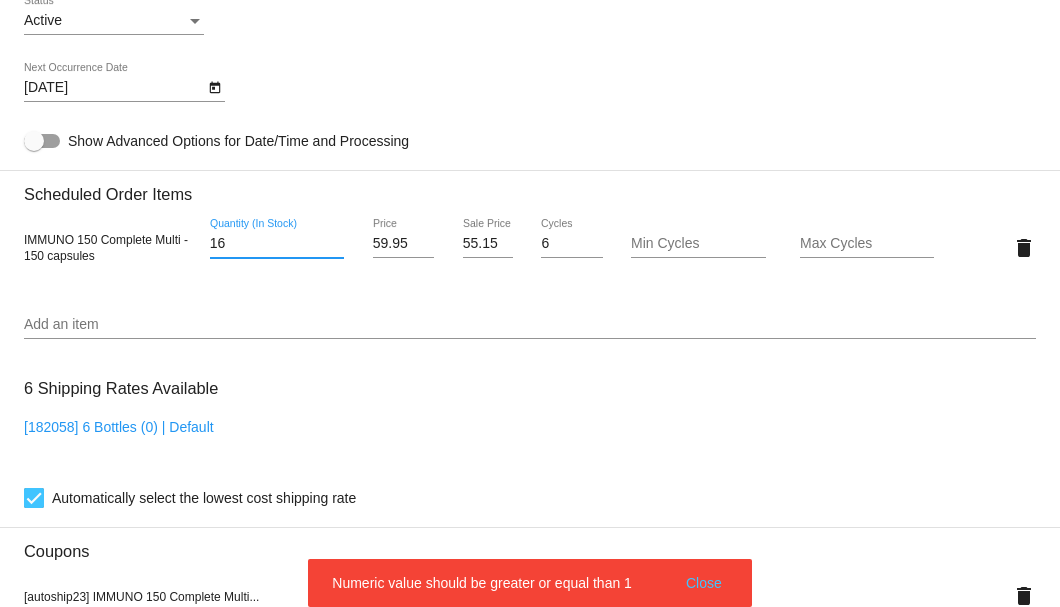 type on "16" 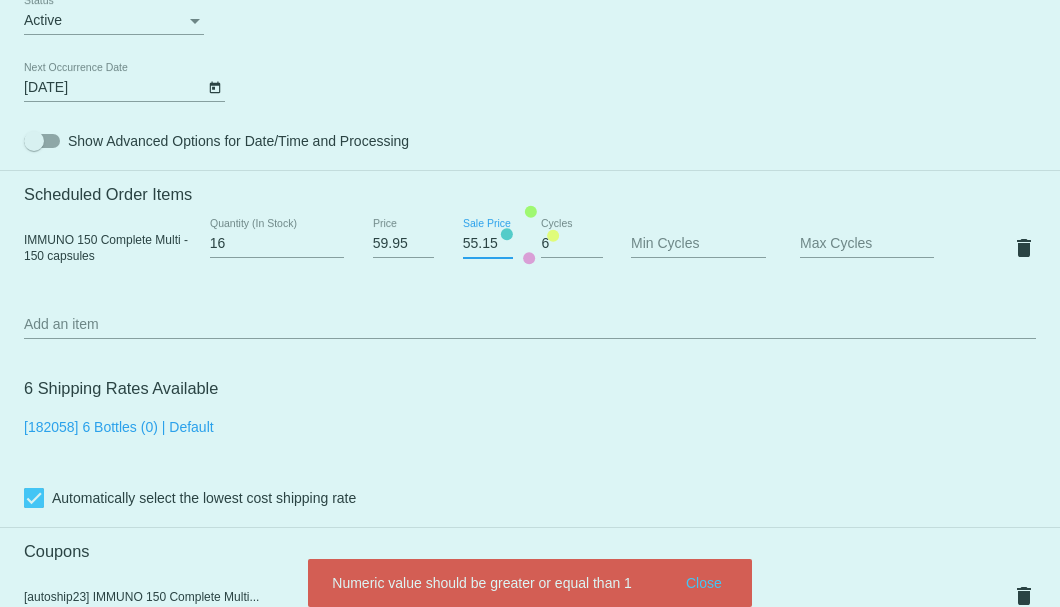 drag, startPoint x: 459, startPoint y: 240, endPoint x: 496, endPoint y: 241, distance: 37.01351 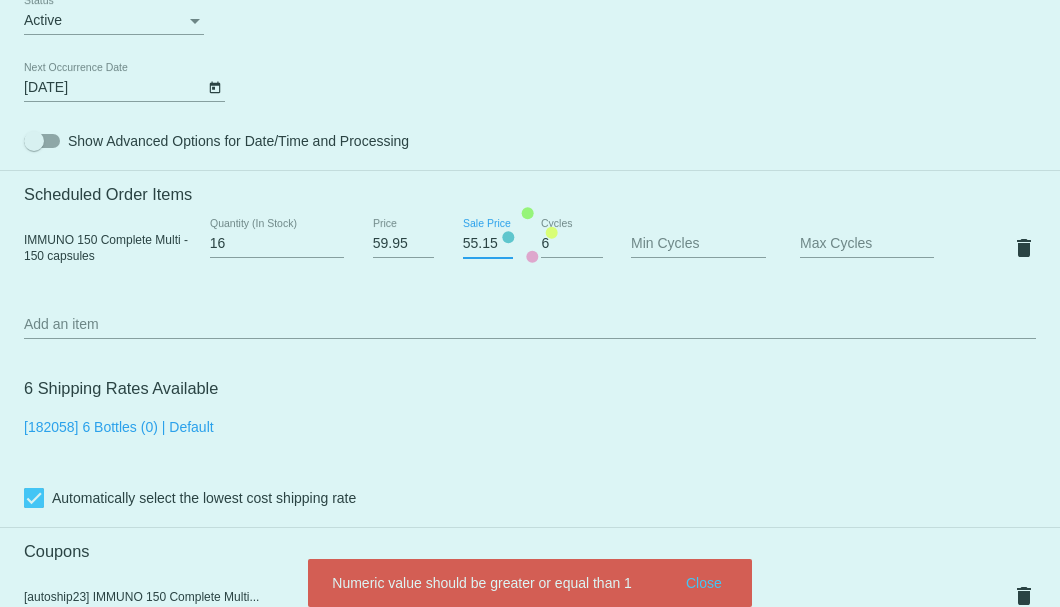 click on "Customer
5002605: [FIRST] [LAST]
[EMAIL]
Customer Shipping
Enter Shipping Address Select A Saved Address (0)
[FIRST]
Shipping First Name
[LAST]
Shipping Last Name
US | USA
Shipping Country
[NUMBER] [STREET]
Shipping Street 1
Shipping Street 2
[CITY]
Shipping City
PA | Pennsylvania
Shipping State
[POSTAL_CODE]
Shipping Postcode
Scheduled Order Details
Frequency:
Every 2 months
Active
6" 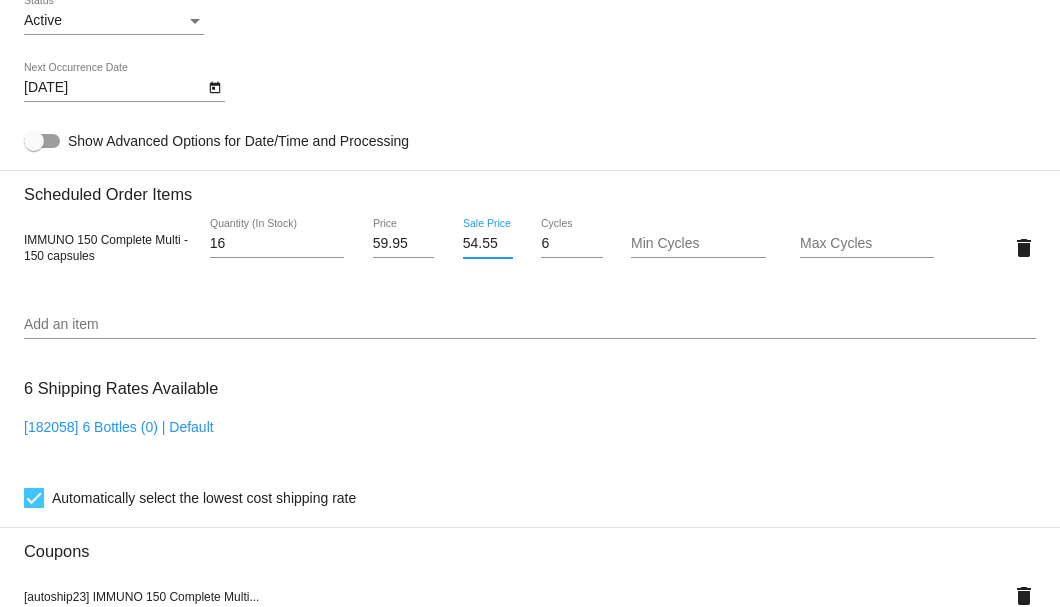 scroll, scrollTop: 0, scrollLeft: 0, axis: both 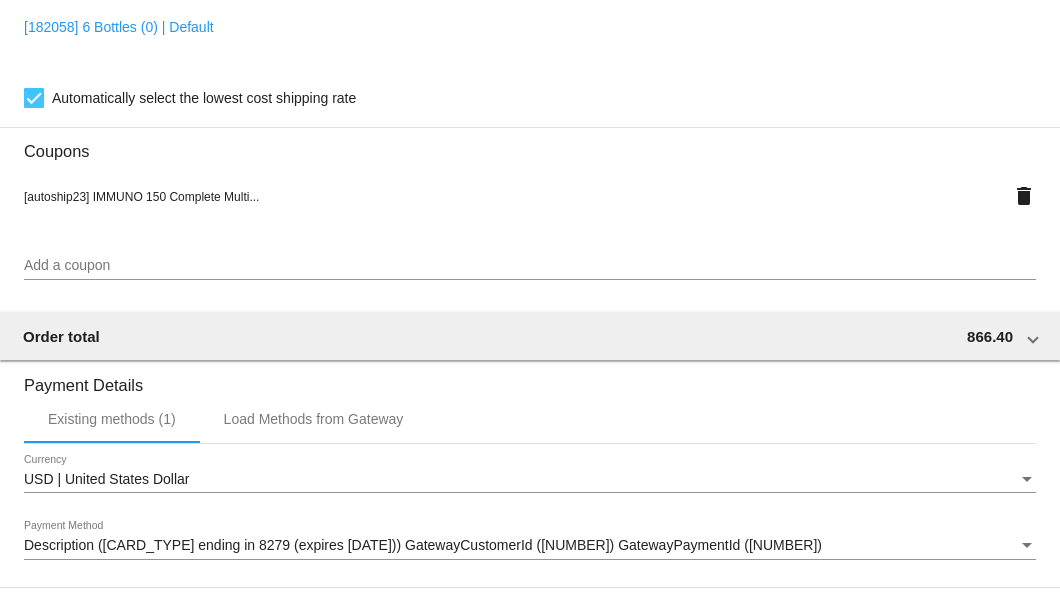 type on "54.55" 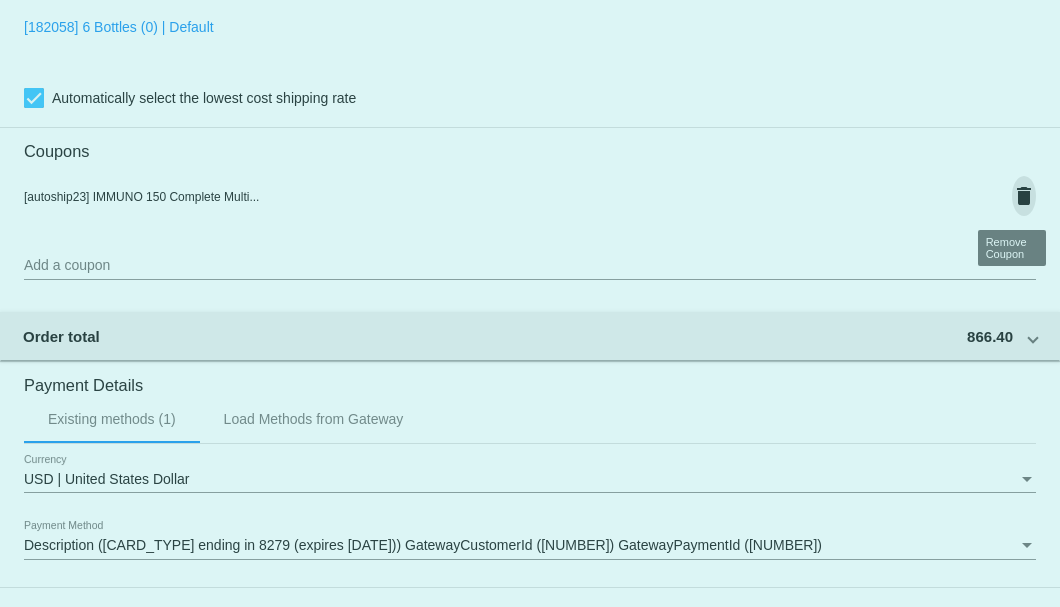 click on "Customer
5002605: [FIRST] [LAST]
[EMAIL]
Customer Shipping
Enter Shipping Address Select A Saved Address (0)
[FIRST]
Shipping First Name
[LAST]
Shipping Last Name
US | USA
Shipping Country
[NUMBER] [STREET]
Shipping Street 1
Shipping Street 2
[CITY]
Shipping City
PA | Pennsylvania
Shipping State
[POSTAL_CODE]
Shipping Postcode
Scheduled Order Details
Frequency:
Every 2 months
Active
6" 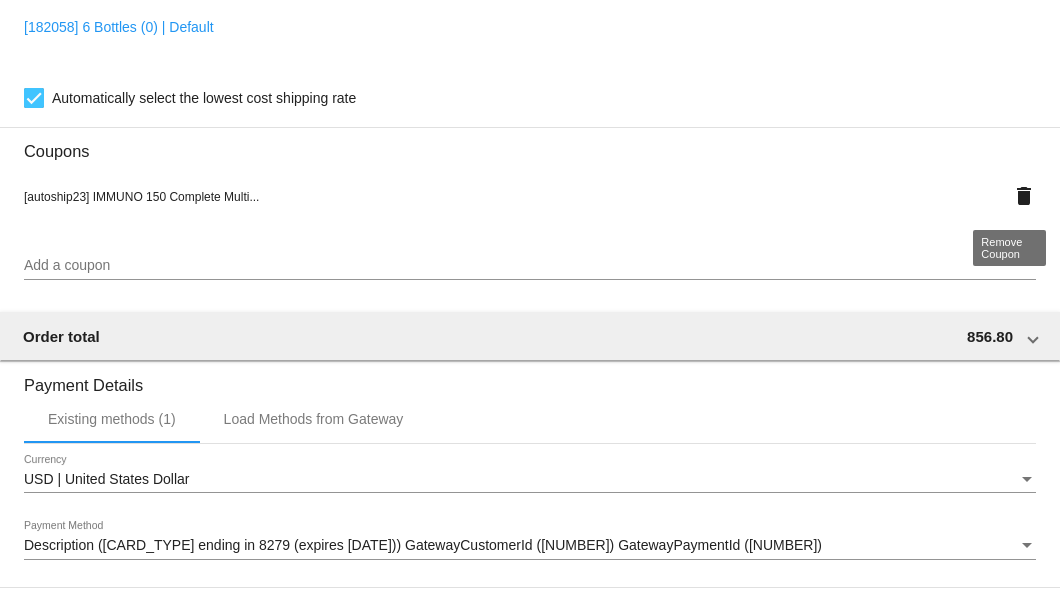 click on "delete" 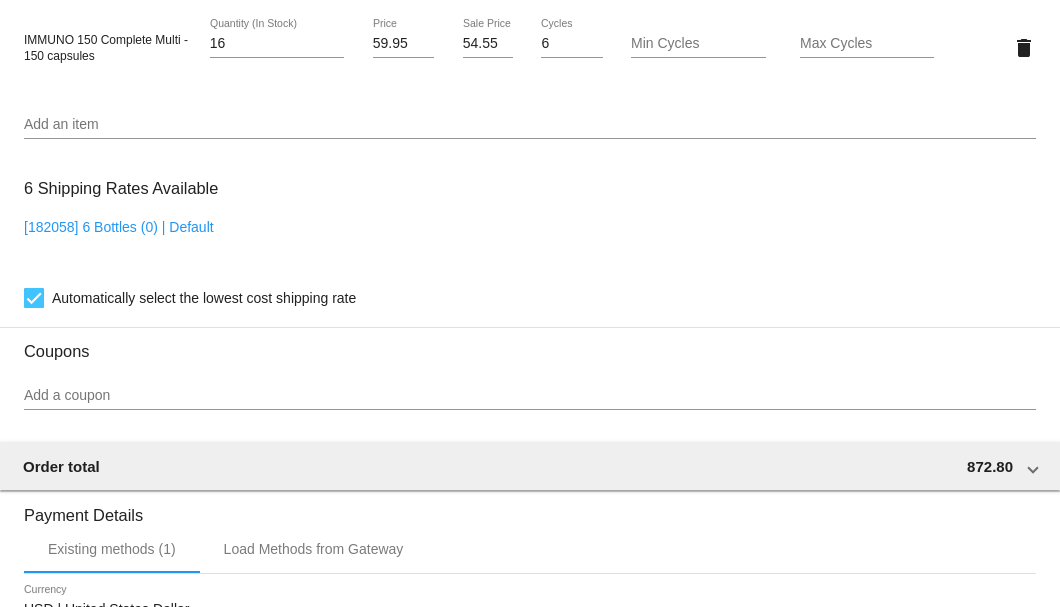scroll, scrollTop: 1266, scrollLeft: 0, axis: vertical 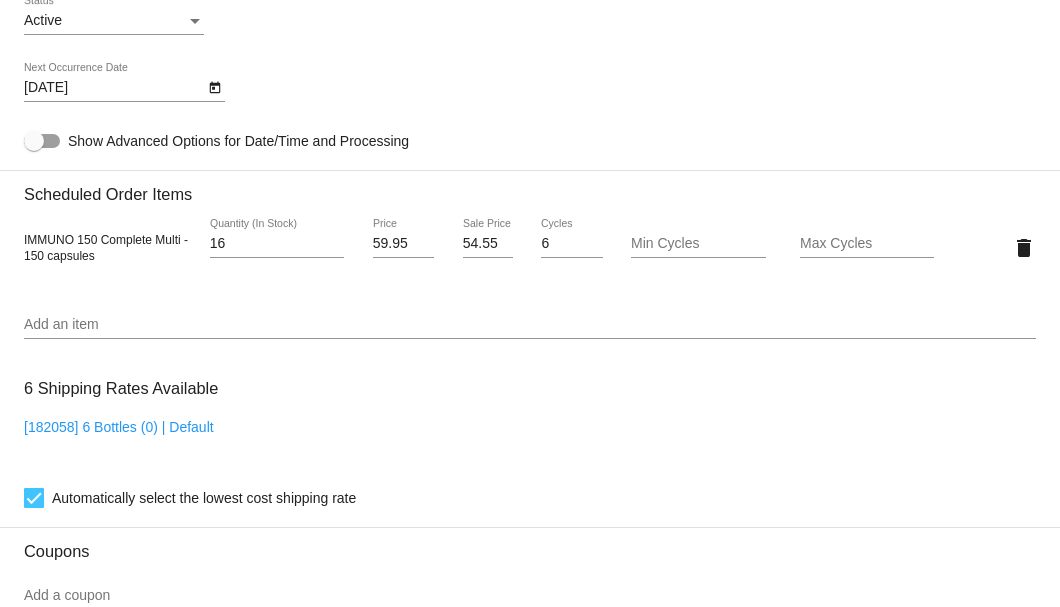 click on "16" at bounding box center [277, 244] 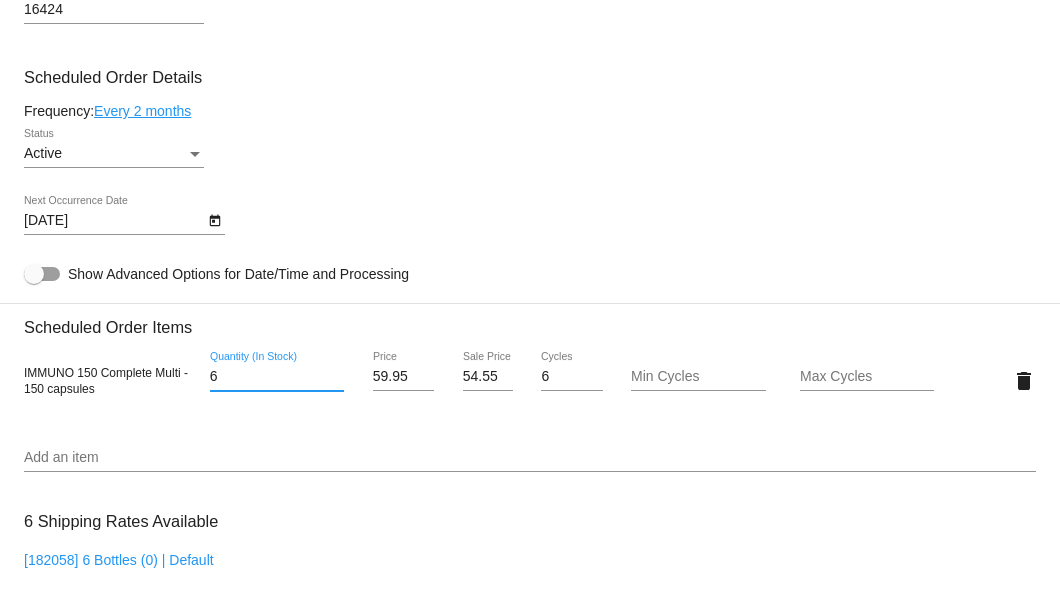 scroll, scrollTop: 1000, scrollLeft: 0, axis: vertical 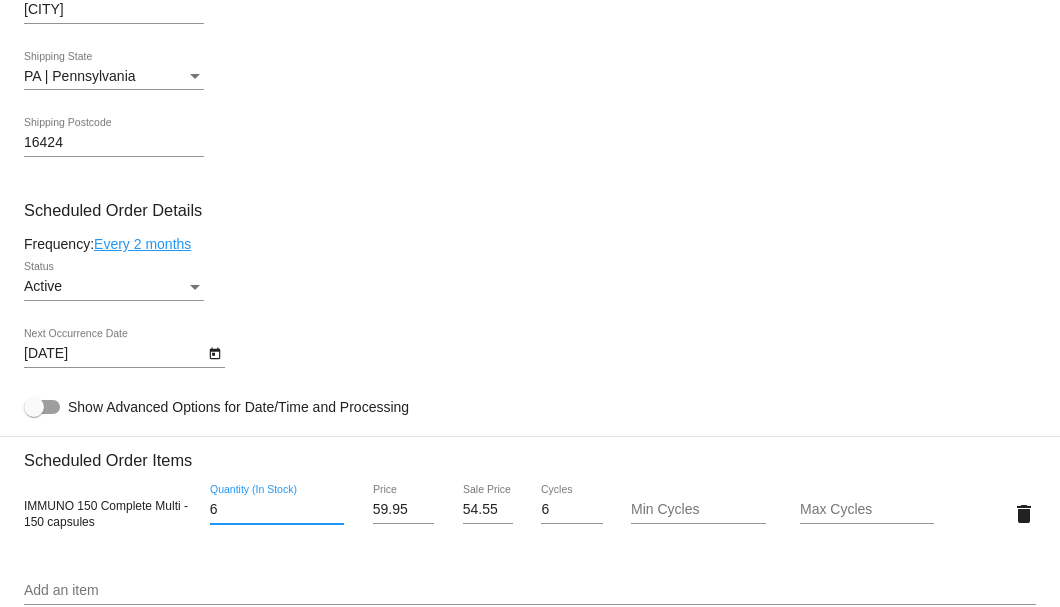 type on "6" 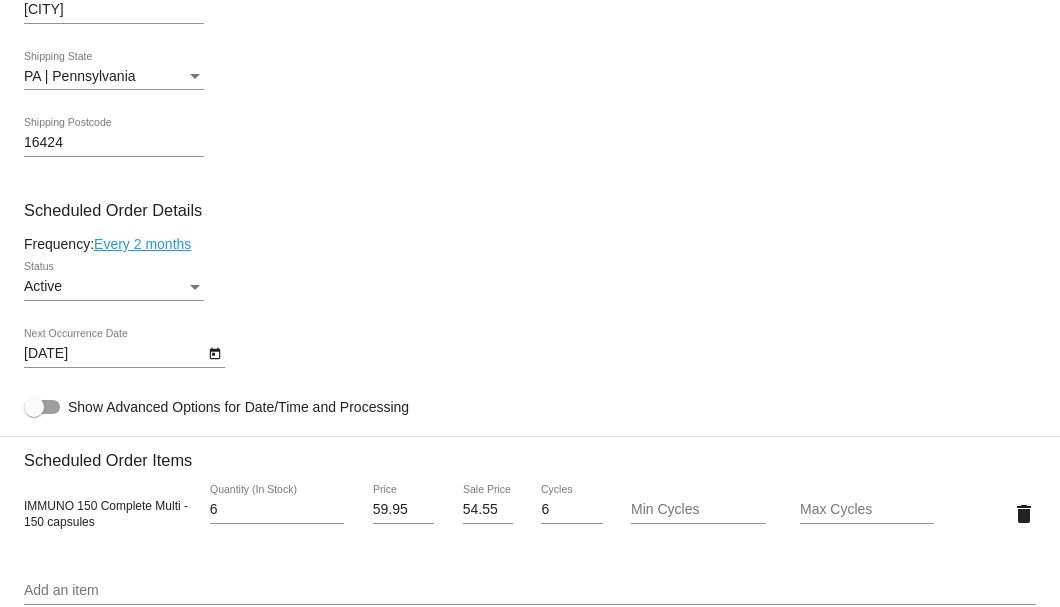 click on "Every 2 months" 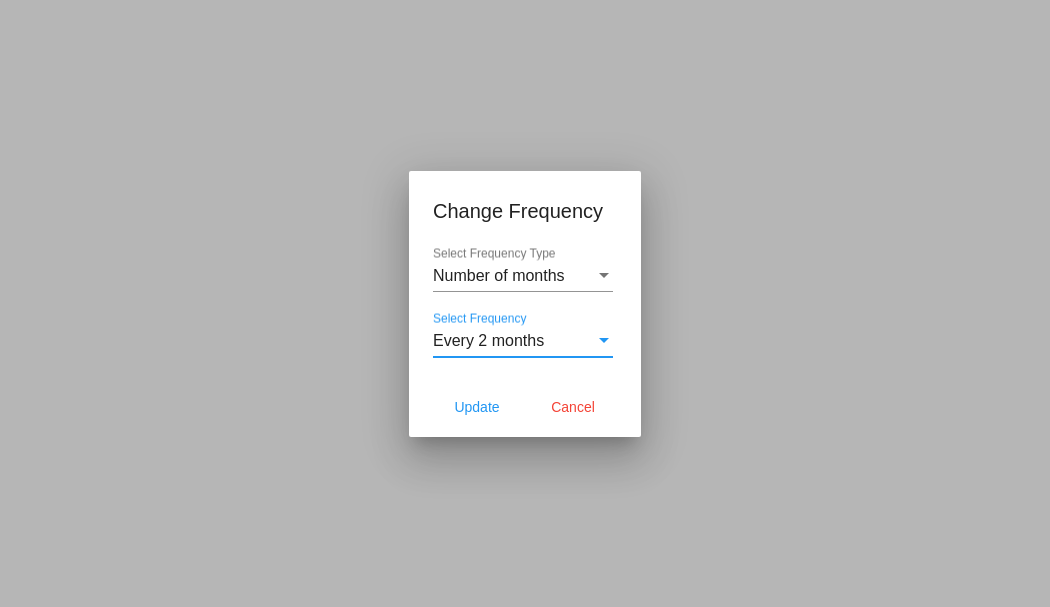 click on "Every 2 months" at bounding box center (488, 340) 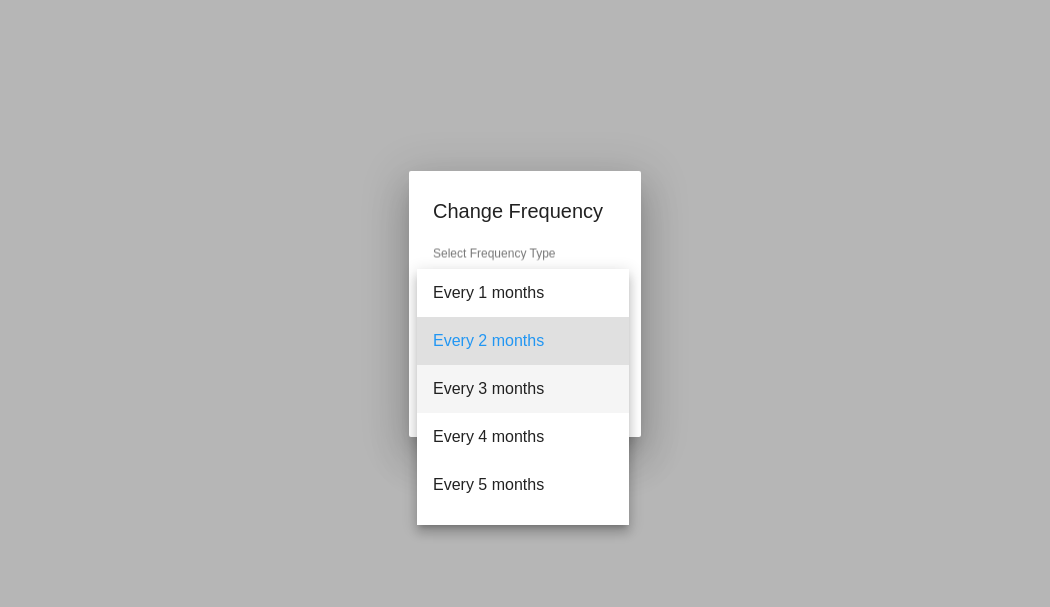 click on "Every 3 months" at bounding box center (523, 389) 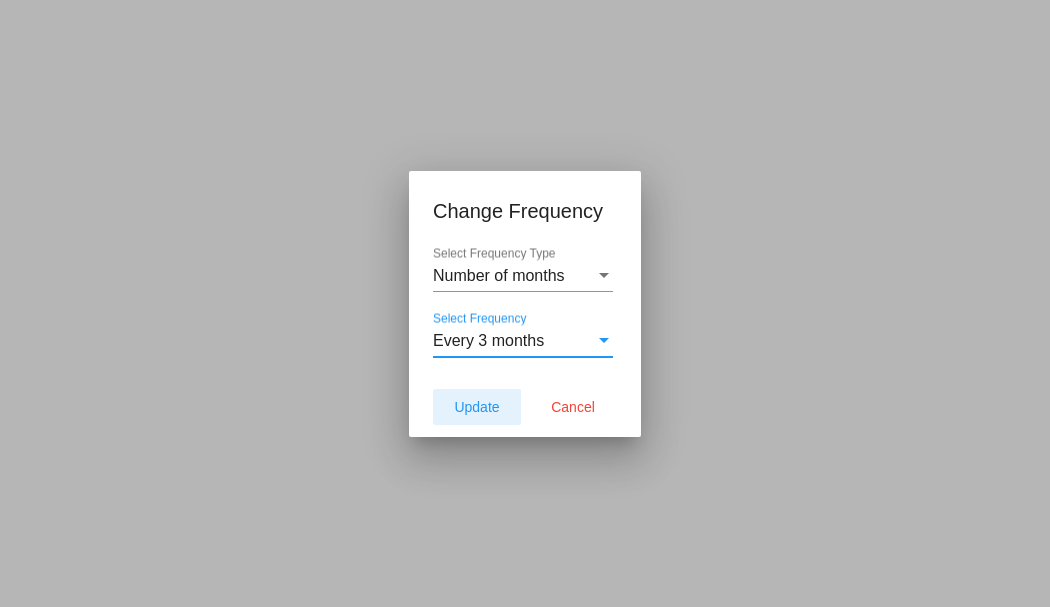 click on "Update" 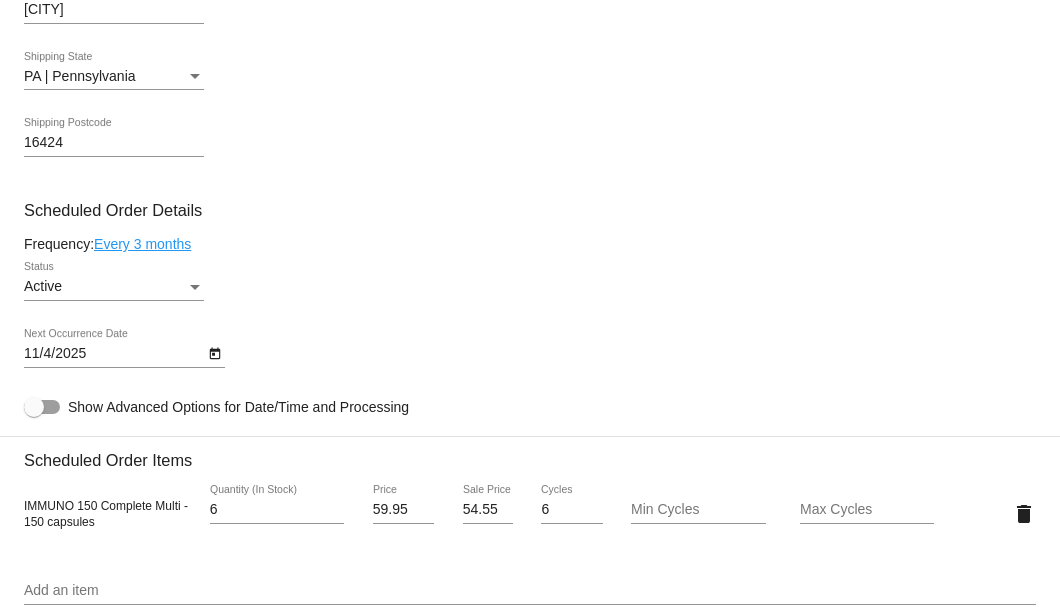 click 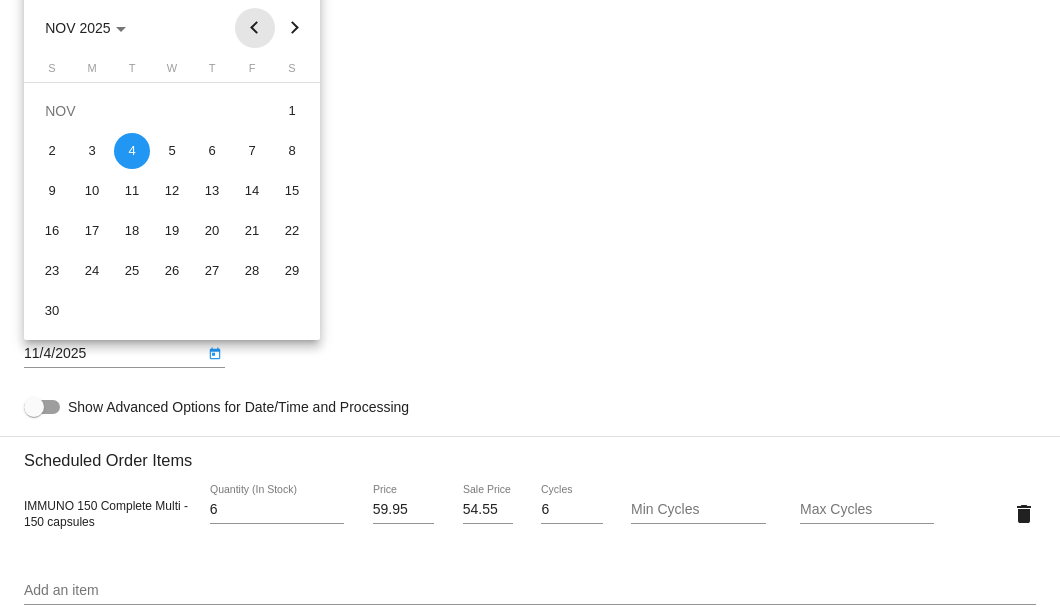 click at bounding box center (255, 28) 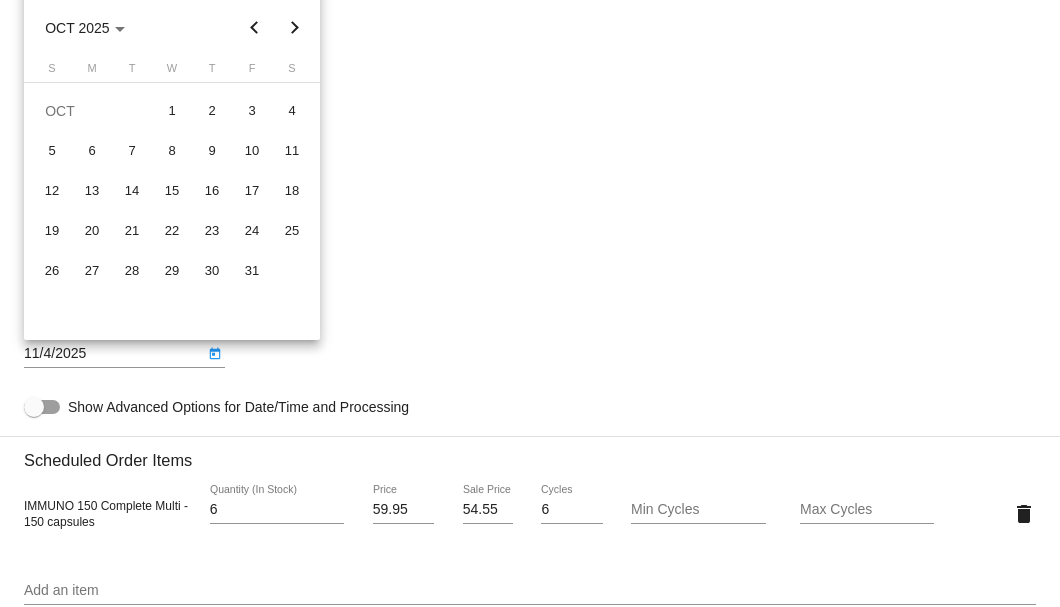 click at bounding box center [255, 28] 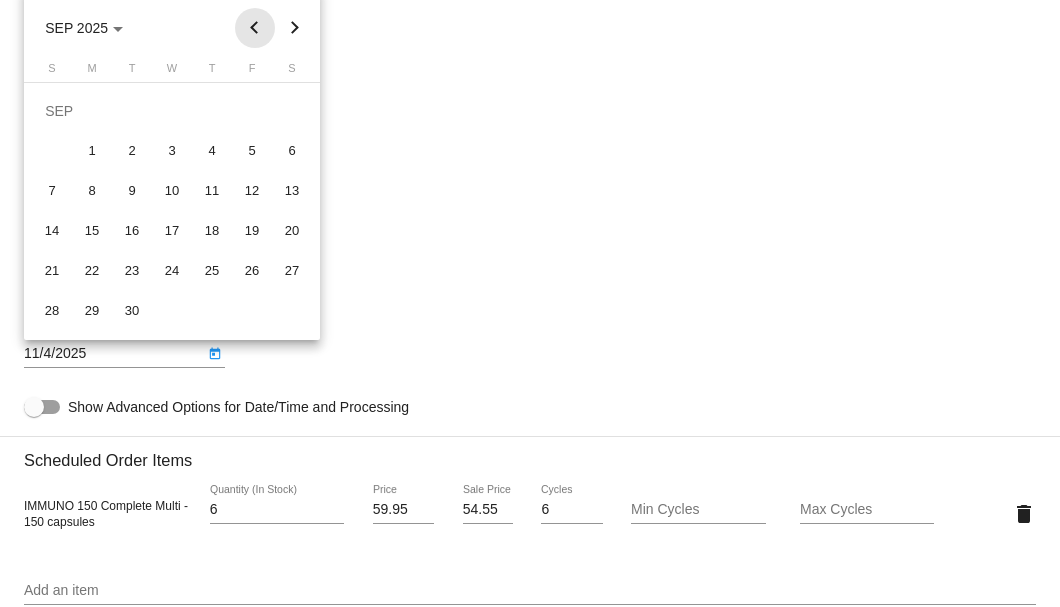 click at bounding box center (255, 28) 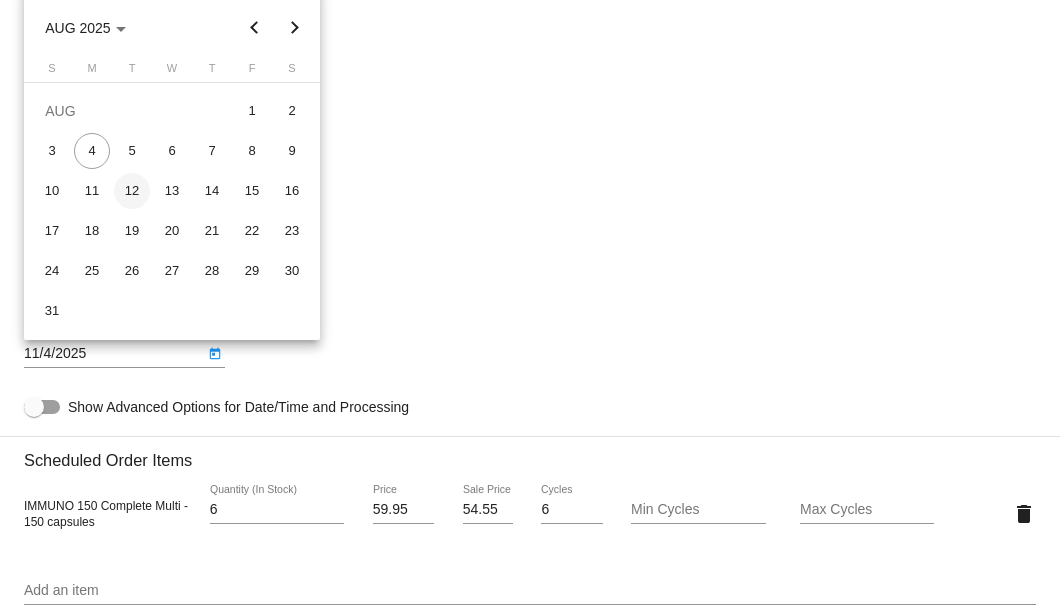 click on "12" at bounding box center [132, 191] 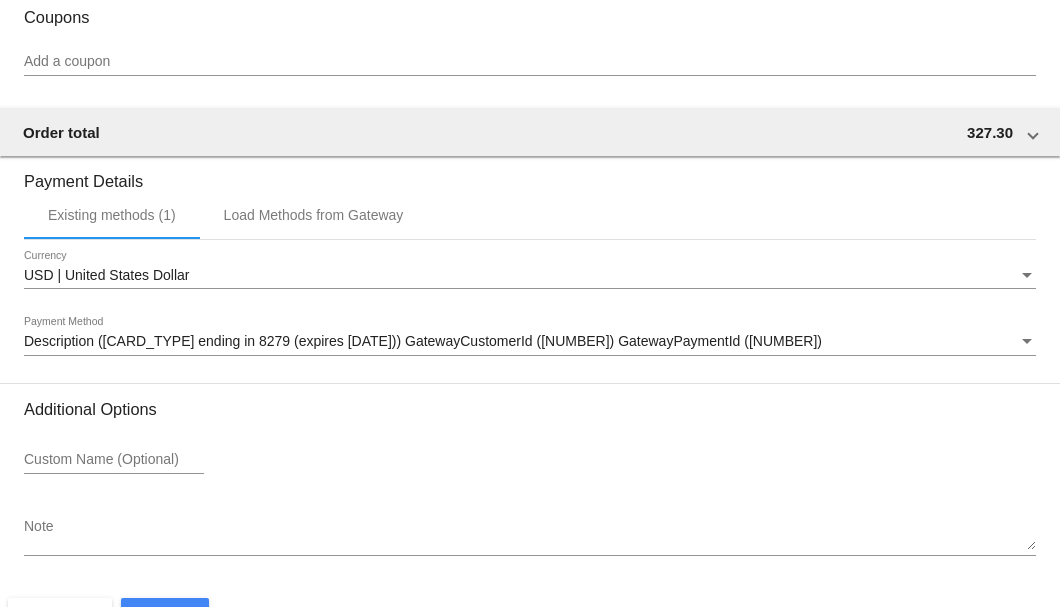scroll, scrollTop: 1860, scrollLeft: 0, axis: vertical 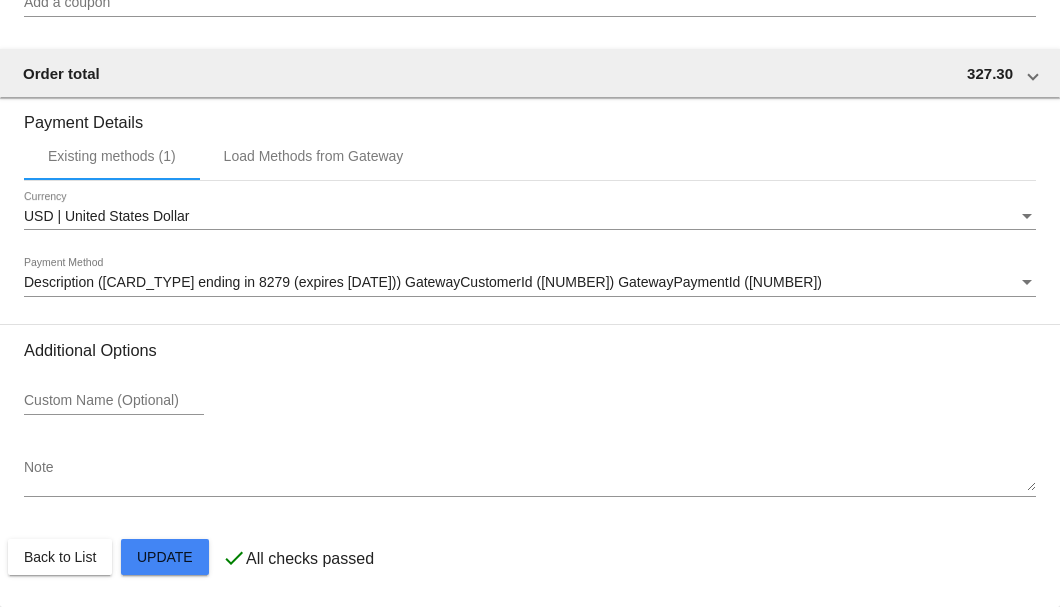 click on "Customer
5002605: [FIRST] [LAST]
[EMAIL]
Customer Shipping
Enter Shipping Address Select A Saved Address (0)
[FIRST]
Shipping First Name
[LAST]
Shipping Last Name
US | USA
Shipping Country
[NUMBER] [STREET]
Shipping Street 1
Shipping Street 2
[CITY]
Shipping City
PA | Pennsylvania
Shipping State
[POSTAL_CODE]
Shipping Postcode
Scheduled Order Details
Frequency:
Every 3 months
Active
6" 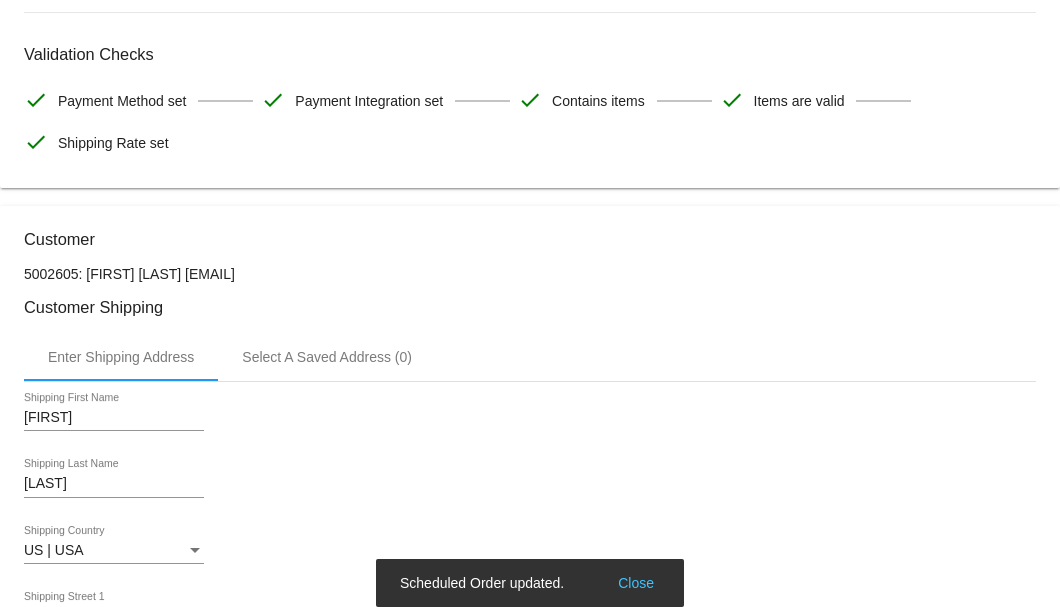 scroll, scrollTop: 126, scrollLeft: 0, axis: vertical 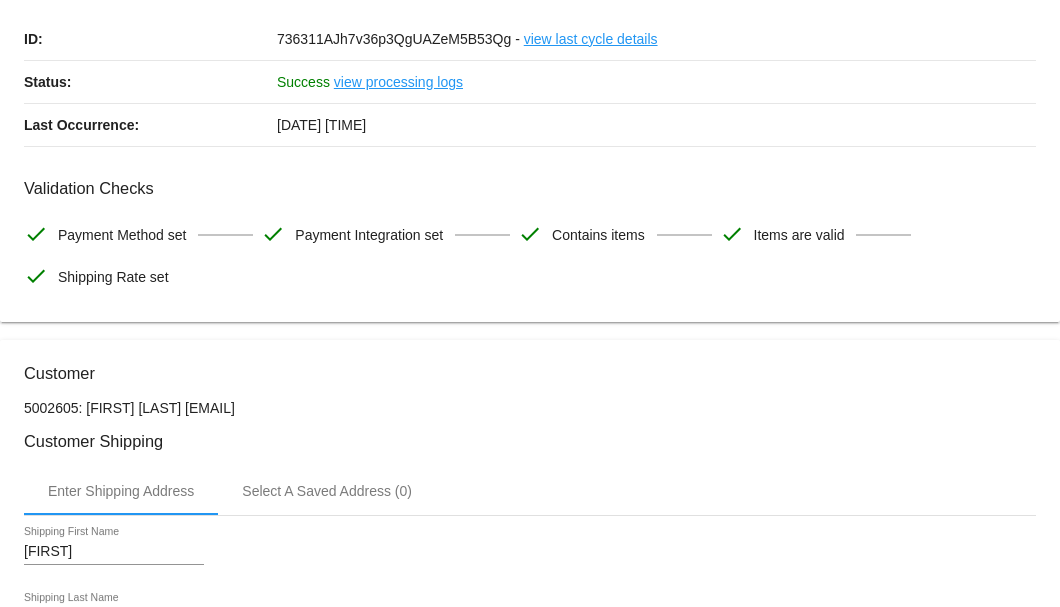 drag, startPoint x: 419, startPoint y: 404, endPoint x: 181, endPoint y: 406, distance: 238.0084 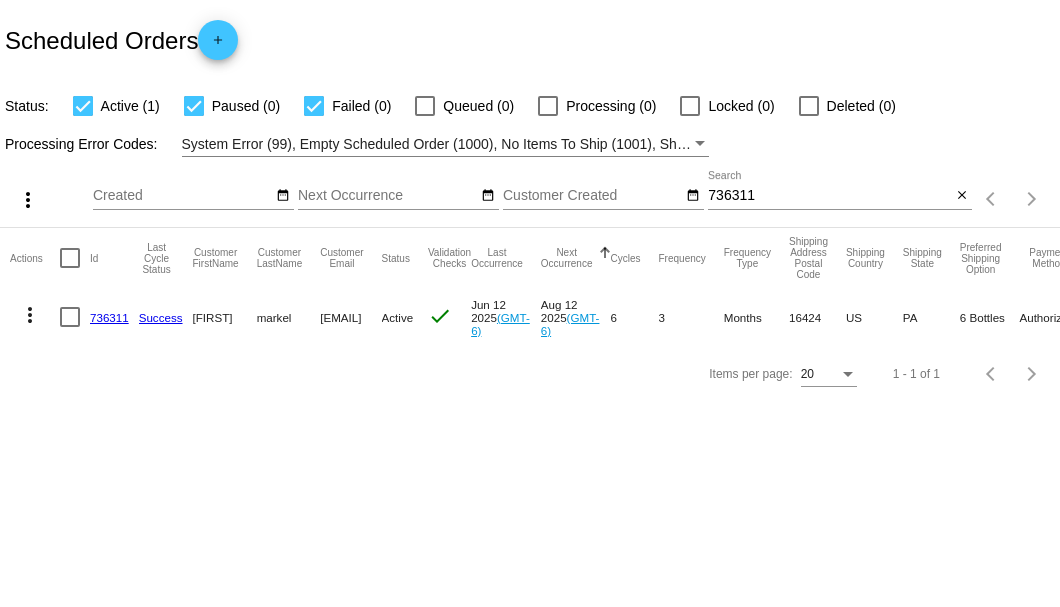 scroll, scrollTop: 0, scrollLeft: 0, axis: both 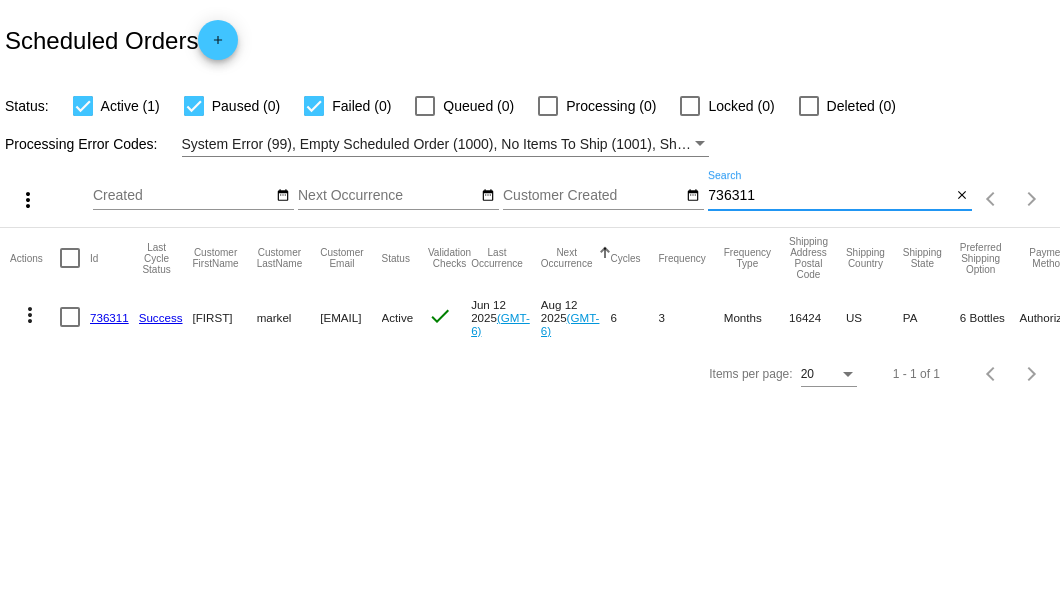 click on "736311" at bounding box center (829, 196) 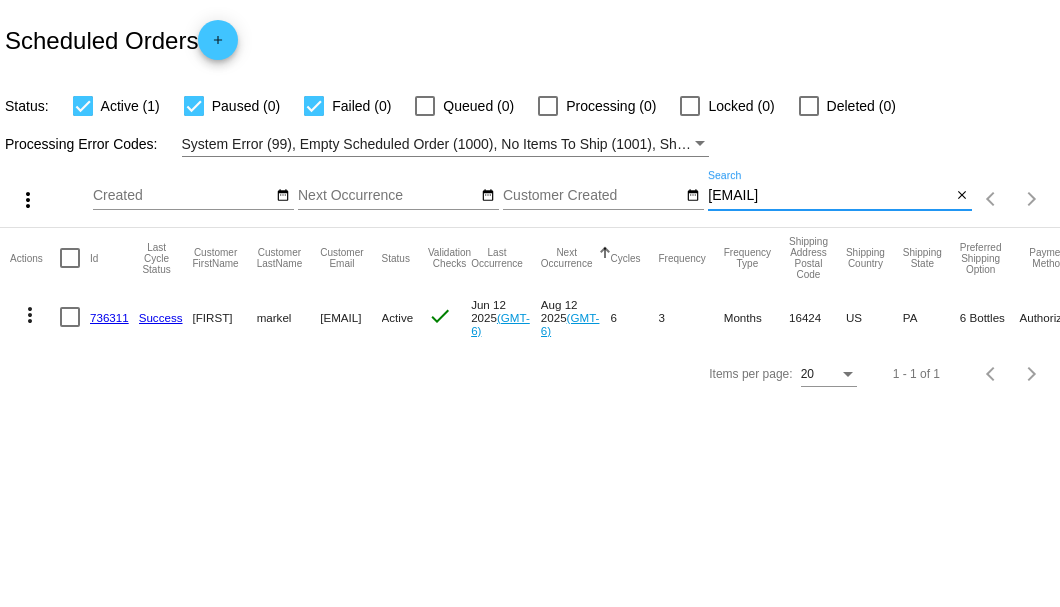scroll, scrollTop: 0, scrollLeft: 9, axis: horizontal 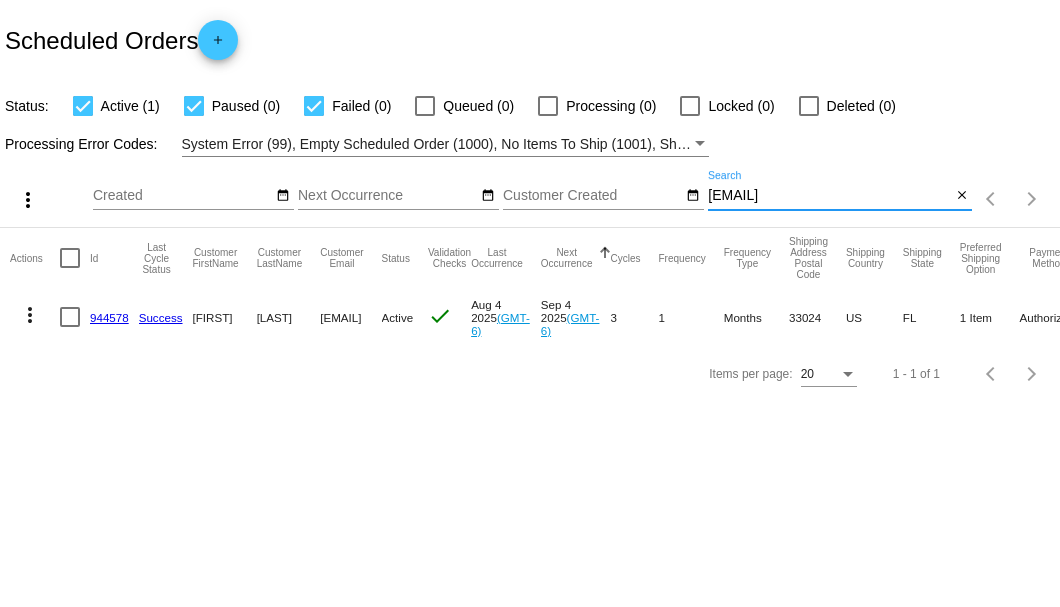 type on "[EMAIL]" 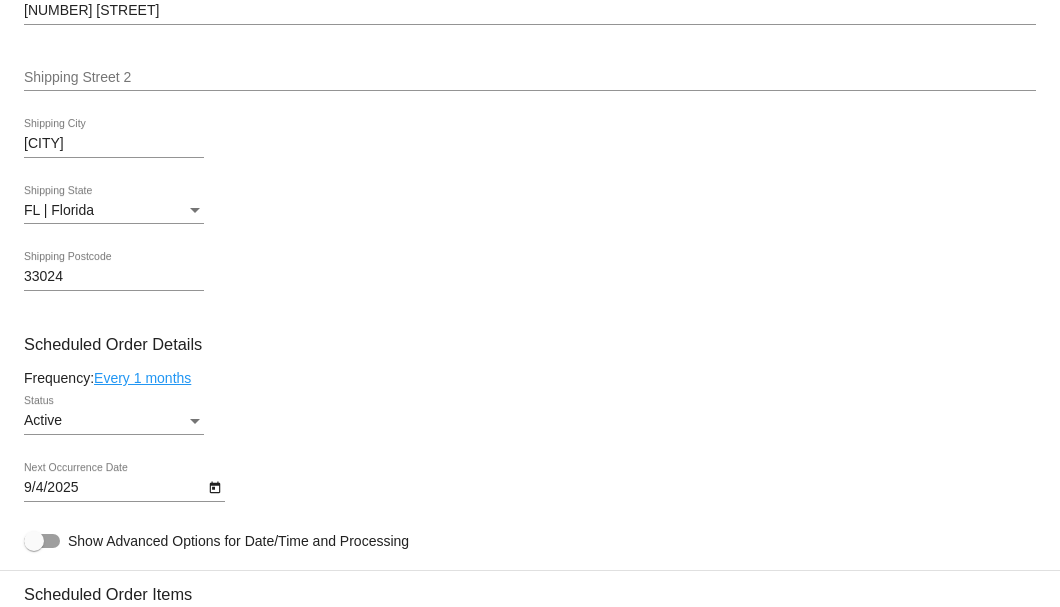 scroll, scrollTop: 1066, scrollLeft: 0, axis: vertical 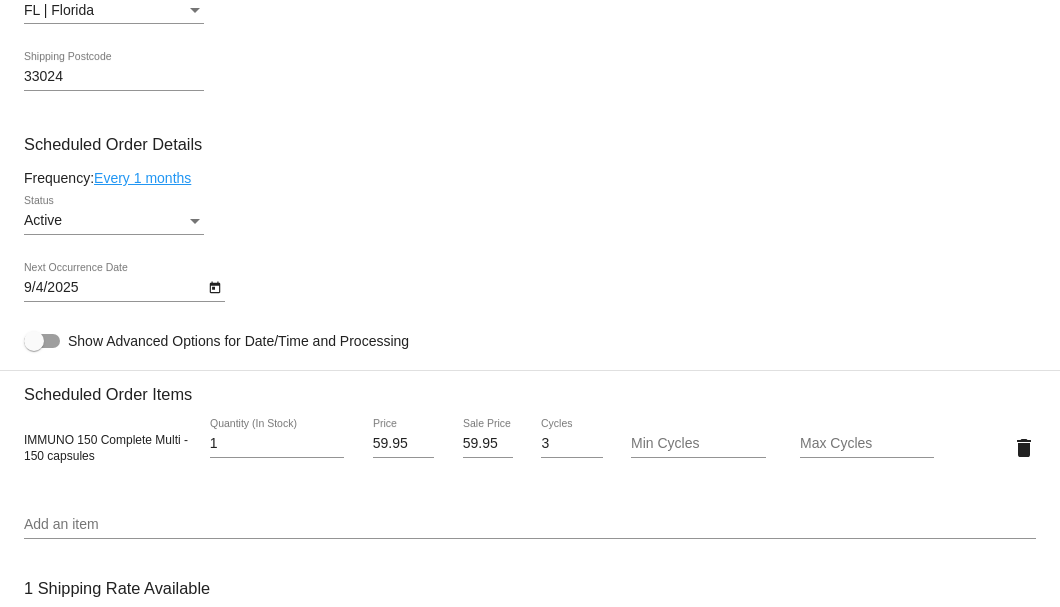 click 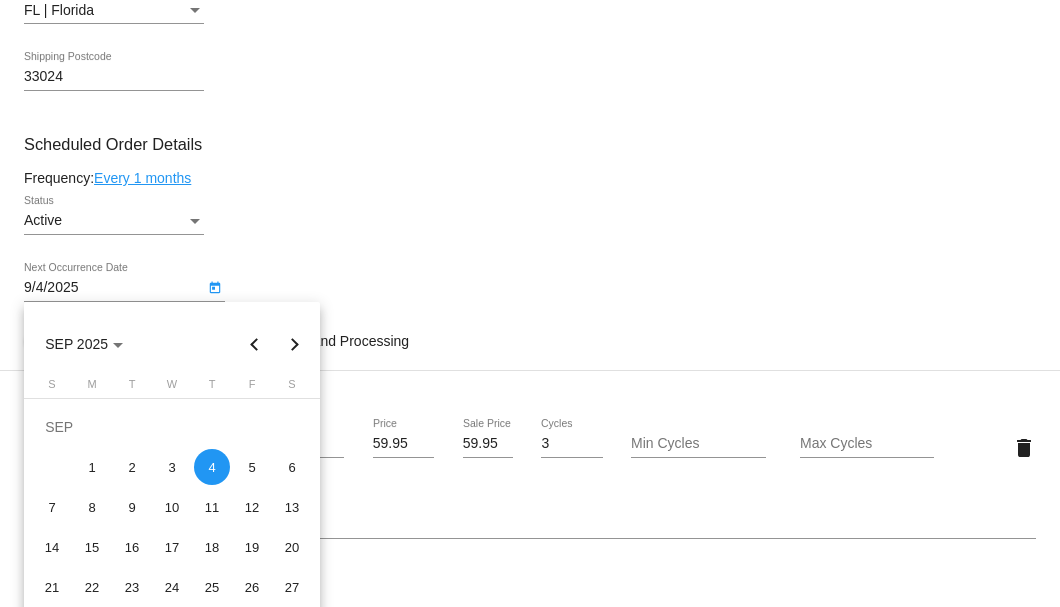 click at bounding box center (295, 344) 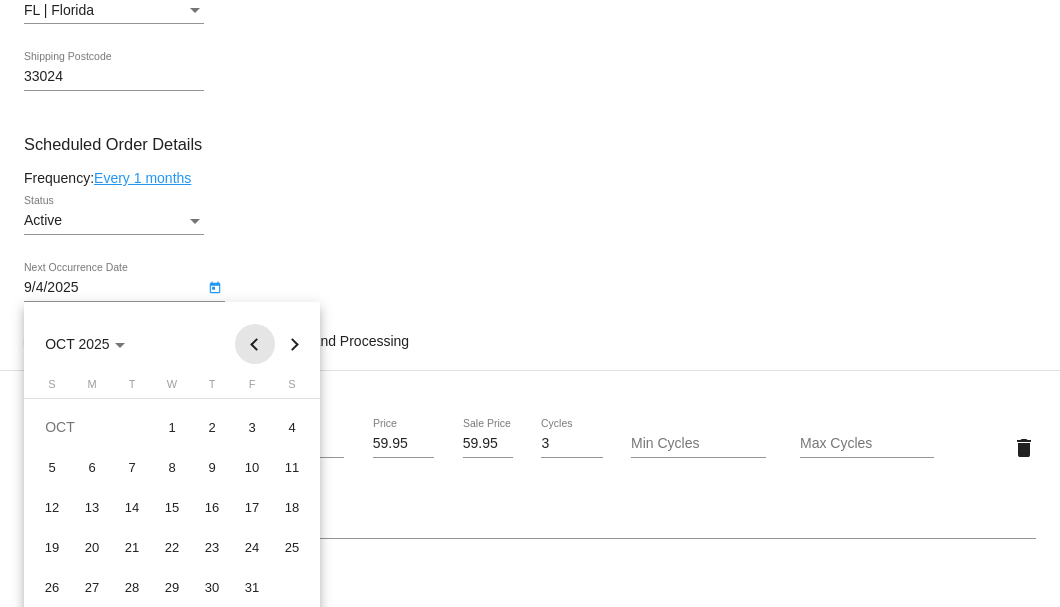click at bounding box center [255, 344] 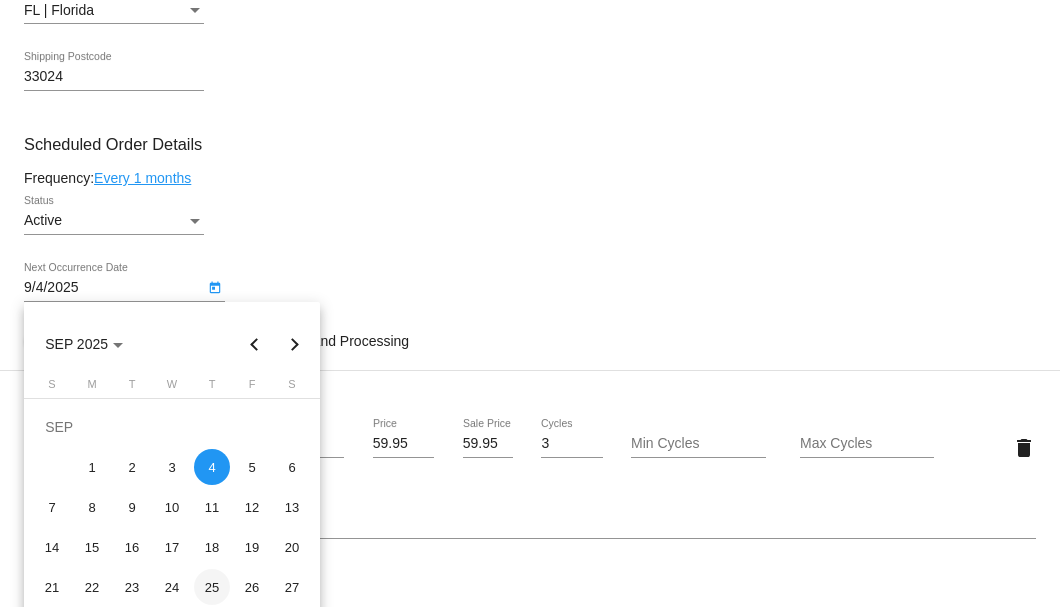 click on "25" at bounding box center (212, 587) 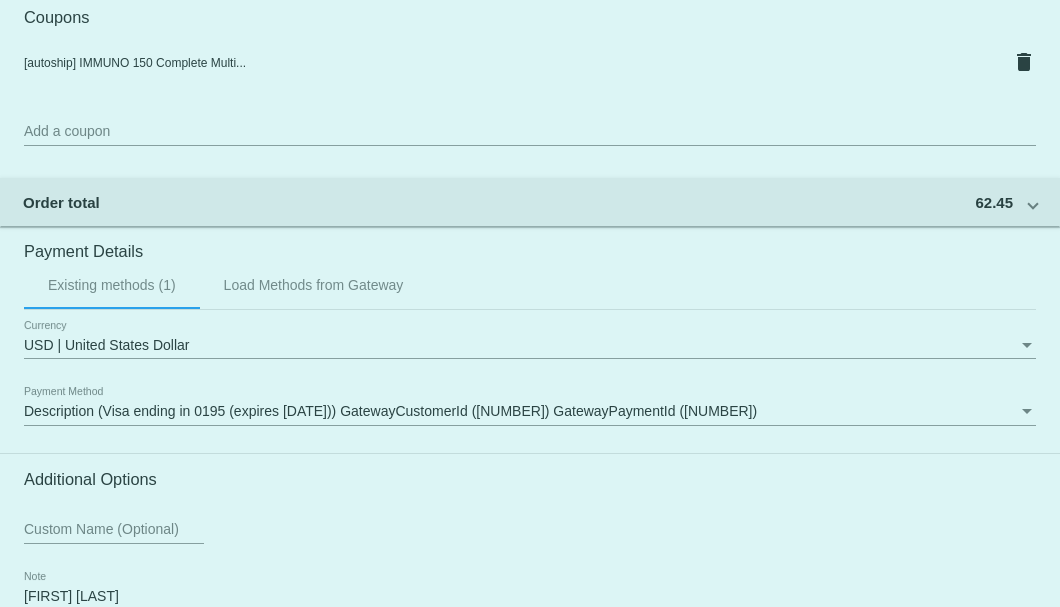 scroll, scrollTop: 1930, scrollLeft: 0, axis: vertical 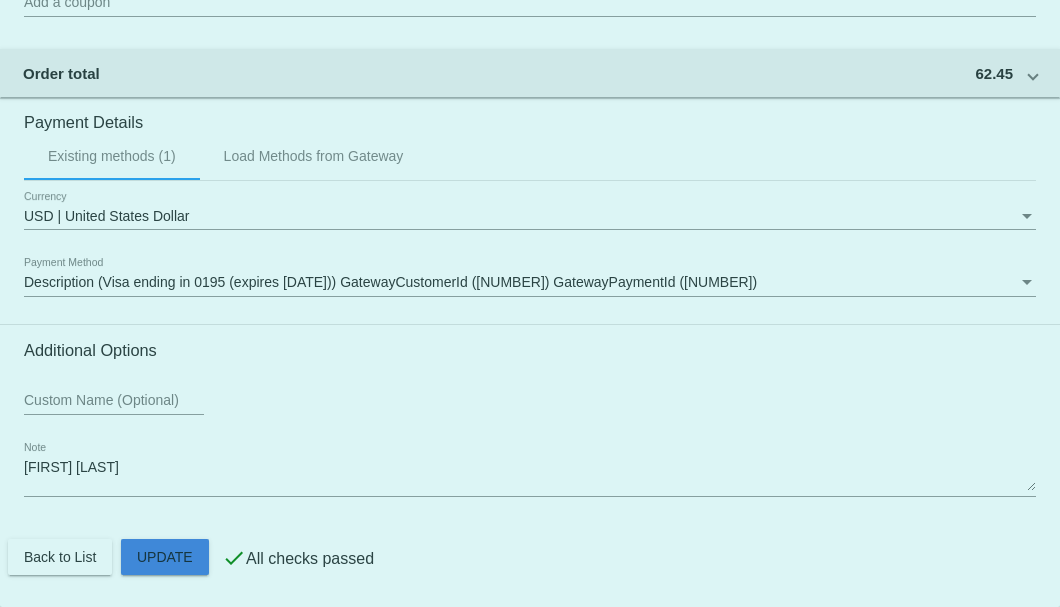 click on "Customer
[NUMBER]: [FIRST] [LAST]
[EMAIL]
Customer Shipping
Enter Shipping Address Select A Saved Address (0)
[FIRST]
Shipping First Name
[LAST]
Shipping Last Name
US | USA
Shipping Country
[NUMBER] [STREET]
Shipping Street 1
Shipping Street 2
[CITY]
Shipping City
FL | Florida
Shipping State
[POSTAL_CODE]
Shipping Postcode
Scheduled Order Details
Frequency:
Every 1 months
Active
Status 1" 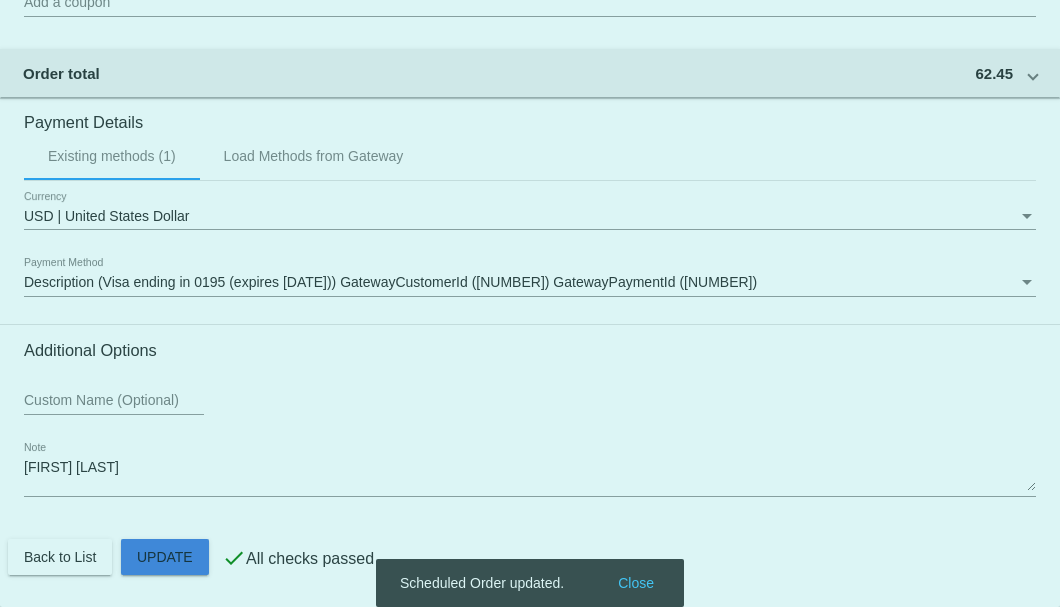 click on "Customer
[NUMBER]: [FIRST] [LAST]
[EMAIL]
Customer Shipping
Enter Shipping Address Select A Saved Address (0)
[FIRST]
Shipping First Name
[LAST]
Shipping Last Name
US | USA
Shipping Country
[NUMBER] [STREET]
Shipping Street 1
Shipping Street 2
[CITY]
Shipping City
FL | Florida
Shipping State
[POSTAL_CODE]
Shipping Postcode
Scheduled Order Details
Frequency:
Every 1 months
Active
Status 1" 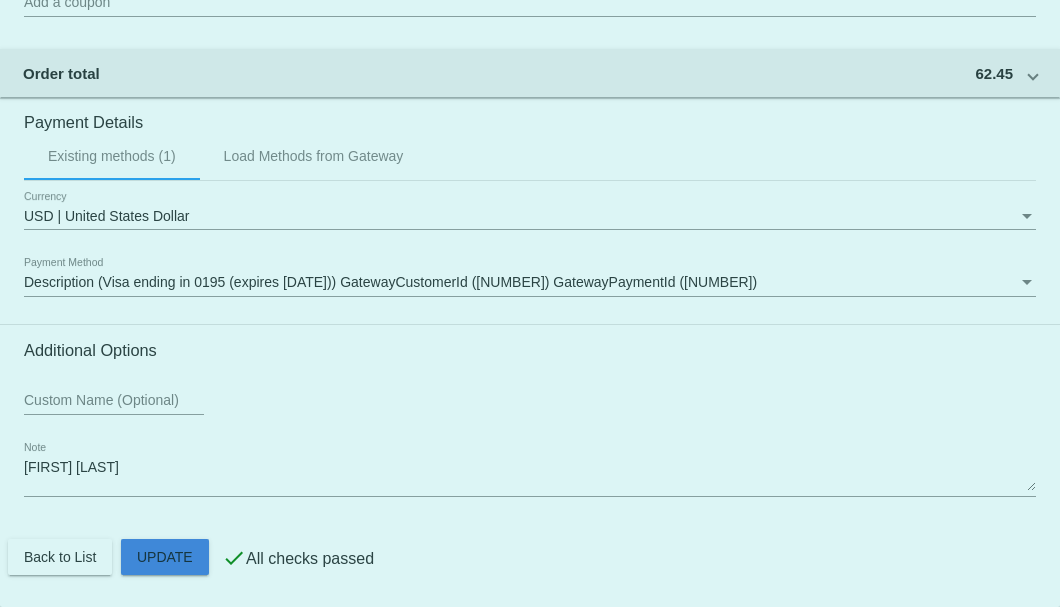 click on "Customer
[NUMBER]: [FIRST] [LAST]
[EMAIL]
Customer Shipping
Enter Shipping Address Select A Saved Address (0)
[FIRST]
Shipping First Name
[LAST]
Shipping Last Name
US | USA
Shipping Country
[NUMBER] [STREET]
Shipping Street 1
Shipping Street 2
[CITY]
Shipping City
FL | Florida
Shipping State
[POSTAL_CODE]
Shipping Postcode
Scheduled Order Details
Frequency:
Every 1 months
Active
Status 1" 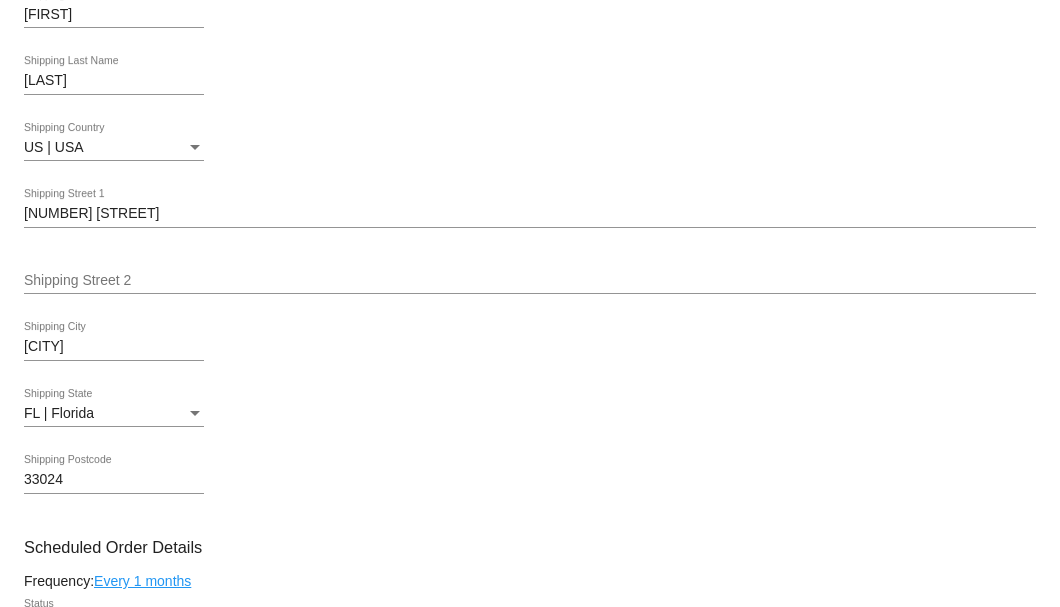 scroll, scrollTop: 463, scrollLeft: 0, axis: vertical 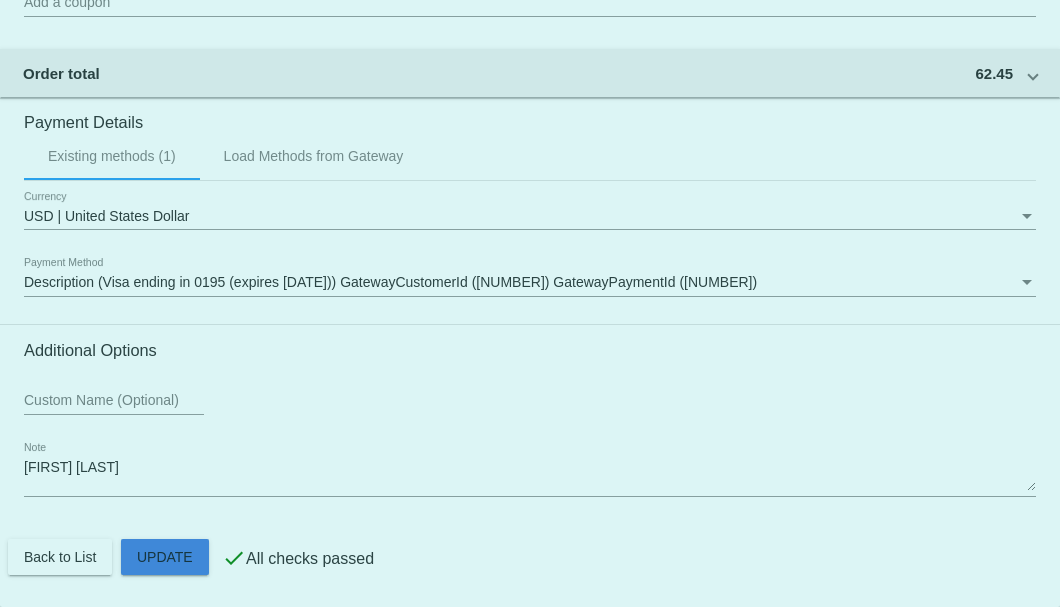 click on "Customer
[NUMBER]: [FIRST] [LAST]
[EMAIL]
Customer Shipping
Enter Shipping Address Select A Saved Address (0)
[FIRST]
Shipping First Name
[LAST]
Shipping Last Name
US | USA
Shipping Country
[NUMBER] [STREET]
Shipping Street 1
Shipping Street 2
[CITY]
Shipping City
FL | Florida
Shipping State
[POSTAL_CODE]
Shipping Postcode
Scheduled Order Details
Frequency:
Every 1 months
Active
Status 1" 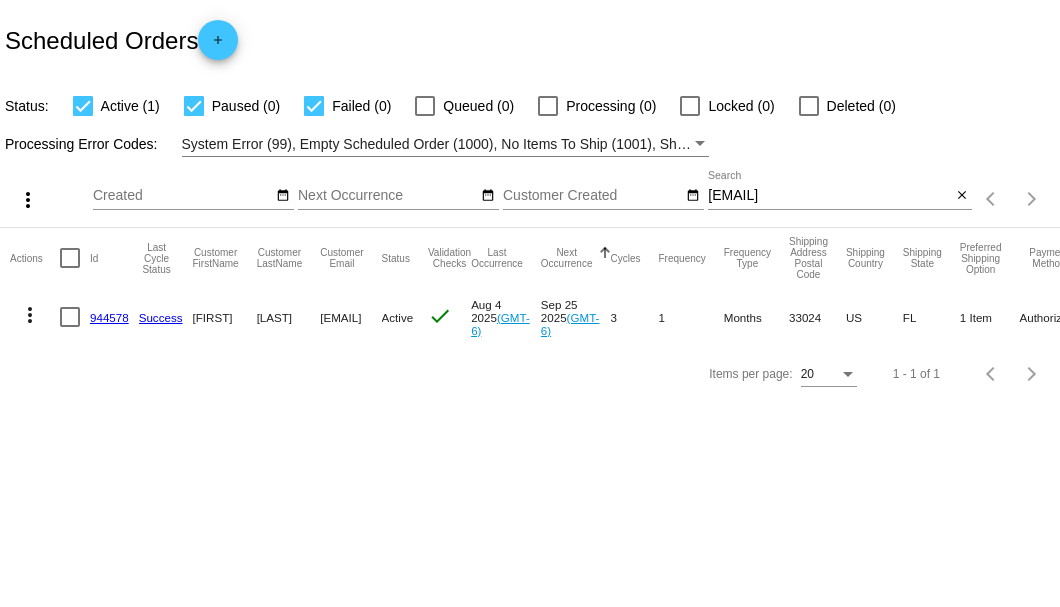 scroll, scrollTop: 0, scrollLeft: 0, axis: both 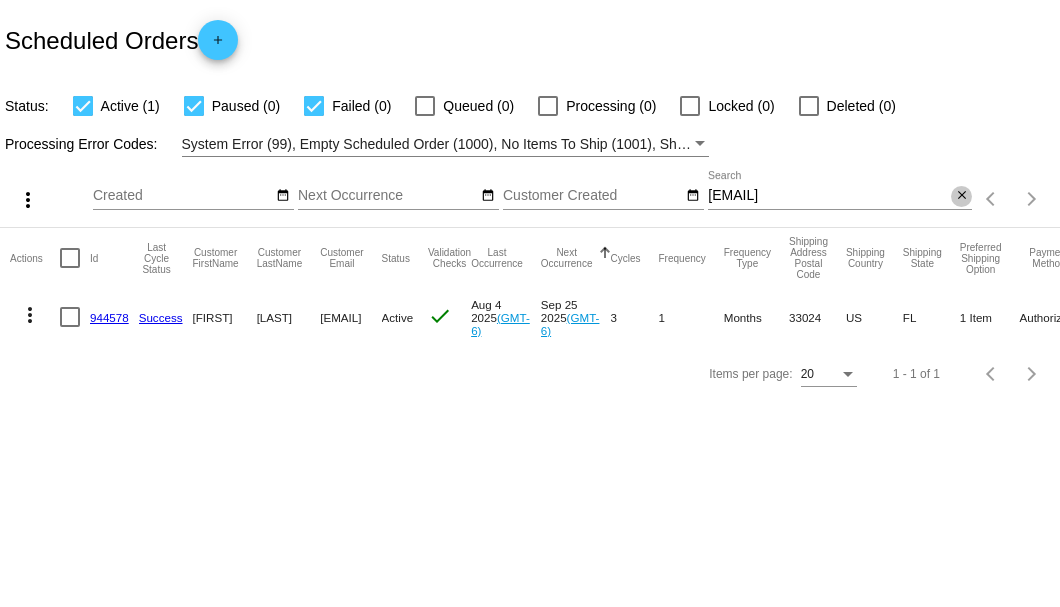 click on "close" 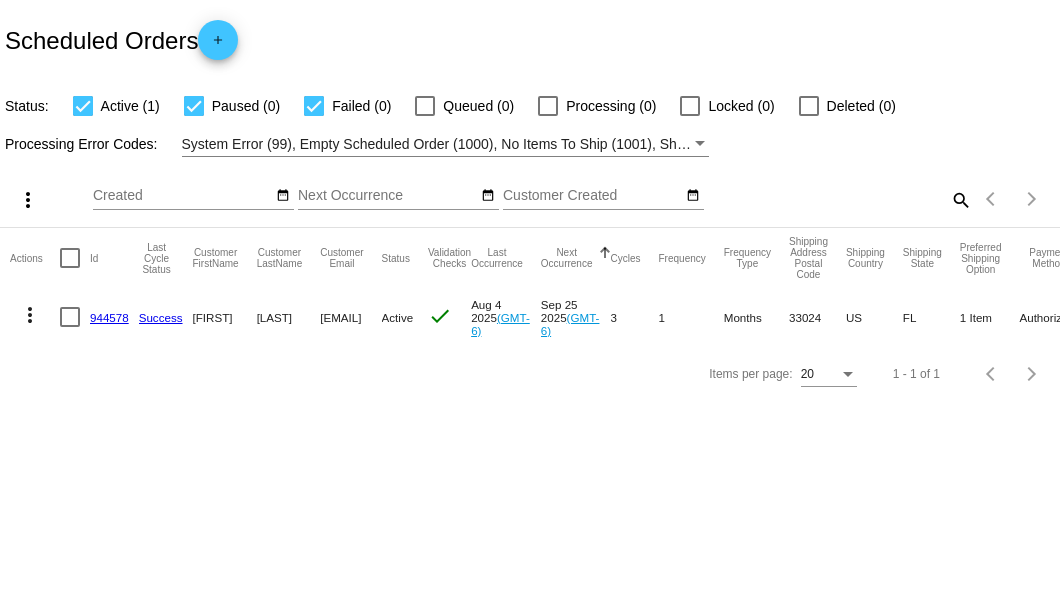 click on "search" 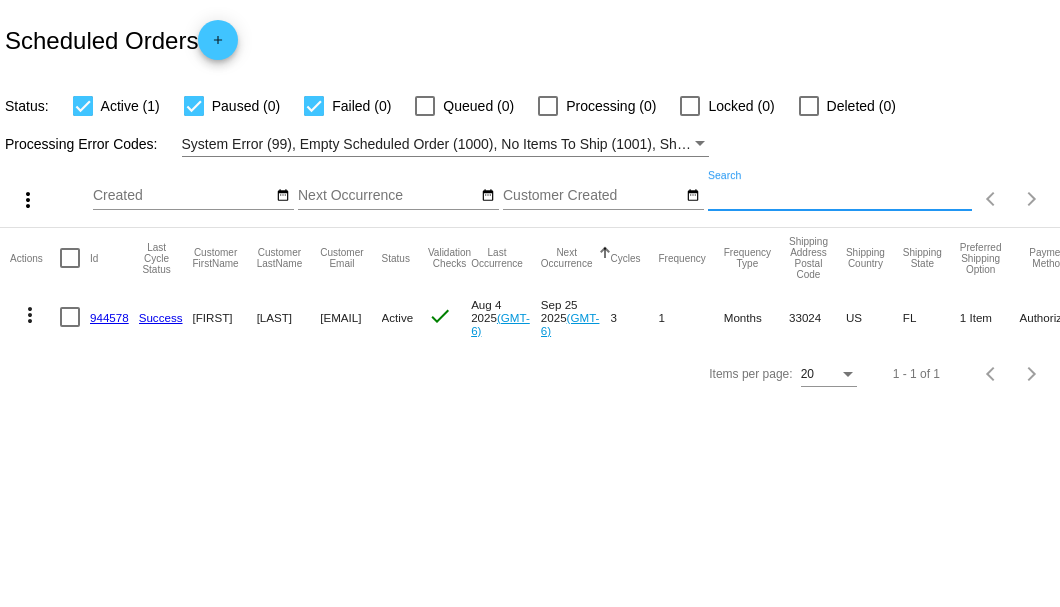 click on "Search" at bounding box center (840, 196) 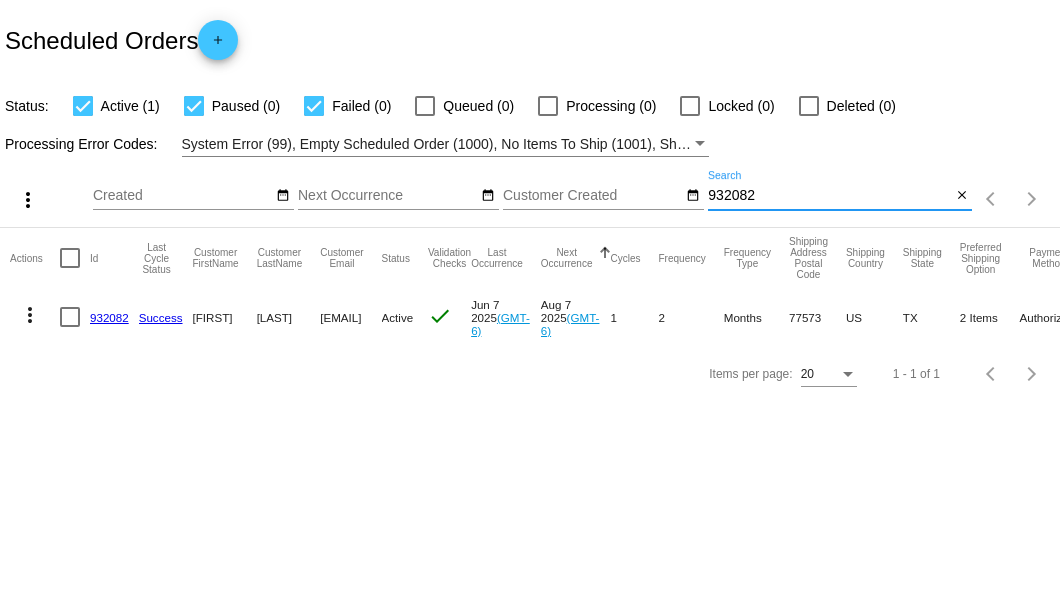 type on "932082" 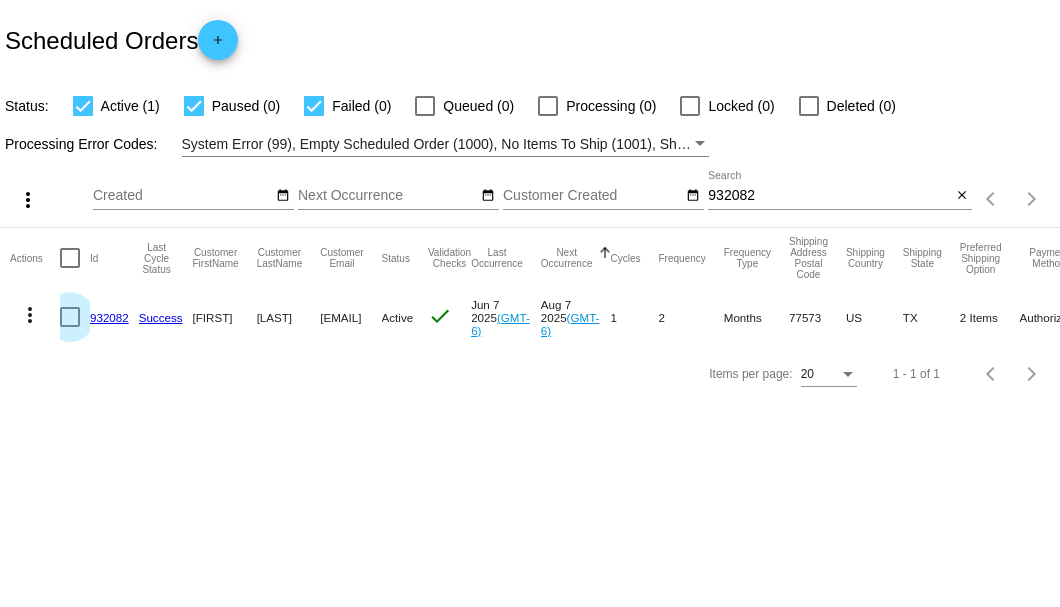 click at bounding box center [70, 317] 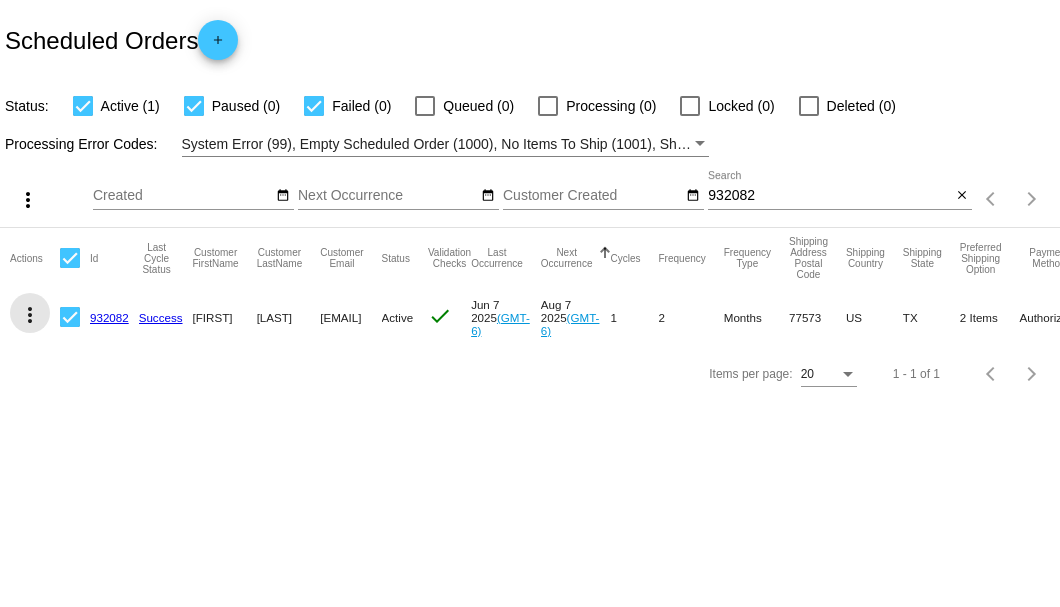 click on "more_vert" 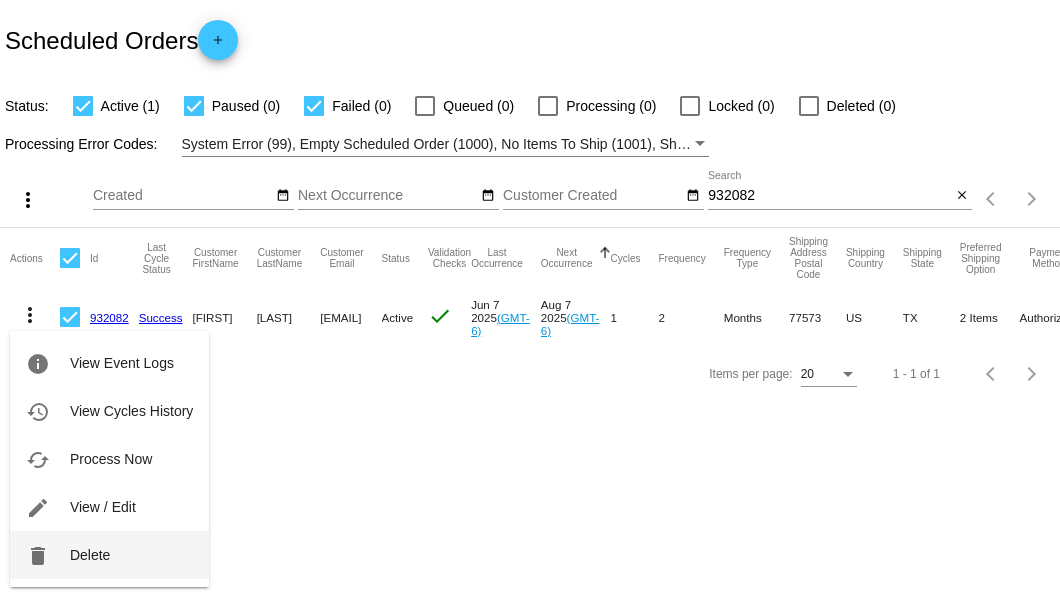 click on "Delete" at bounding box center [90, 555] 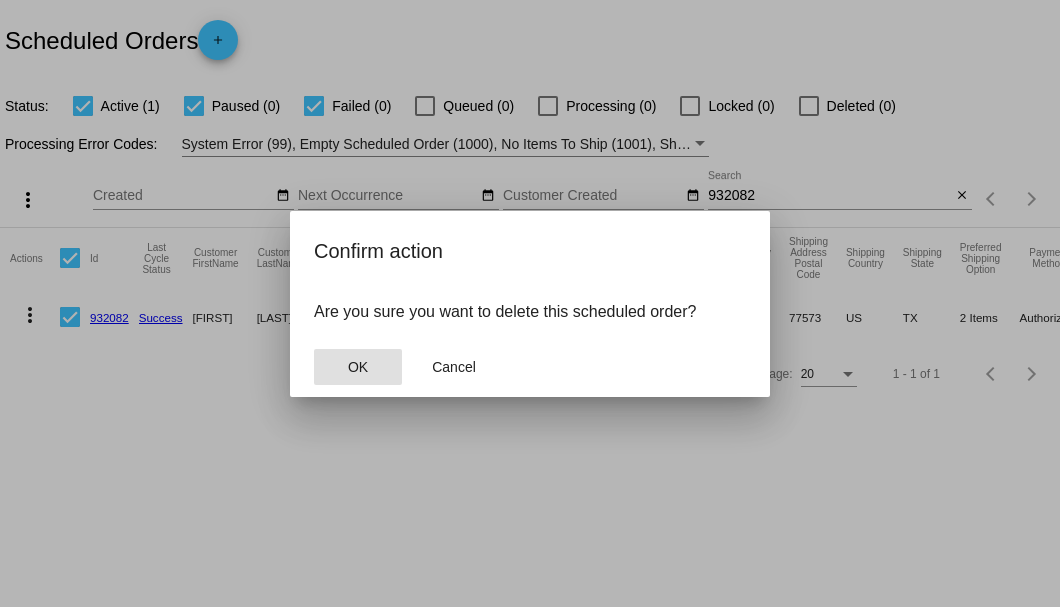 click on "OK" 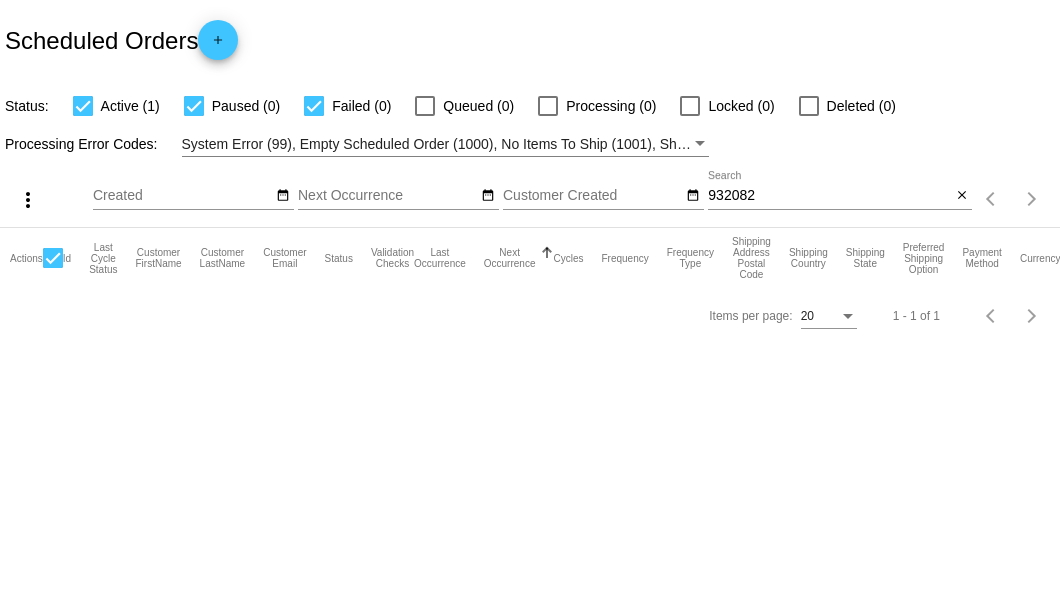 click on "932082" at bounding box center (829, 196) 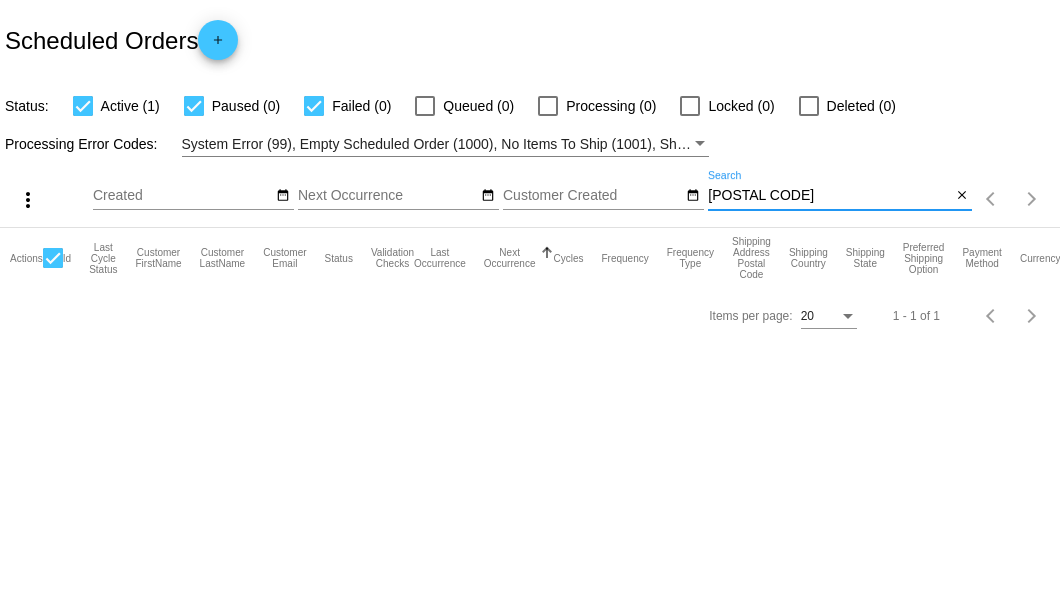 type on "932082" 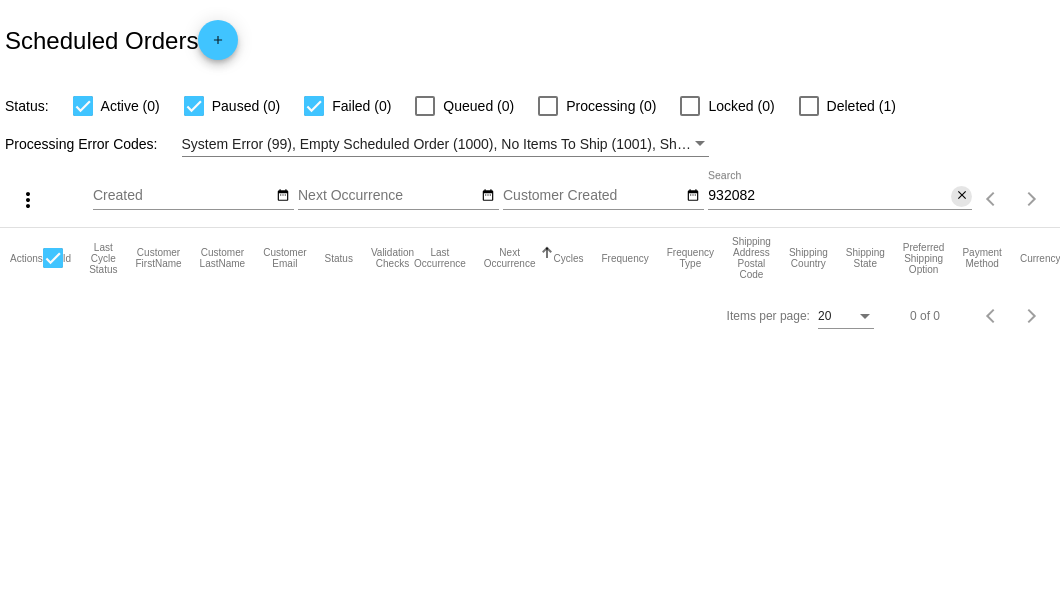 click on "close" 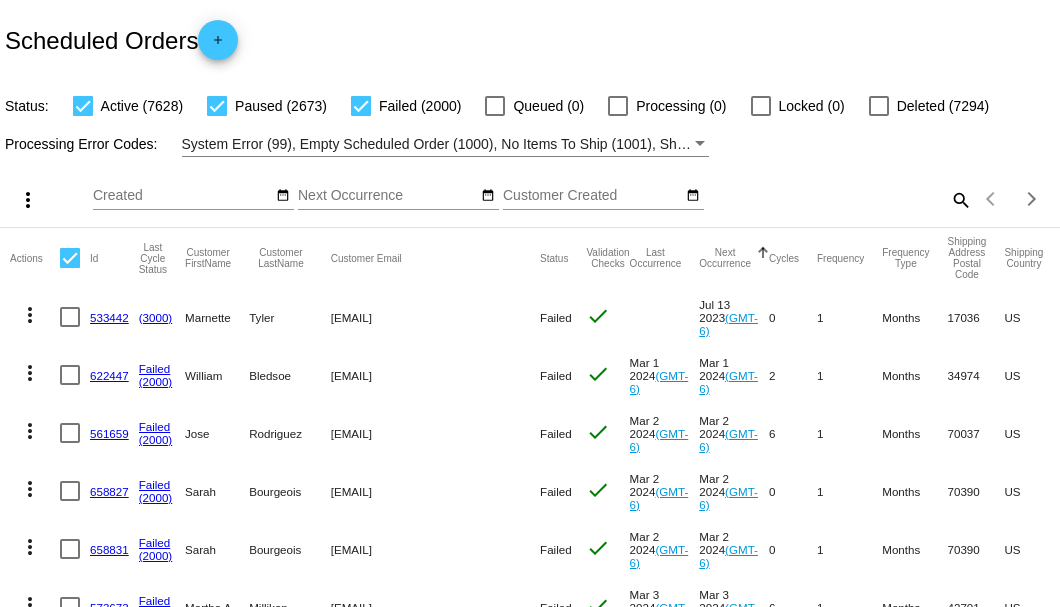 click on "search" 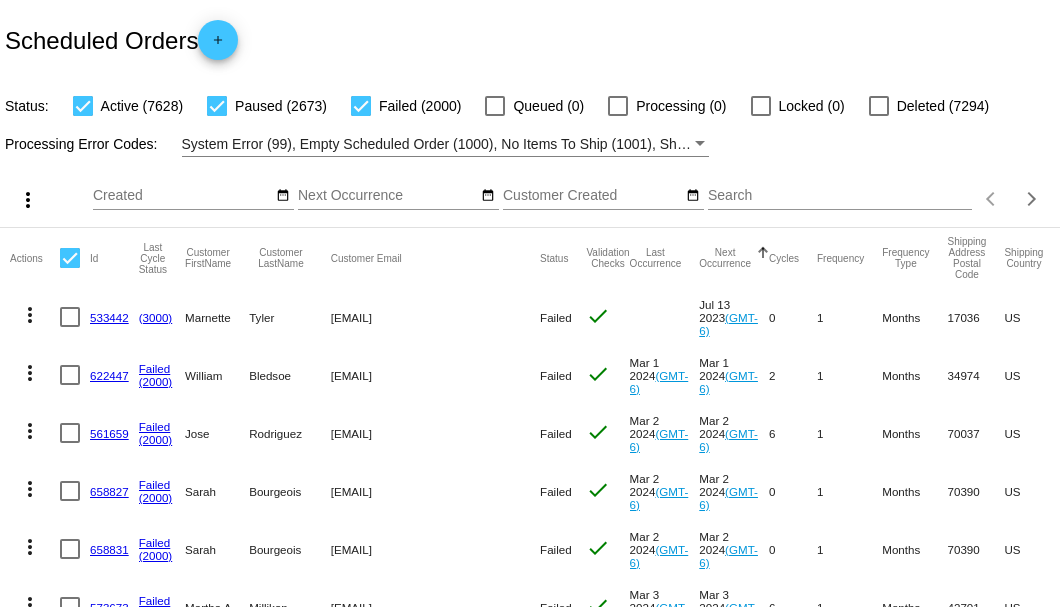 click on "Search" at bounding box center [840, 196] 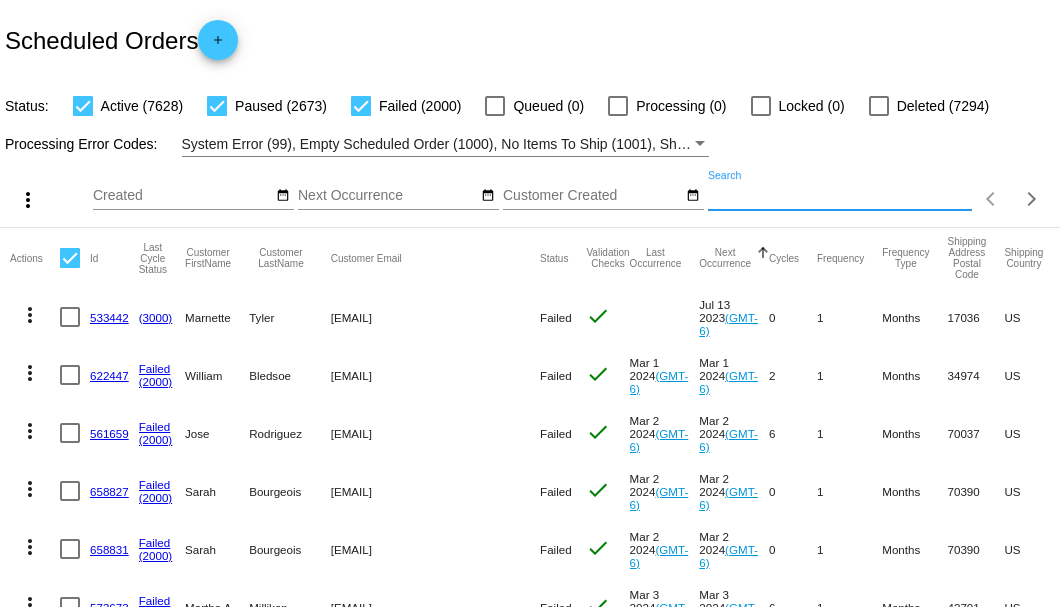 paste on "[EMAIL]" 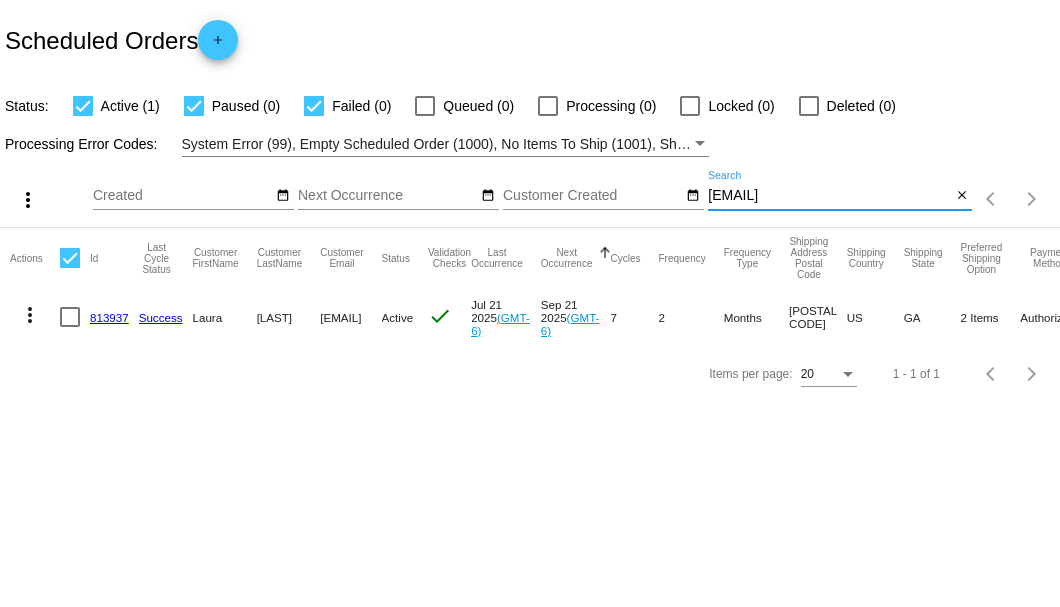 type on "[EMAIL]" 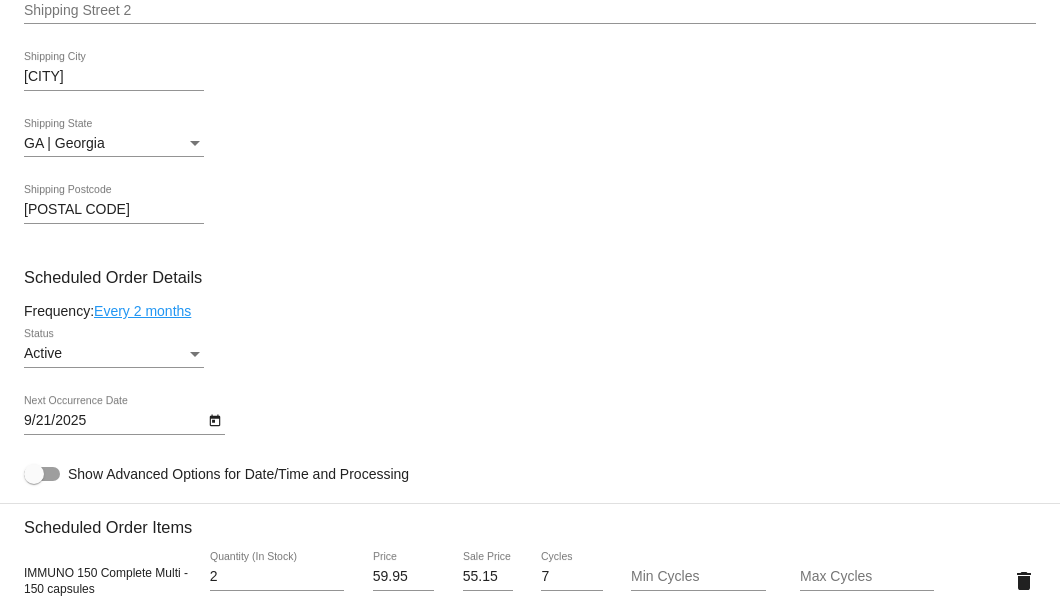 scroll, scrollTop: 1133, scrollLeft: 0, axis: vertical 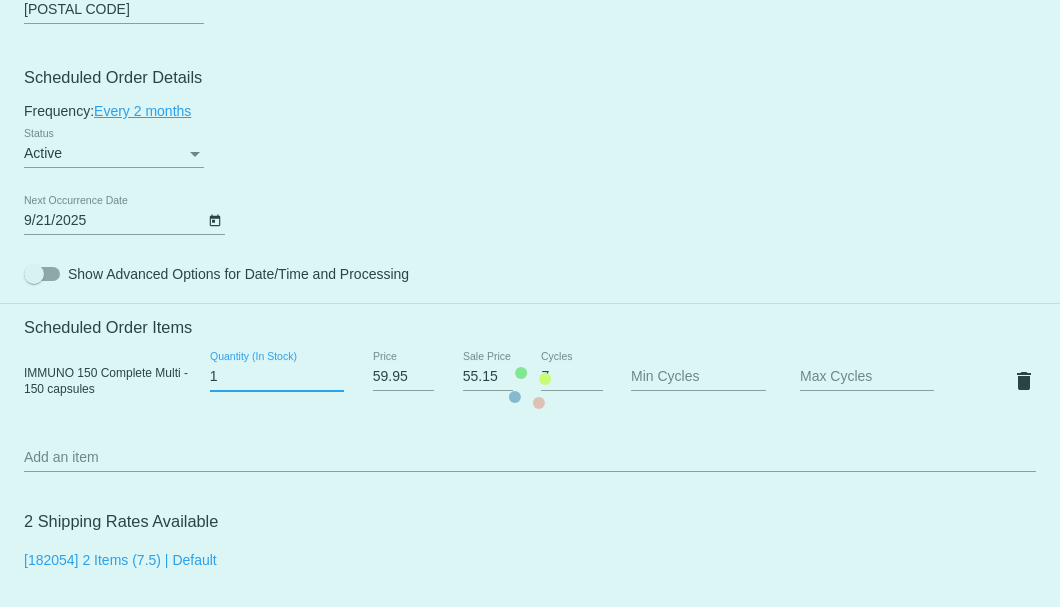 type on "1" 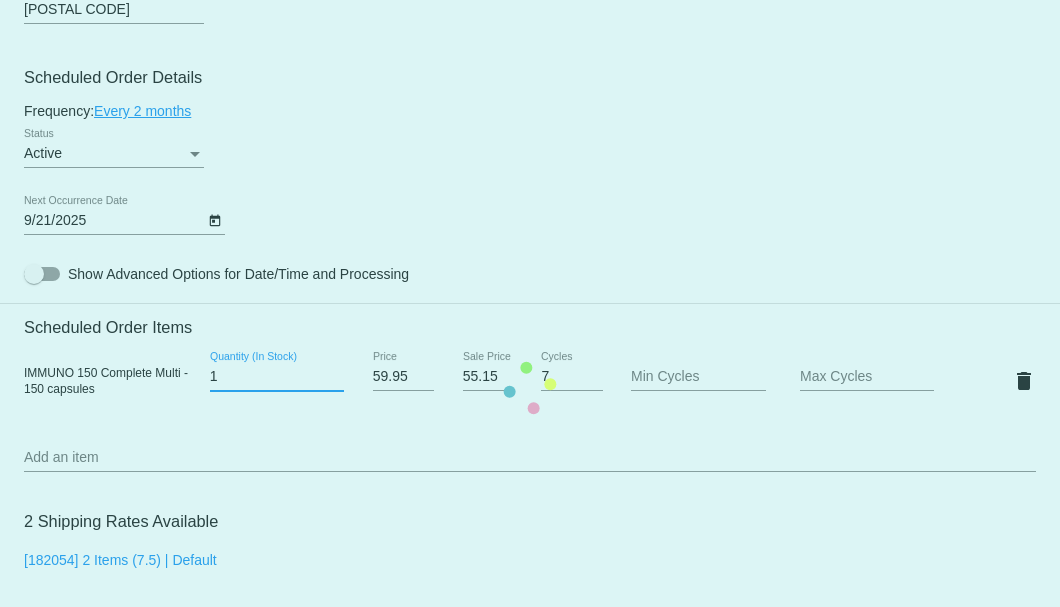 click on "1" at bounding box center (277, 377) 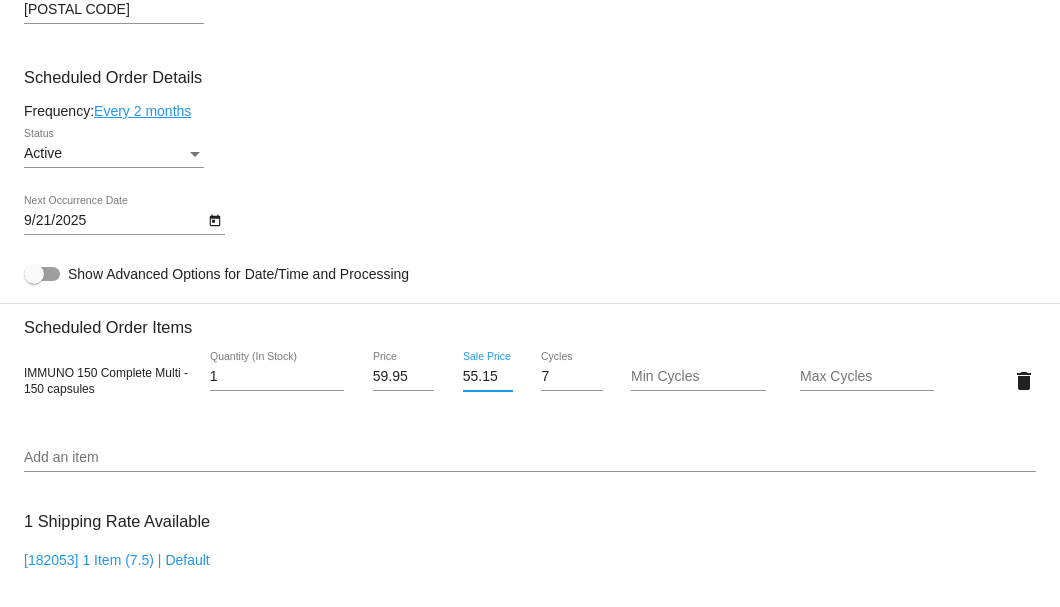 scroll, scrollTop: 0, scrollLeft: 1, axis: horizontal 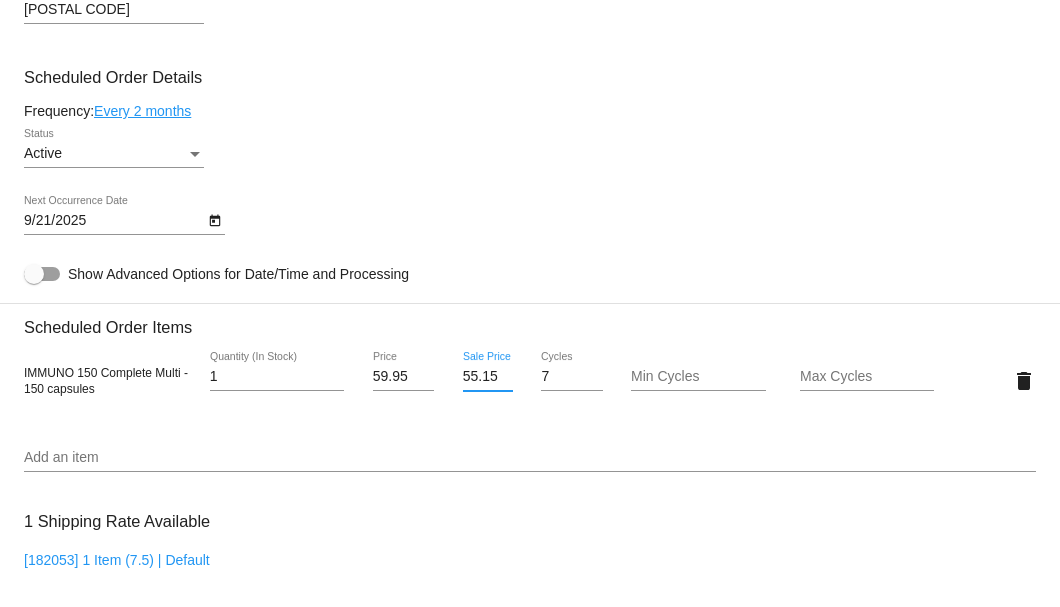 drag, startPoint x: 461, startPoint y: 376, endPoint x: 493, endPoint y: 376, distance: 32 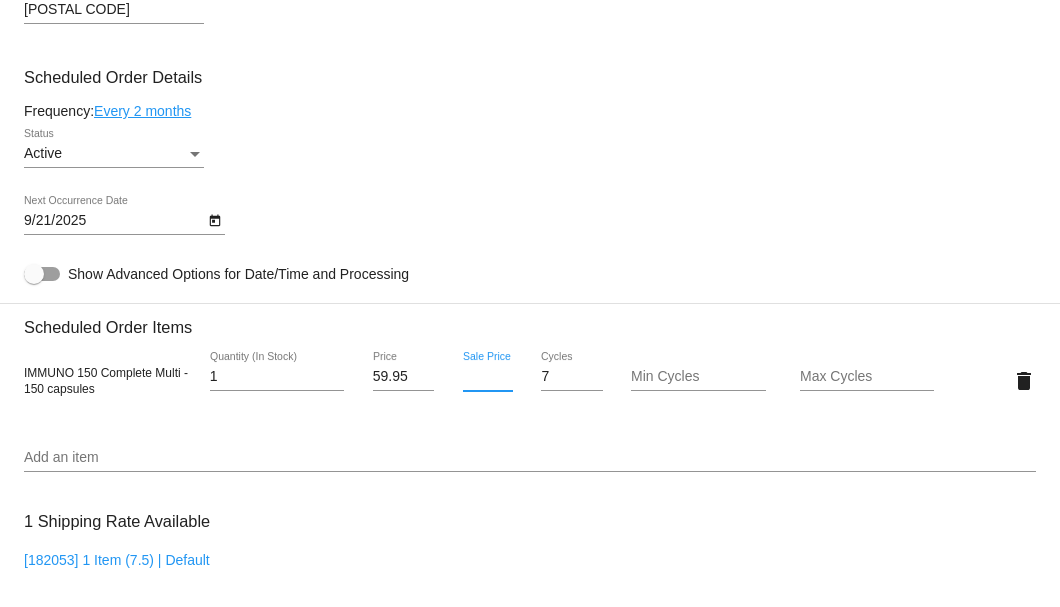 scroll, scrollTop: 0, scrollLeft: 0, axis: both 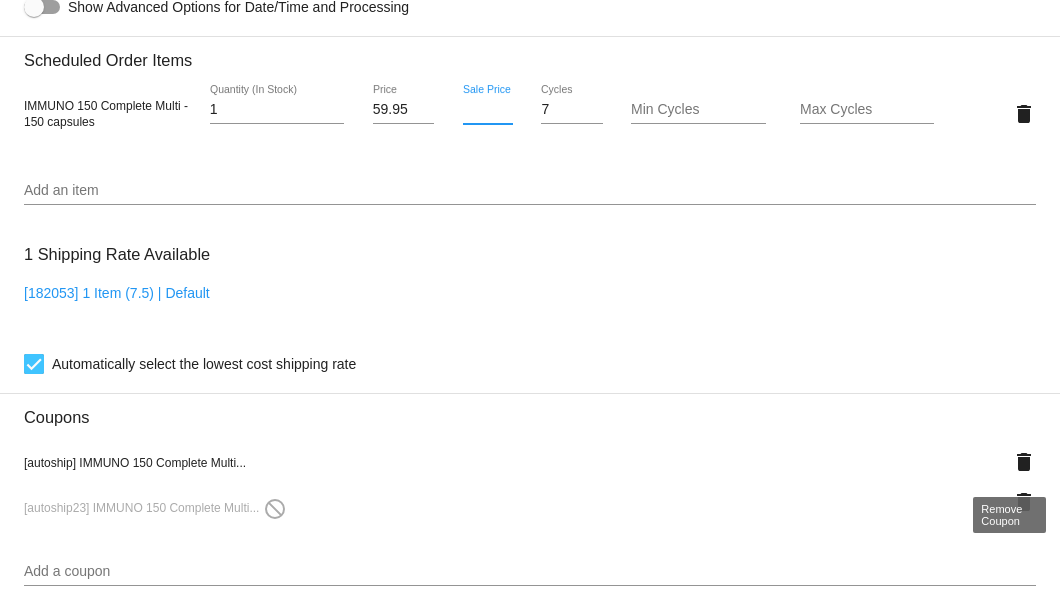 type 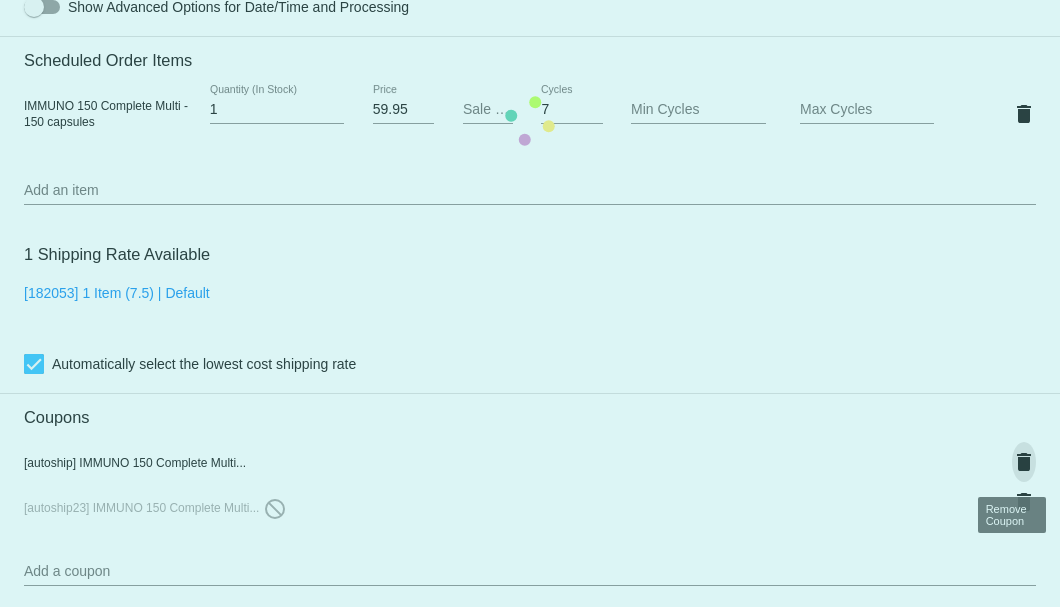 click on "Customer
5651197: Laura Wharton
lalaew@gmail.com
Customer Shipping
Enter Shipping Address Select A Saved Address (0)
Laura
Shipping First Name
Wharton
Shipping Last Name
US | USA
Shipping Country
106 Cox Rd
Shipping Street 1
Shipping Street 2
Summerville
Shipping City
GA | Georgia
Shipping State
30747
Shipping Postcode
Scheduled Order Details
Frequency:
Every 2 months
Active
Status" 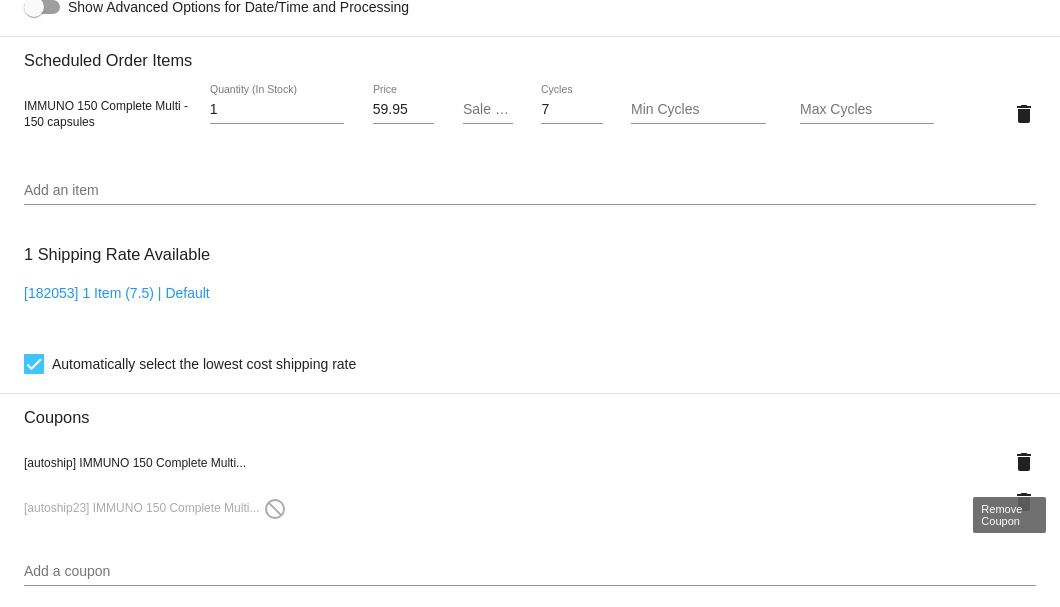 click on "Customer
5651197: Laura Wharton
lalaew@gmail.com
Customer Shipping
Enter Shipping Address Select A Saved Address (0)
Laura
Shipping First Name
Wharton
Shipping Last Name
US | USA
Shipping Country
106 Cox Rd
Shipping Street 1
Shipping Street 2
Summerville
Shipping City
GA | Georgia
Shipping State
30747
Shipping Postcode
Scheduled Order Details
Frequency:
Every 2 months
Active
Status" 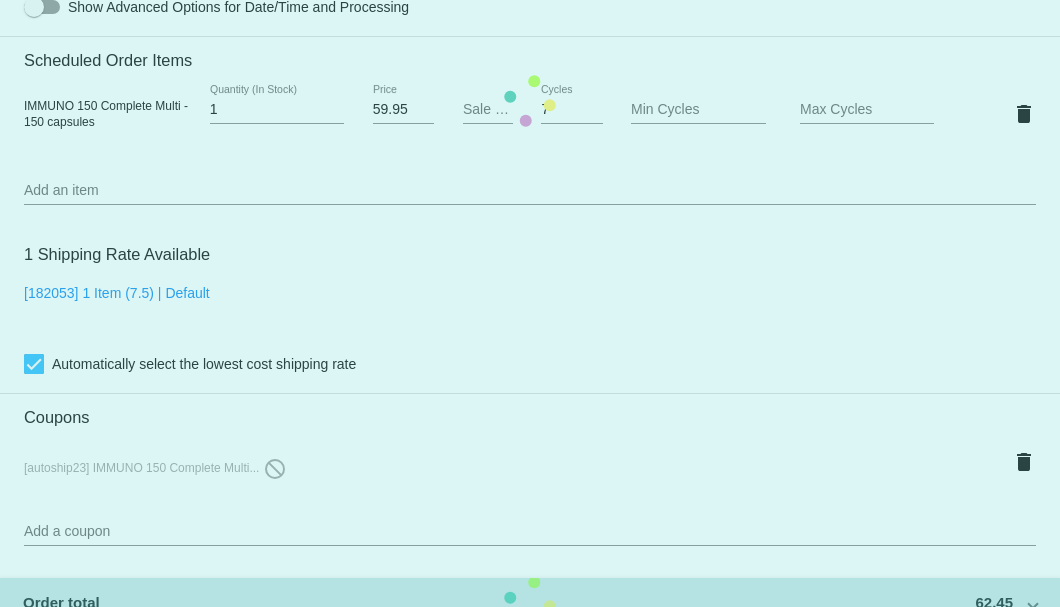 click on "Customer
5651197: Laura Wharton
lalaew@gmail.com
Customer Shipping
Enter Shipping Address Select A Saved Address (0)
Laura
Shipping First Name
Wharton
Shipping Last Name
US | USA
Shipping Country
106 Cox Rd
Shipping Street 1
Shipping Street 2
Summerville
Shipping City
GA | Georgia
Shipping State
30747
Shipping Postcode
Scheduled Order Details
Frequency:
Every 2 months
Active
Status" 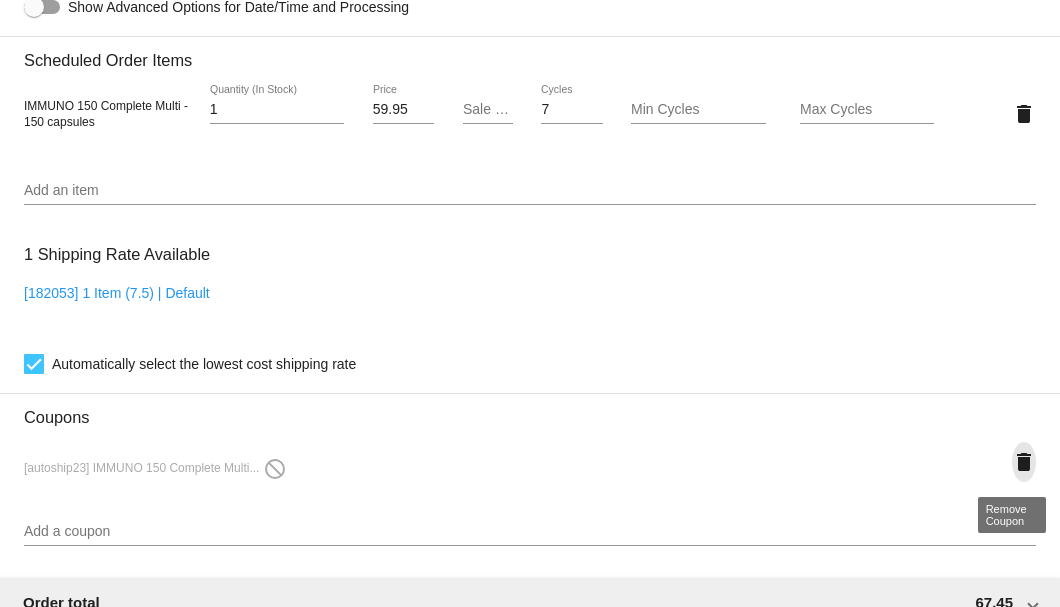 click on "delete" 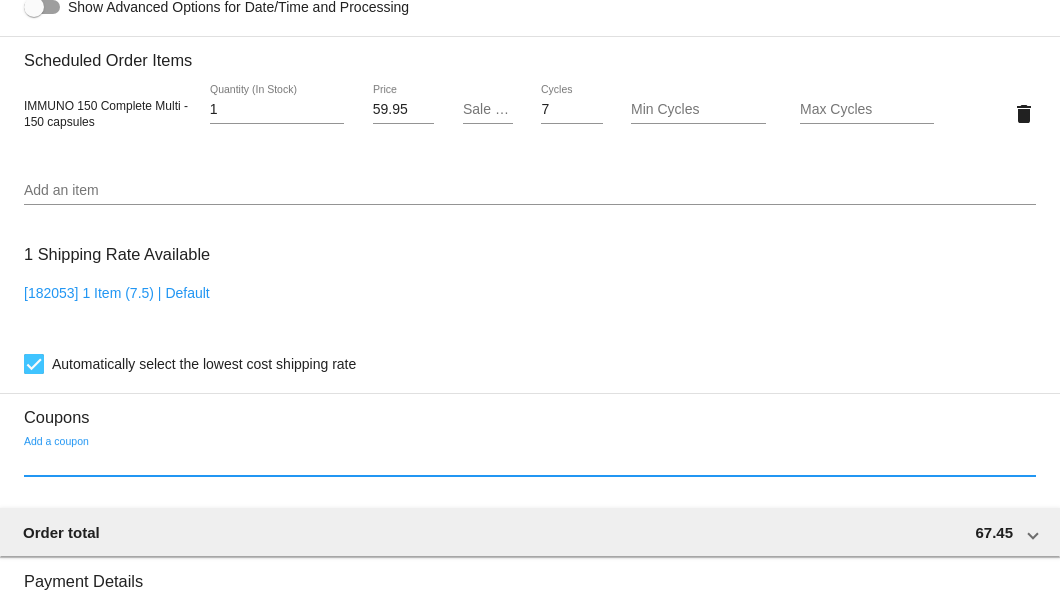 click on "Add a coupon" at bounding box center (530, 462) 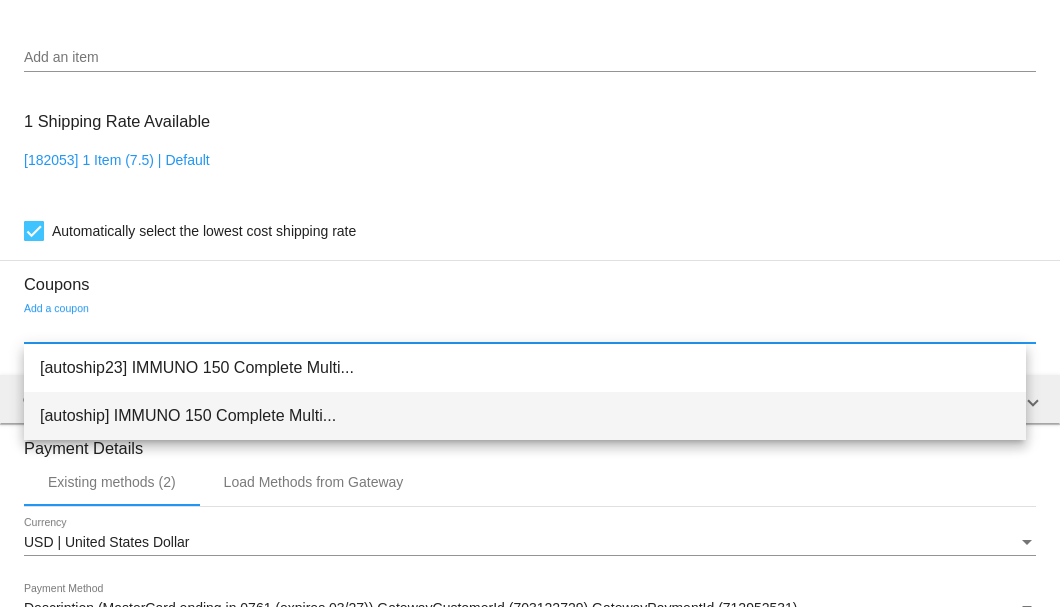 click on "[autoship] IMMUNO 150 Complete Multi..." at bounding box center [525, 416] 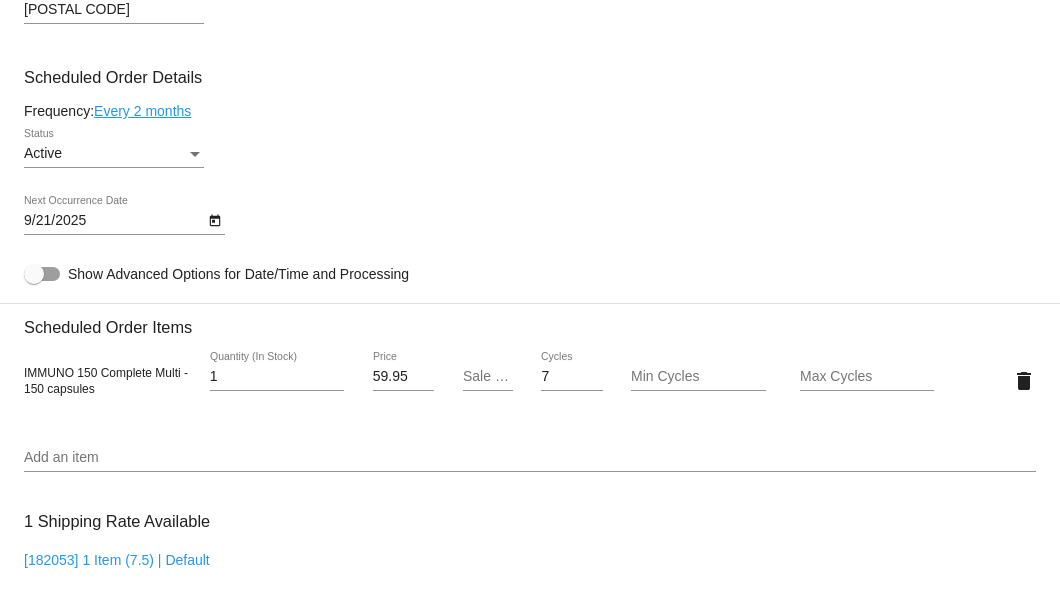 scroll, scrollTop: 1000, scrollLeft: 0, axis: vertical 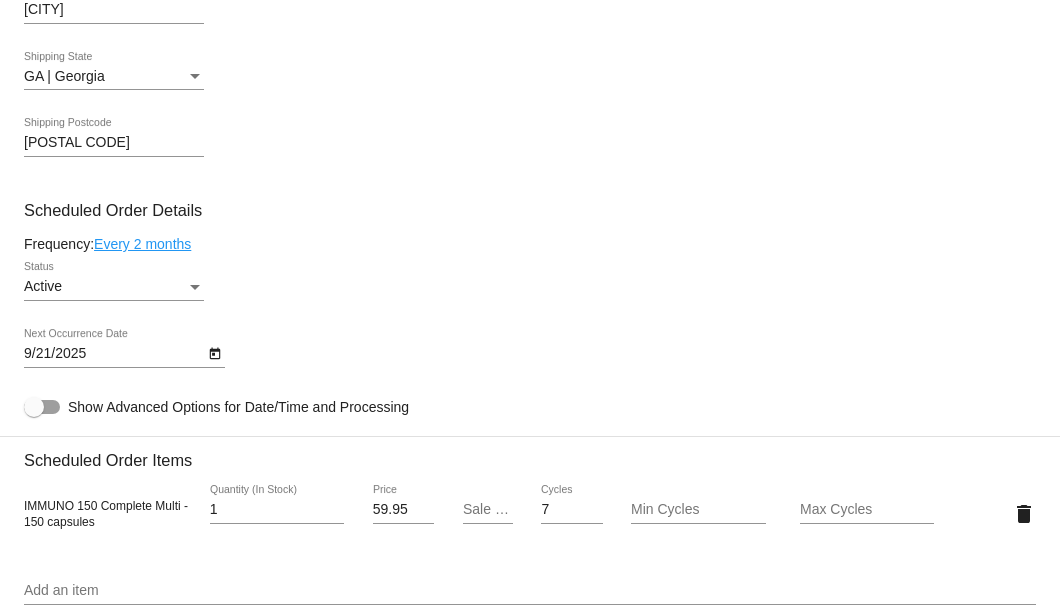 click 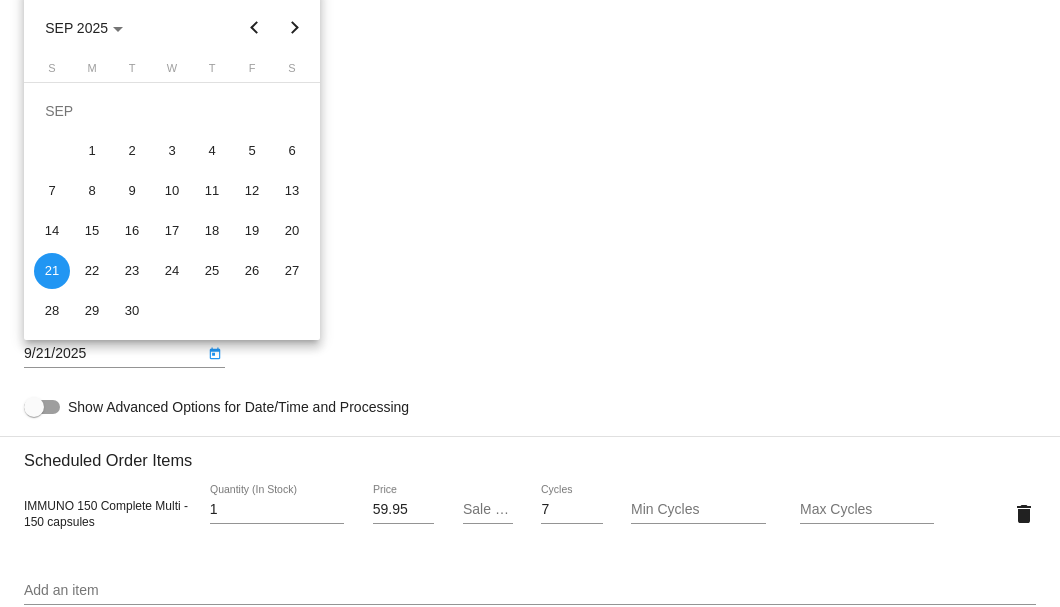 click at bounding box center [530, 303] 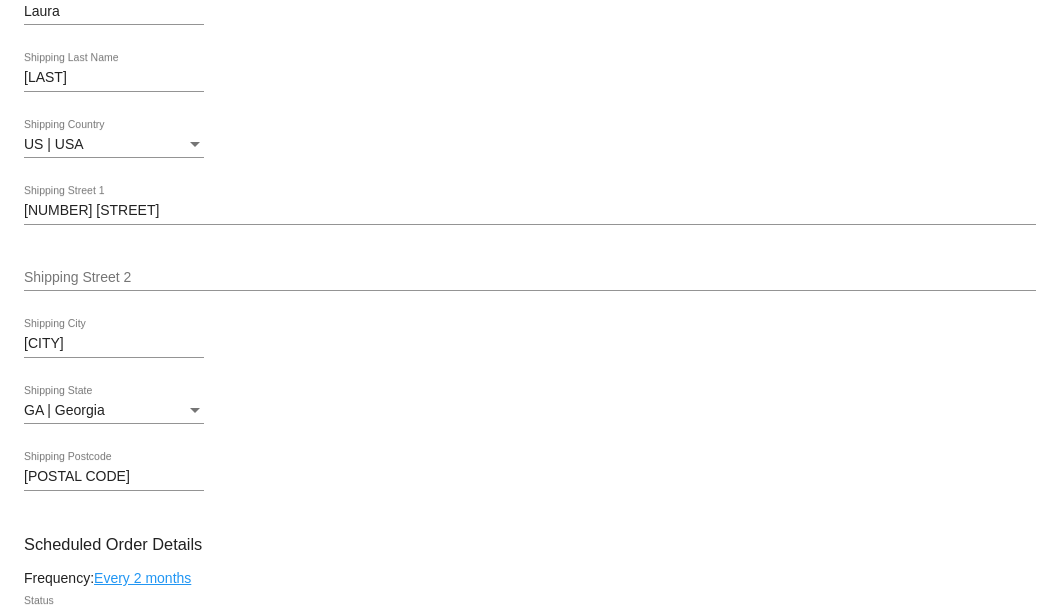 scroll, scrollTop: 400, scrollLeft: 0, axis: vertical 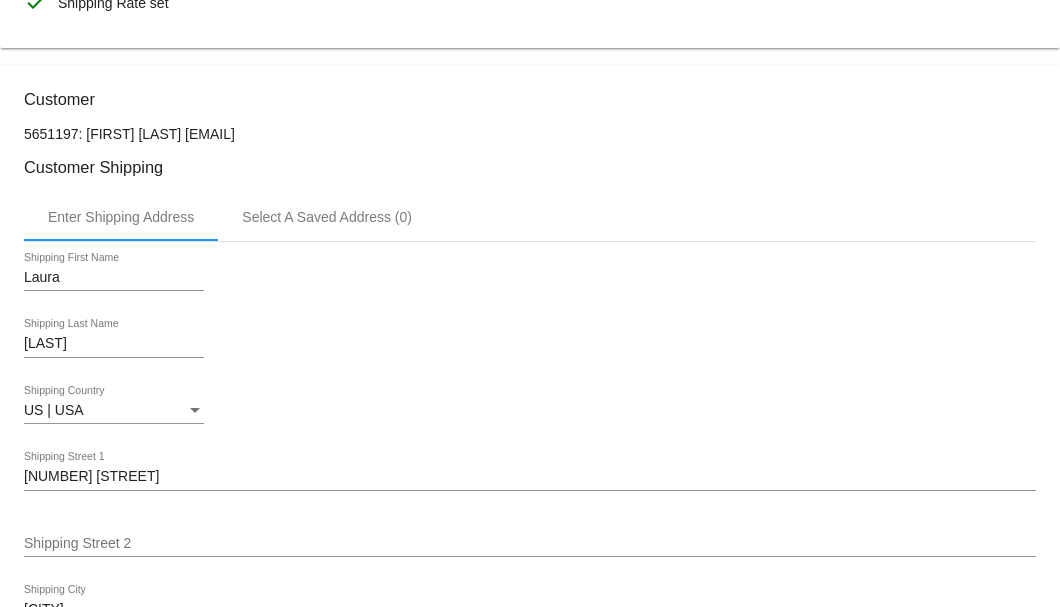 drag, startPoint x: 300, startPoint y: 133, endPoint x: 183, endPoint y: 132, distance: 117.00427 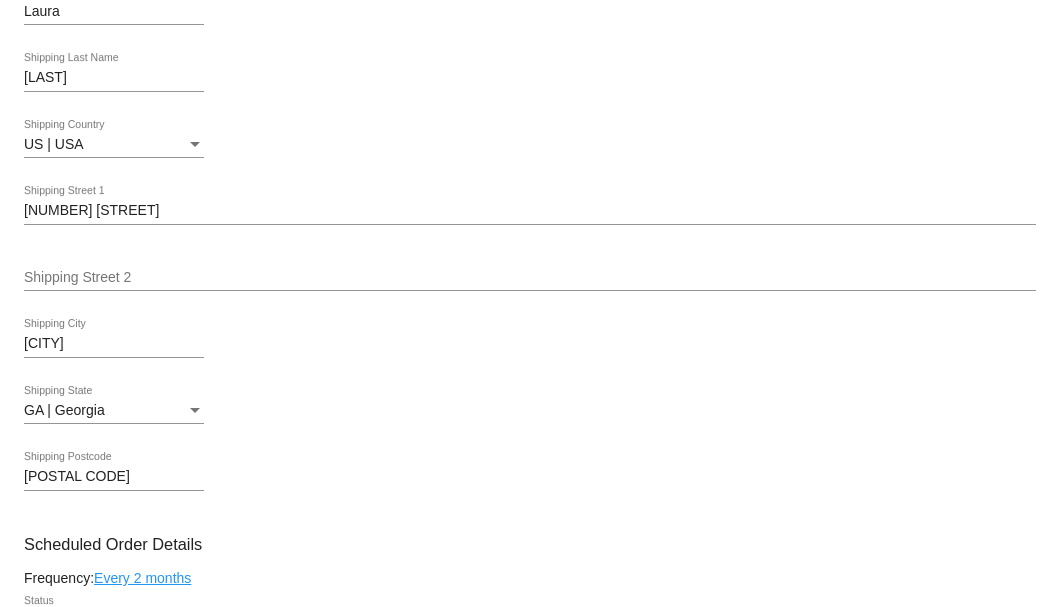 scroll, scrollTop: 933, scrollLeft: 0, axis: vertical 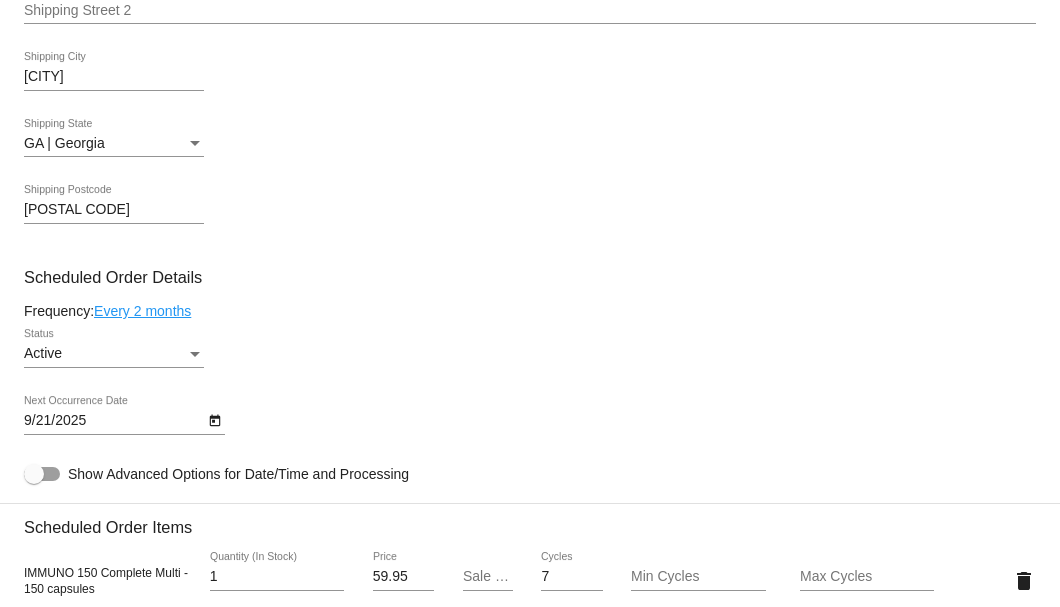 click 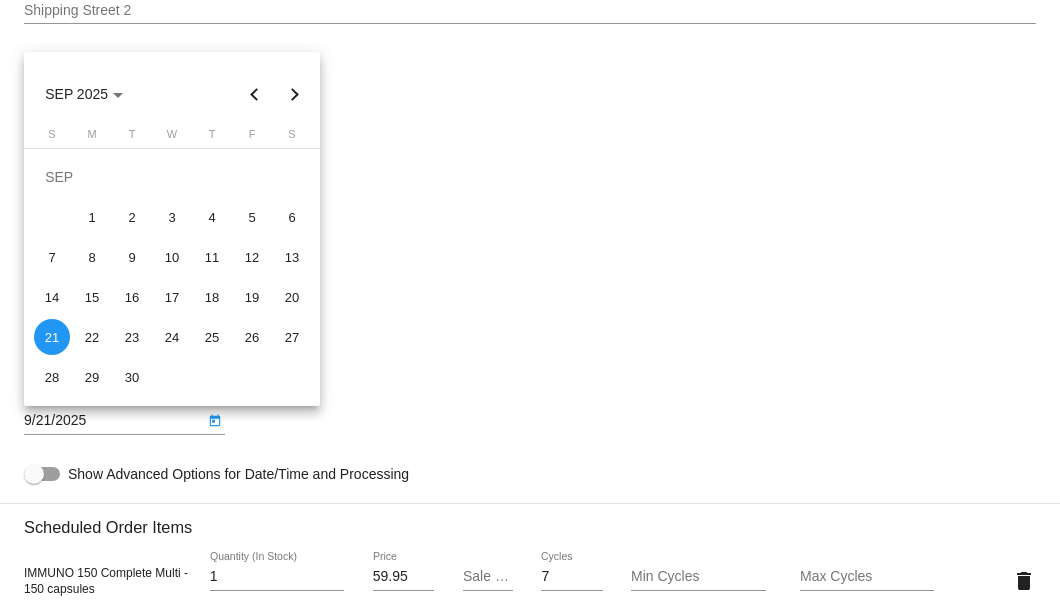 click at bounding box center (530, 303) 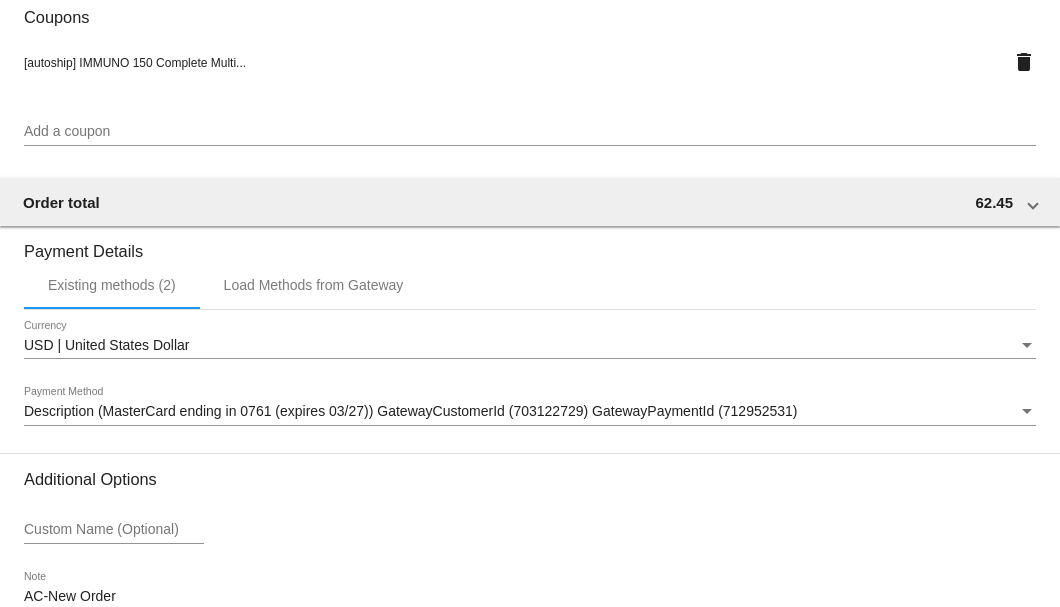 scroll, scrollTop: 1930, scrollLeft: 0, axis: vertical 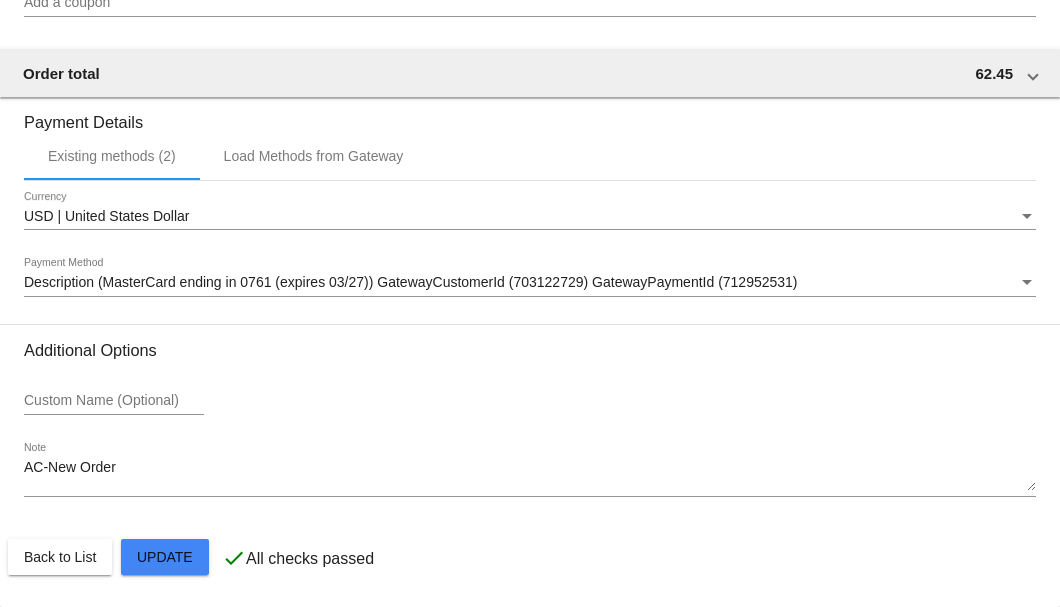 click on "Customer
5651197: Laura Wharton
lalaew@gmail.com
Customer Shipping
Enter Shipping Address Select A Saved Address (0)
Laura
Shipping First Name
Wharton
Shipping Last Name
US | USA
Shipping Country
106 Cox Rd
Shipping Street 1
Shipping Street 2
Summerville
Shipping City
GA | Georgia
Shipping State
30747
Shipping Postcode
Scheduled Order Details
Frequency:
Every 2 months
Active
Status" 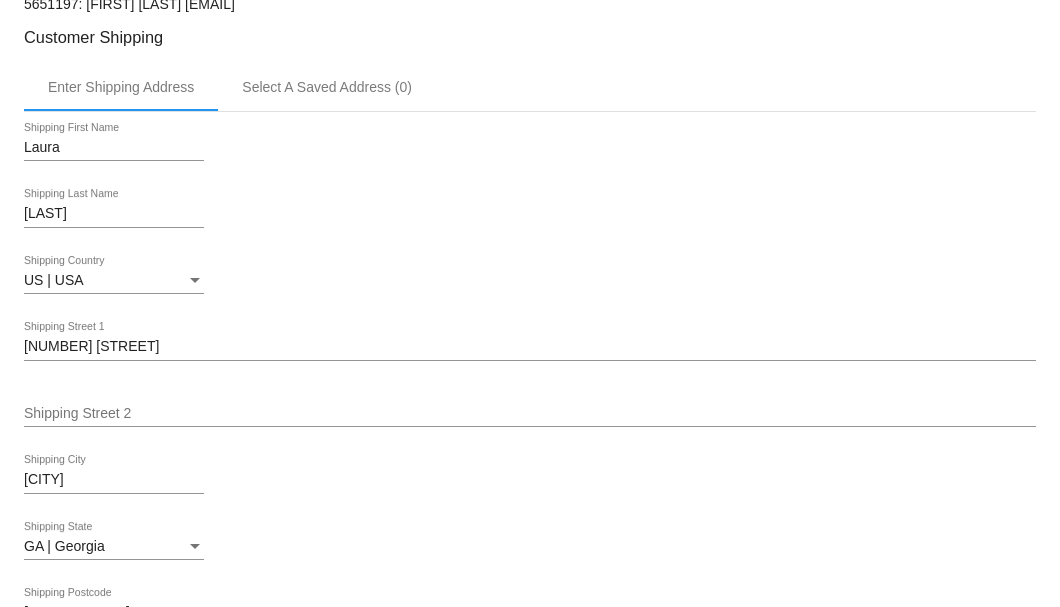 scroll, scrollTop: 330, scrollLeft: 0, axis: vertical 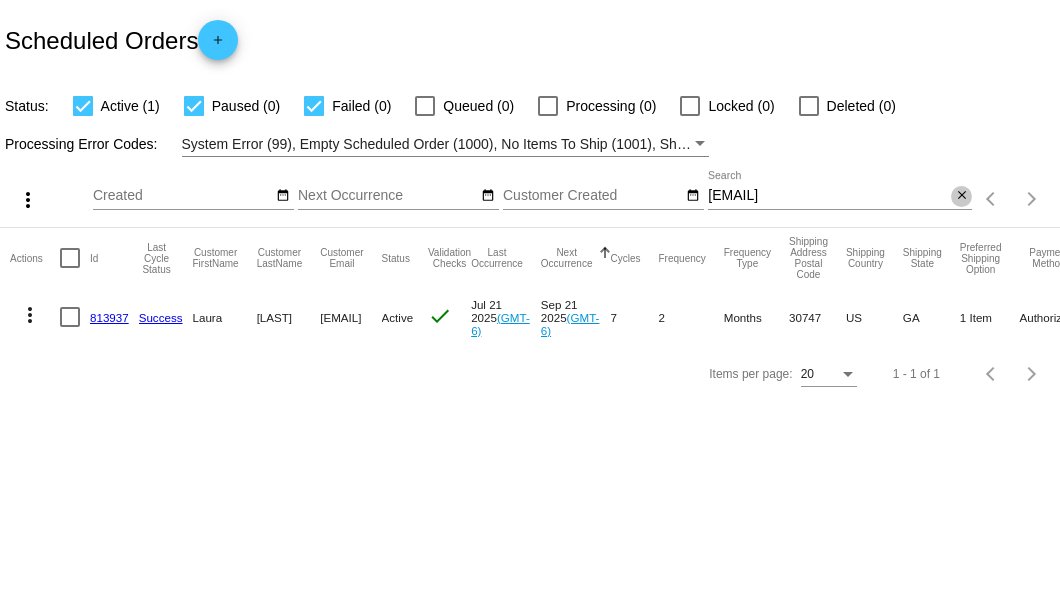click on "close" 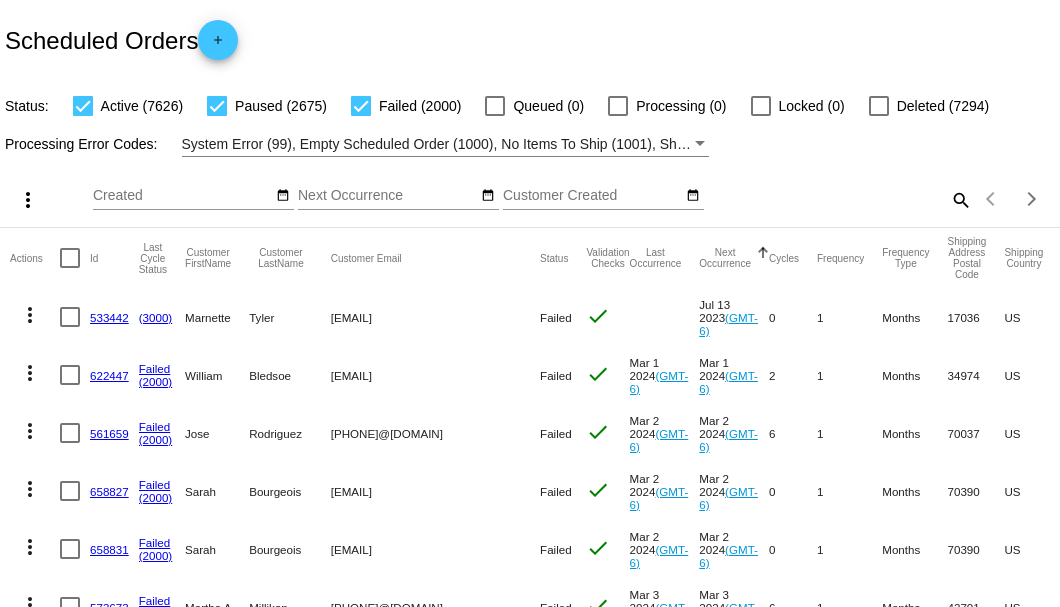 click on "search" 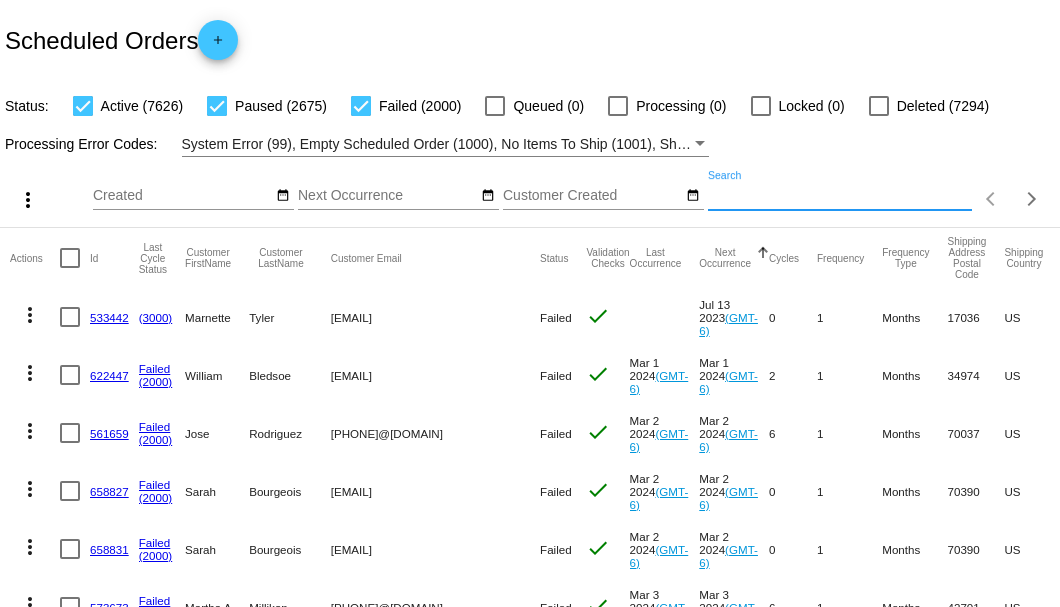 click on "Search" at bounding box center [840, 196] 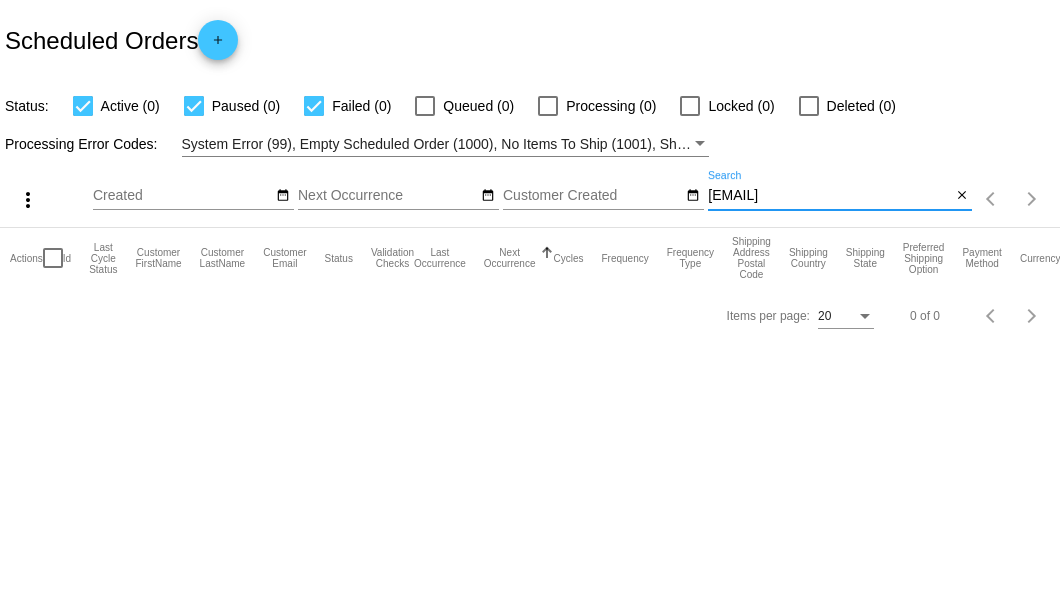 drag, startPoint x: 876, startPoint y: 199, endPoint x: 708, endPoint y: 194, distance: 168.07439 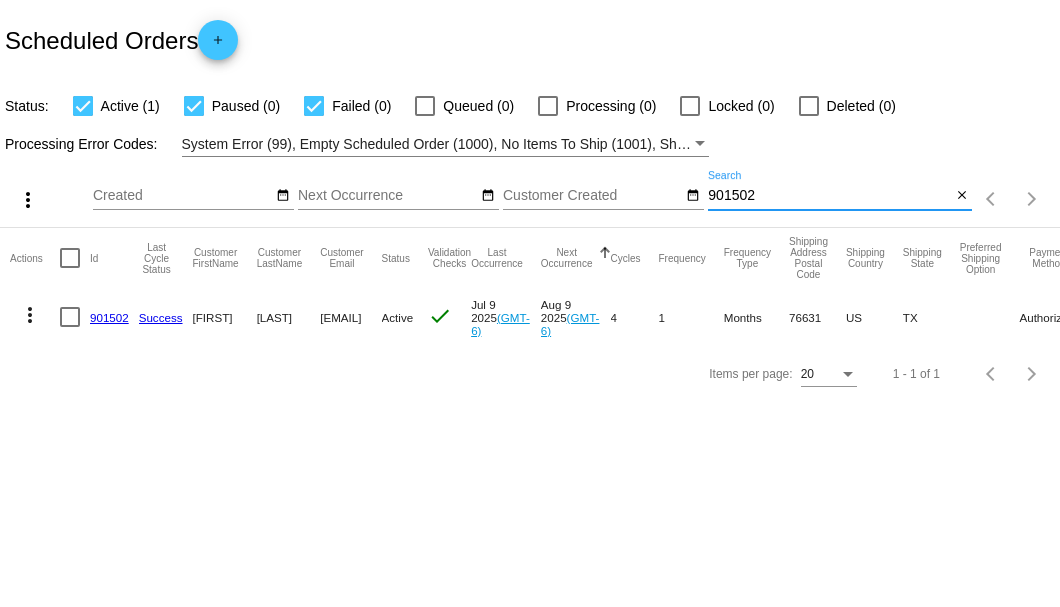 type on "901502" 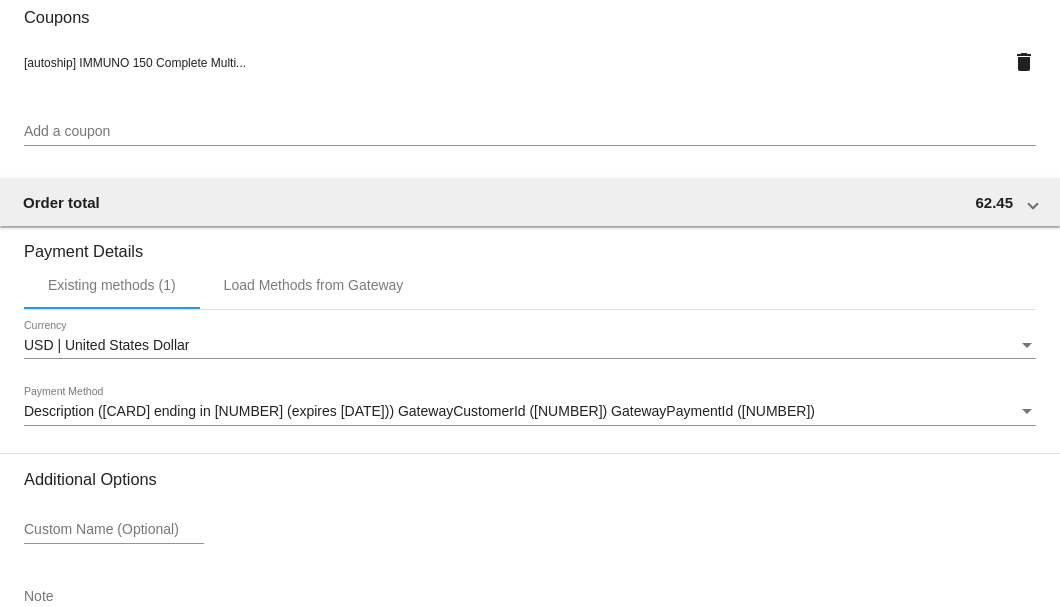 scroll, scrollTop: 1930, scrollLeft: 0, axis: vertical 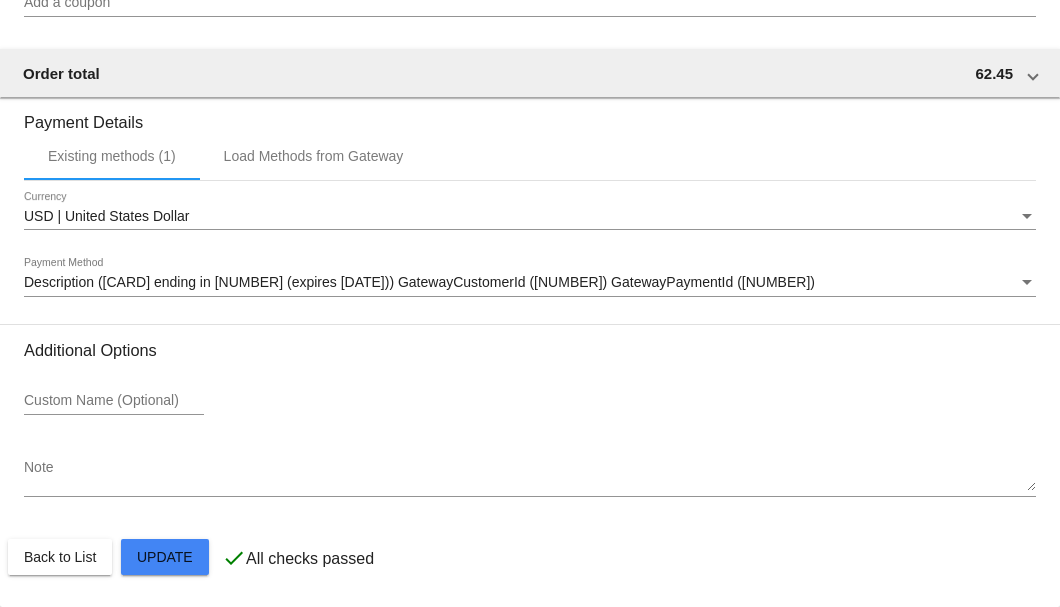 click on "Note" at bounding box center [530, 476] 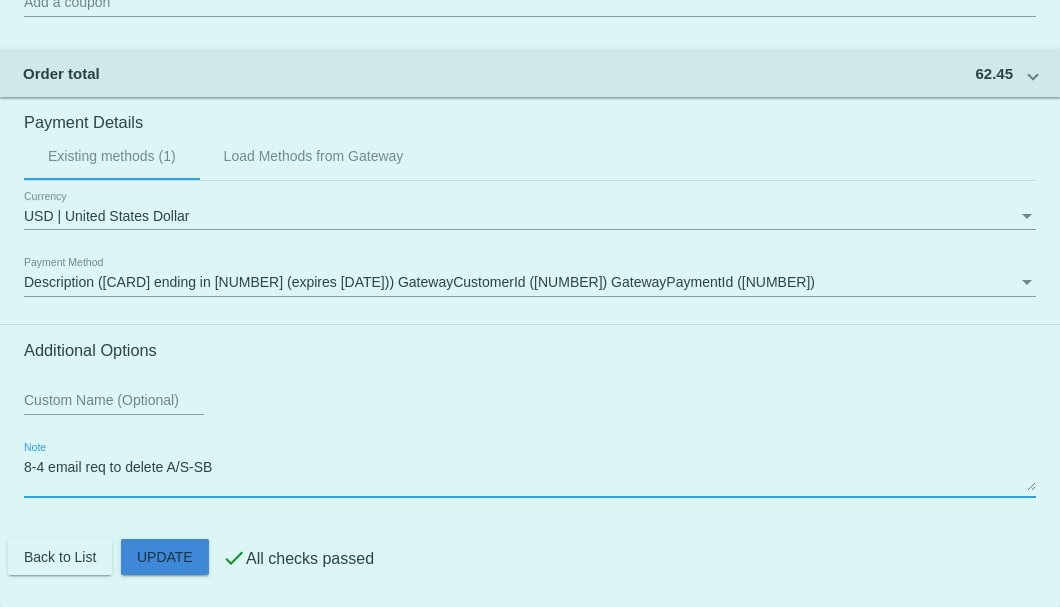 click on "Customer
6150939: LARRY HOWELL
scottnreneewitt@aol.com
Customer Shipping
Enter Shipping Address Select A Saved Address (0)
LARRY
Shipping First Name
HOWELL
Shipping Last Name
US | USA
Shipping Country
158 private road 317
Shipping Street 1
Shipping Street 2
bynum
Shipping City
TX | Texas
Shipping State
76631
Shipping Postcode
Scheduled Order Details
Frequency:
Every 1 months
Active
Status" 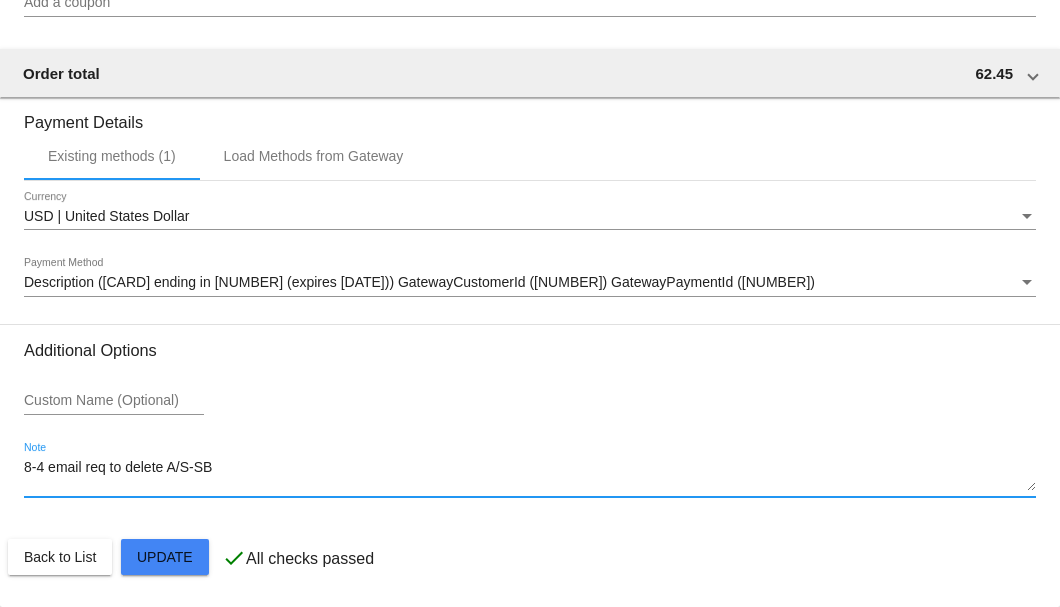 type on "8-4 email req to delete A/S-SB" 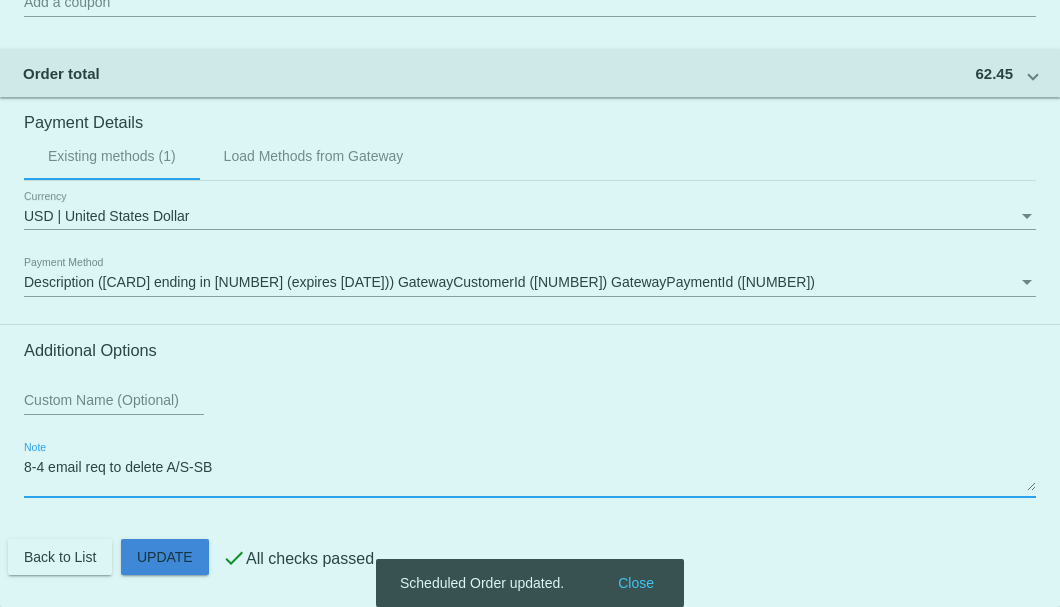 click on "Customer
6150939: LARRY HOWELL
scottnreneewitt@aol.com
Customer Shipping
Enter Shipping Address Select A Saved Address (0)
LARRY
Shipping First Name
HOWELL
Shipping Last Name
US | USA
Shipping Country
158 private road 317
Shipping Street 1
Shipping Street 2
bynum
Shipping City
TX | Texas
Shipping State
76631
Shipping Postcode
Scheduled Order Details
Frequency:
Every 1 months
Active
Status" 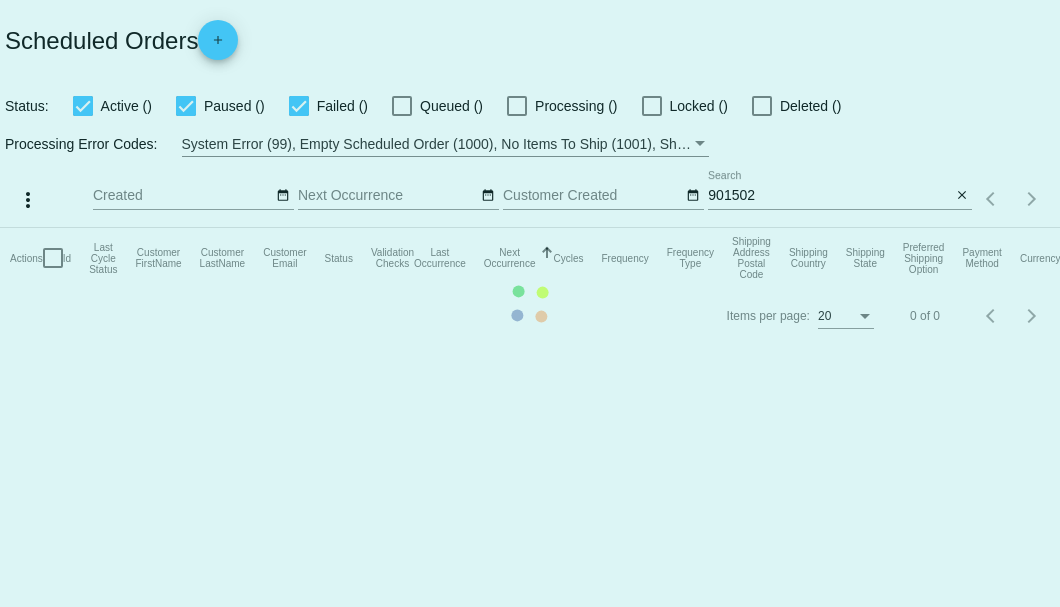 scroll, scrollTop: 0, scrollLeft: 0, axis: both 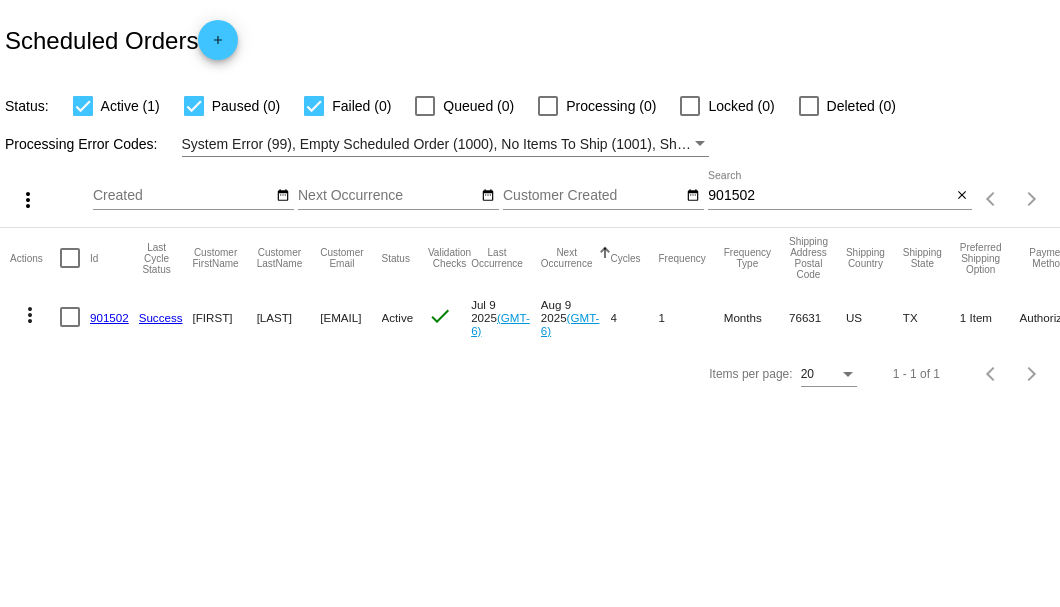 click at bounding box center (70, 317) 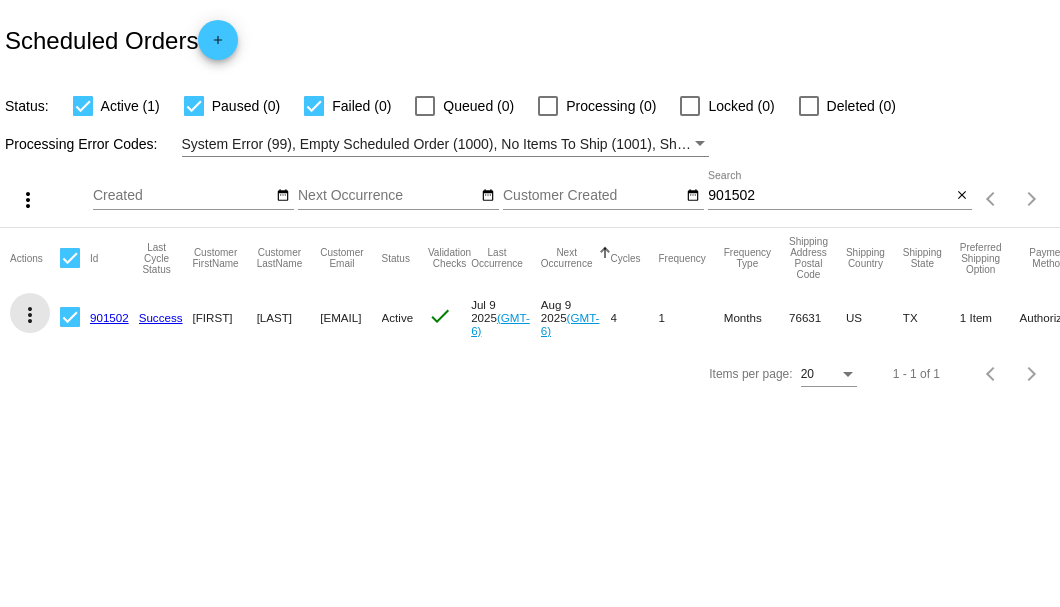 click on "more_vert" 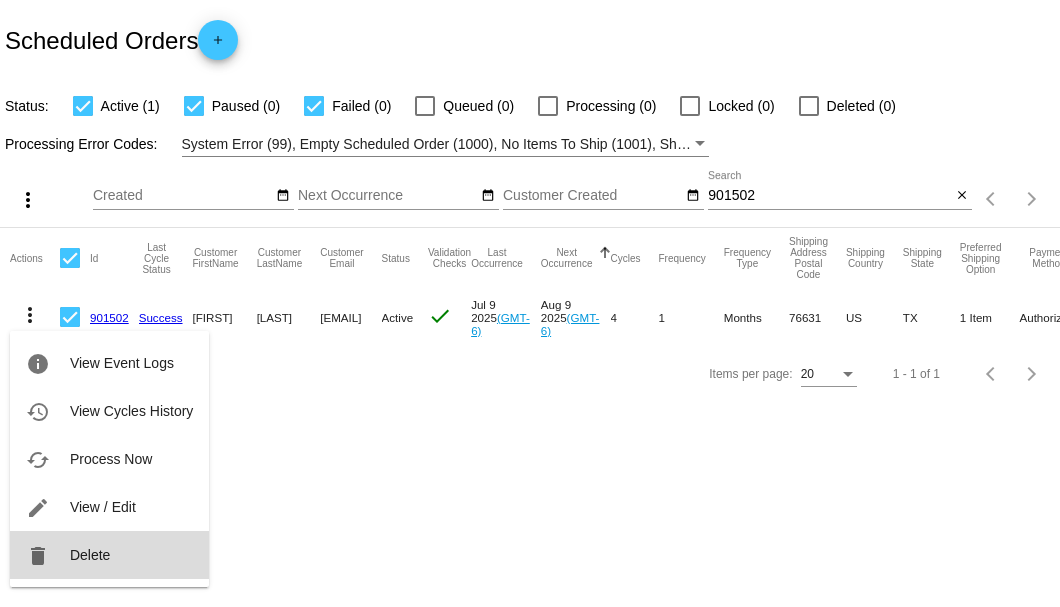 click on "Delete" at bounding box center [90, 555] 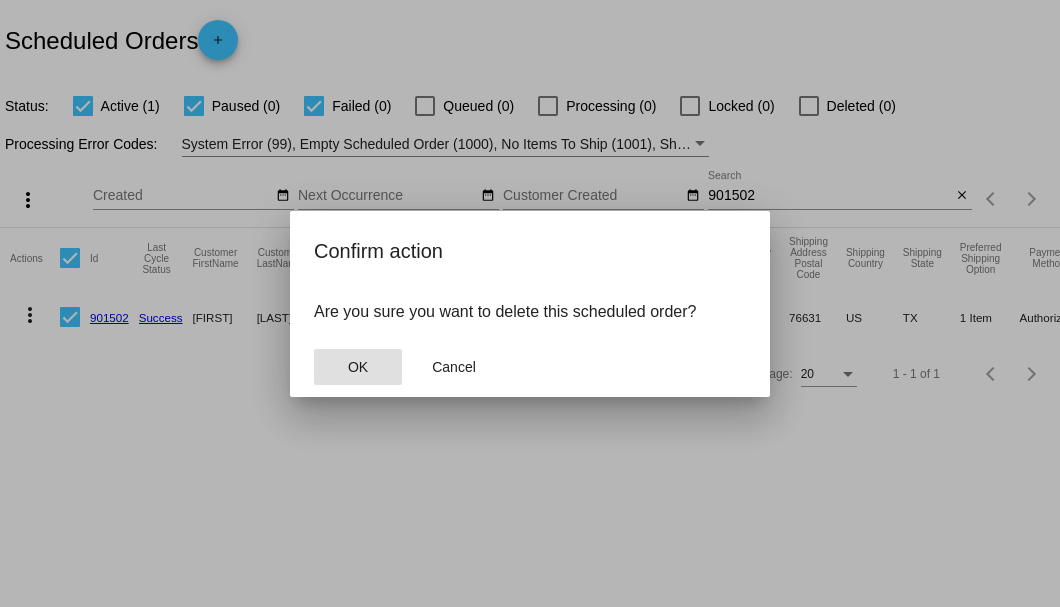 click on "OK" 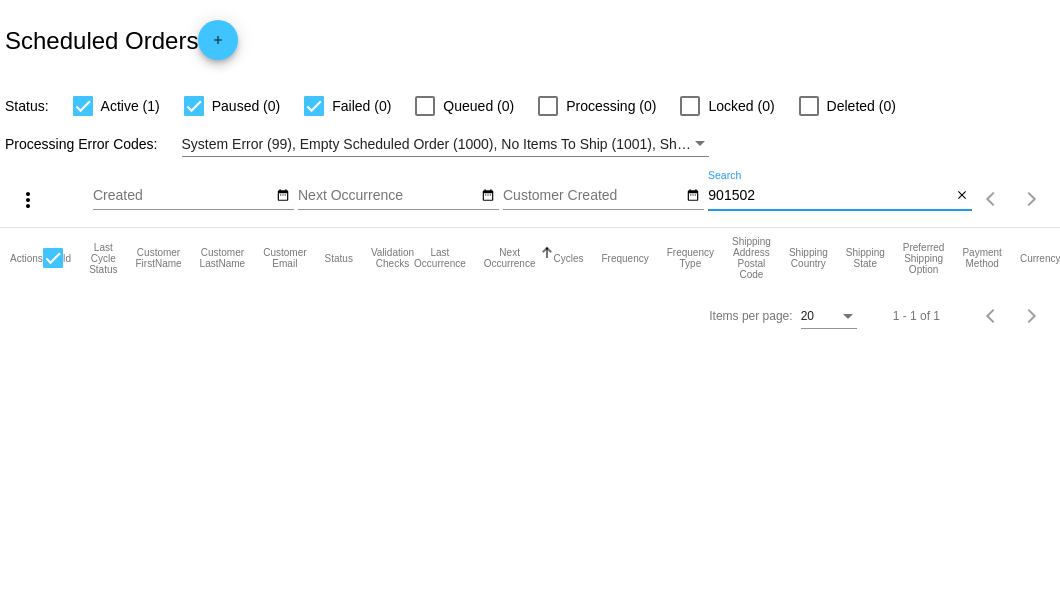 click on "901502" at bounding box center [829, 196] 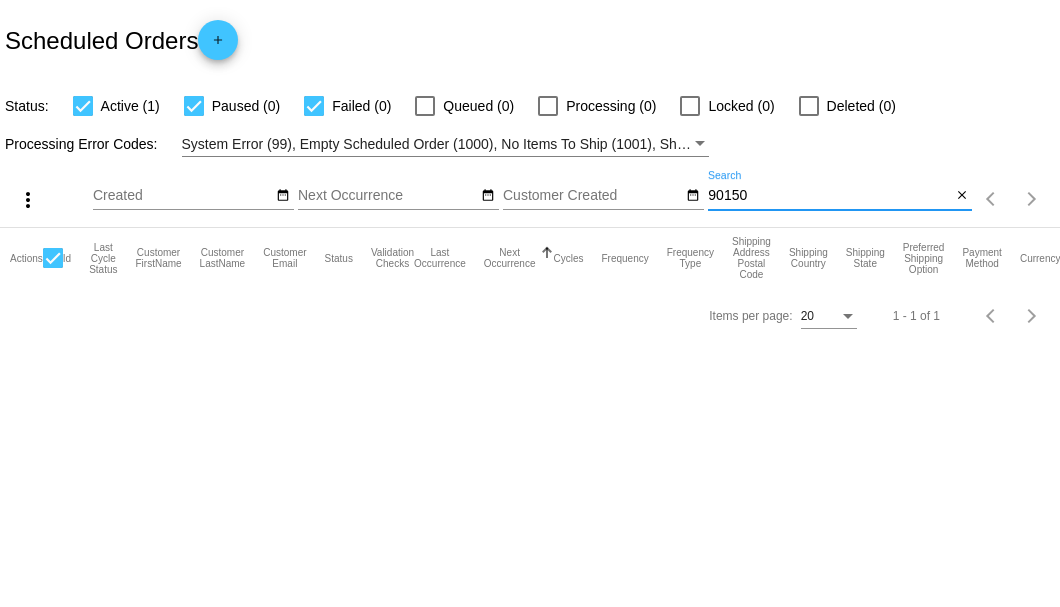 type on "901502" 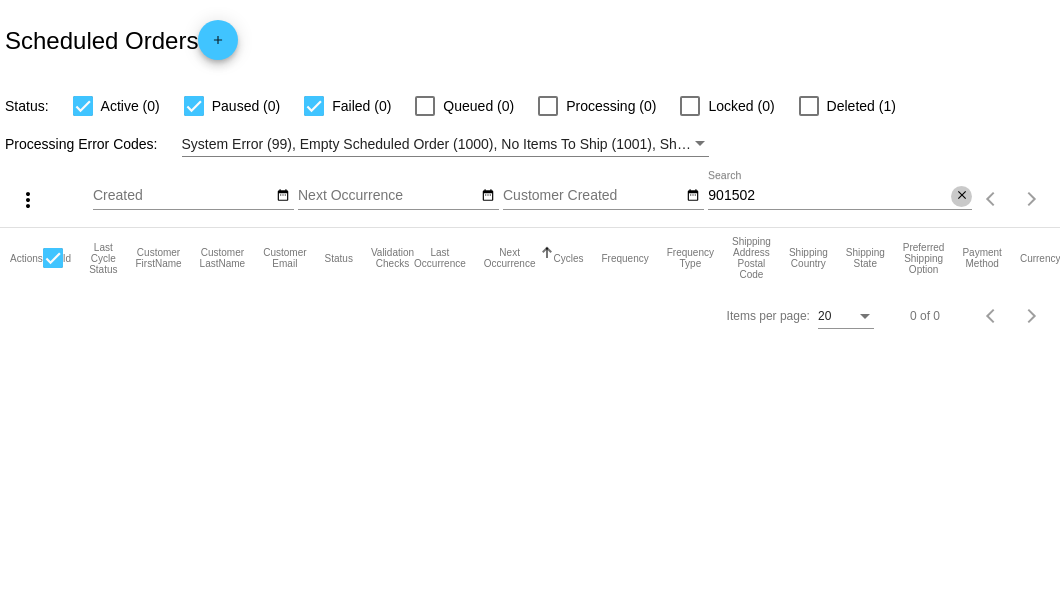 click on "close" 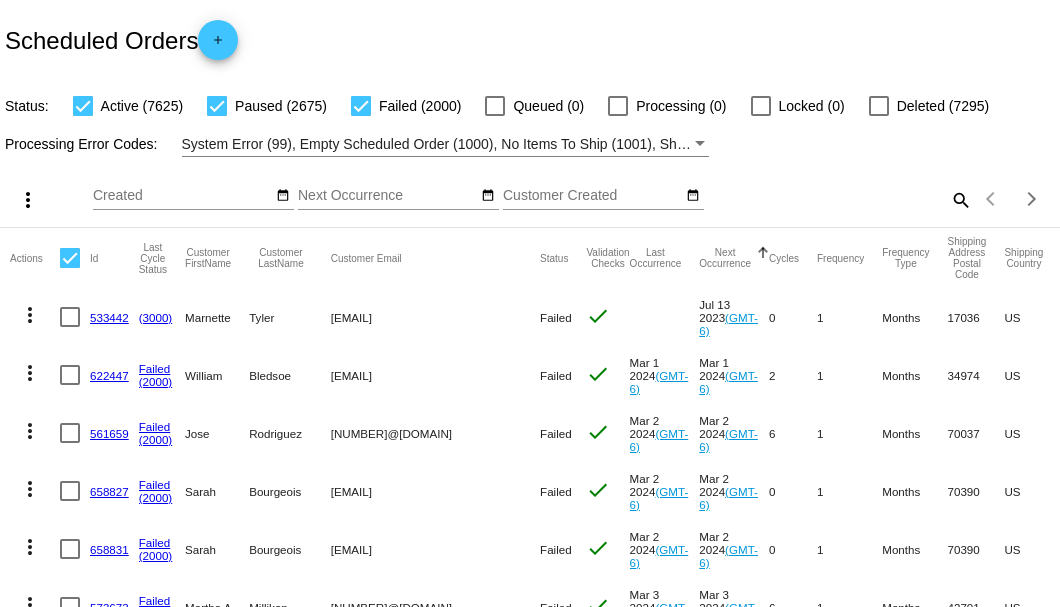 click on "search" 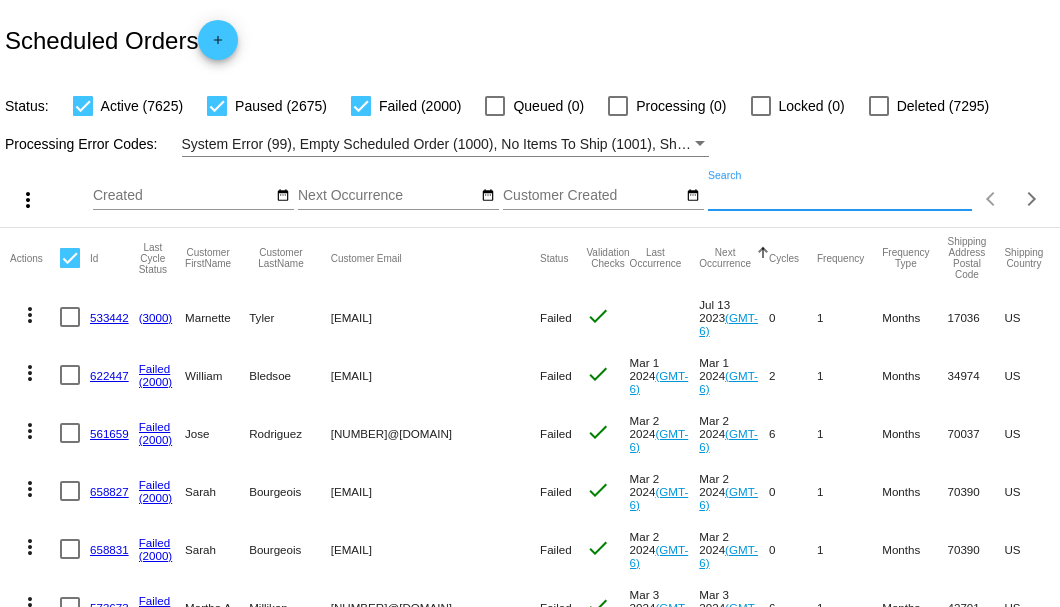 click on "Search" at bounding box center [840, 196] 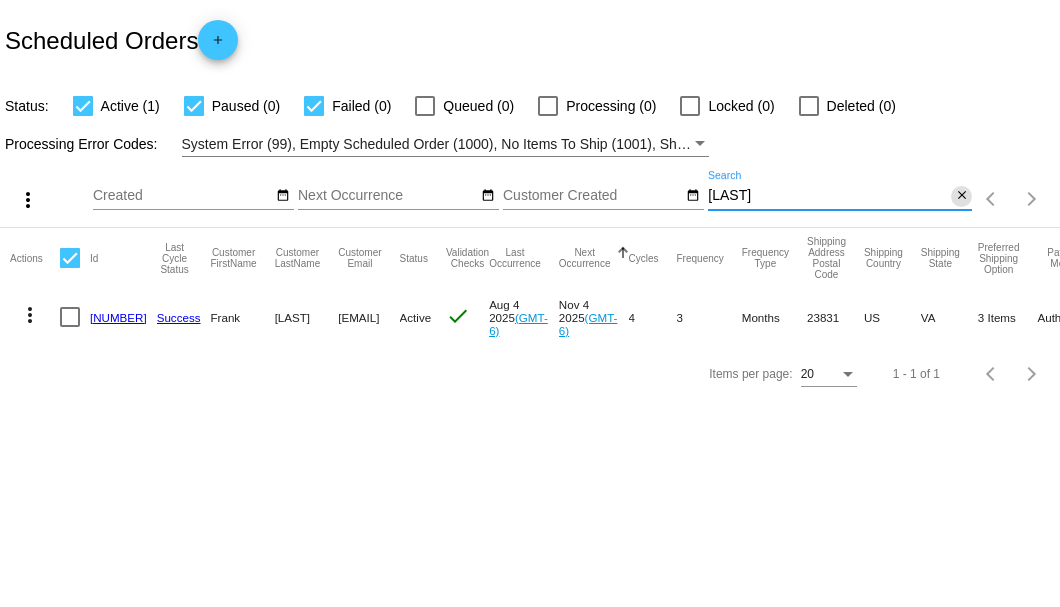 type on "beyerl" 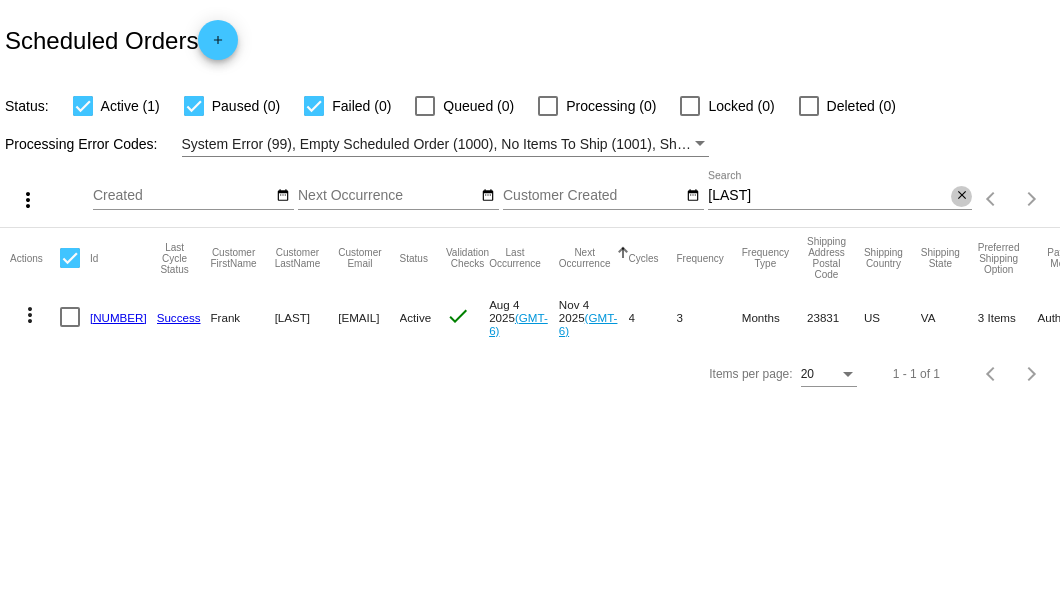 click on "close" 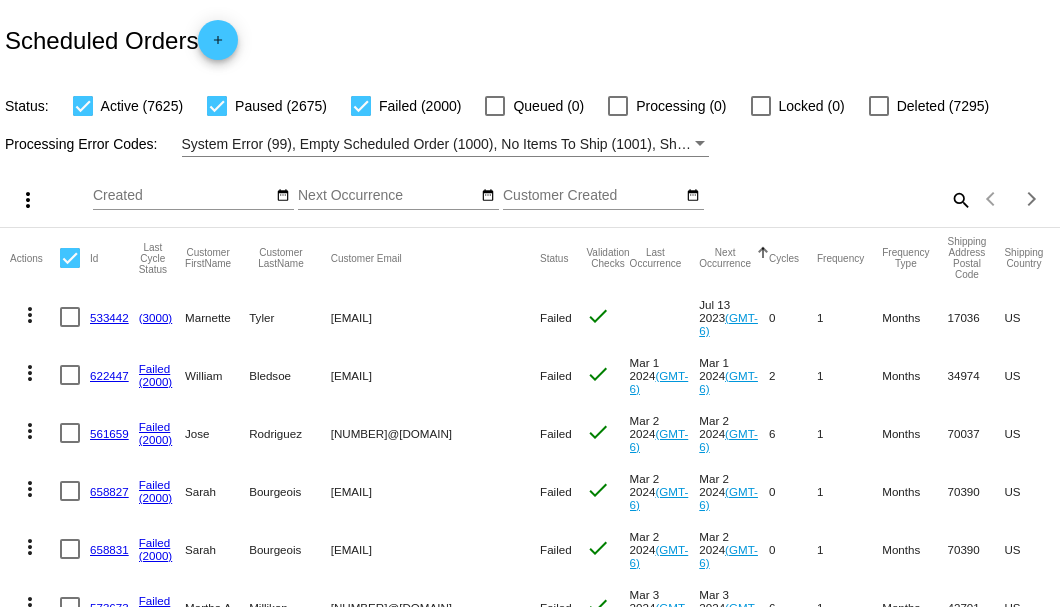 click on "search" 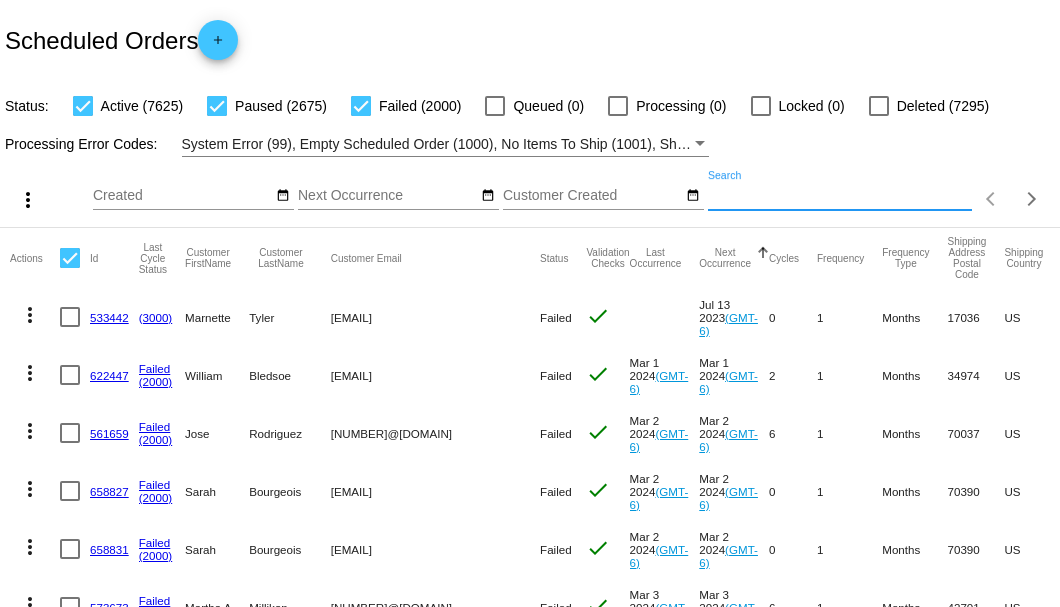 click on "Search" at bounding box center (840, 196) 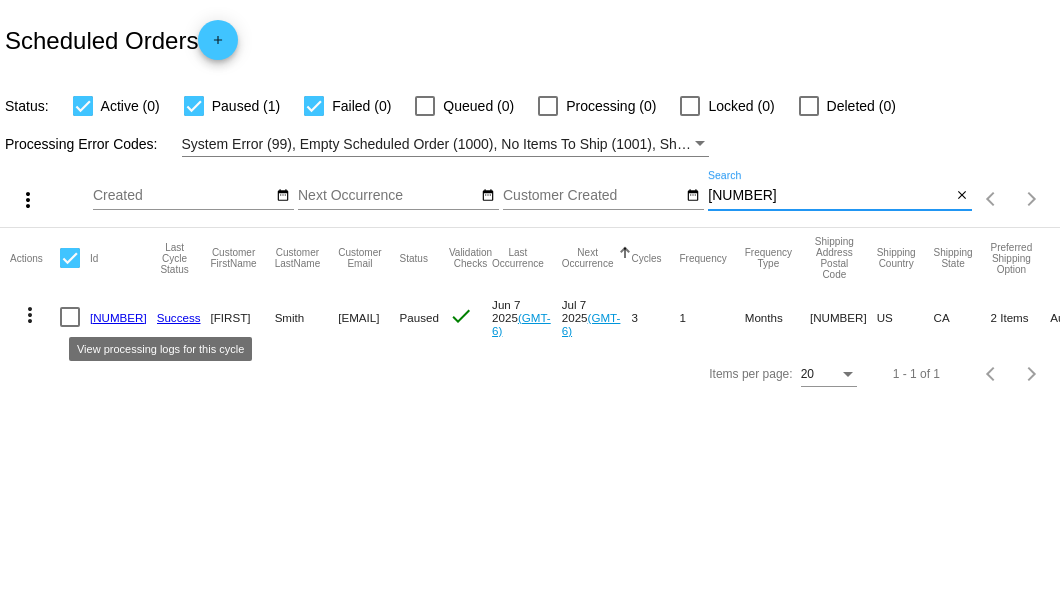 type on "[POSTAL_CODE]" 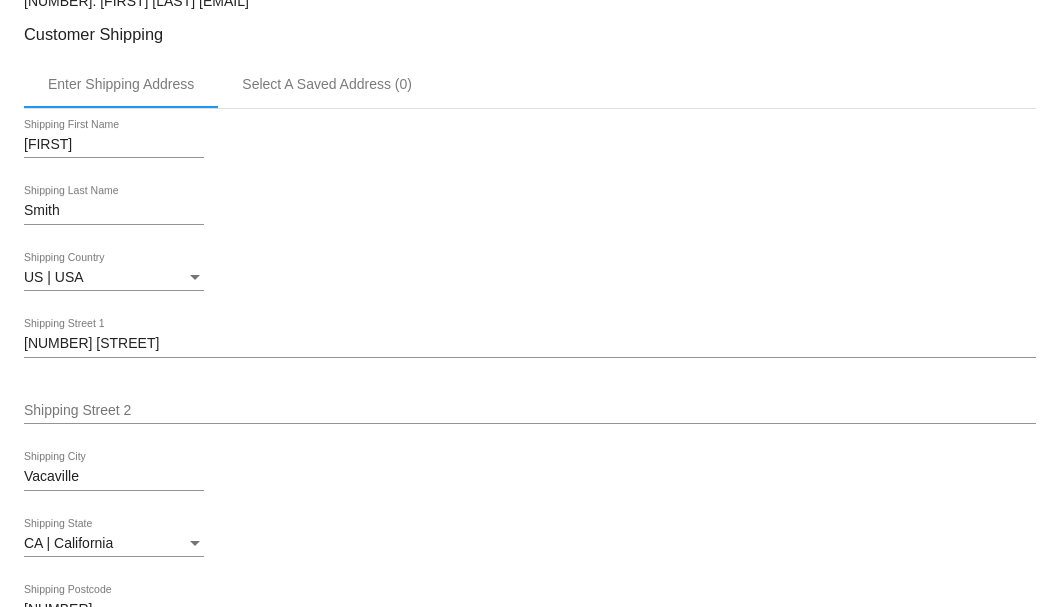 scroll, scrollTop: 400, scrollLeft: 0, axis: vertical 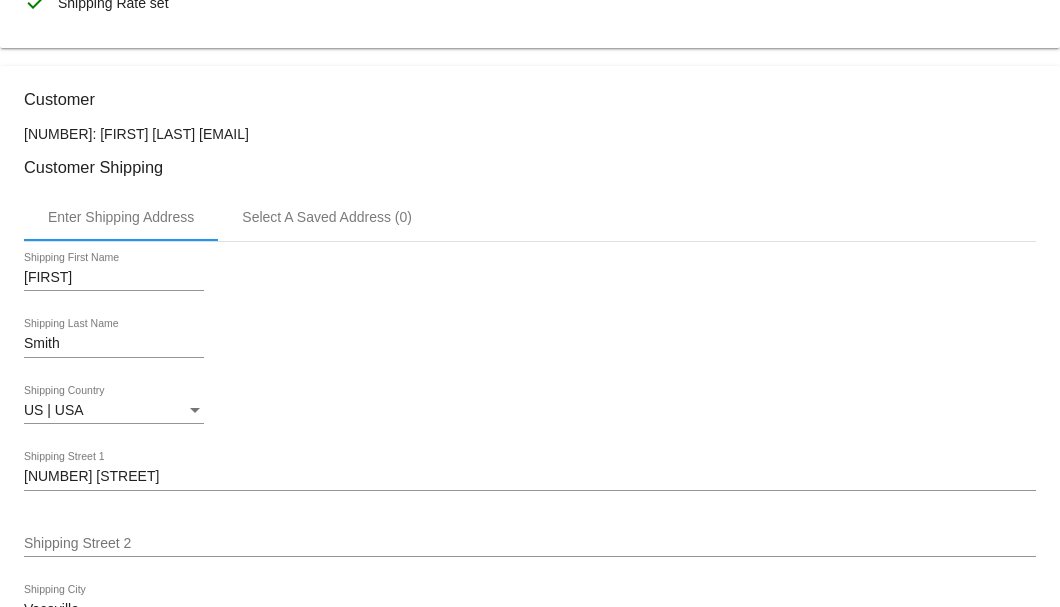 drag, startPoint x: 333, startPoint y: 132, endPoint x: 160, endPoint y: 133, distance: 173.00288 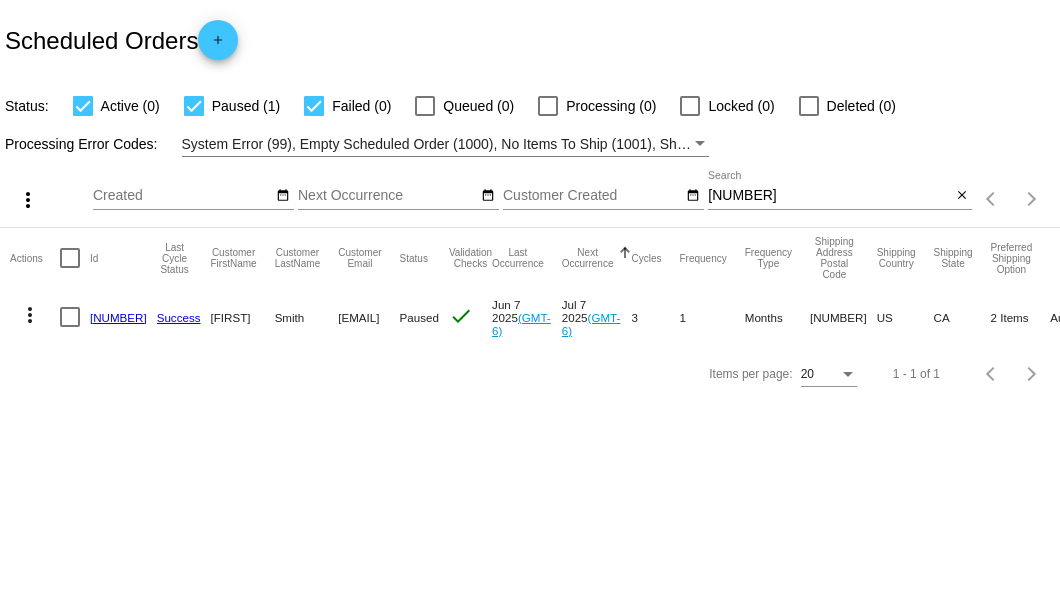 scroll, scrollTop: 0, scrollLeft: 0, axis: both 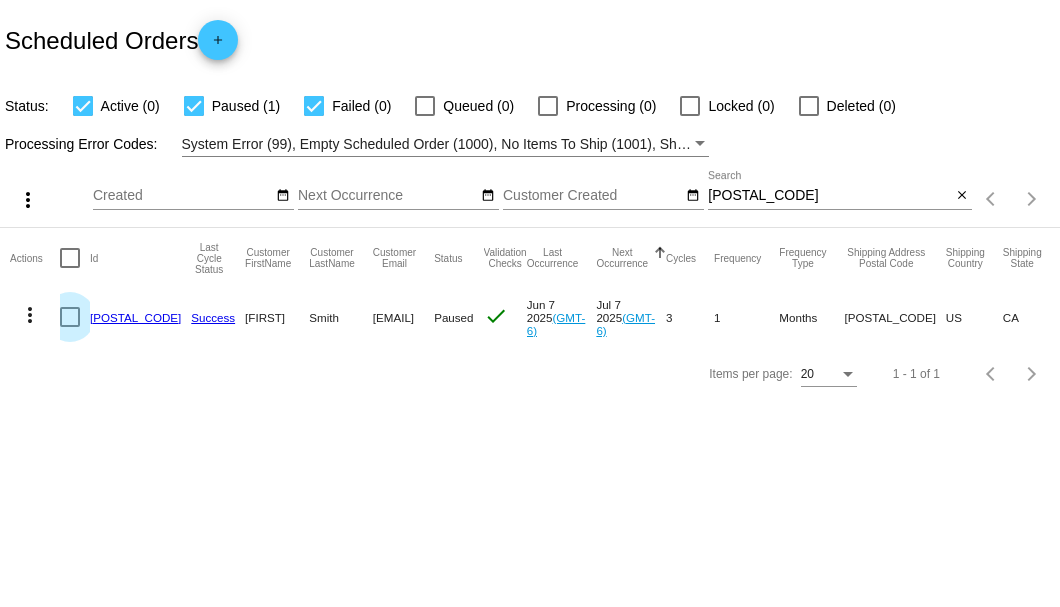 click at bounding box center [70, 317] 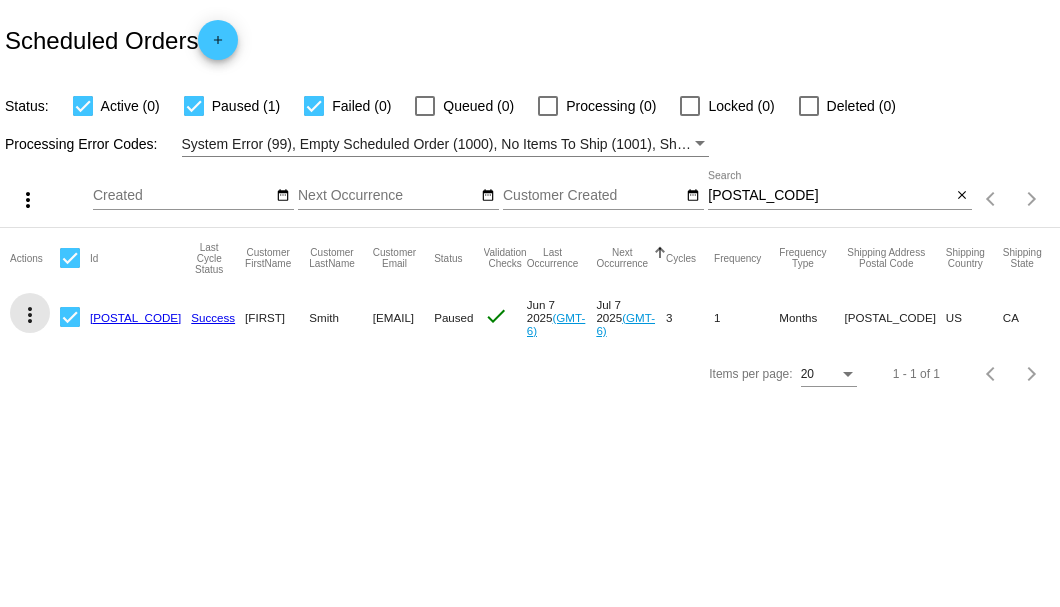 click on "more_vert" 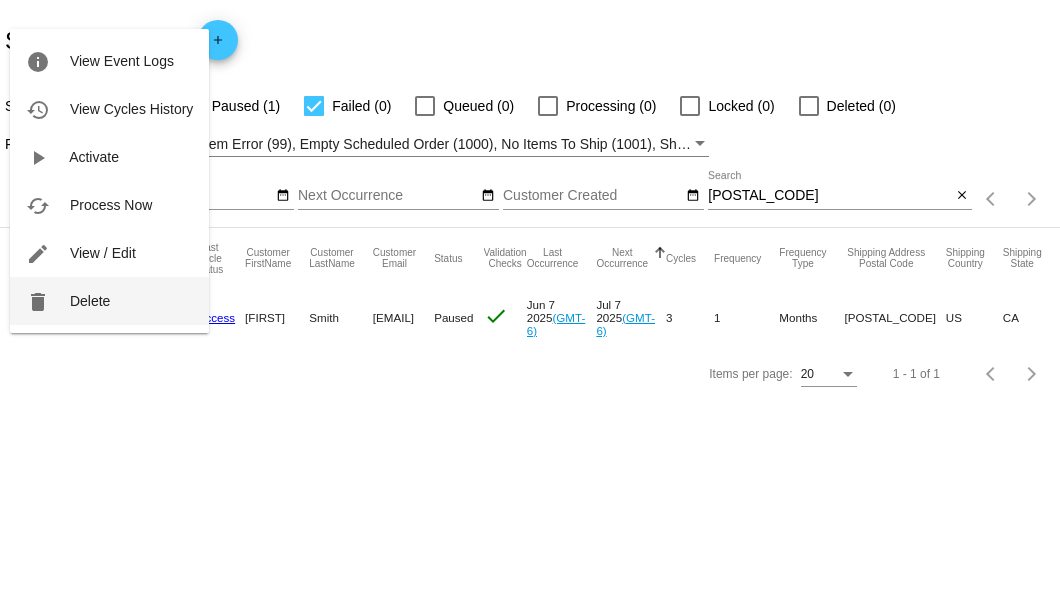 click on "Delete" at bounding box center [90, 301] 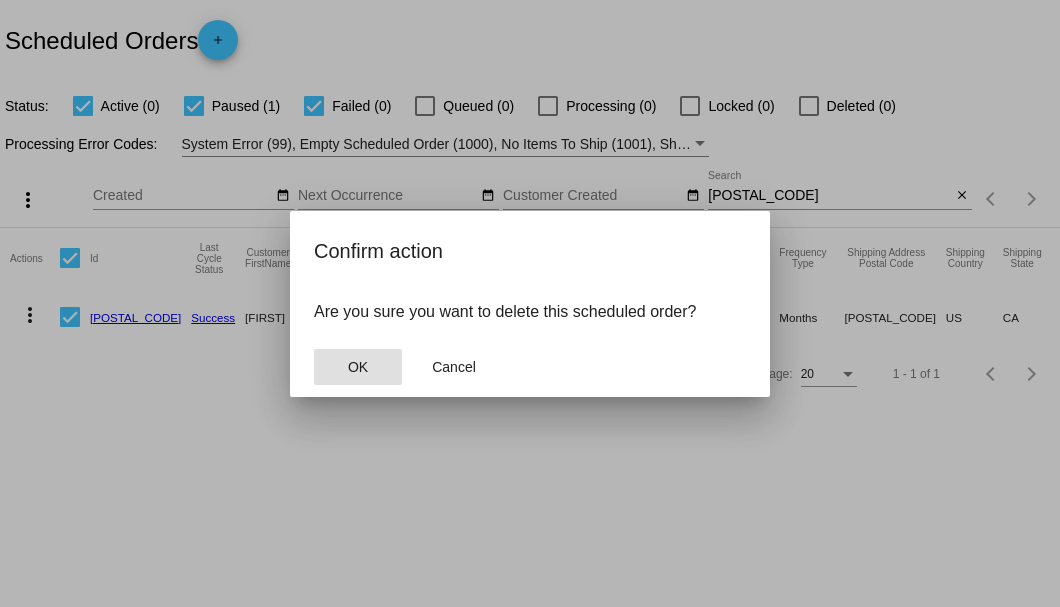 click on "OK" 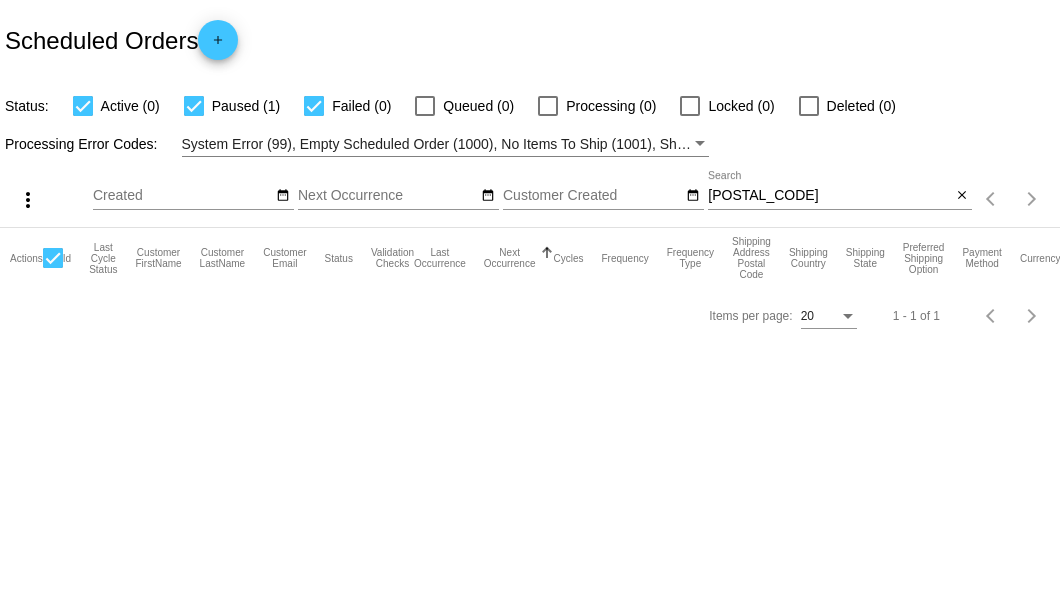 click on "[POSTAL_CODE]" at bounding box center (829, 196) 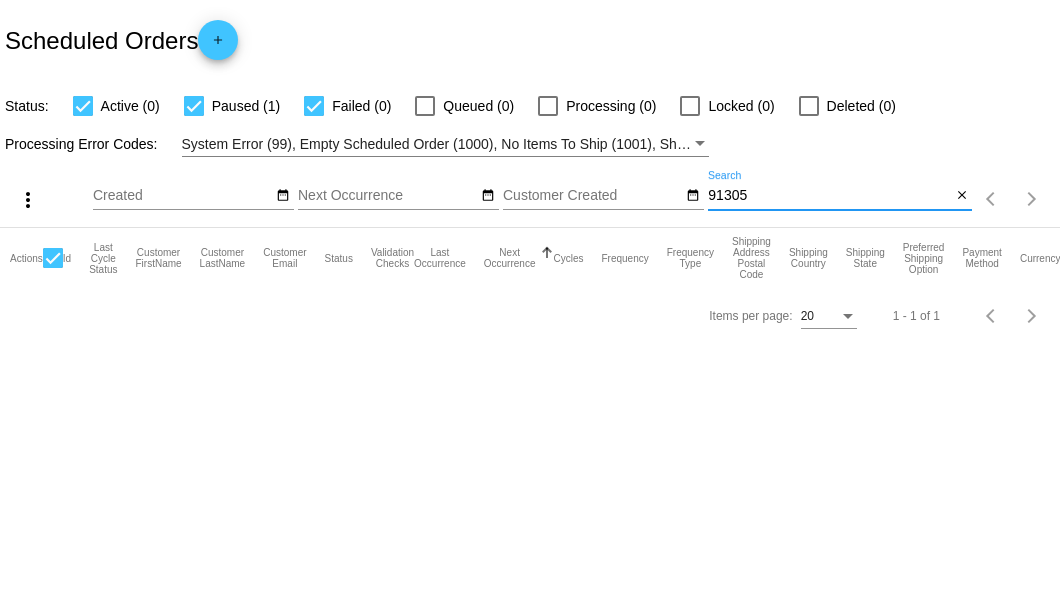 type on "[POSTAL_CODE]" 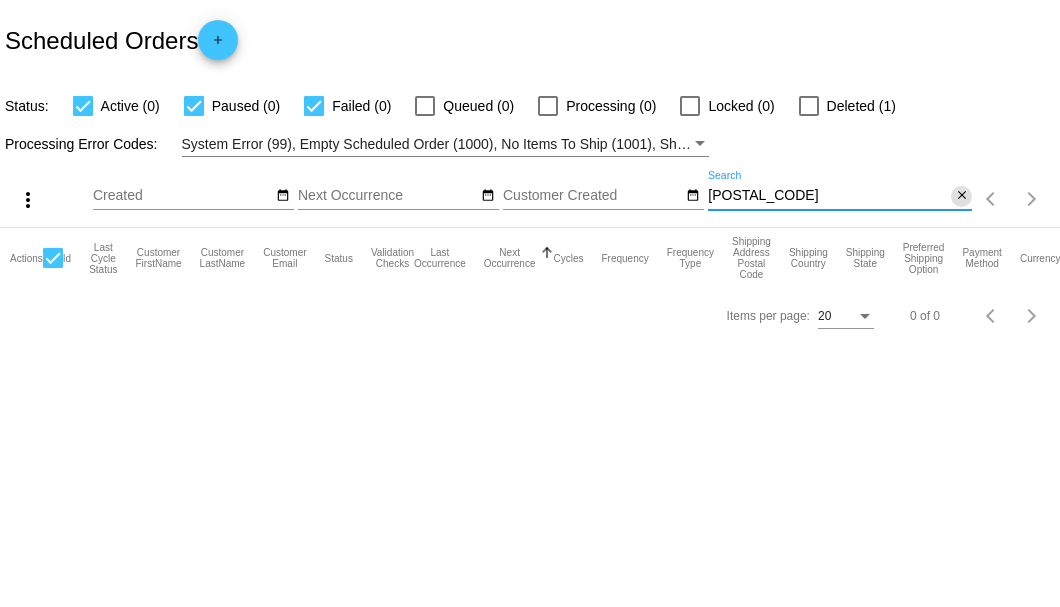 click on "close" 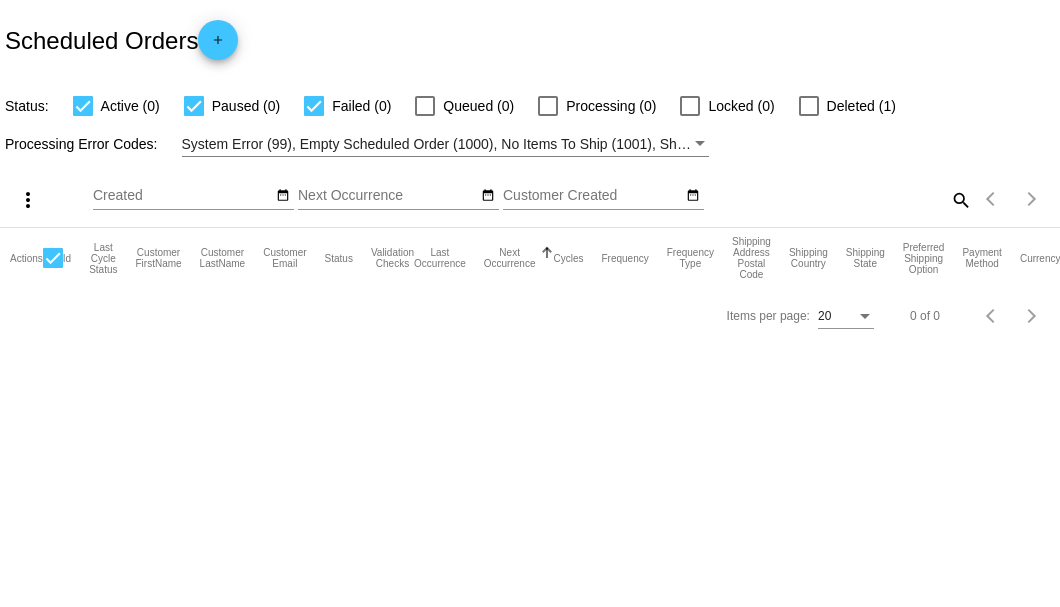 click on "search" 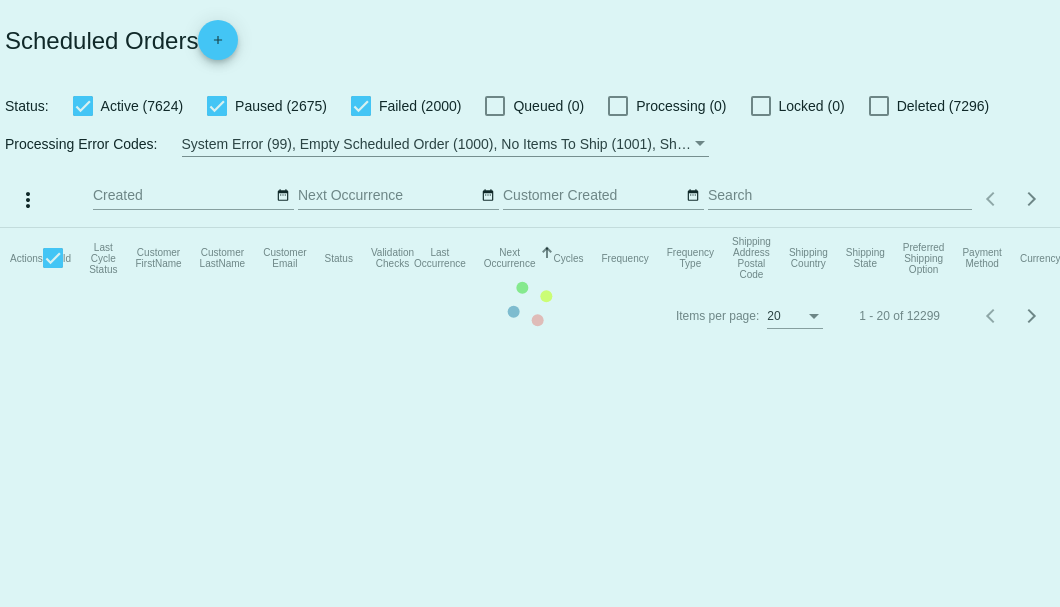 click on "Actions
Id   Last Cycle Status   Customer FirstName   Customer LastName   Customer Email   Status   Validation Checks   Last Occurrence   Next Occurrence   Sorted by NextOccurrenceUtc ascending  Cycles   Frequency   Frequency Type   Shipping Address Postal Code
Shipping Country
Shipping State
Preferred Shipping Option
Payment Method   Currency   Total Product Quantity   Scheduled Order Subtotal
Scheduled Order LTV" 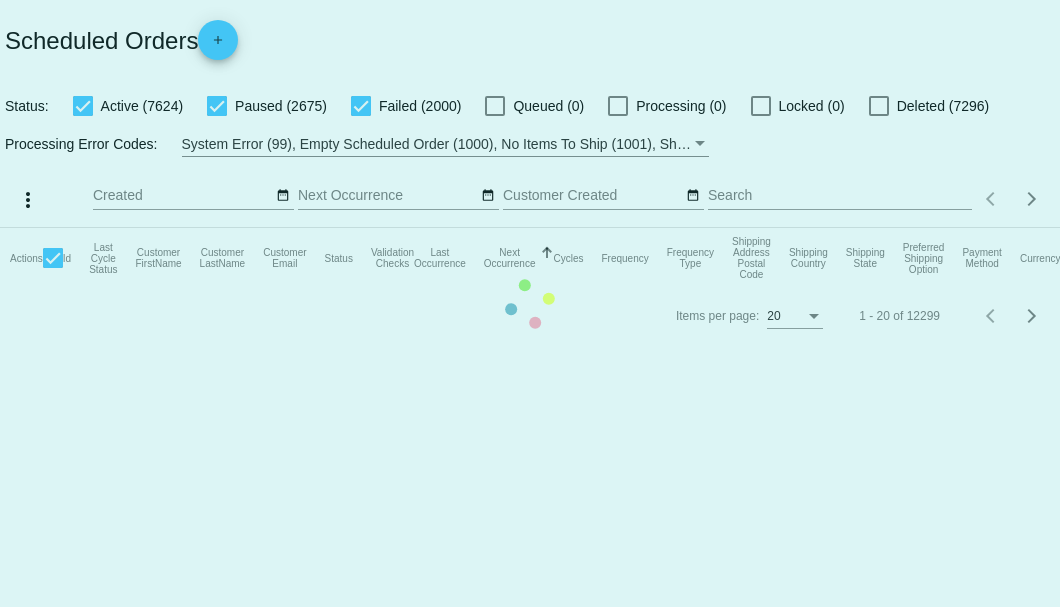 click on "Scheduled Orders
add
Status:
Active (7624)
Paused (2675)
Failed (2000)
Queued (0)
Processing
(0)
Locked (0)
Deleted (7296)
Processing Error Codes:
System Error (99), Empty Scheduled Order (1000), No Items To Ship (1001), Shipping Rate Not Found (1002), Payment Integration Not Found (1003), No Payment Method (1004), Payment Failed (2000), Payment Gateway Communication Failure (2001), Client Order Creation Failure (3000), Client Order Update Failure (3001), Client Order Invalid (3002)
more_vert" 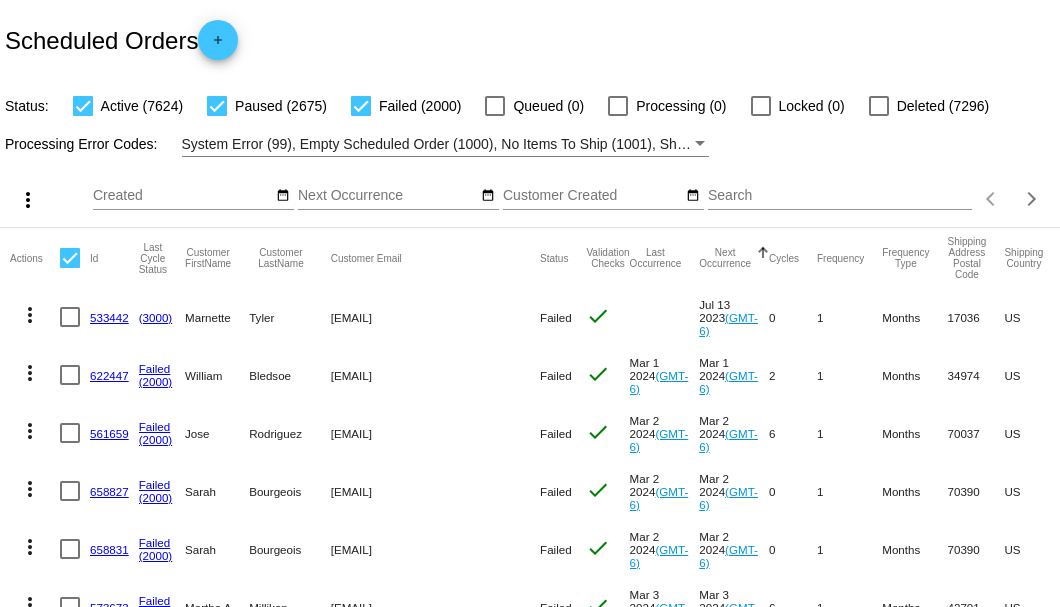 click on "Search" at bounding box center [840, 196] 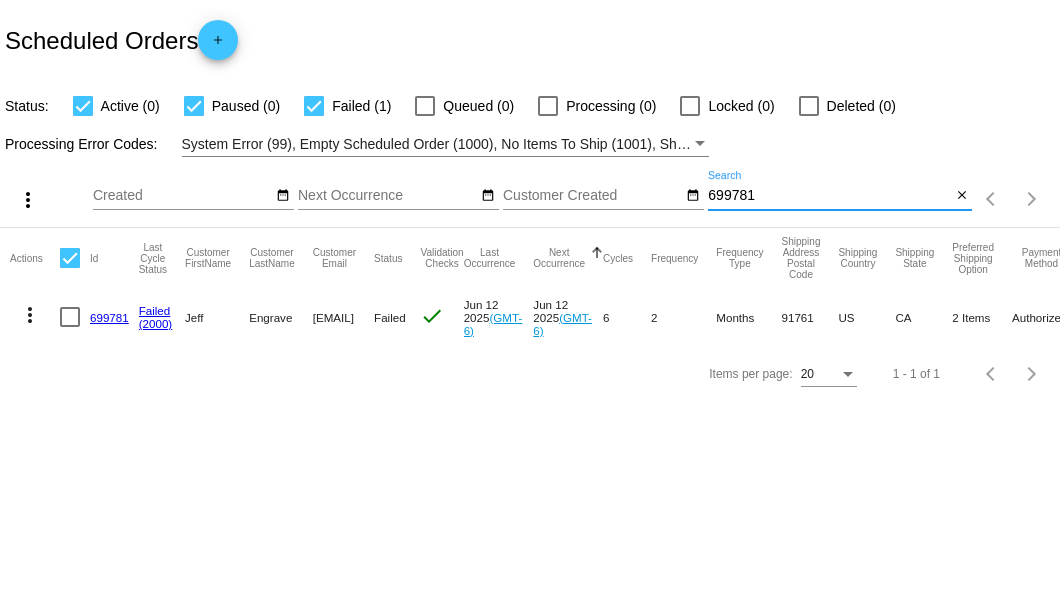 type on "699781" 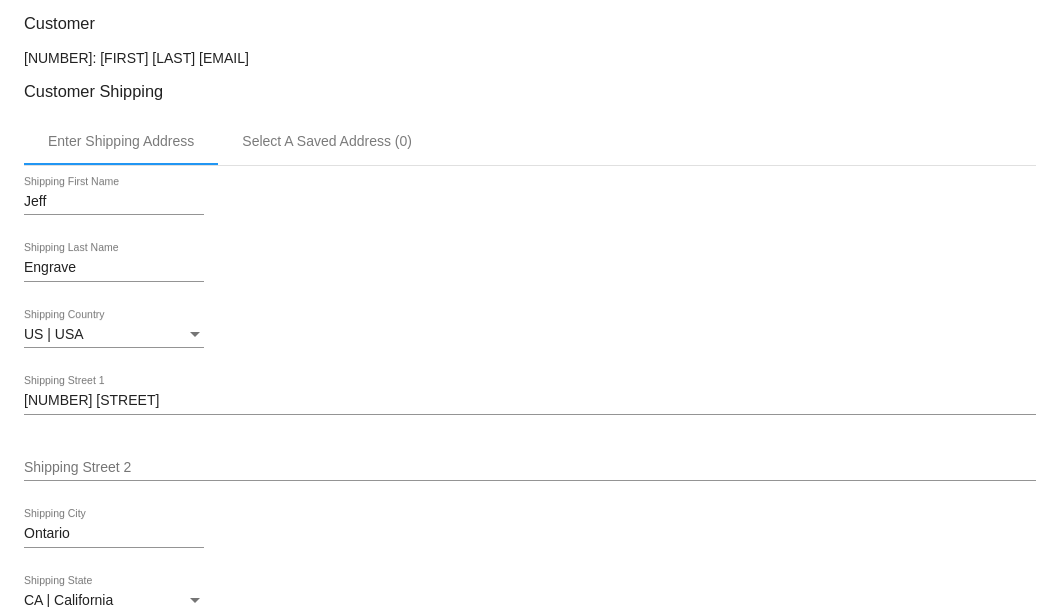 scroll, scrollTop: 333, scrollLeft: 0, axis: vertical 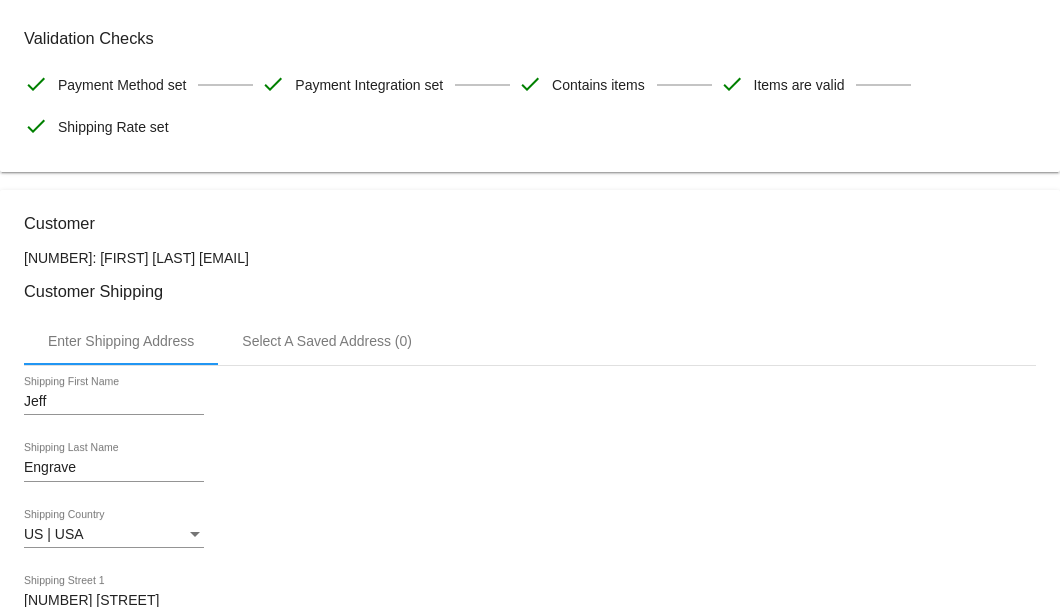 drag, startPoint x: 467, startPoint y: 250, endPoint x: 171, endPoint y: 256, distance: 296.0608 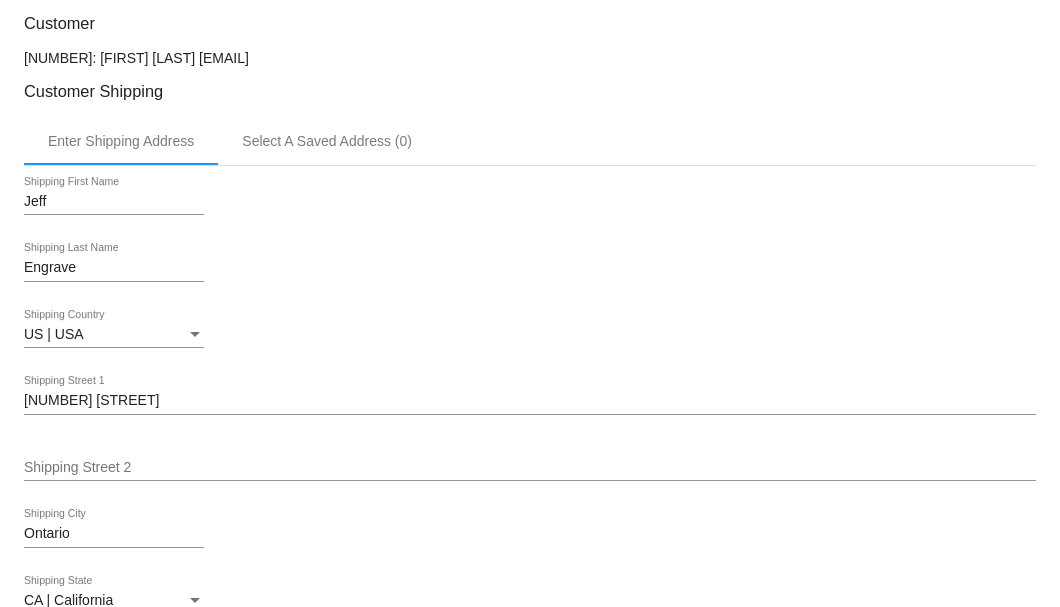 scroll, scrollTop: 333, scrollLeft: 0, axis: vertical 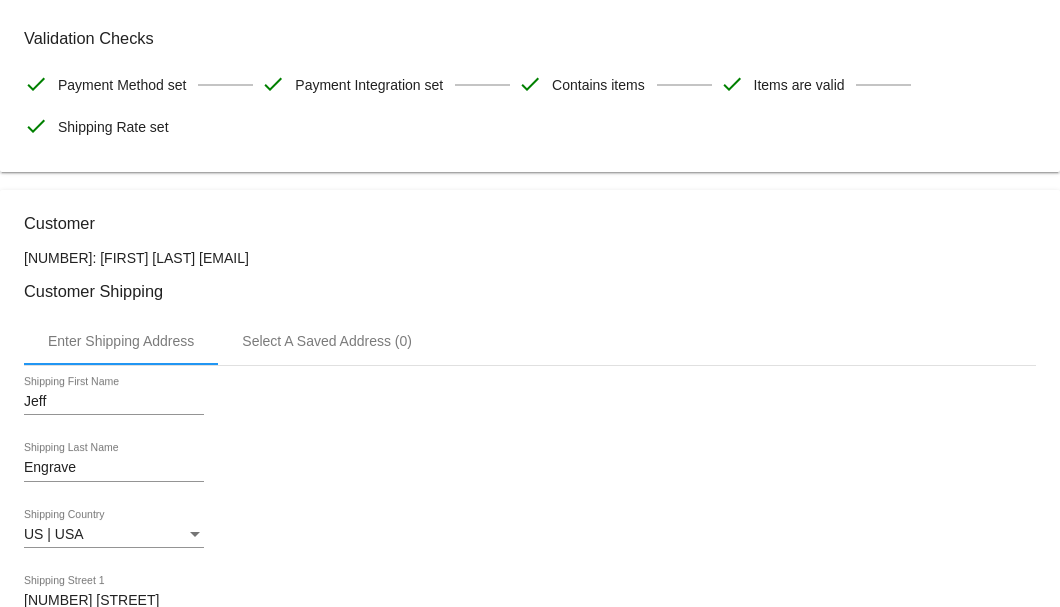 copy on "9092152103@ExceptionalHealthProducts.com" 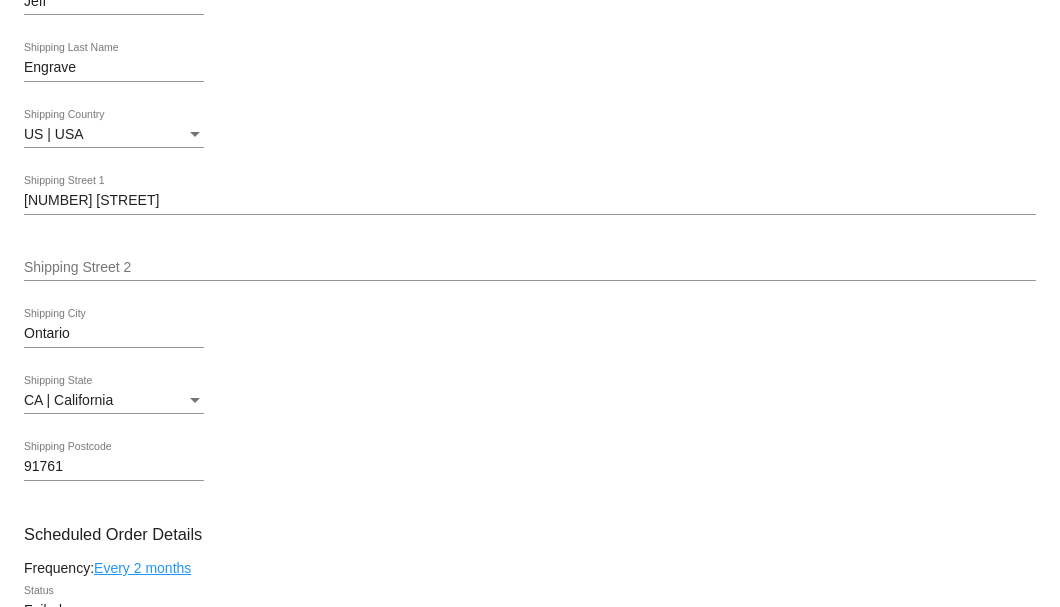 scroll, scrollTop: 1066, scrollLeft: 0, axis: vertical 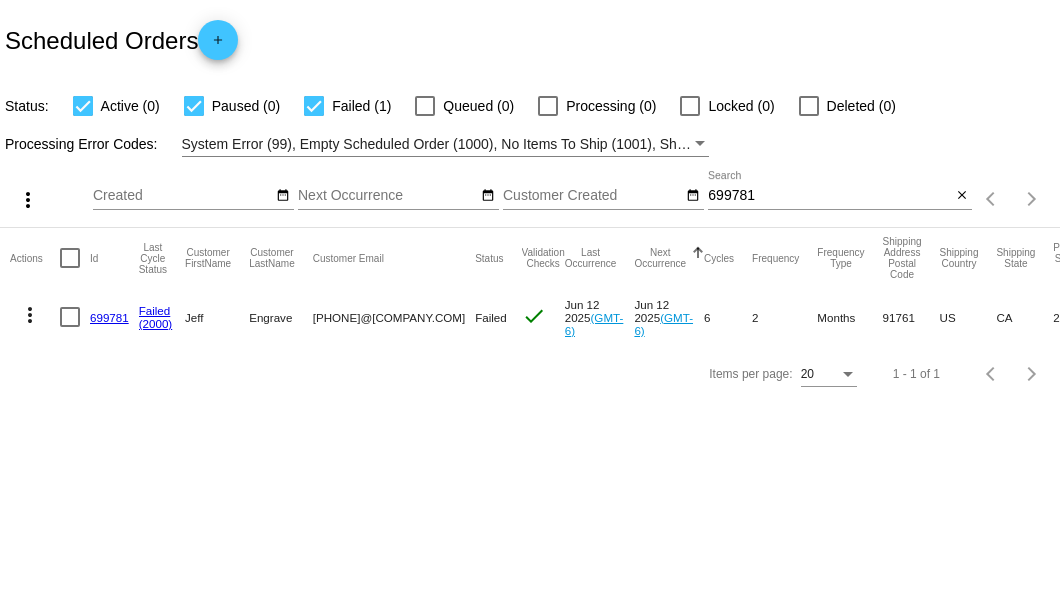 click at bounding box center [70, 317] 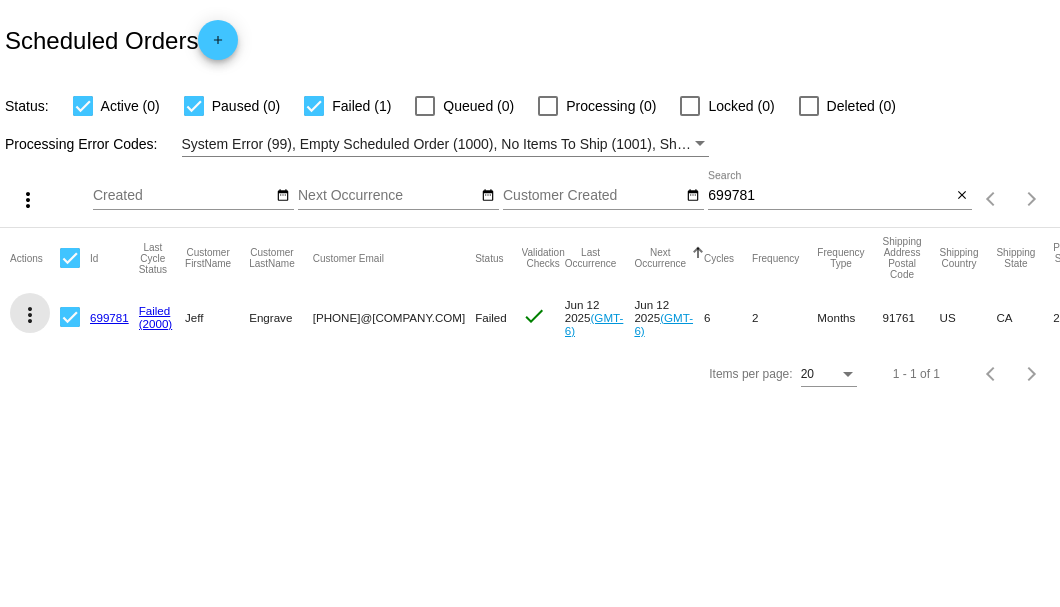click on "more_vert" 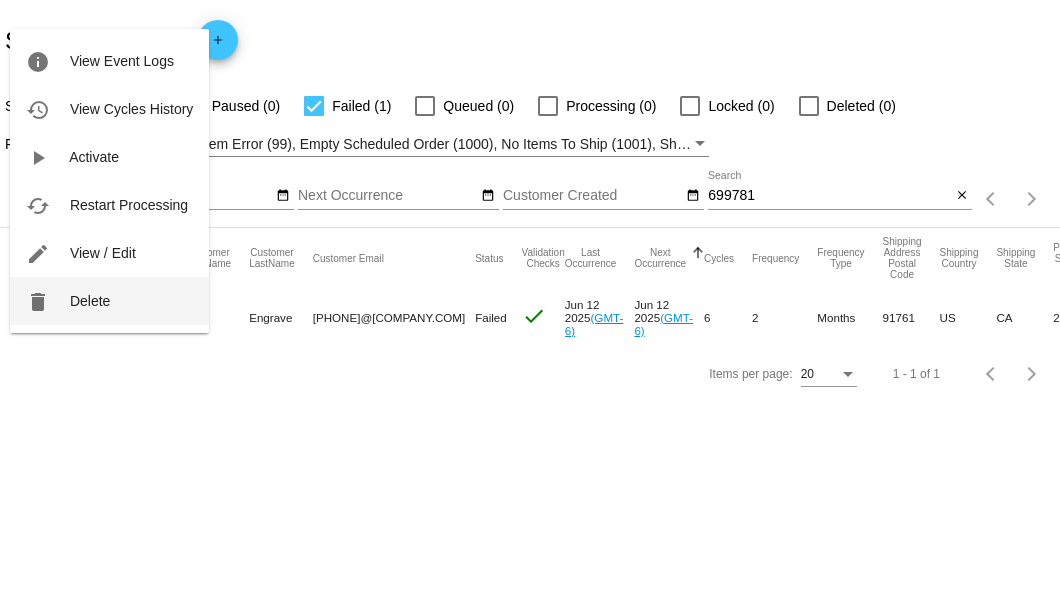 click on "Delete" at bounding box center [90, 301] 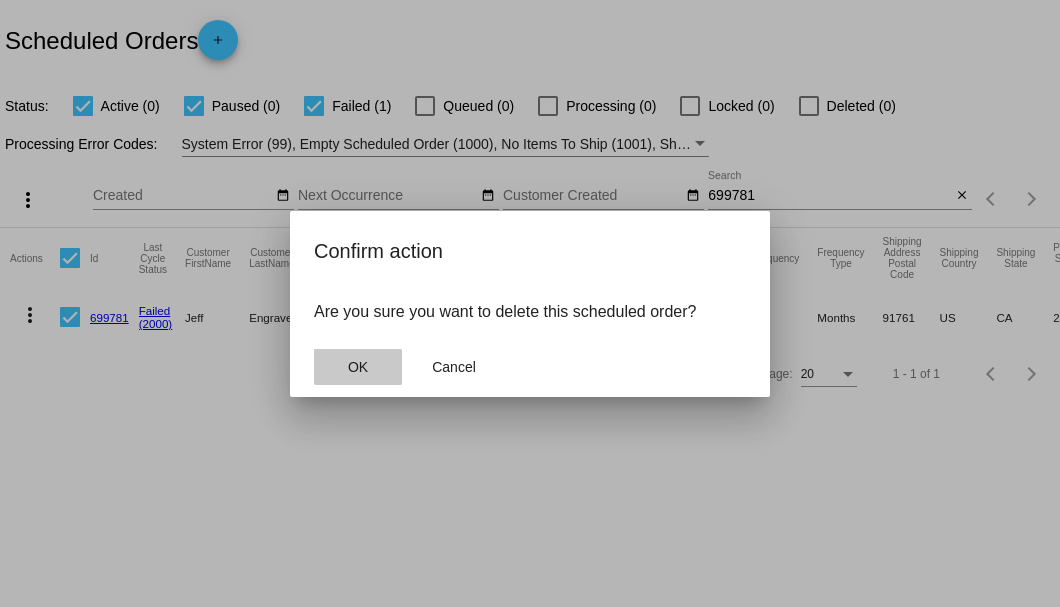 click on "OK" 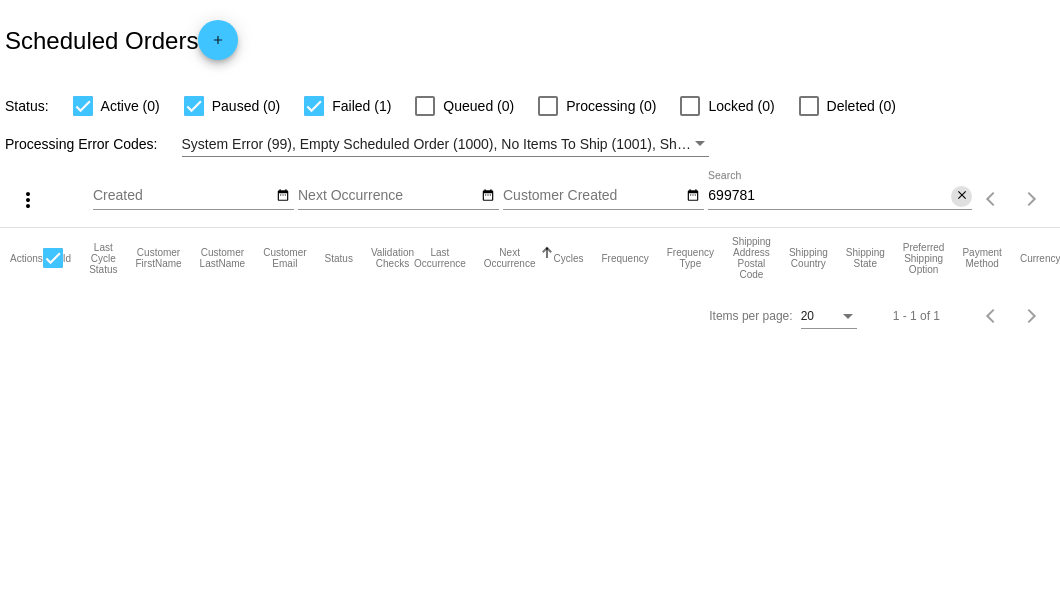 click on "close" 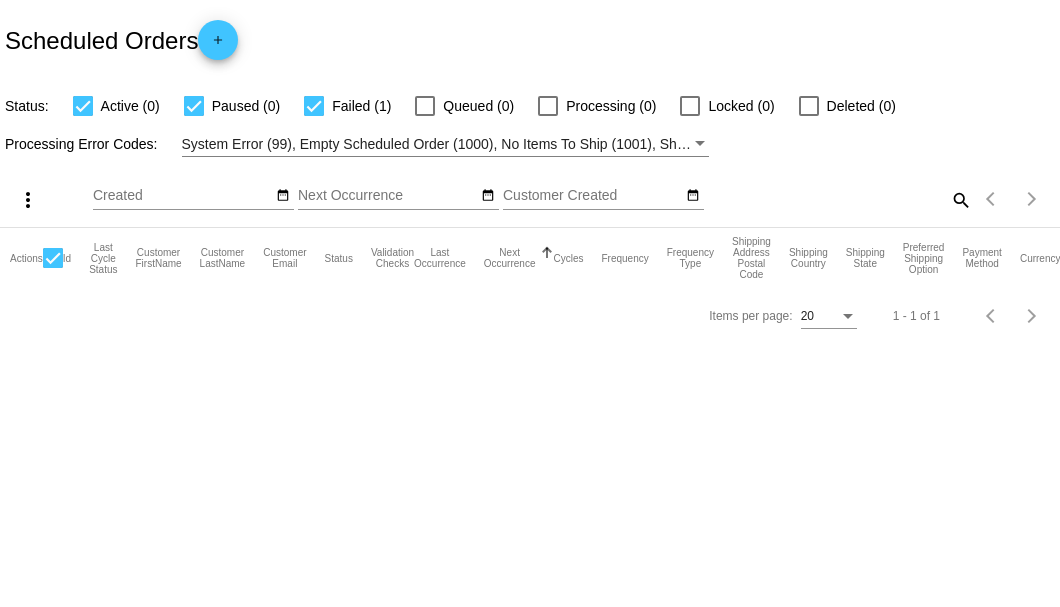 click on "search" 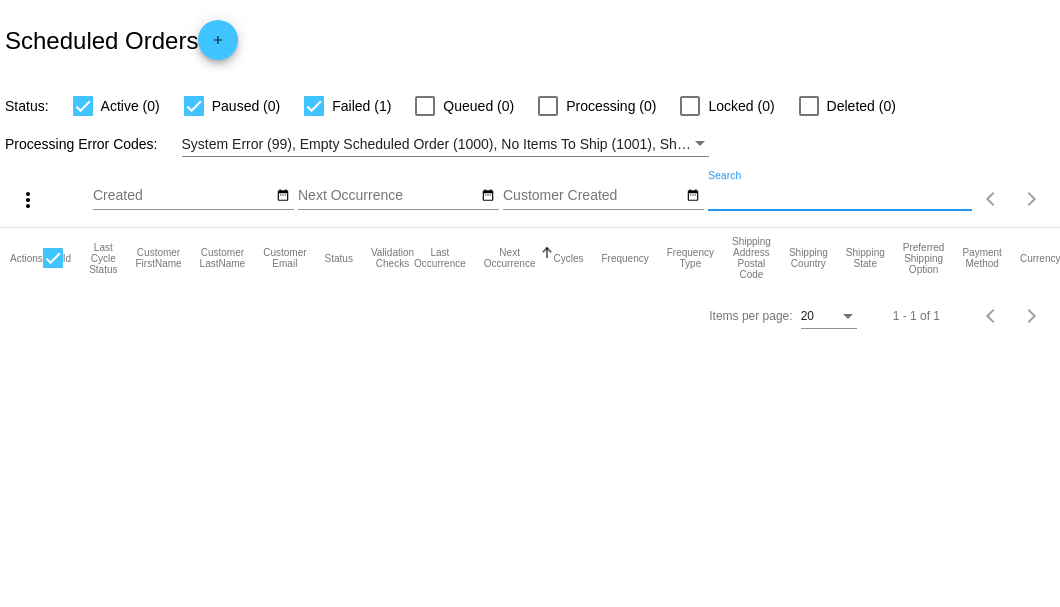 click on "Search" at bounding box center (840, 196) 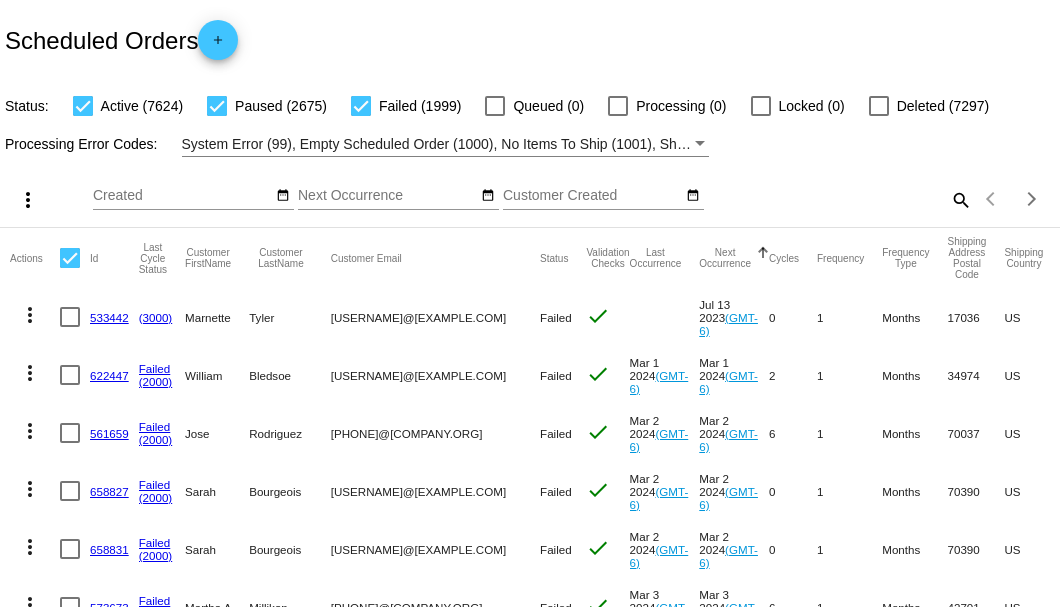 click on "search" 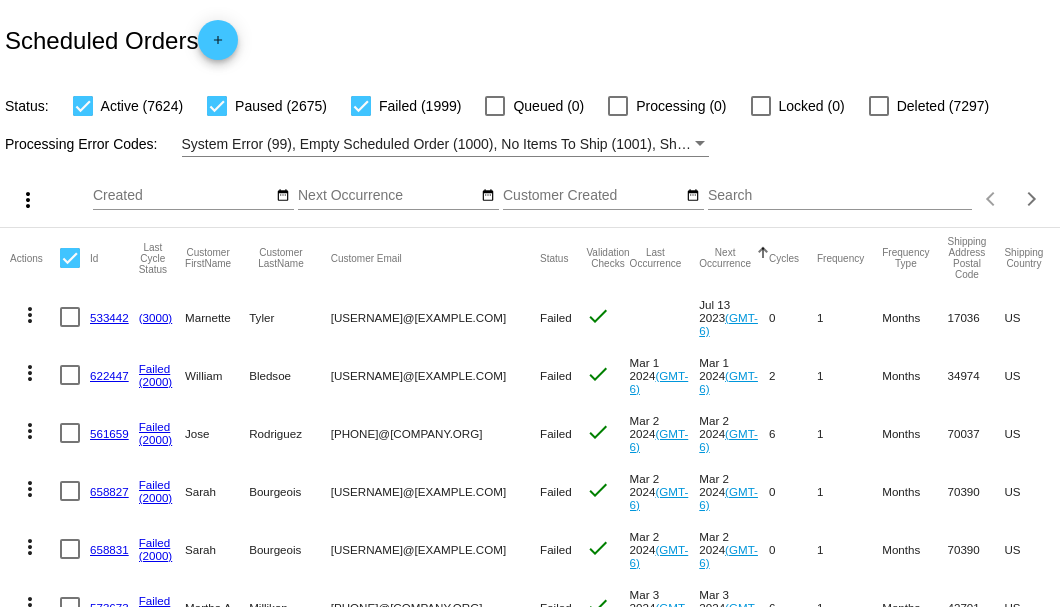 click on "Search" at bounding box center [840, 196] 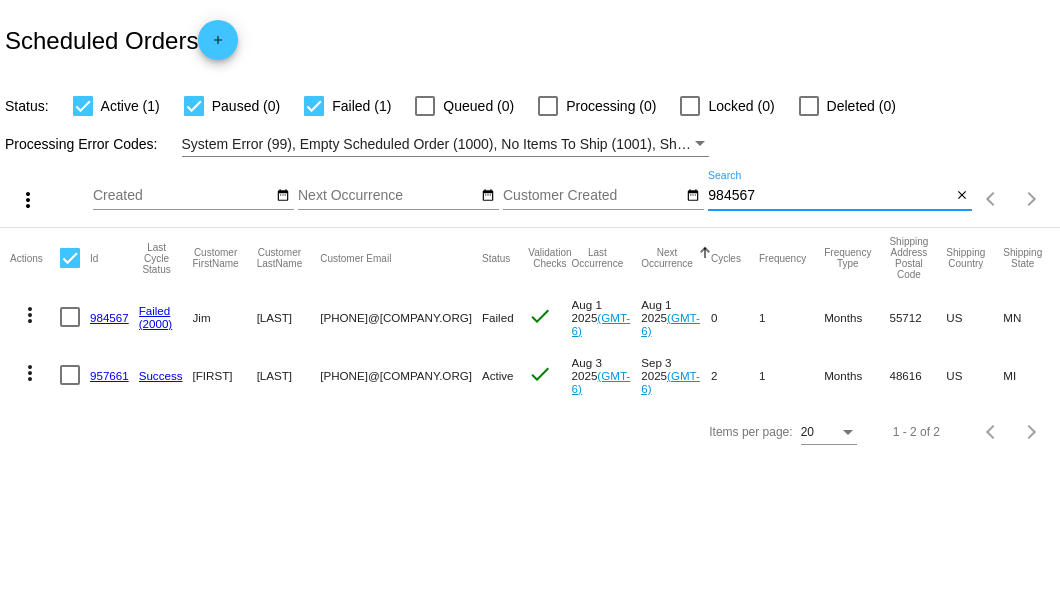 type on "984567" 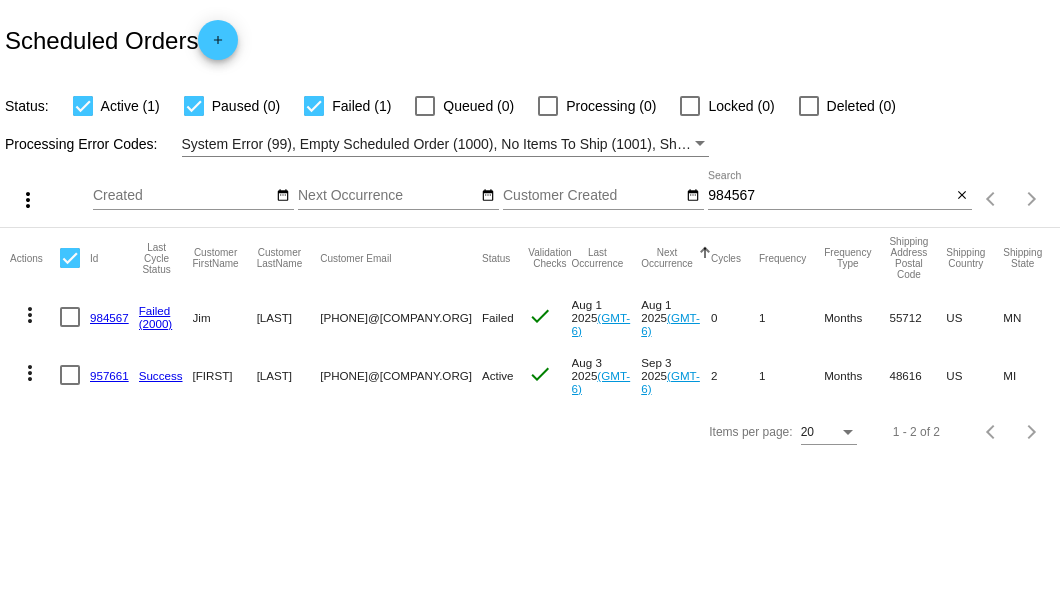 drag, startPoint x: 318, startPoint y: 316, endPoint x: 523, endPoint y: 316, distance: 205 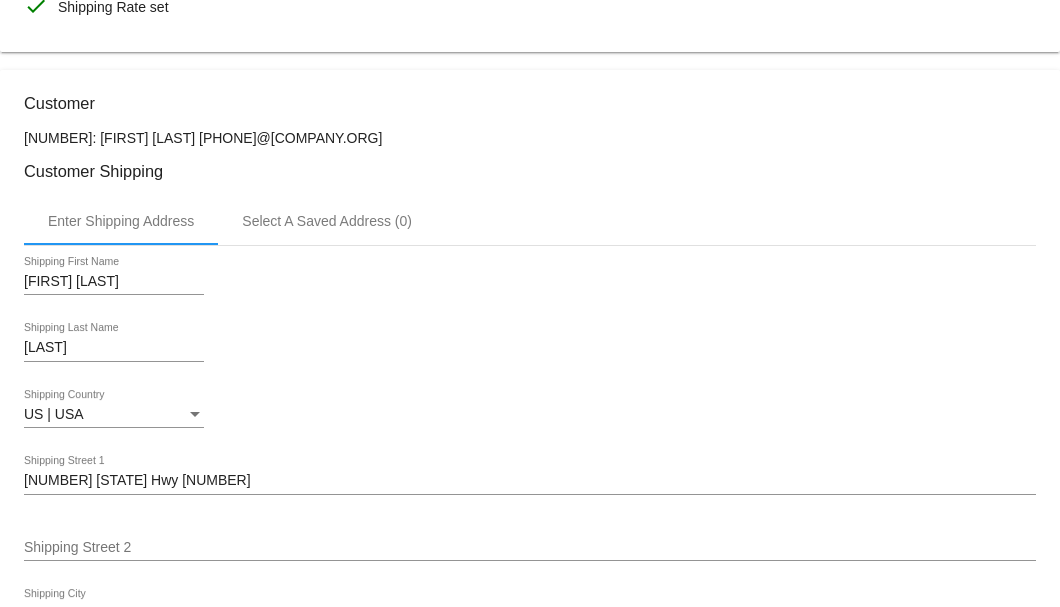 scroll, scrollTop: 320, scrollLeft: 0, axis: vertical 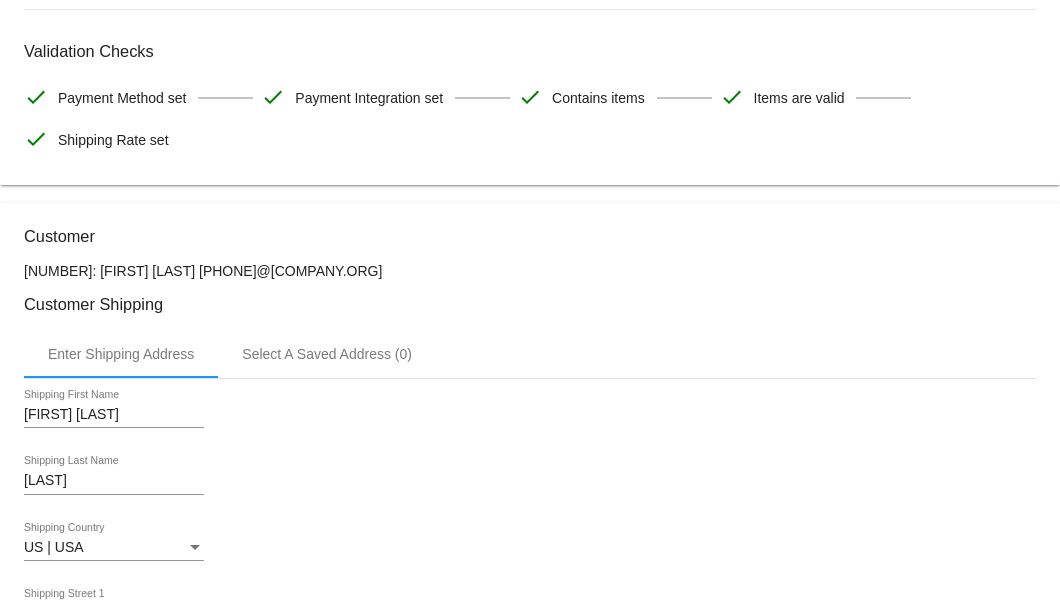 drag, startPoint x: 402, startPoint y: 266, endPoint x: 164, endPoint y: 263, distance: 238.0189 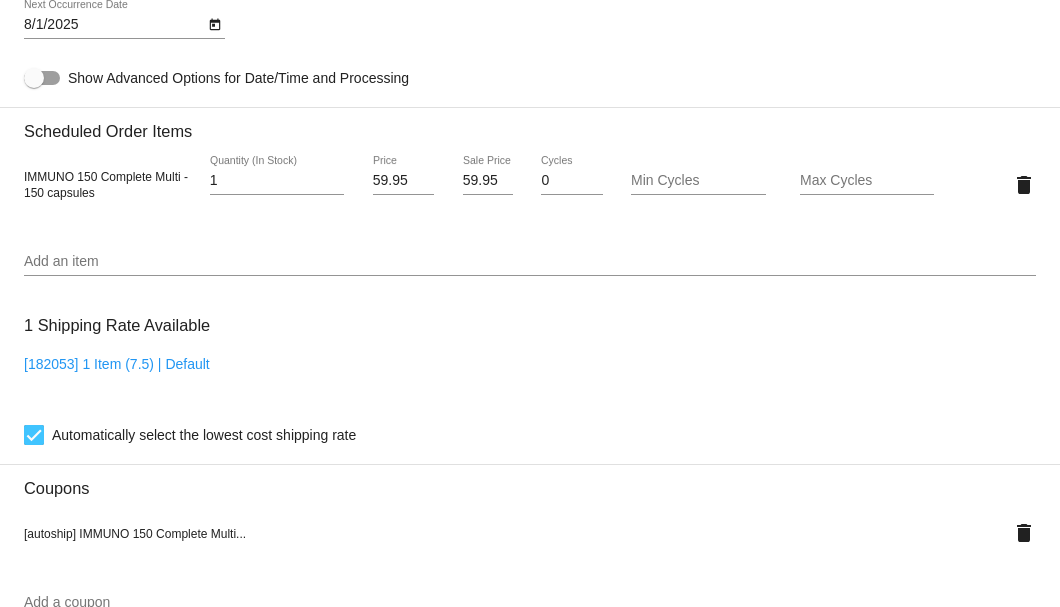 scroll, scrollTop: 1120, scrollLeft: 0, axis: vertical 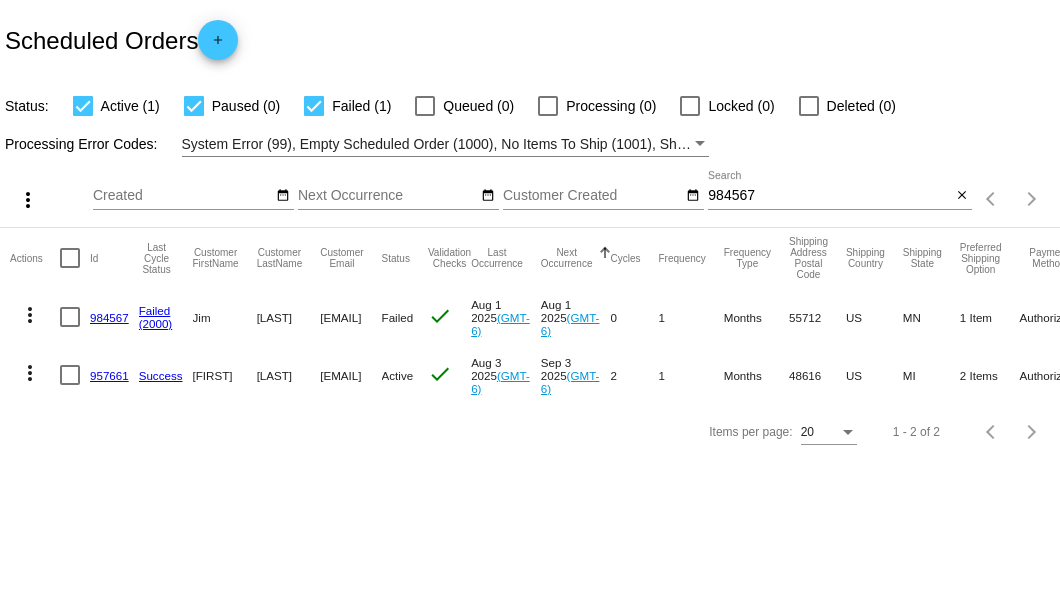 click at bounding box center (70, 317) 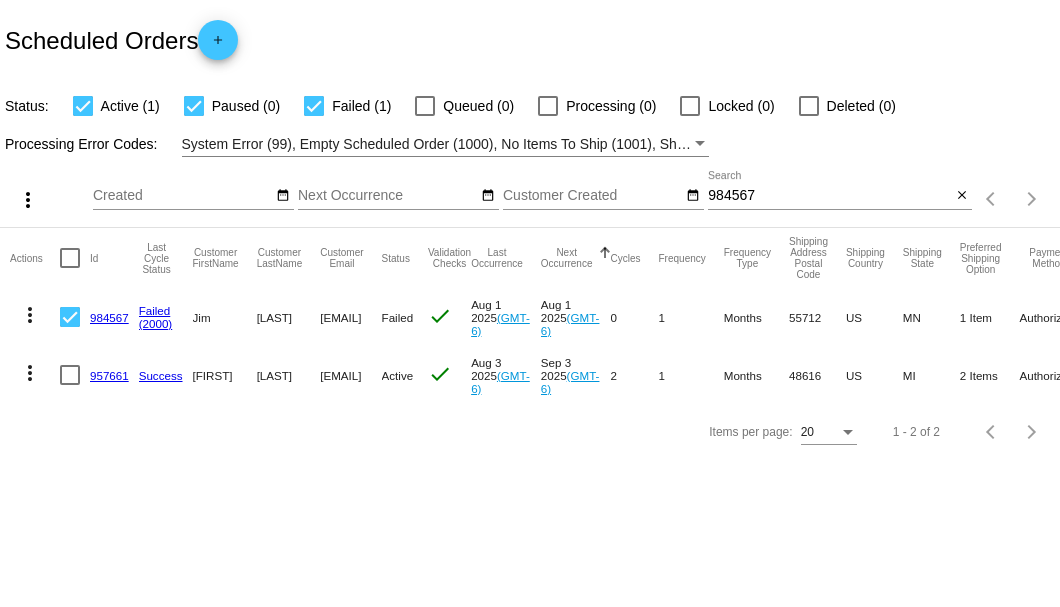 click on "more_vert" 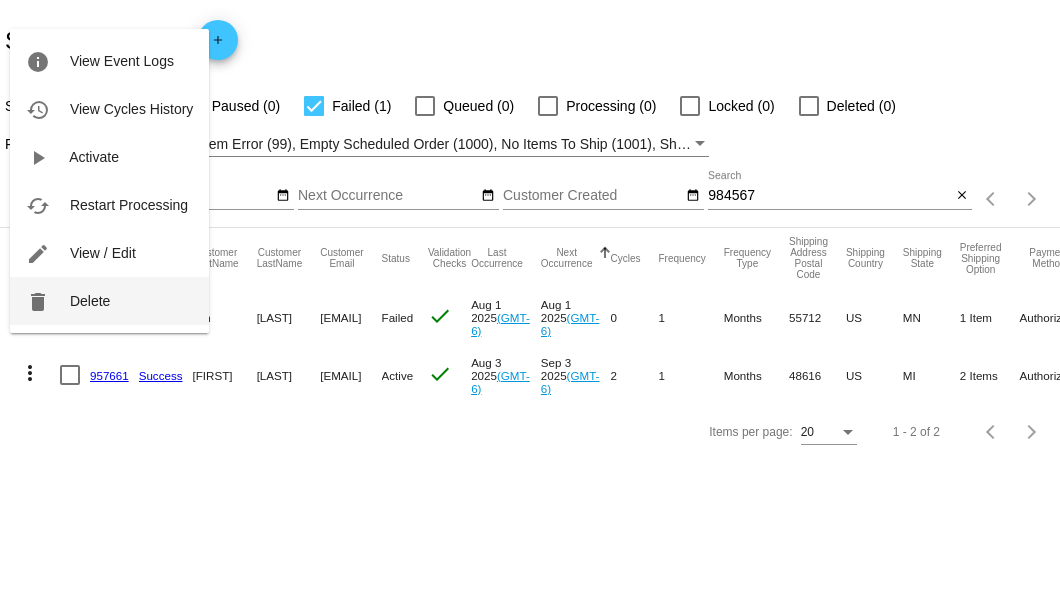 click on "Delete" at bounding box center [90, 301] 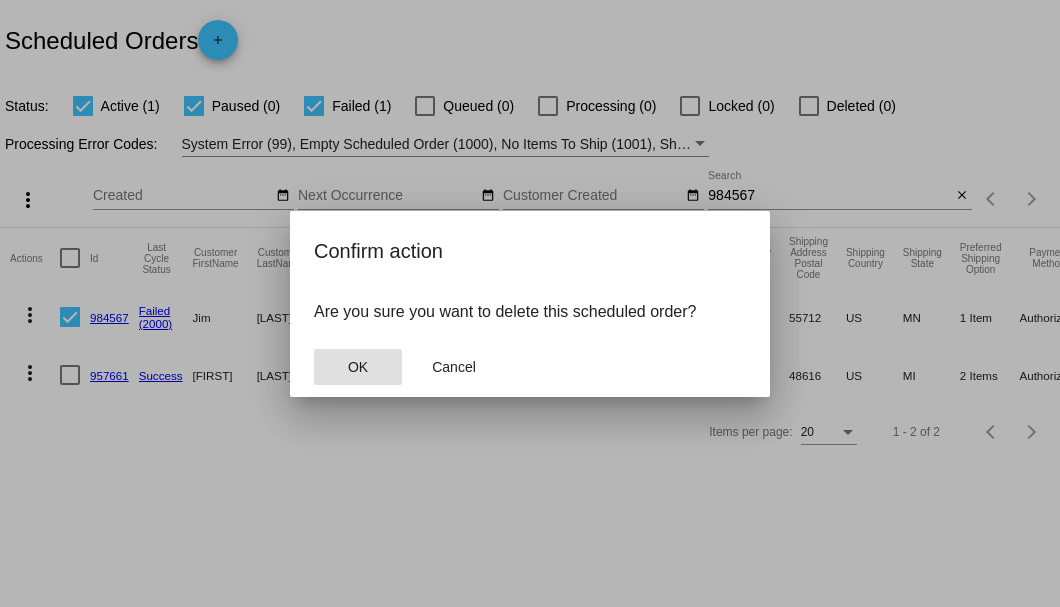 click on "OK" 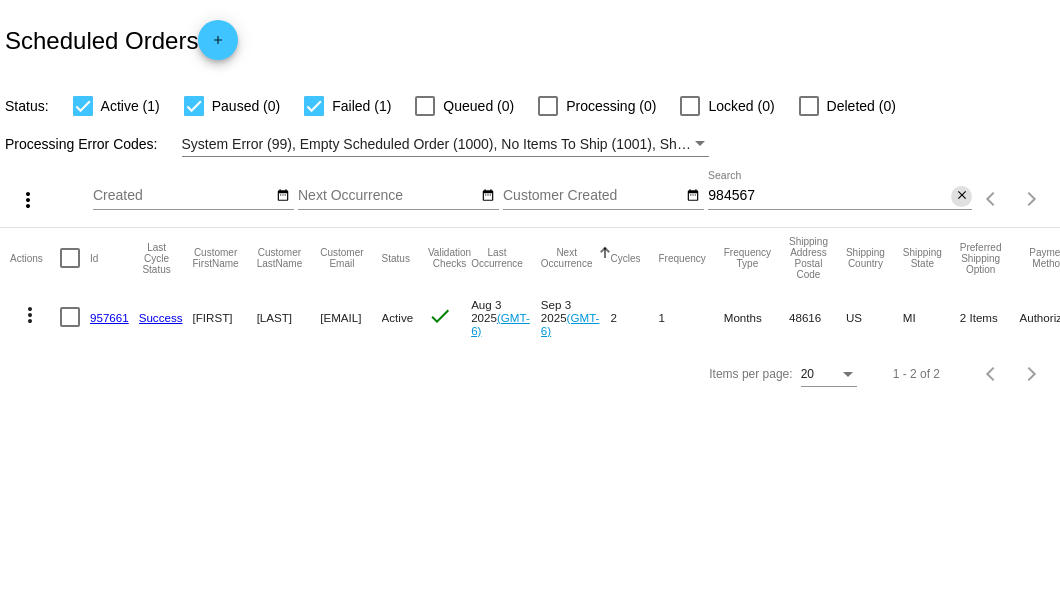 click on "close" 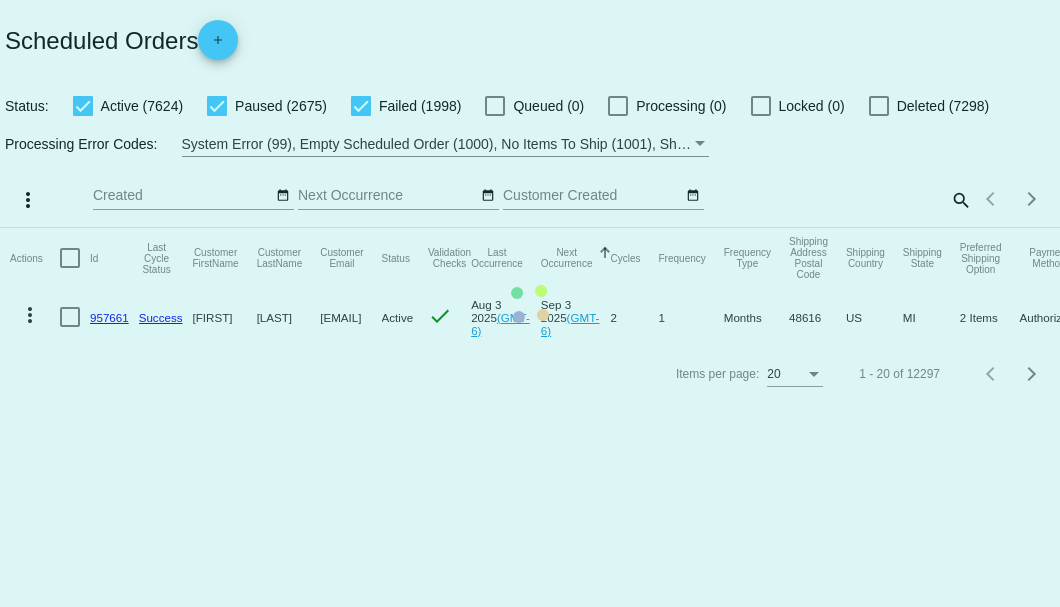 click on "Actions
Id   Last Cycle Status   Customer FirstName   Customer LastName   Customer Email   Status   Validation Checks   Last Occurrence   Next Occurrence   Sorted by NextOccurrenceUtc ascending  Cycles   Frequency   Frequency Type   Shipping Address Postal Code
Shipping Country
Shipping State
Preferred Shipping Option
Payment Method   Currency   Total Product Quantity   Scheduled Order Subtotal
Scheduled Order LTV
more_vert
957661
Success
Graciela
Muirhead
9898456720@ExceptionalProducts.org
Active
check
Aug 3 2025
(GMT-6)
Sep 3 2025
(GMT-6)
2  1  Months  48616  US  MI  2 Items  AuthorizeNet  USD  2  108.30  231.60" 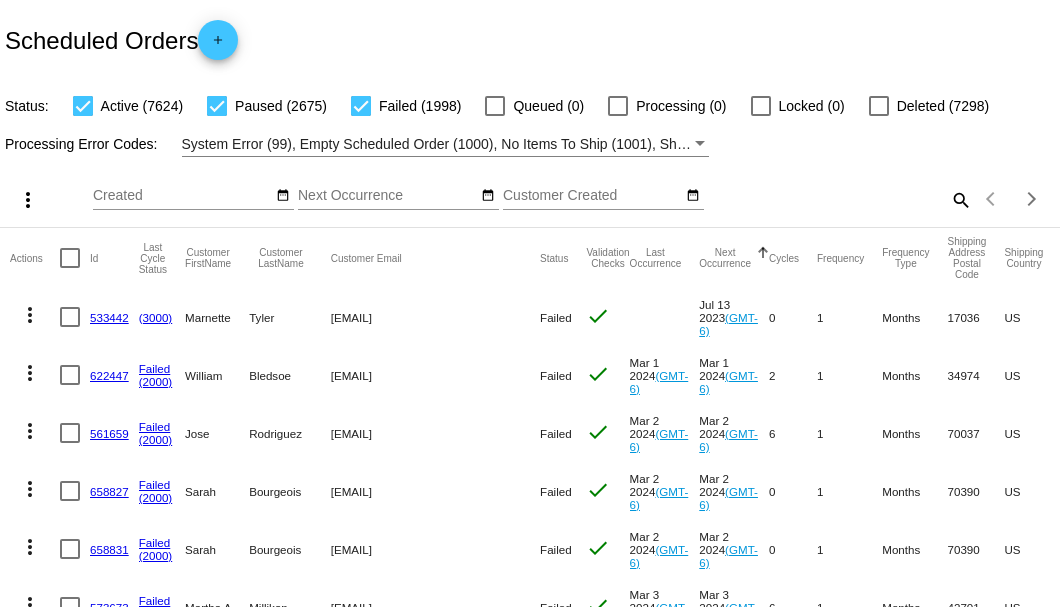 click on "more_vert
Aug
Jan
Feb
Mar
Apr
1" 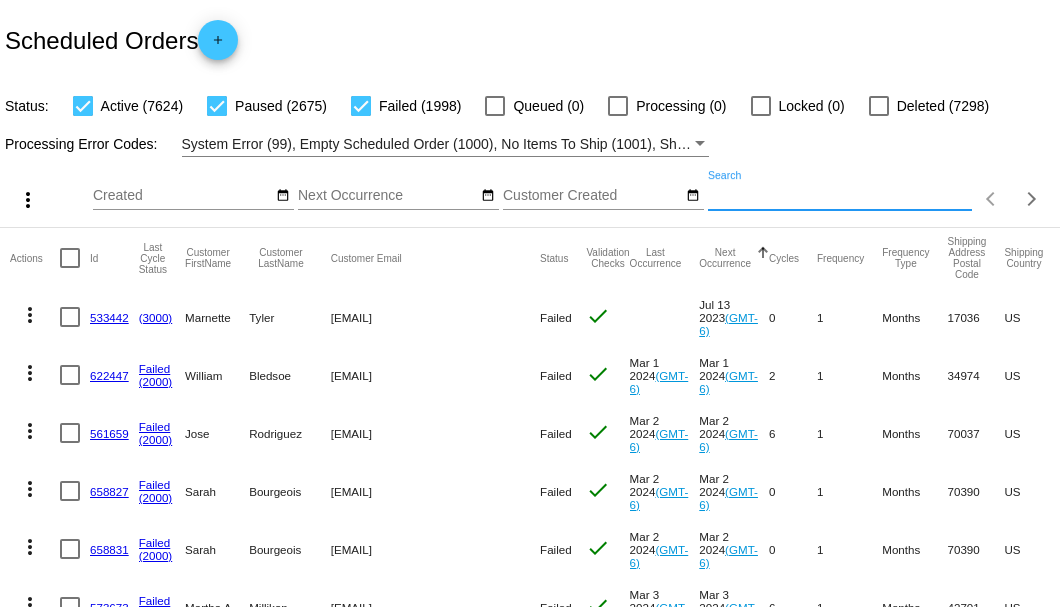 click on "Search" at bounding box center [840, 196] 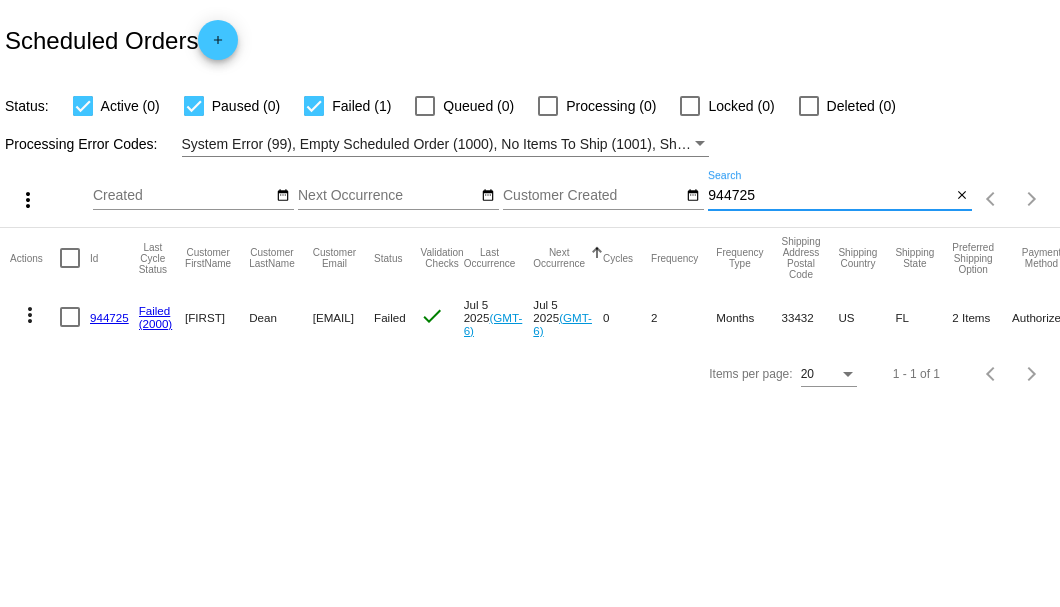 type on "944725" 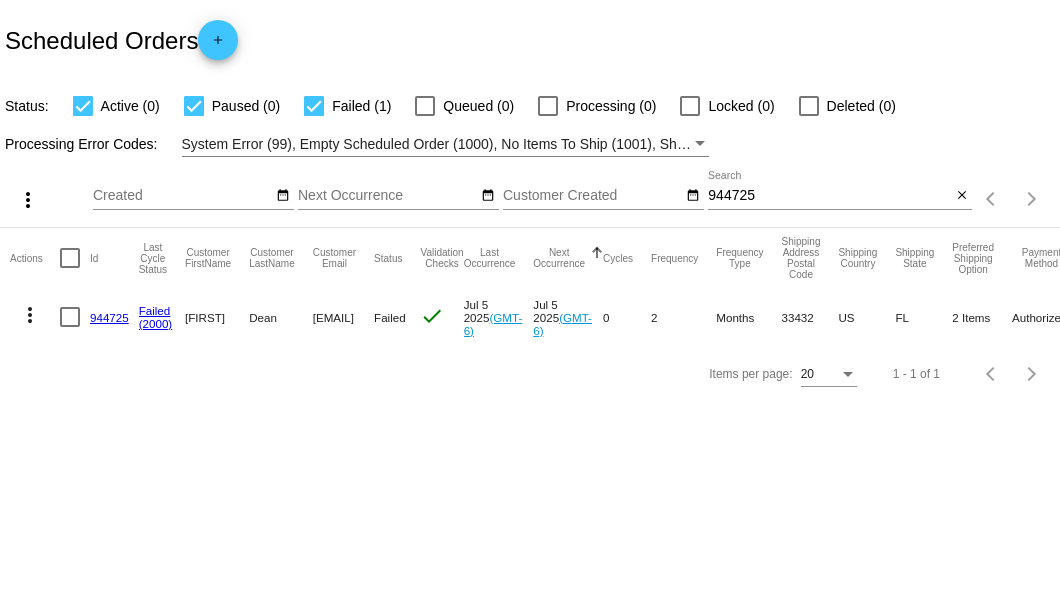 click on "944725" 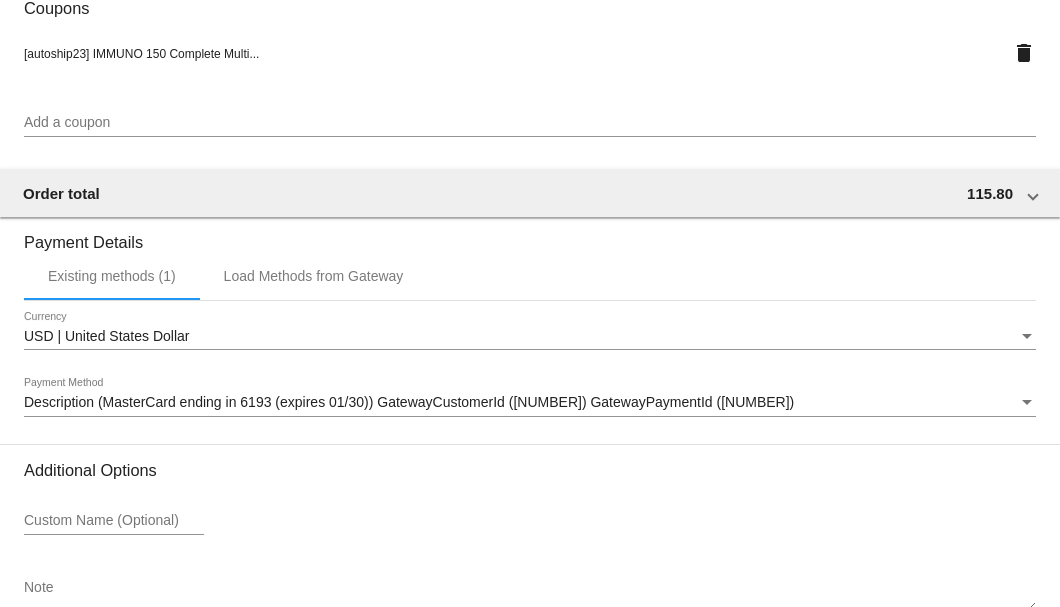 scroll, scrollTop: 1986, scrollLeft: 0, axis: vertical 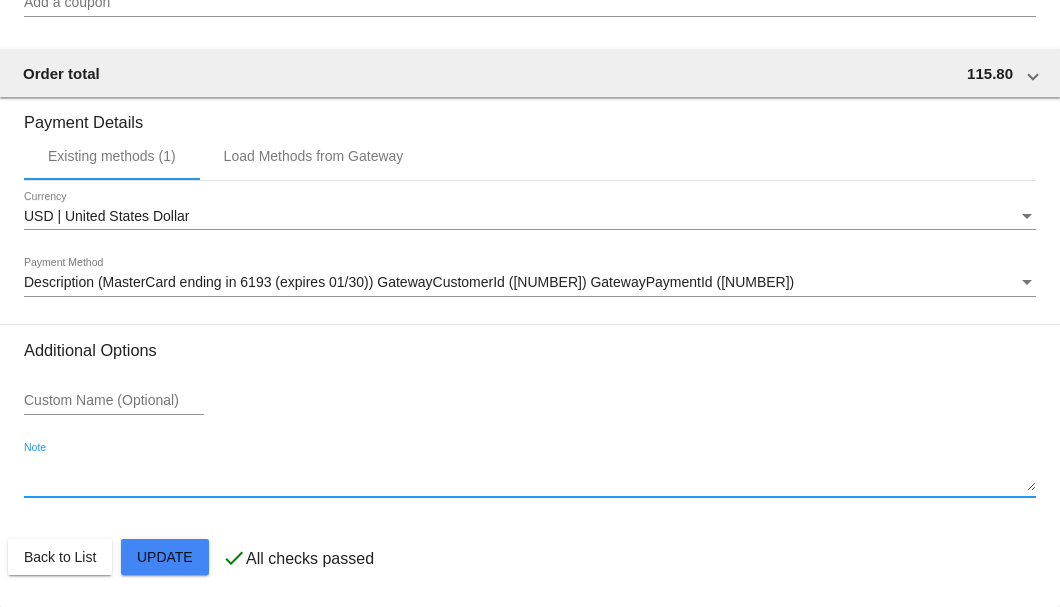 click on "Note" at bounding box center [530, 476] 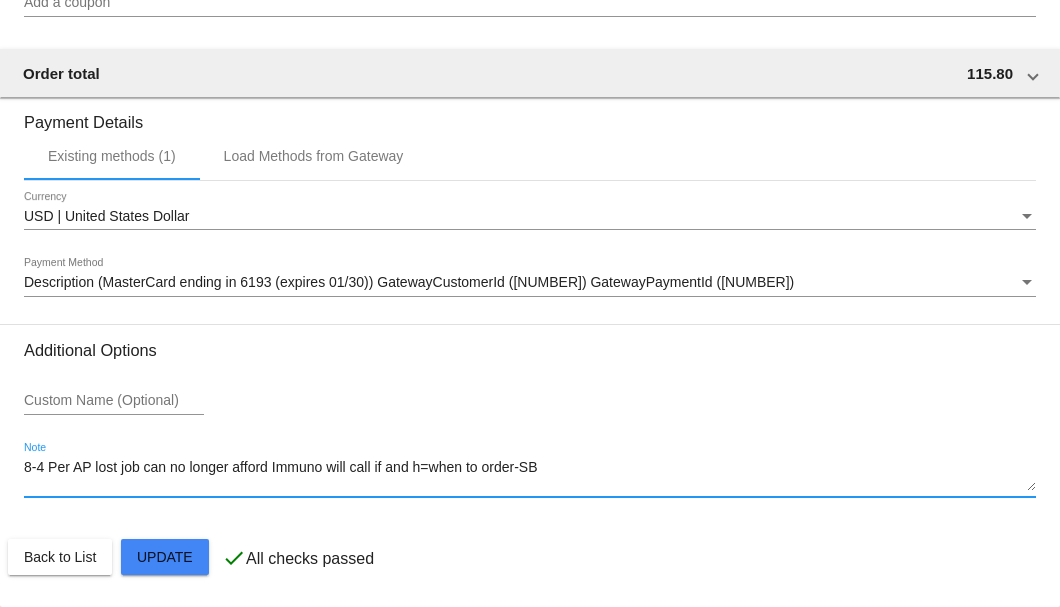 click on "8-4 Per AP lost job can no longer afford Immuno will call if and h=when to order-SB" at bounding box center (530, 476) 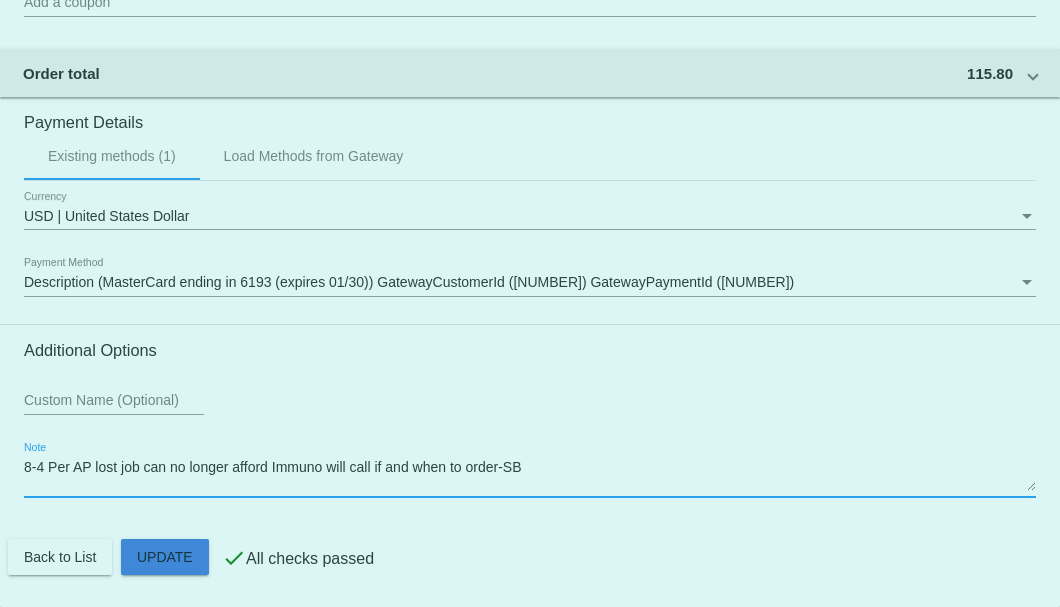 click on "Customer
6752803: Ryan Dean
rjd3447@gmail.com
Customer Shipping
Enter Shipping Address Select A Saved Address (0)
Ryan
Shipping First Name
Dean
Shipping Last Name
US | USA
Shipping Country
13 Royal Palm Way
Shipping Street 1
Unit 505
Shipping Street 2
Boca Raton
Shipping City
FL | Florida
Shipping State
33432
Shipping Postcode
Scheduled Order Details
Frequency:
Every 2 months
Failed
Status" 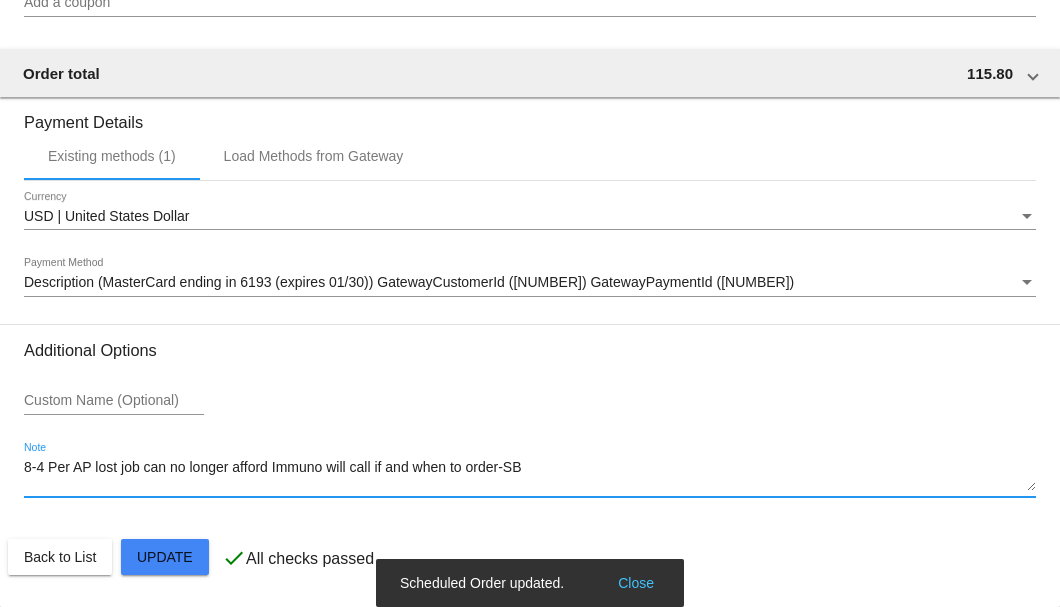 type on "8-4 Per AP lost job can no longer afford Immuno will call if and when to order-SB" 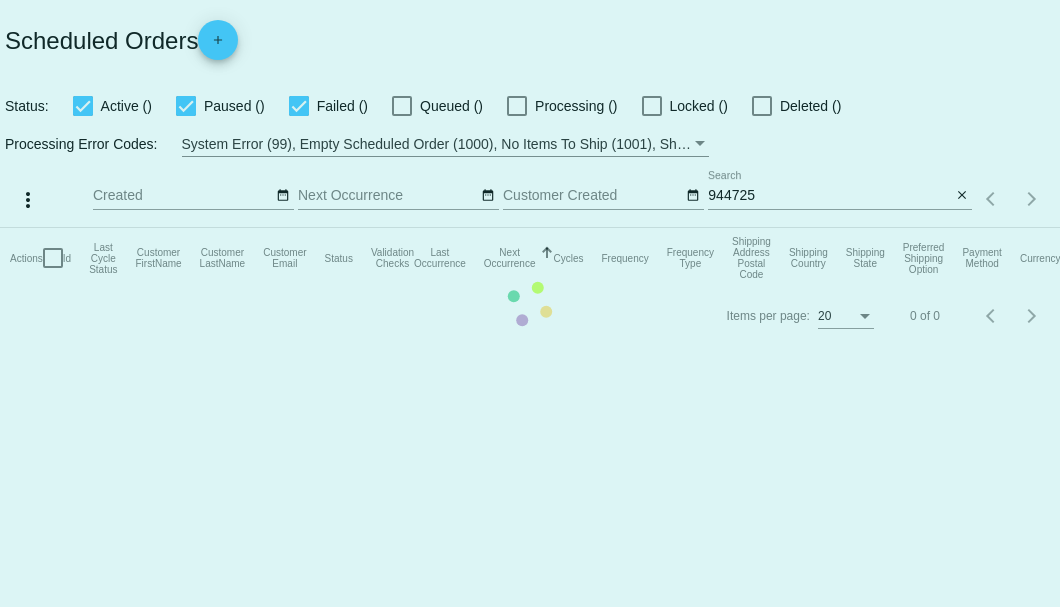 scroll, scrollTop: 0, scrollLeft: 0, axis: both 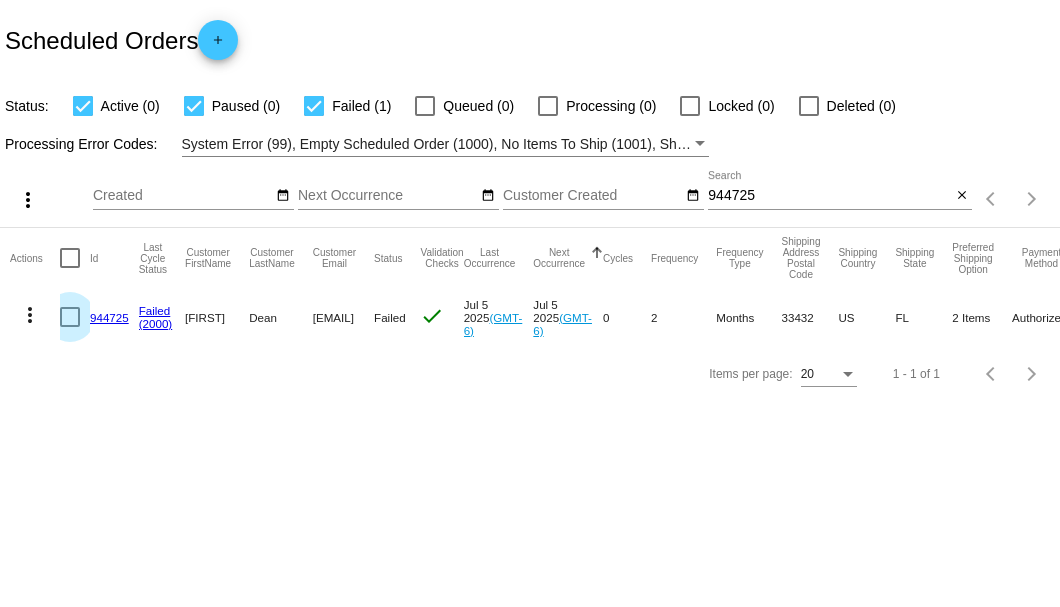 click at bounding box center [70, 317] 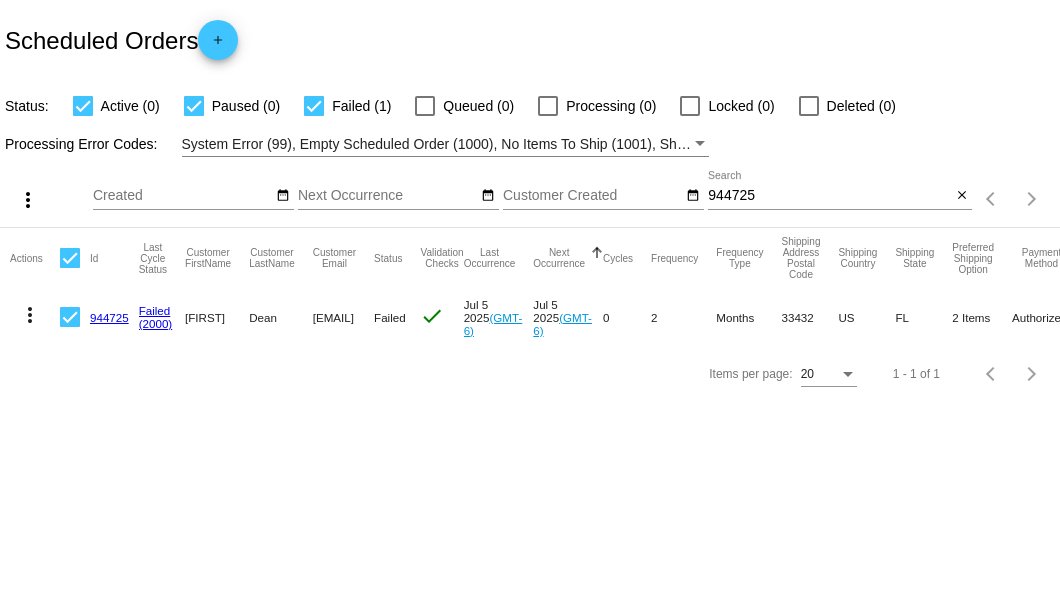 click on "more_vert" 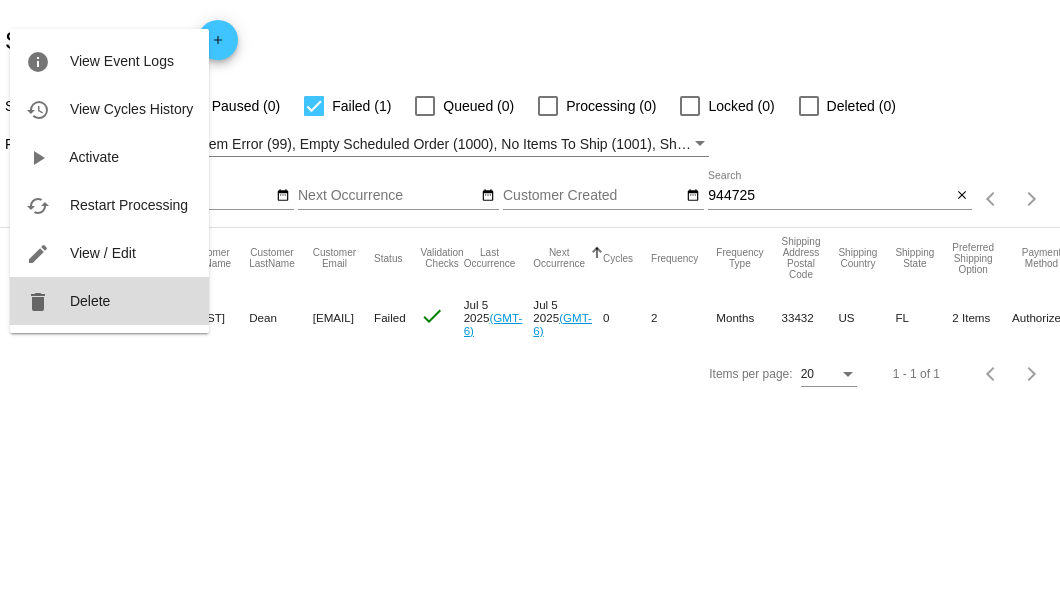 click on "Delete" at bounding box center (90, 301) 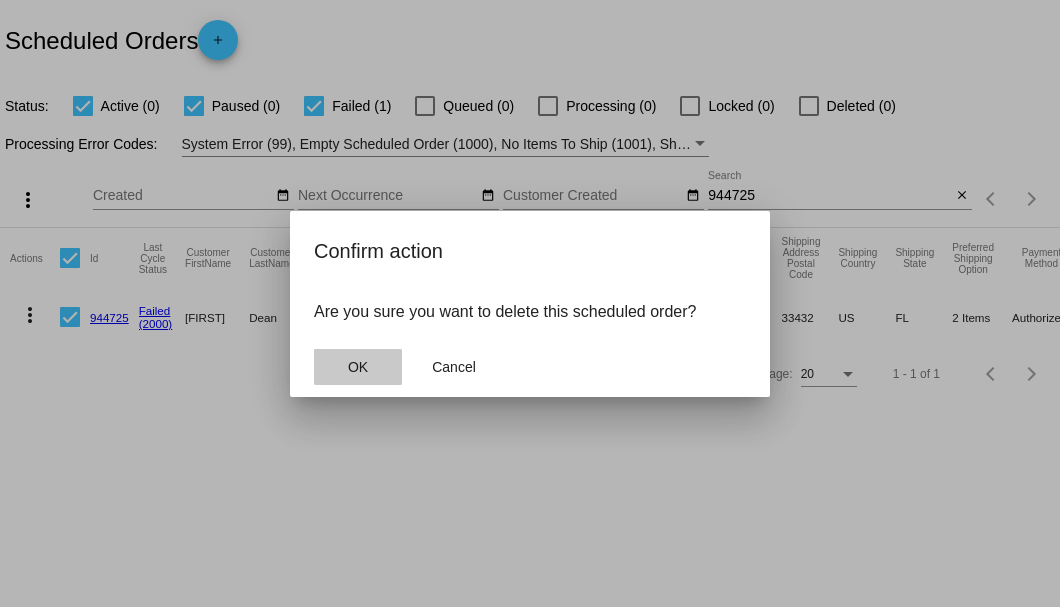 click on "OK" 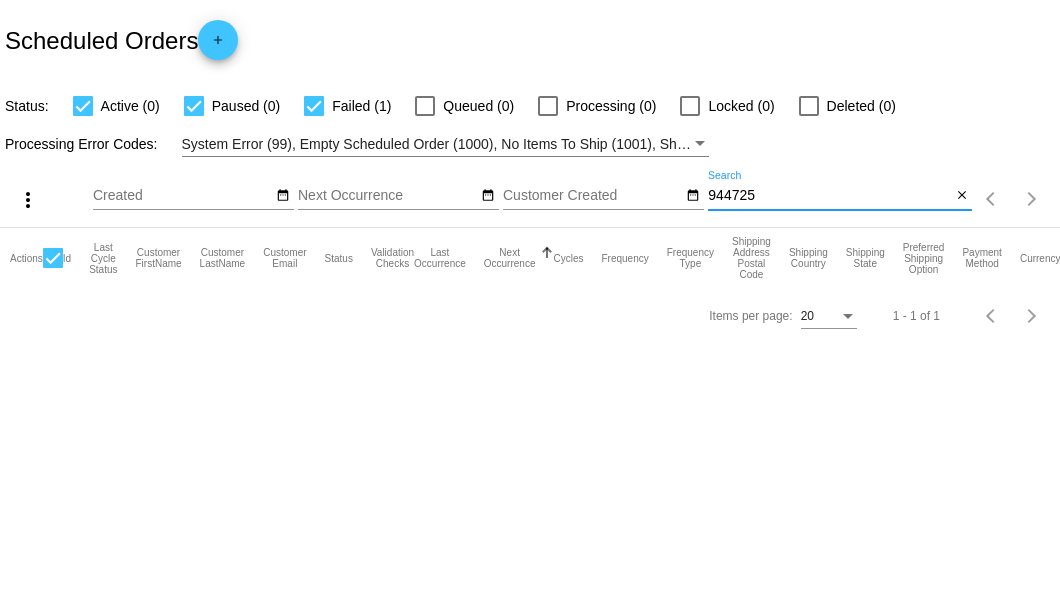 click on "944725" at bounding box center [829, 196] 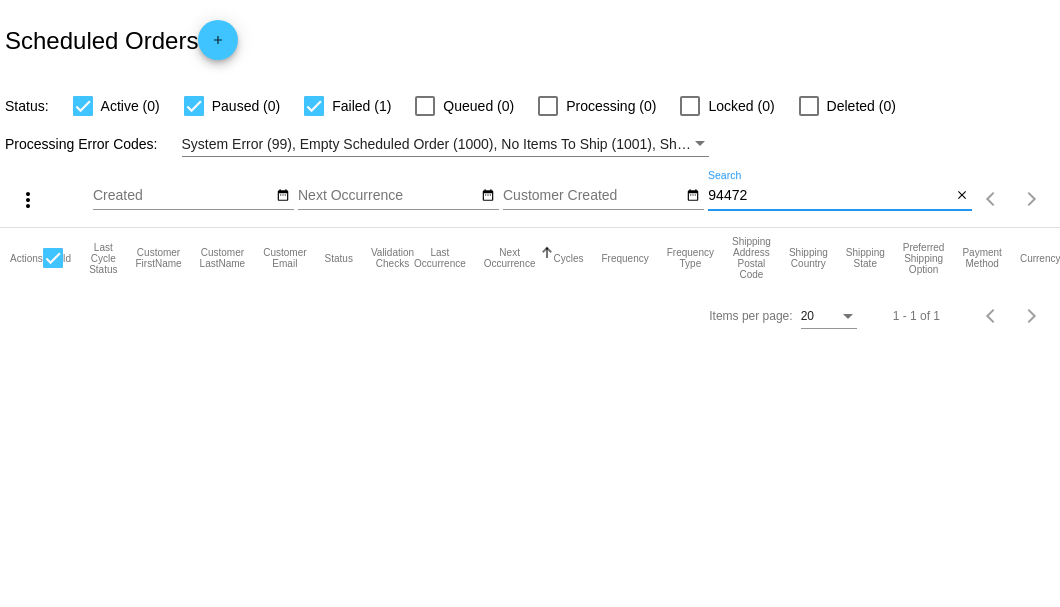 type on "944725" 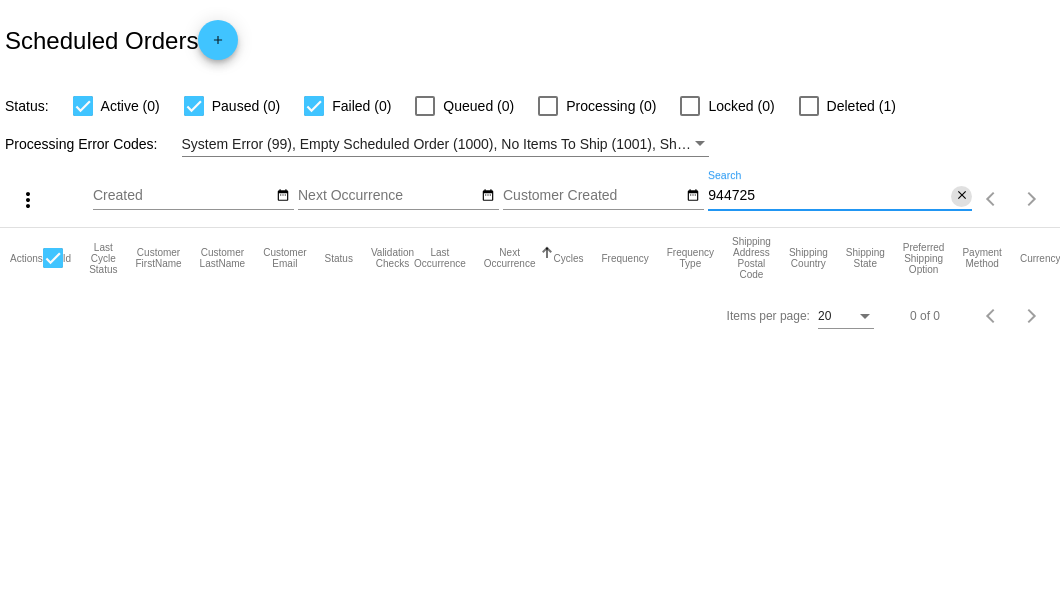 click on "close" 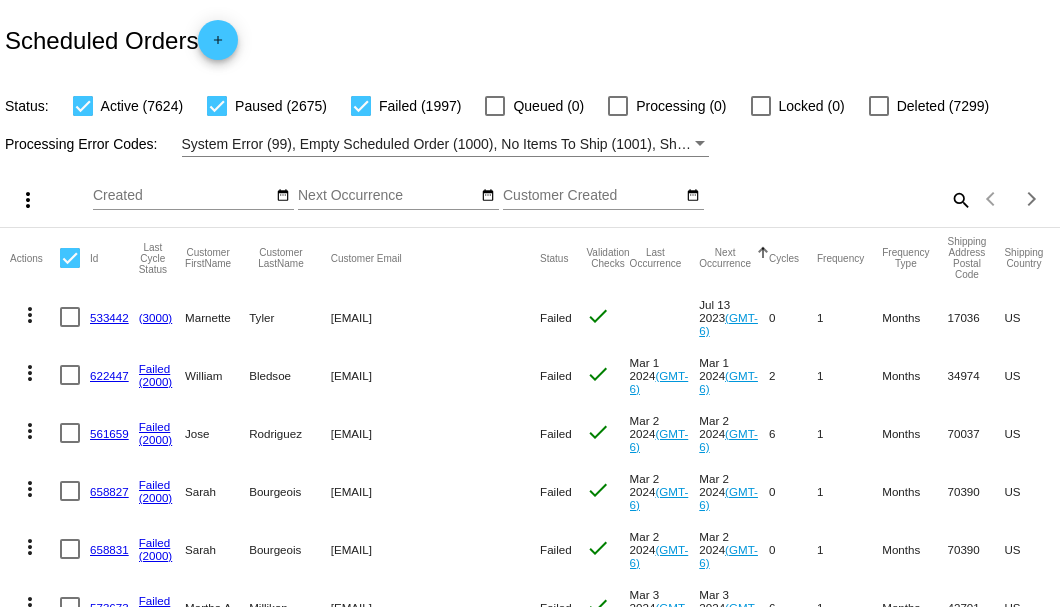 click on "search" 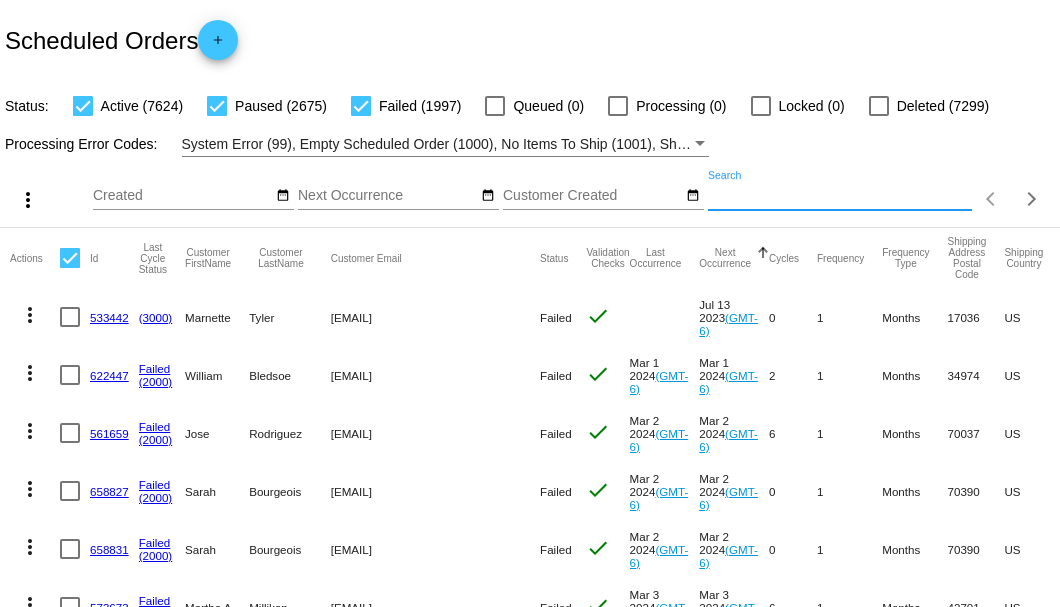 click on "Search" at bounding box center (840, 196) 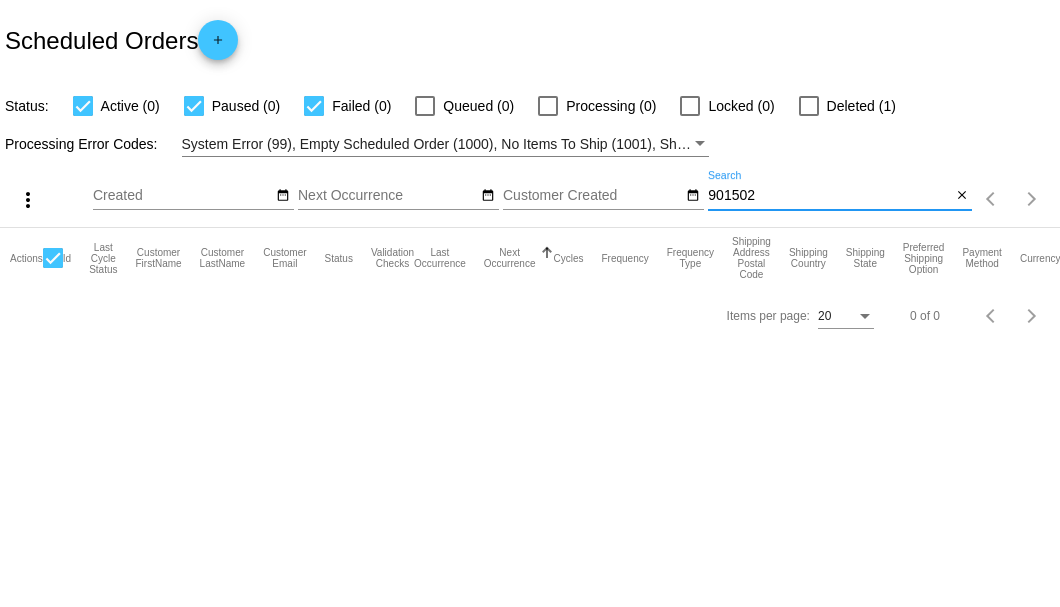 click on "901502" at bounding box center [829, 196] 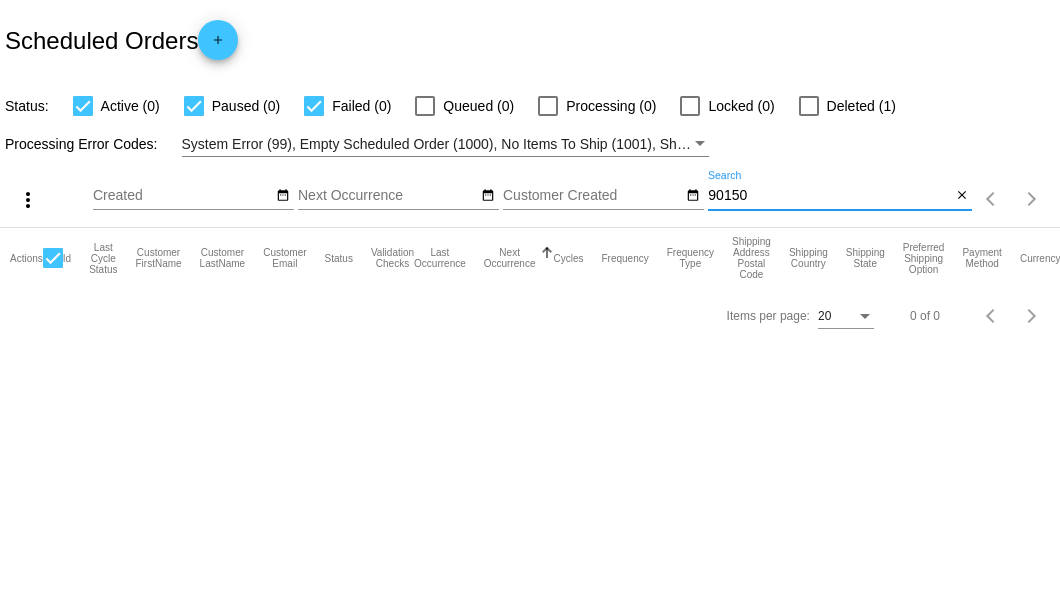 type on "901502" 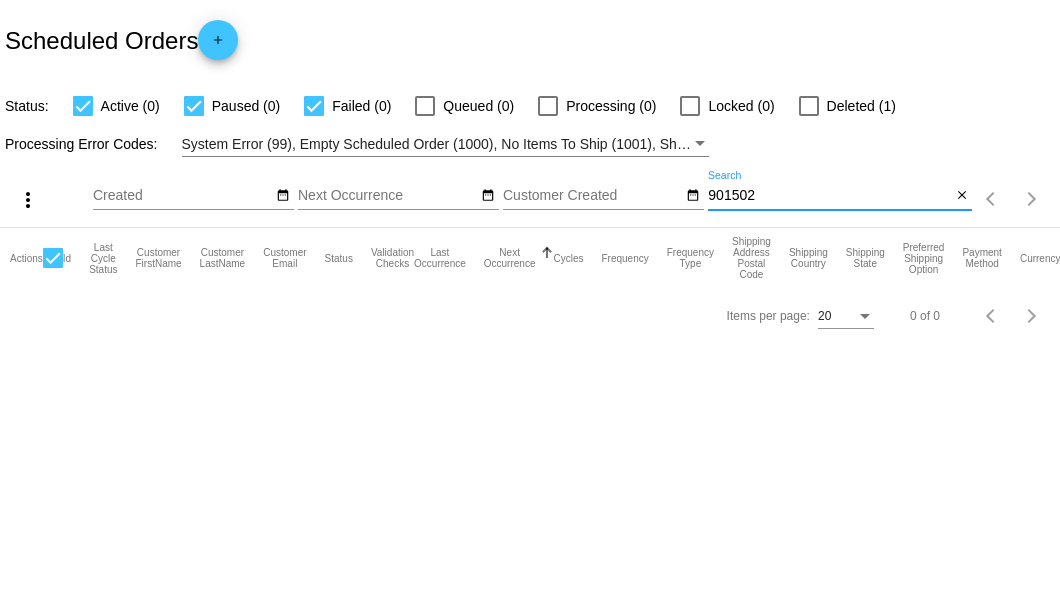click at bounding box center (809, 106) 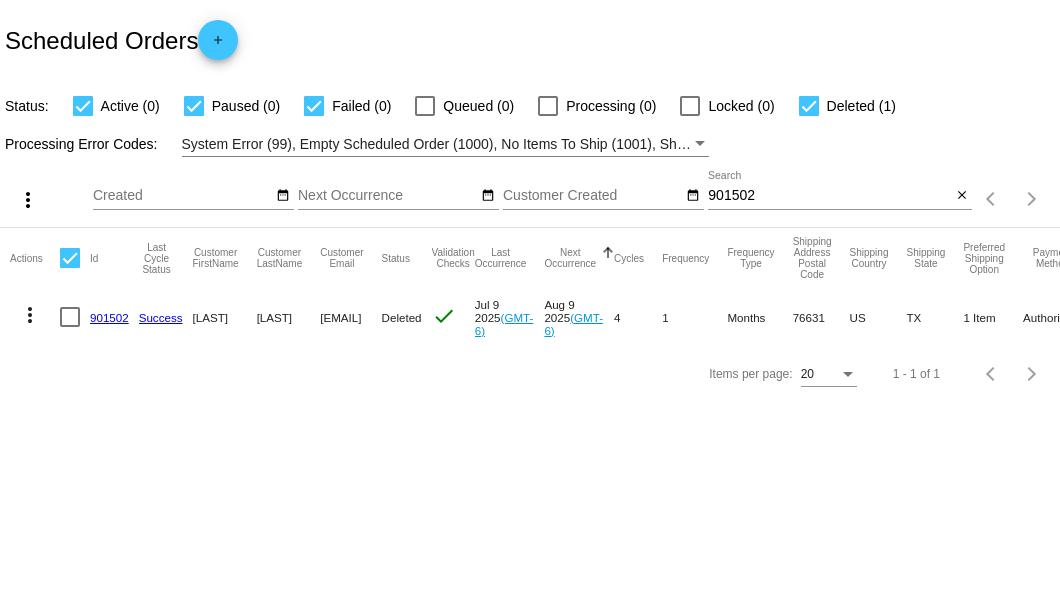 click on "901502" 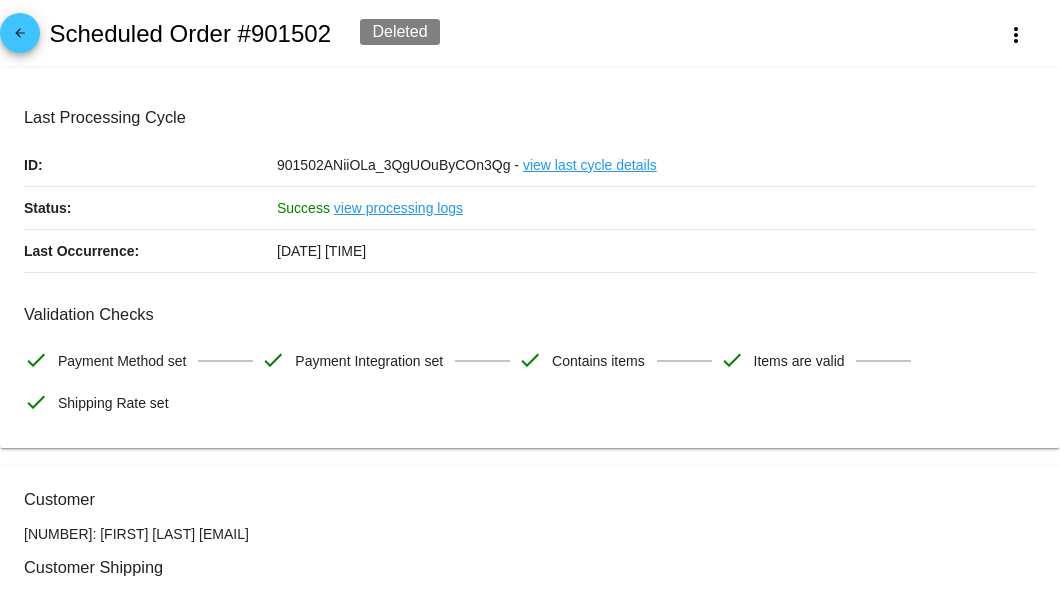 scroll, scrollTop: 200, scrollLeft: 0, axis: vertical 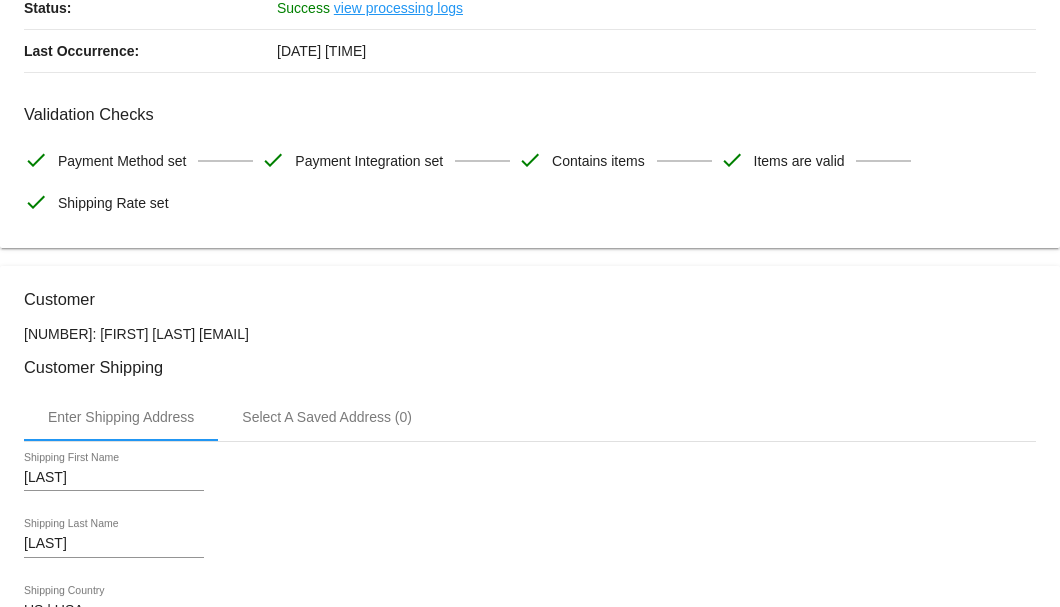 drag, startPoint x: 359, startPoint y: 334, endPoint x: 200, endPoint y: 333, distance: 159.00314 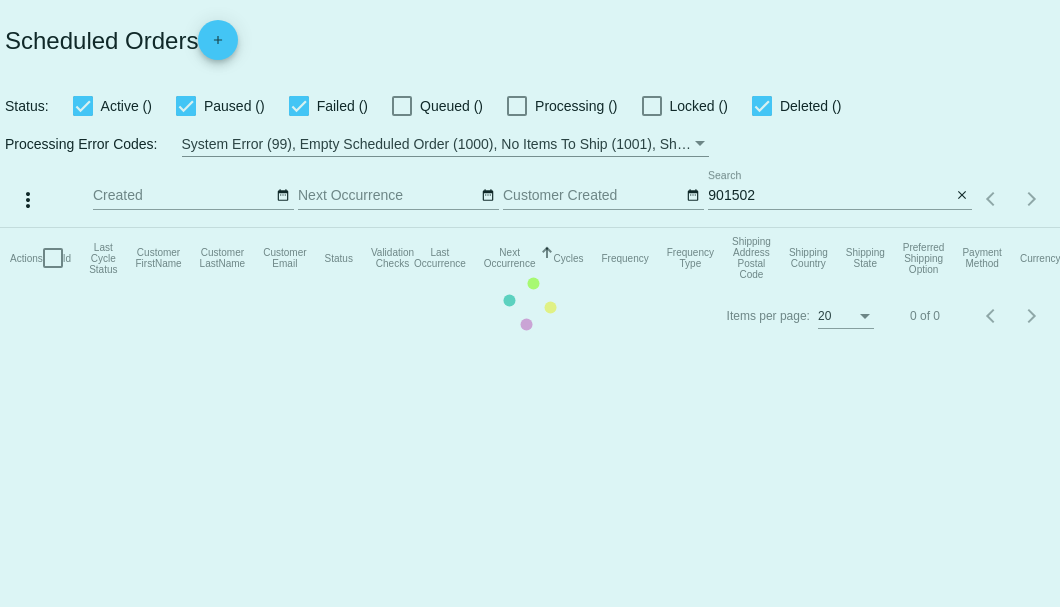 scroll, scrollTop: 0, scrollLeft: 0, axis: both 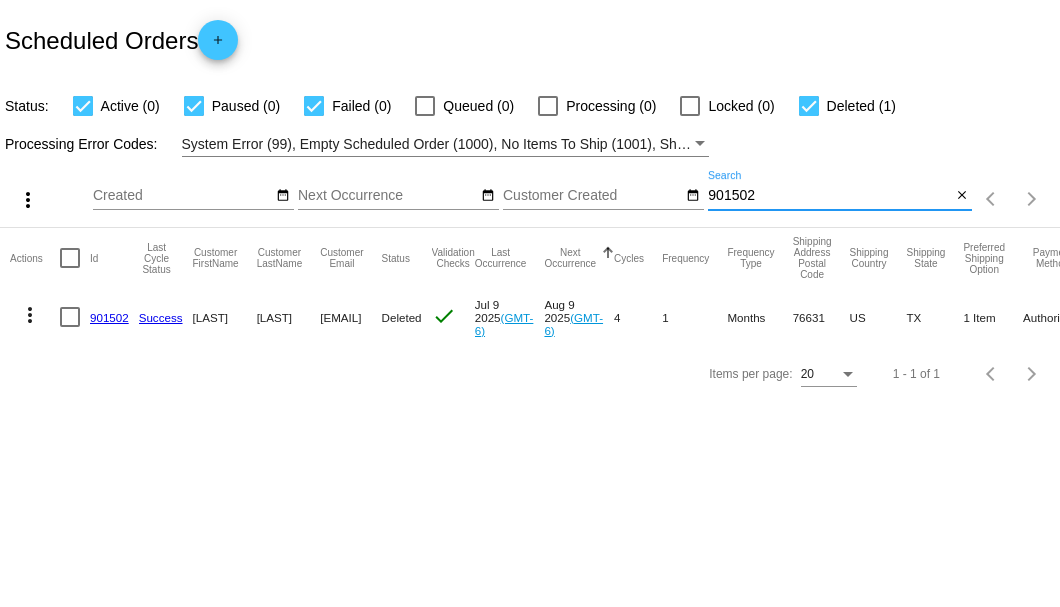 click on "901502" at bounding box center [829, 196] 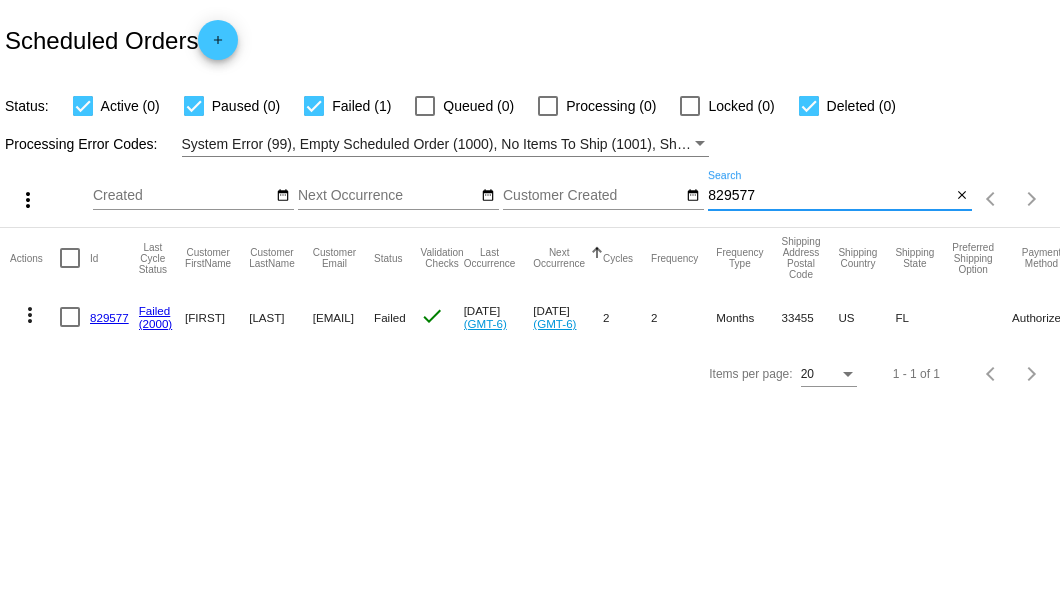 type on "829577" 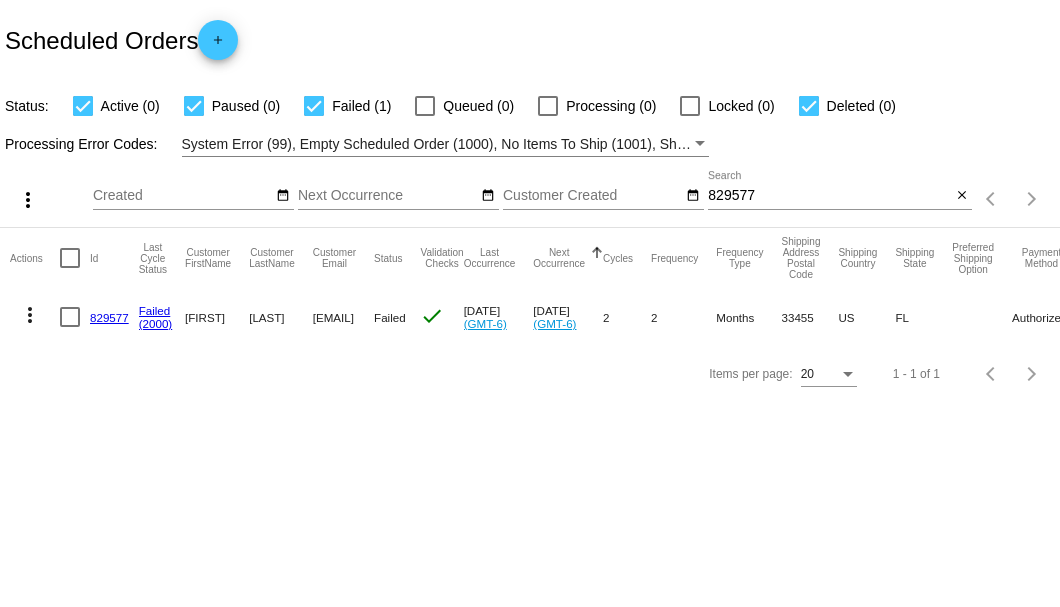 click on "829577" 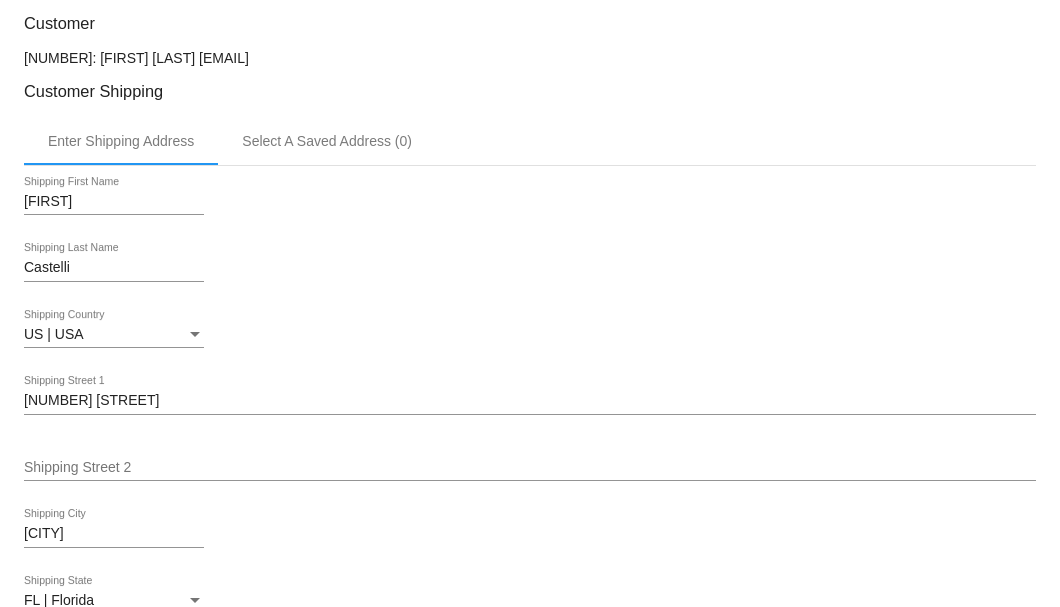 scroll, scrollTop: 400, scrollLeft: 0, axis: vertical 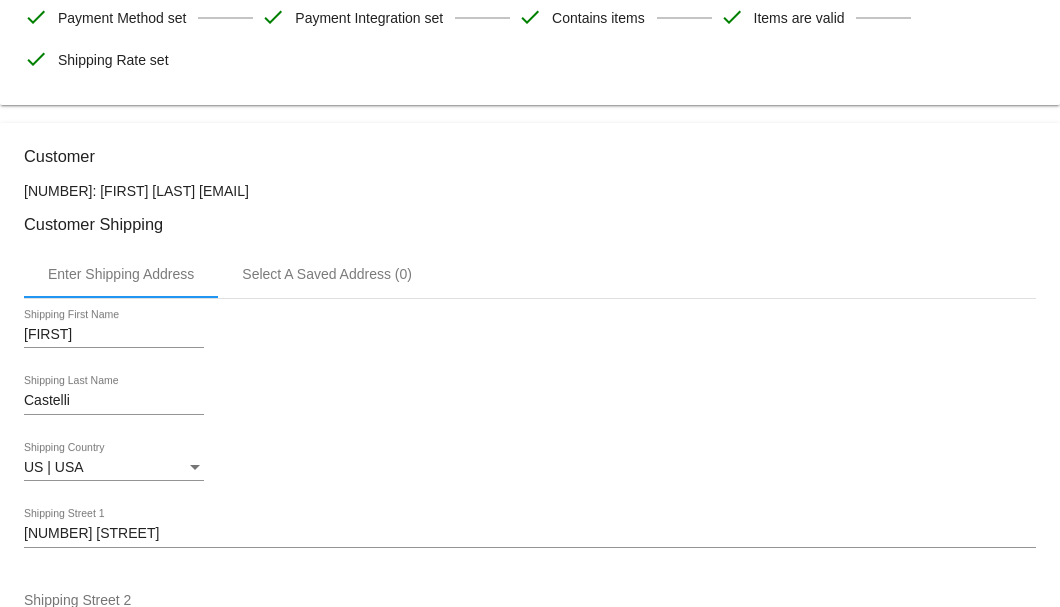drag, startPoint x: 330, startPoint y: 192, endPoint x: 169, endPoint y: 189, distance: 161.02795 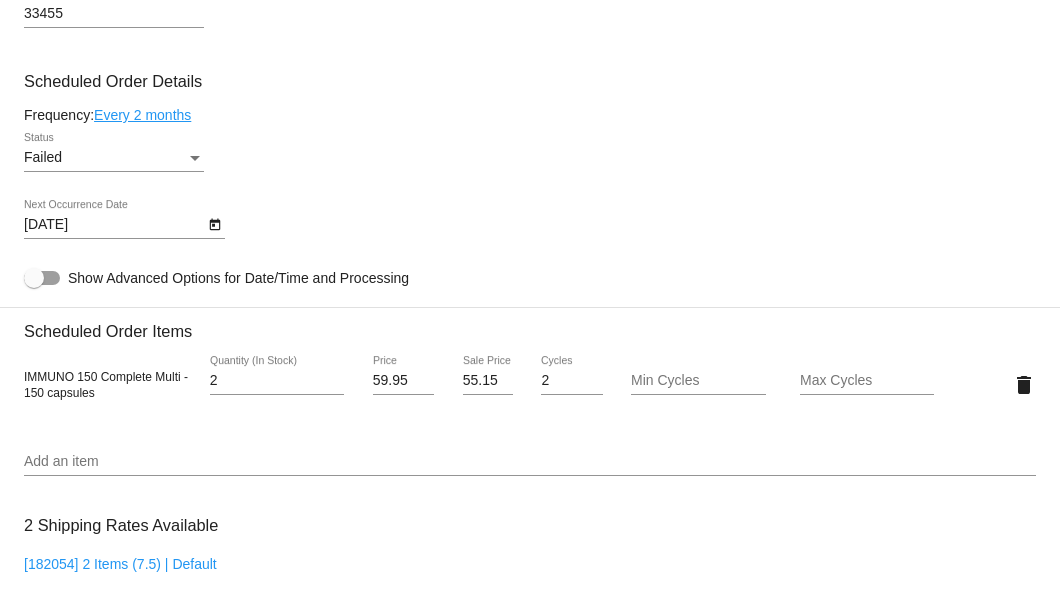 scroll, scrollTop: 920, scrollLeft: 0, axis: vertical 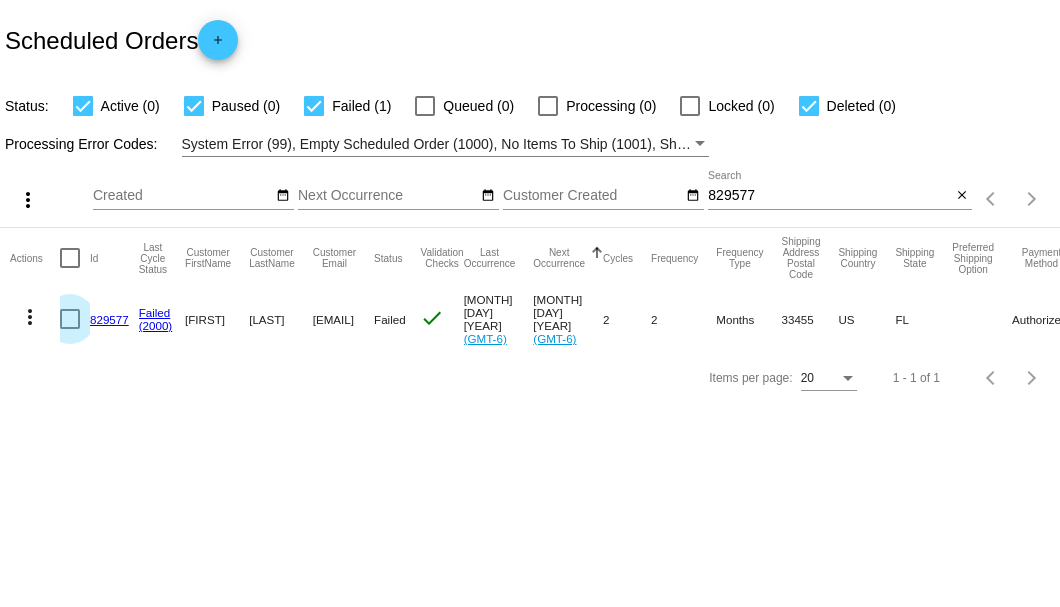 click at bounding box center [70, 319] 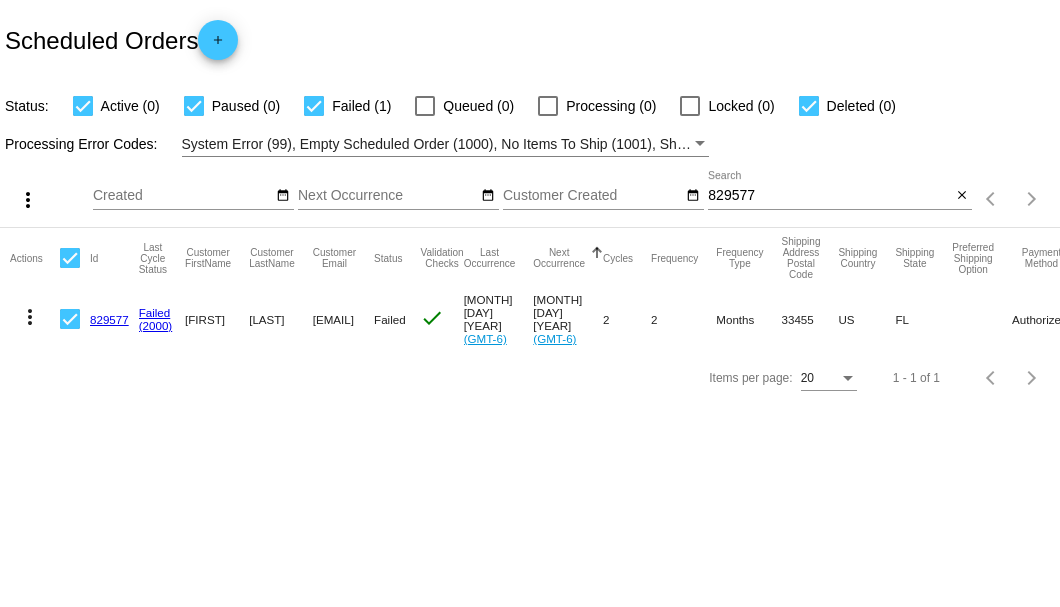 click on "more_vert" 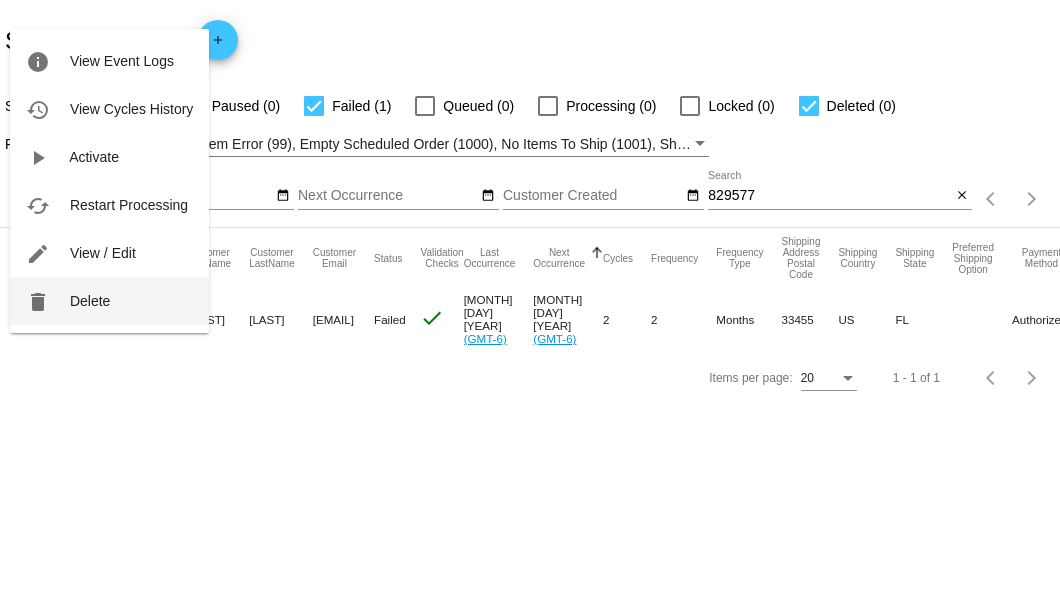 click on "delete
Delete" at bounding box center [109, 301] 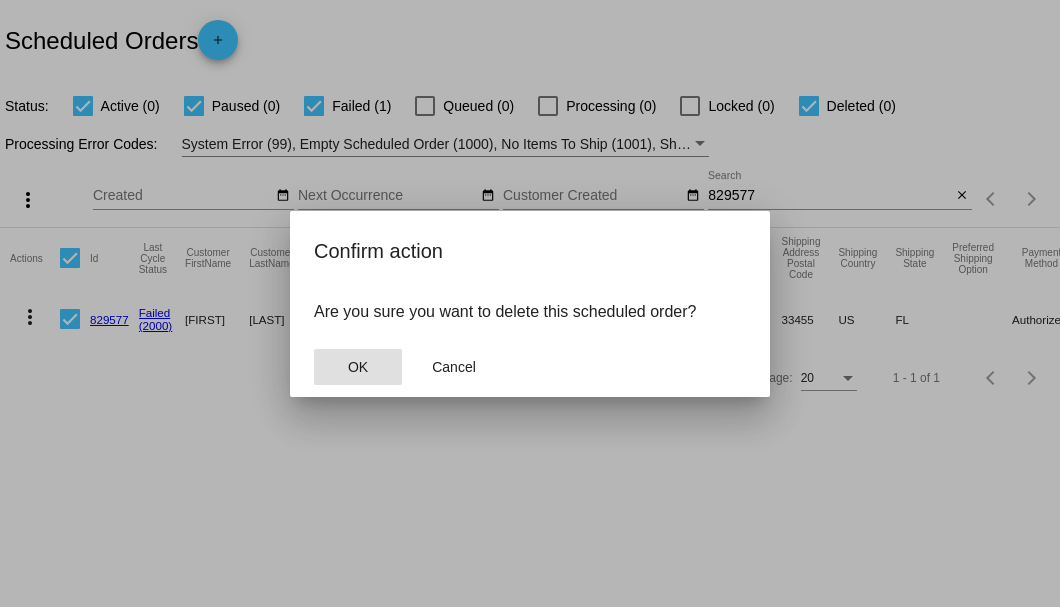 click on "OK" 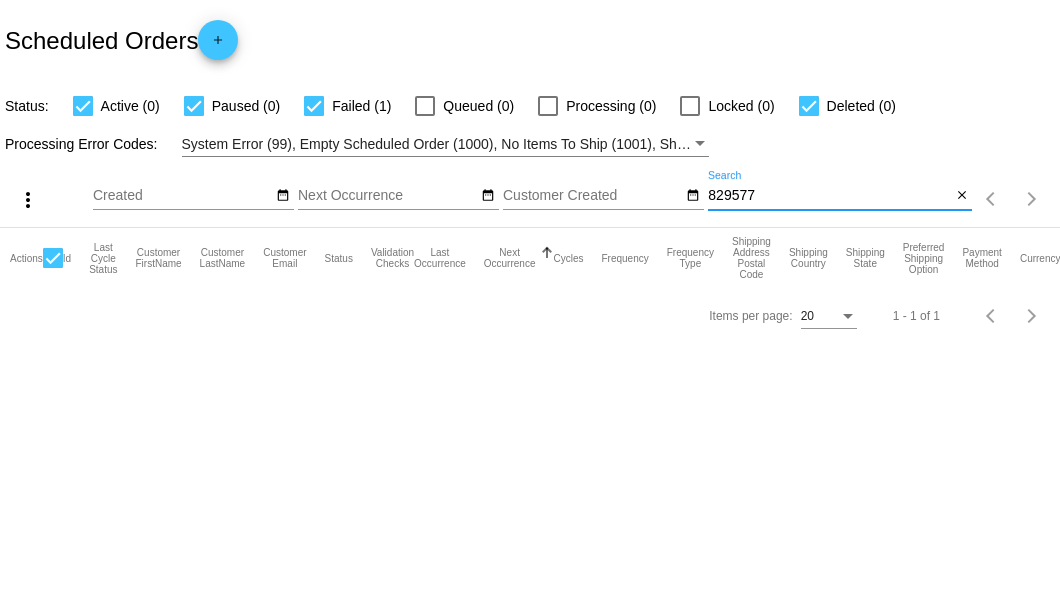 click on "829577" at bounding box center (829, 196) 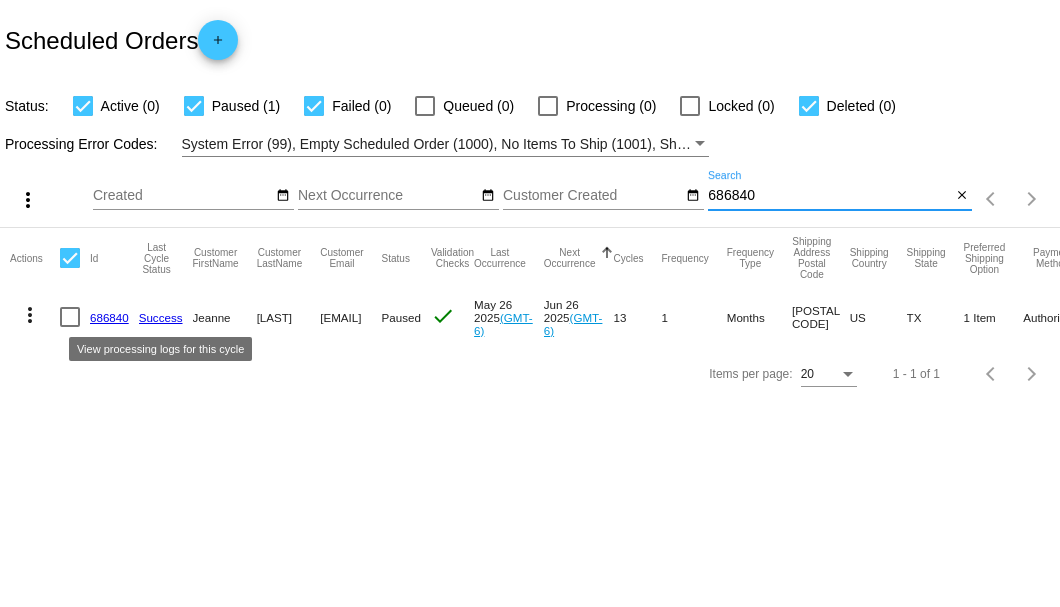 type on "686840" 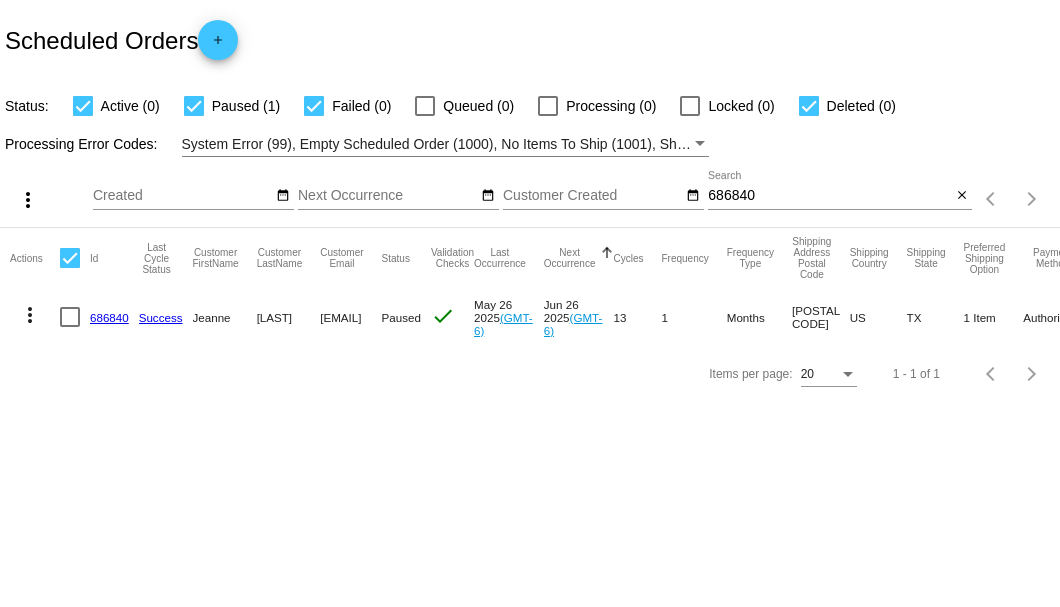 click on "686840" 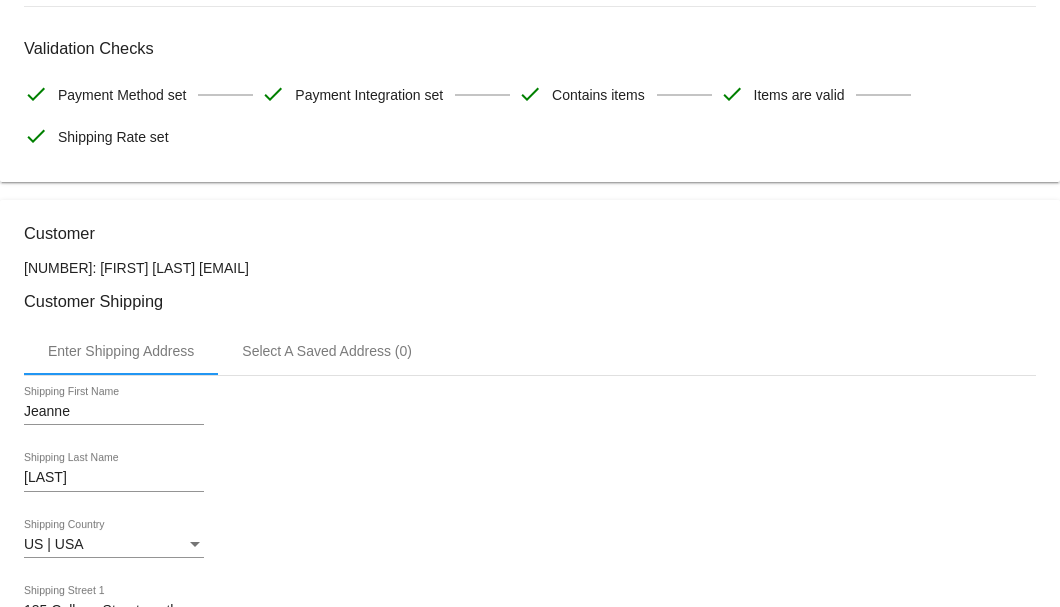 scroll, scrollTop: 200, scrollLeft: 0, axis: vertical 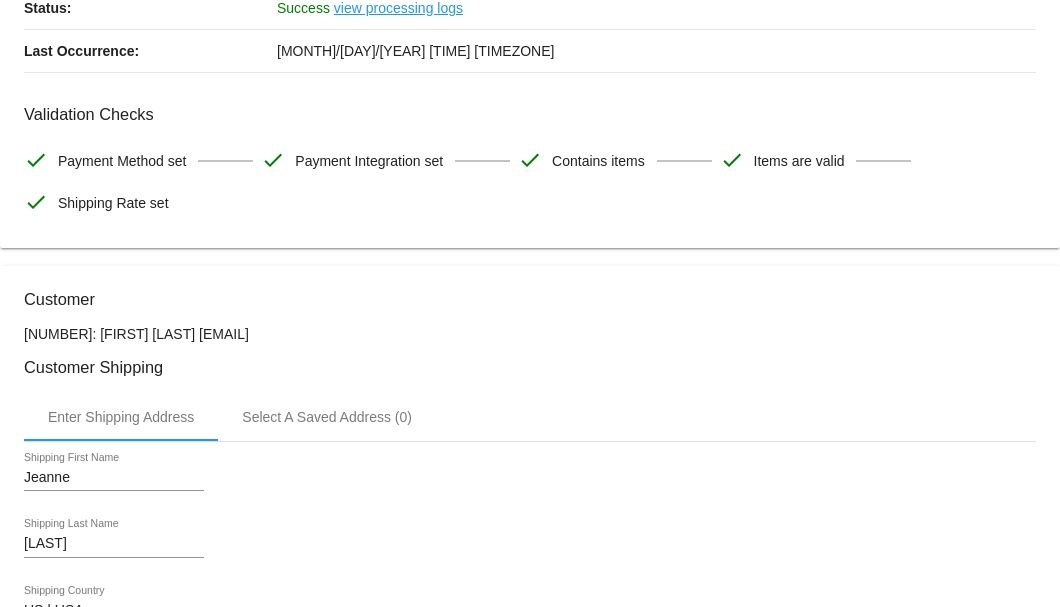 drag, startPoint x: 370, startPoint y: 334, endPoint x: 200, endPoint y: 332, distance: 170.01176 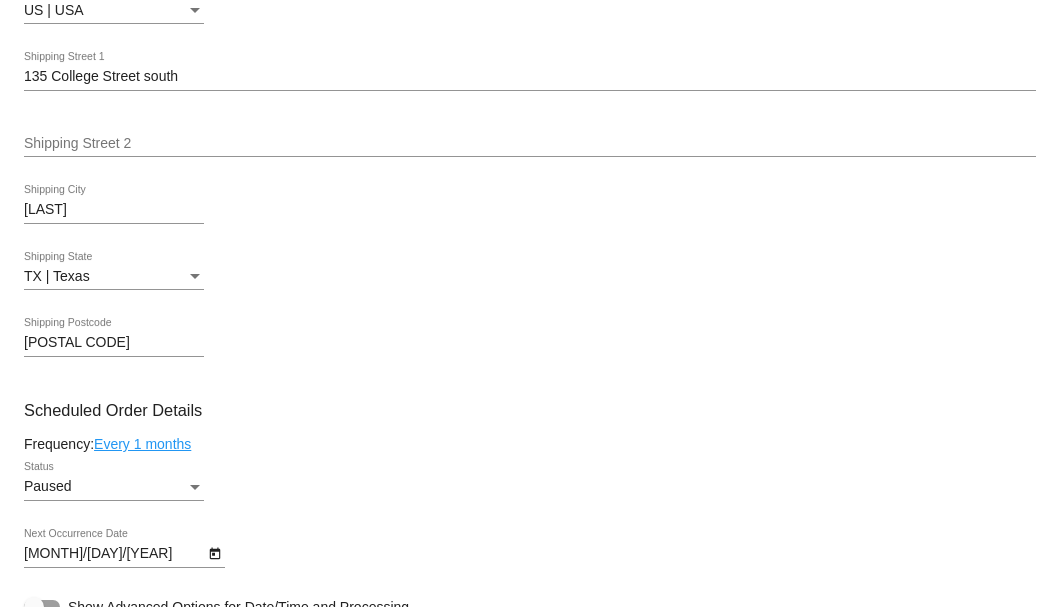 scroll, scrollTop: 933, scrollLeft: 0, axis: vertical 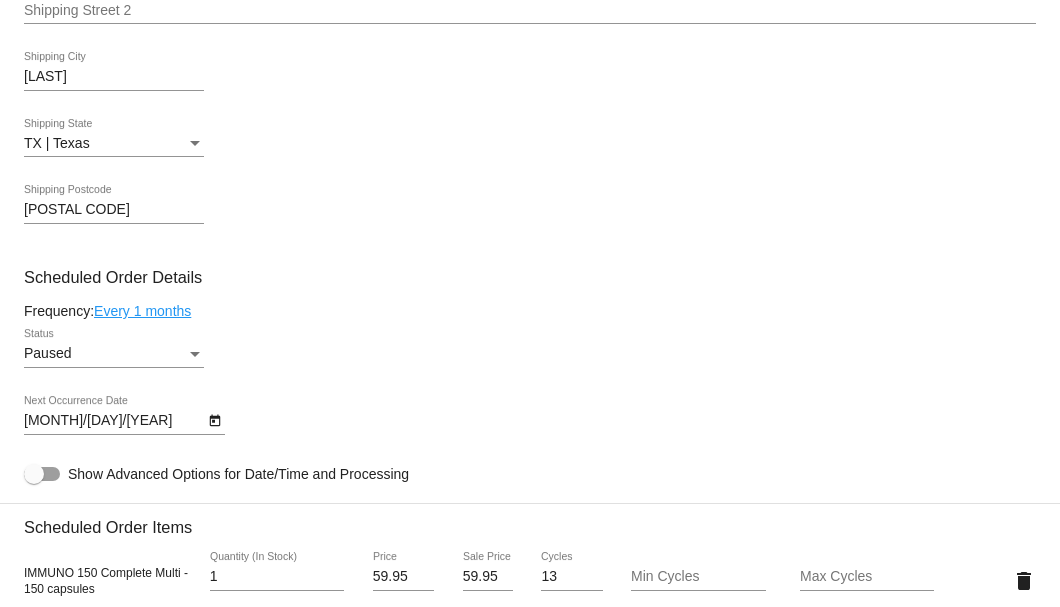 click at bounding box center (195, 354) 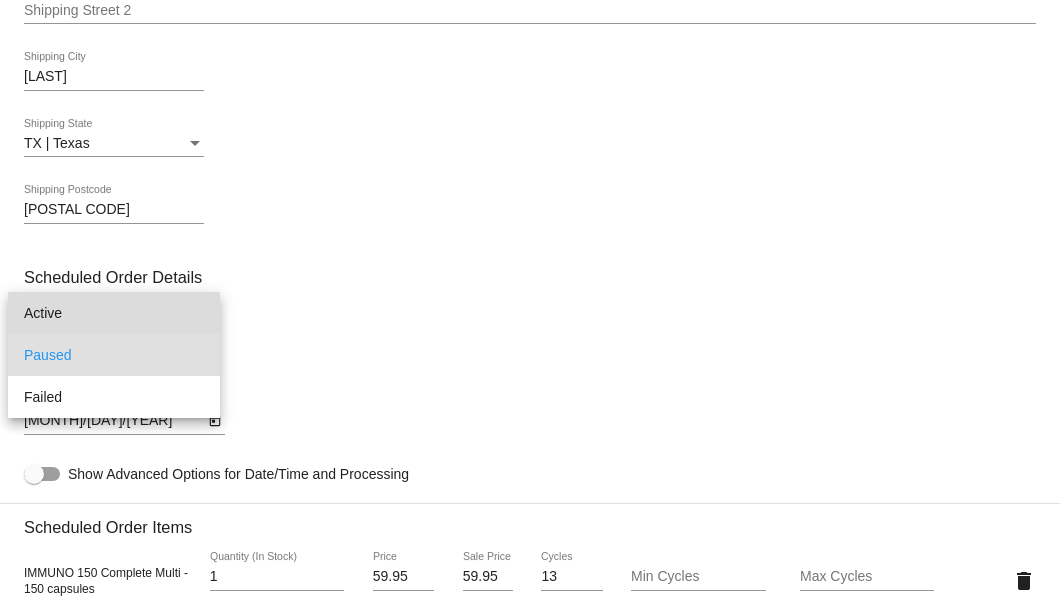 click on "Active" at bounding box center (114, 313) 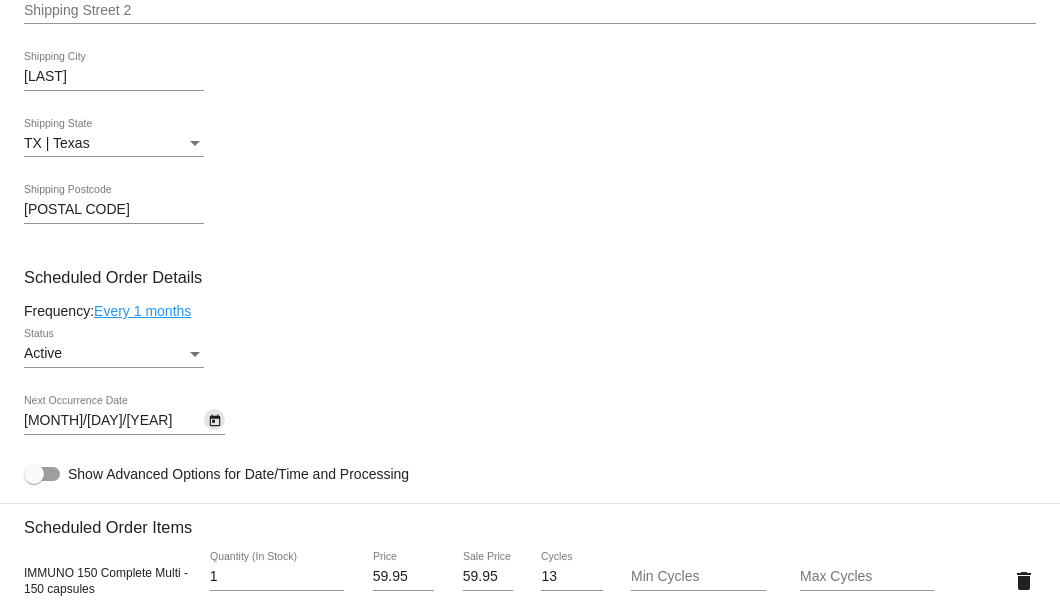 click 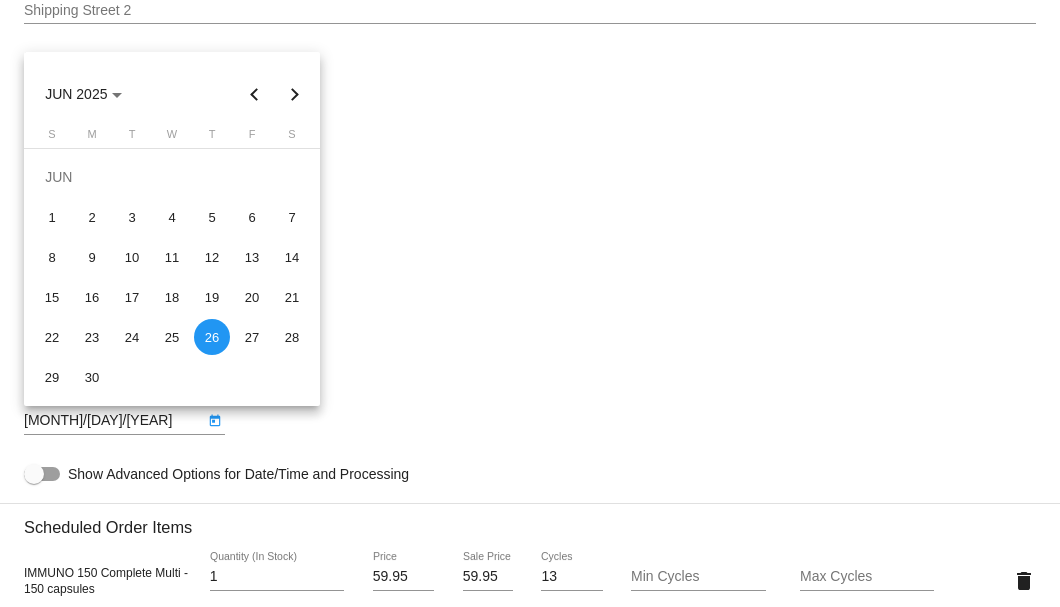 click at bounding box center [295, 94] 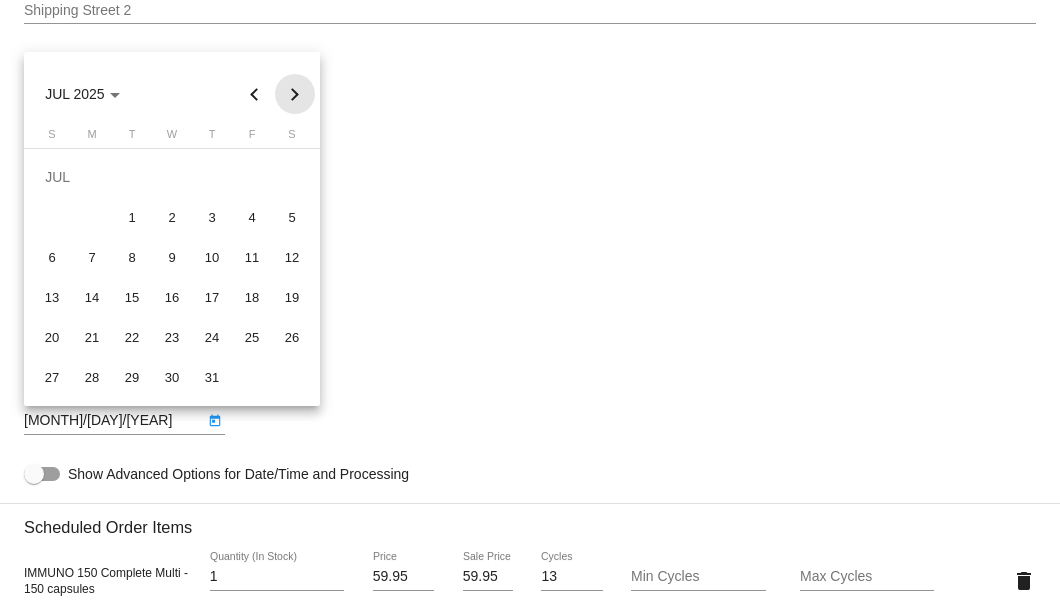 click at bounding box center (295, 94) 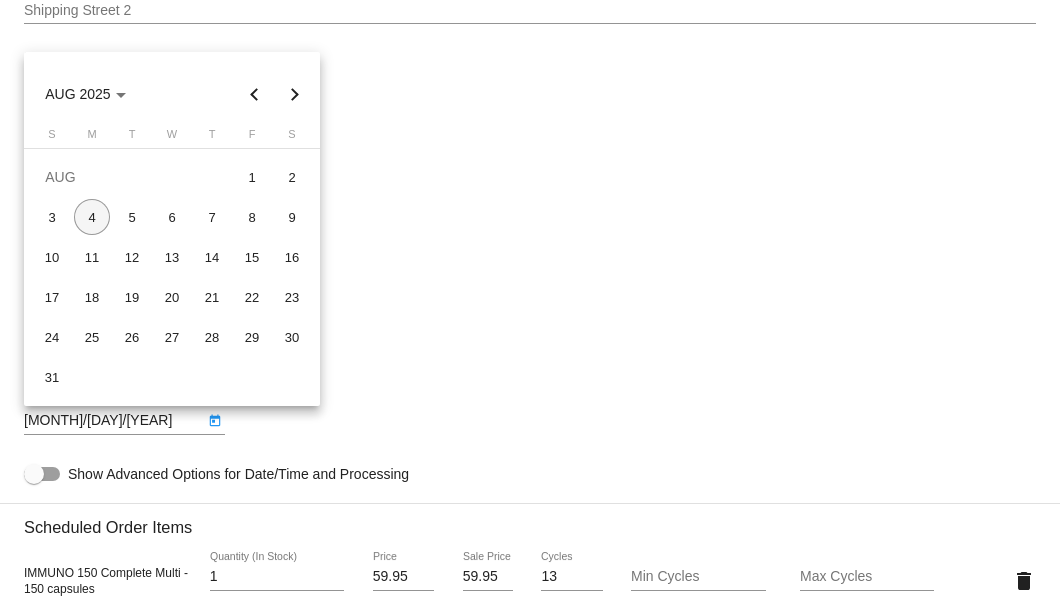 click on "4" at bounding box center (92, 217) 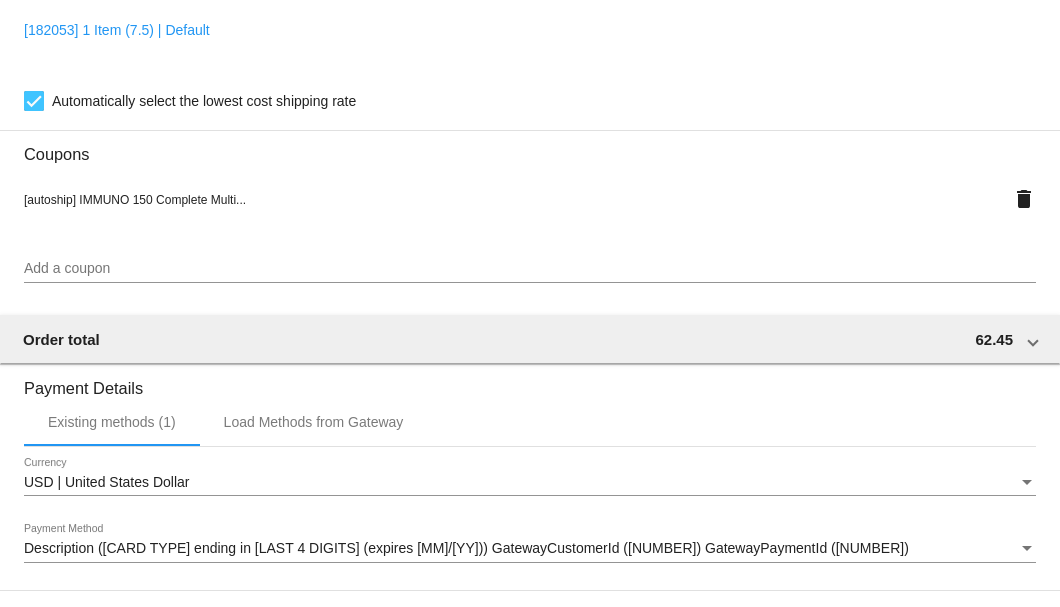 scroll, scrollTop: 1930, scrollLeft: 0, axis: vertical 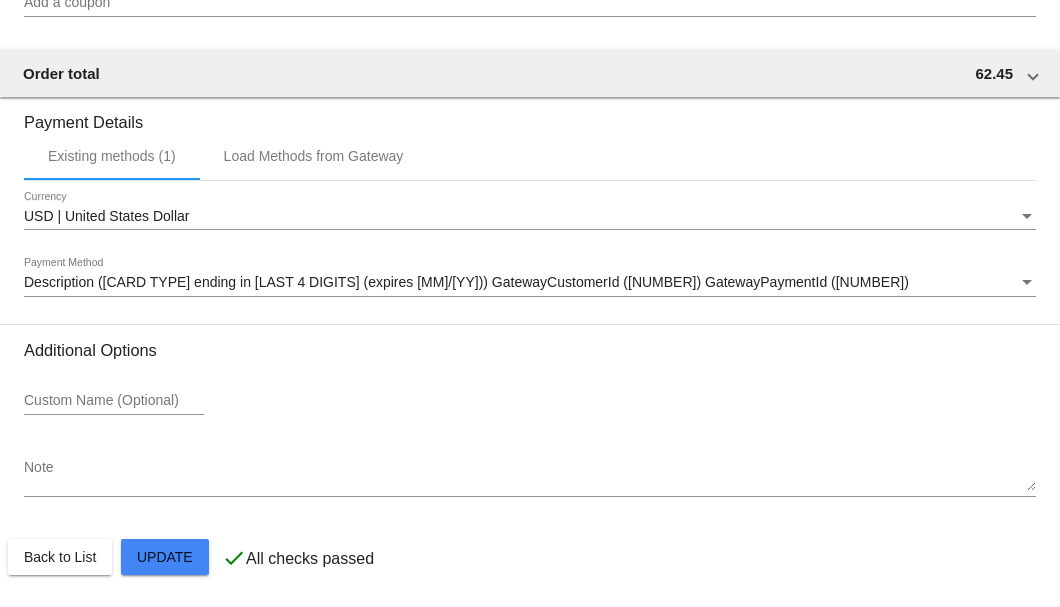 click on "Customer
4411377: Jeanne Pendleton
jpendleton823@gmail.com
Customer Shipping
Enter Shipping Address Select A Saved Address (0)
Jeanne
Shipping First Name
Pendleton
Shipping Last Name
US | USA
Shipping Country
135 College Street south
Shipping Street 1
Shipping Street 2
Keller
Shipping City
TX | Texas
Shipping State
76248
Shipping Postcode
Scheduled Order Details
Frequency:
Every 1 months
Active
Status 1" 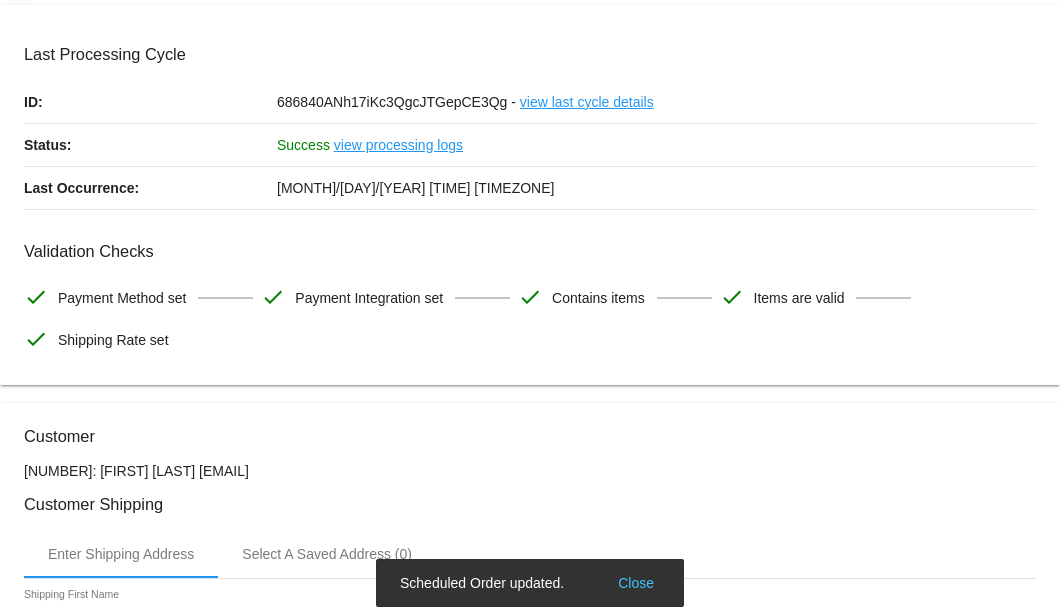 scroll, scrollTop: 0, scrollLeft: 0, axis: both 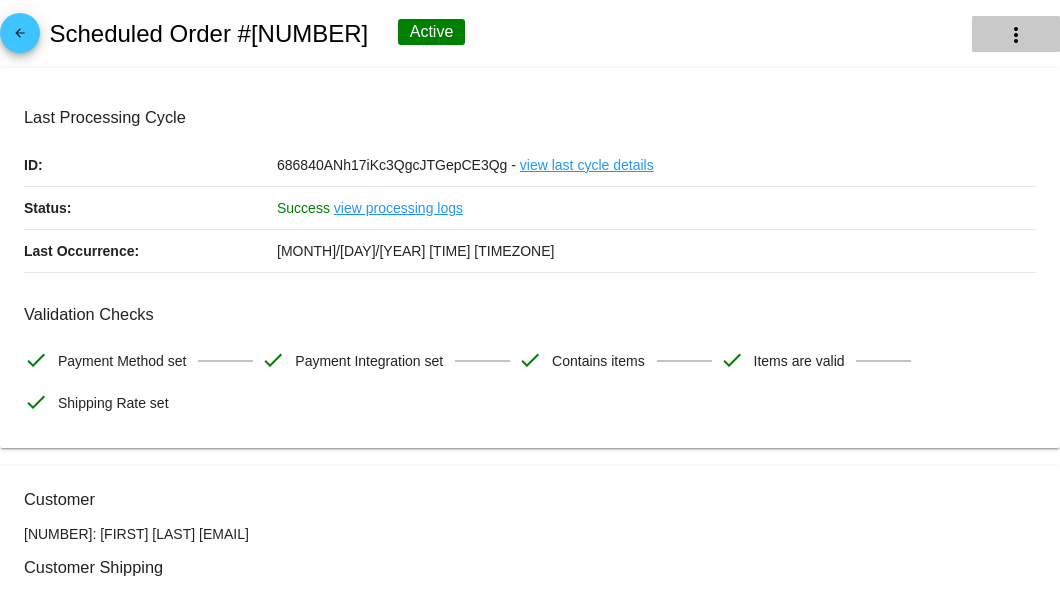 click on "more_vert" 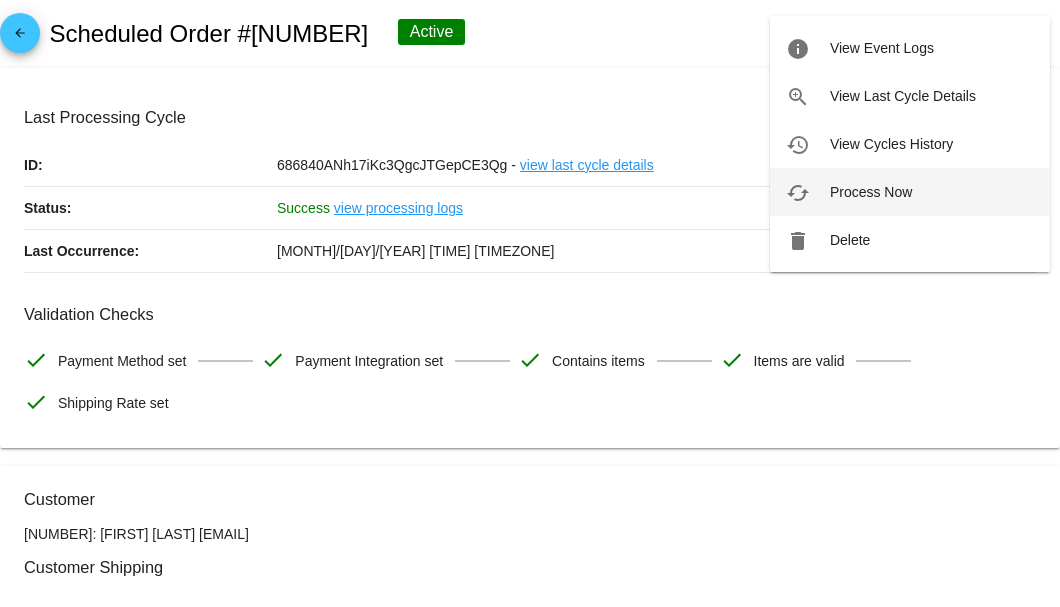 click on "Process Now" at bounding box center [871, 192] 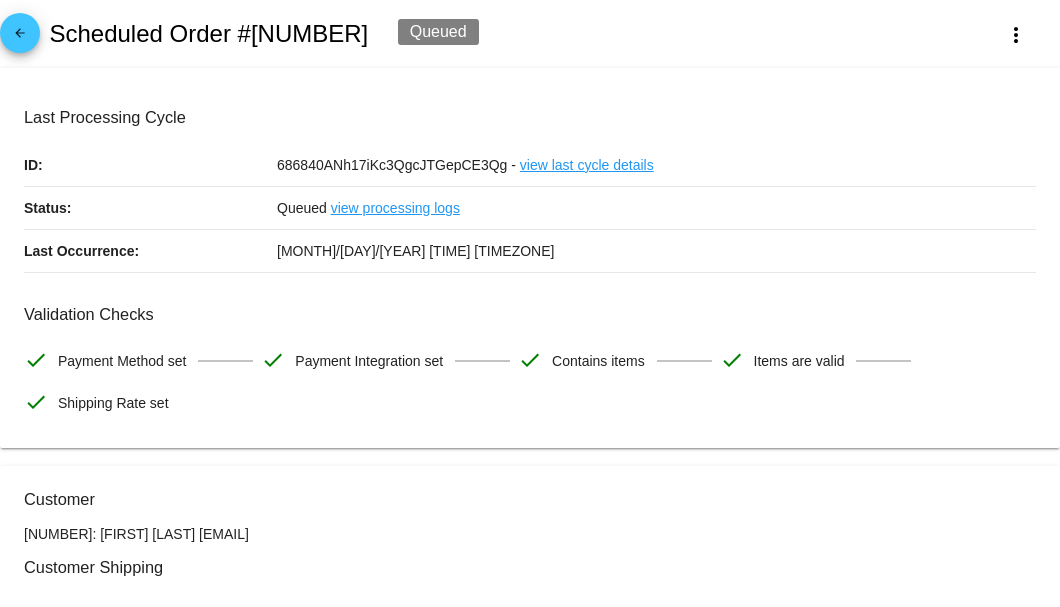 scroll, scrollTop: 200, scrollLeft: 0, axis: vertical 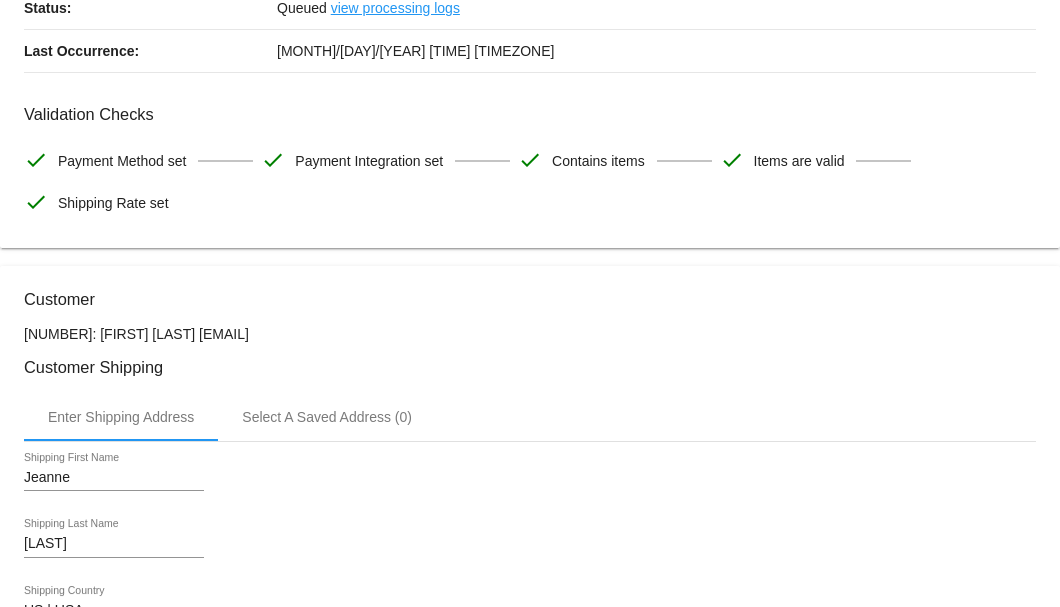 drag, startPoint x: 364, startPoint y: 336, endPoint x: 200, endPoint y: 335, distance: 164.00305 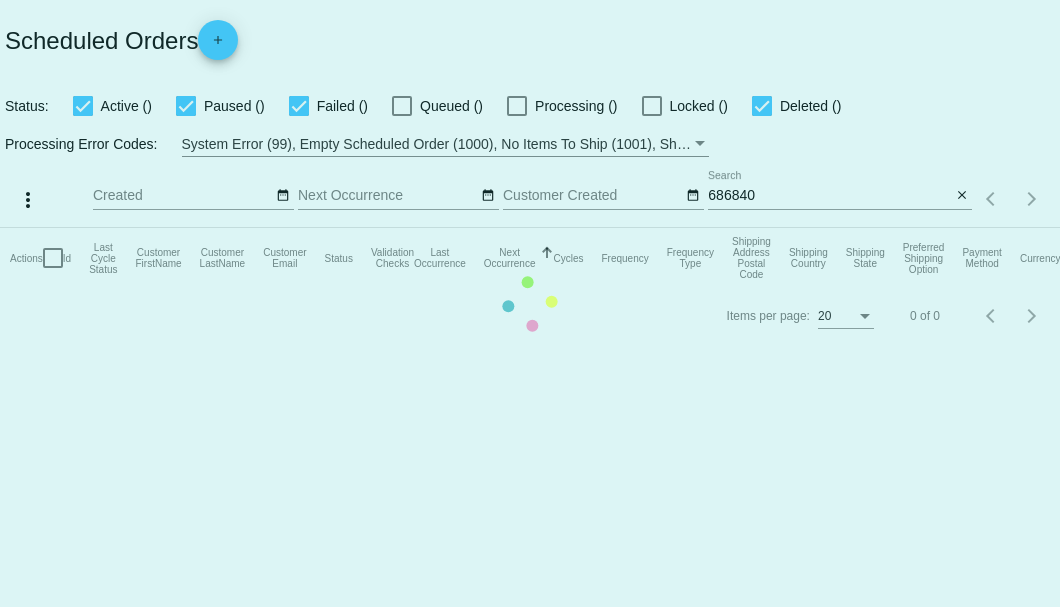 scroll, scrollTop: 0, scrollLeft: 0, axis: both 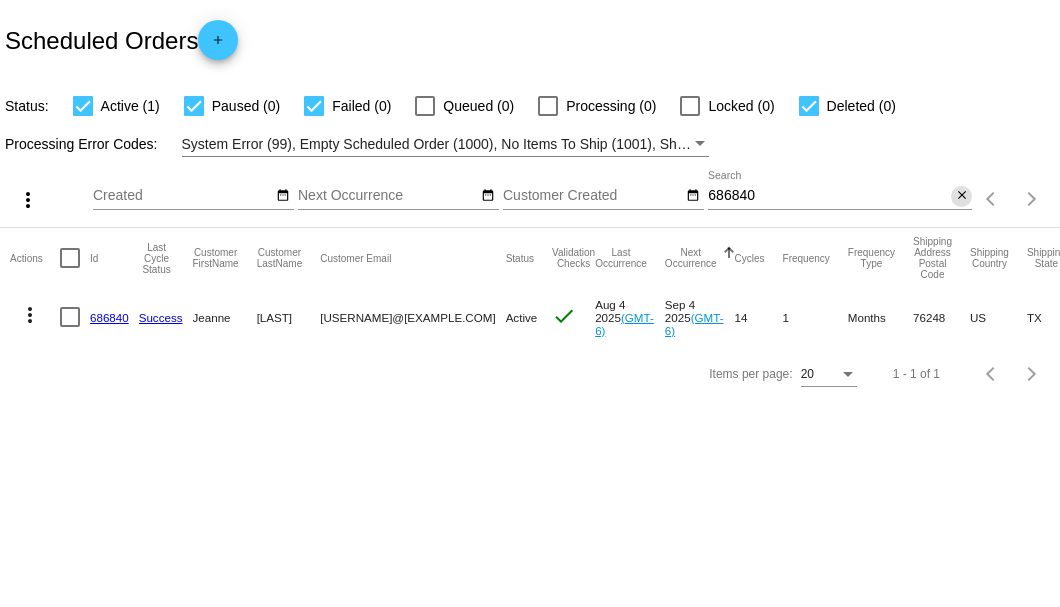 click on "close" 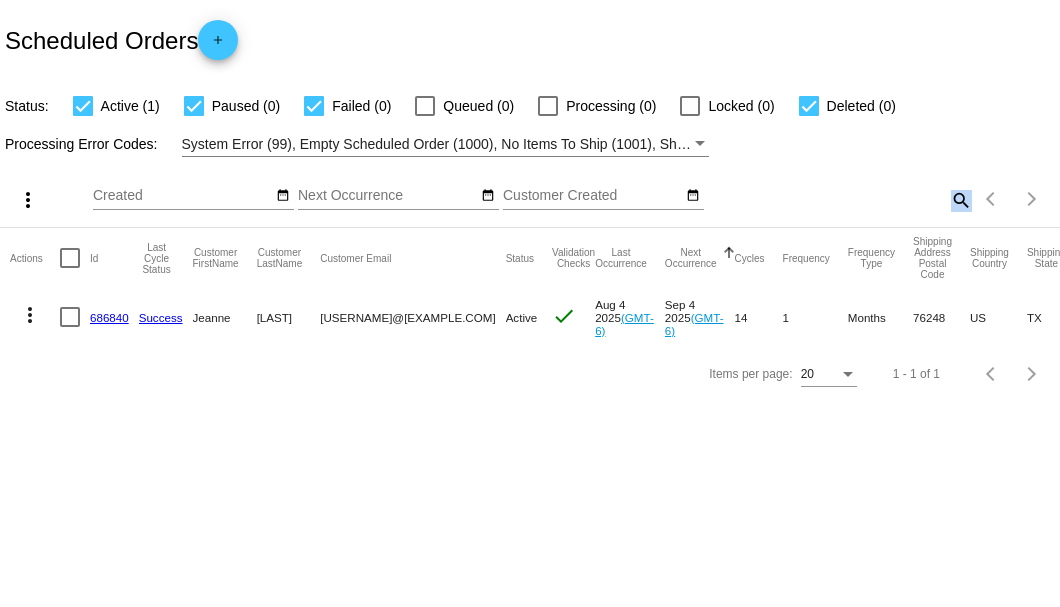 click on "search" 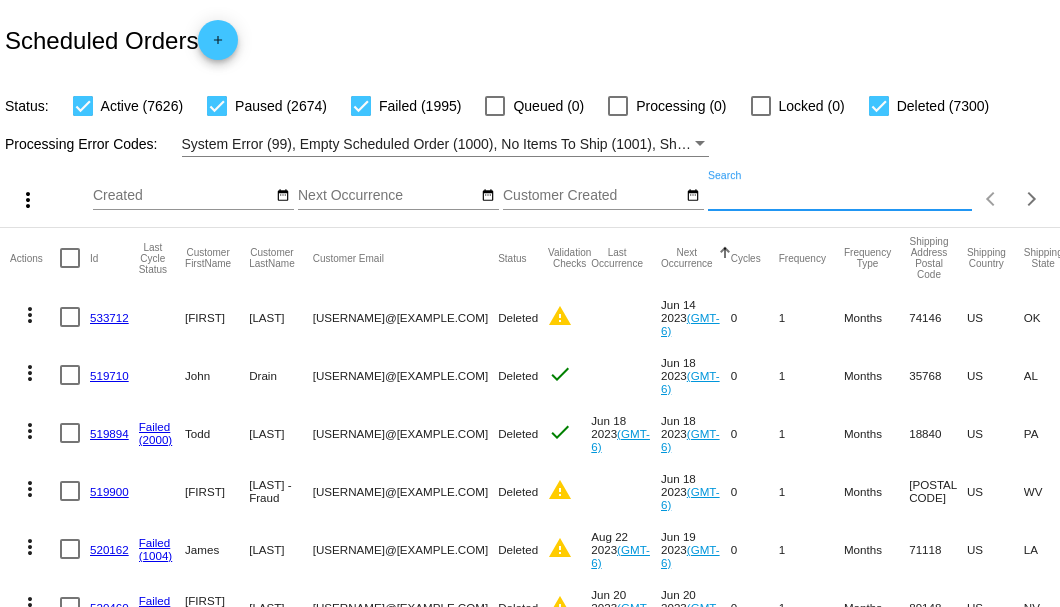 click on "Search" at bounding box center (840, 196) 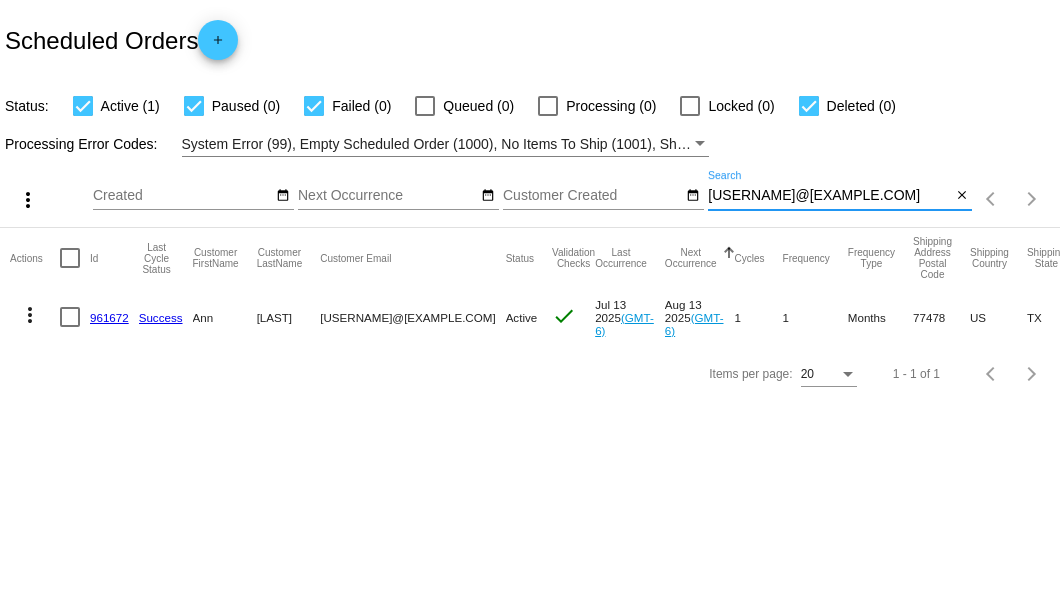 type on "[USERNAME]@[EXAMPLE.COM]" 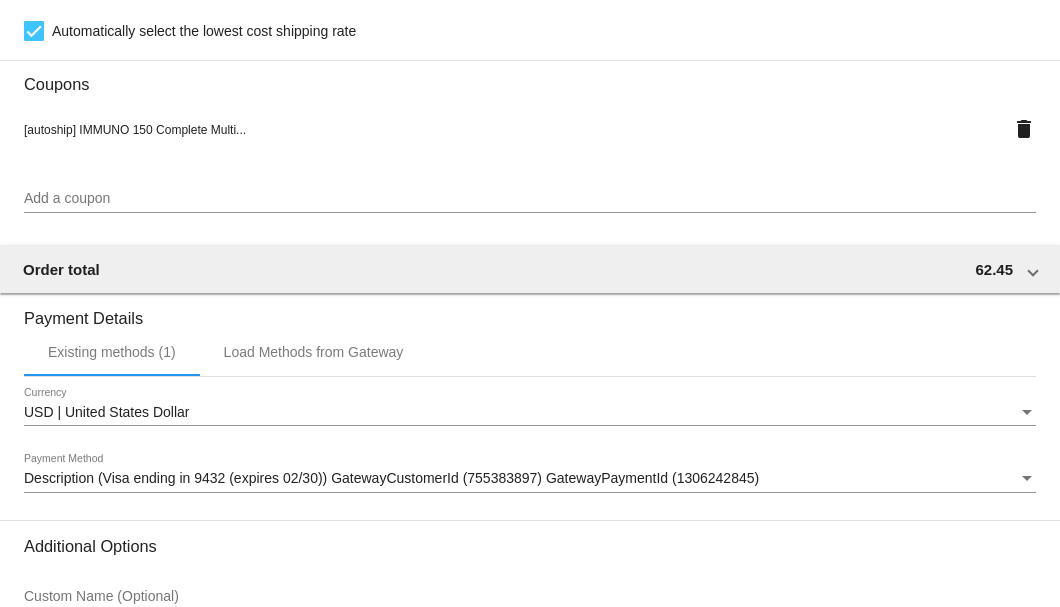 scroll, scrollTop: 1930, scrollLeft: 0, axis: vertical 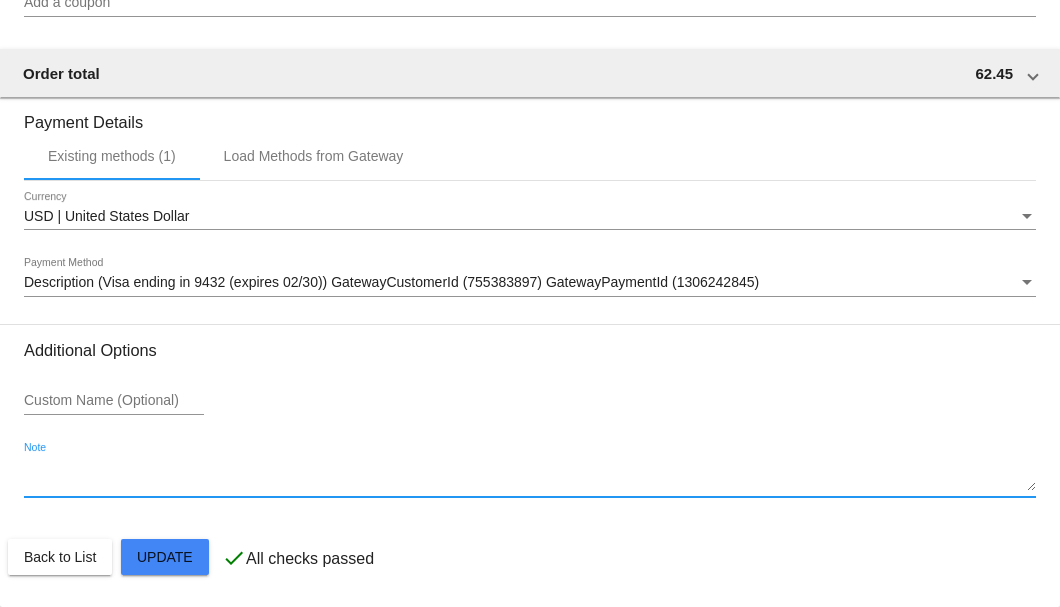 click on "Note" at bounding box center [530, 476] 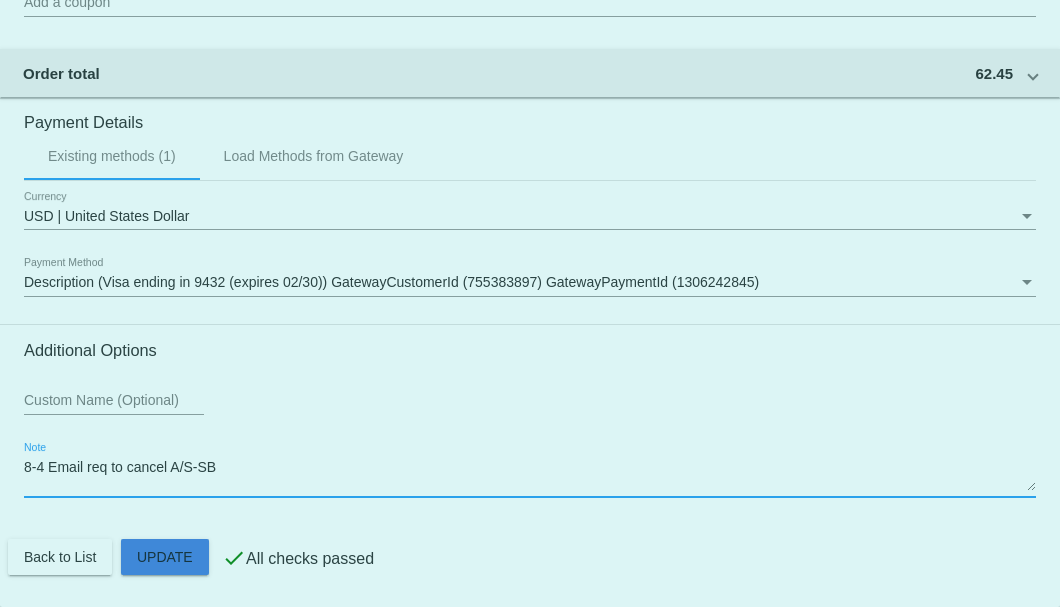 click on "Customer
6820177: [FIRST] [LAST]
[USERNAME]@[EXAMPLE.COM]
Customer Shipping
Enter Shipping Address Select A Saved Address (0)
[FIRST]
Shipping First Name
[LAST]
Shipping Last Name
US | USA
Shipping Country
[NUMBER] [STREET]
Shipping Street 1
Shipping Street 2
[CITY]
Shipping City
TX | Texas
Shipping State
77478
Shipping Postcode
Scheduled Order Details
Frequency:
Every 1 months
Active
Status
1 1" 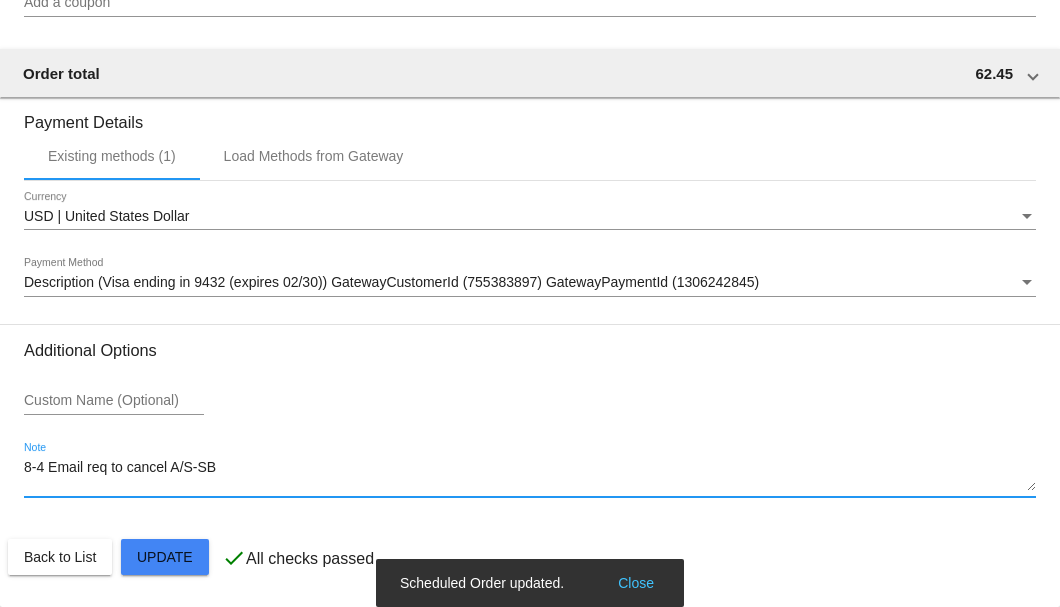 type on "8-4 Email req to cancel A/S-SB" 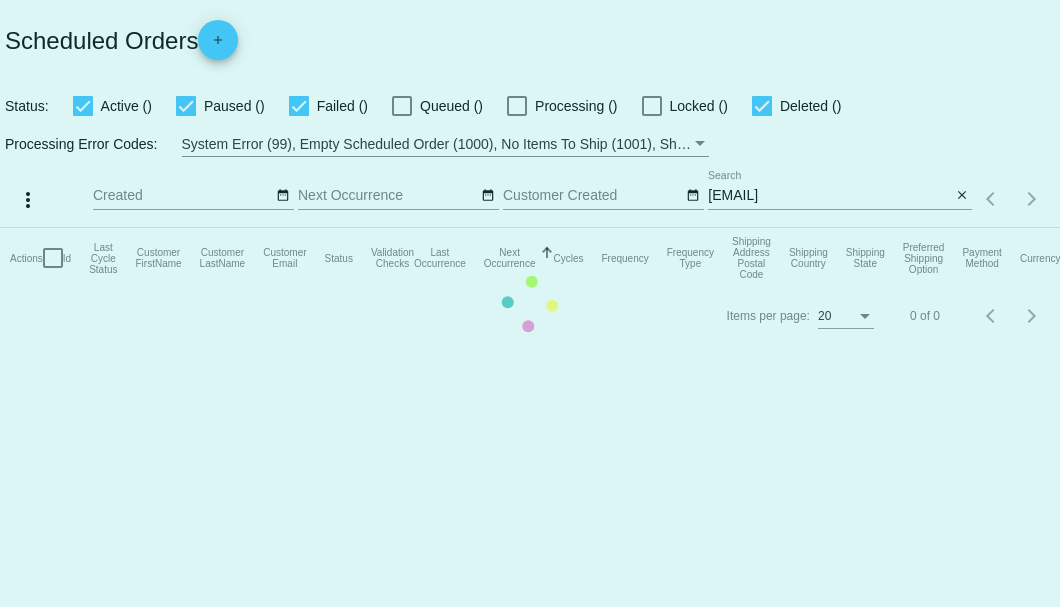 scroll, scrollTop: 0, scrollLeft: 0, axis: both 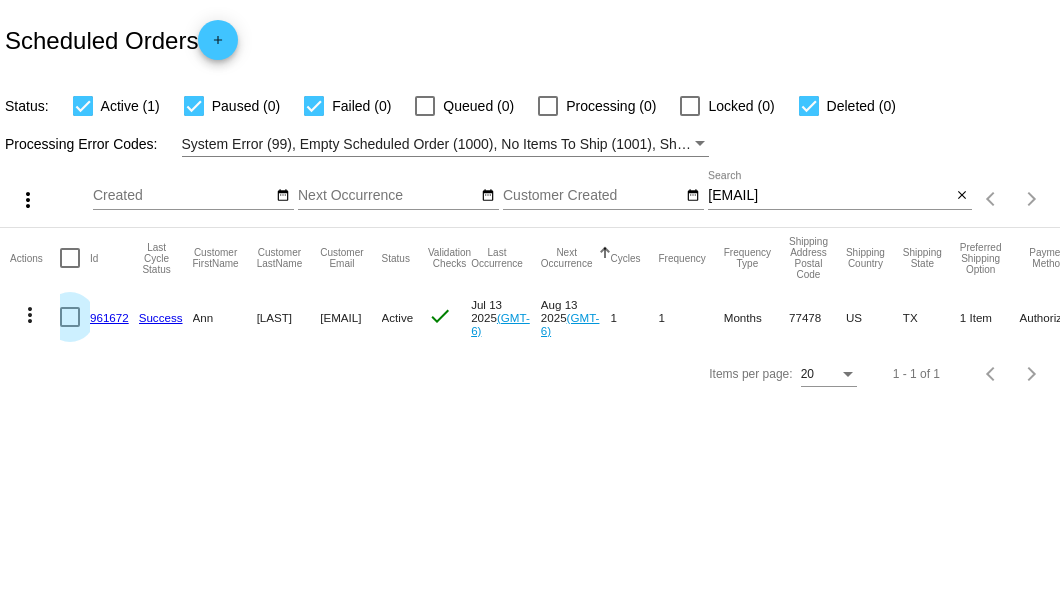 click at bounding box center [70, 317] 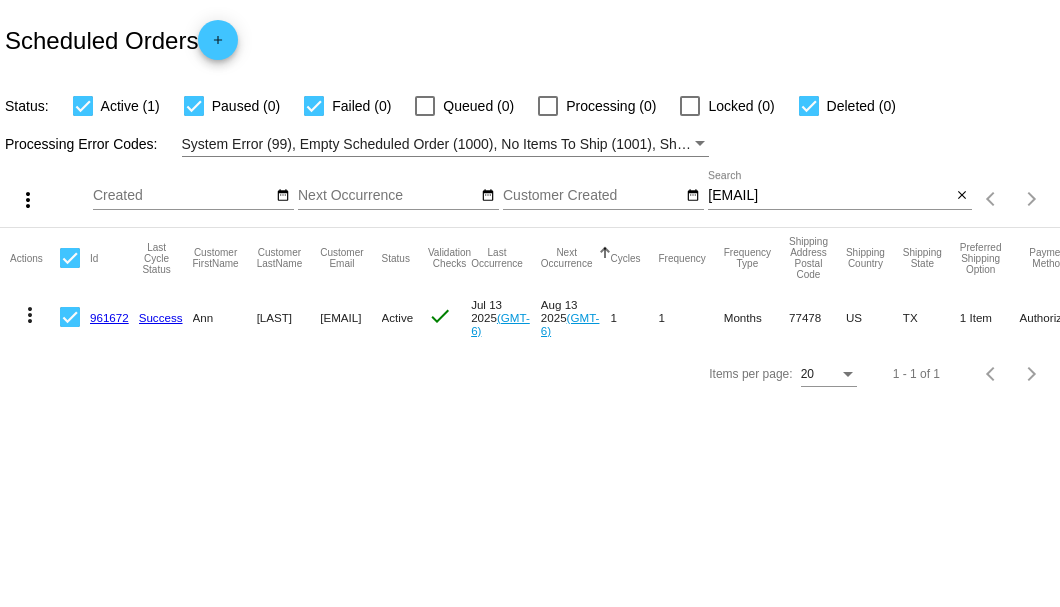 click on "more_vert" 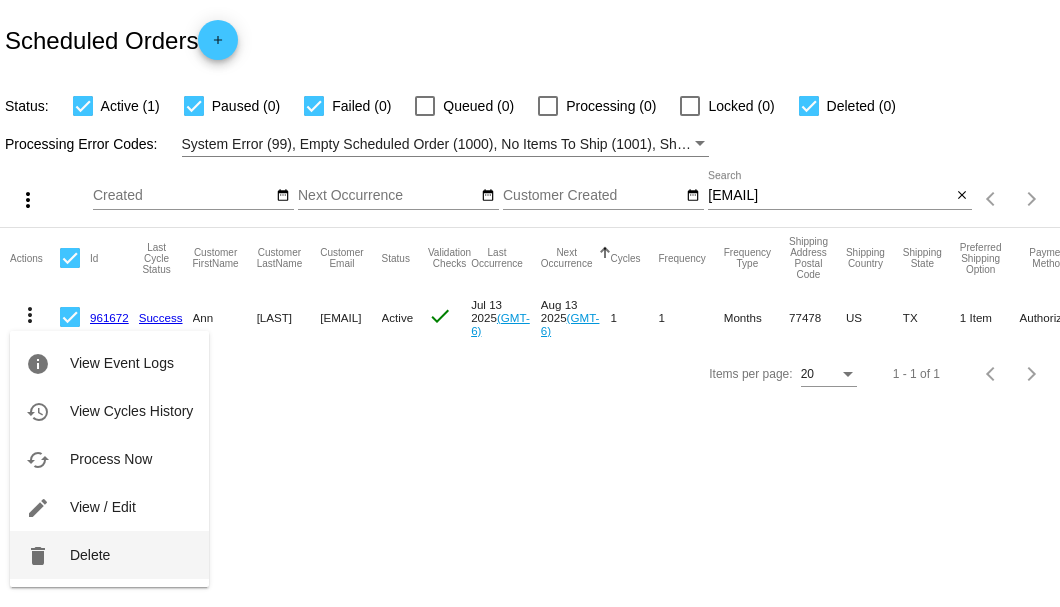 click on "Delete" at bounding box center (90, 555) 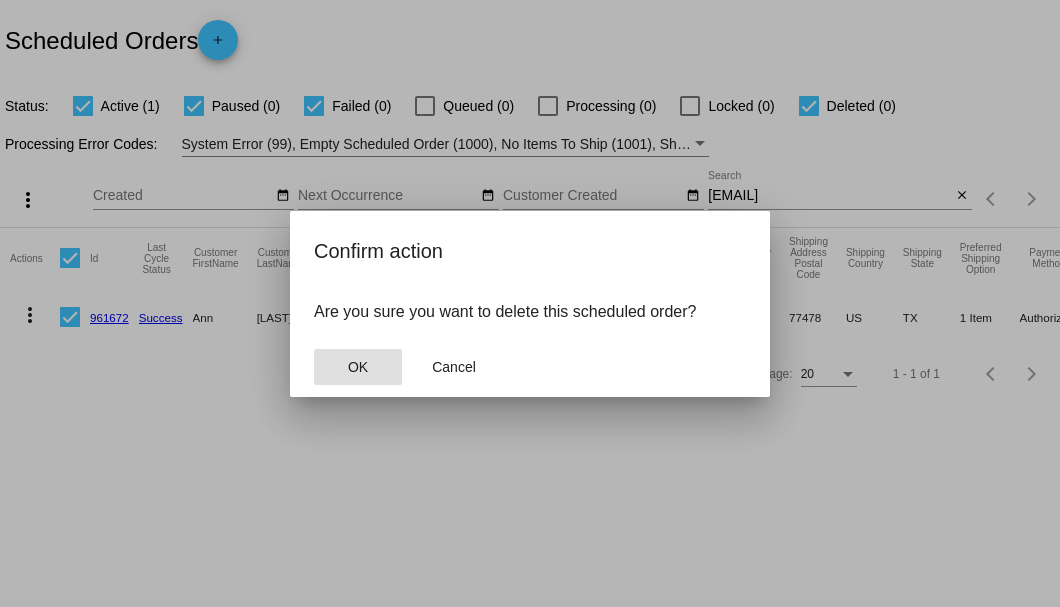 click on "OK" 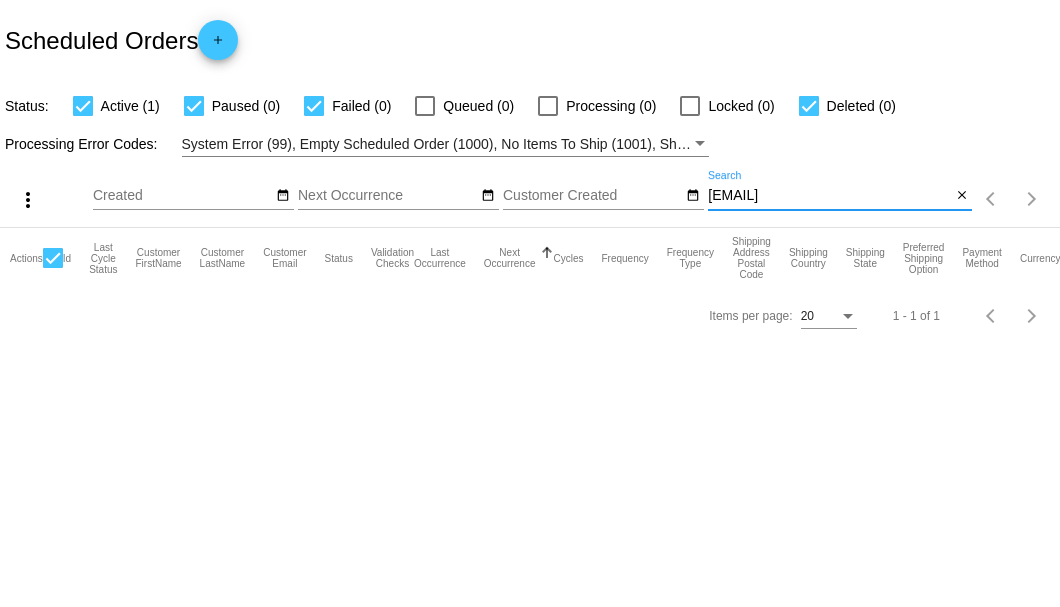 drag, startPoint x: 887, startPoint y: 198, endPoint x: 703, endPoint y: 202, distance: 184.04347 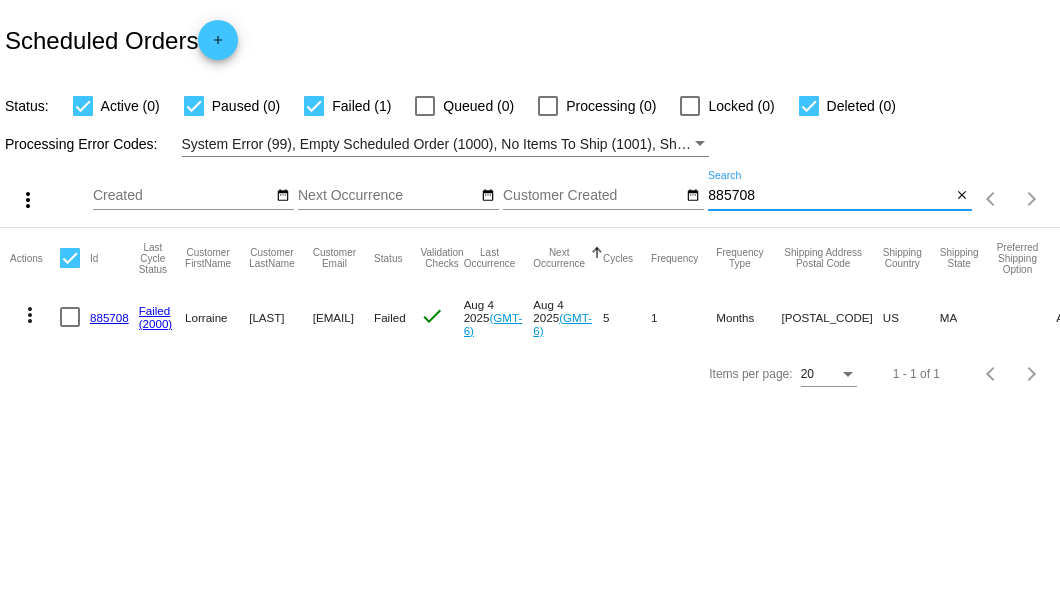 type on "885708" 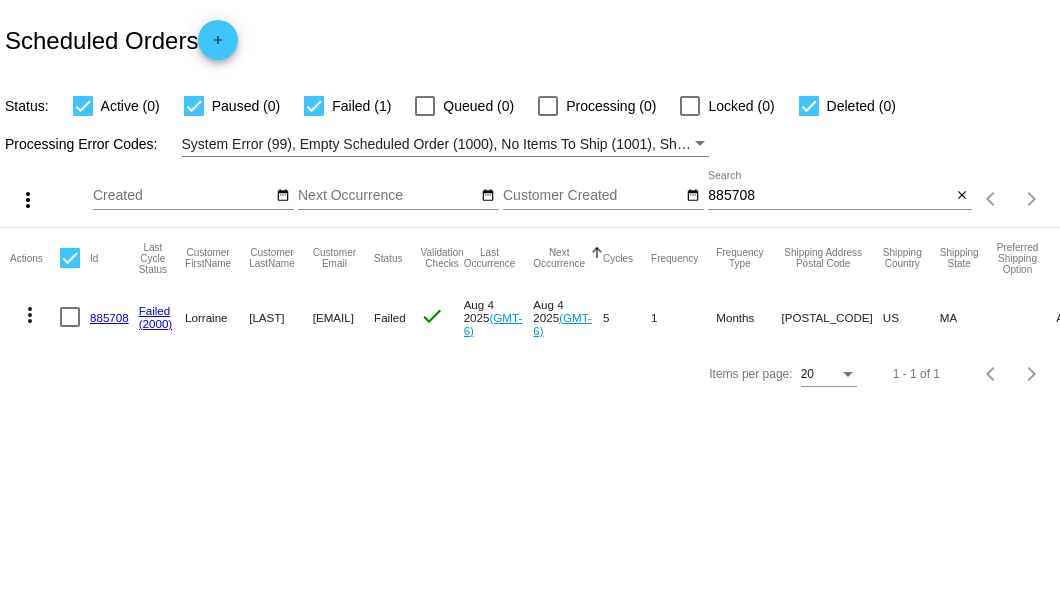 drag, startPoint x: 312, startPoint y: 316, endPoint x: 457, endPoint y: 316, distance: 145 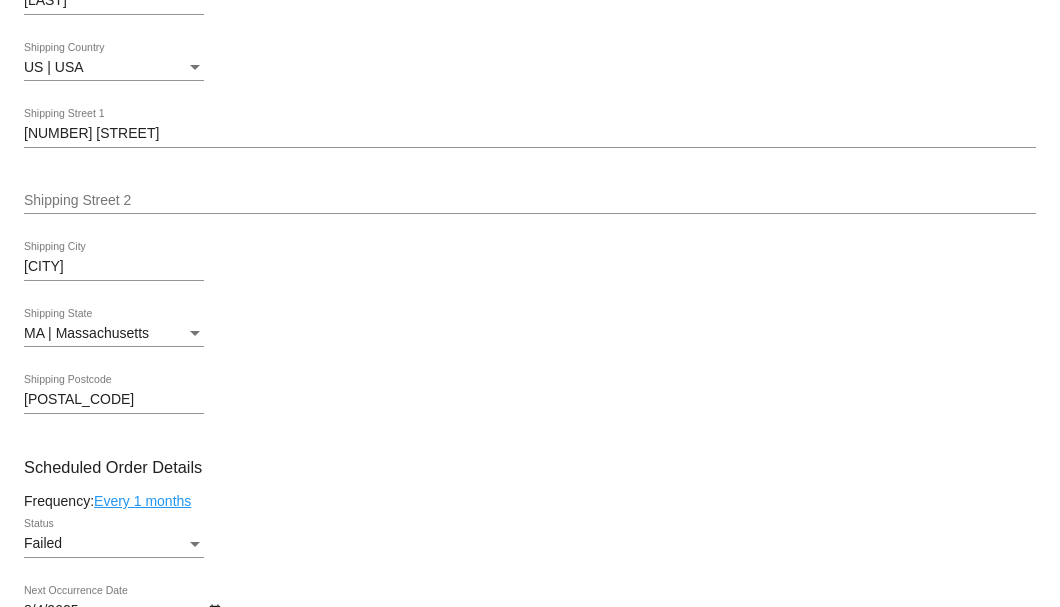 scroll, scrollTop: 533, scrollLeft: 0, axis: vertical 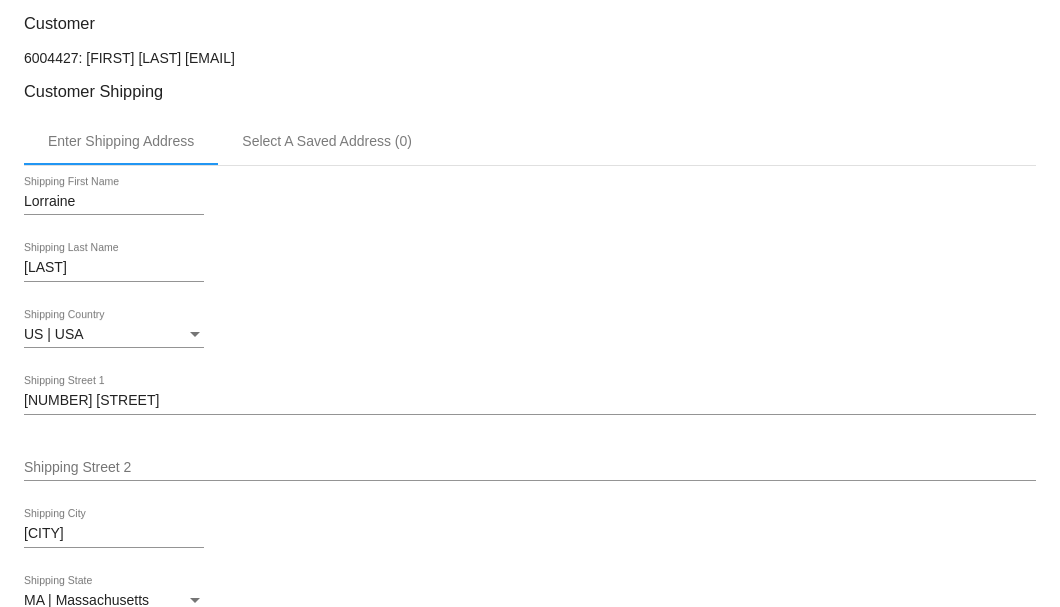 drag, startPoint x: 368, startPoint y: 52, endPoint x: 188, endPoint y: 56, distance: 180.04443 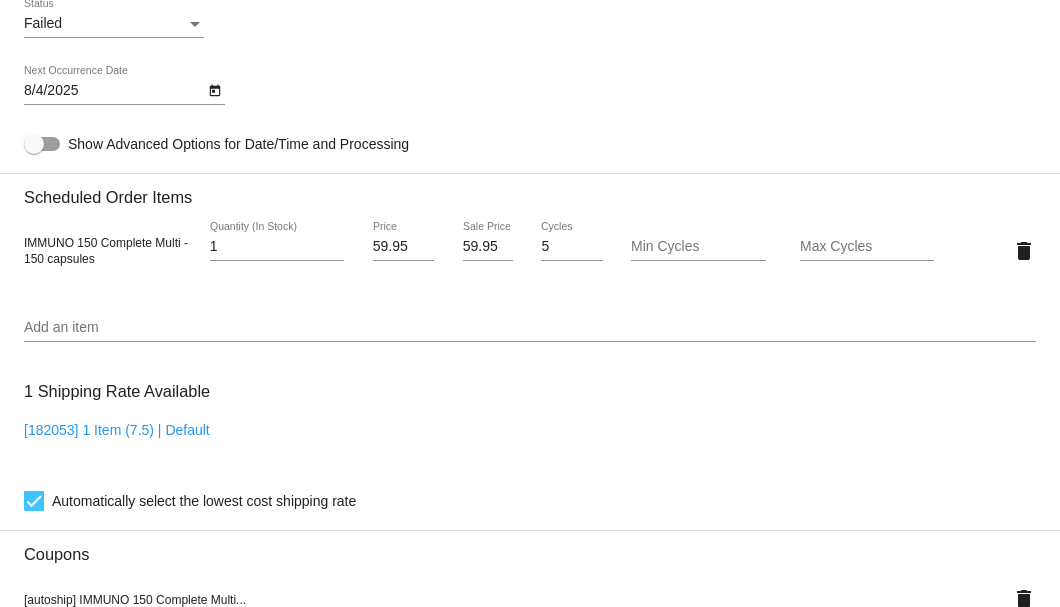 scroll, scrollTop: 1186, scrollLeft: 0, axis: vertical 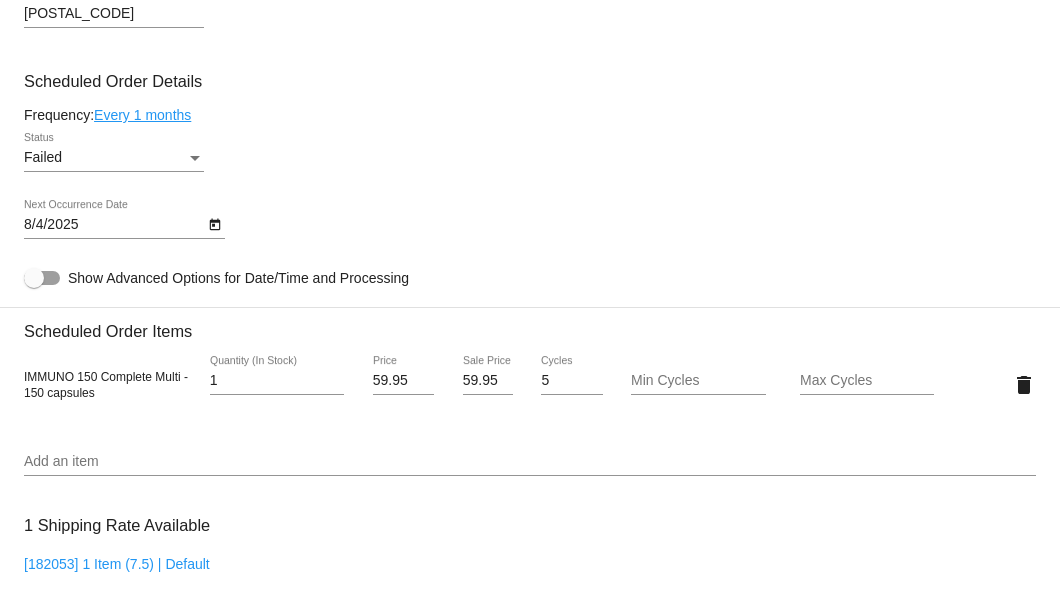 click at bounding box center (195, 158) 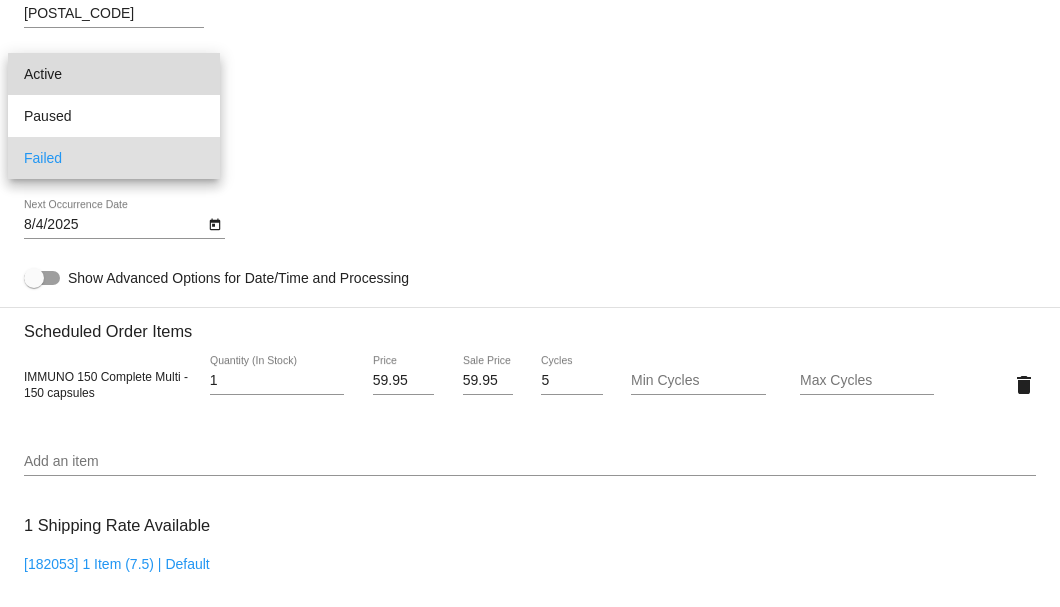 click on "Active" at bounding box center (114, 74) 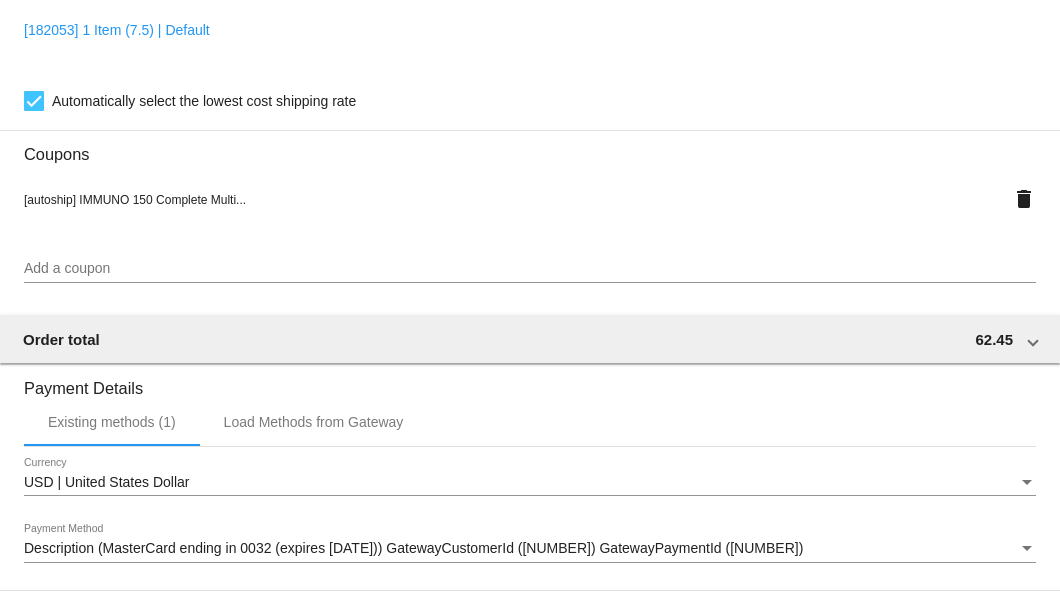 scroll, scrollTop: 1986, scrollLeft: 0, axis: vertical 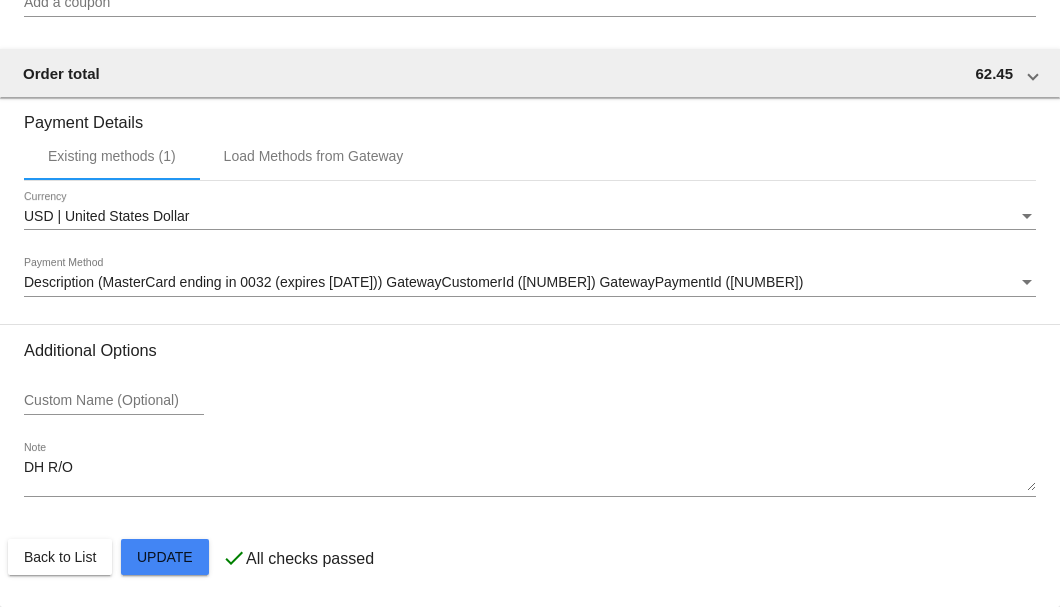 click on "Customer
6004427: Lorraine Golden
lorraine.golden@yahoo.com
Customer Shipping
Enter Shipping Address Select A Saved Address (0)
Lorraine
Shipping First Name
Golden
Shipping Last Name
US | USA
Shipping Country
21 Clearview Ave
Shipping Street 1
Shipping Street 2
Lynn
Shipping City
MA | Massachusetts
Shipping State
01904
Shipping Postcode
Scheduled Order Details
Frequency:
Every 1 months
Active
Status 1 5" 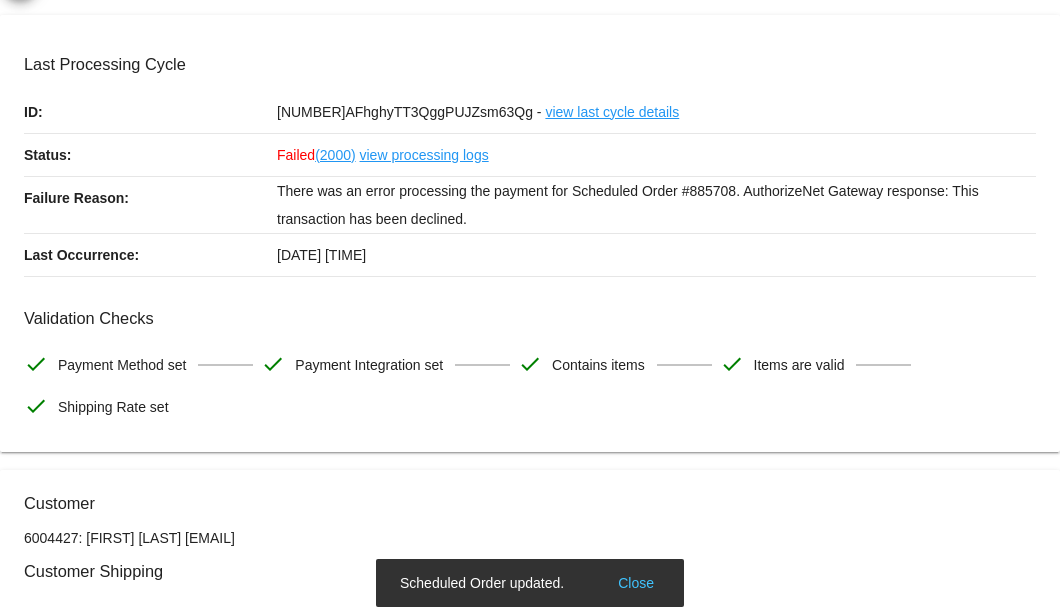 scroll, scrollTop: 0, scrollLeft: 0, axis: both 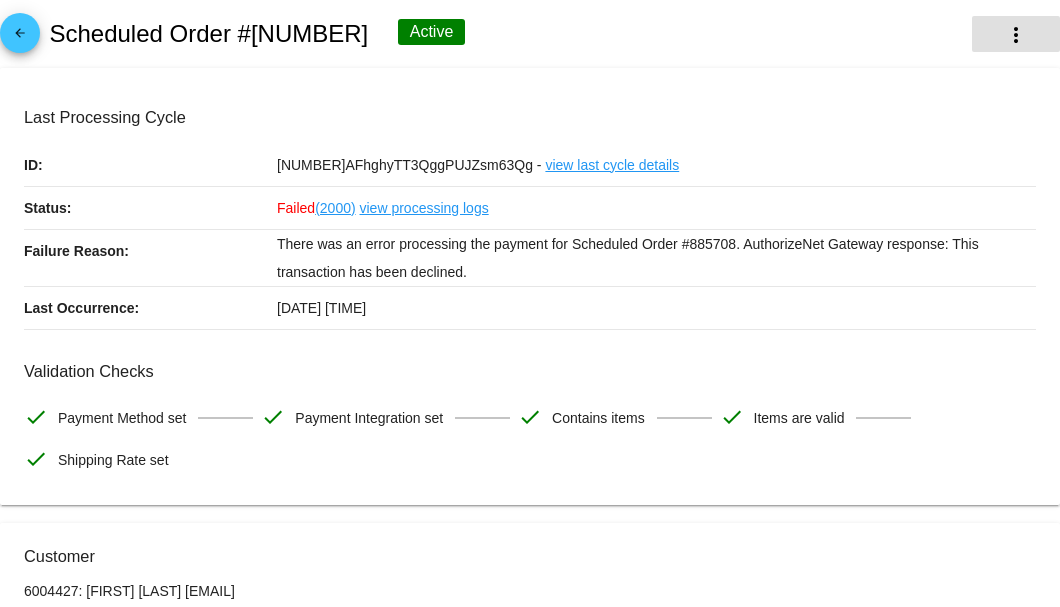 click on "more_vert" 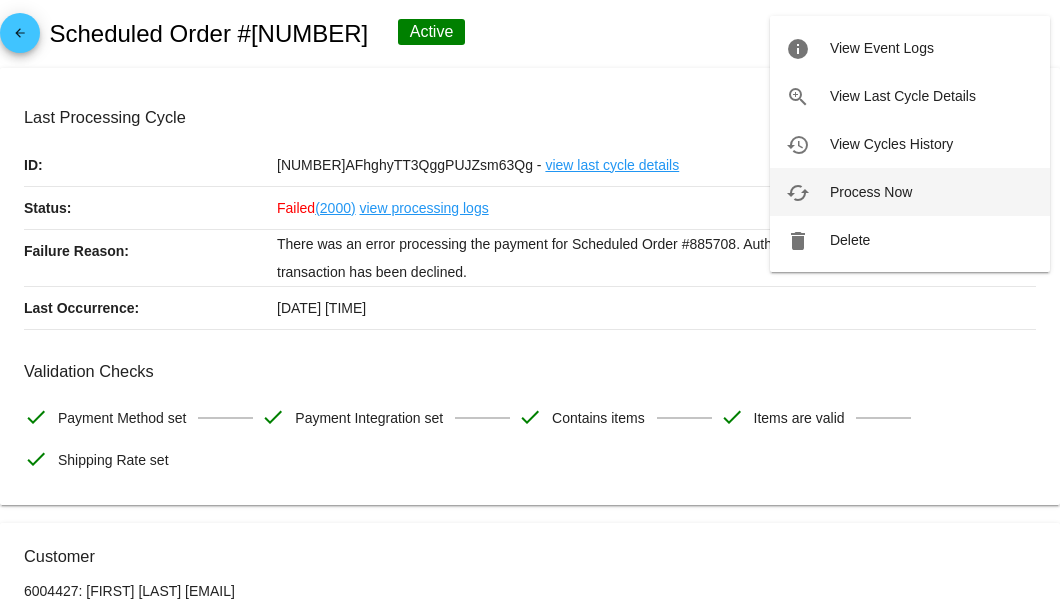 click on "cached
Process Now" at bounding box center [910, 192] 